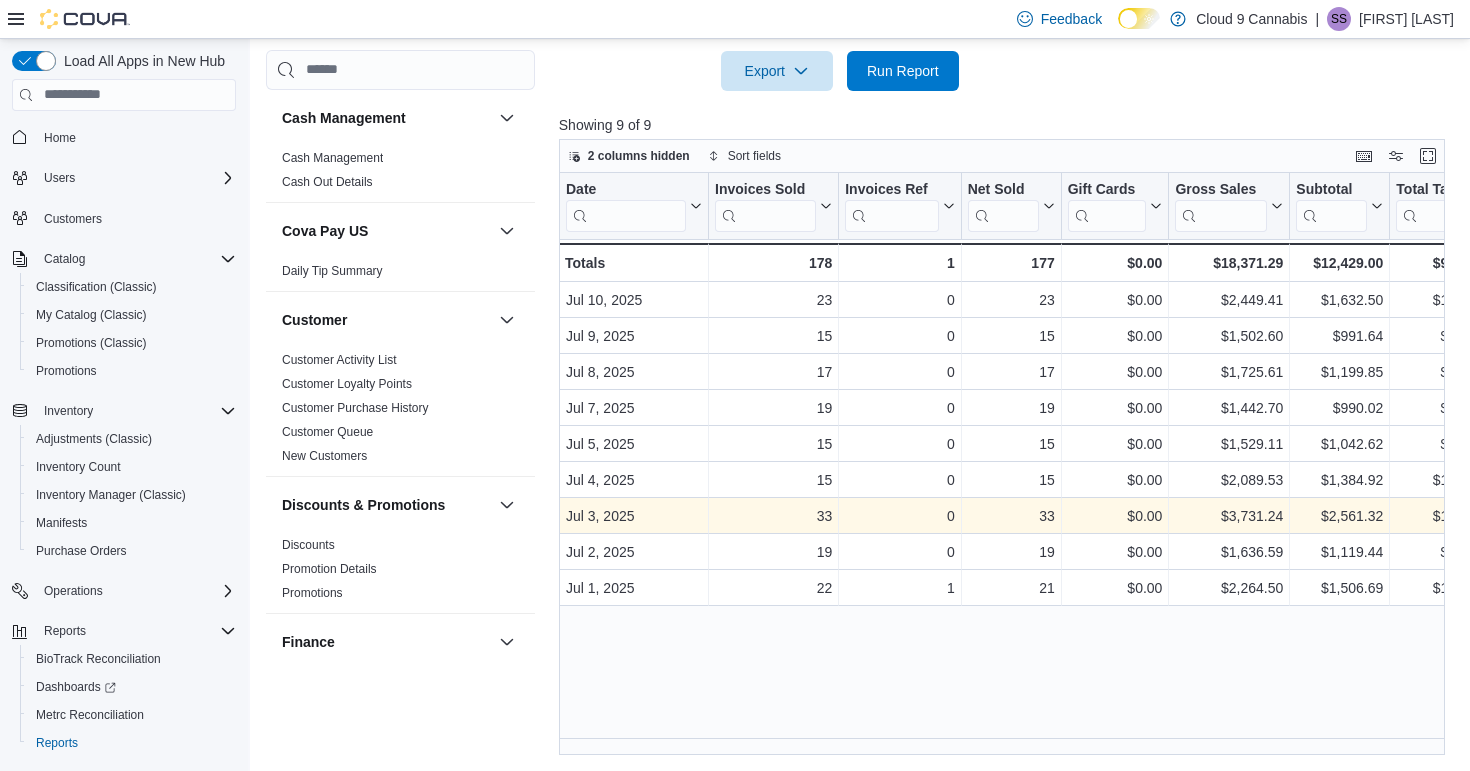 scroll, scrollTop: 669, scrollLeft: 0, axis: vertical 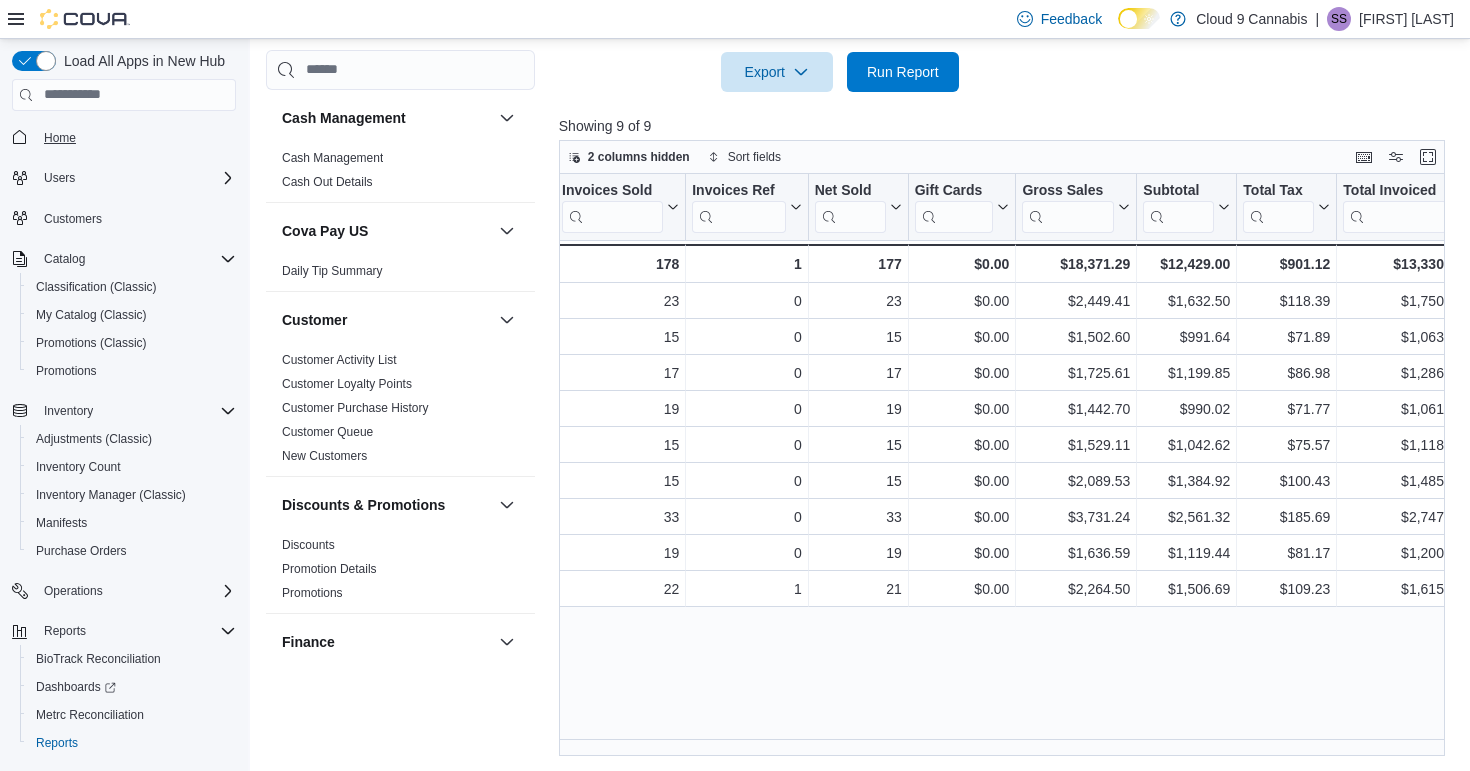 click on "Home" at bounding box center (60, 138) 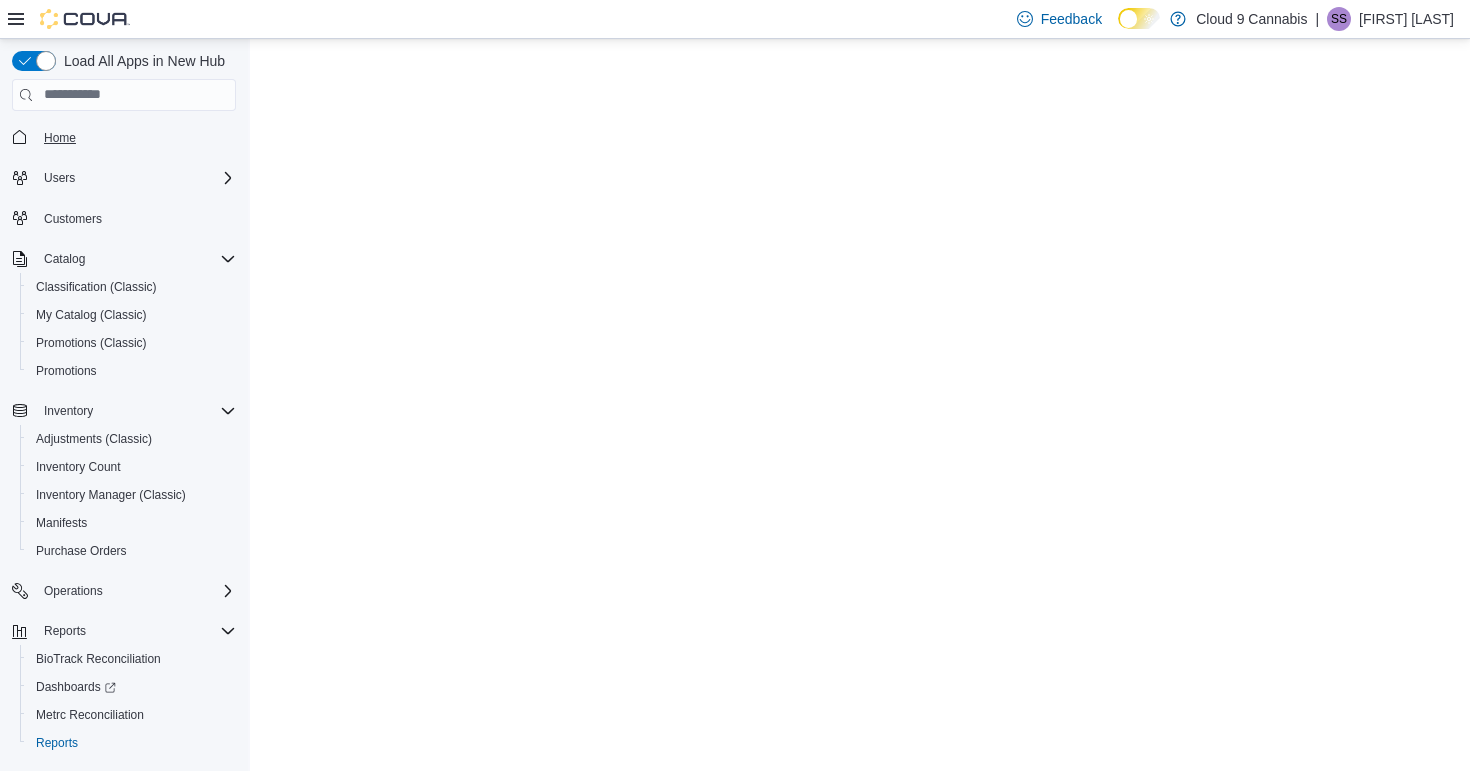 scroll, scrollTop: 0, scrollLeft: 0, axis: both 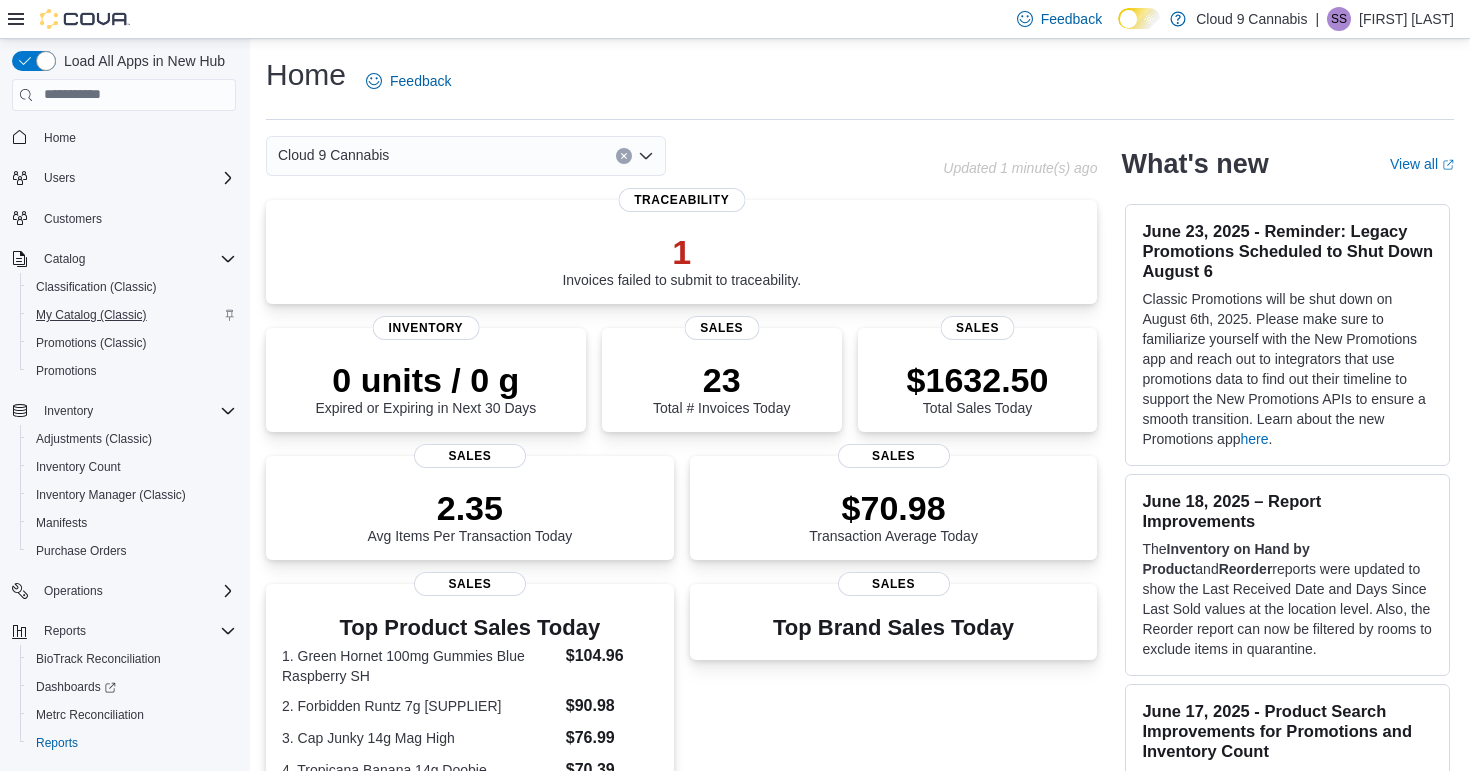 click on "My Catalog (Classic)" at bounding box center (91, 315) 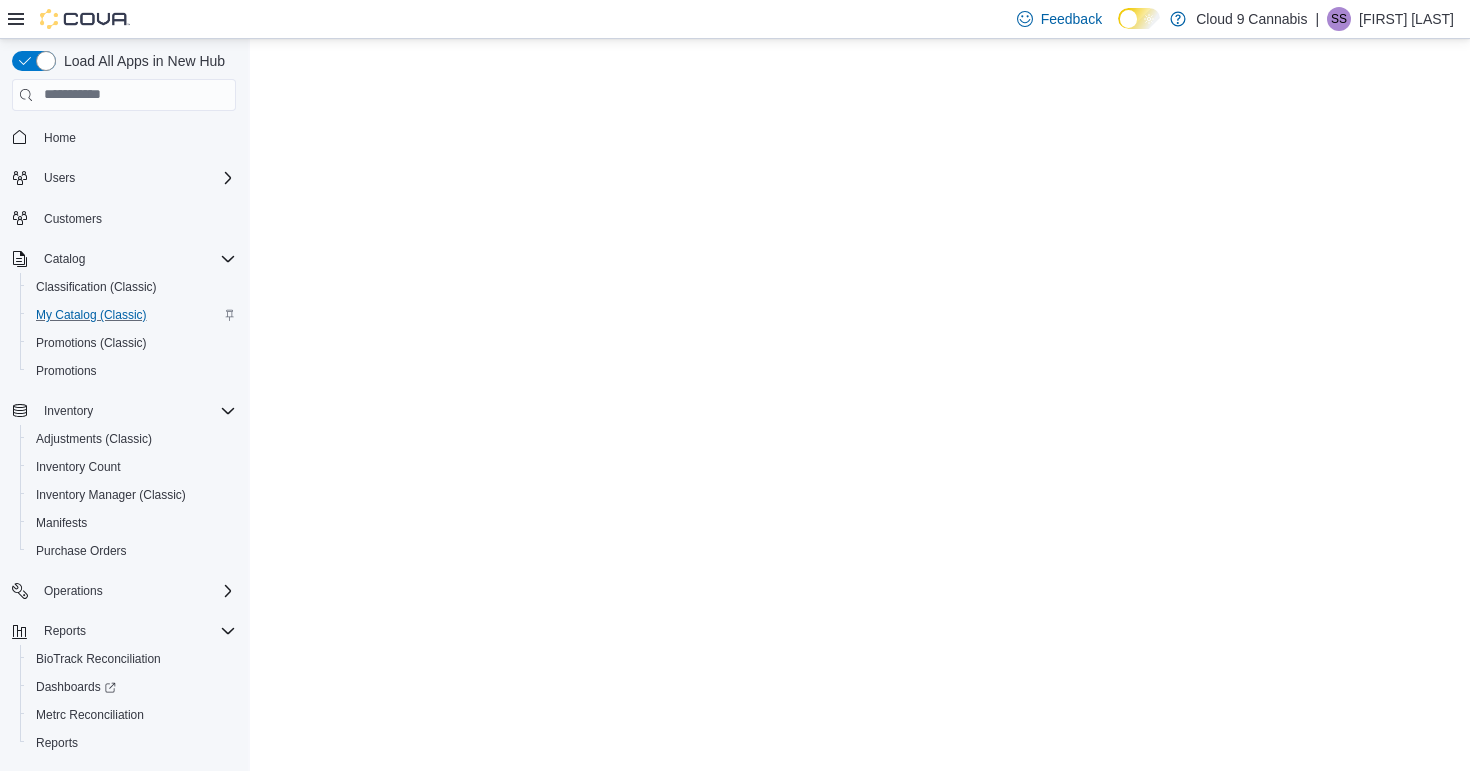 scroll, scrollTop: 0, scrollLeft: 0, axis: both 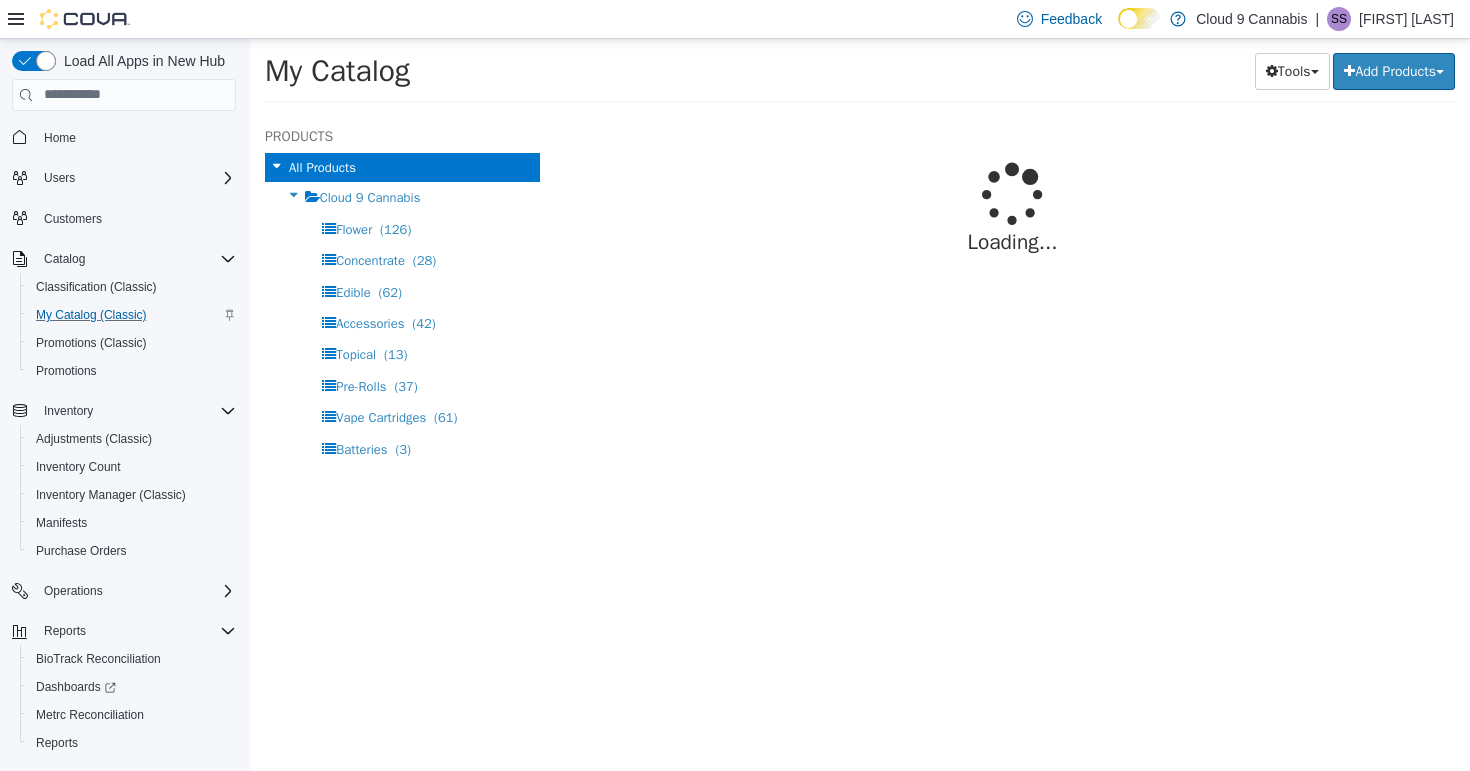 select on "**********" 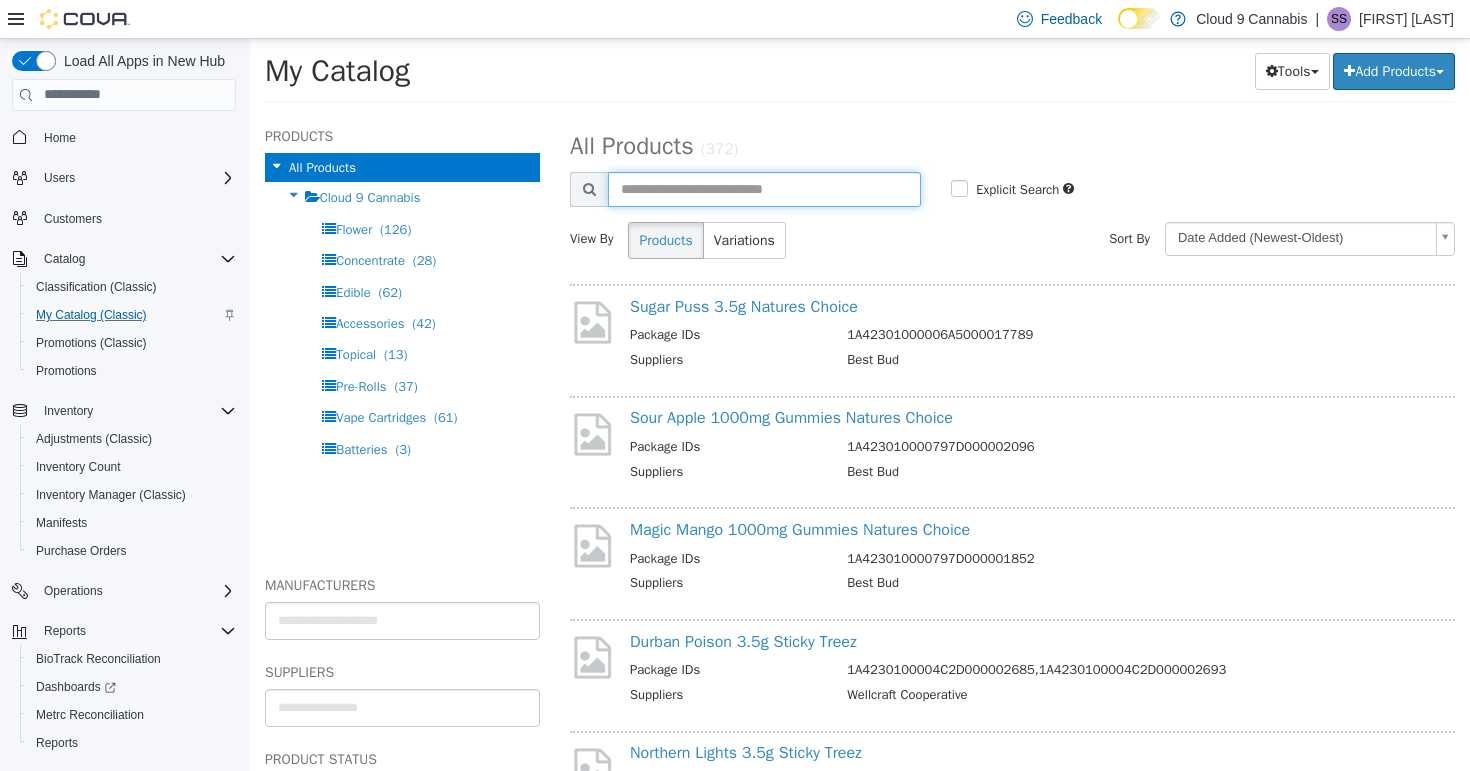 click at bounding box center (764, 188) 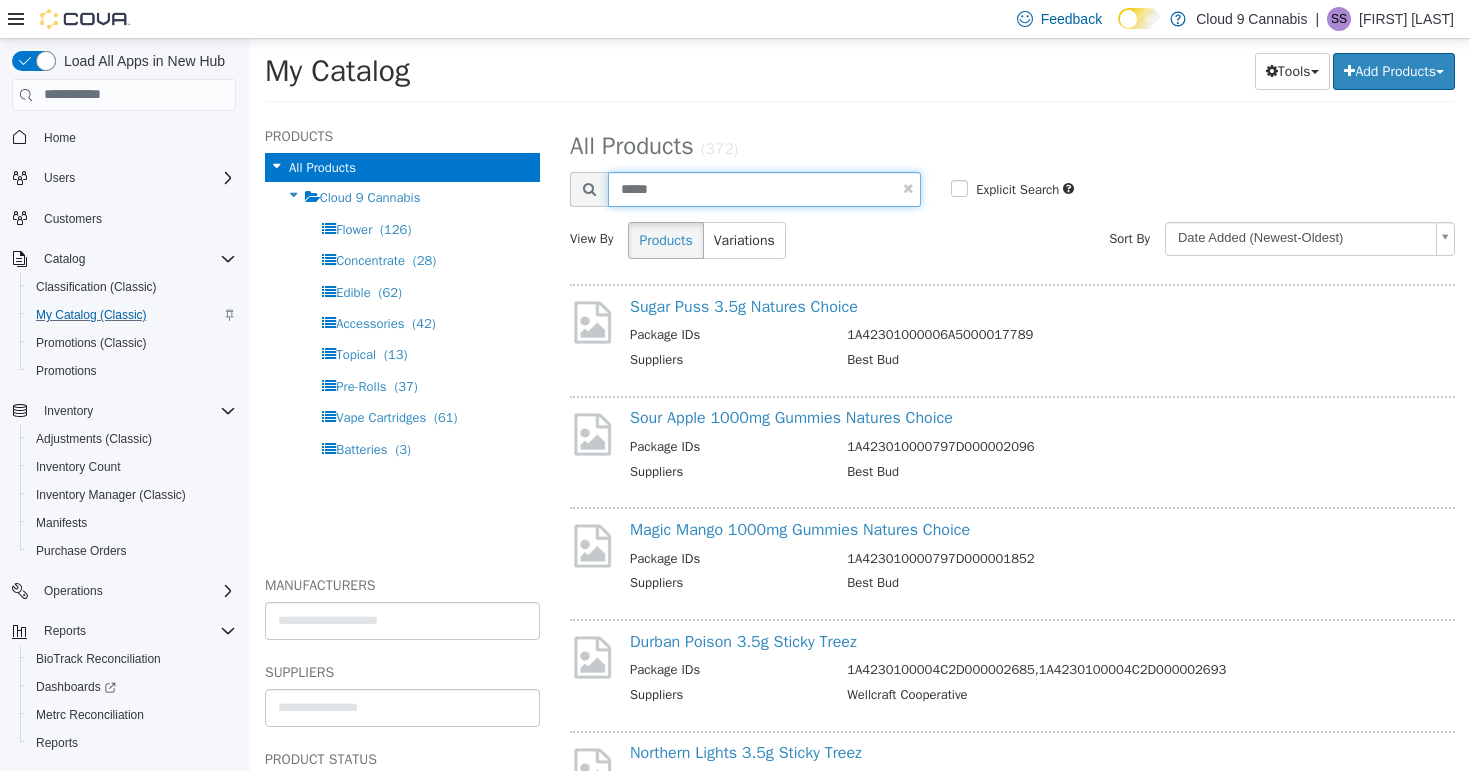 type on "*****" 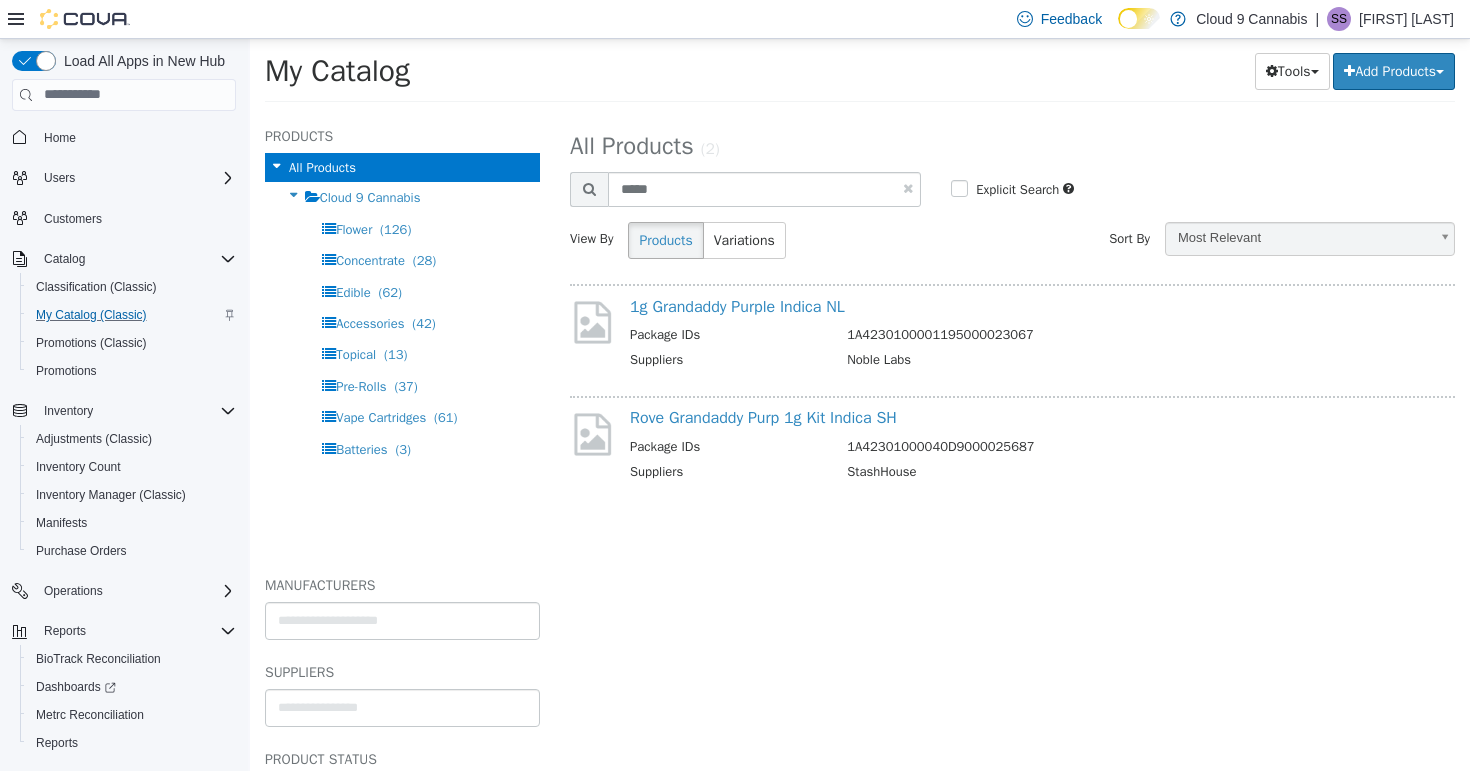 click at bounding box center [908, 187] 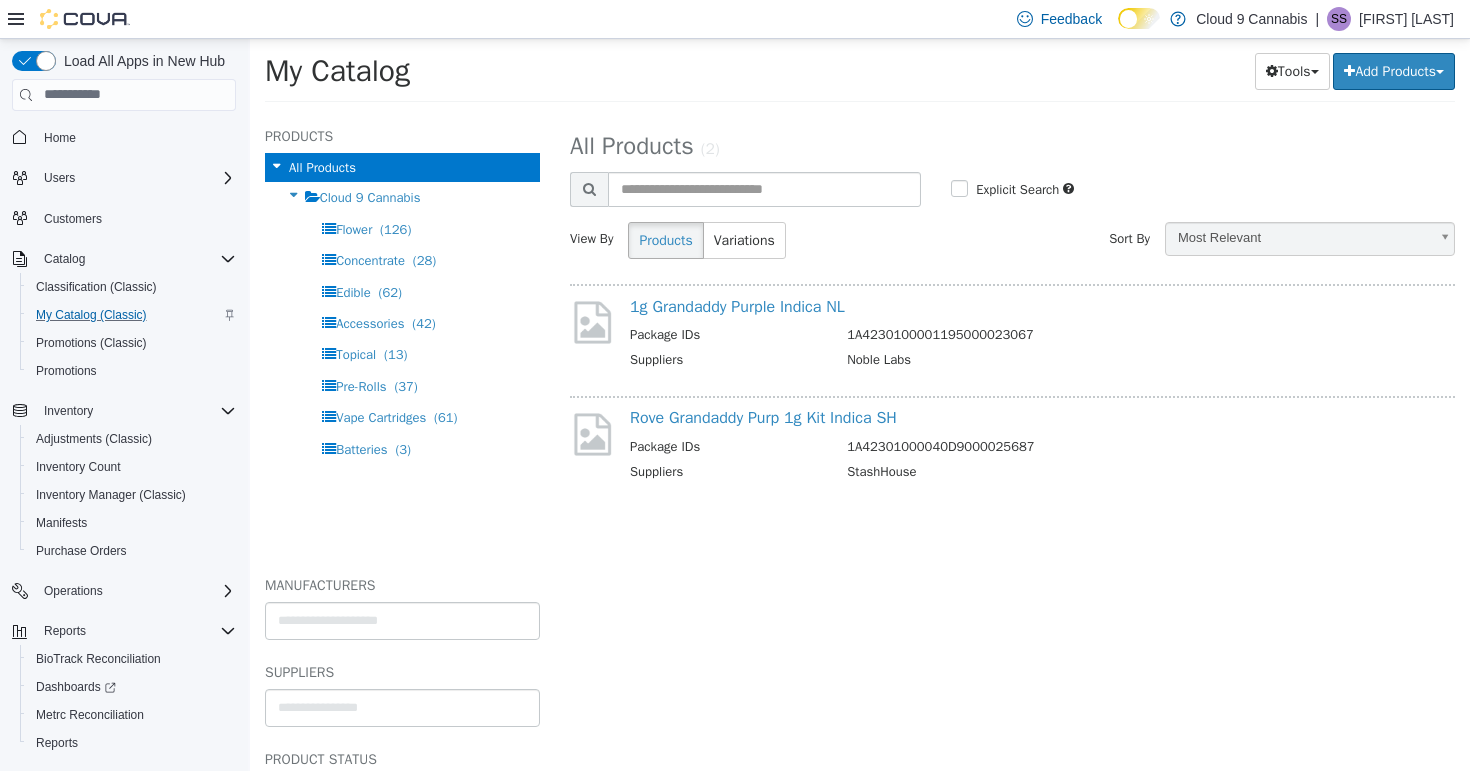 select on "**********" 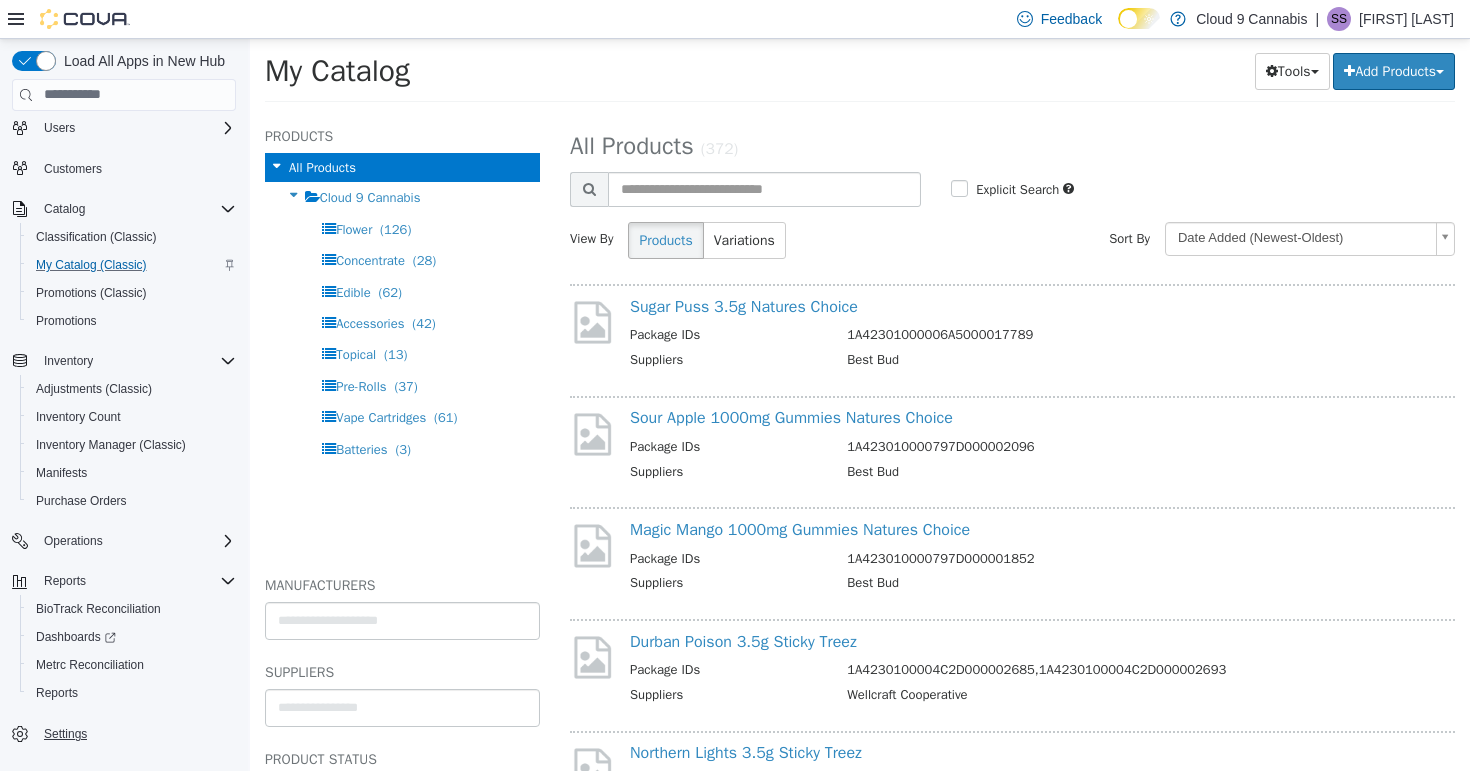 scroll, scrollTop: 50, scrollLeft: 0, axis: vertical 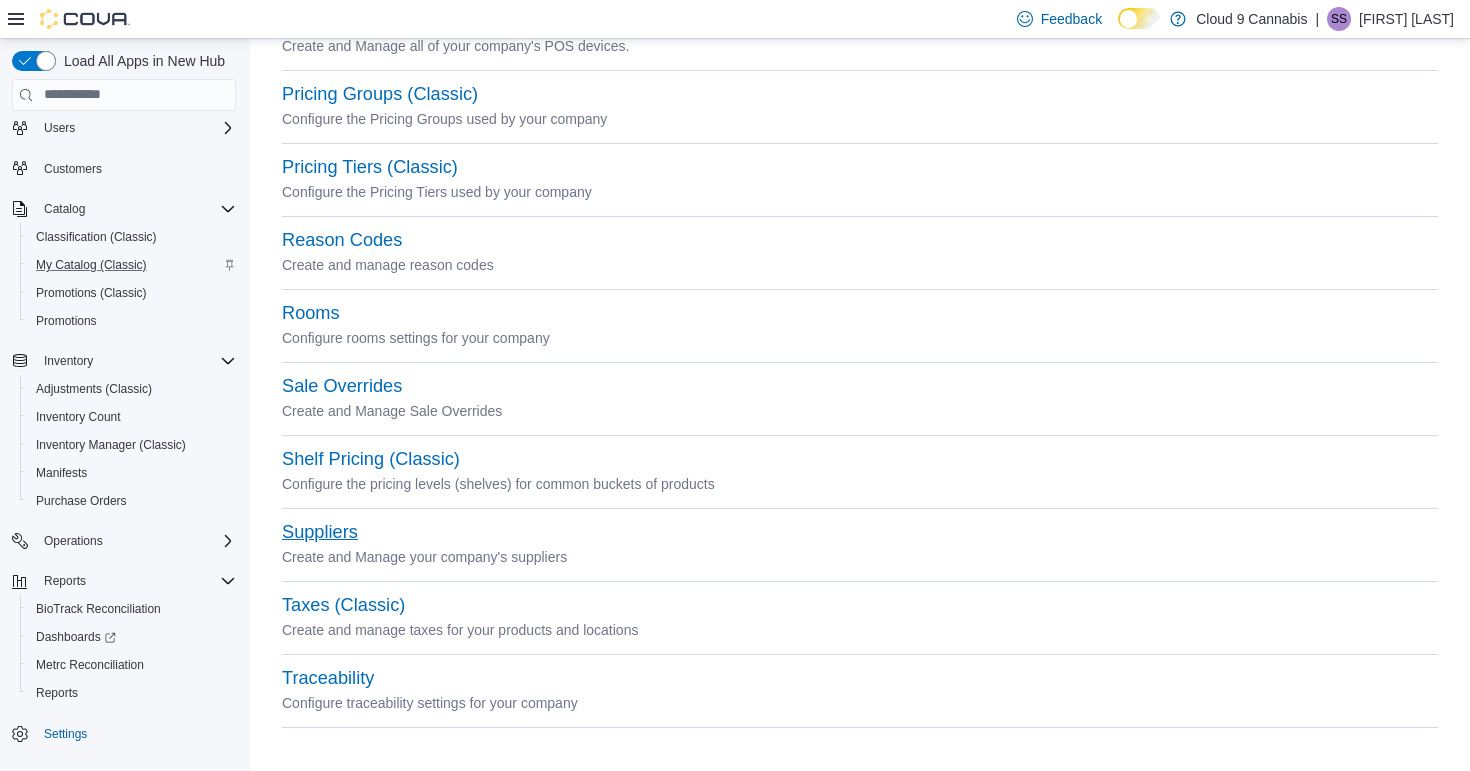 click on "Suppliers" at bounding box center (320, 532) 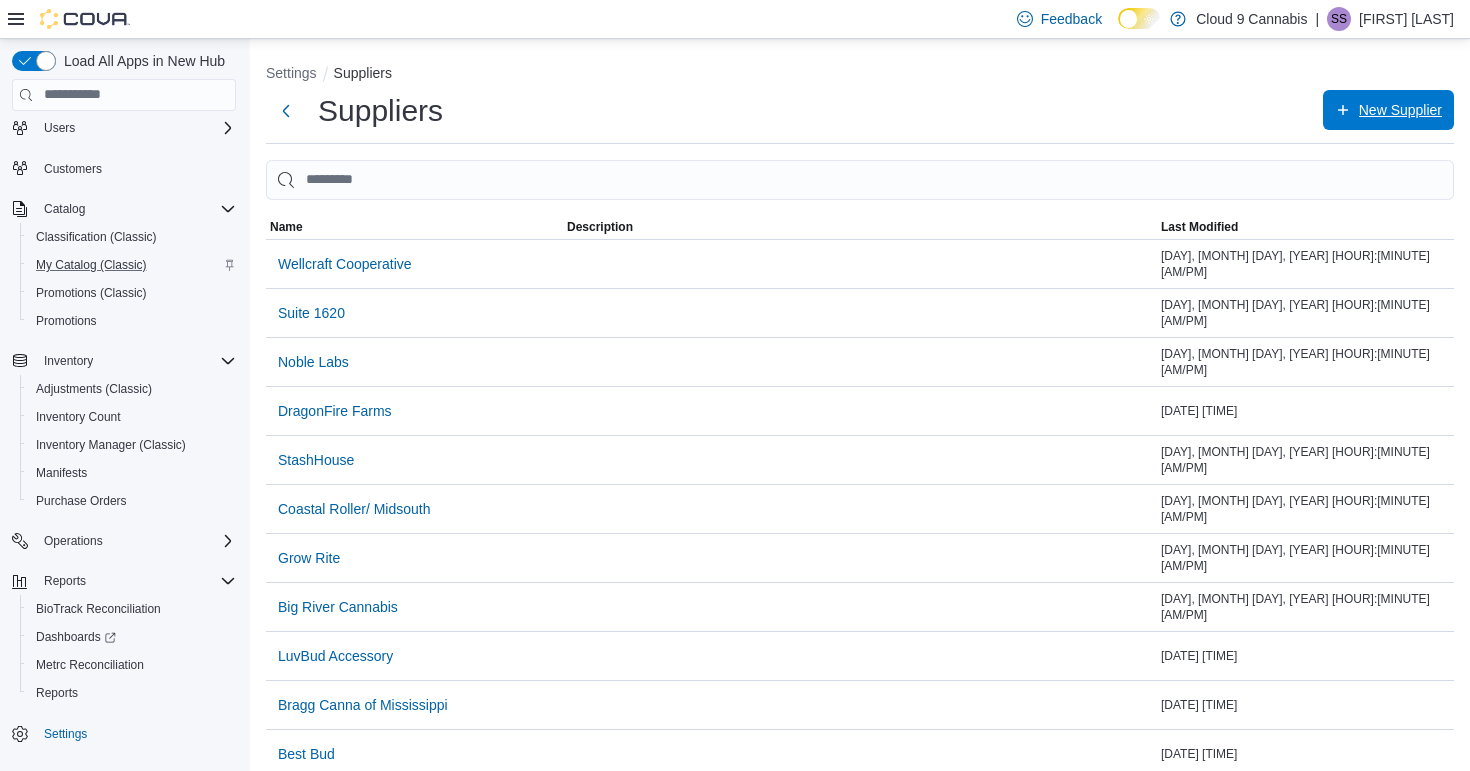 click on "New Supplier" at bounding box center (1388, 110) 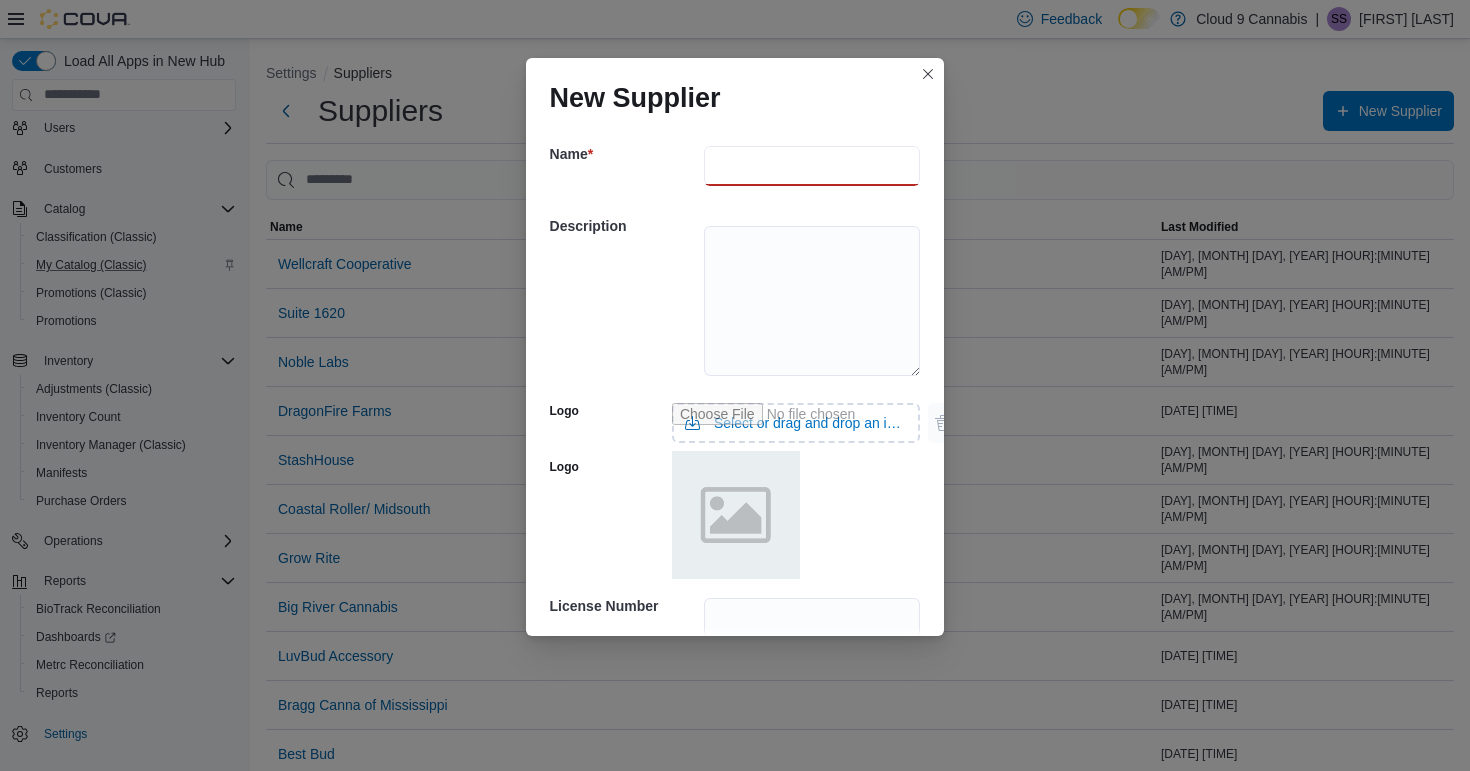 click at bounding box center [812, 166] 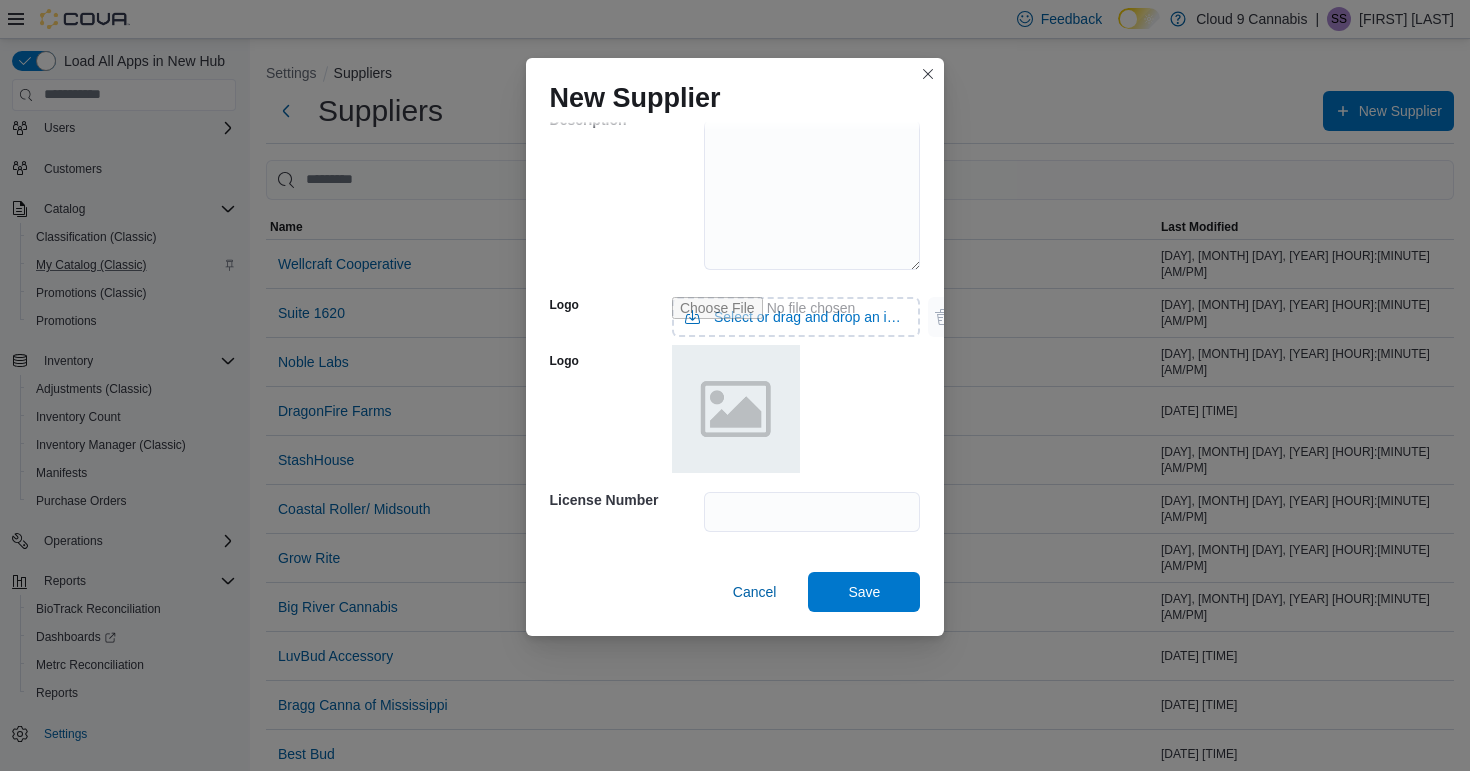 scroll, scrollTop: 105, scrollLeft: 0, axis: vertical 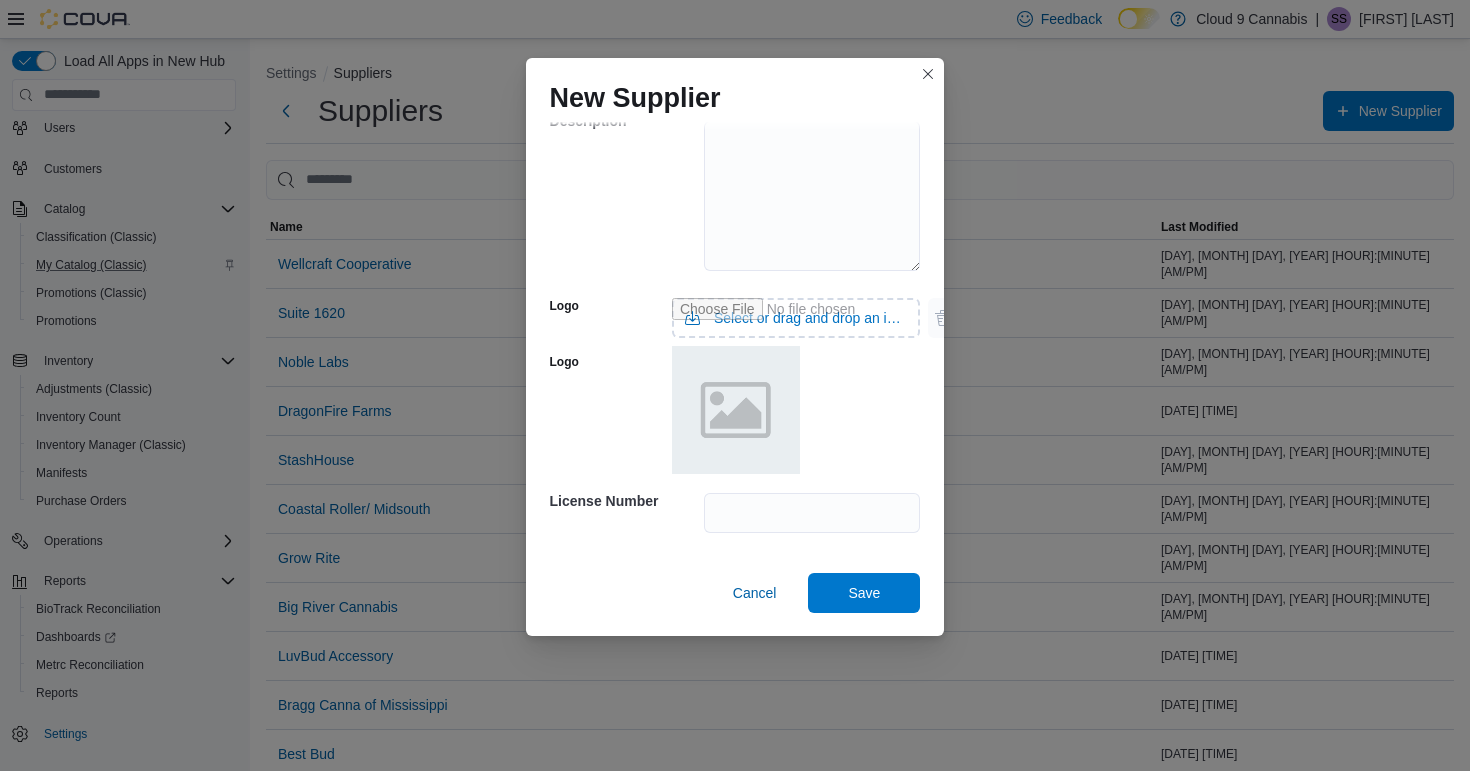 type on "**********" 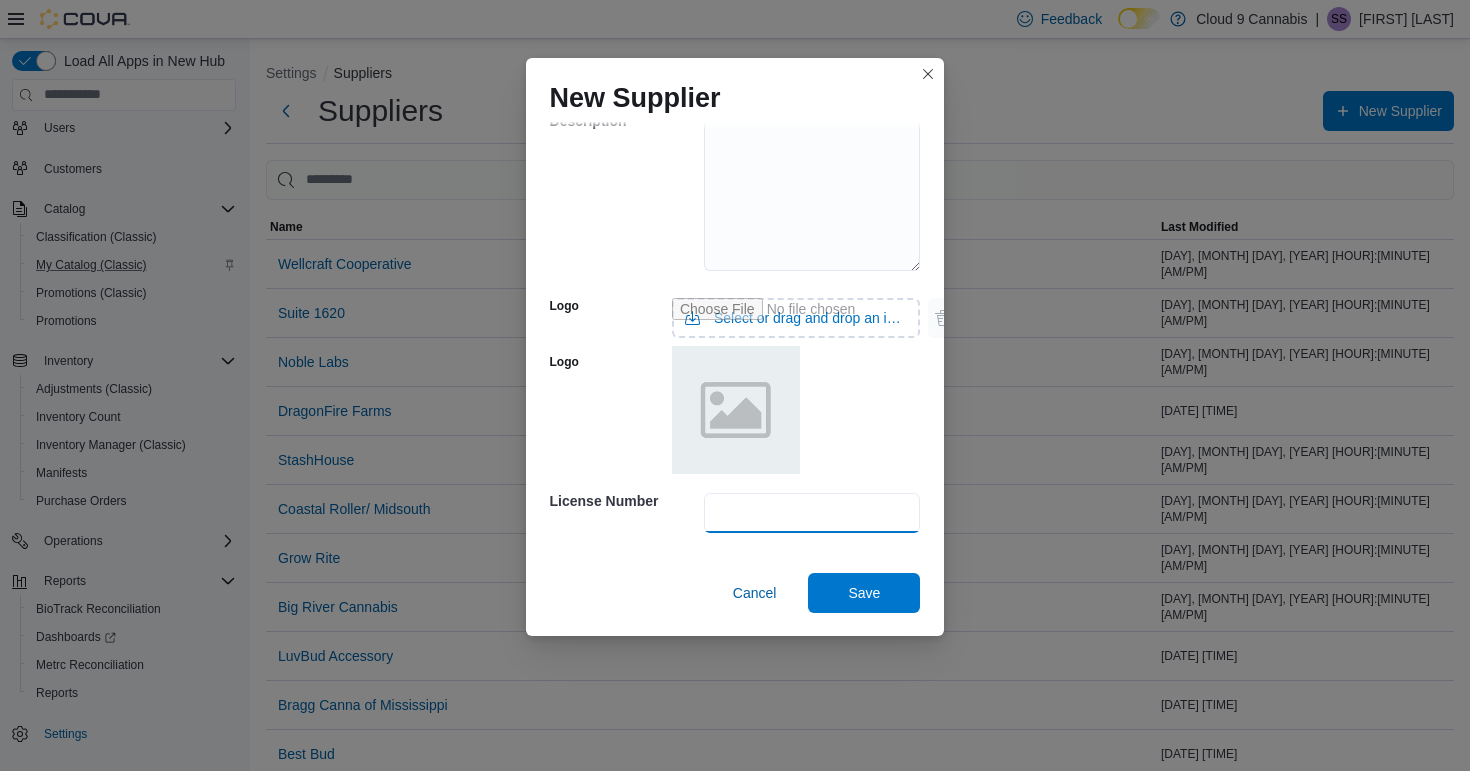 click at bounding box center [812, 513] 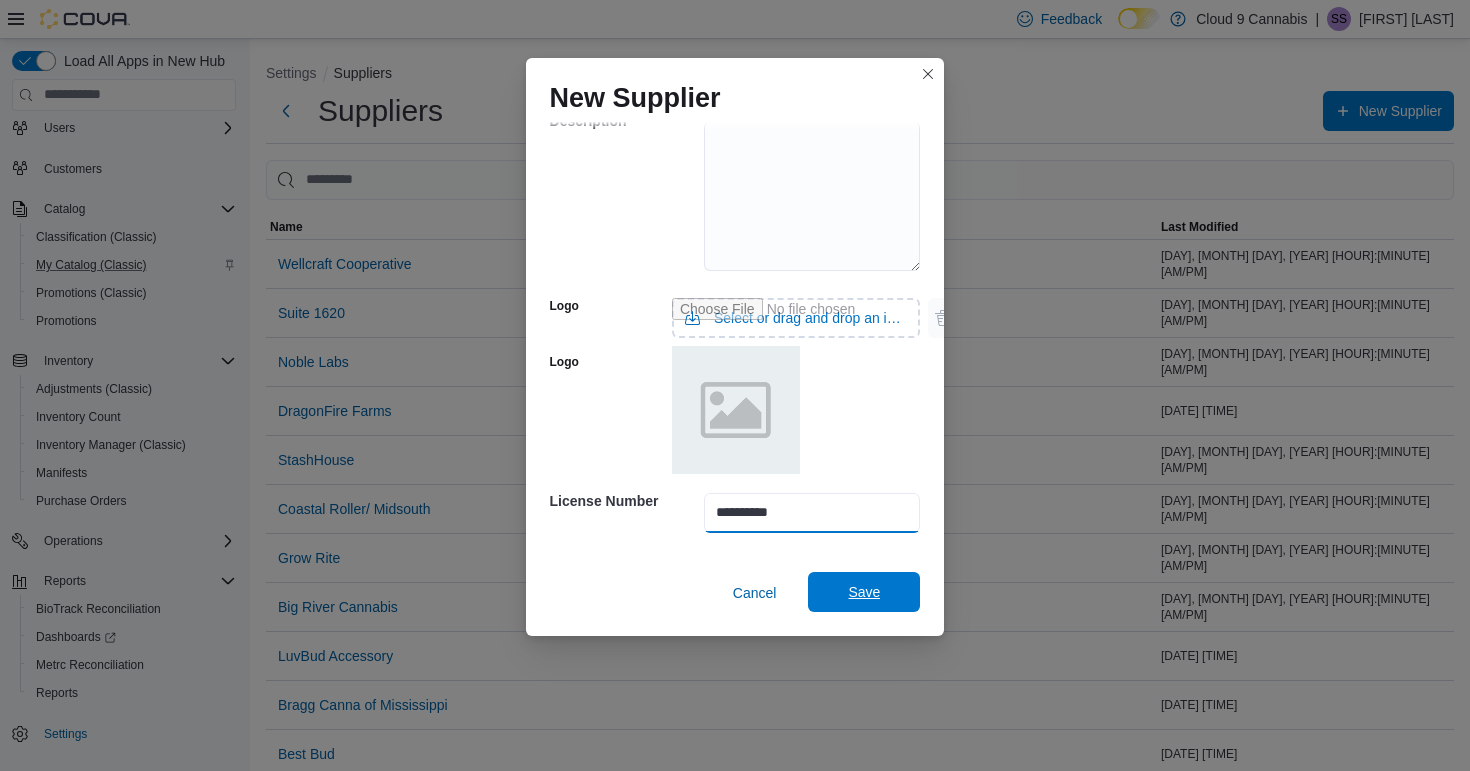 type on "**********" 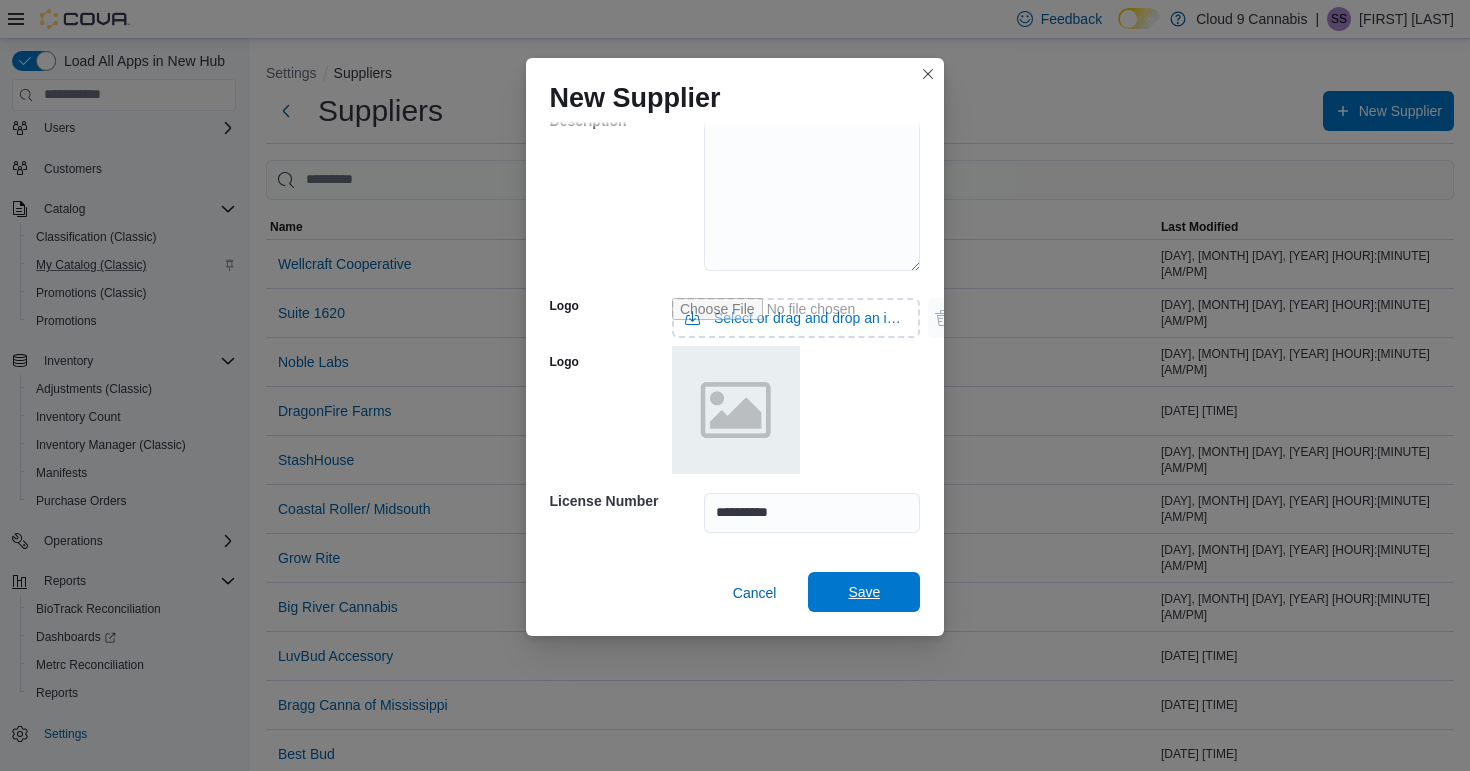 click on "Save" at bounding box center (864, 592) 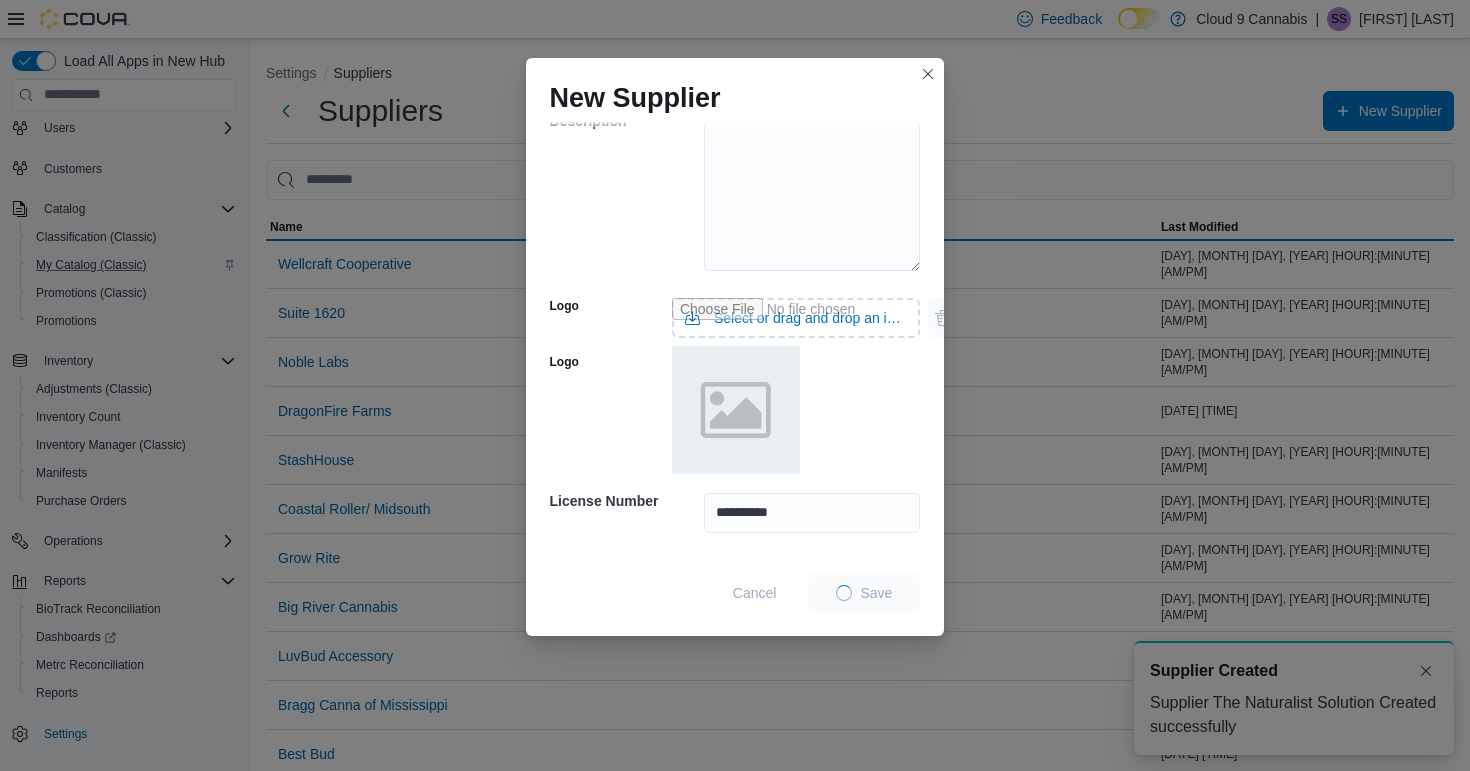 scroll, scrollTop: 0, scrollLeft: 0, axis: both 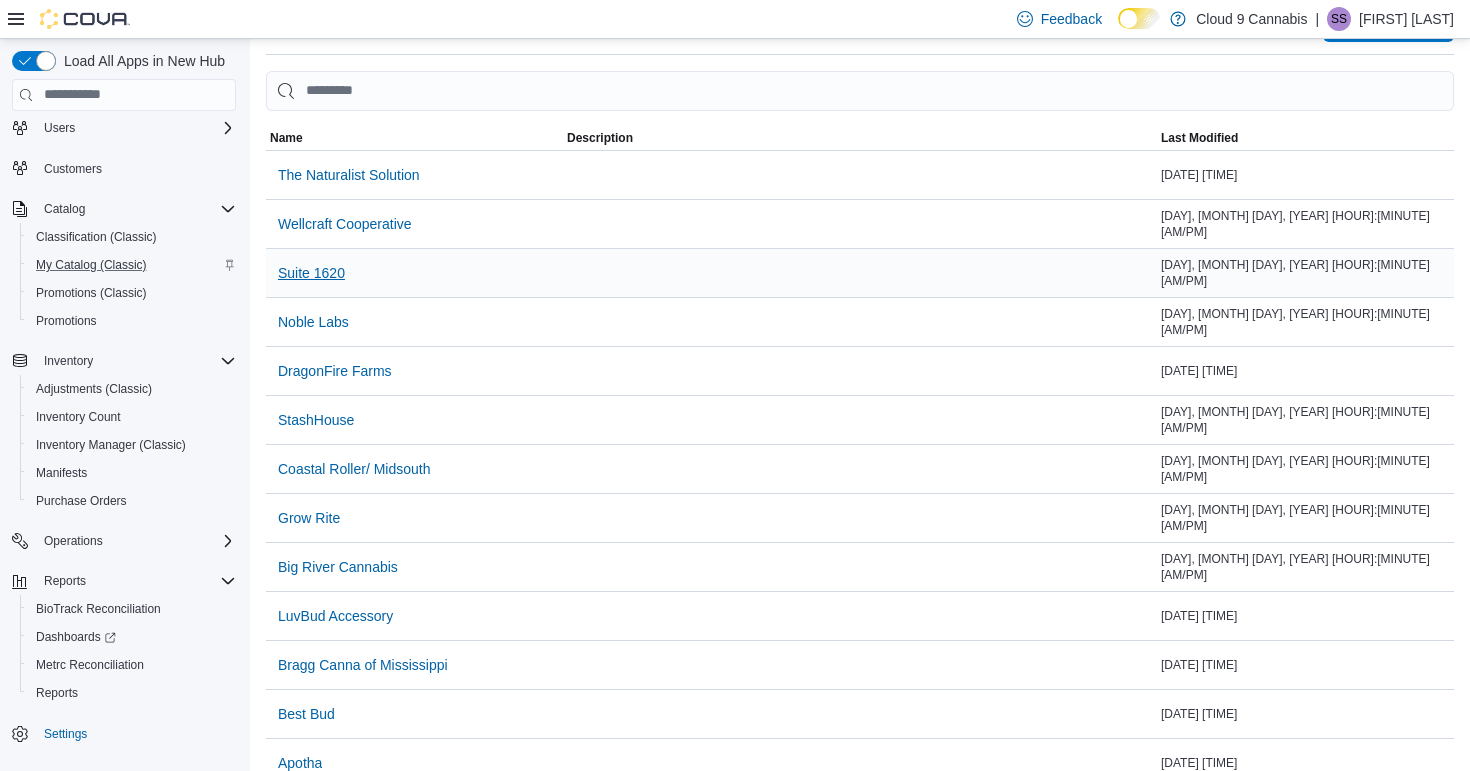 click on "Suite 1620" at bounding box center [311, 273] 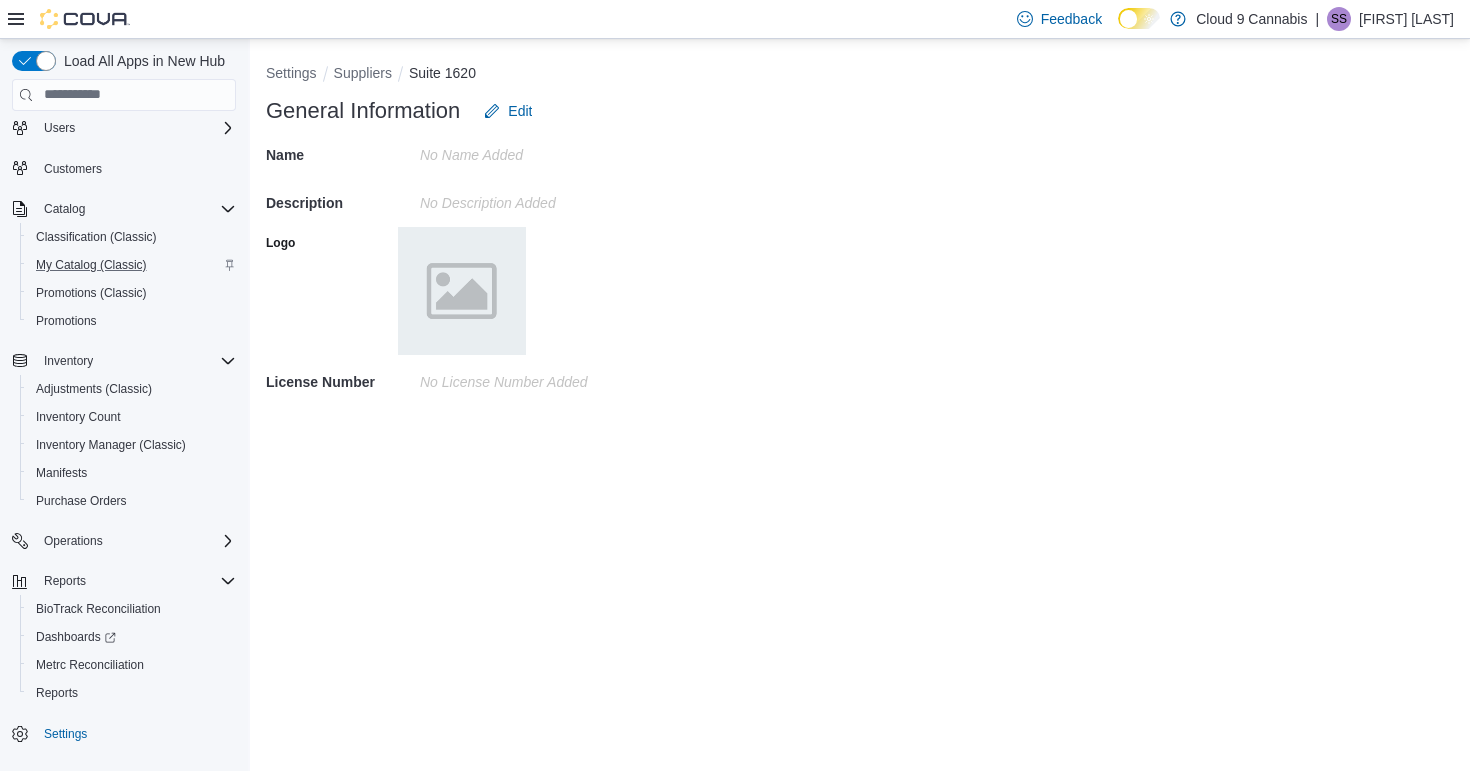 scroll, scrollTop: 0, scrollLeft: 0, axis: both 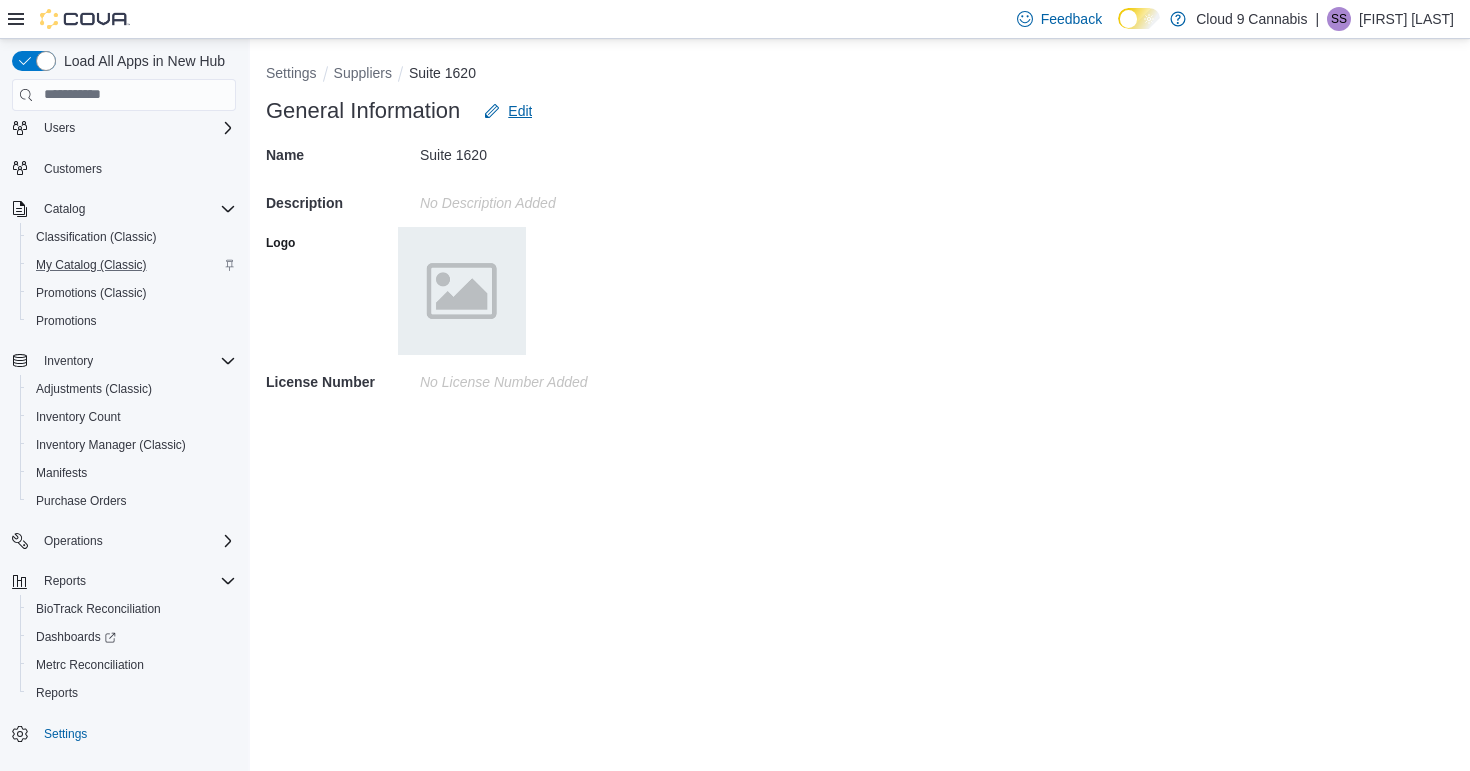 click on "Edit" at bounding box center (520, 111) 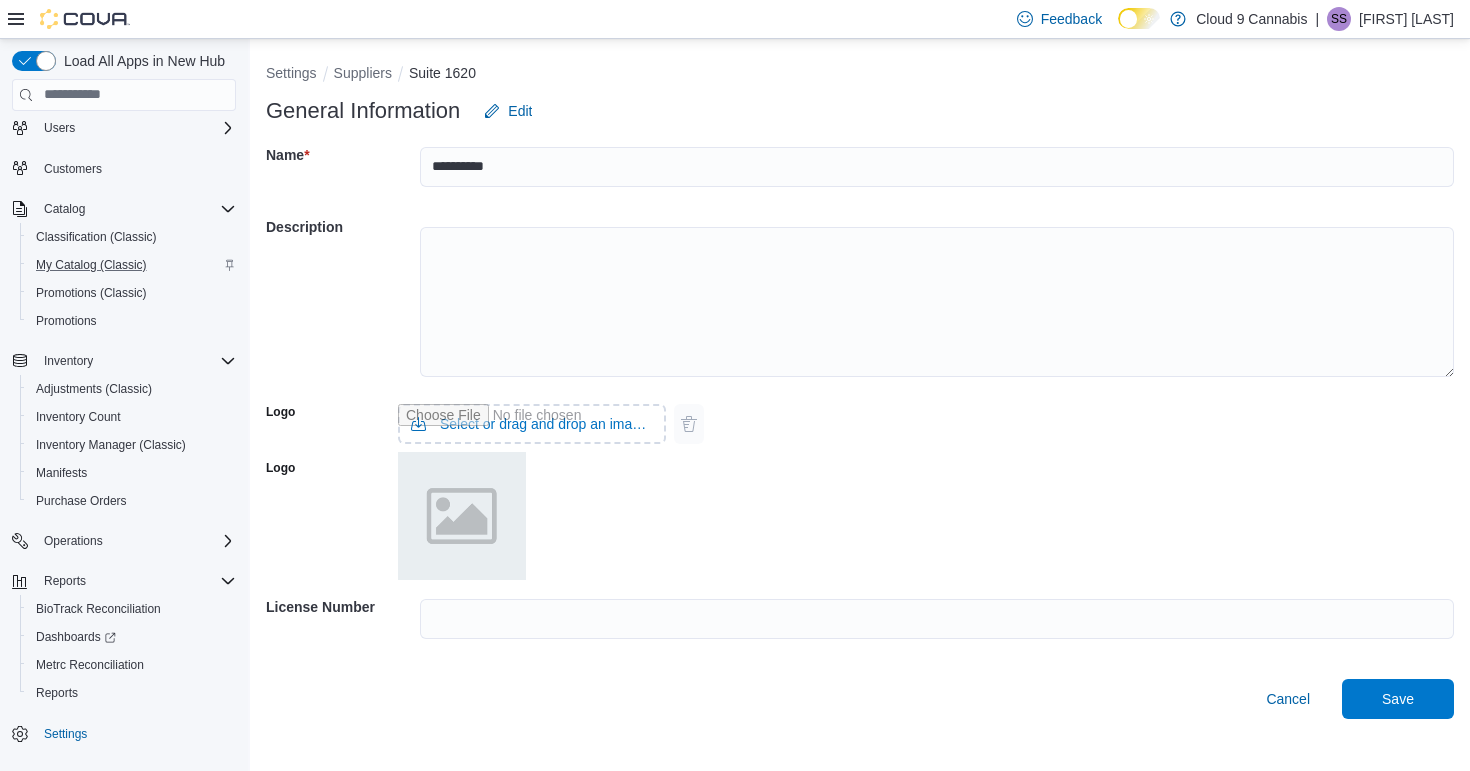 click at bounding box center [937, 619] 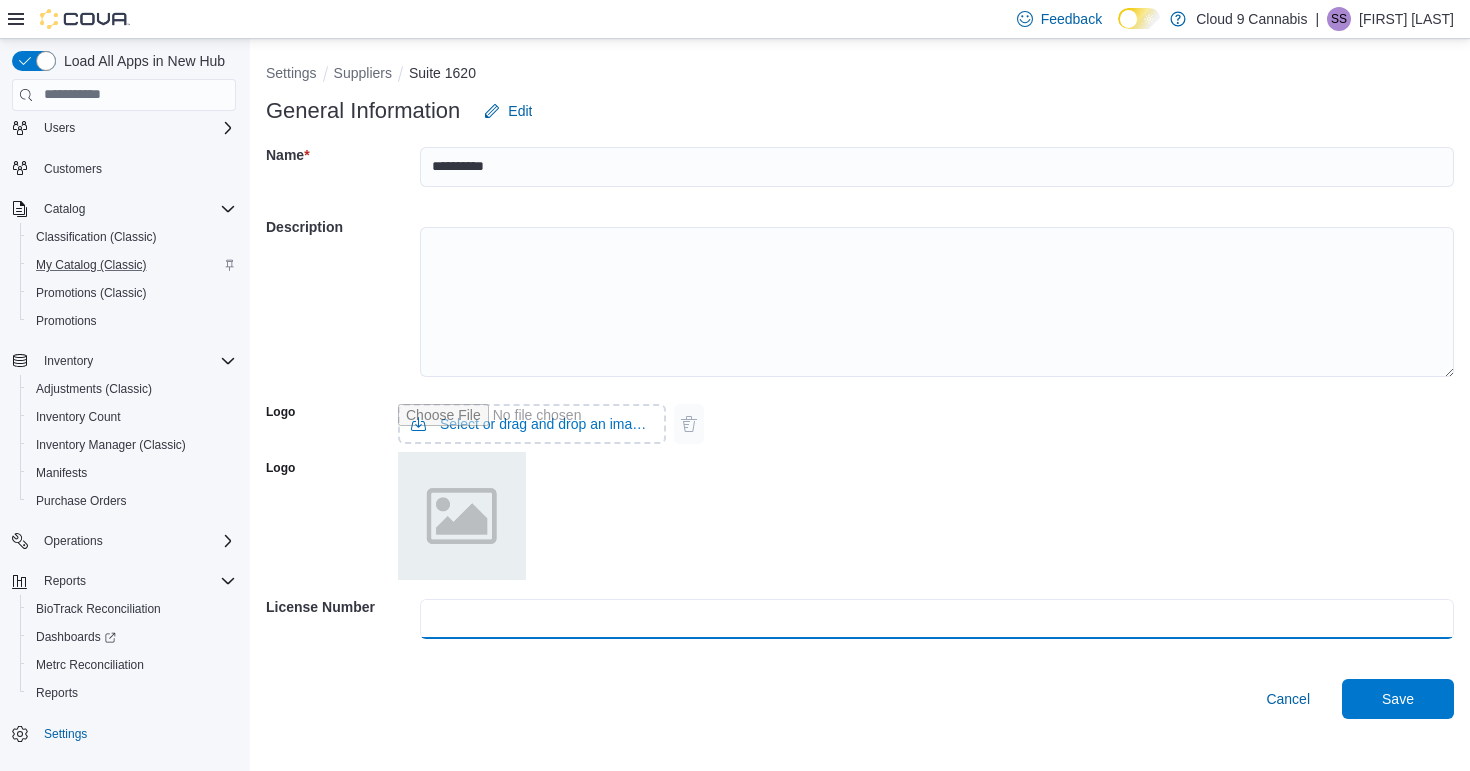 click at bounding box center (937, 619) 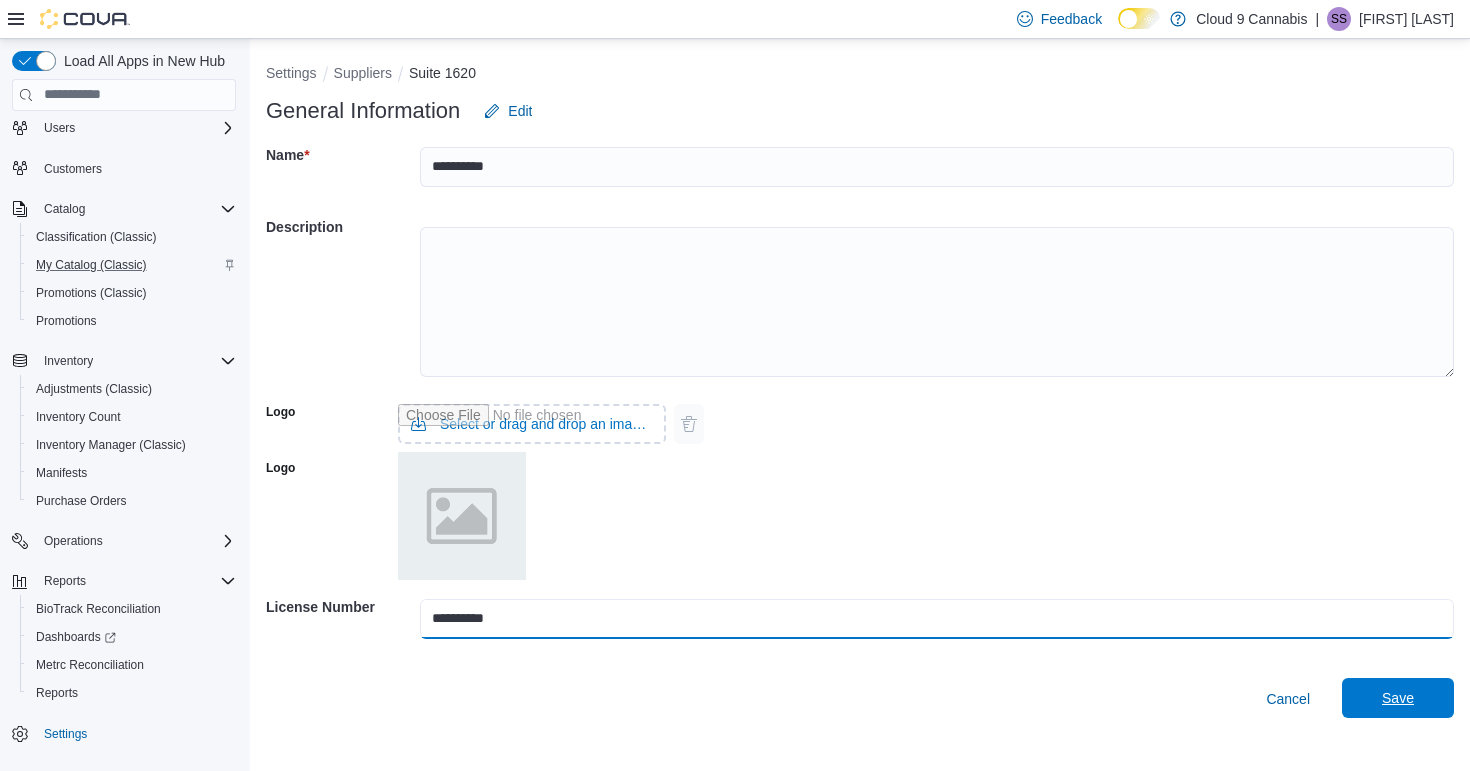 type on "**********" 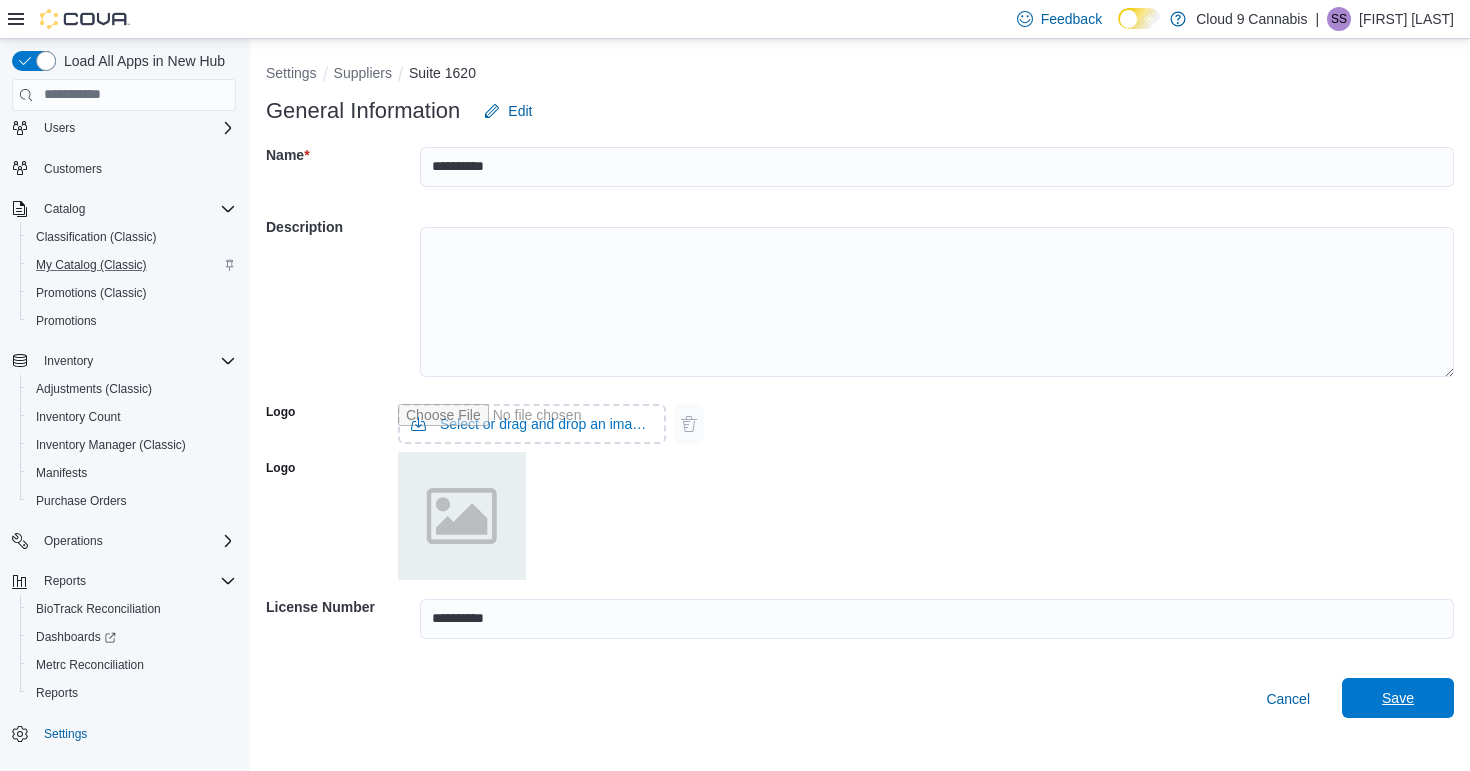 click on "Save" at bounding box center (1398, 698) 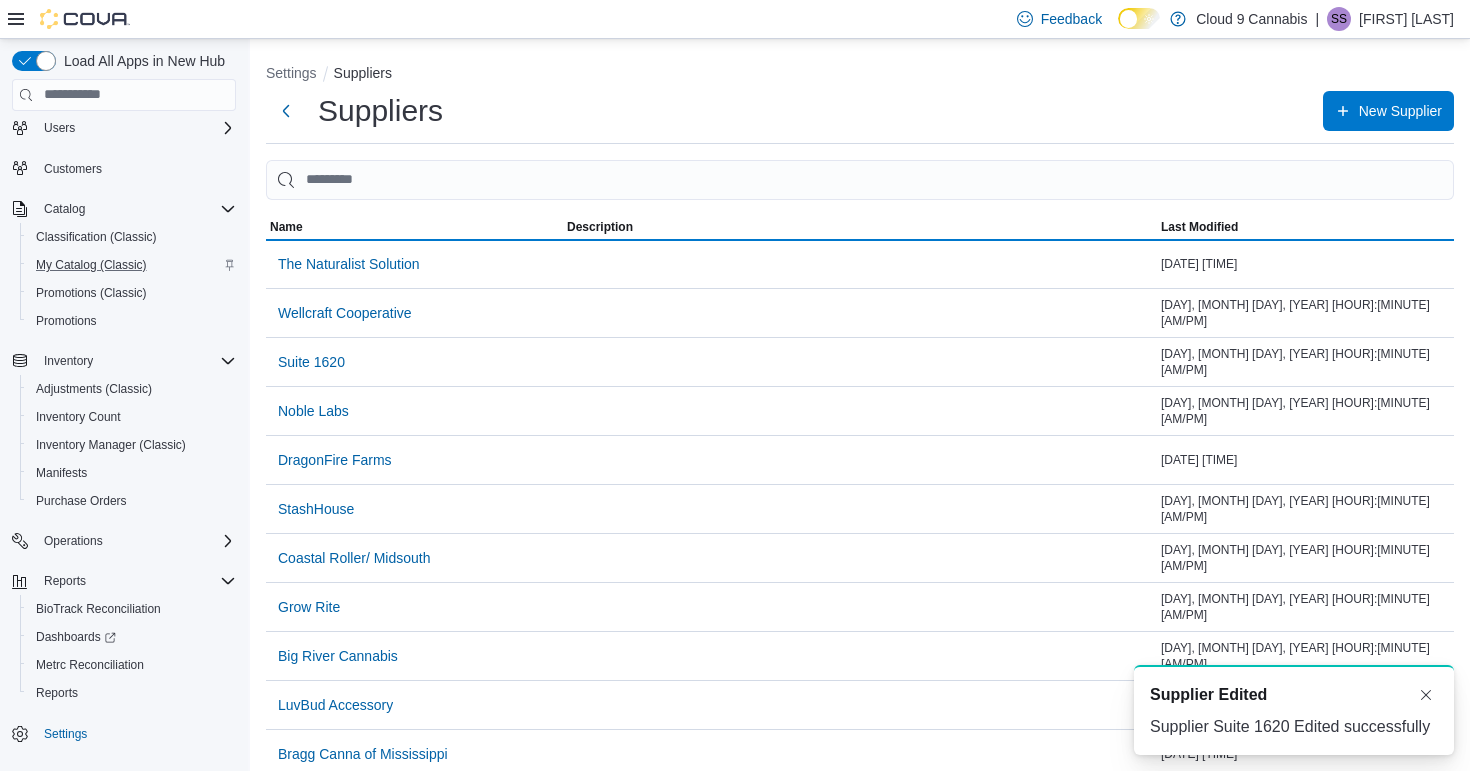 scroll, scrollTop: 0, scrollLeft: 0, axis: both 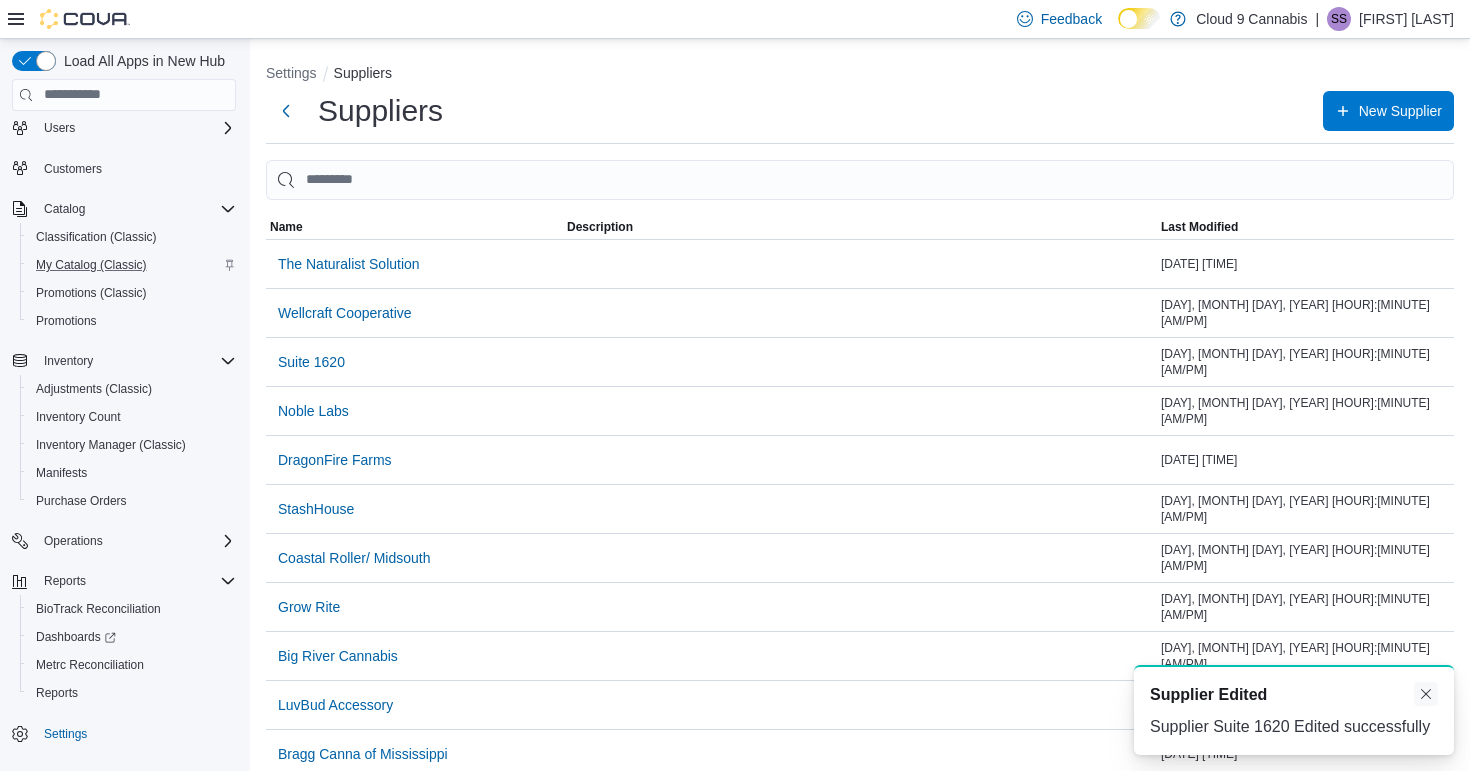 click at bounding box center (1426, 694) 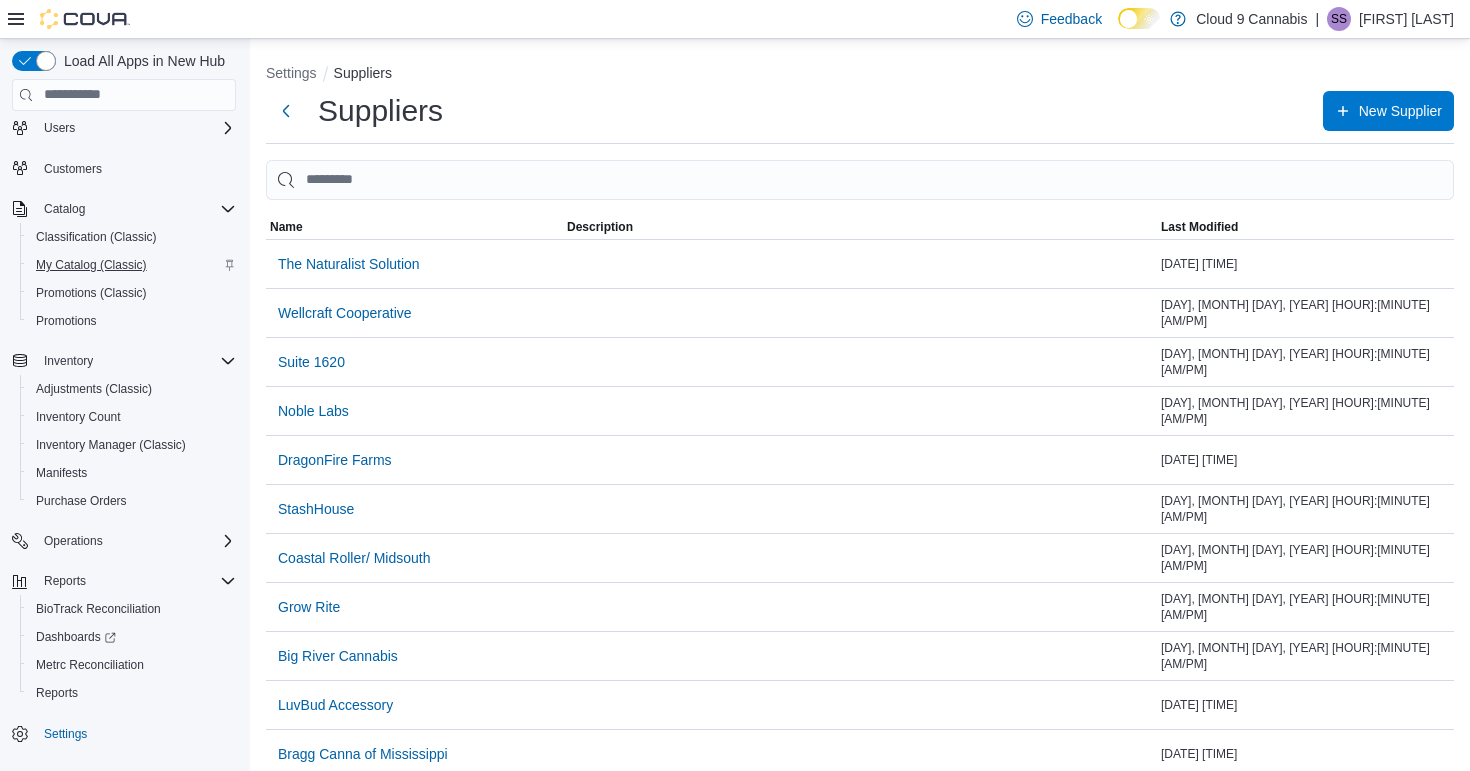 click on "My Catalog (Classic)" at bounding box center [91, 265] 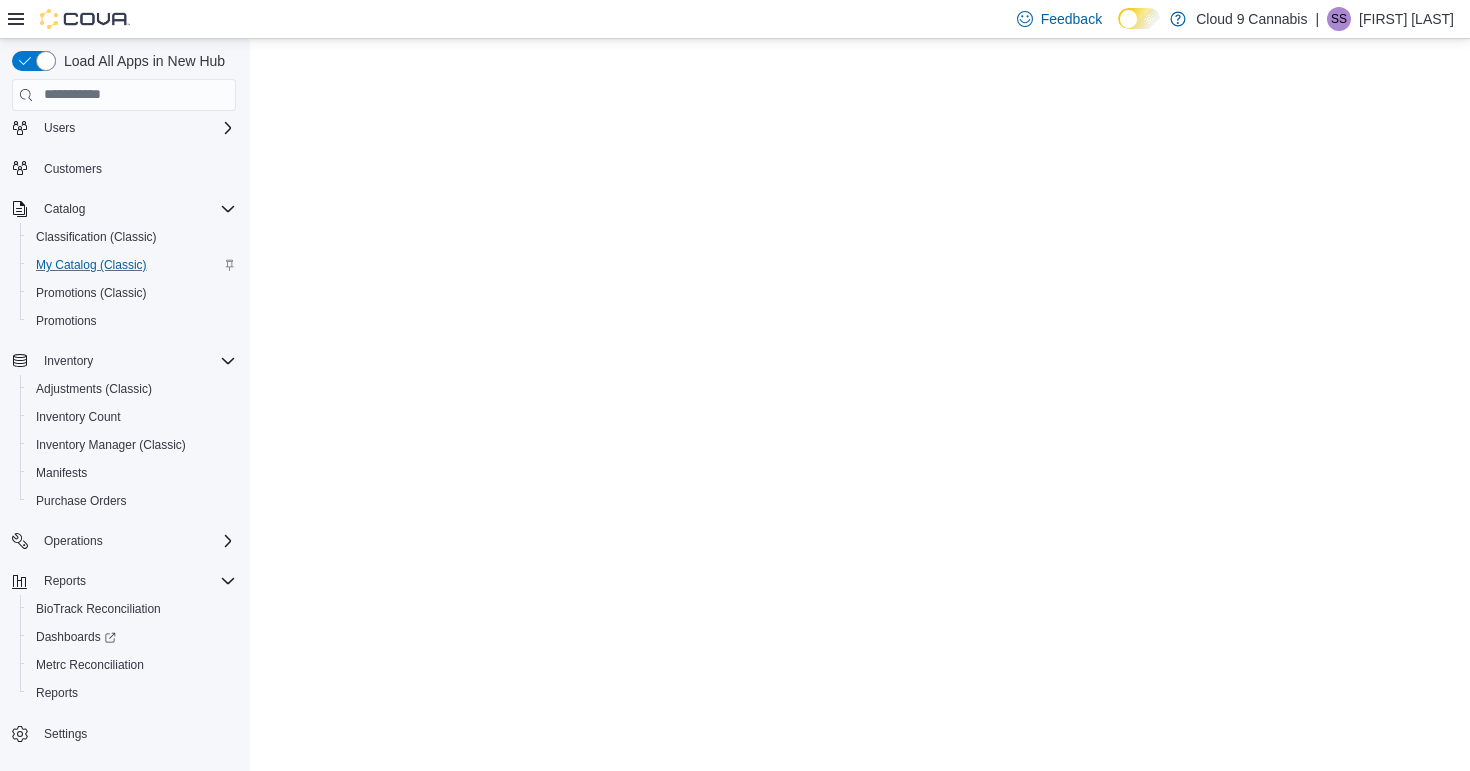 scroll, scrollTop: 0, scrollLeft: 0, axis: both 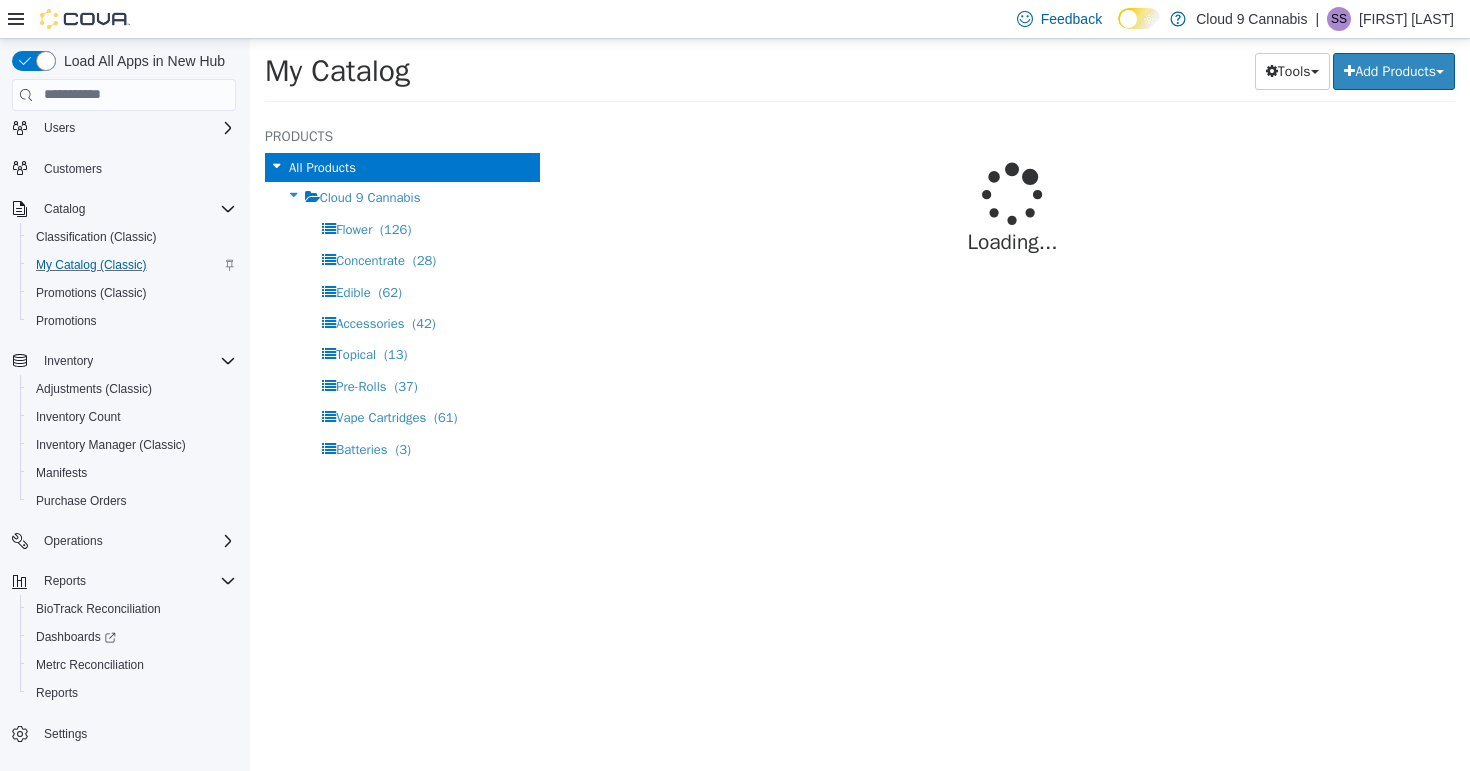 select on "**********" 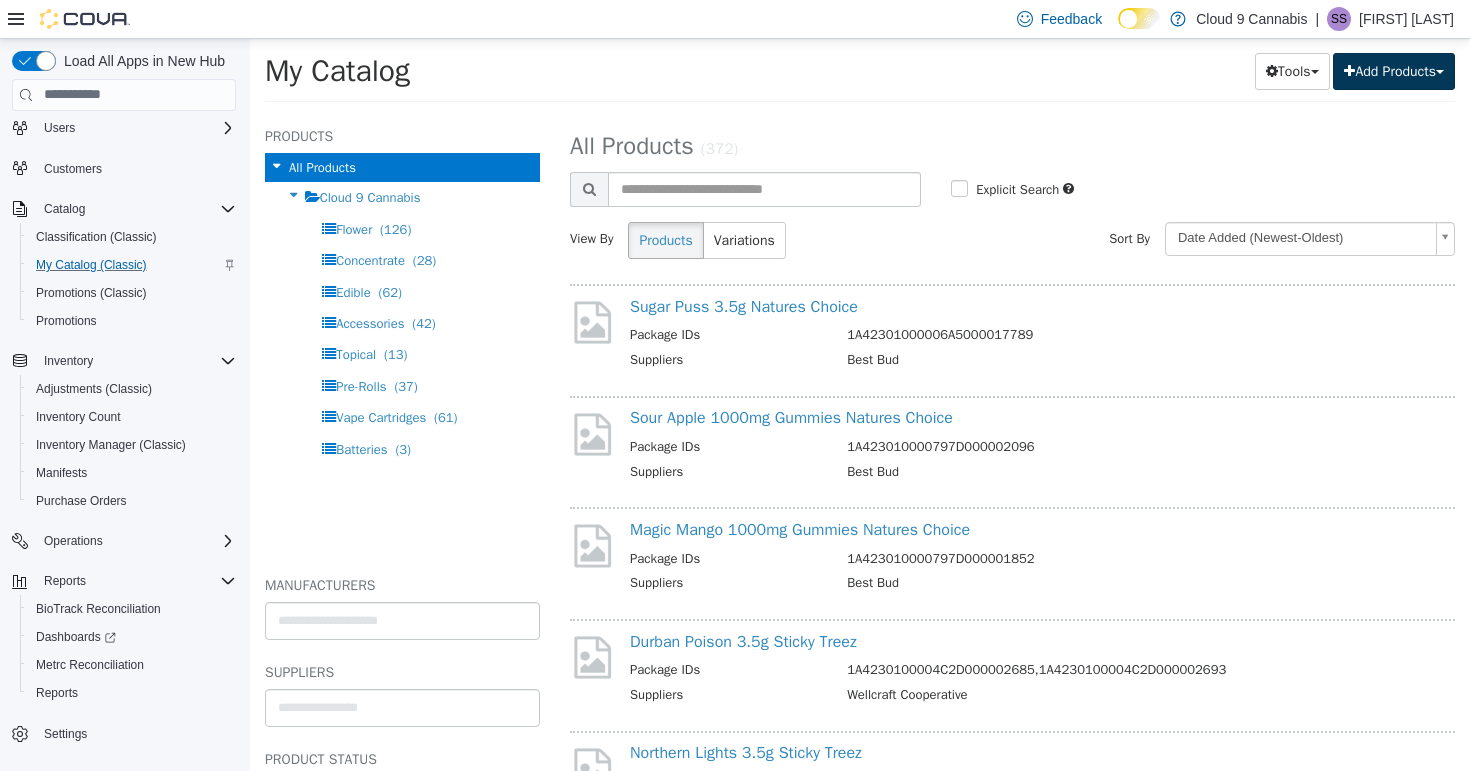 click on "Add Products" at bounding box center (1394, 70) 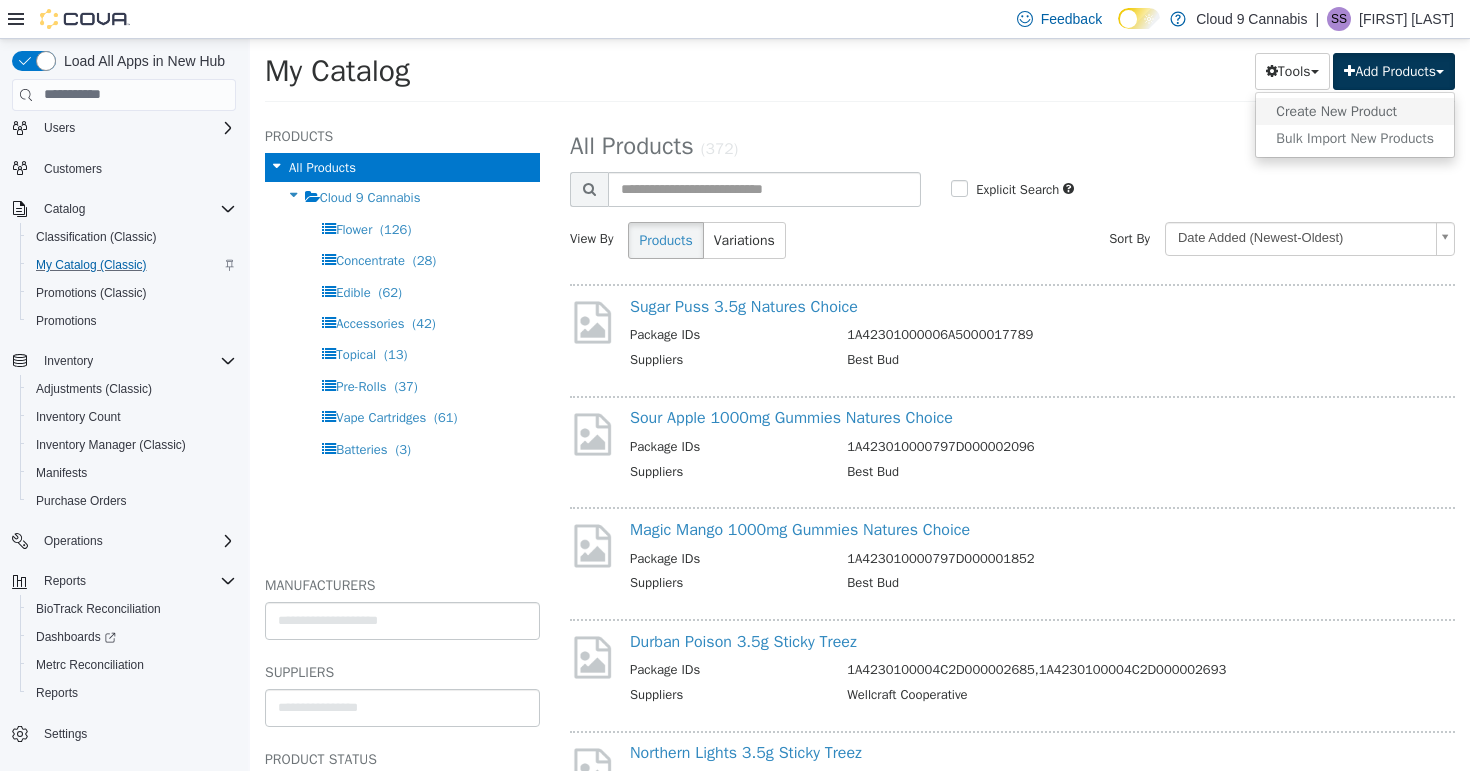 click on "Create New Product" at bounding box center [1355, 110] 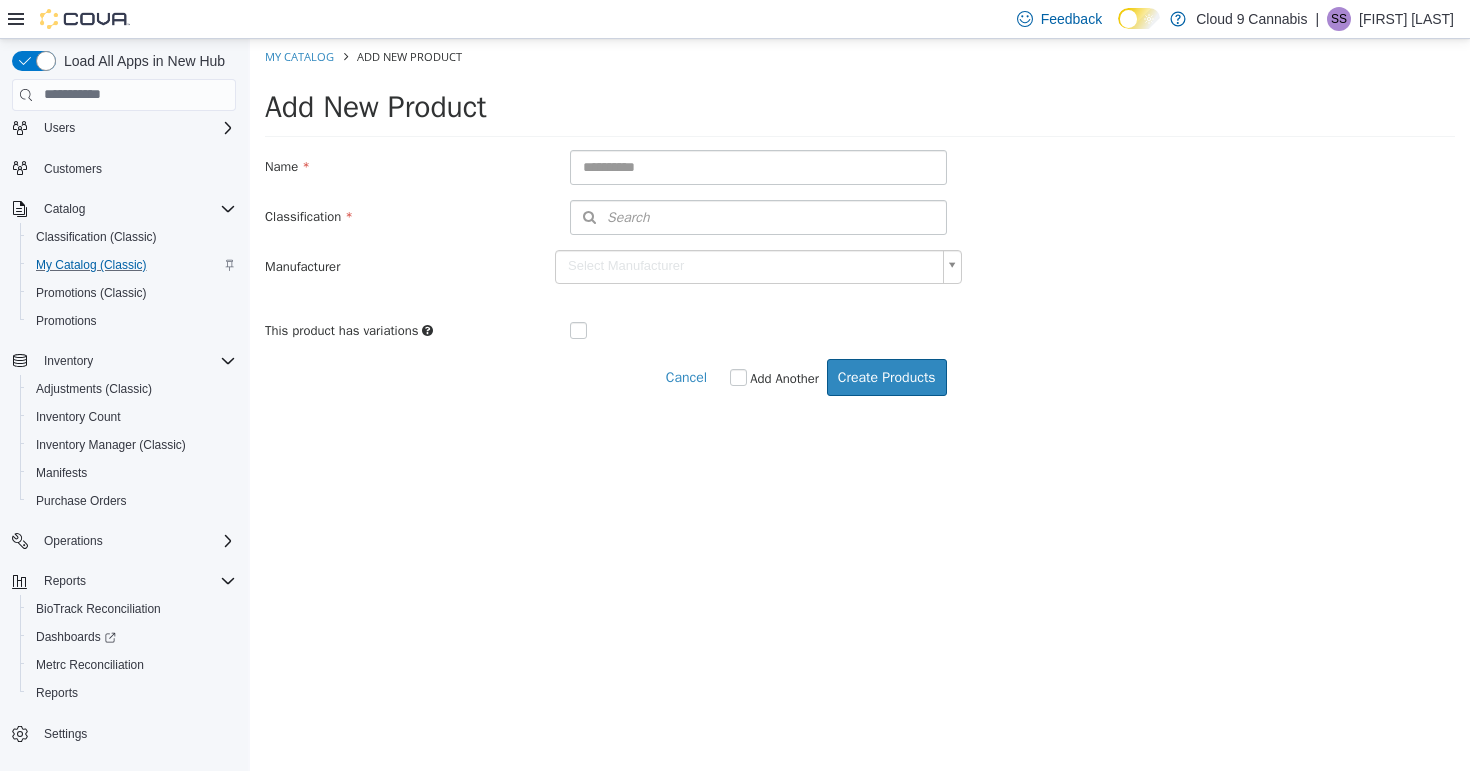 type on "*" 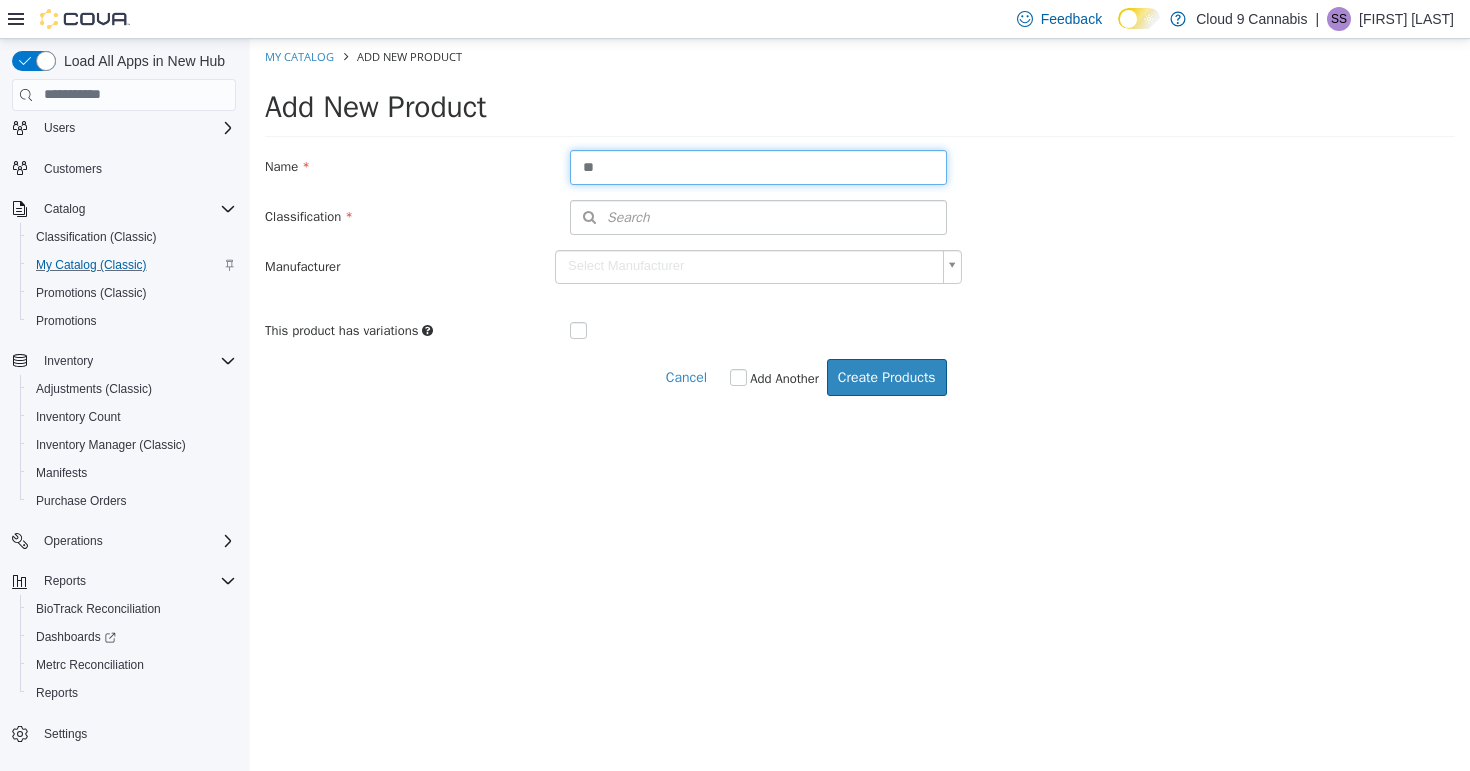 type on "*" 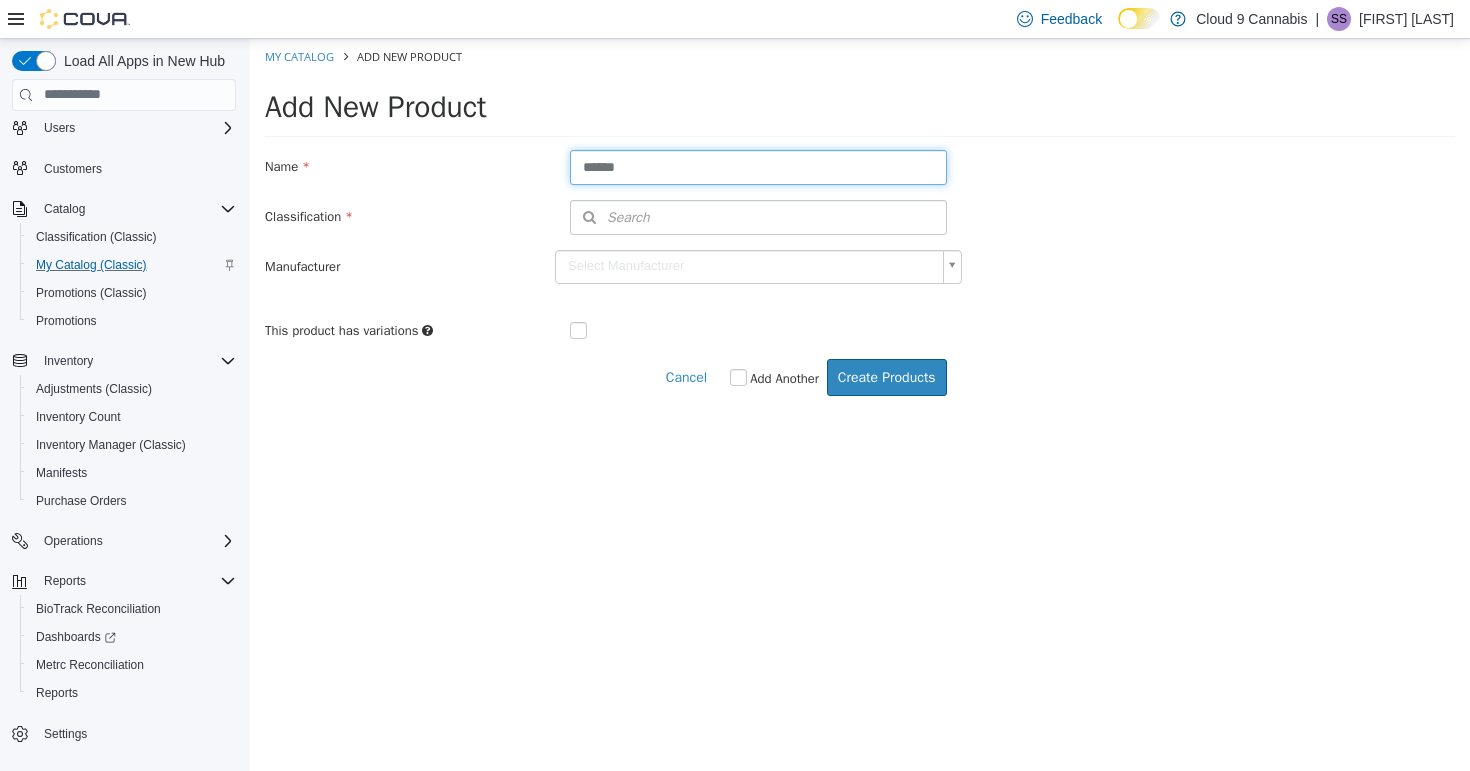 click on "******" at bounding box center (758, 166) 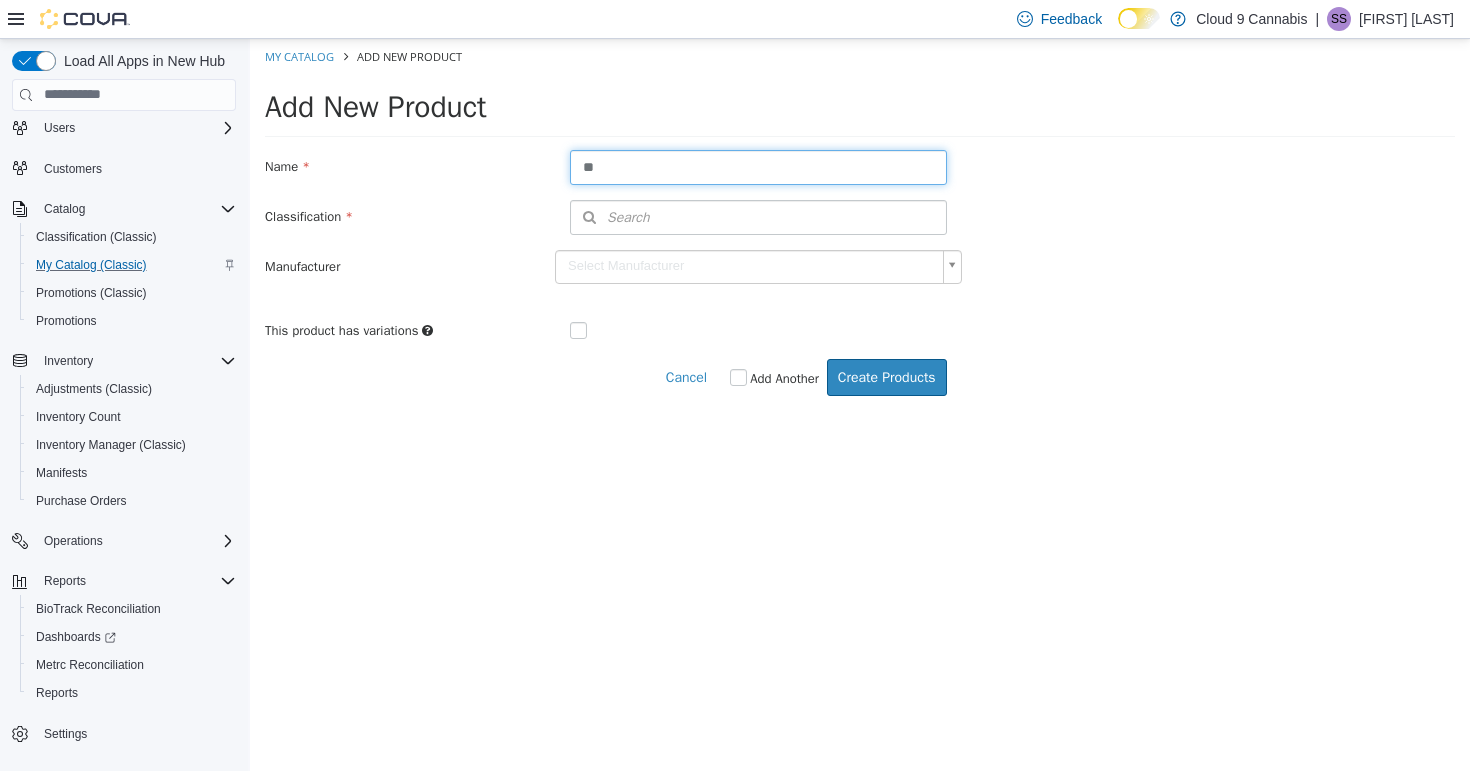 type on "*" 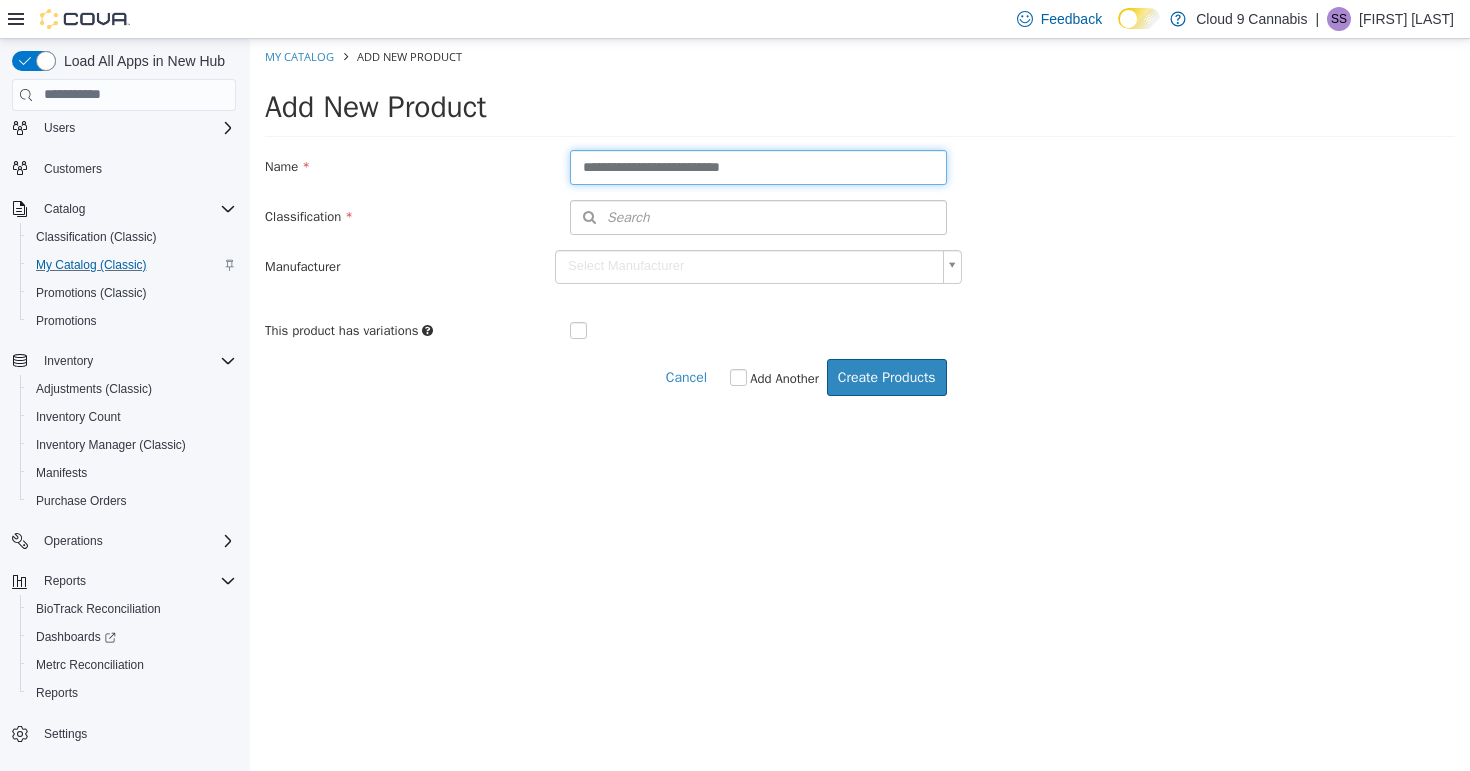 click on "**********" at bounding box center [758, 166] 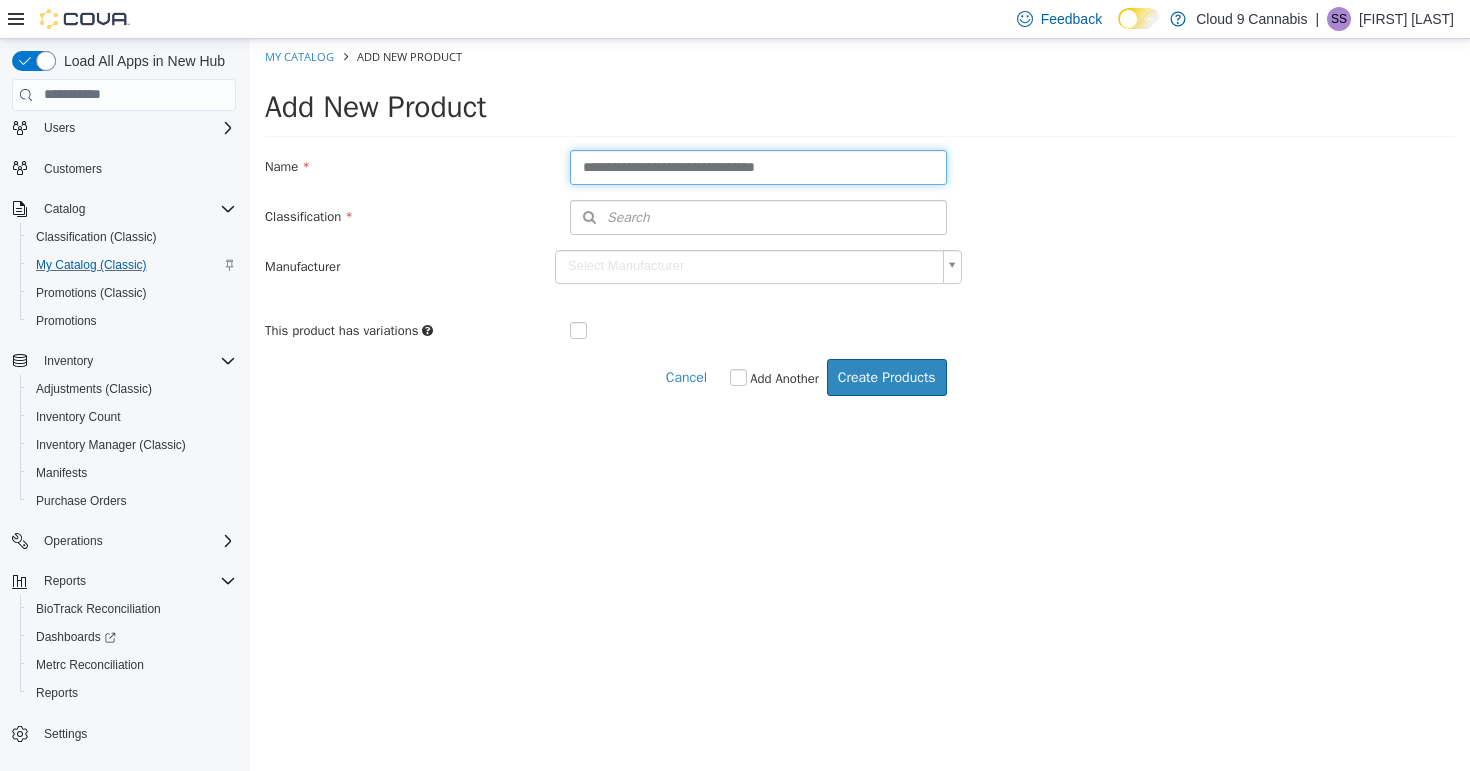 type on "**********" 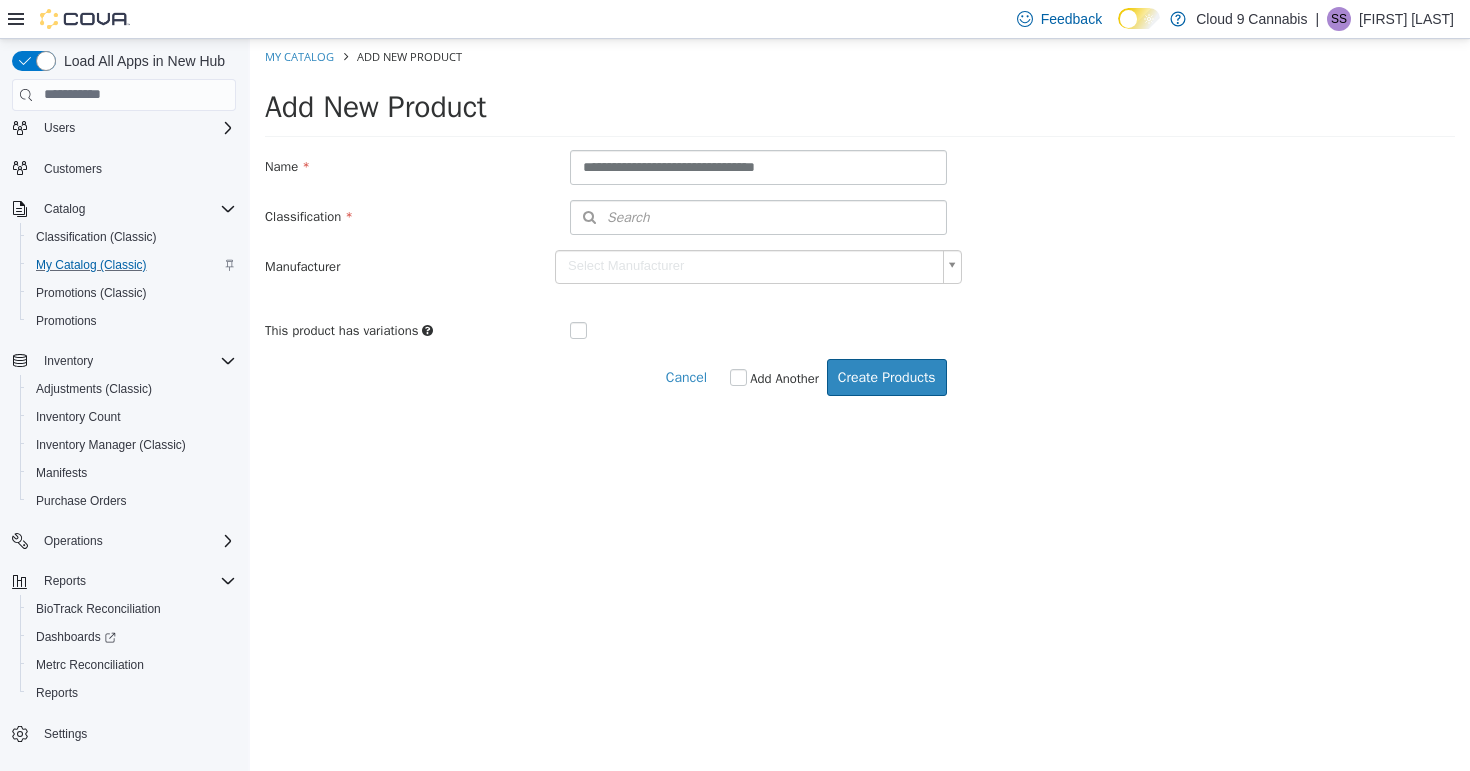 click on "Search" at bounding box center (758, 216) 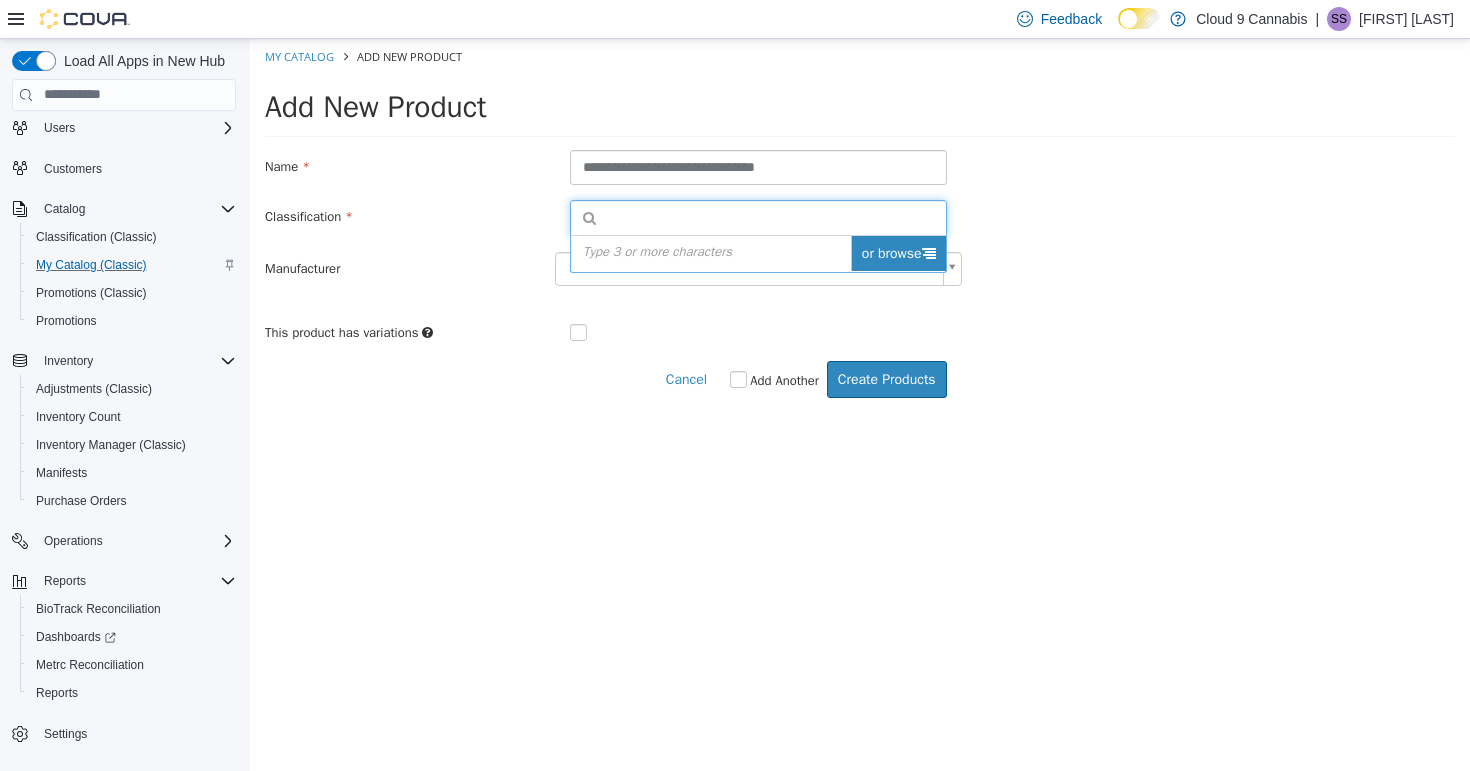 click on "or browse" at bounding box center [898, 252] 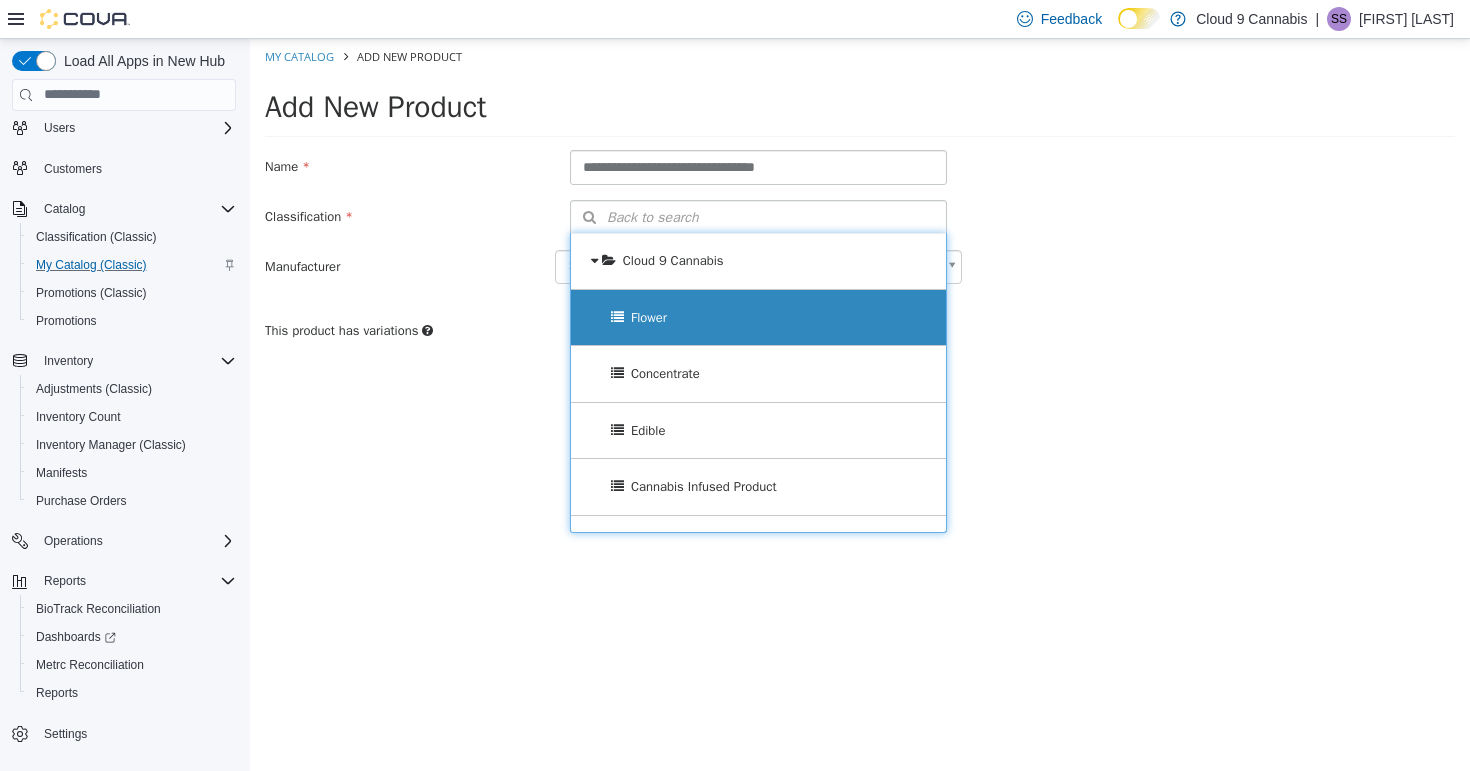 click on "Flower" at bounding box center [649, 316] 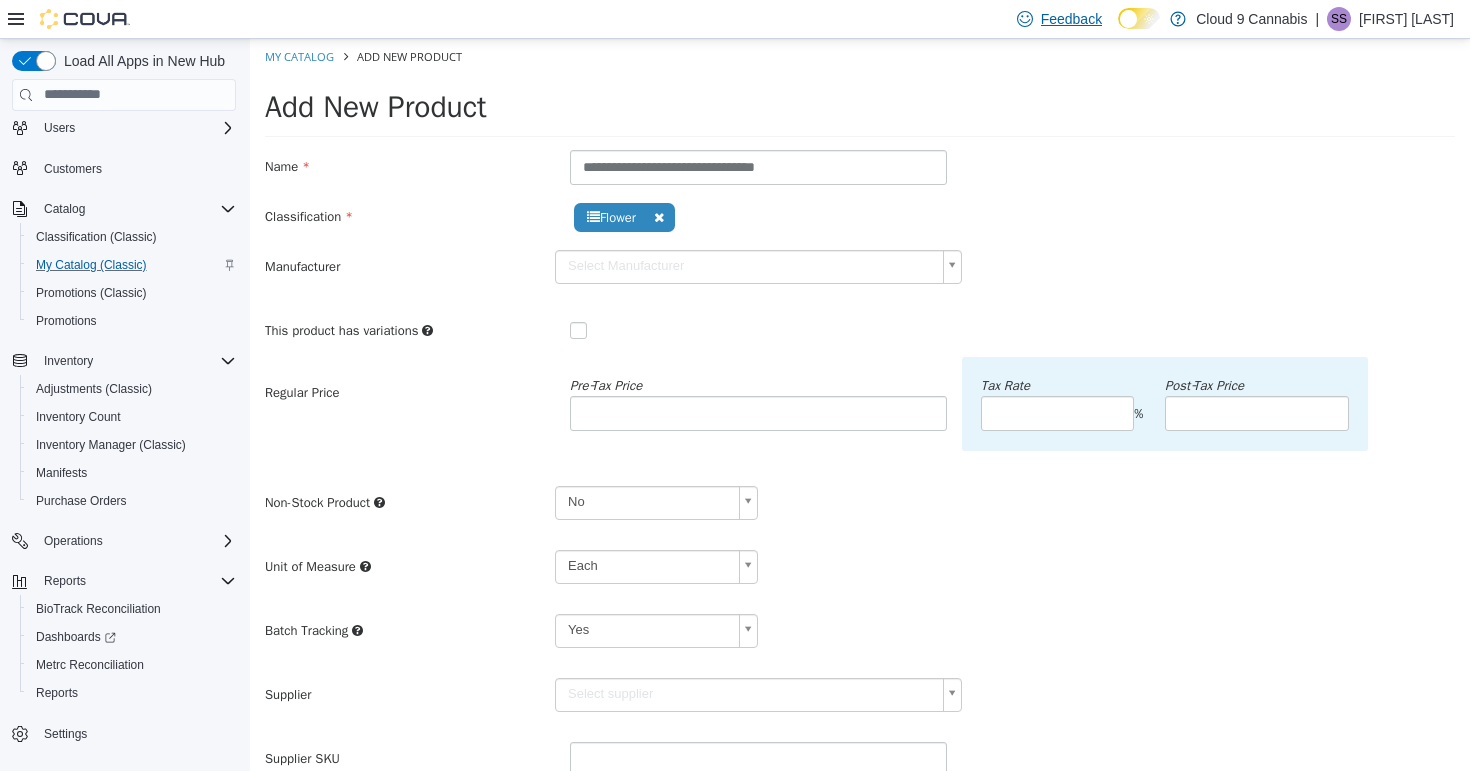 scroll, scrollTop: 0, scrollLeft: 0, axis: both 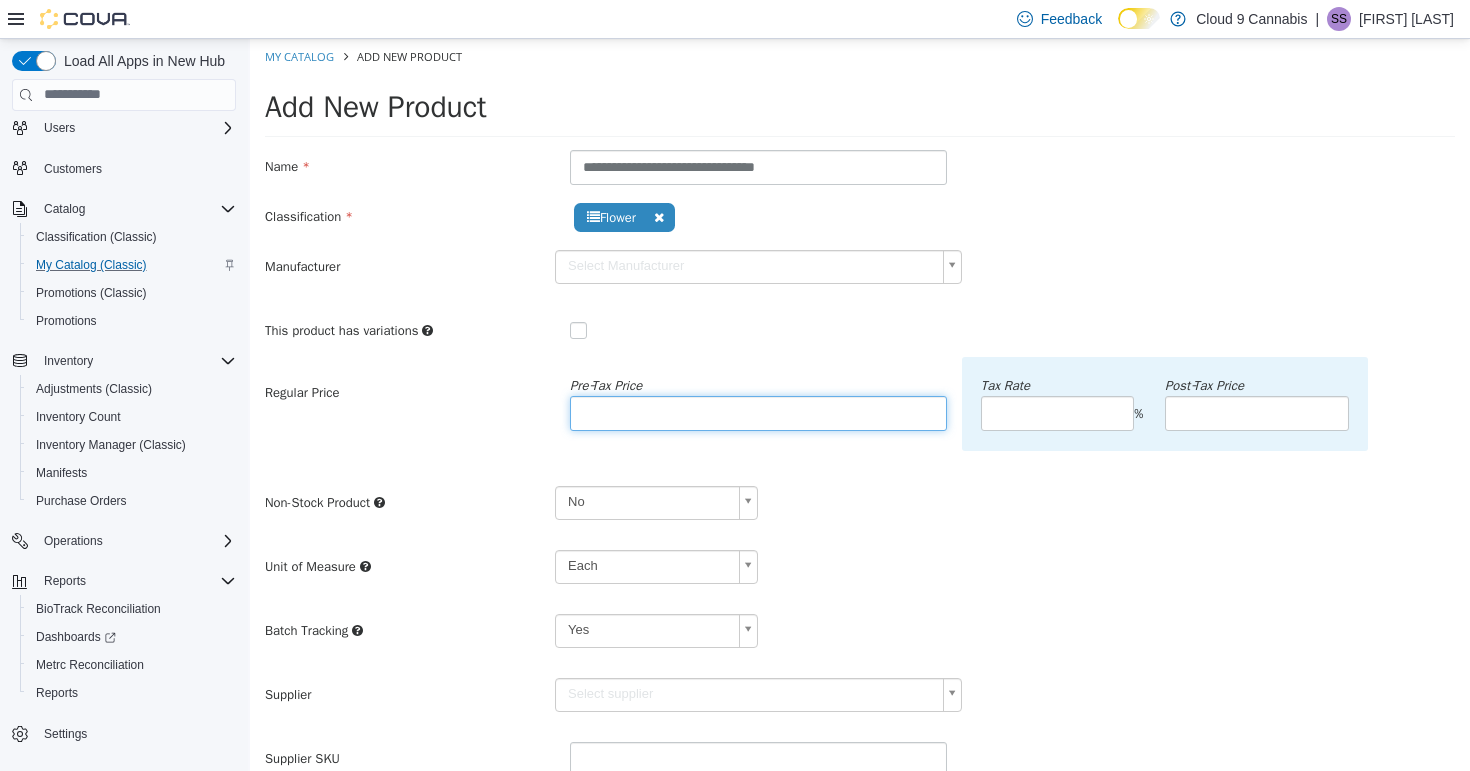 click at bounding box center (758, 412) 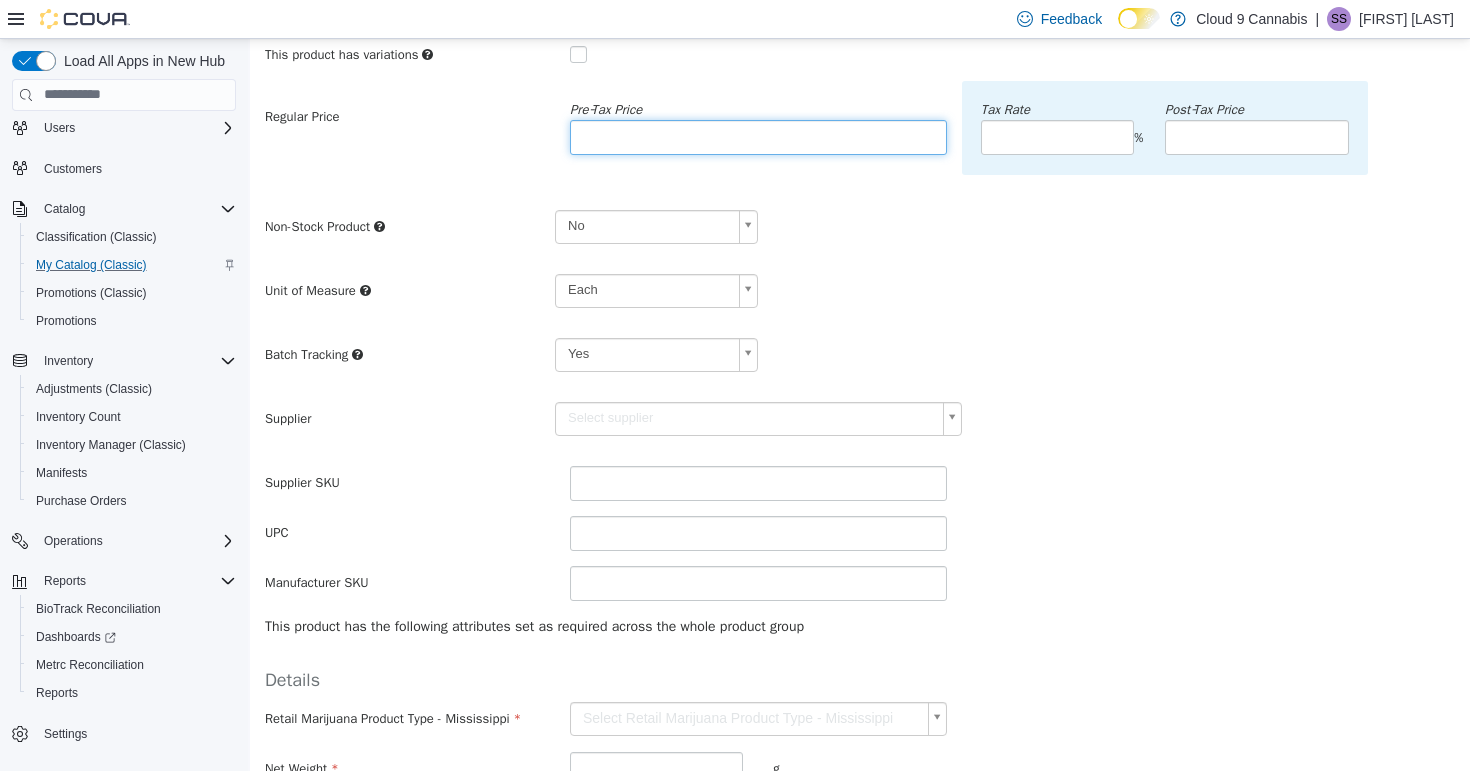 scroll, scrollTop: 288, scrollLeft: 0, axis: vertical 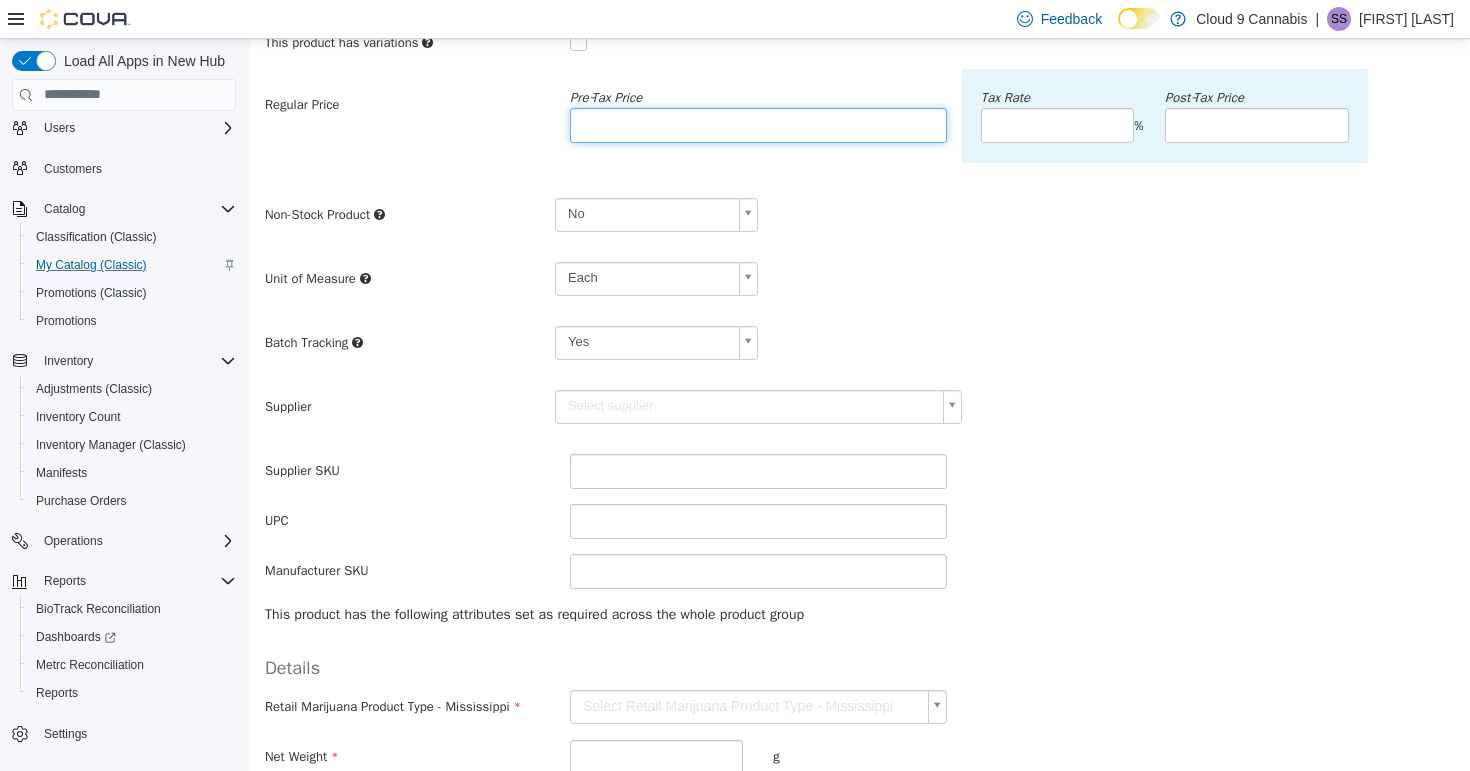 type on "*****" 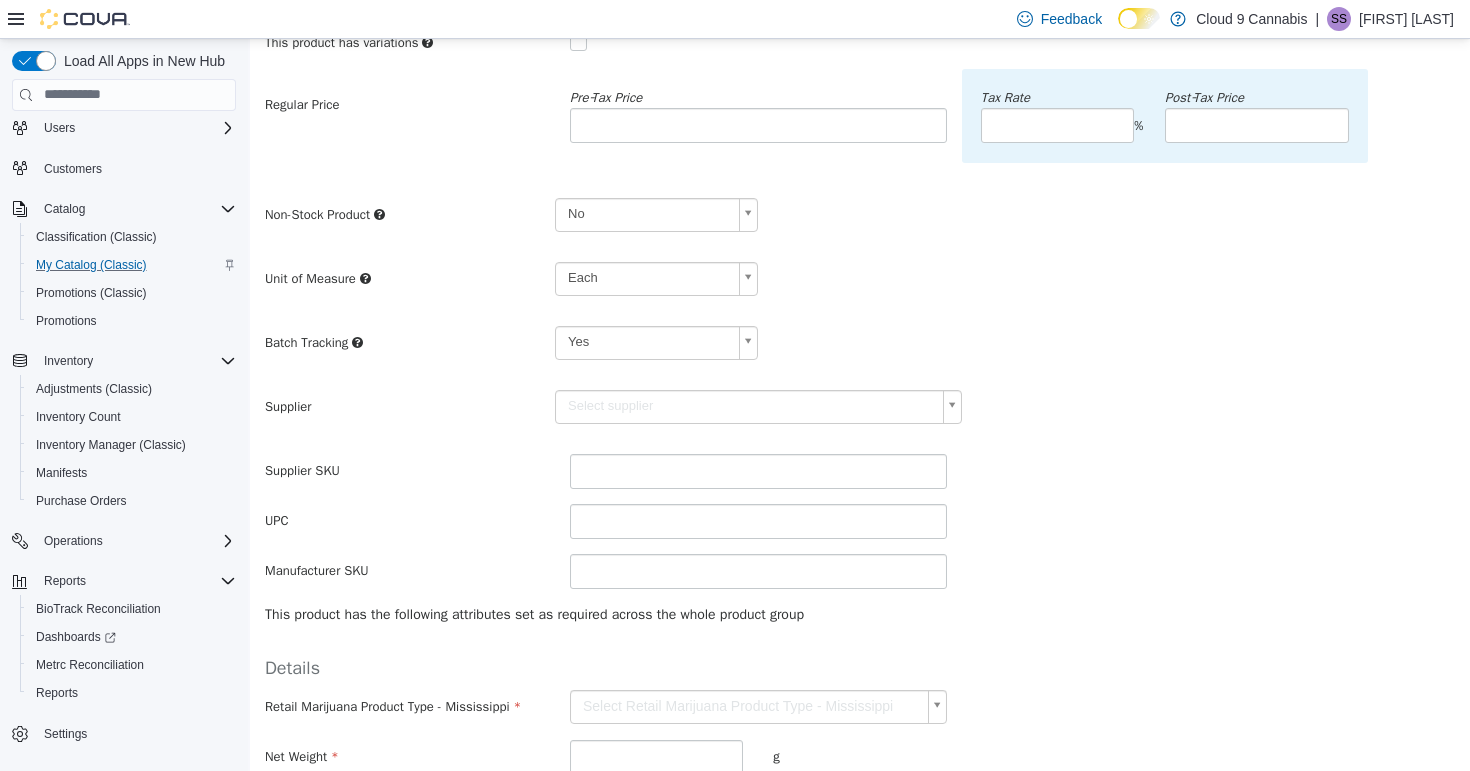 click on "**********" at bounding box center [860, 298] 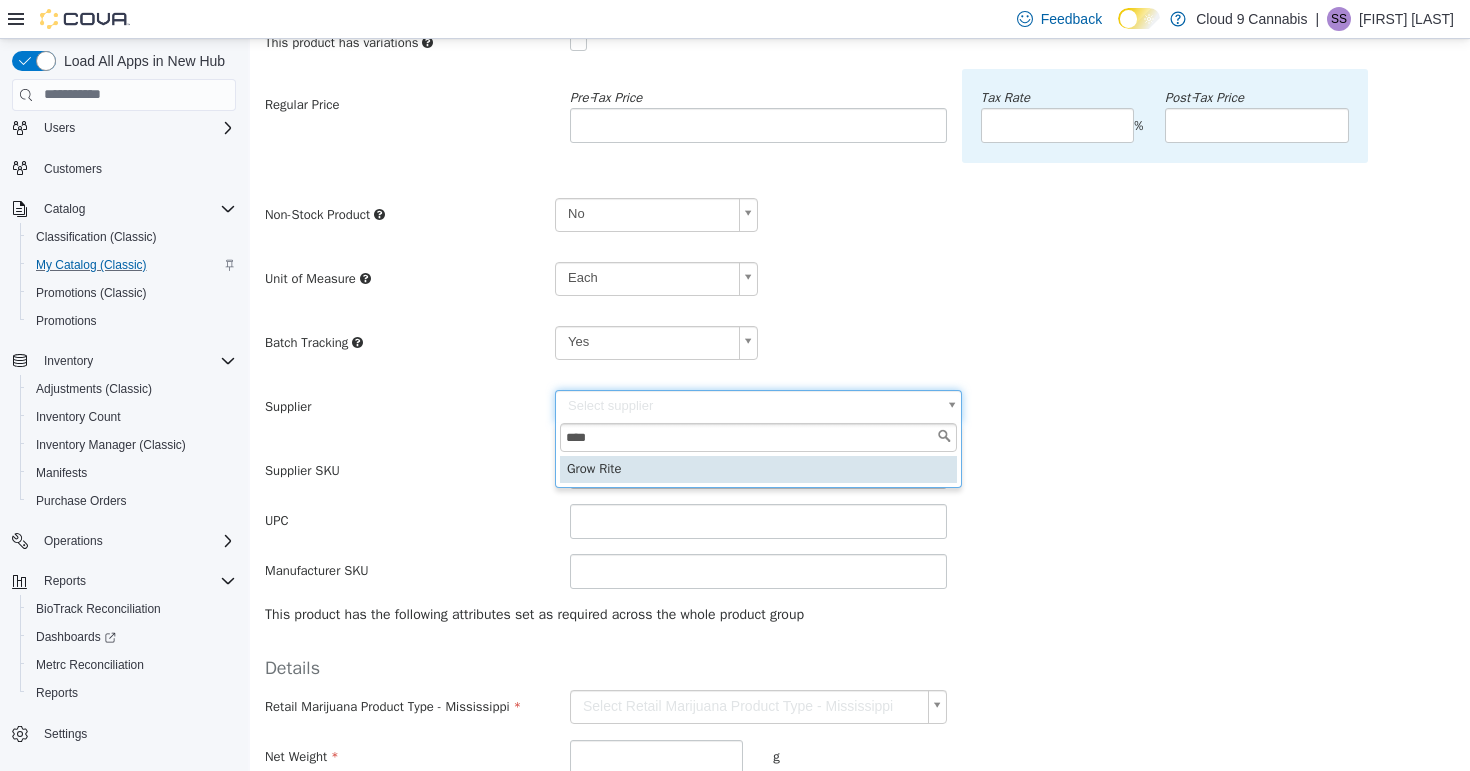 type on "****" 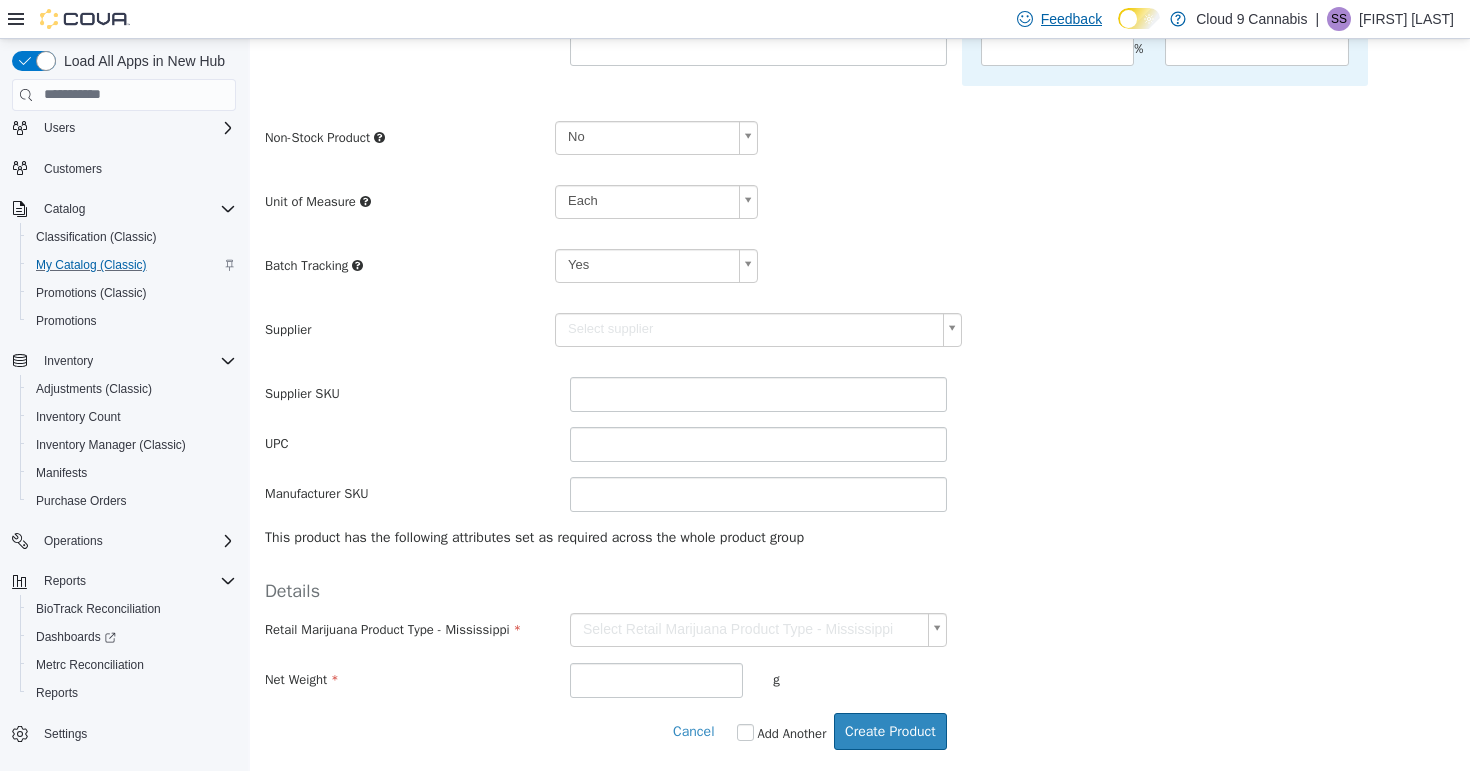 scroll, scrollTop: 375, scrollLeft: 0, axis: vertical 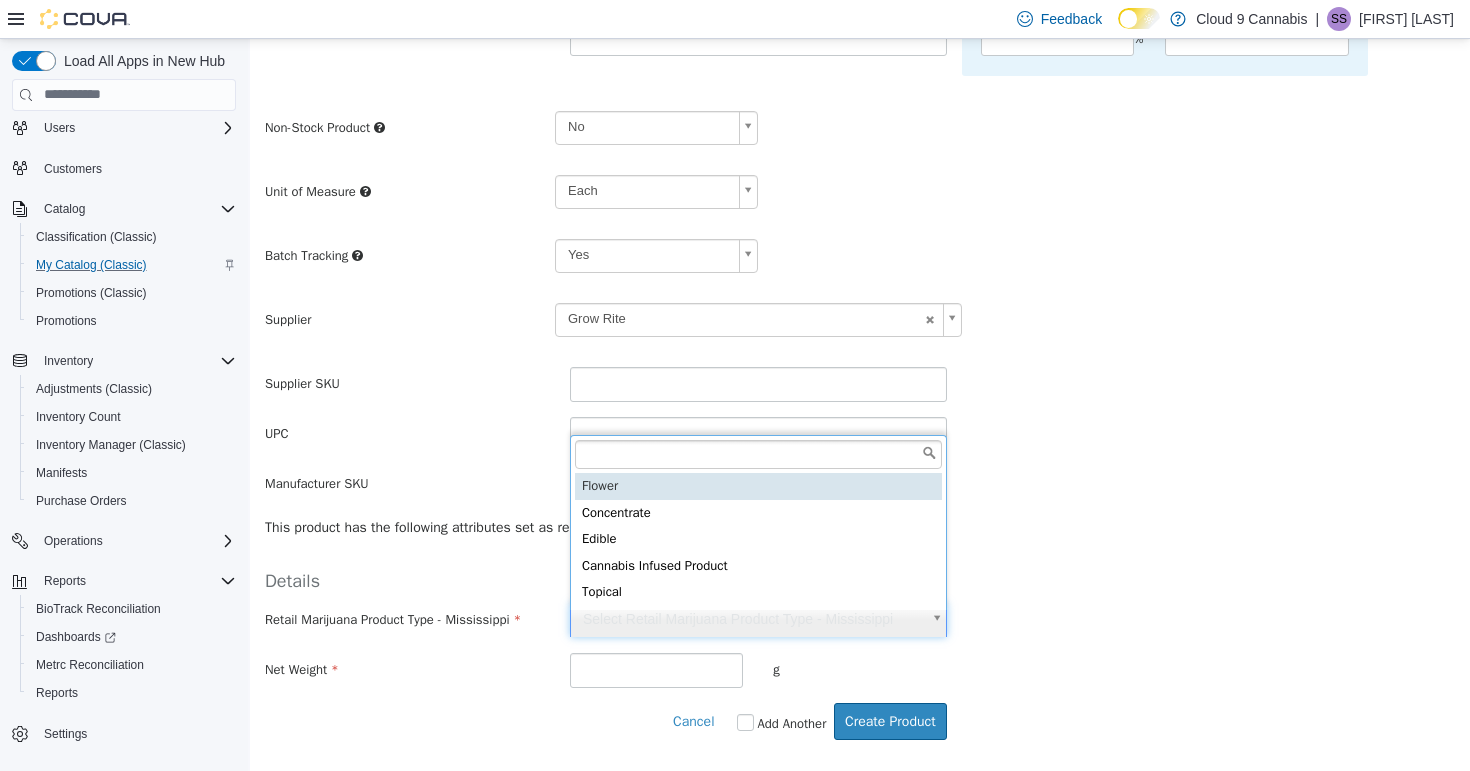 click on "**********" at bounding box center (860, 211) 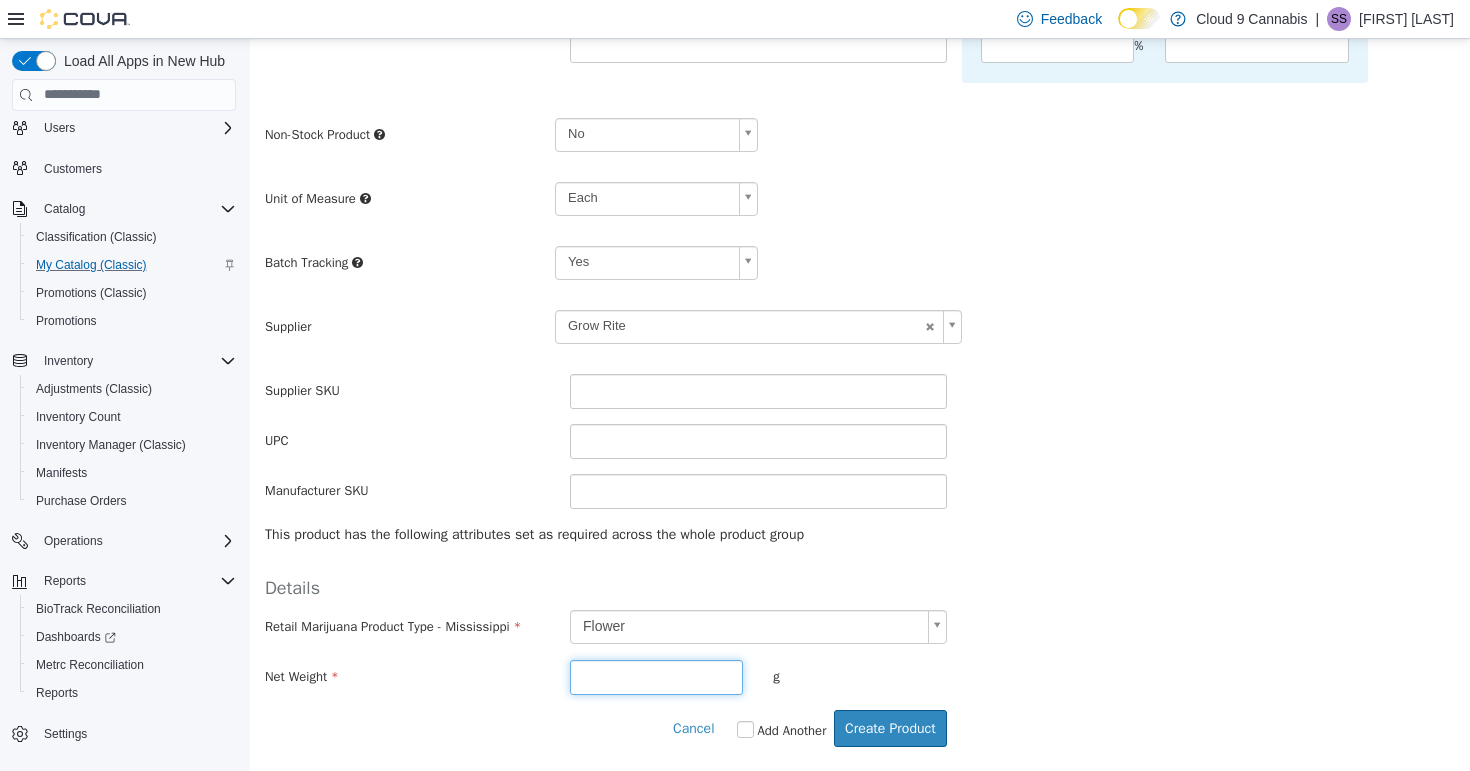 click at bounding box center [656, 676] 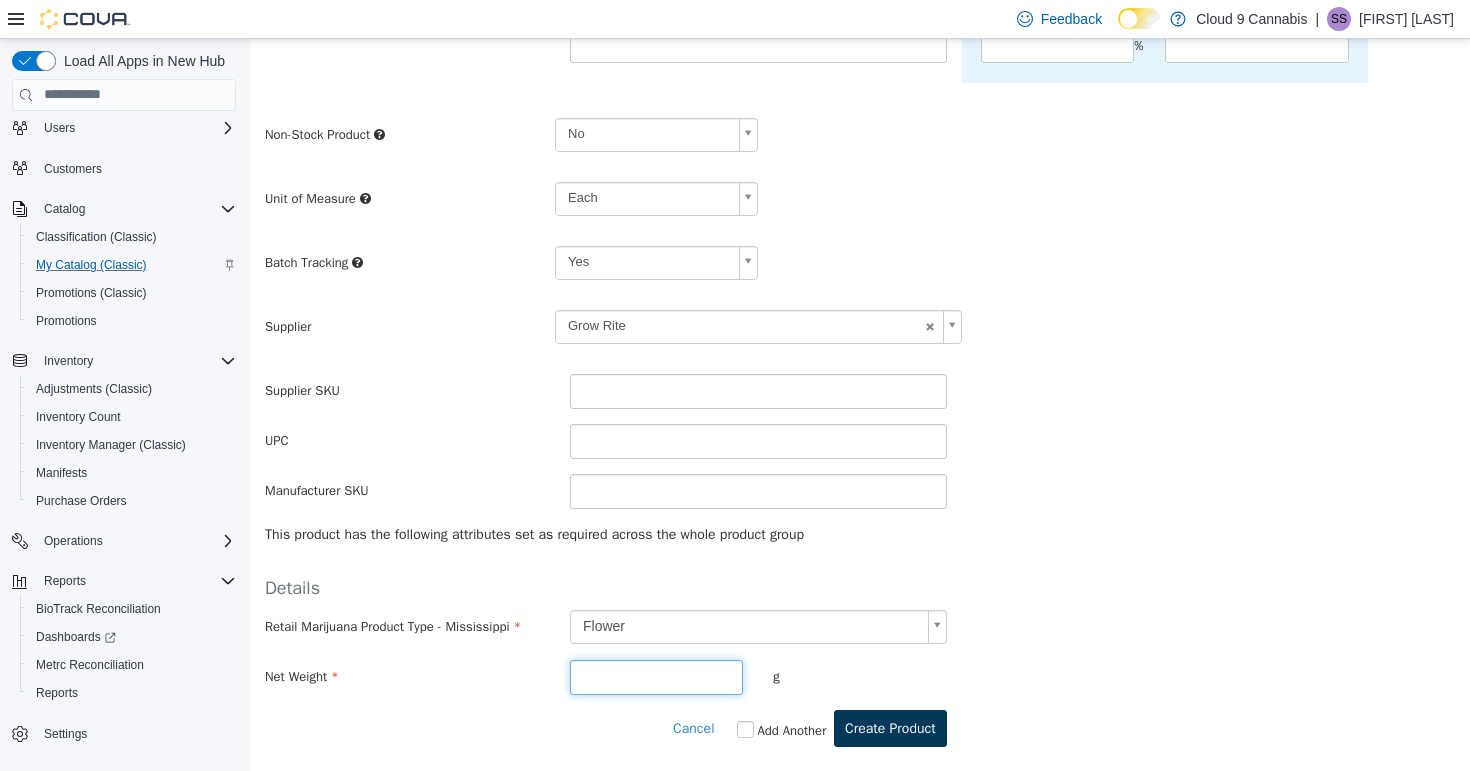 type on "***" 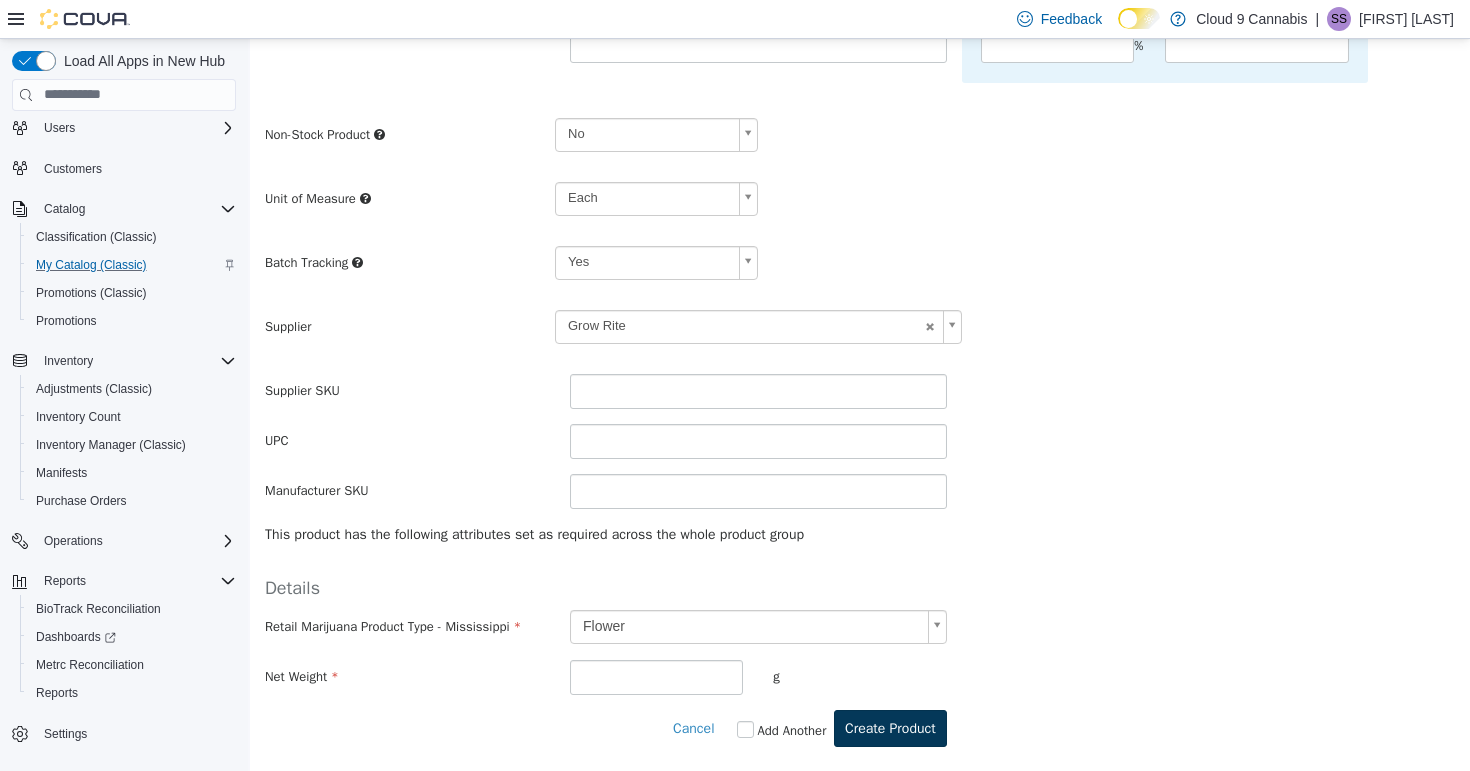click on "Create Product" at bounding box center (890, 727) 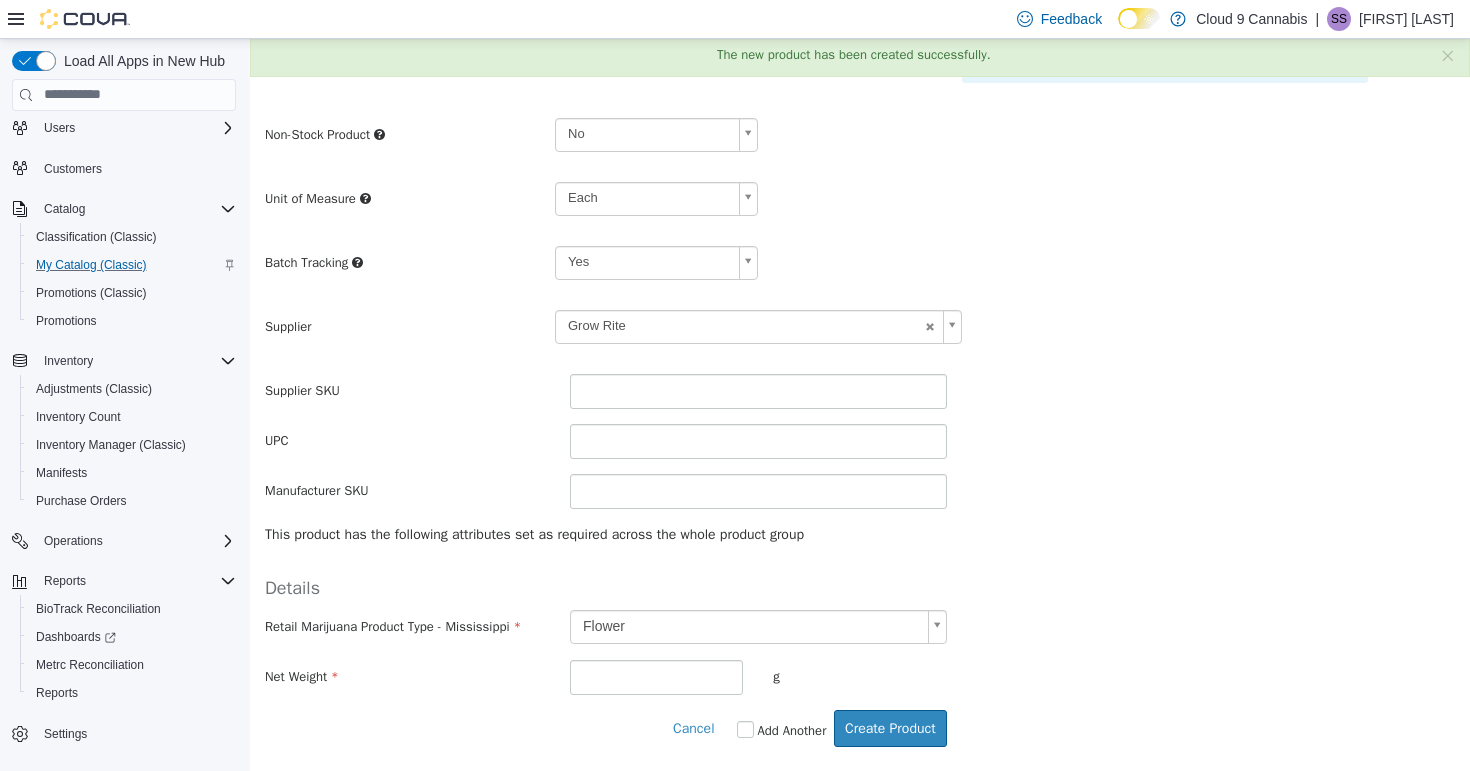 scroll, scrollTop: 0, scrollLeft: 0, axis: both 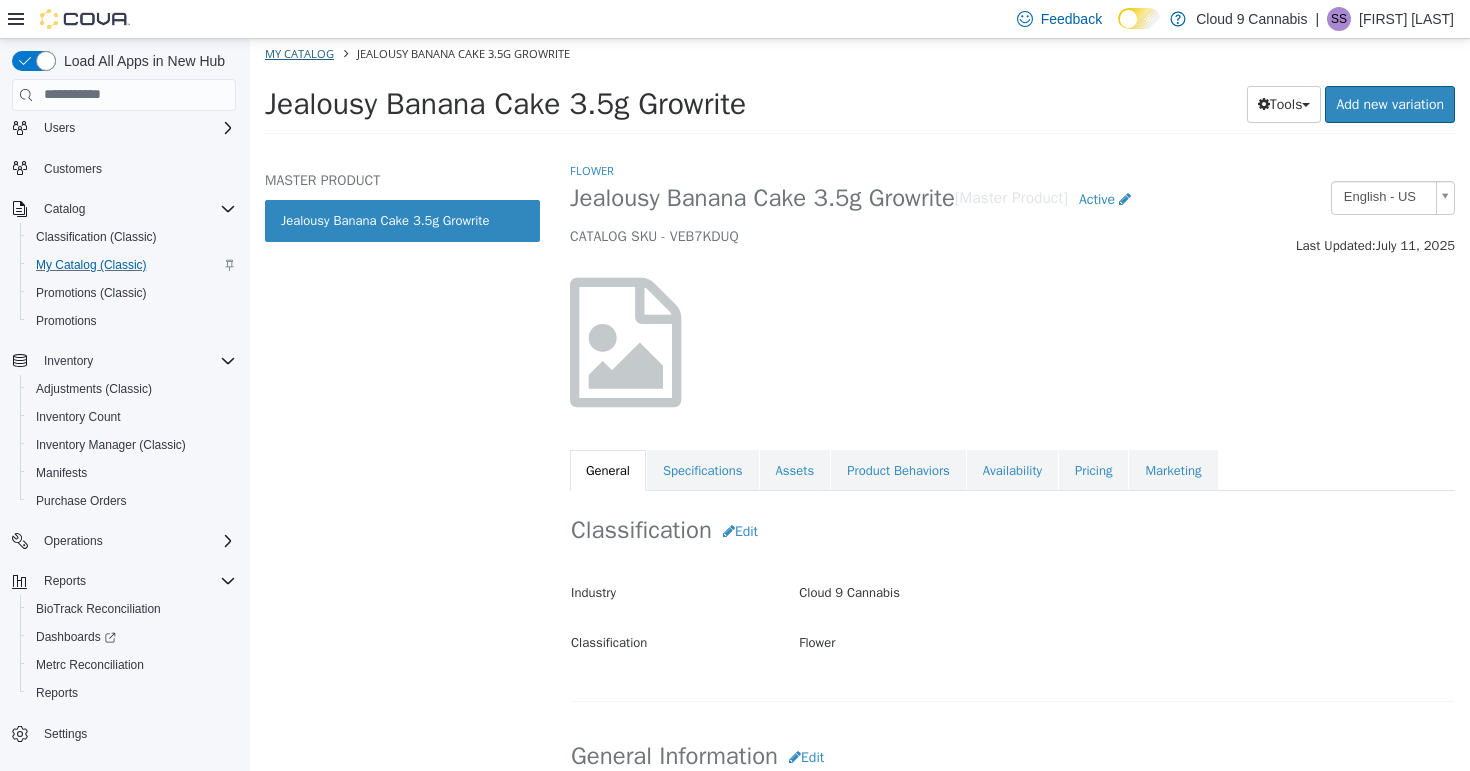 click on "My Catalog" at bounding box center (299, 52) 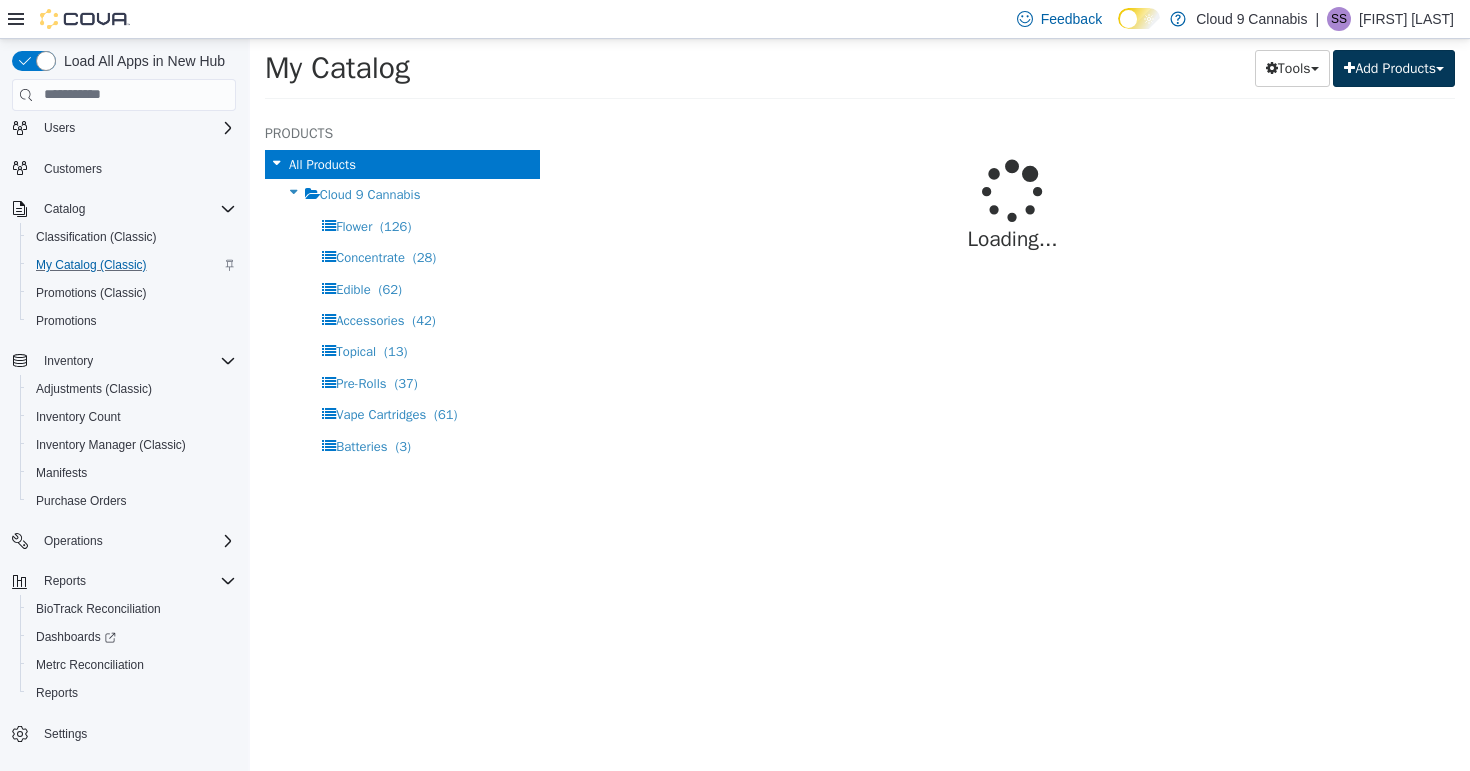 click on "Add Products" at bounding box center (1394, 67) 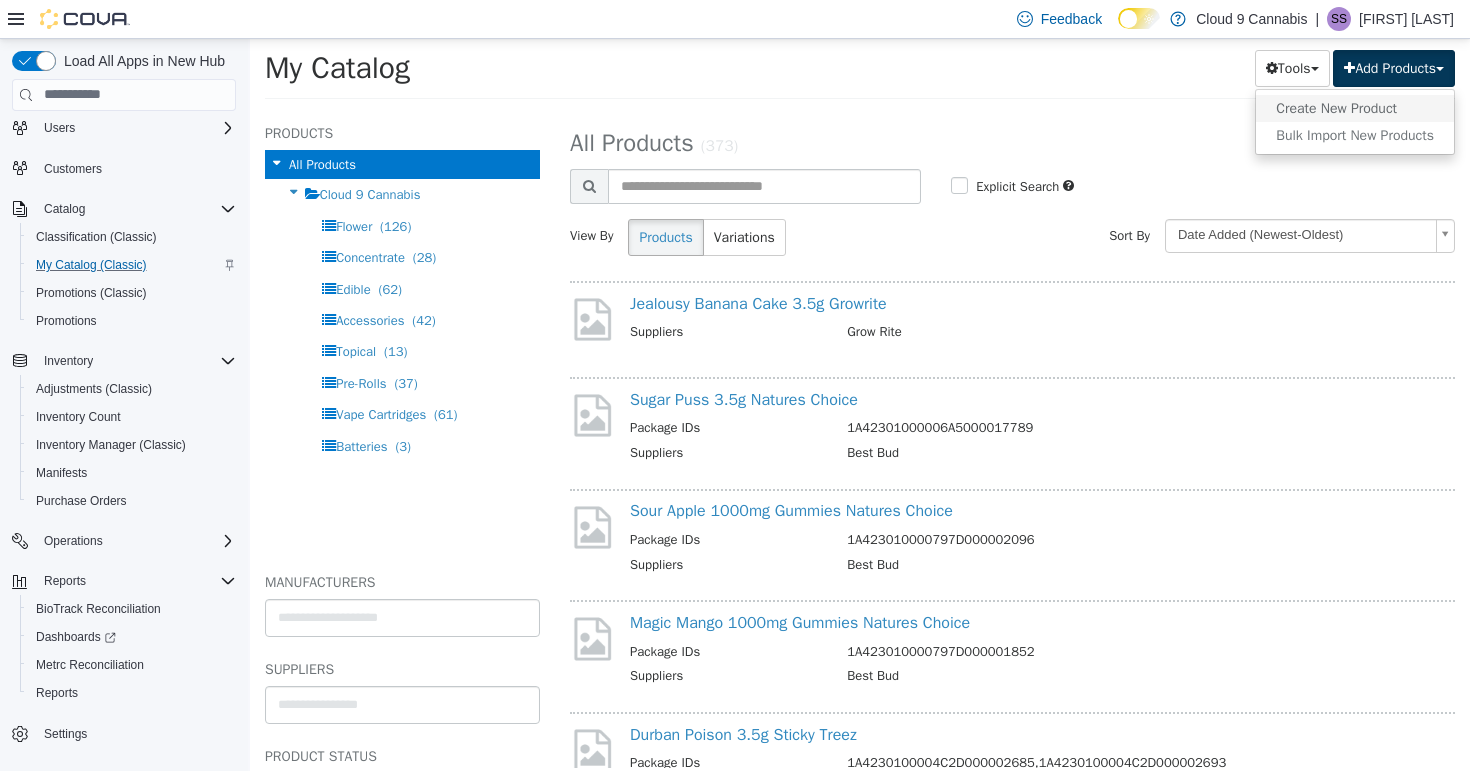 click on "Create New Product" at bounding box center [1355, 107] 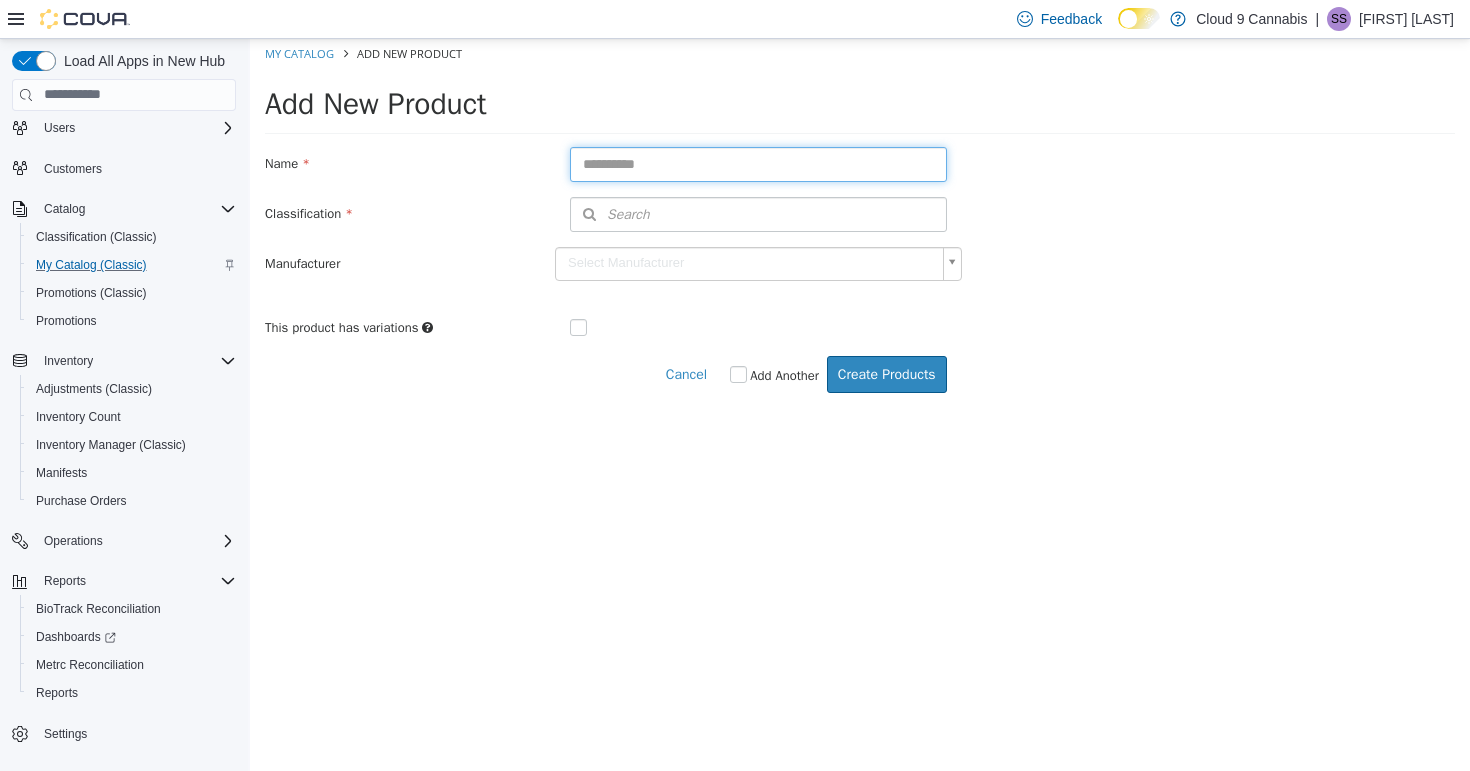 click at bounding box center (758, 163) 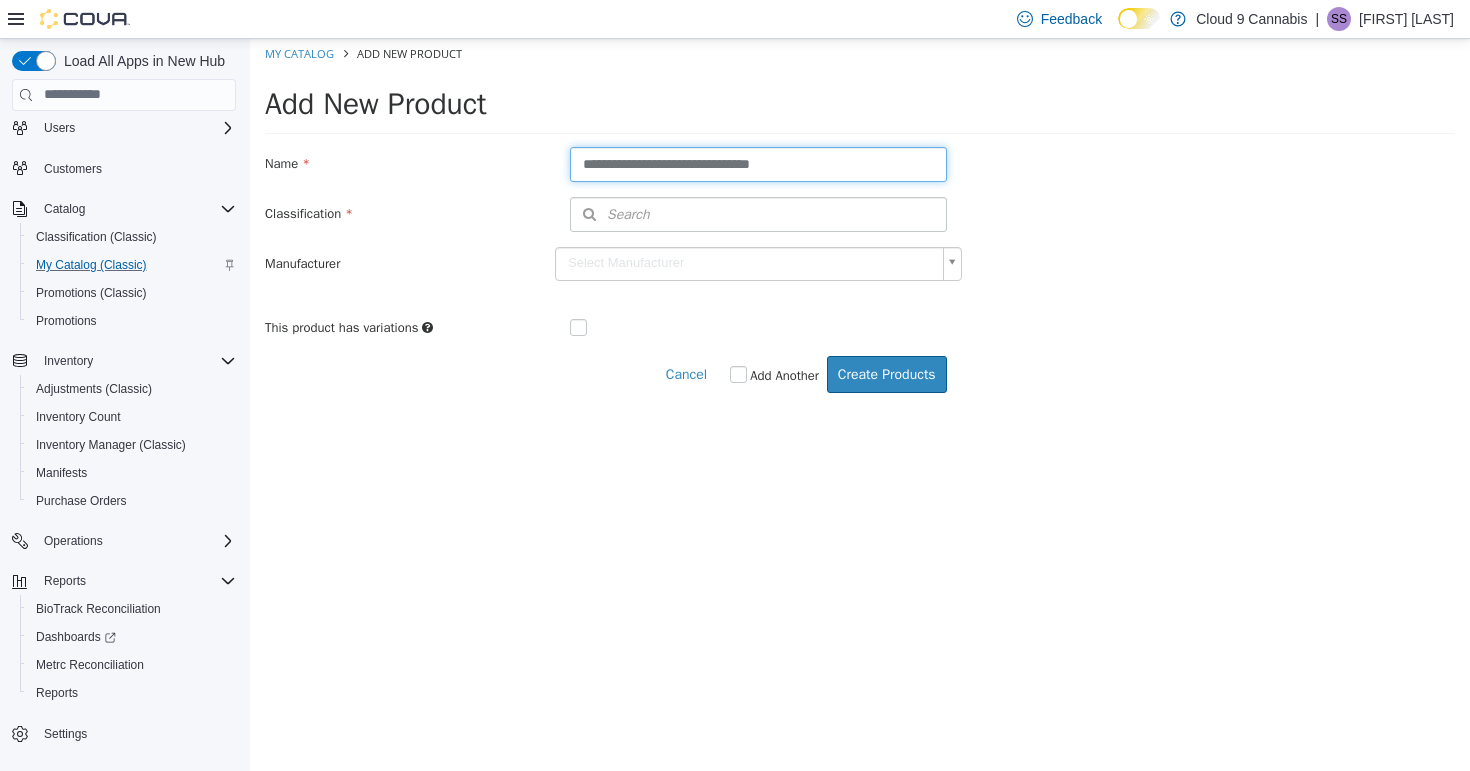 type on "**********" 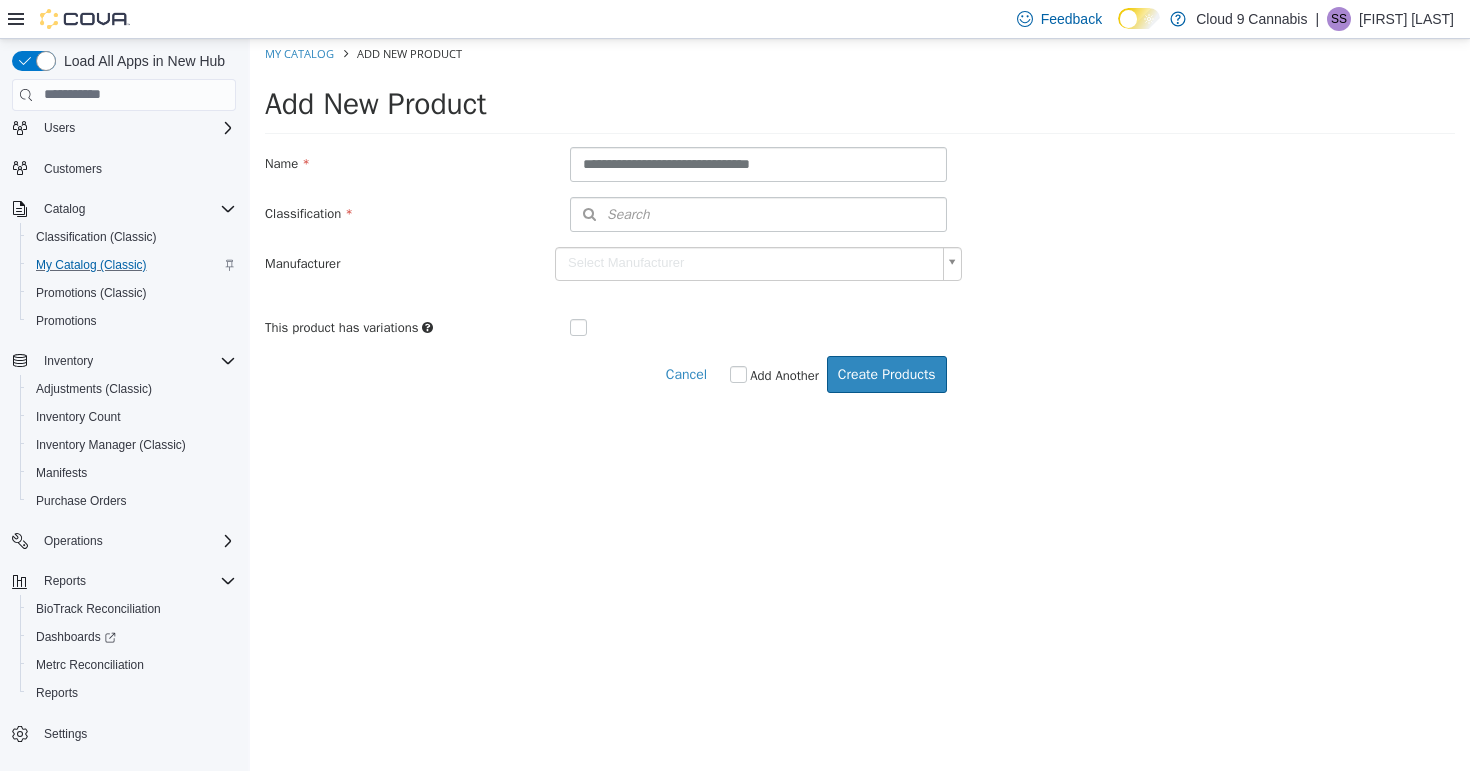 click on "Search" at bounding box center (758, 213) 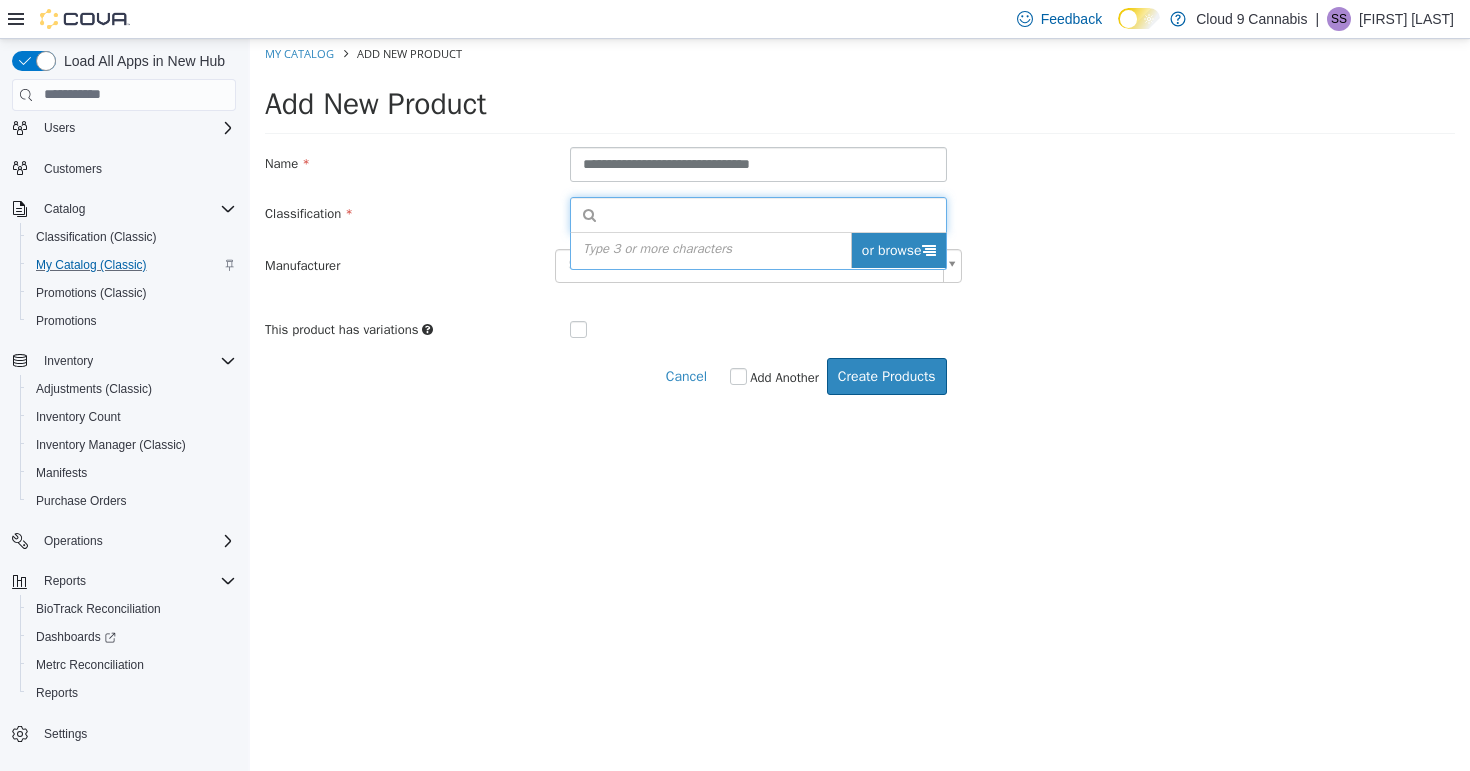 click on "or browse" at bounding box center (898, 249) 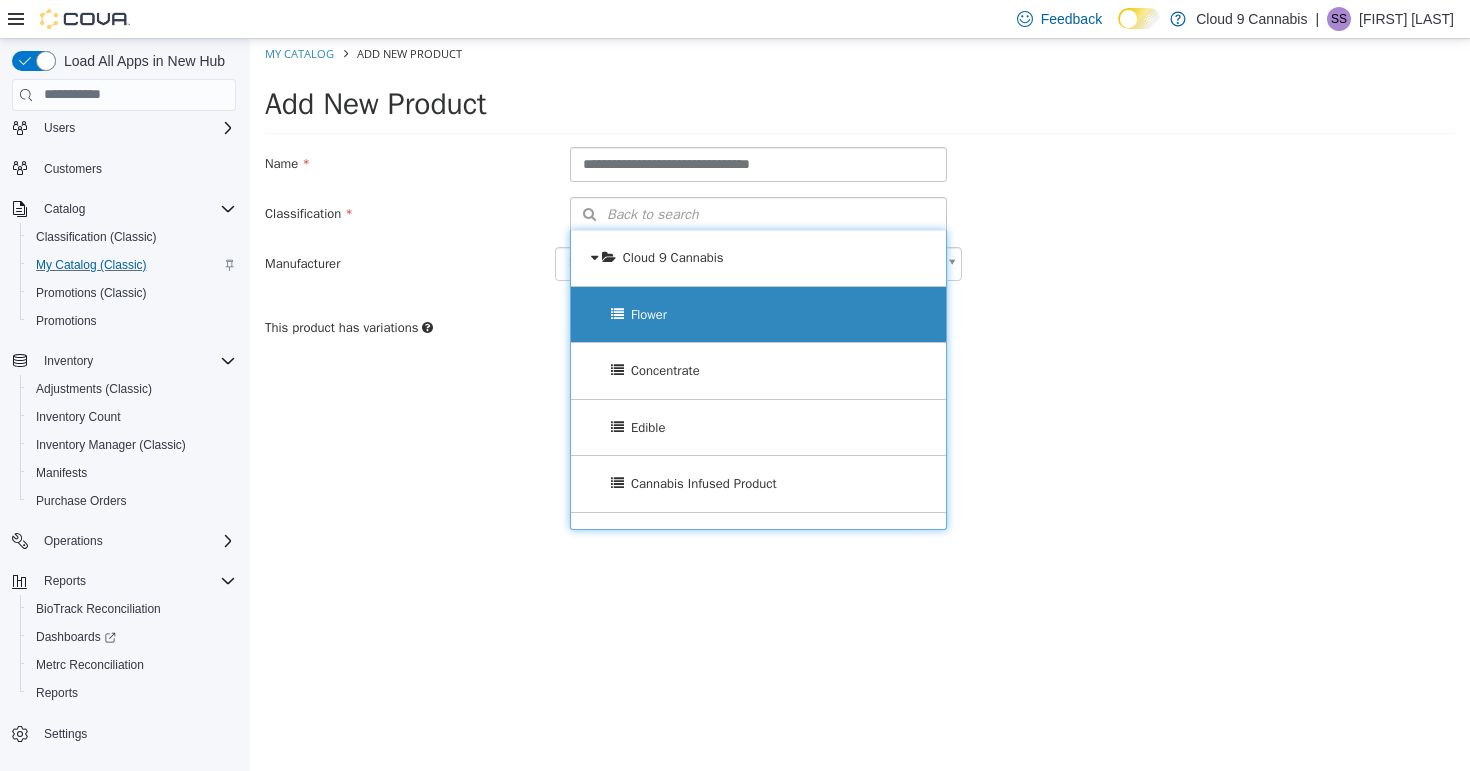 click on "Flower" at bounding box center [649, 313] 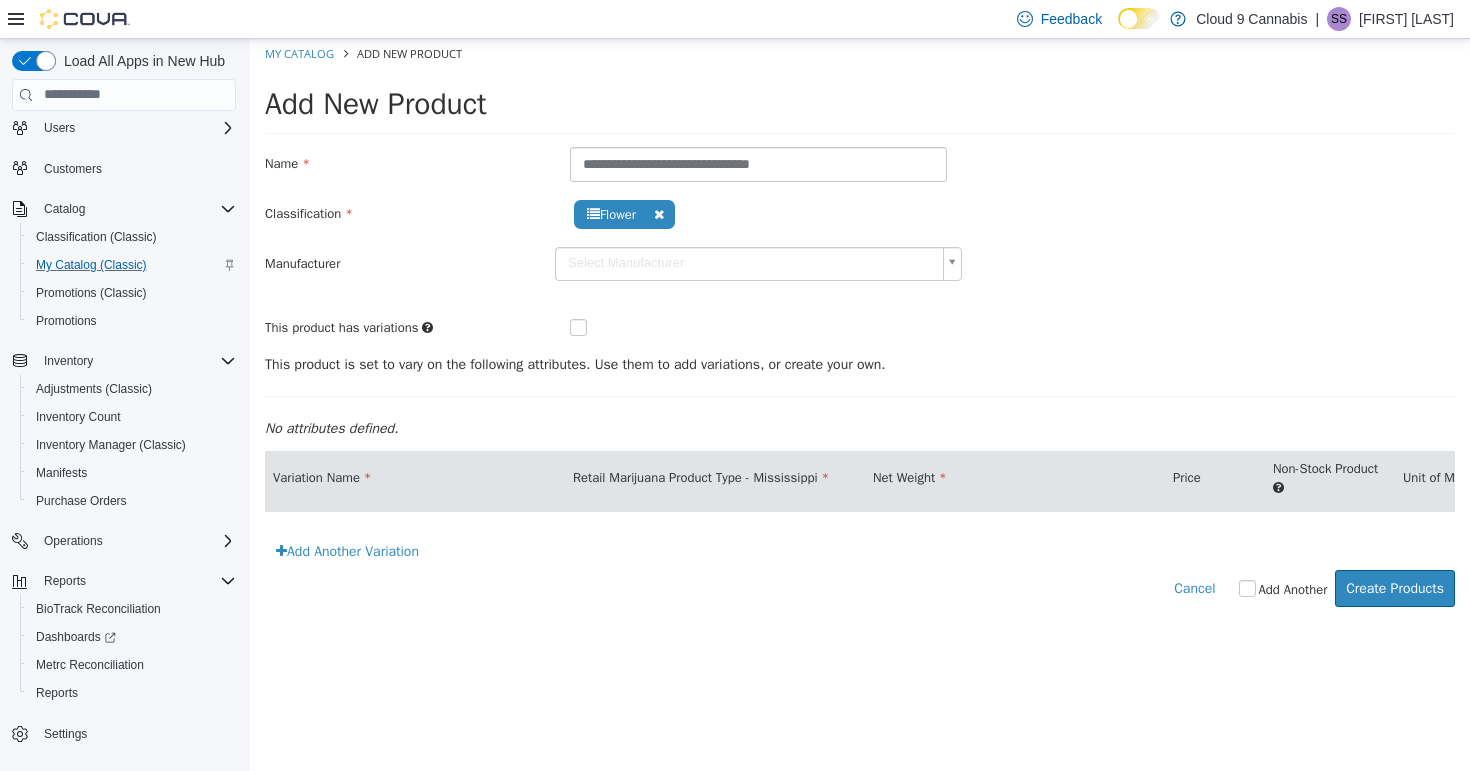 click at bounding box center [594, 328] 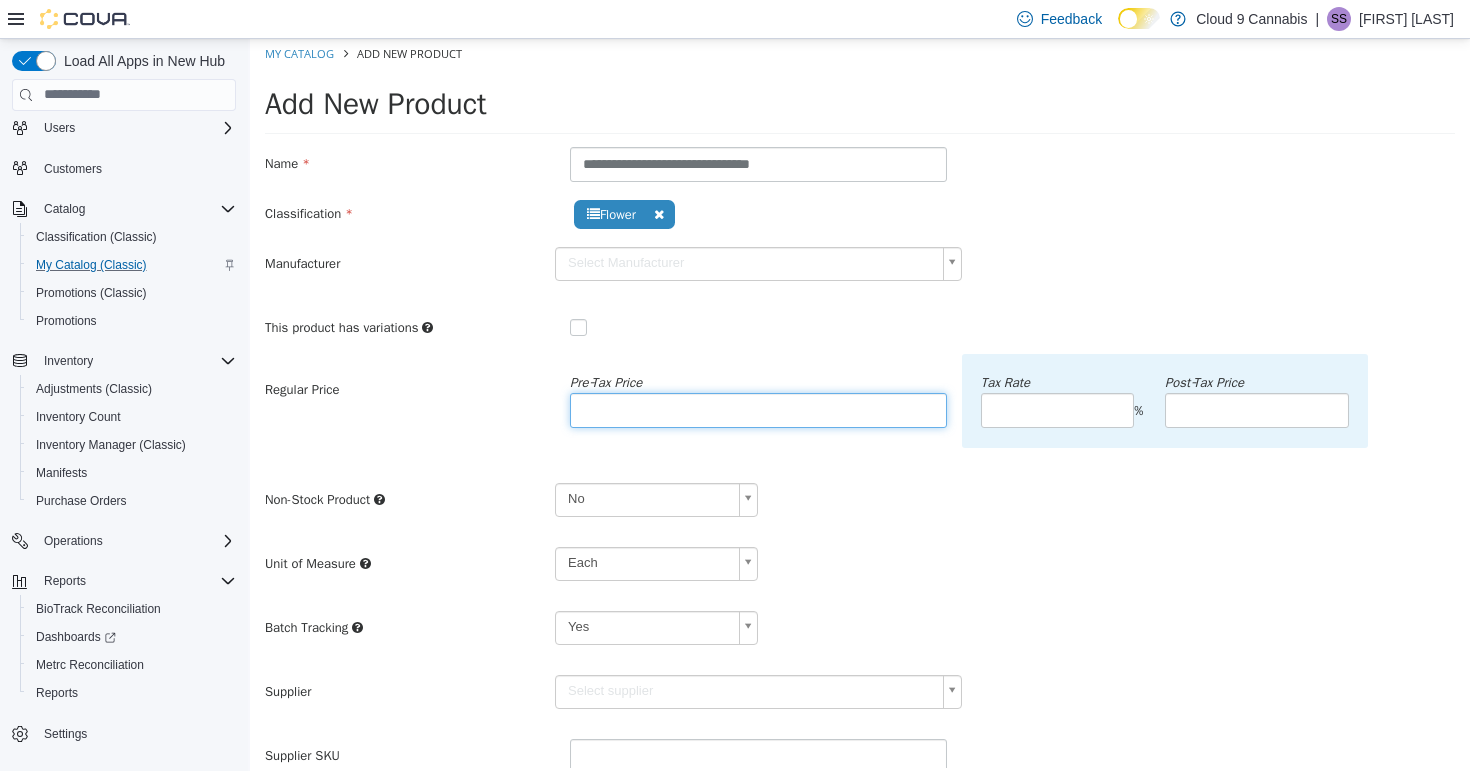 click at bounding box center (758, 409) 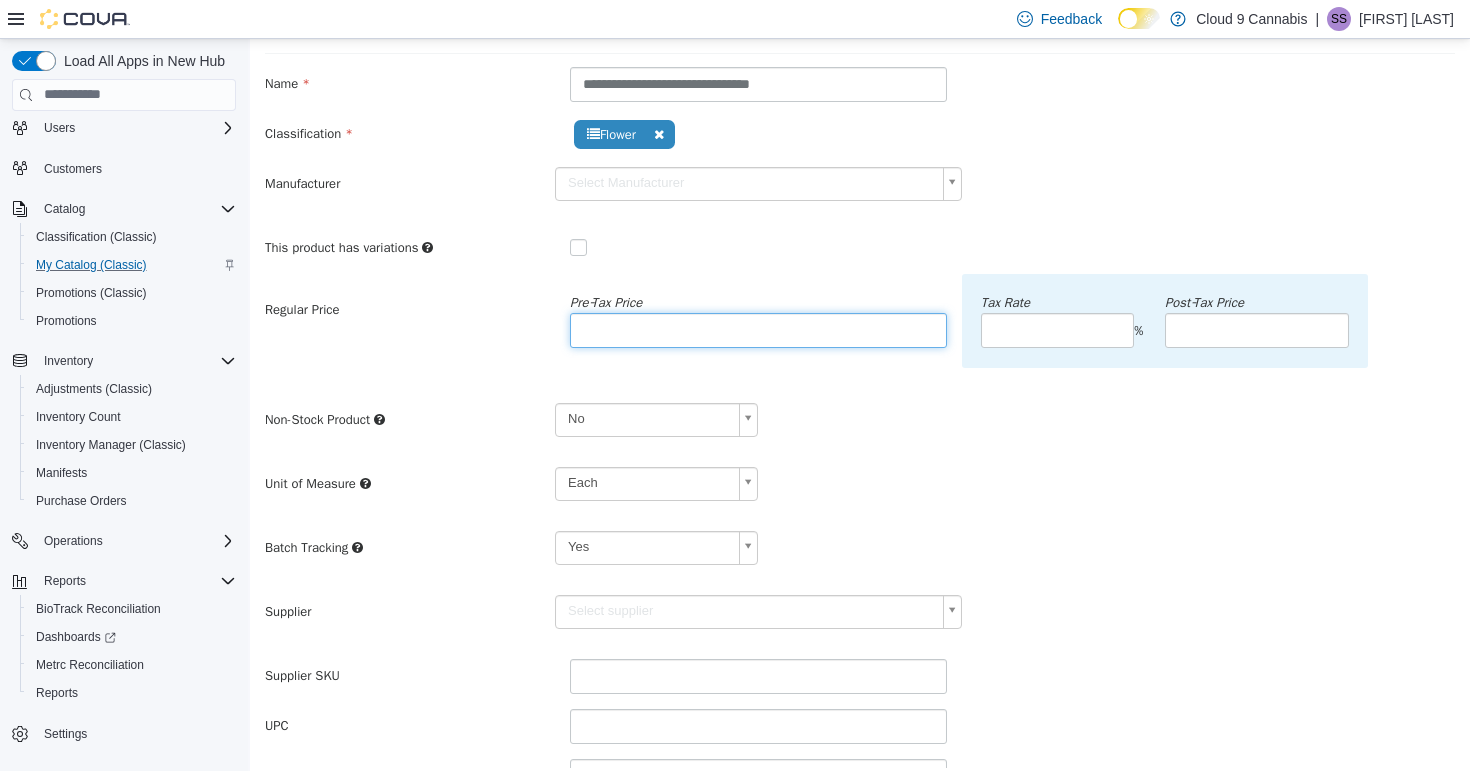 scroll, scrollTop: 198, scrollLeft: 0, axis: vertical 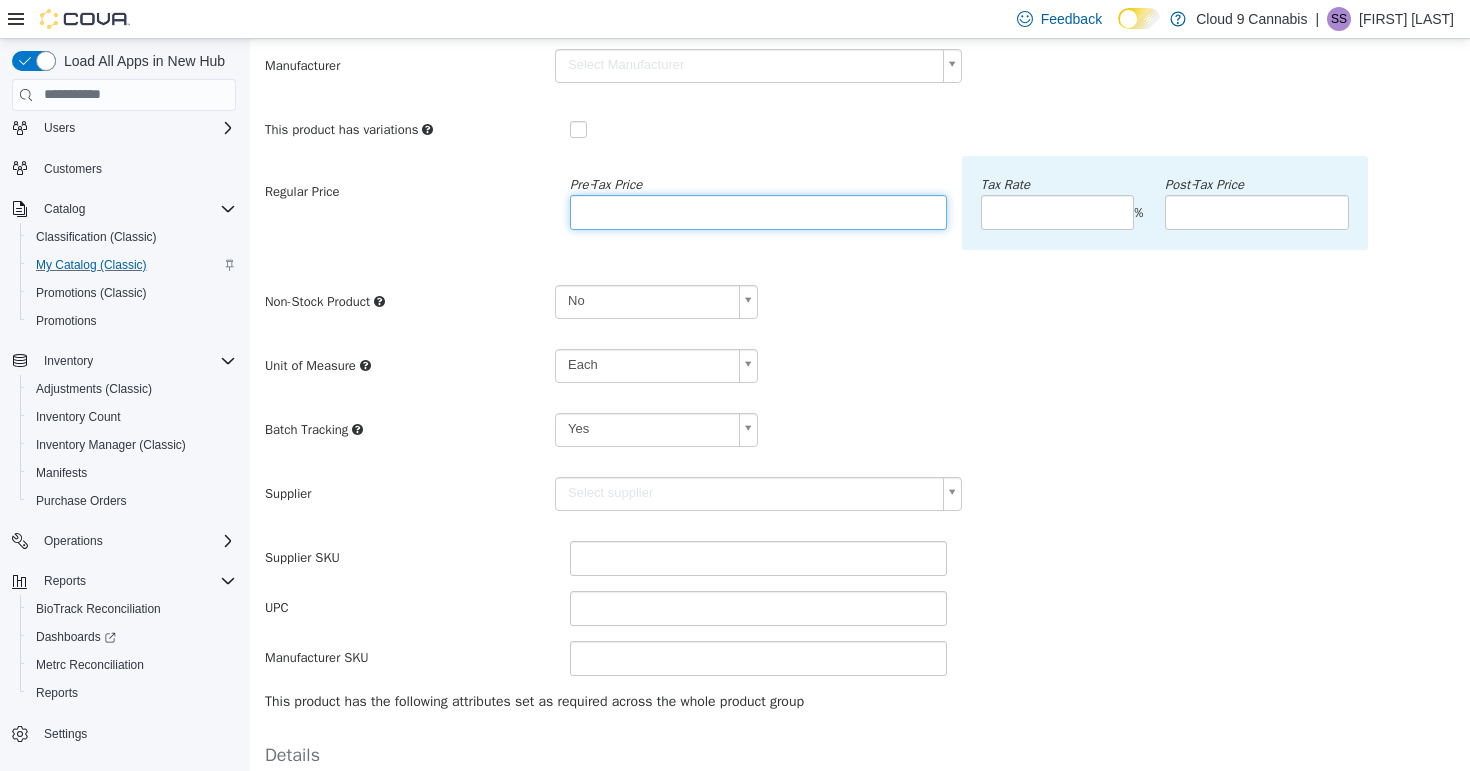 type on "******" 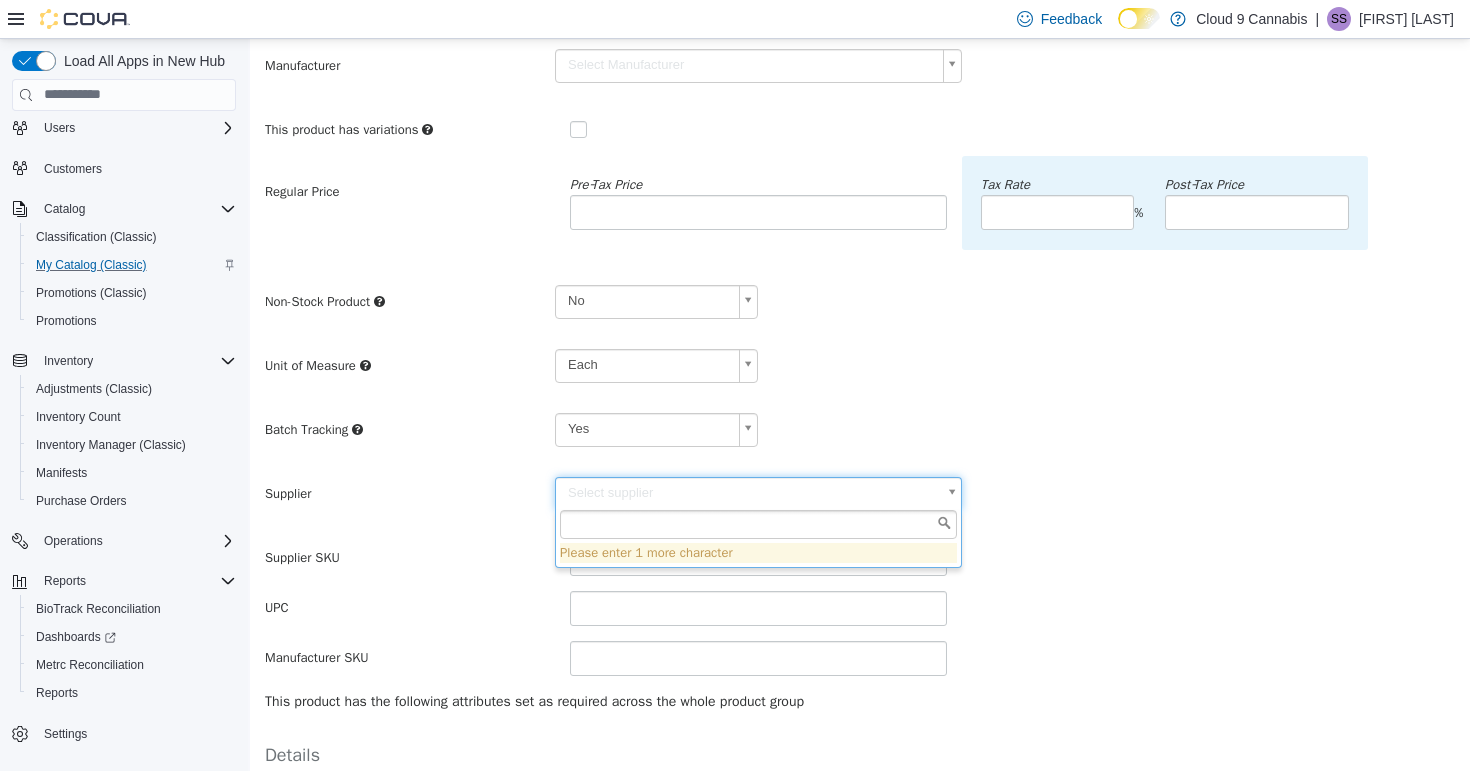 click on "**********" at bounding box center (860, 385) 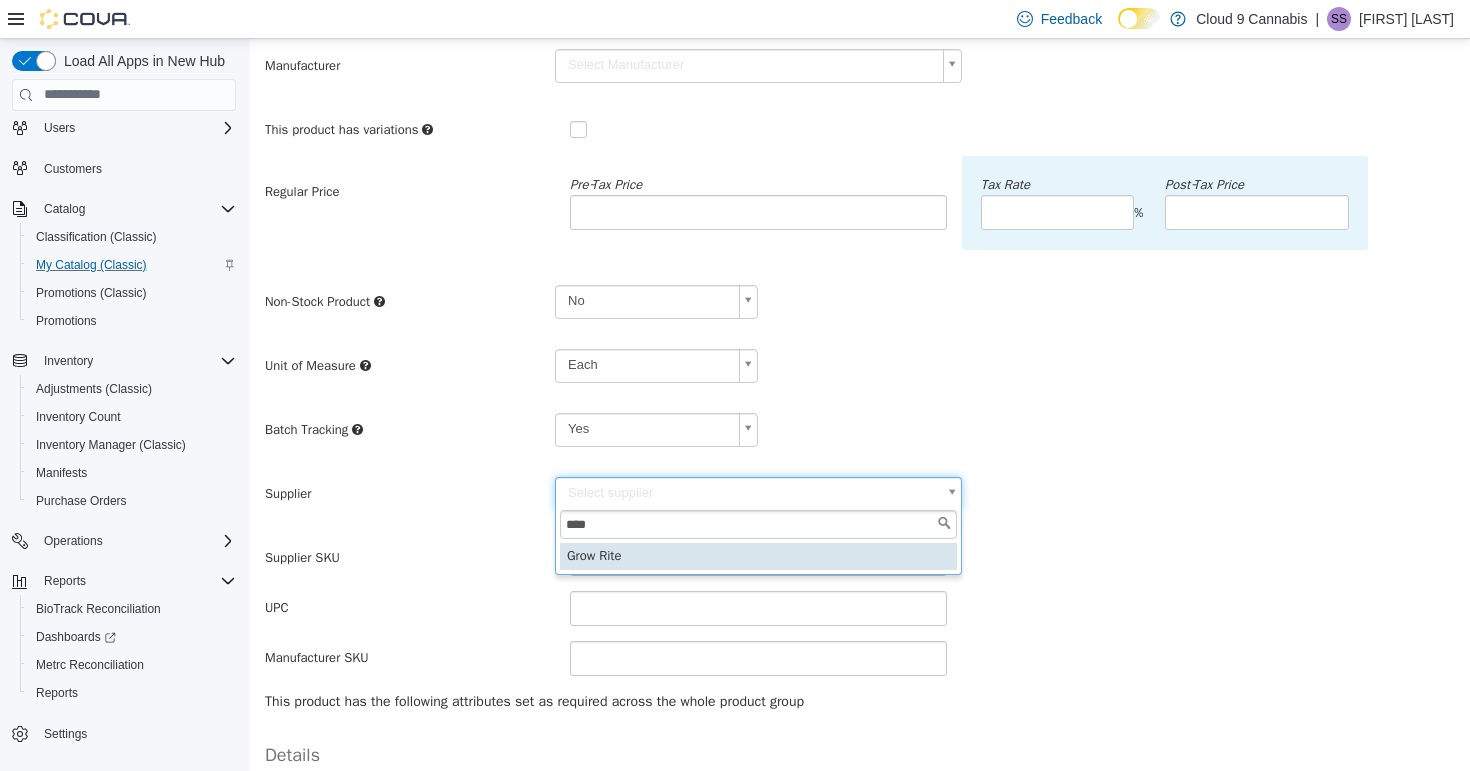 type on "****" 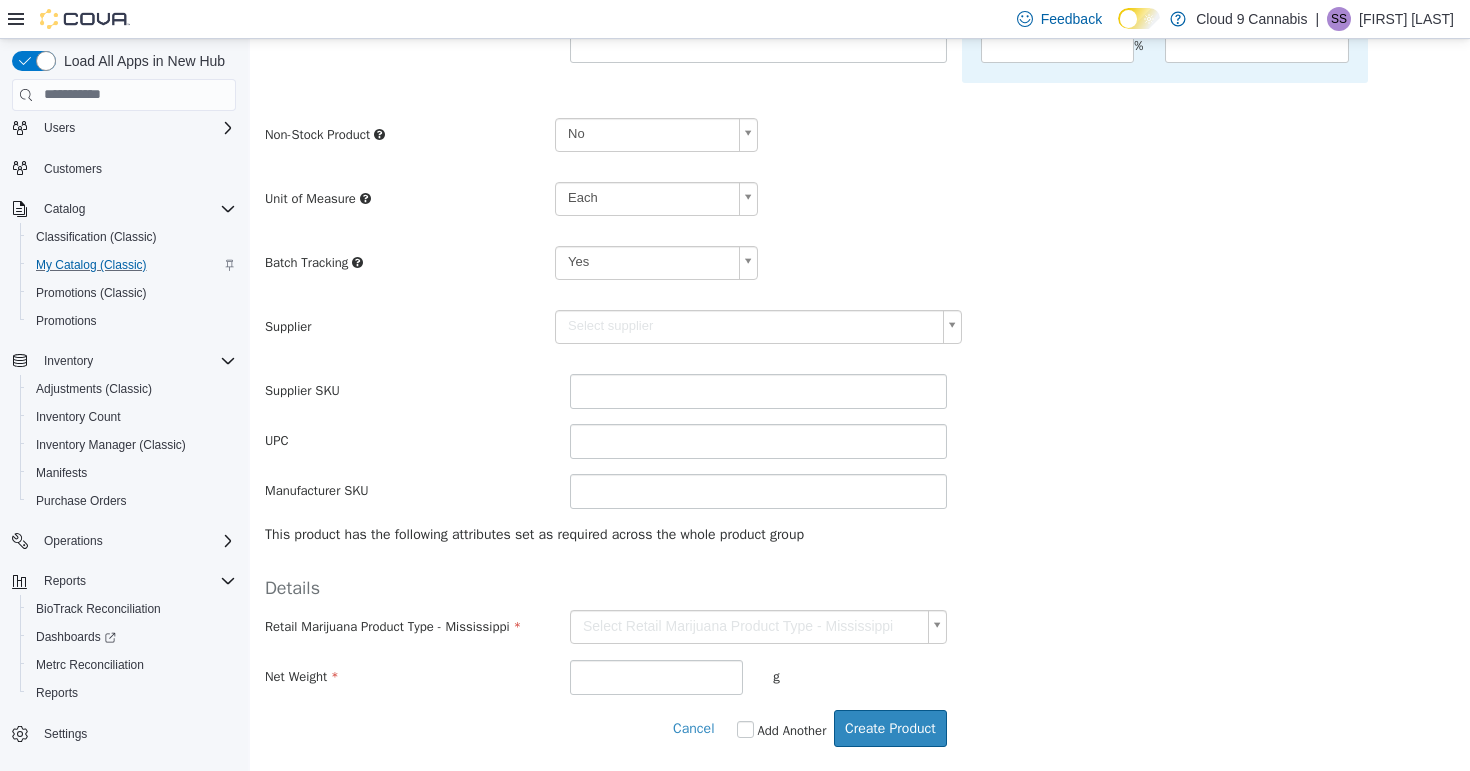 scroll, scrollTop: 375, scrollLeft: 0, axis: vertical 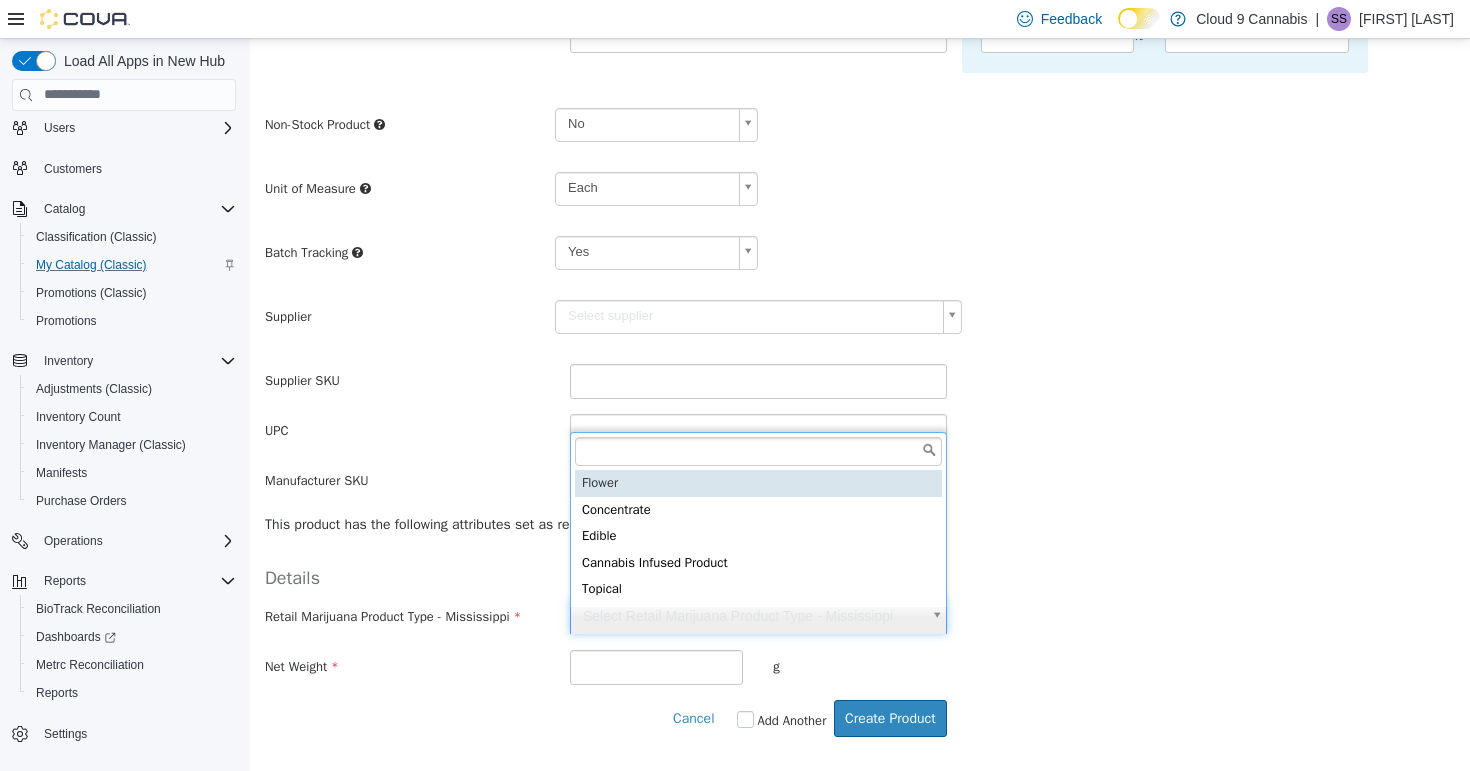 type on "******" 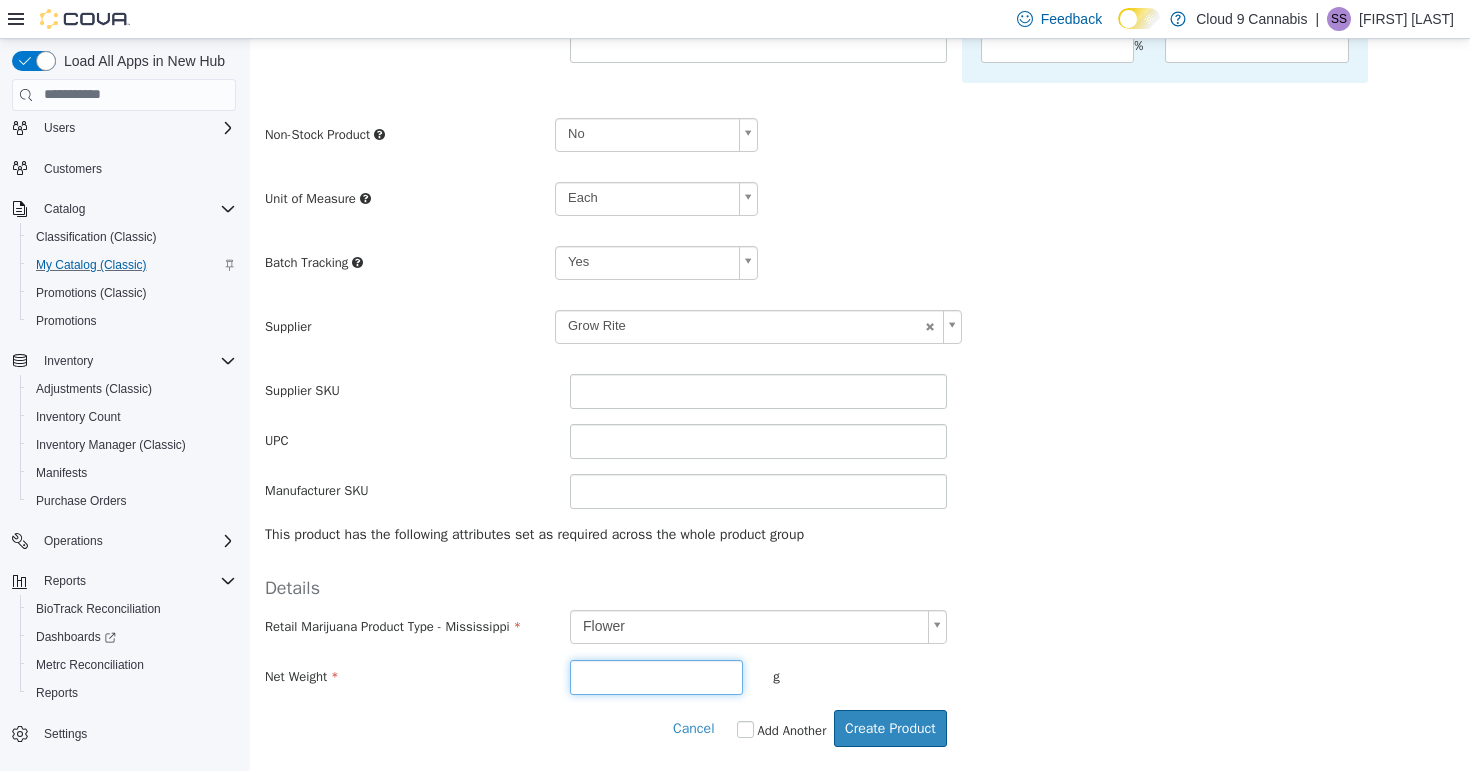 click at bounding box center [656, 676] 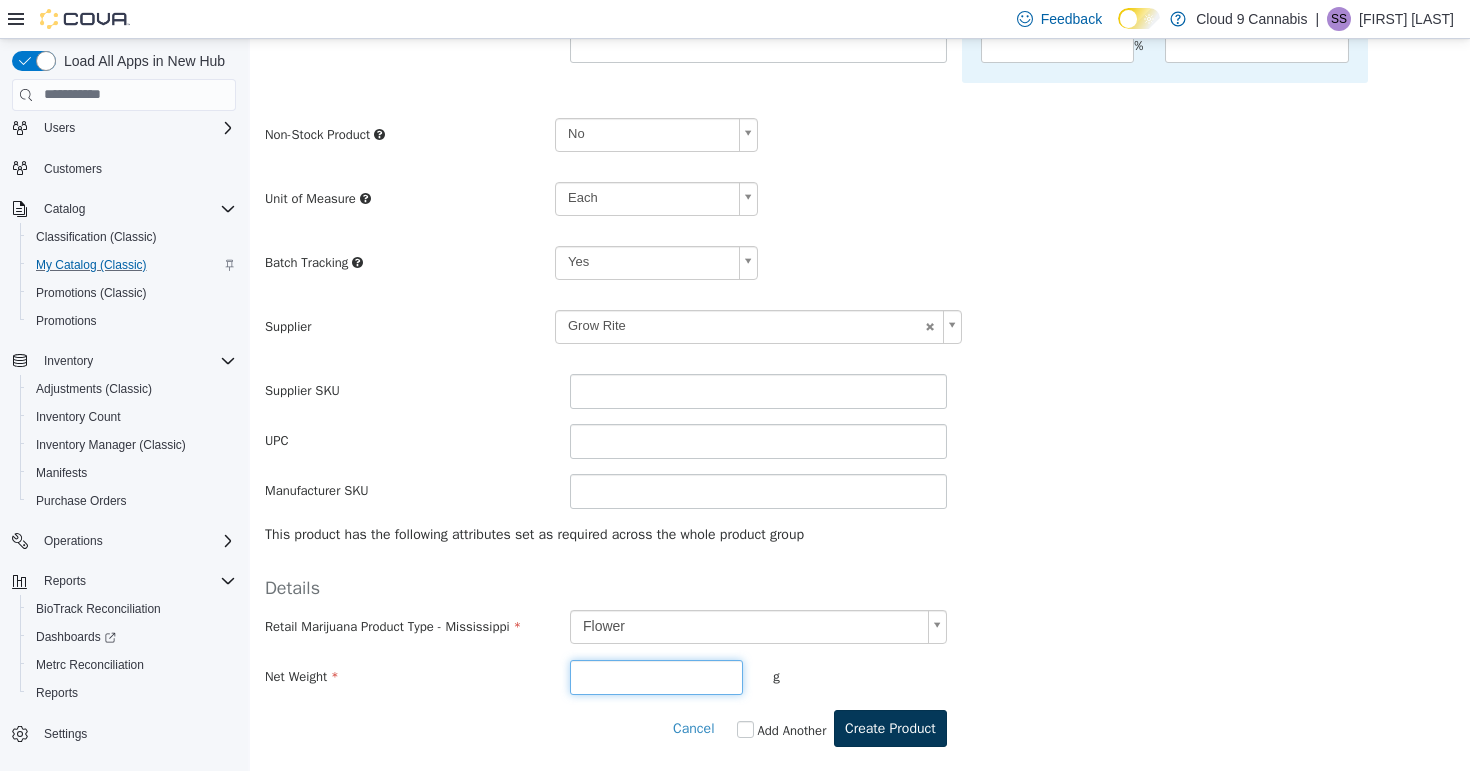type on "**" 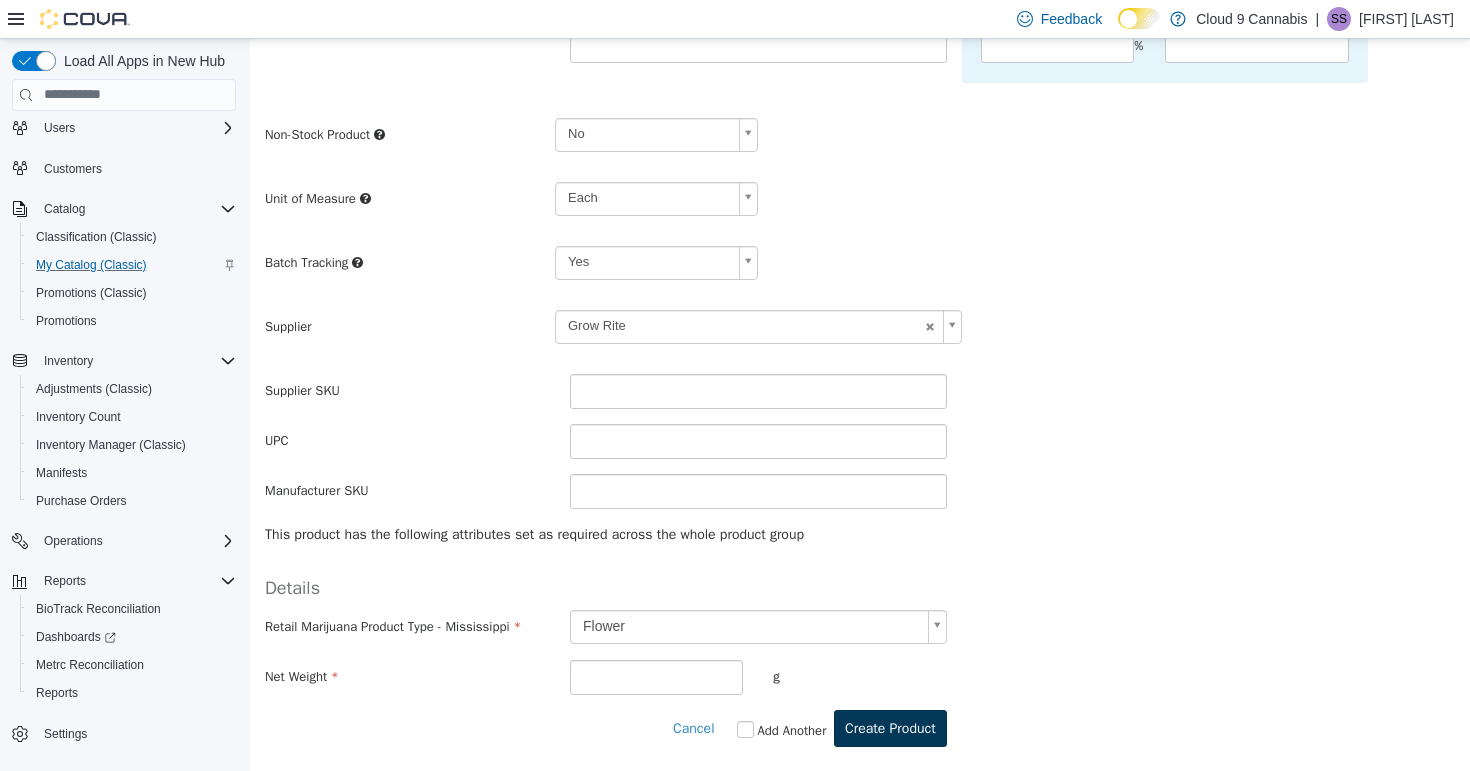 click on "Create Product" at bounding box center [890, 727] 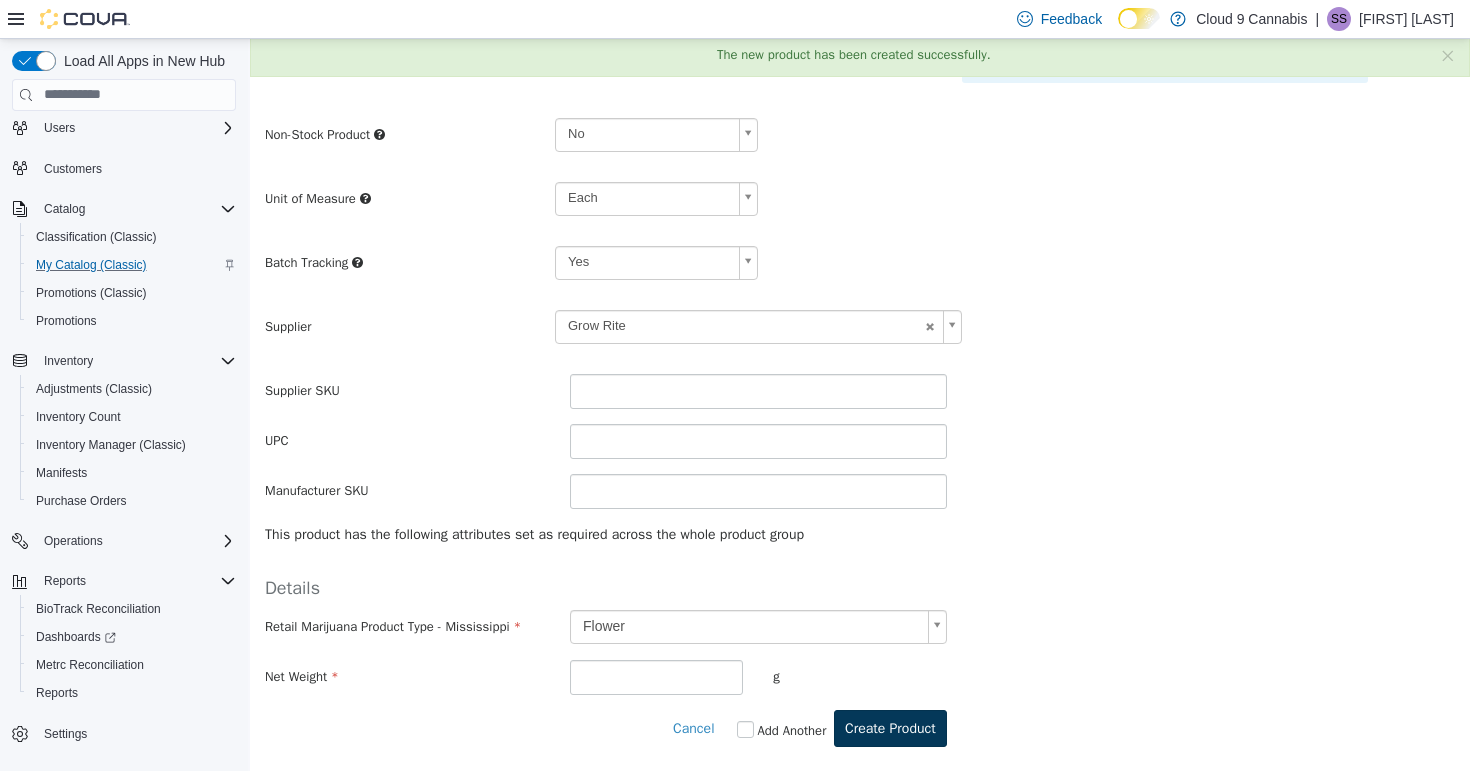 scroll, scrollTop: 0, scrollLeft: 0, axis: both 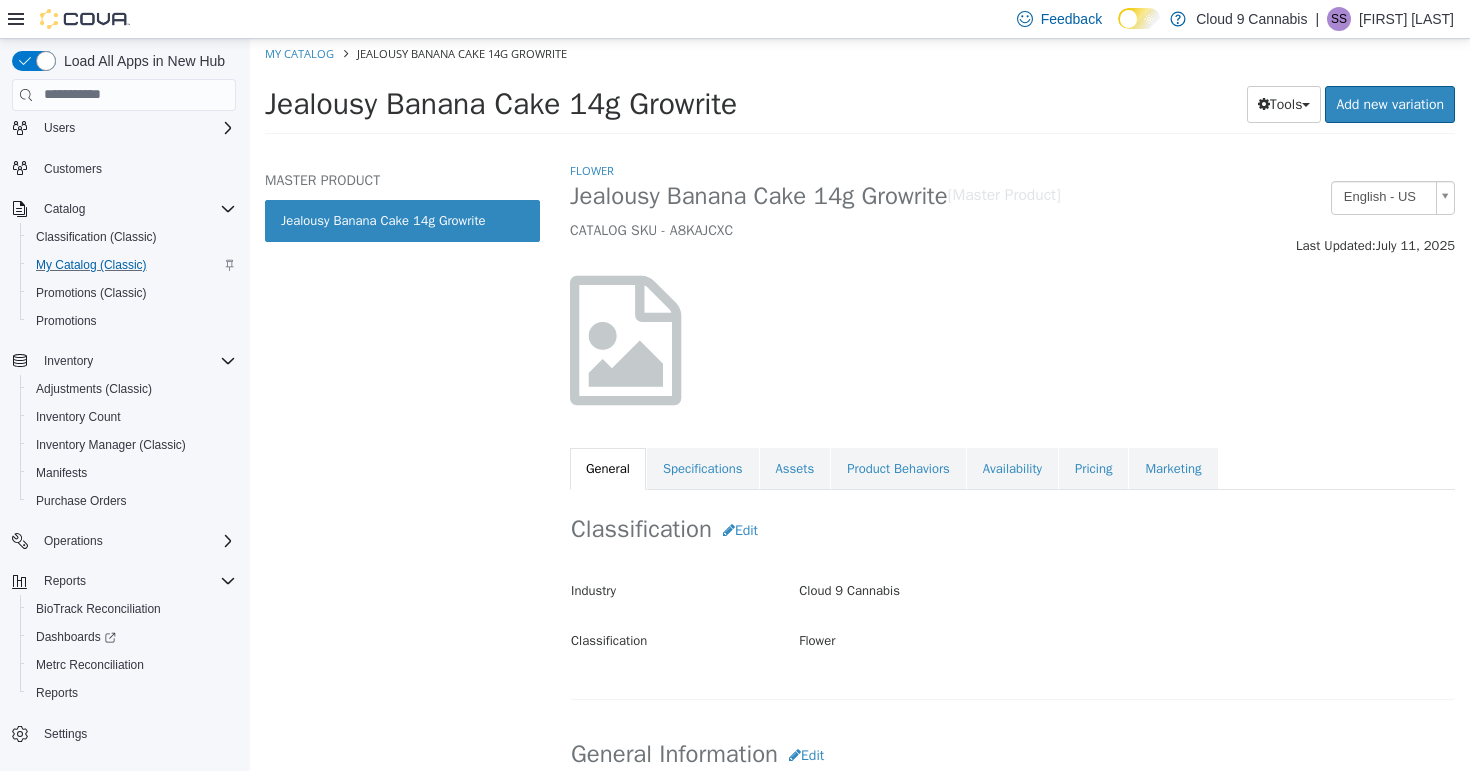 click on "My Catalog
Jealousy Banana Cake 14g Growrite" at bounding box center (860, 53) 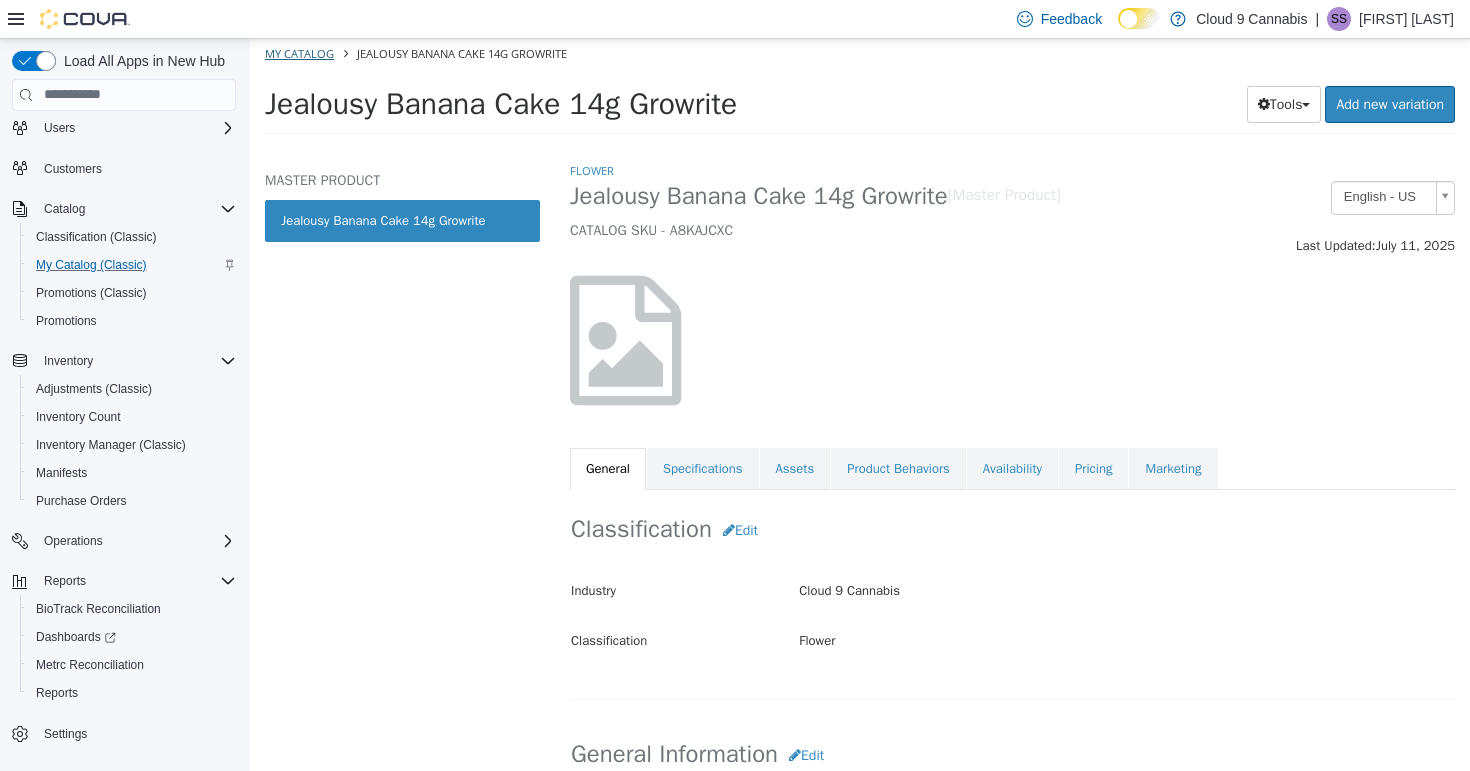 click on "My Catalog" at bounding box center (299, 52) 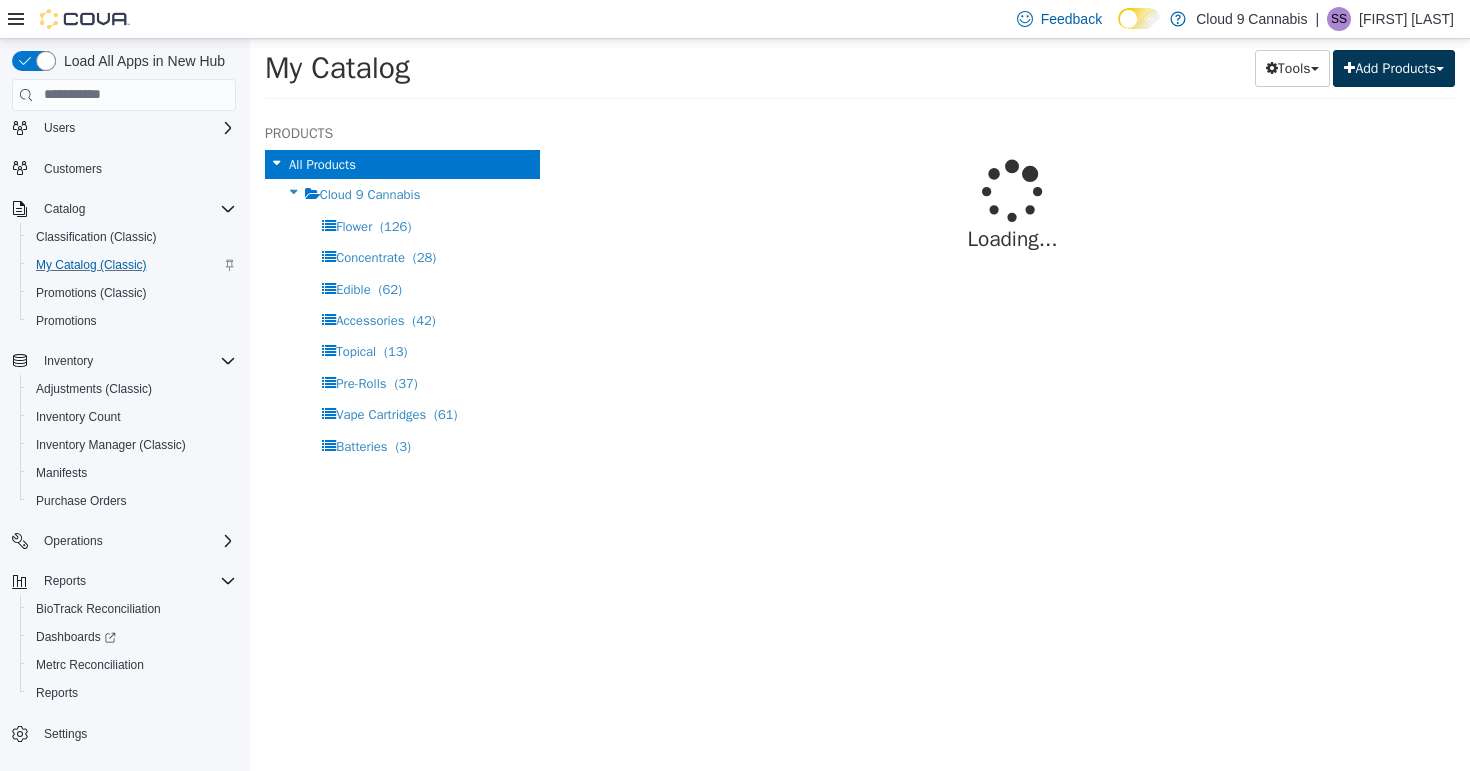 select on "**********" 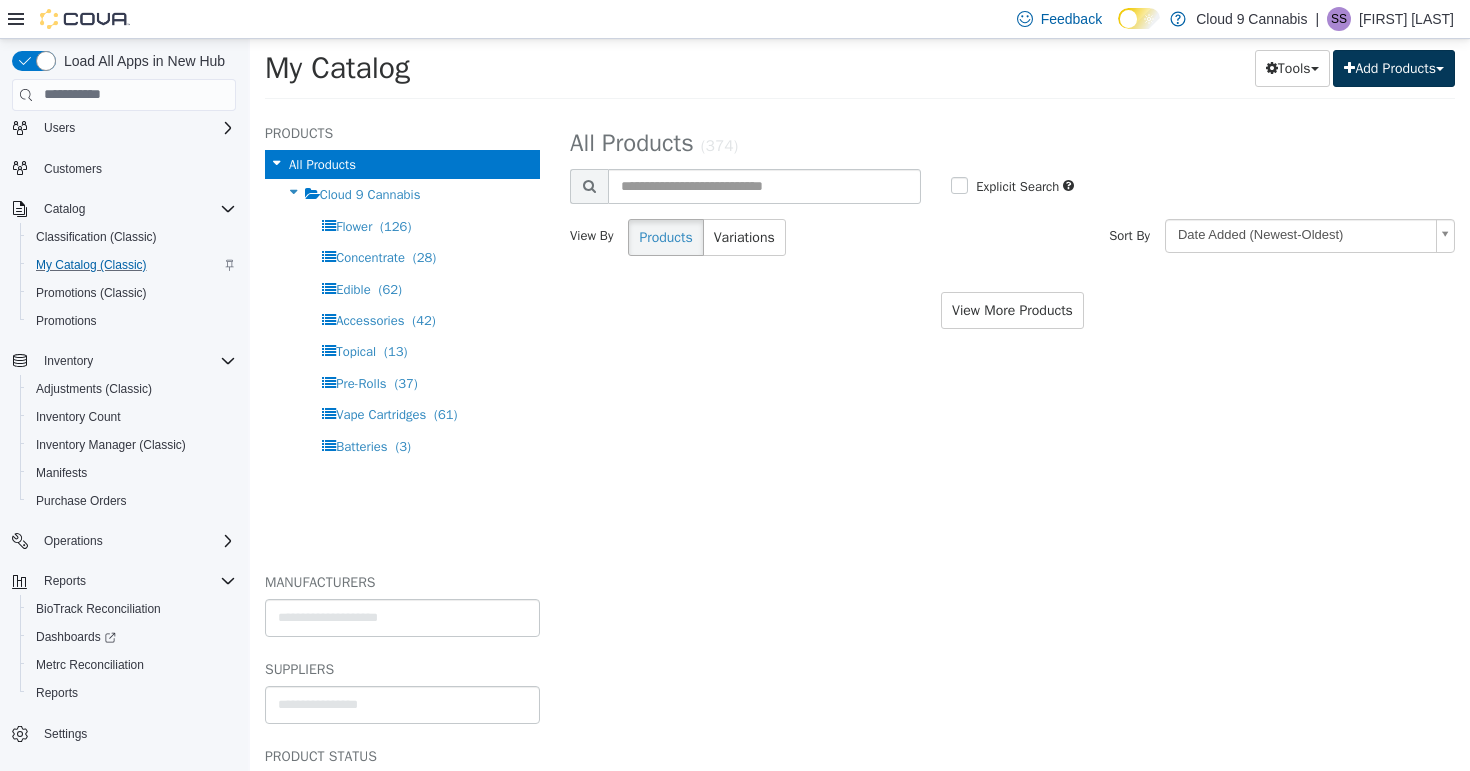 click on "Add Products" at bounding box center [1394, 67] 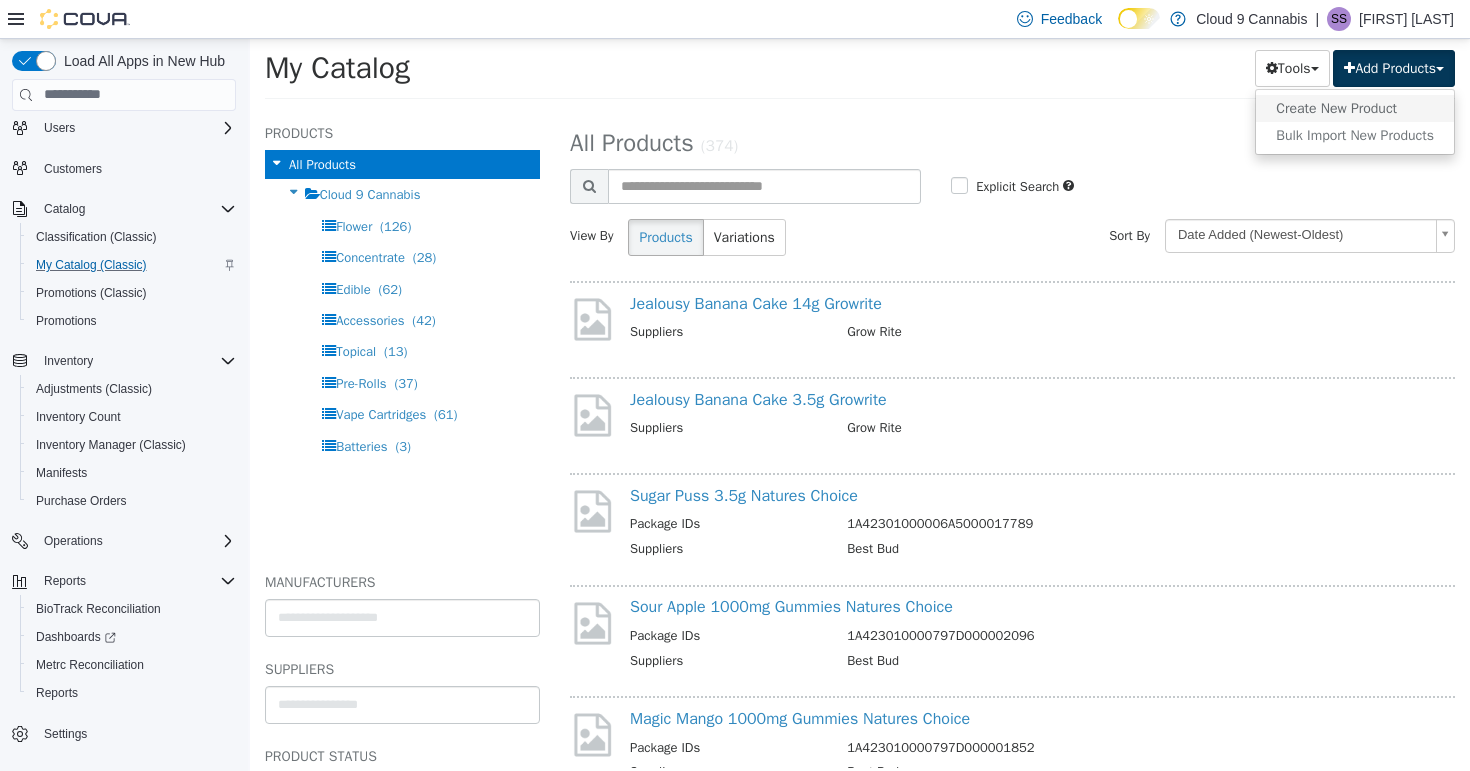 click on "Create New Product" at bounding box center [1355, 107] 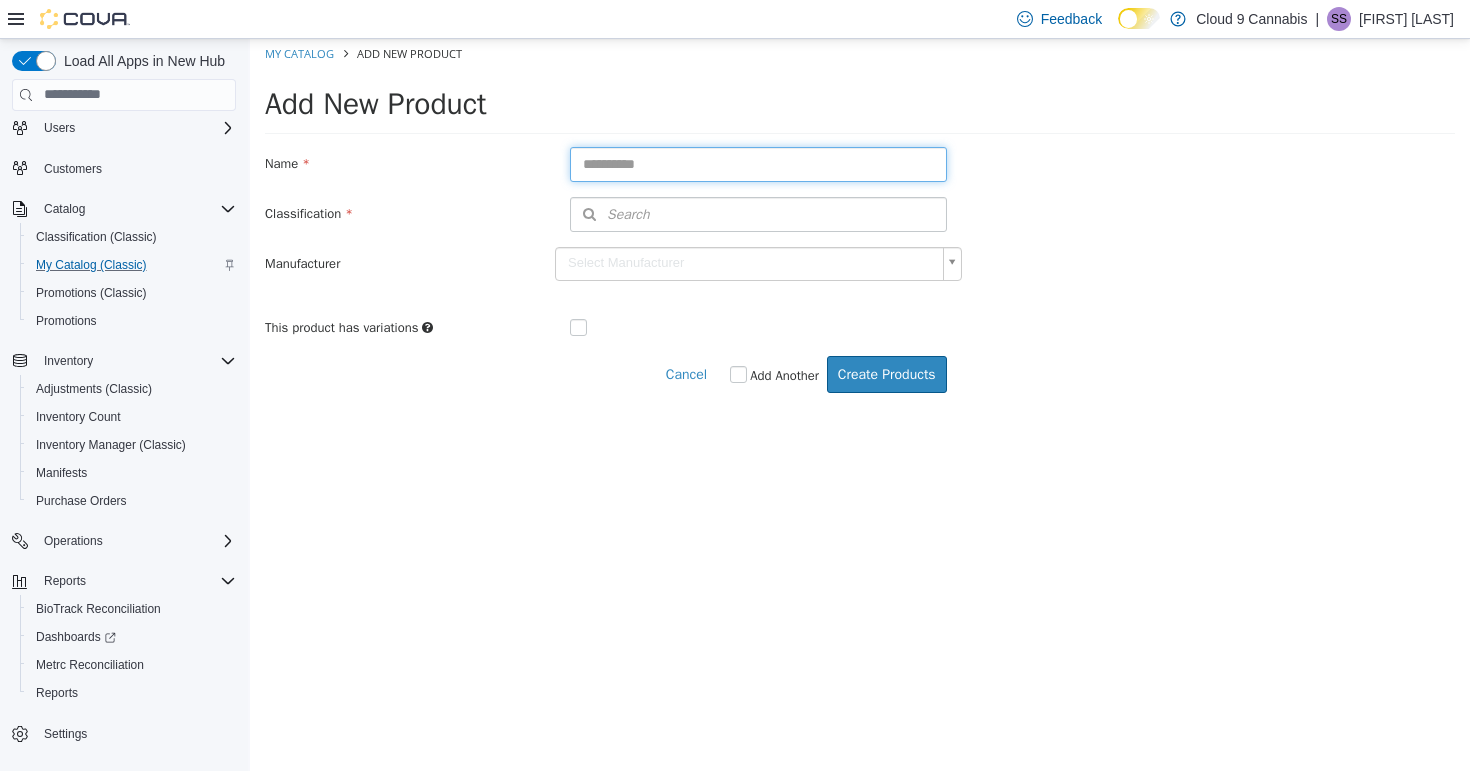 click at bounding box center [758, 163] 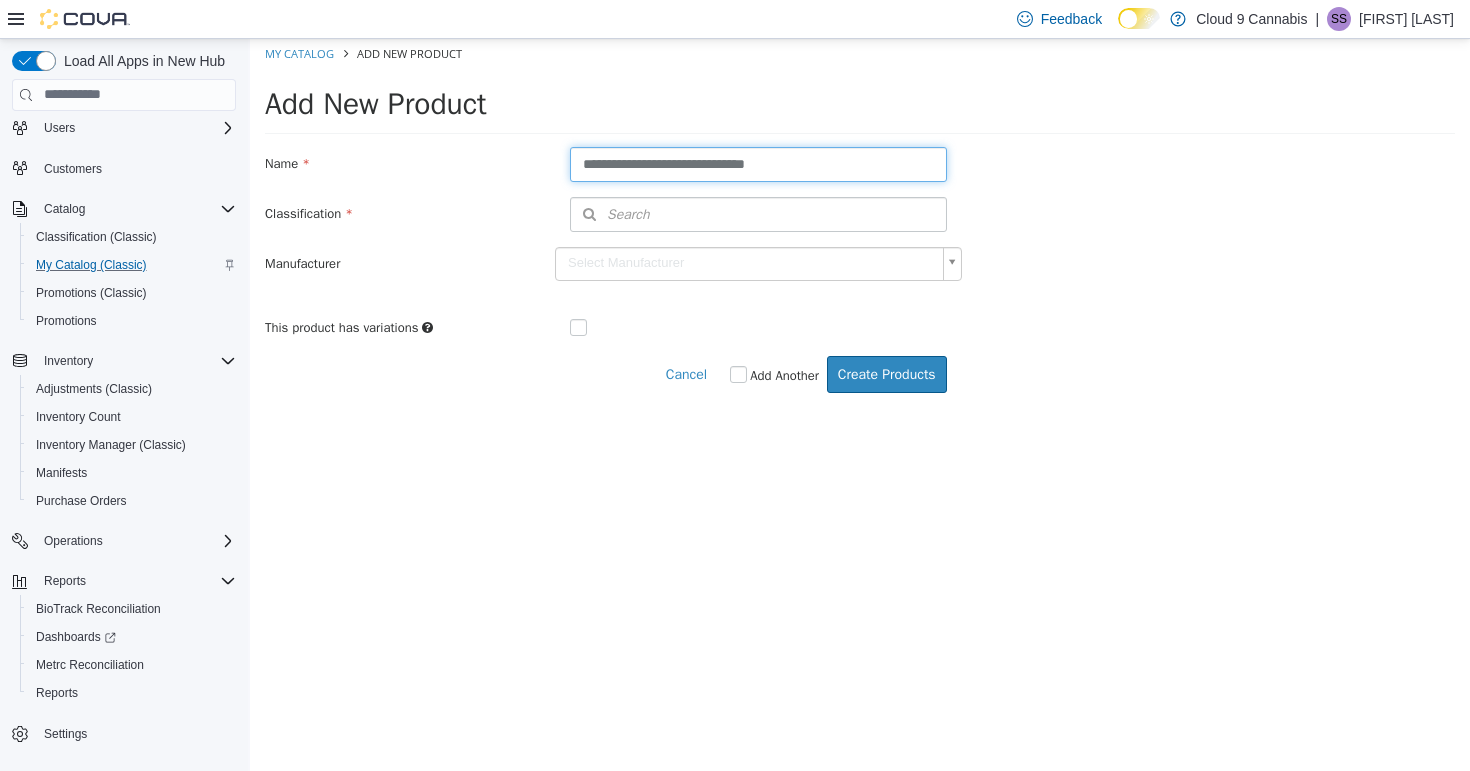 type on "**********" 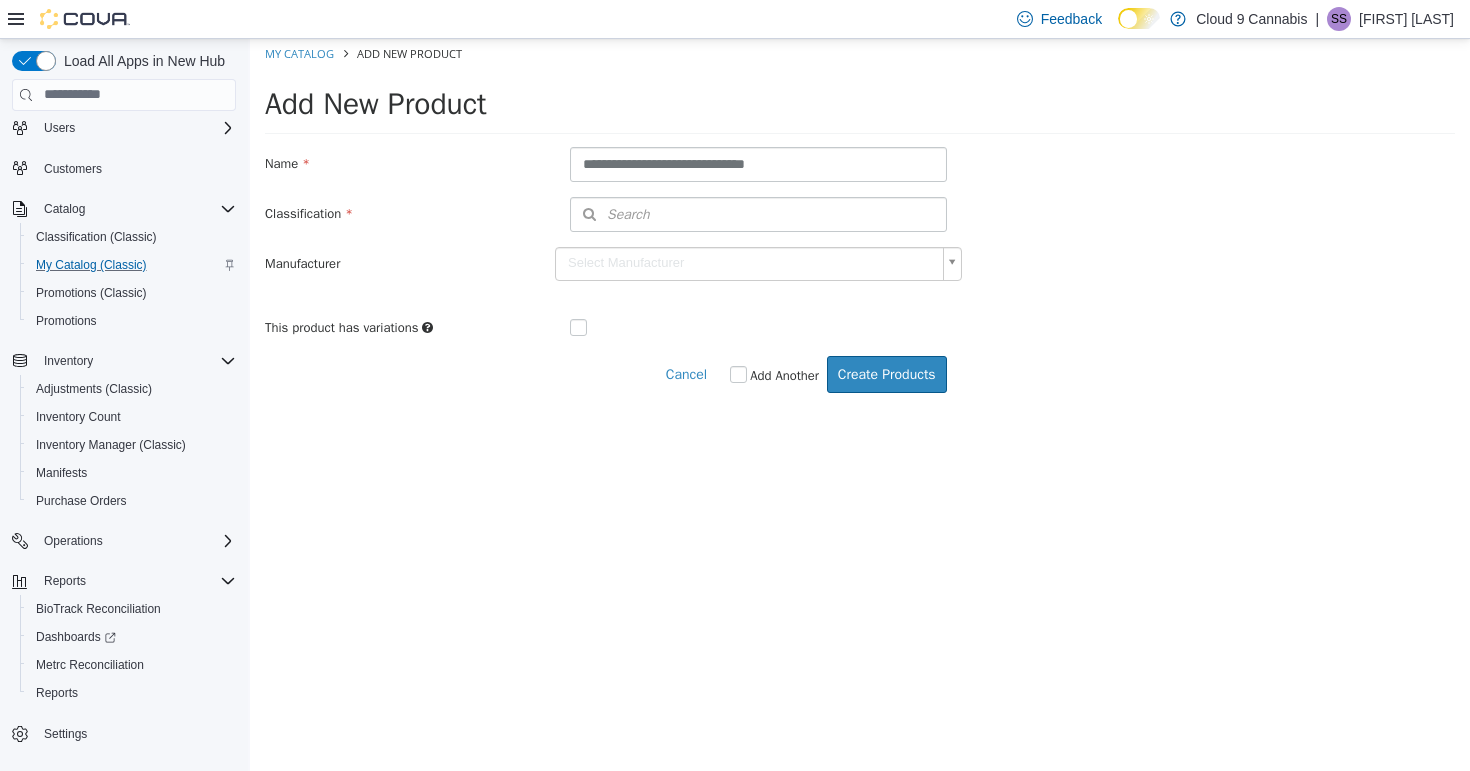 click on "Search" at bounding box center (758, 213) 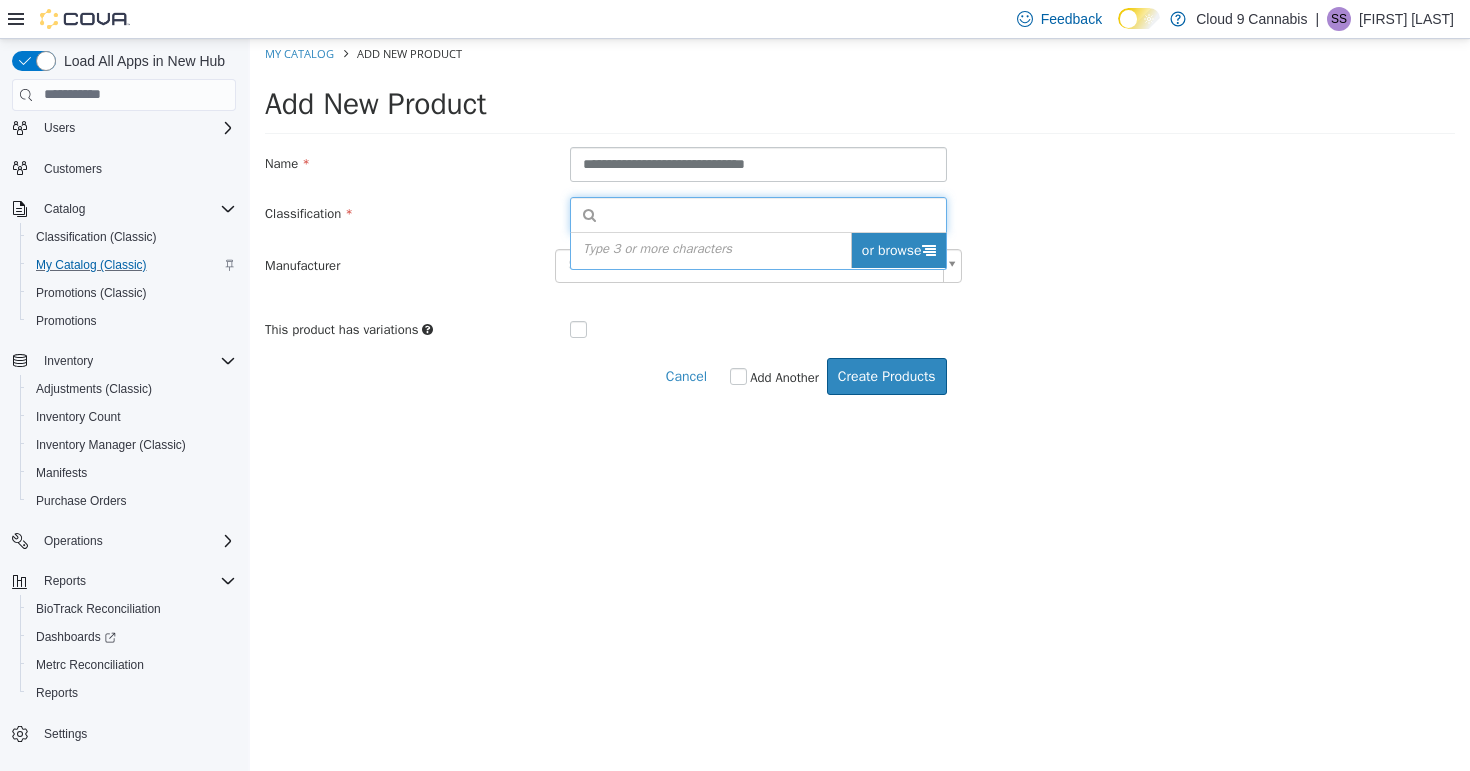 click on "or browse" at bounding box center (898, 249) 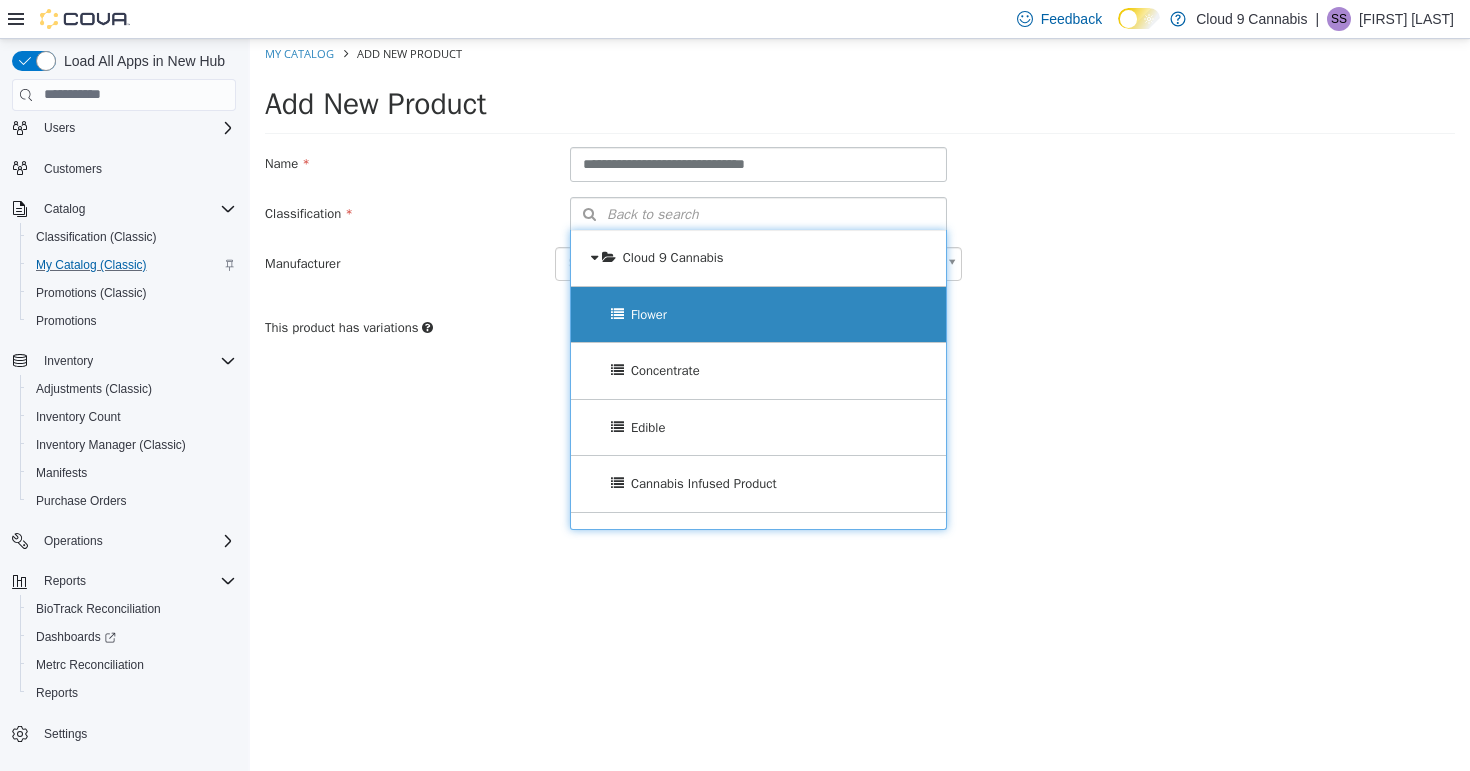 click at bounding box center (617, 313) 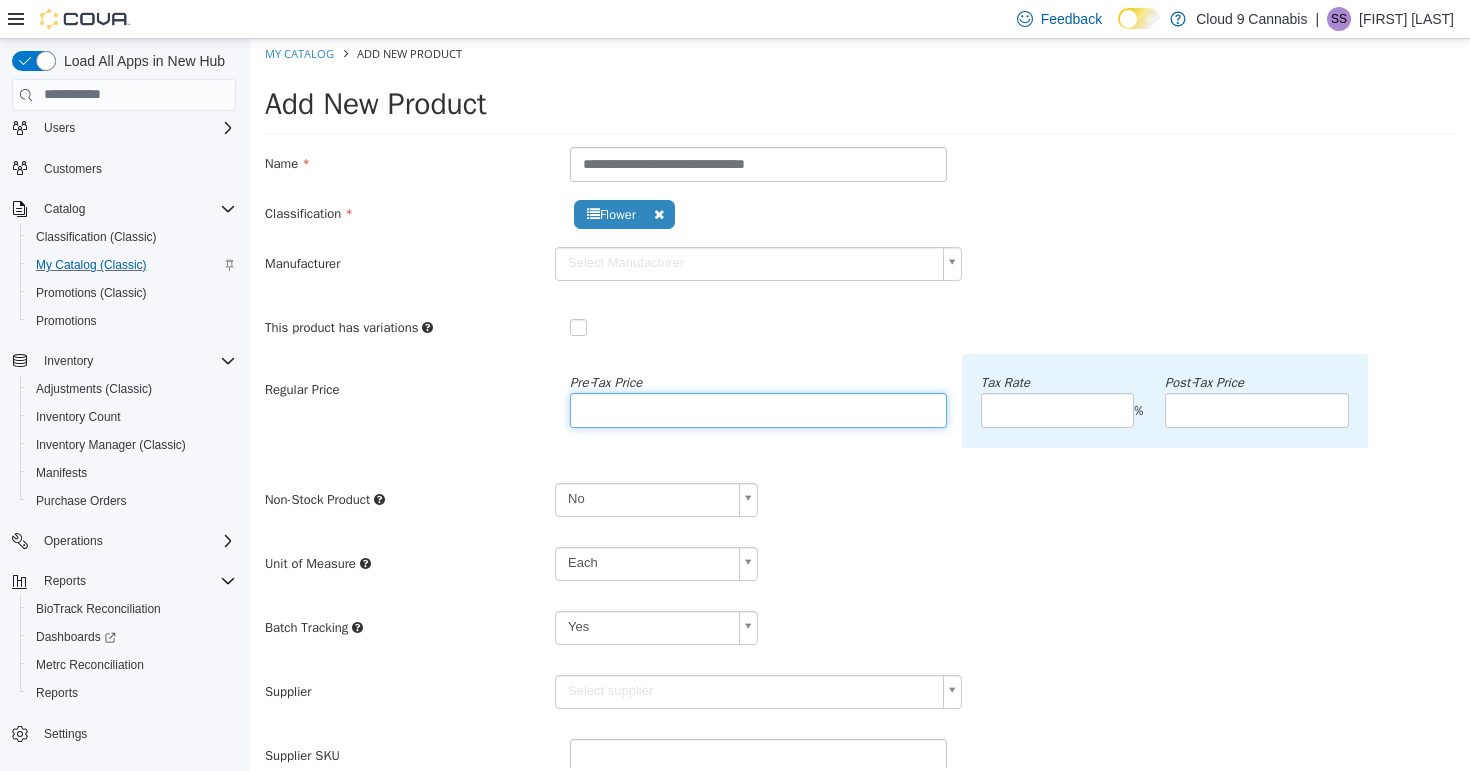 click at bounding box center (758, 409) 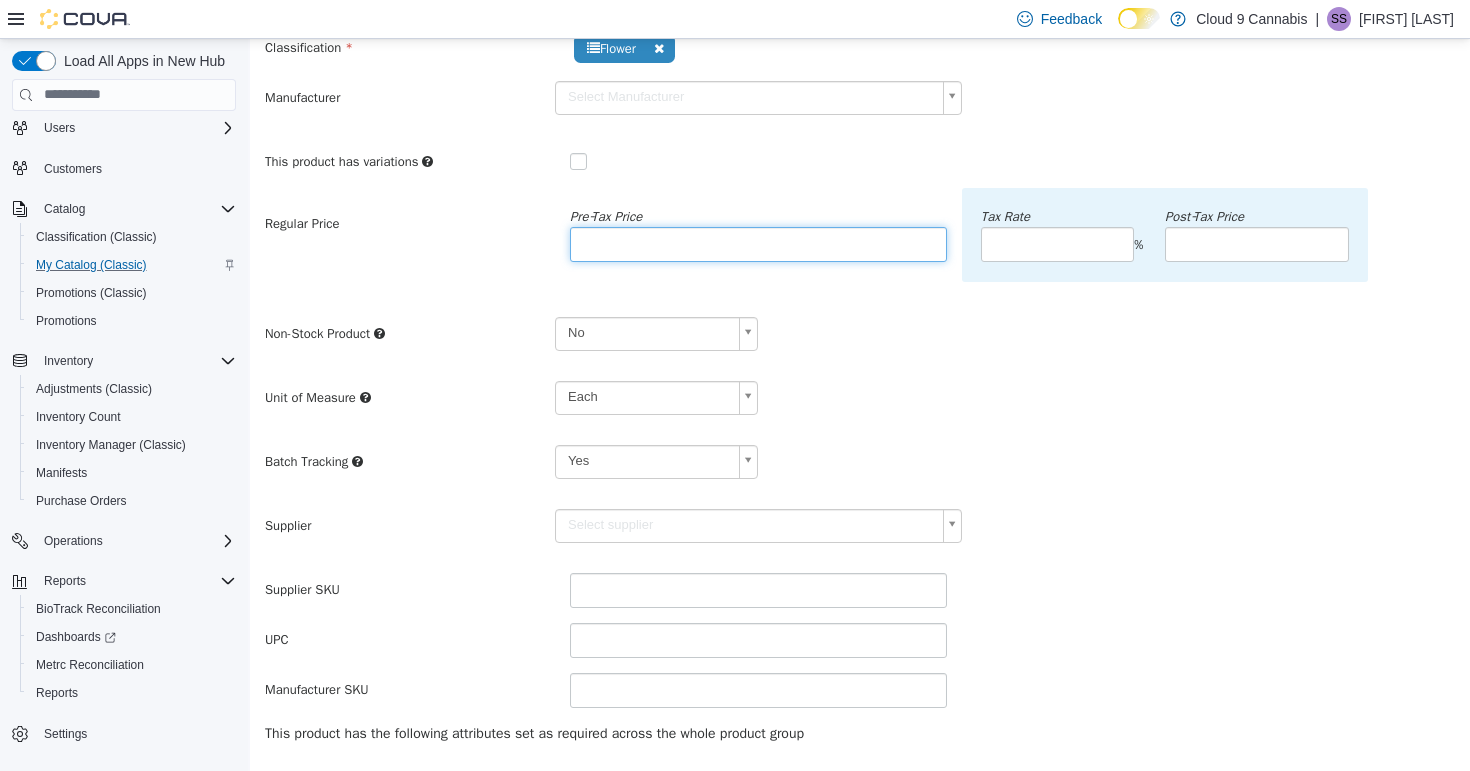 scroll, scrollTop: 203, scrollLeft: 0, axis: vertical 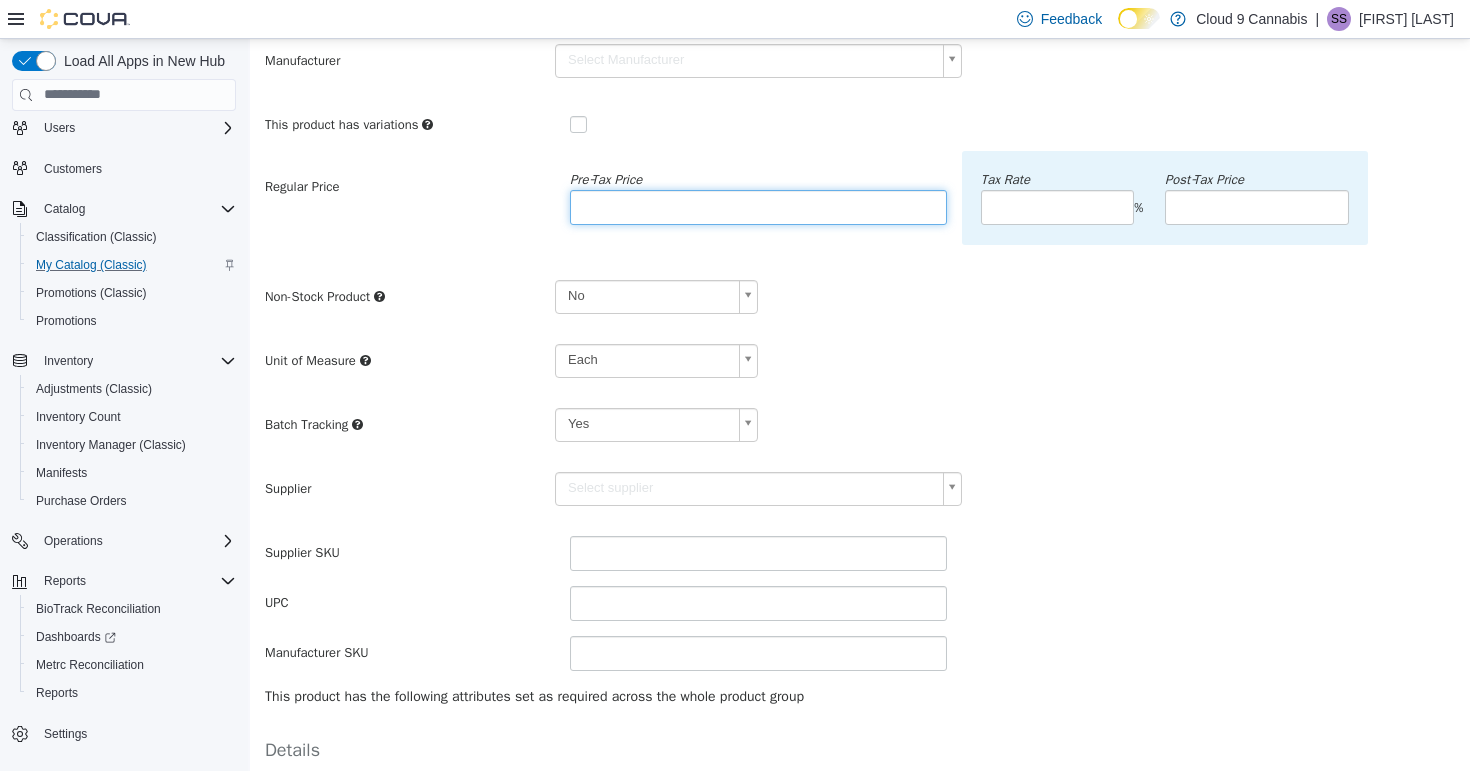 type on "*****" 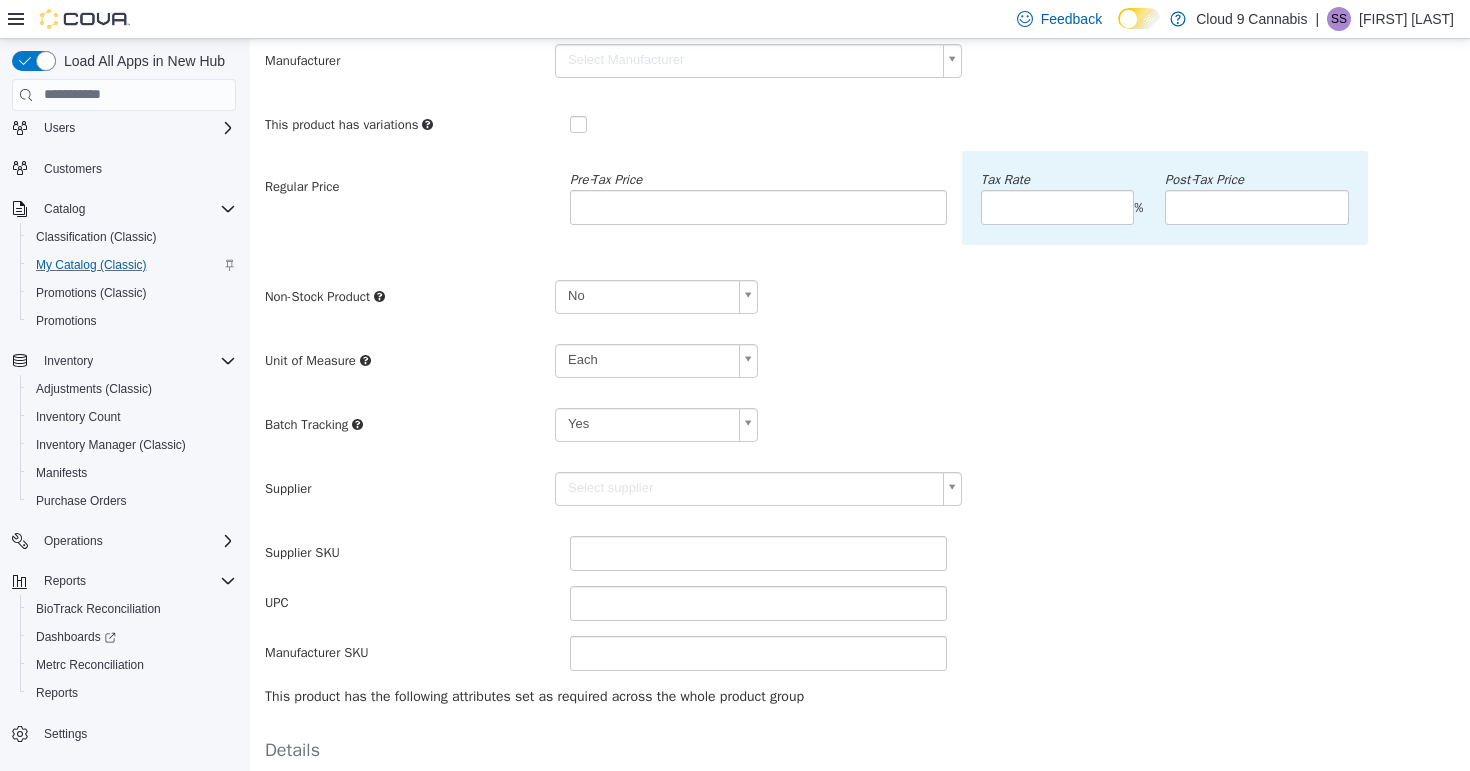 click on "**********" at bounding box center (860, 380) 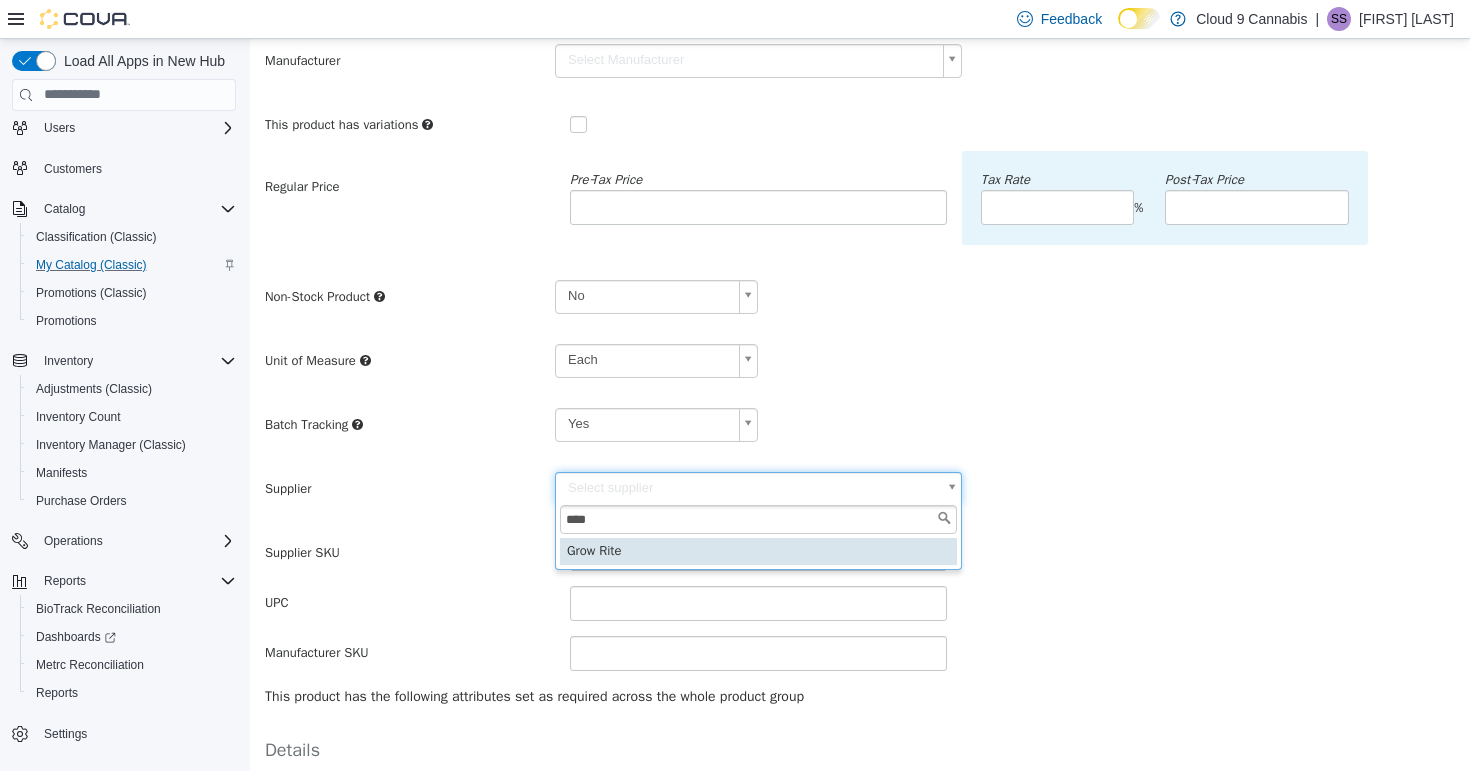type on "****" 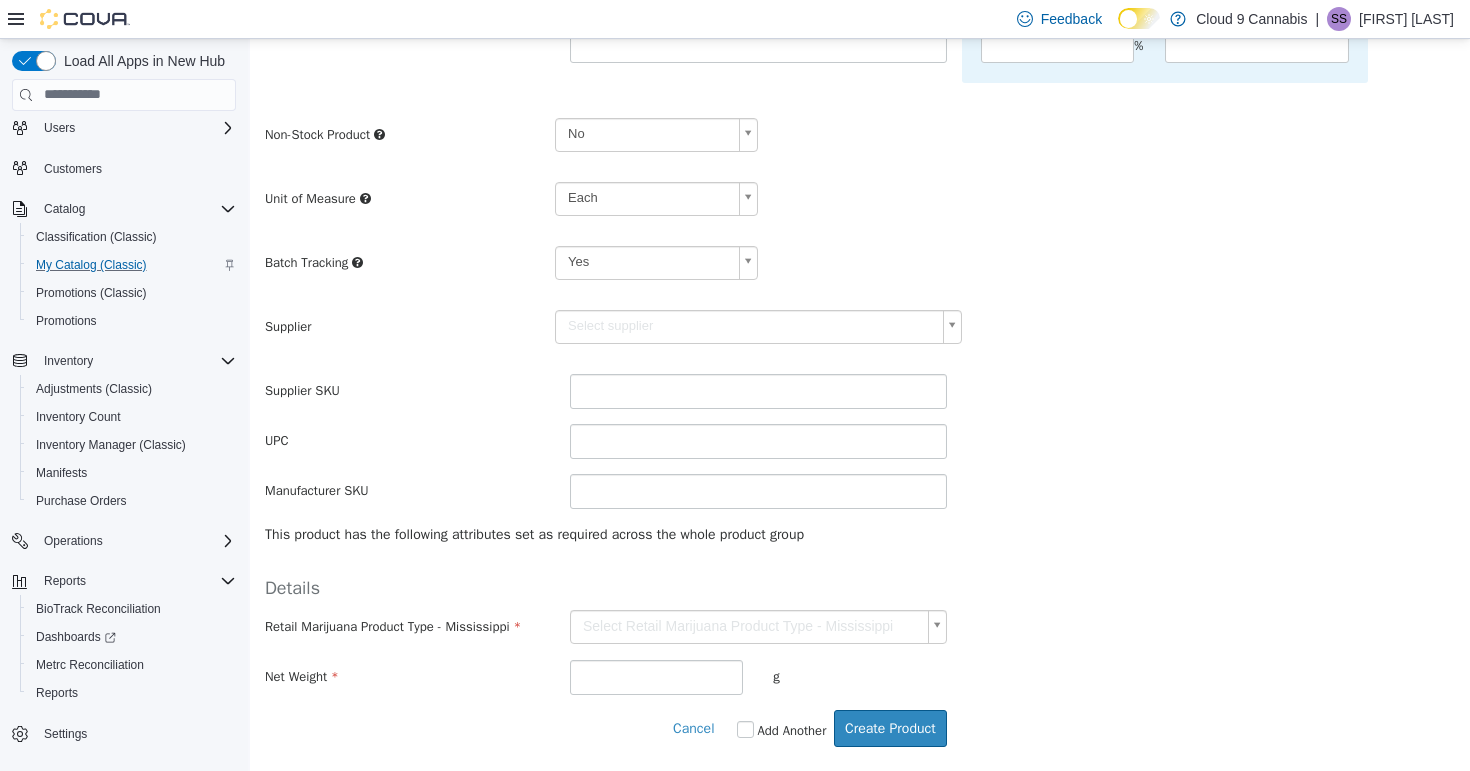 scroll, scrollTop: 375, scrollLeft: 0, axis: vertical 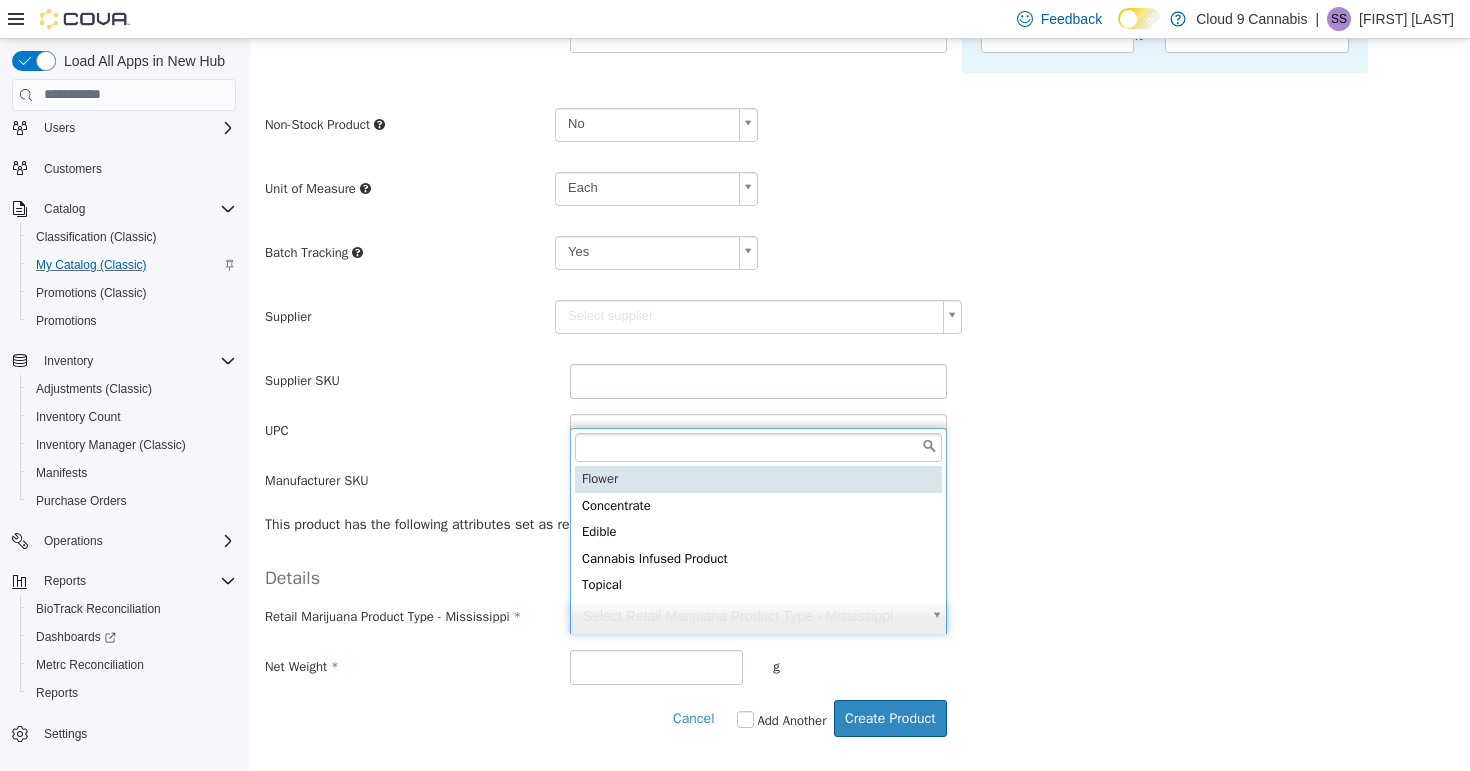 type on "******" 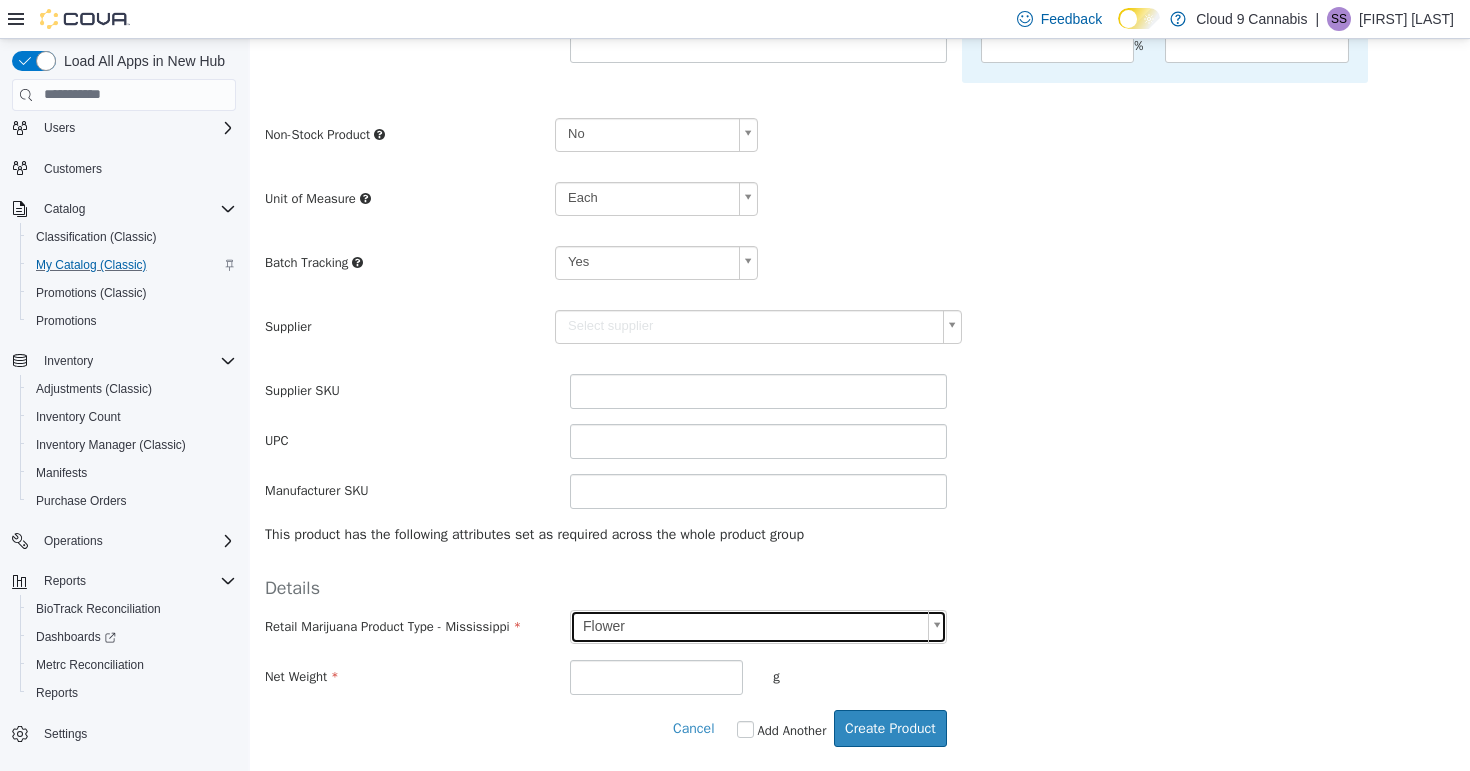 type on "******" 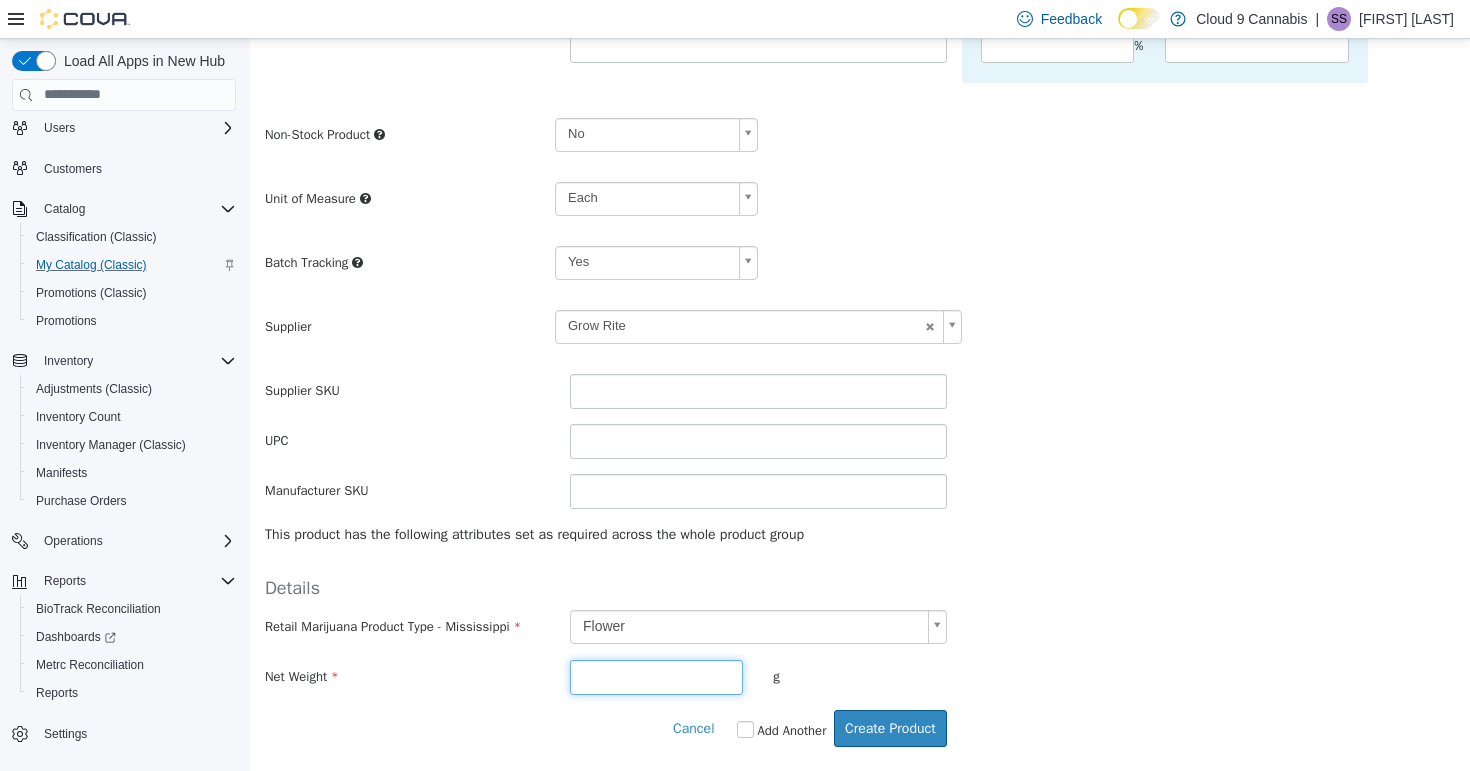 click at bounding box center (656, 676) 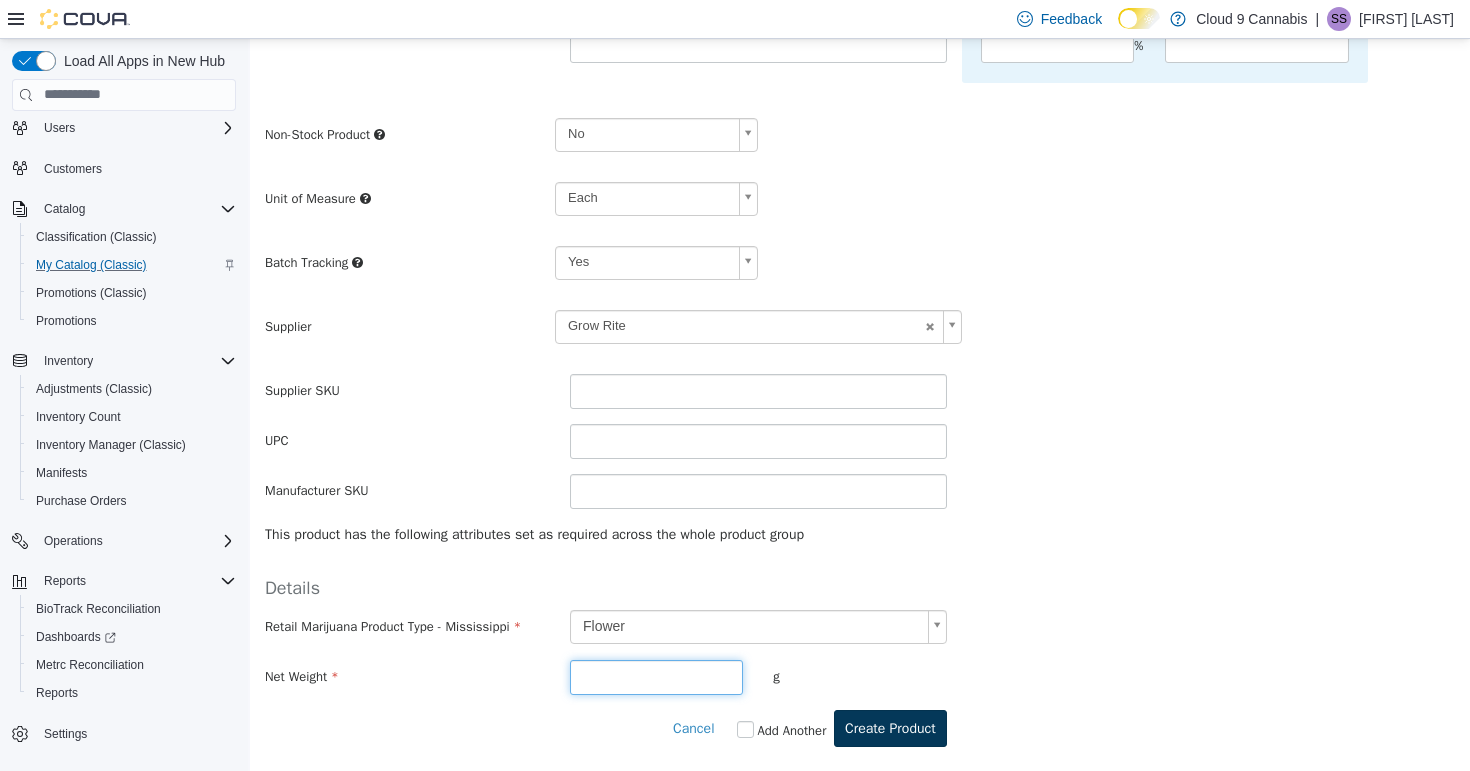 type on "***" 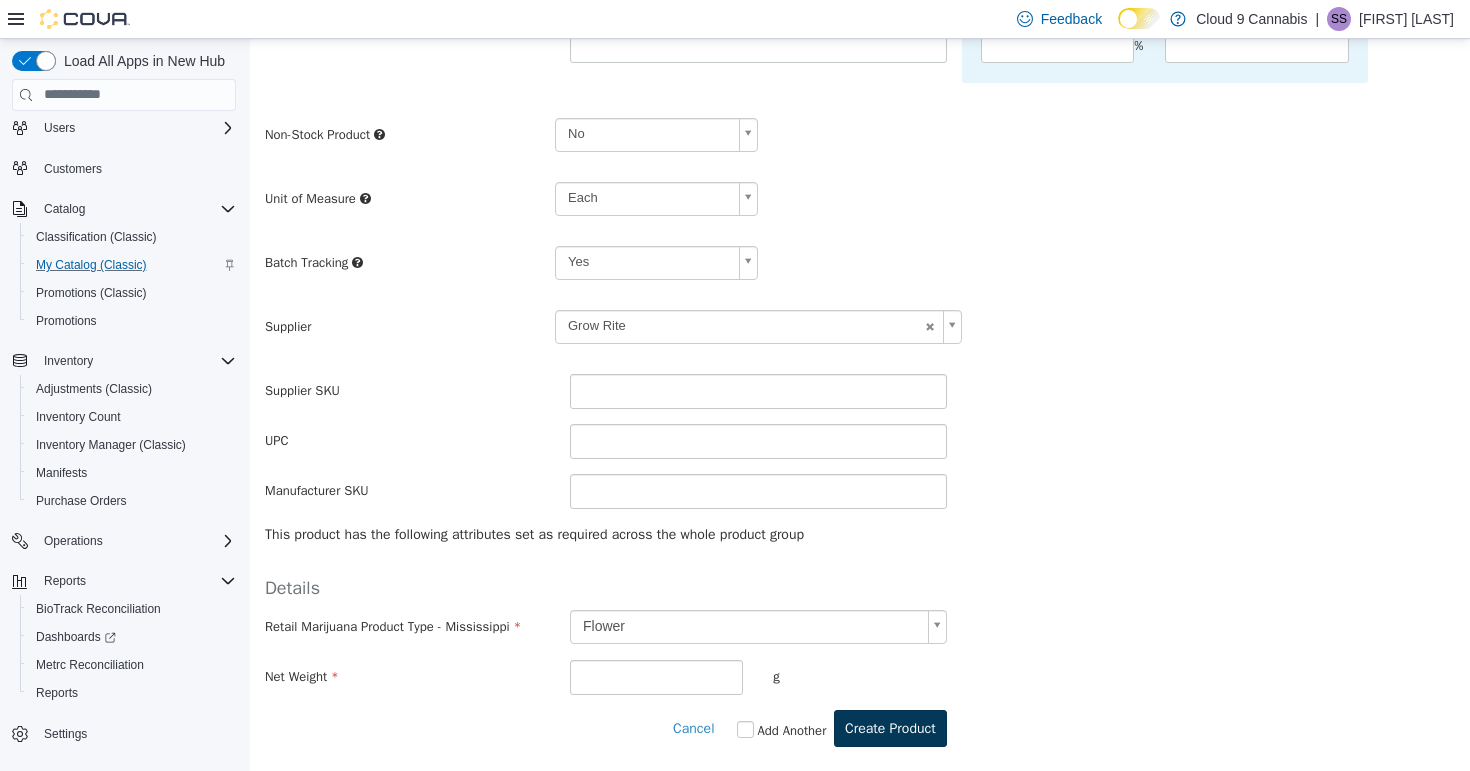 click on "Create Product" at bounding box center [890, 727] 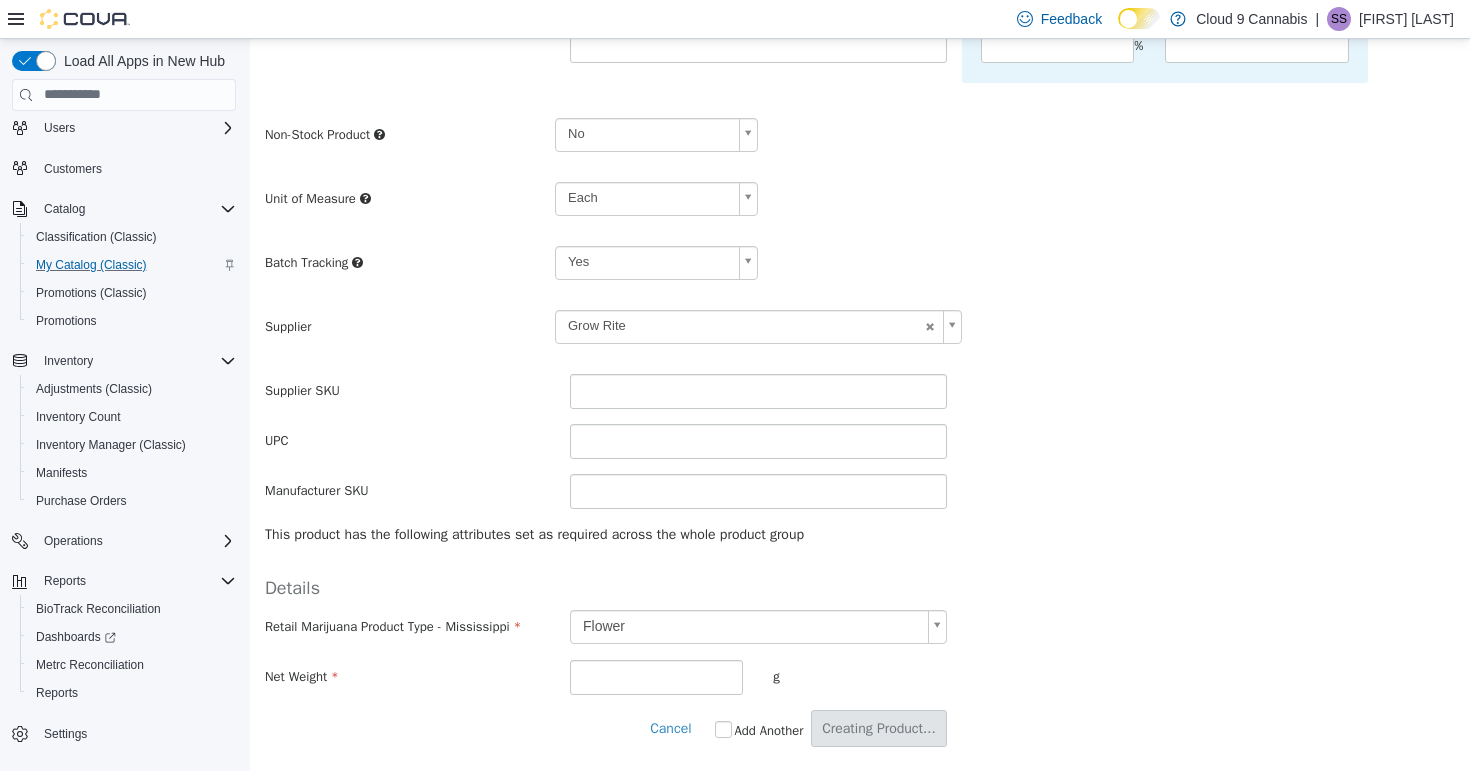 scroll, scrollTop: 0, scrollLeft: 0, axis: both 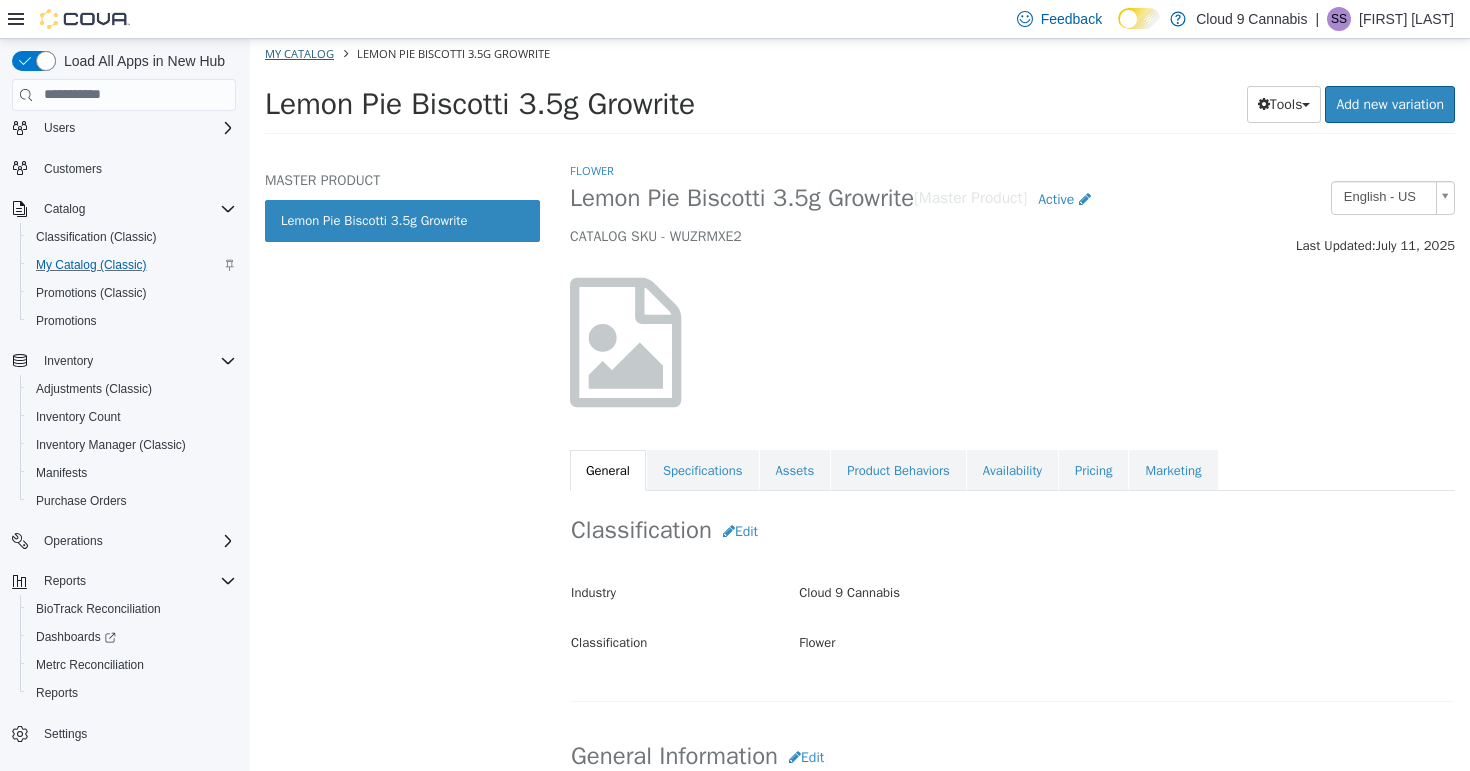 click on "My Catalog" at bounding box center (299, 52) 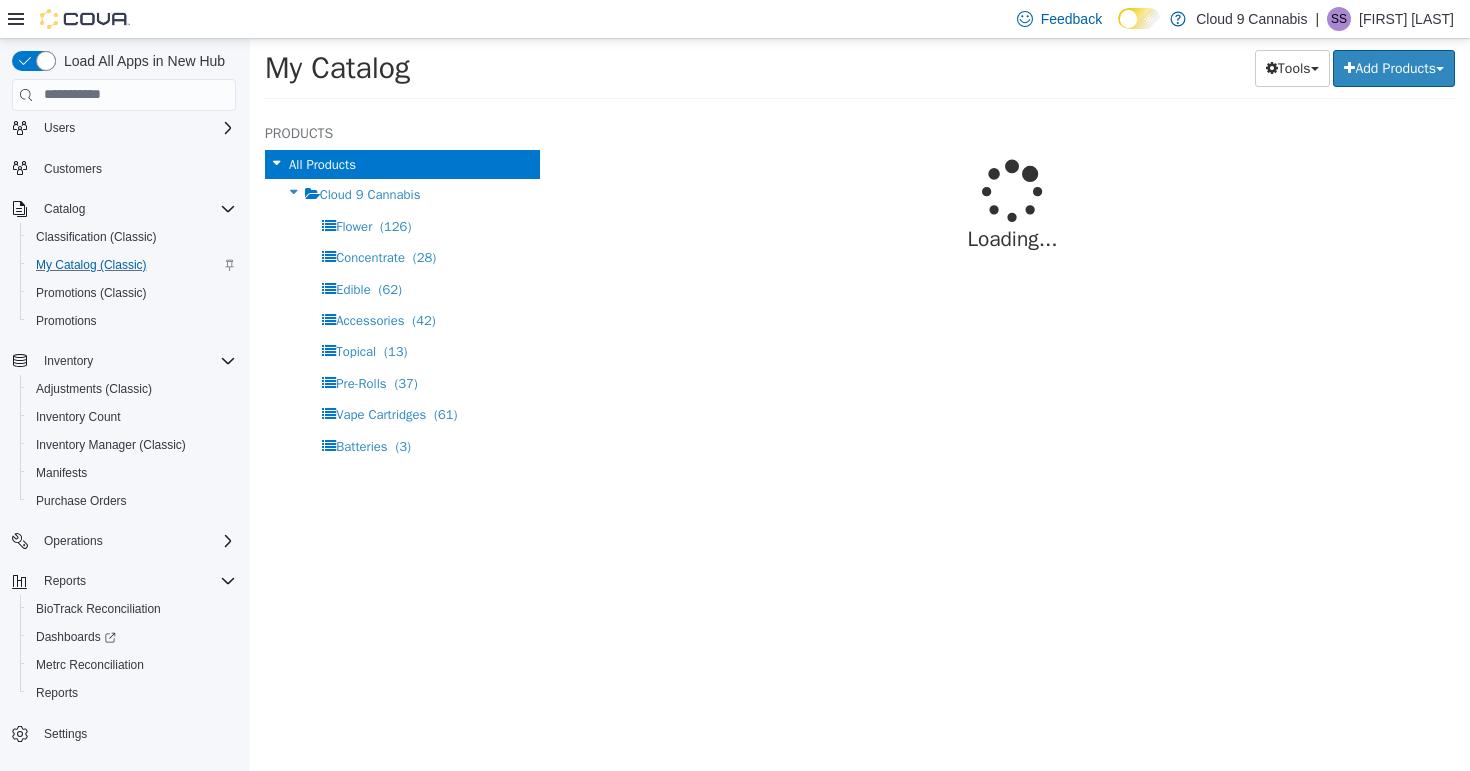 select on "**********" 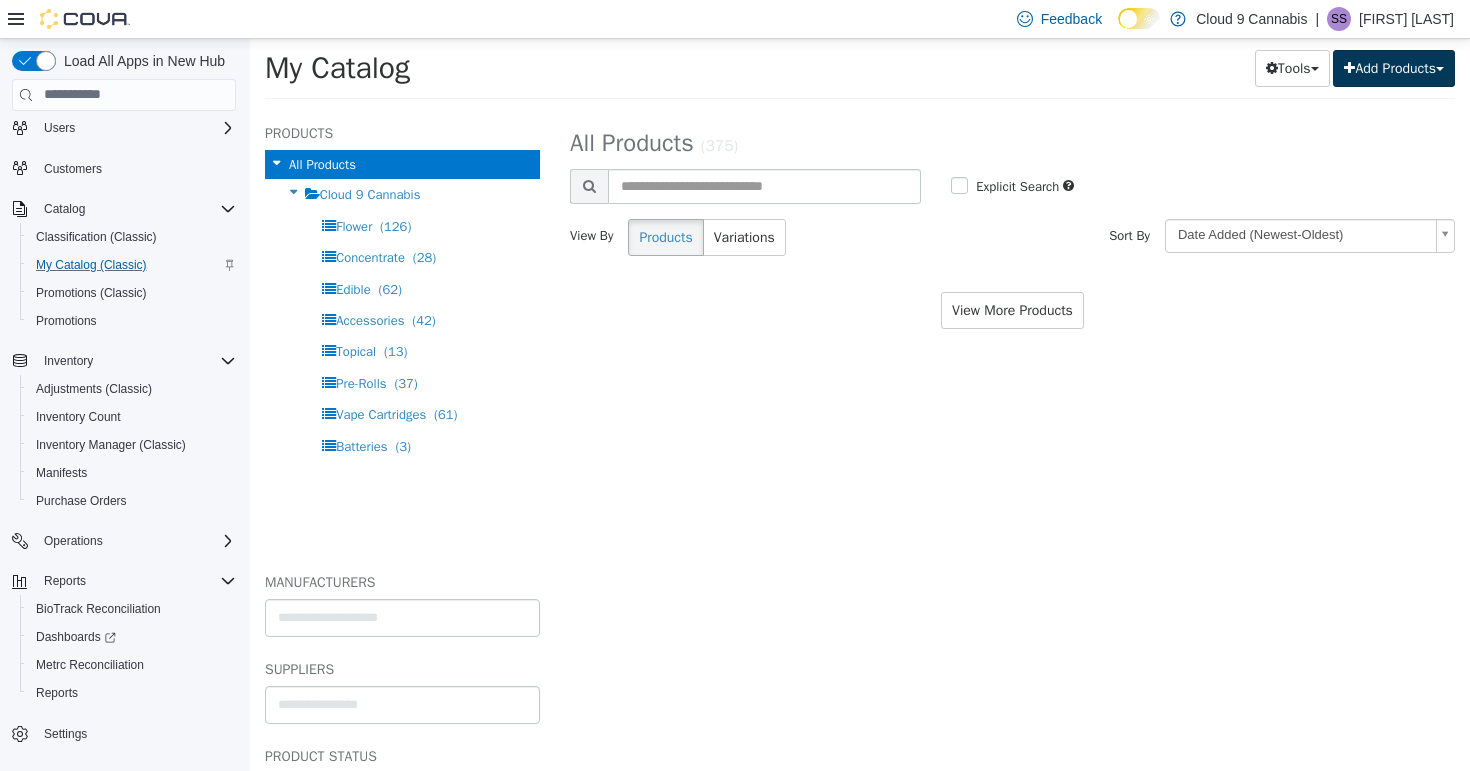 click on "Add Products" at bounding box center [1394, 67] 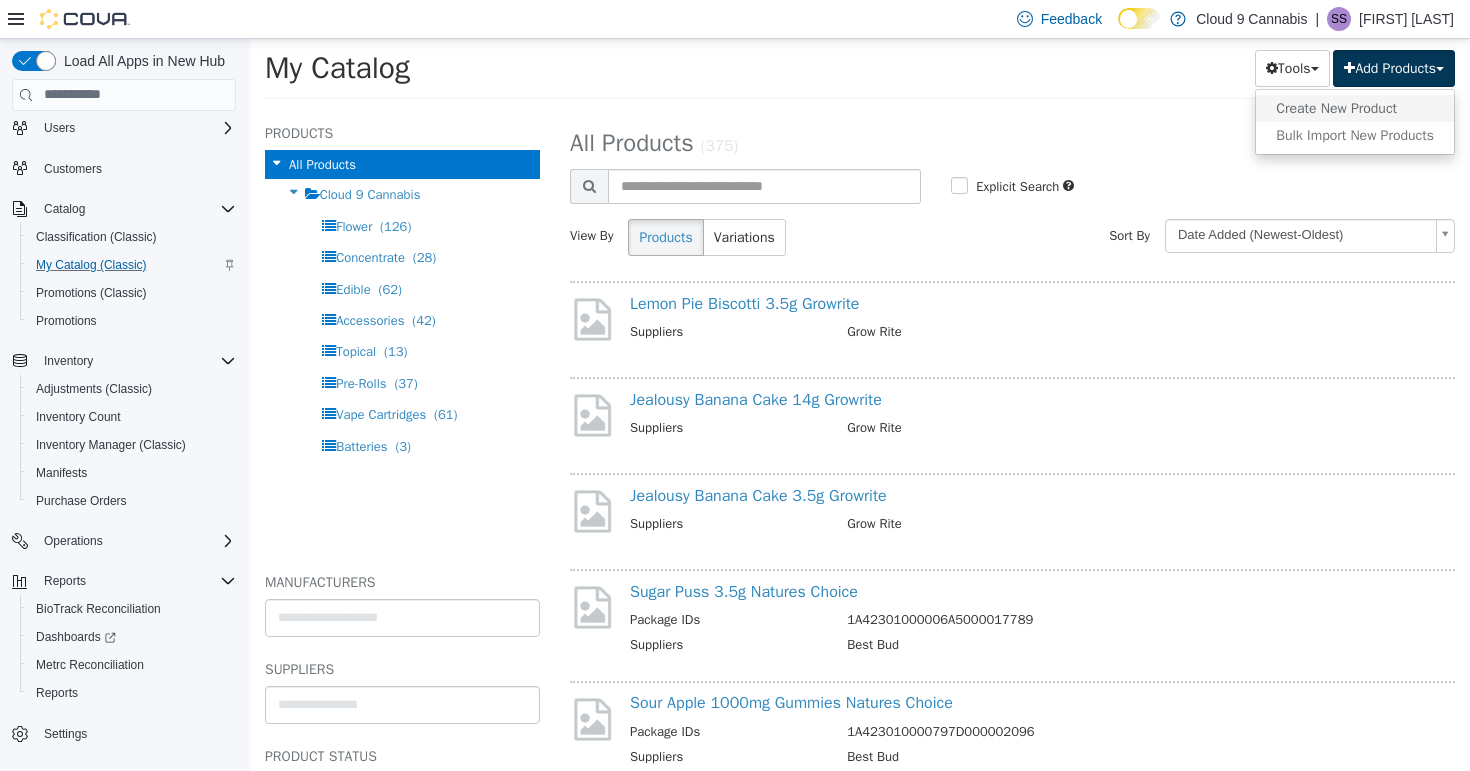 click on "Create New Product" at bounding box center [1355, 107] 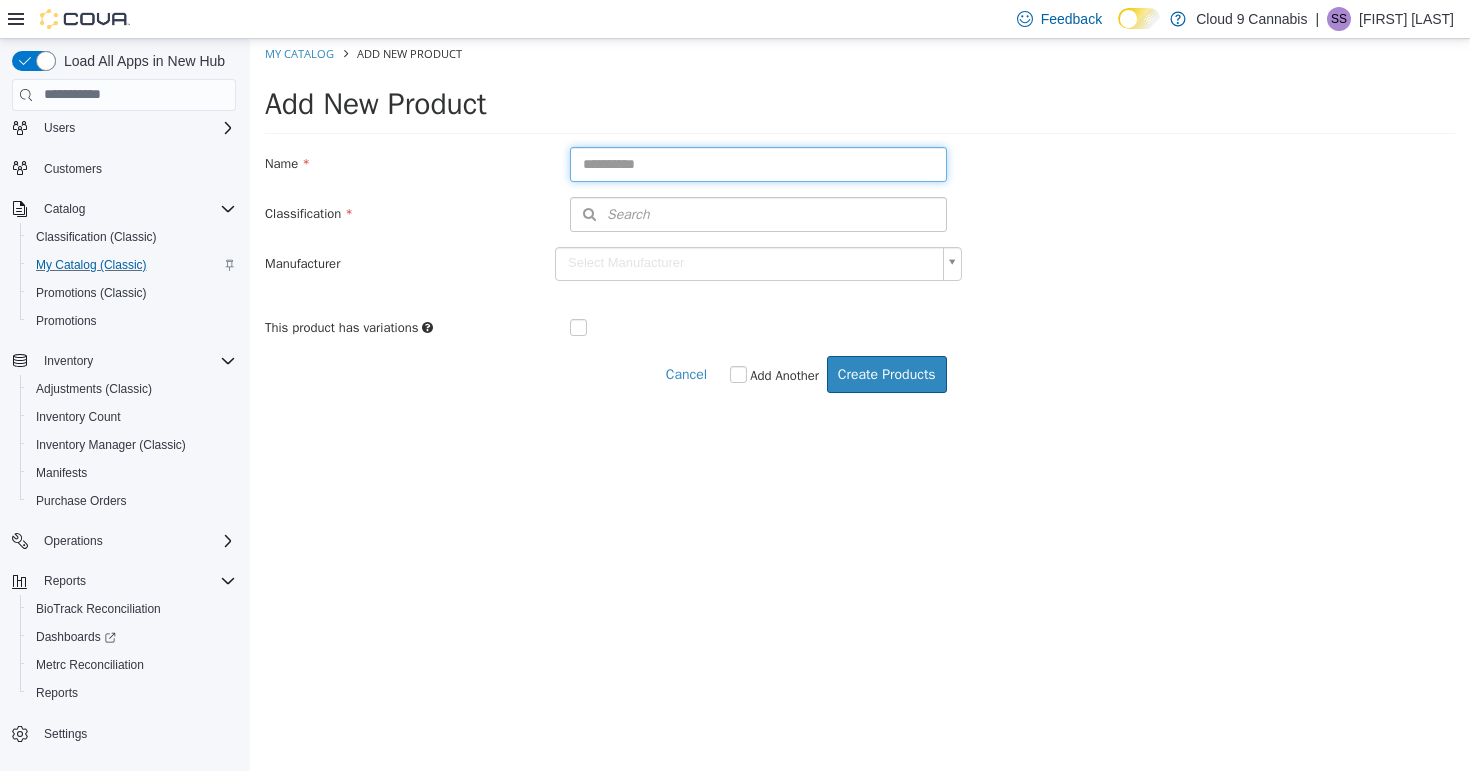 click at bounding box center [758, 163] 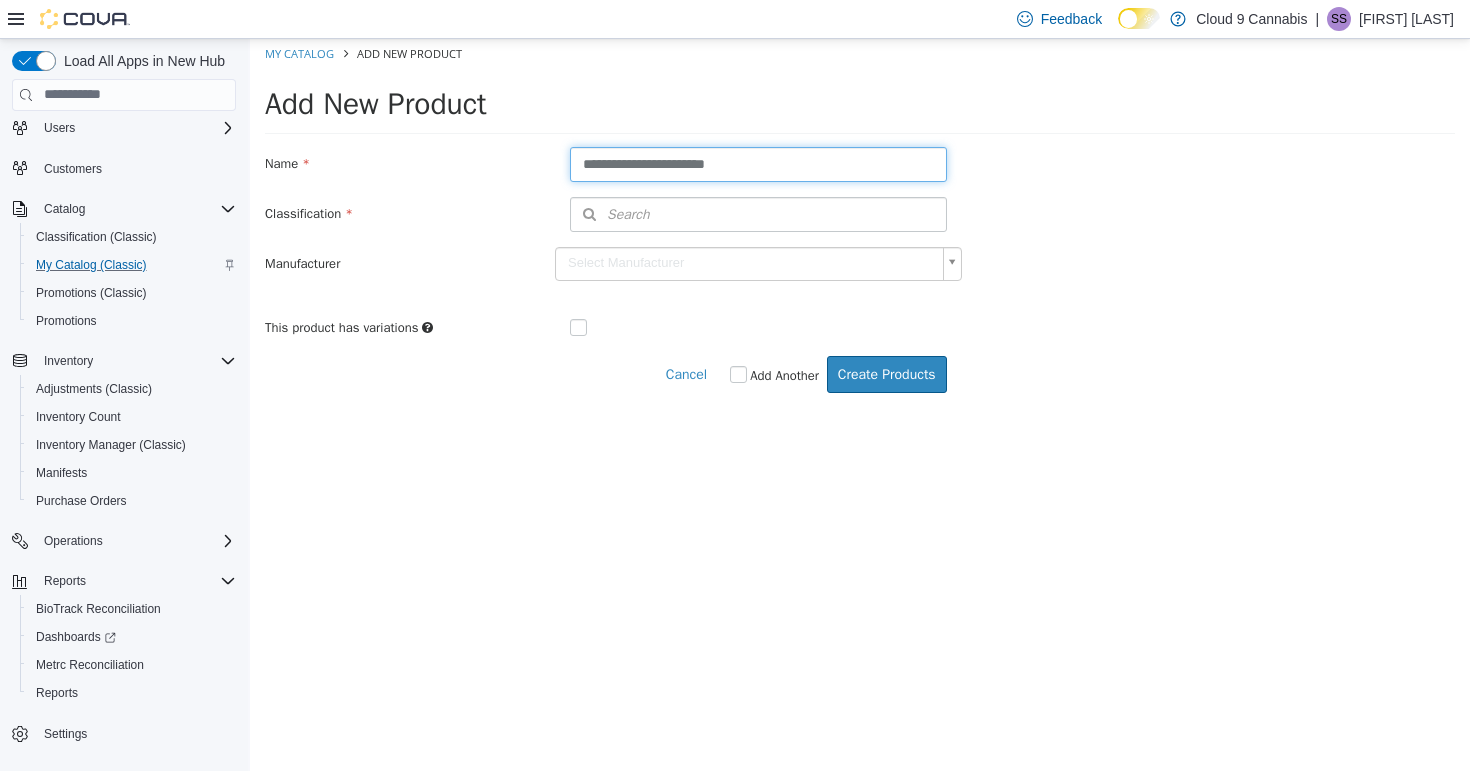 type on "**********" 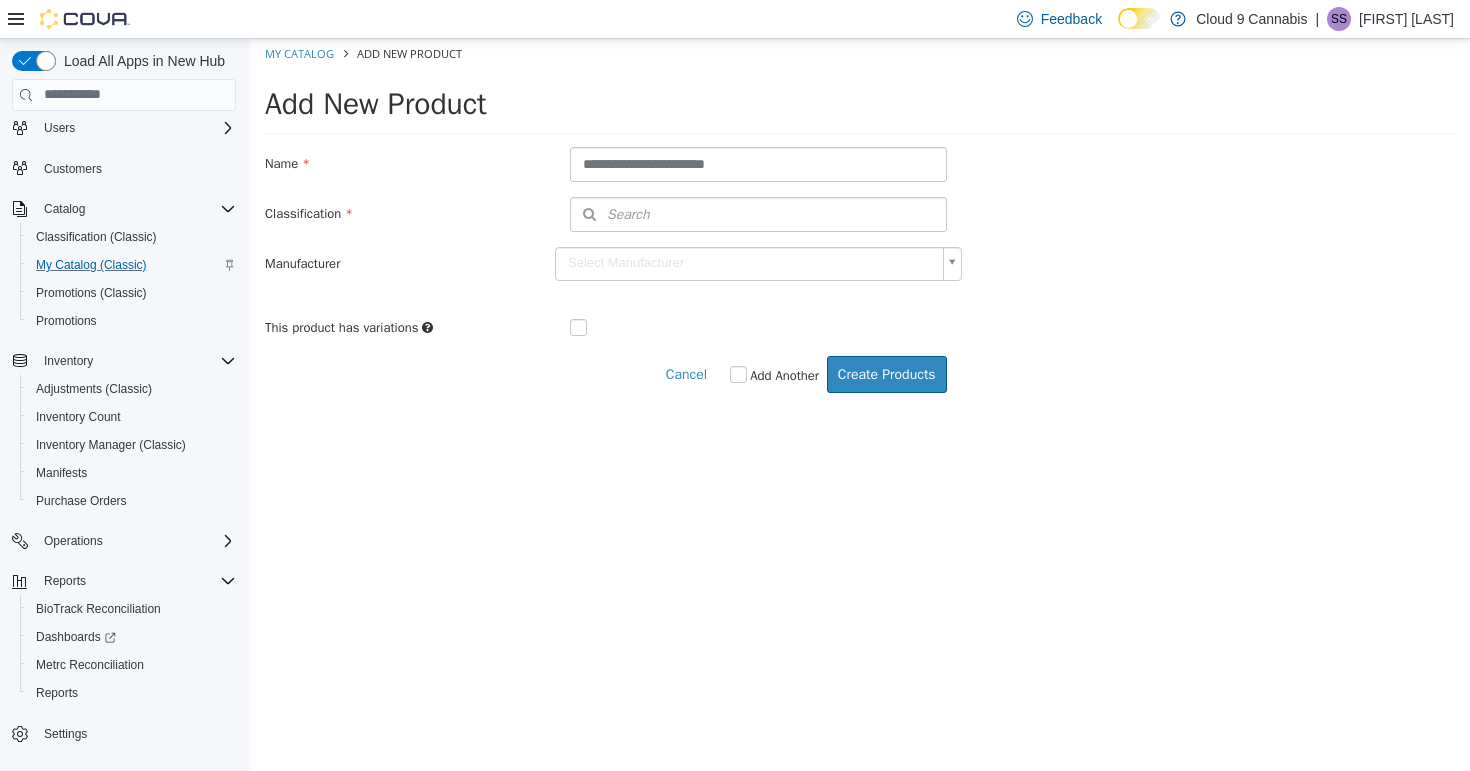 click on "Search" at bounding box center (758, 213) 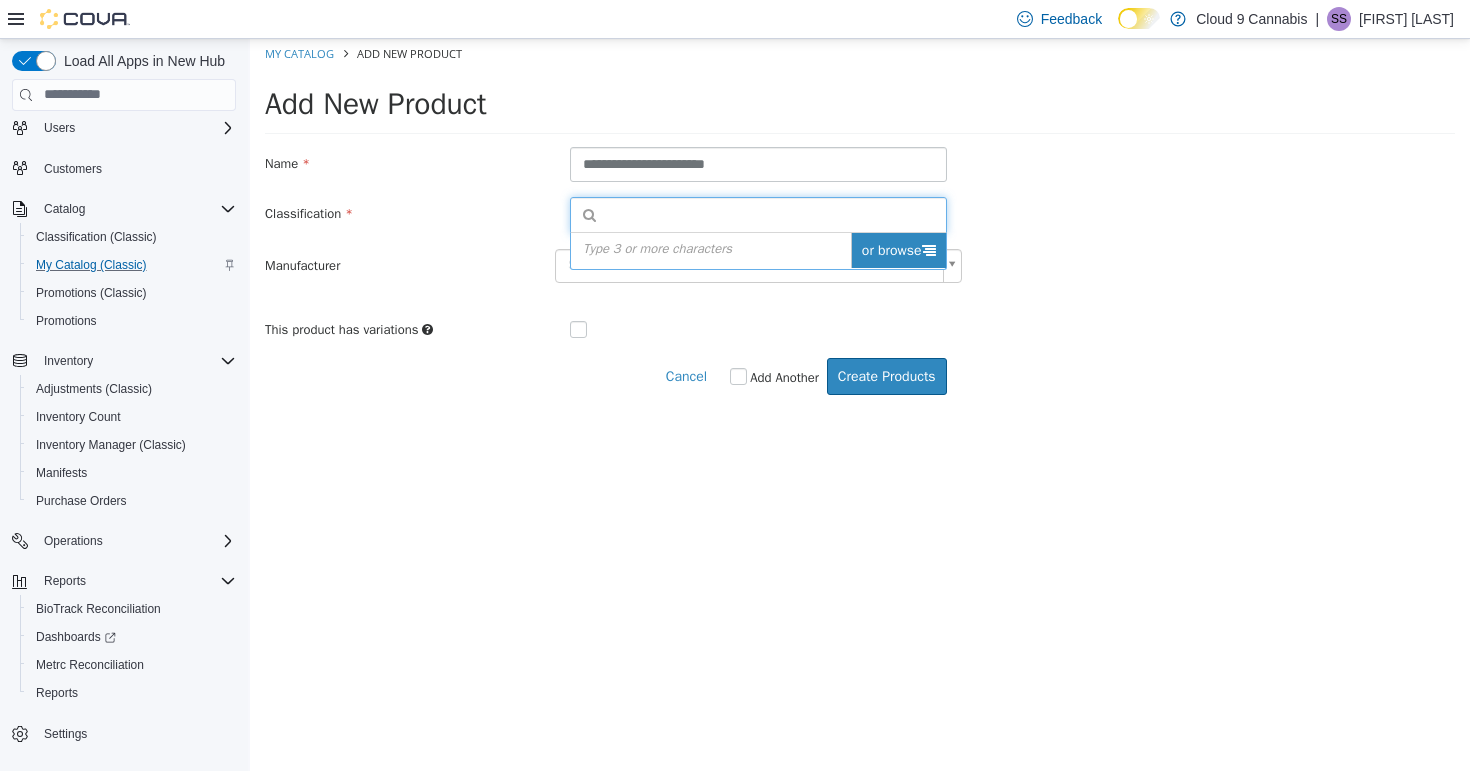 click on "or browse" at bounding box center (898, 249) 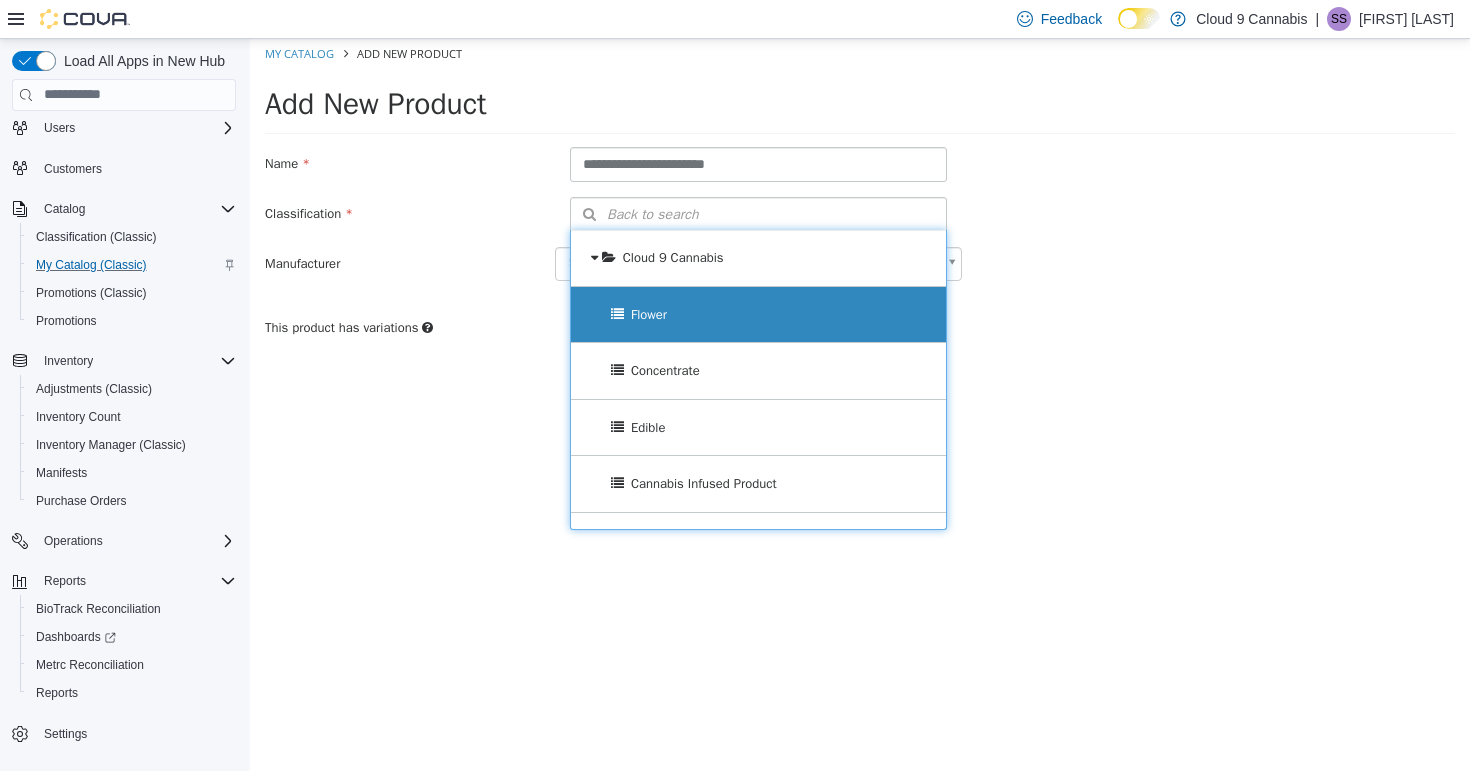 click on "Flower" at bounding box center [758, 314] 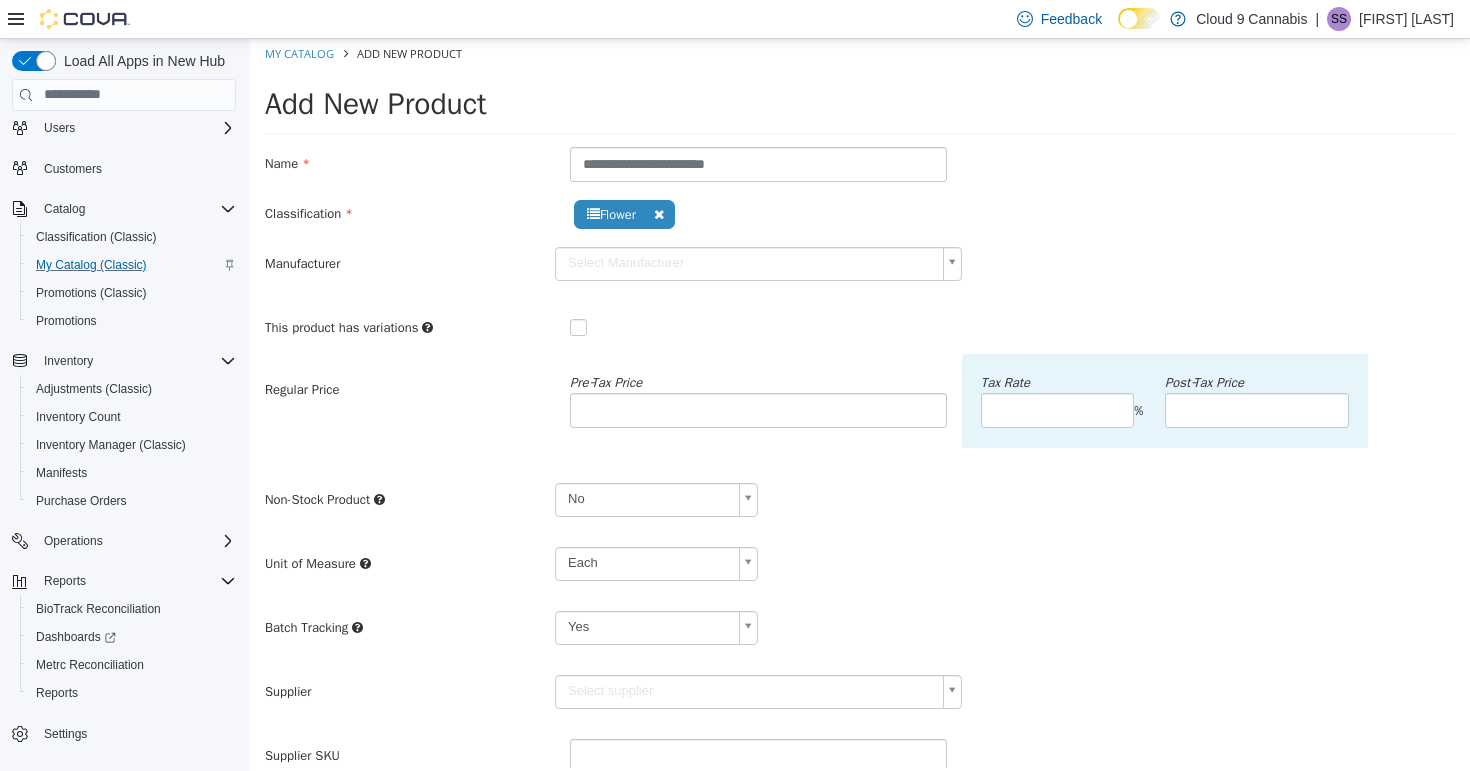 click on "Pre‑Tax Price" at bounding box center (758, 399) 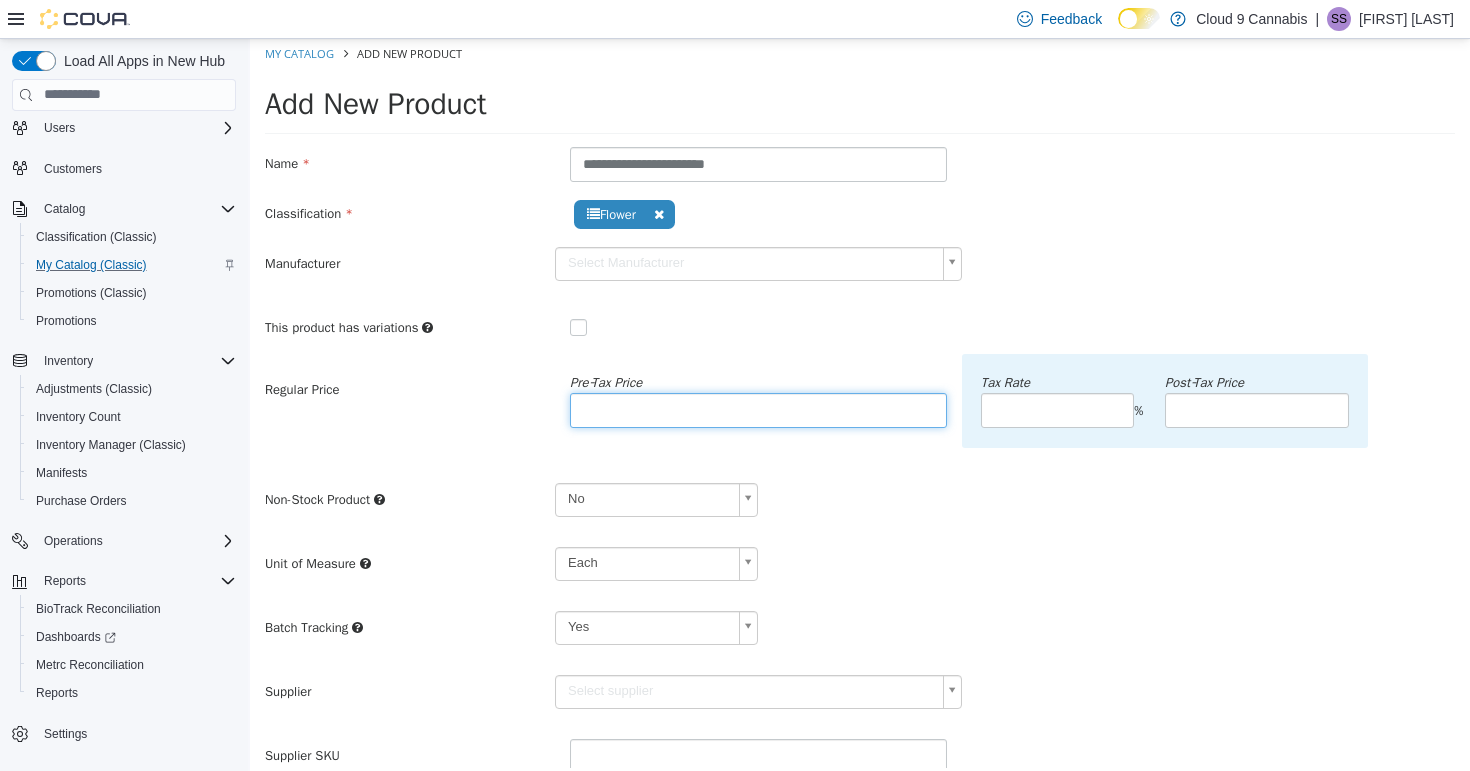 click at bounding box center [758, 409] 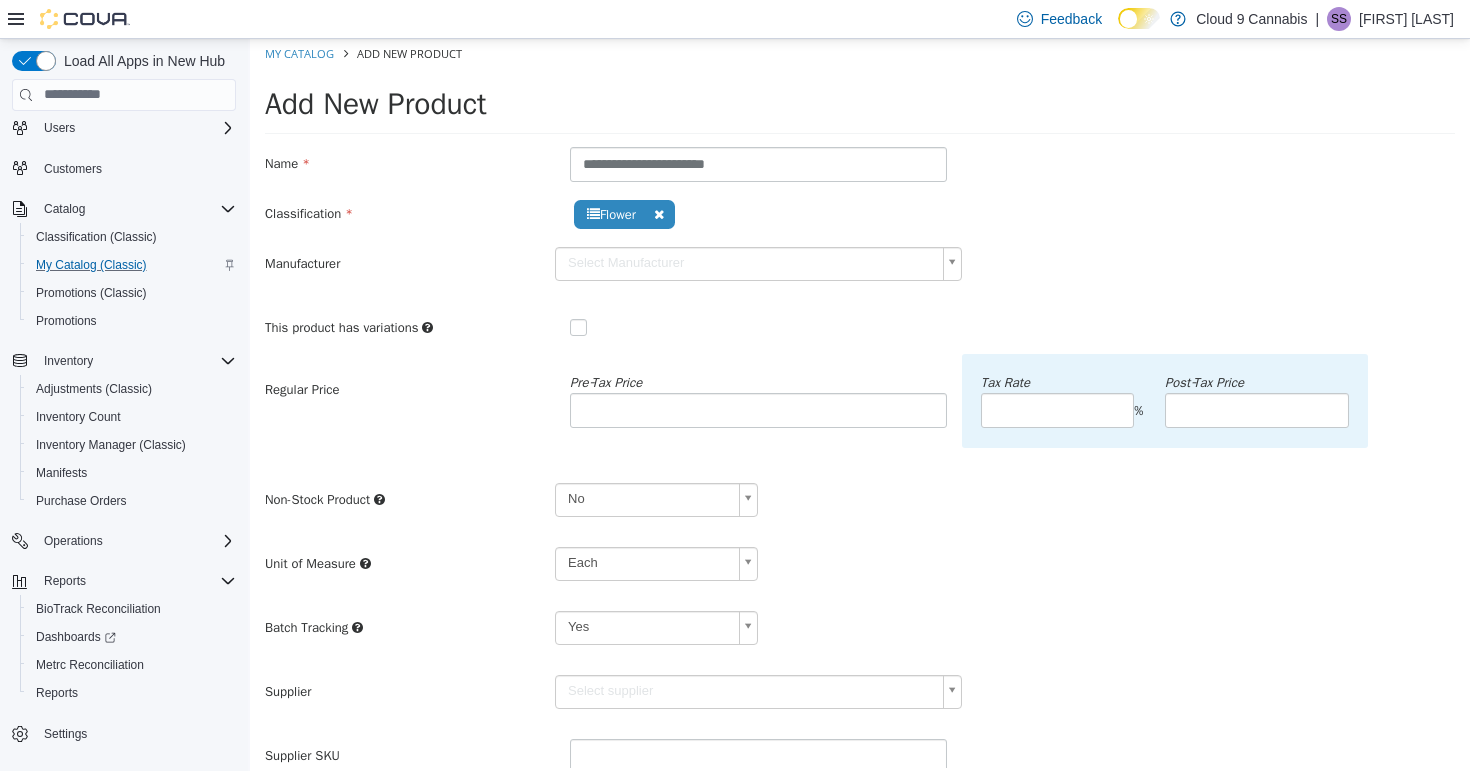 click on "**********" at bounding box center [860, 583] 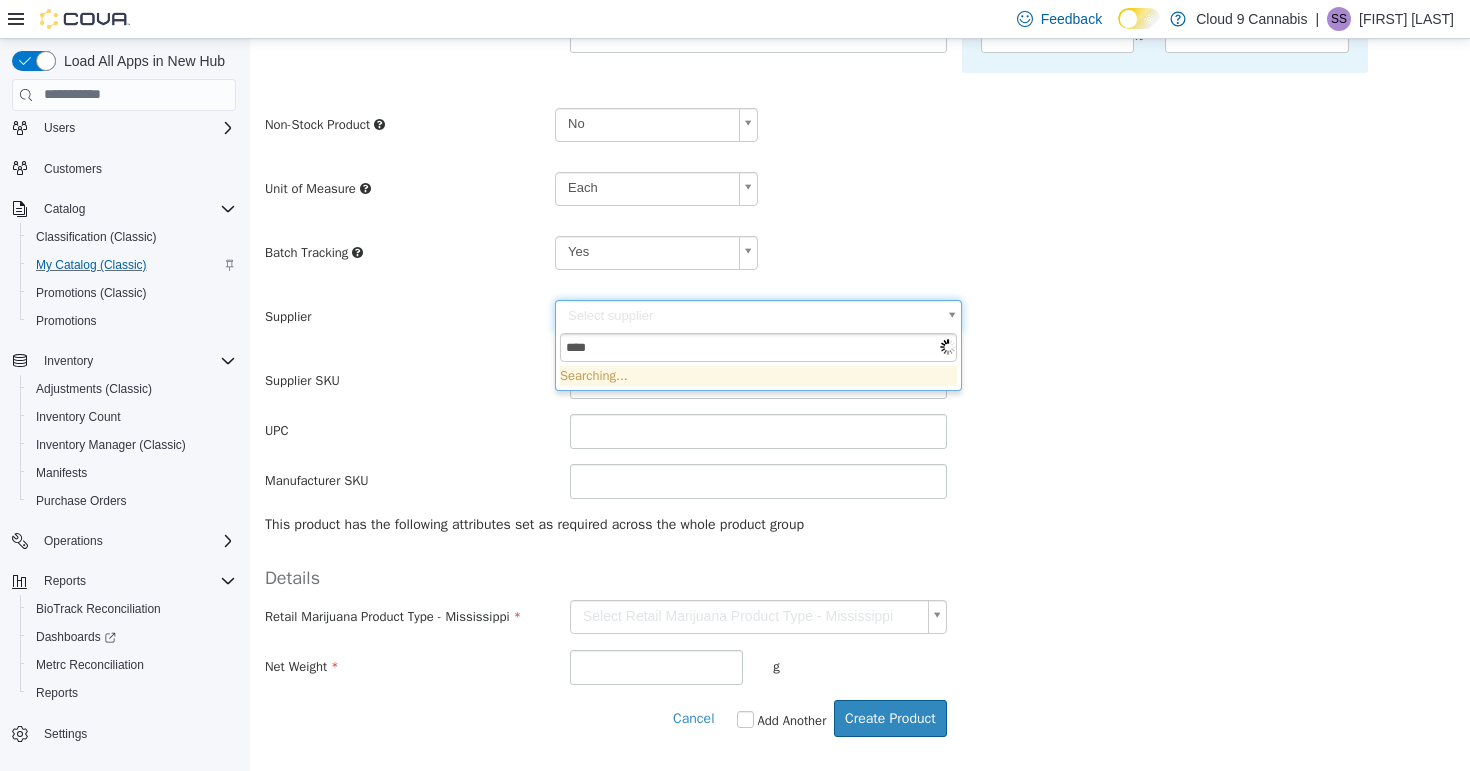 scroll, scrollTop: 375, scrollLeft: 0, axis: vertical 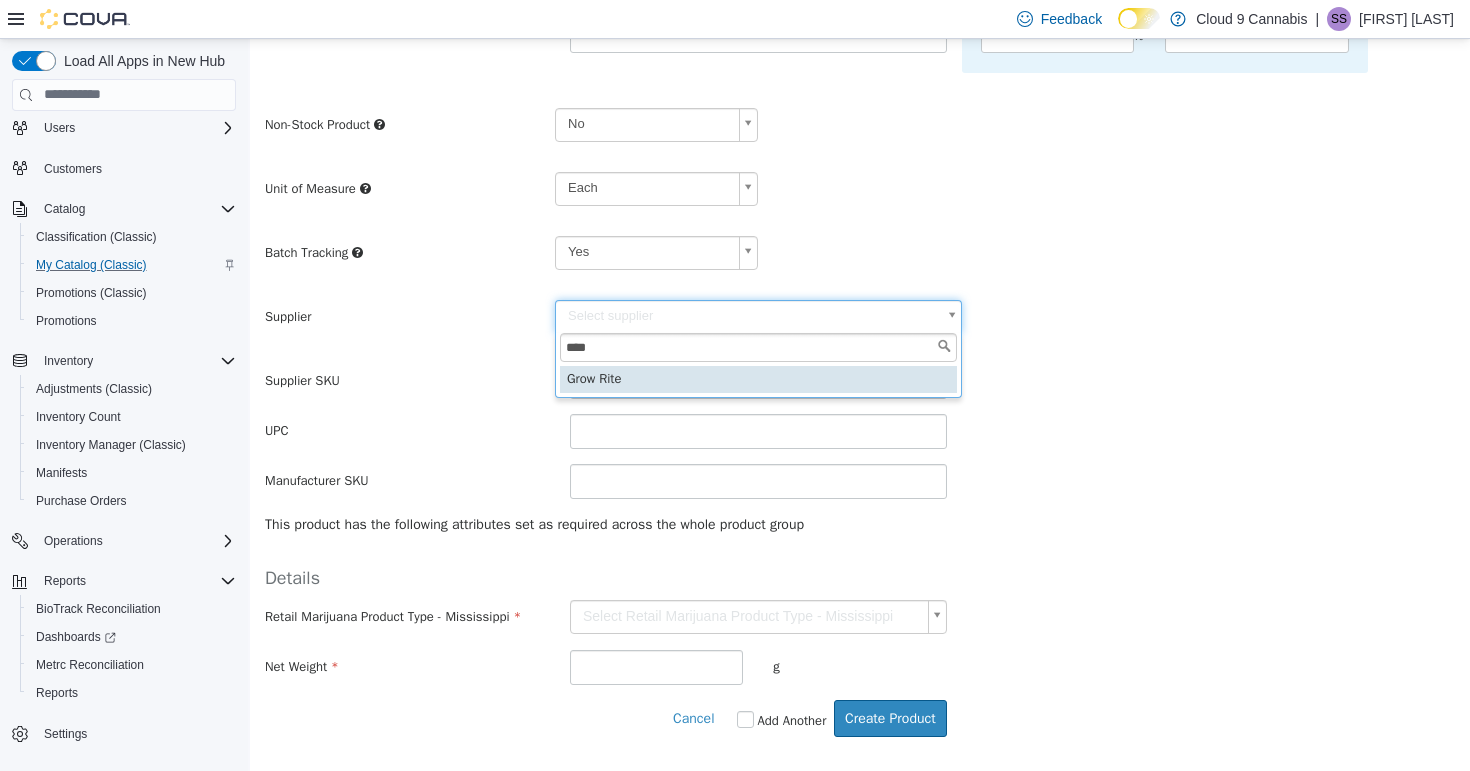 type on "****" 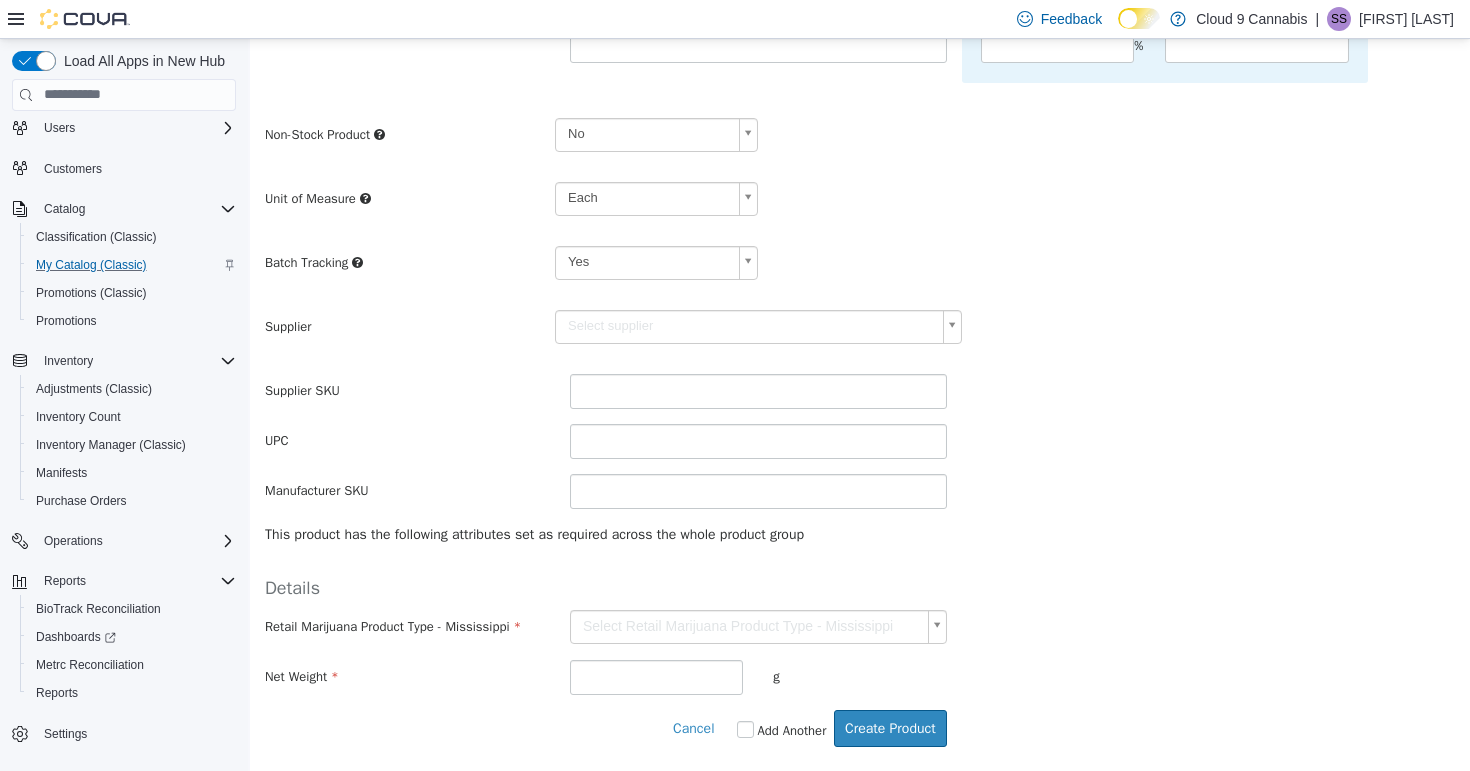 click on "**********" at bounding box center (860, 218) 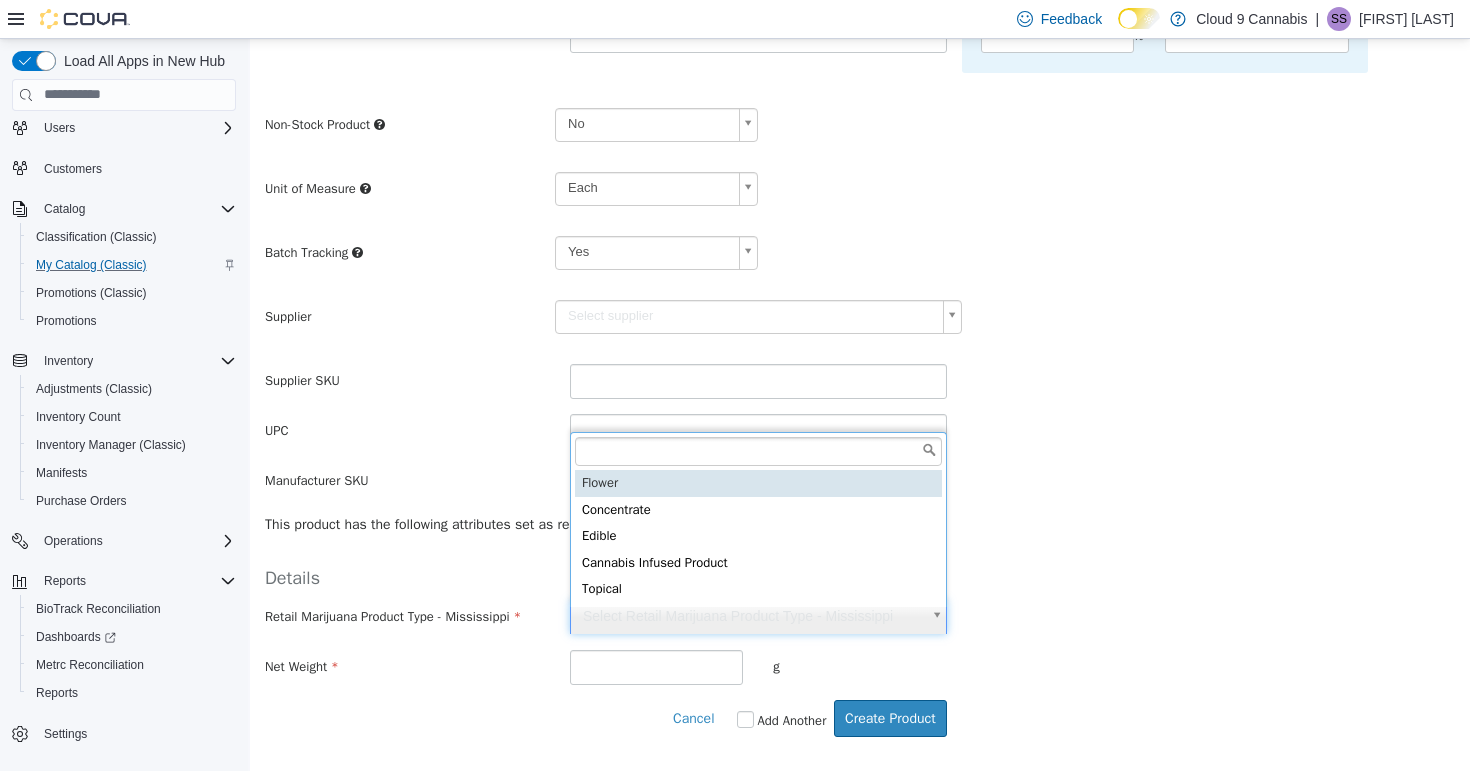 type on "******" 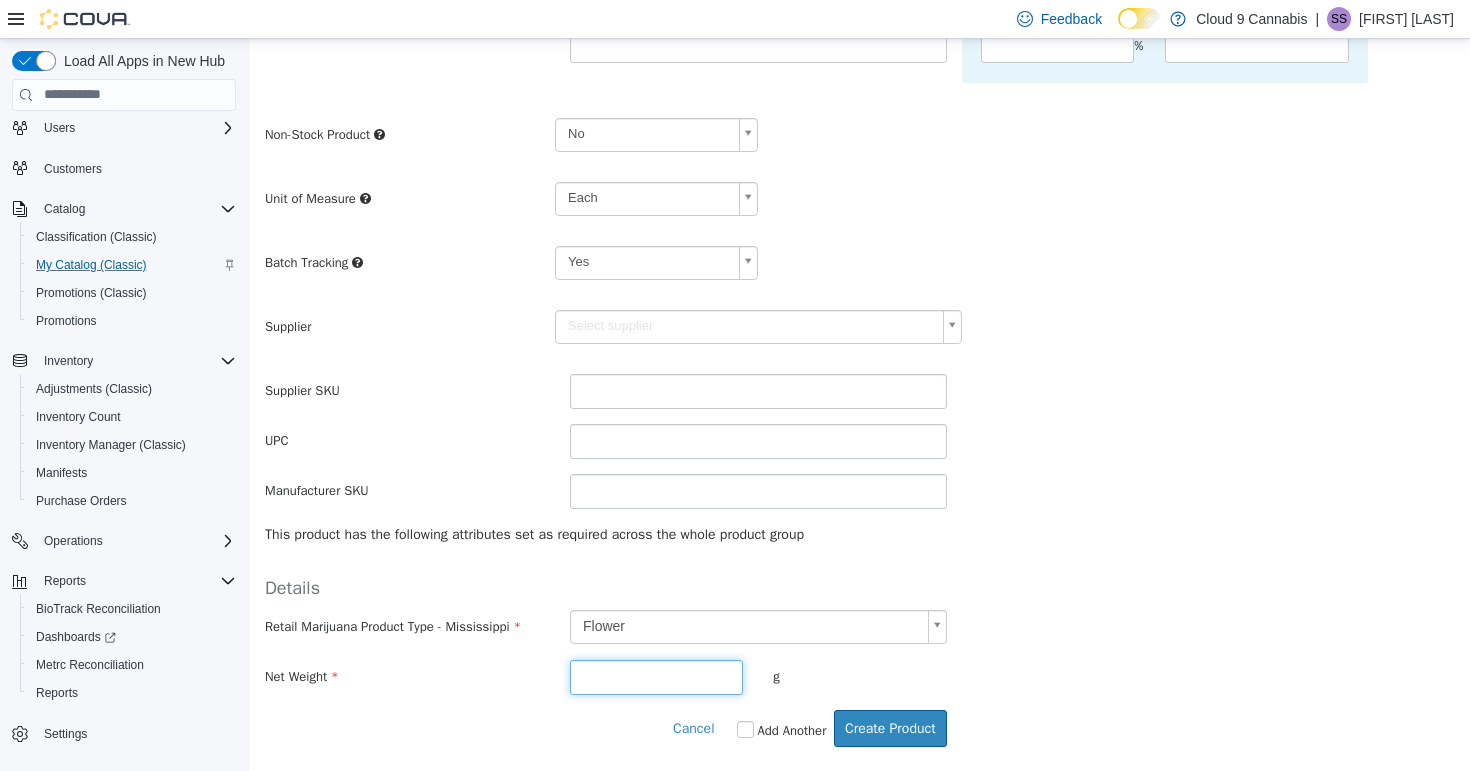 click at bounding box center [656, 676] 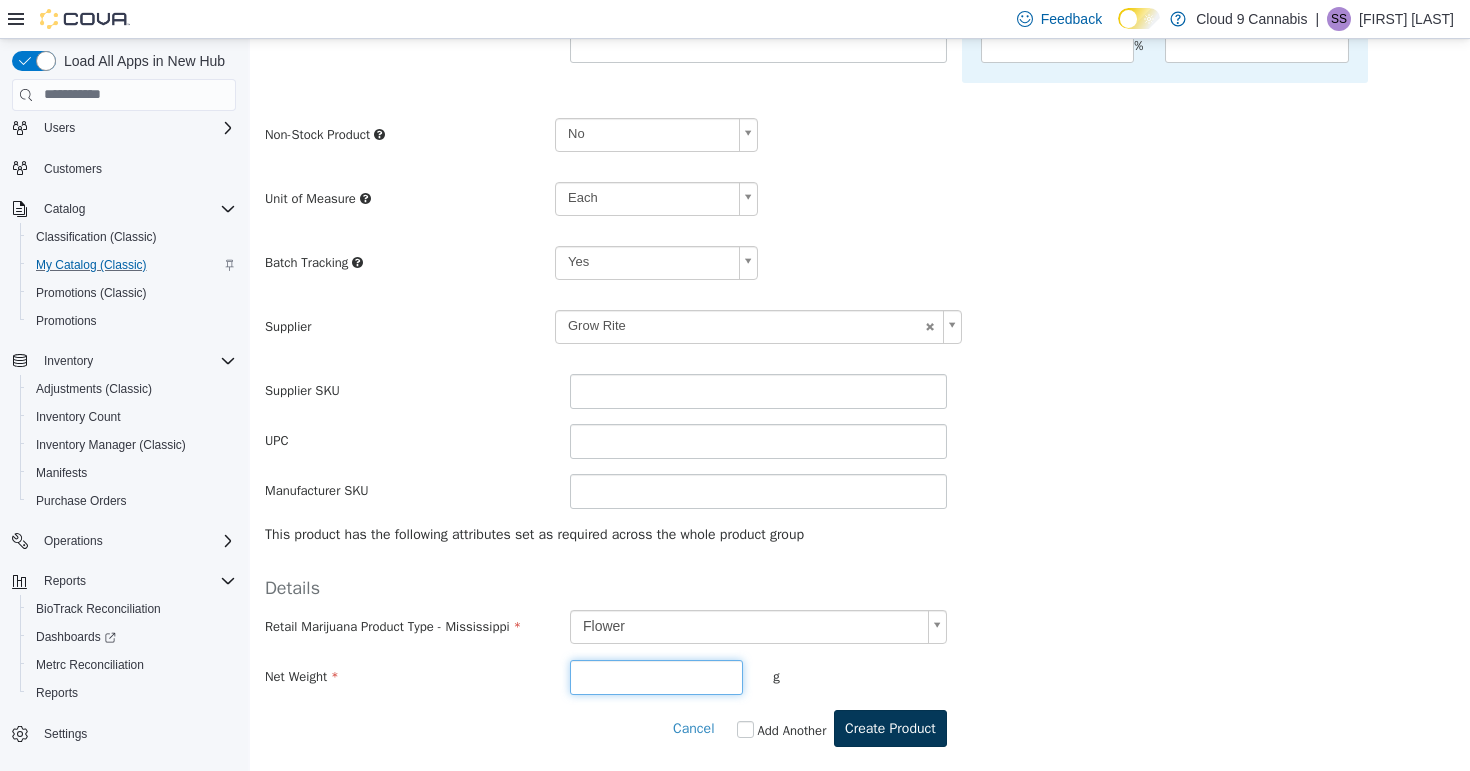 type on "***" 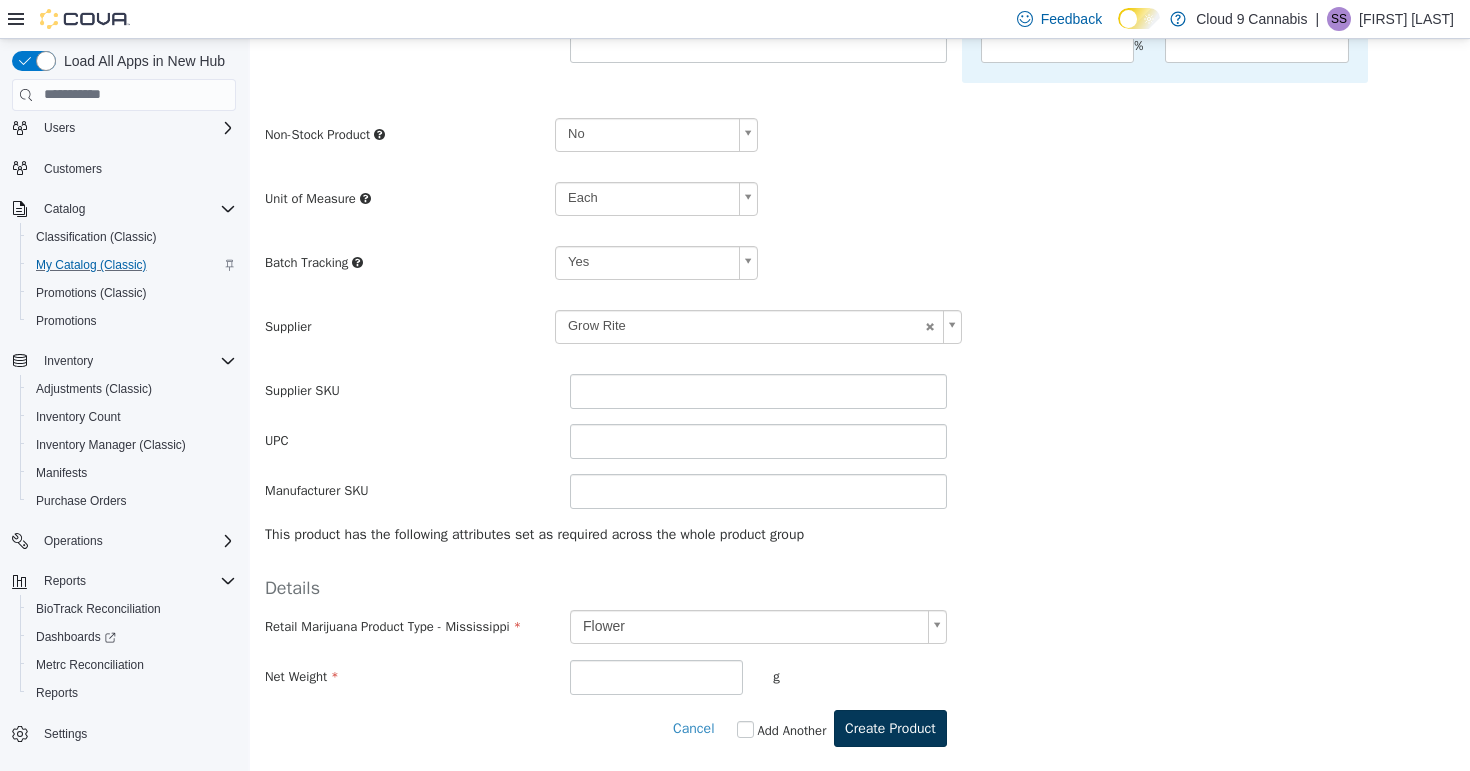 click on "Create Product" at bounding box center (890, 727) 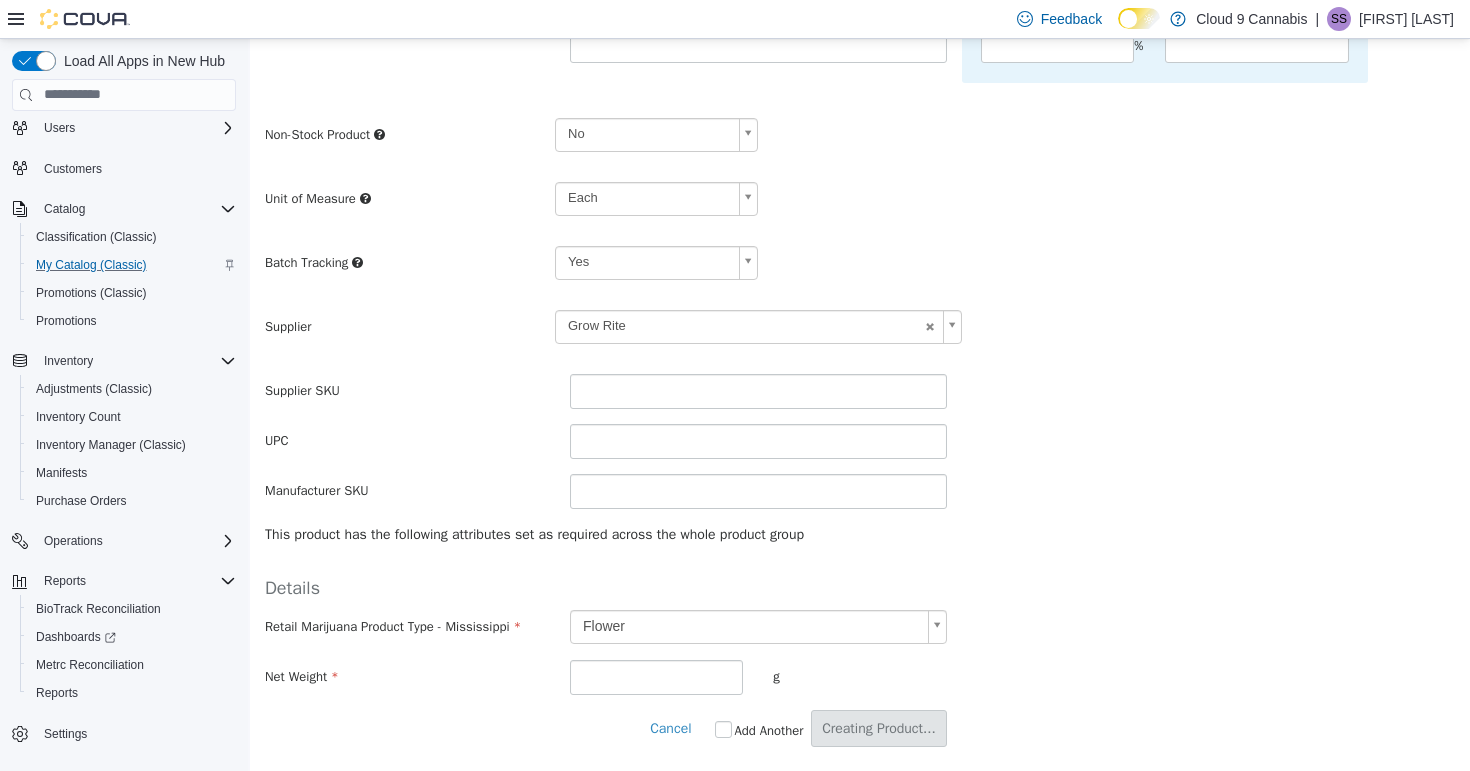 scroll, scrollTop: 0, scrollLeft: 0, axis: both 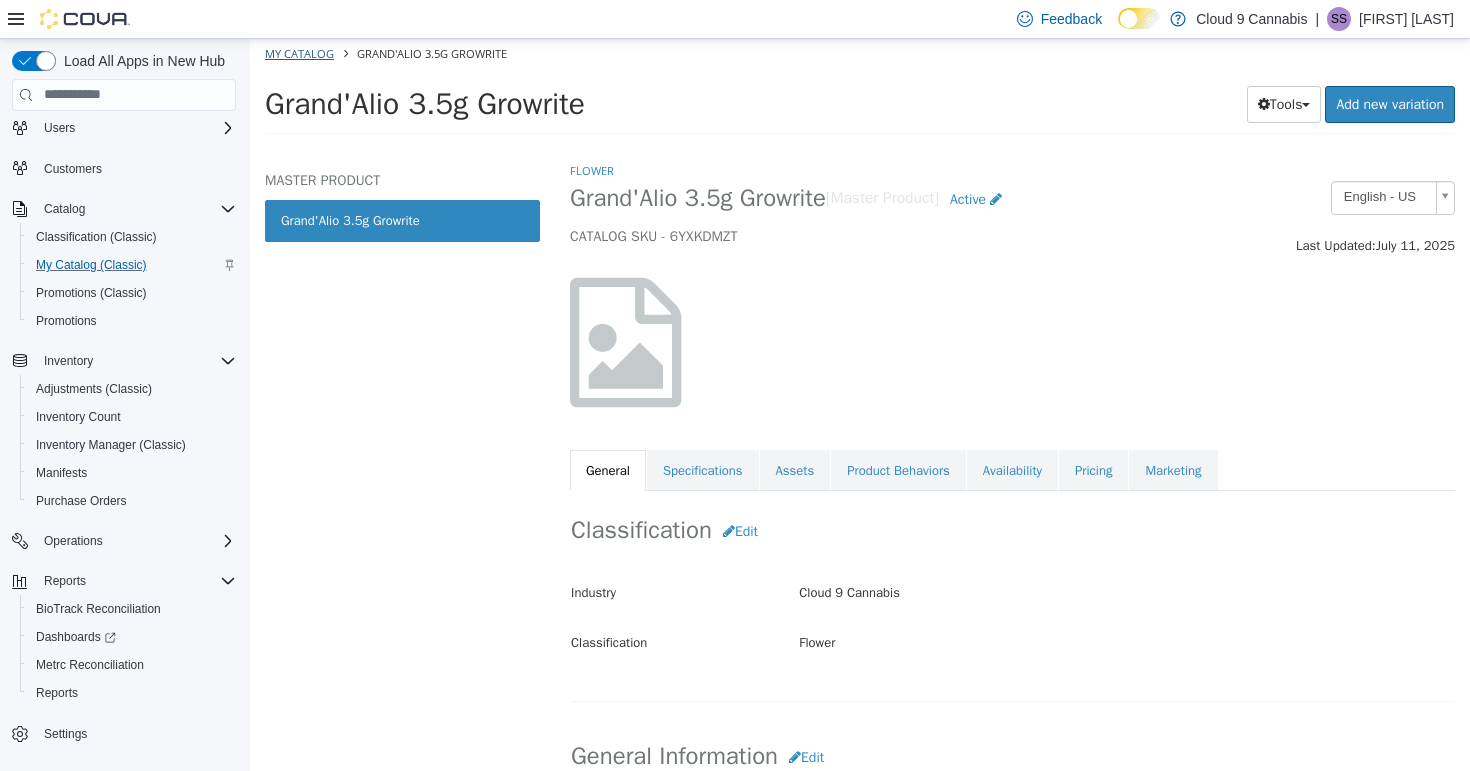 click on "My Catalog" at bounding box center [299, 52] 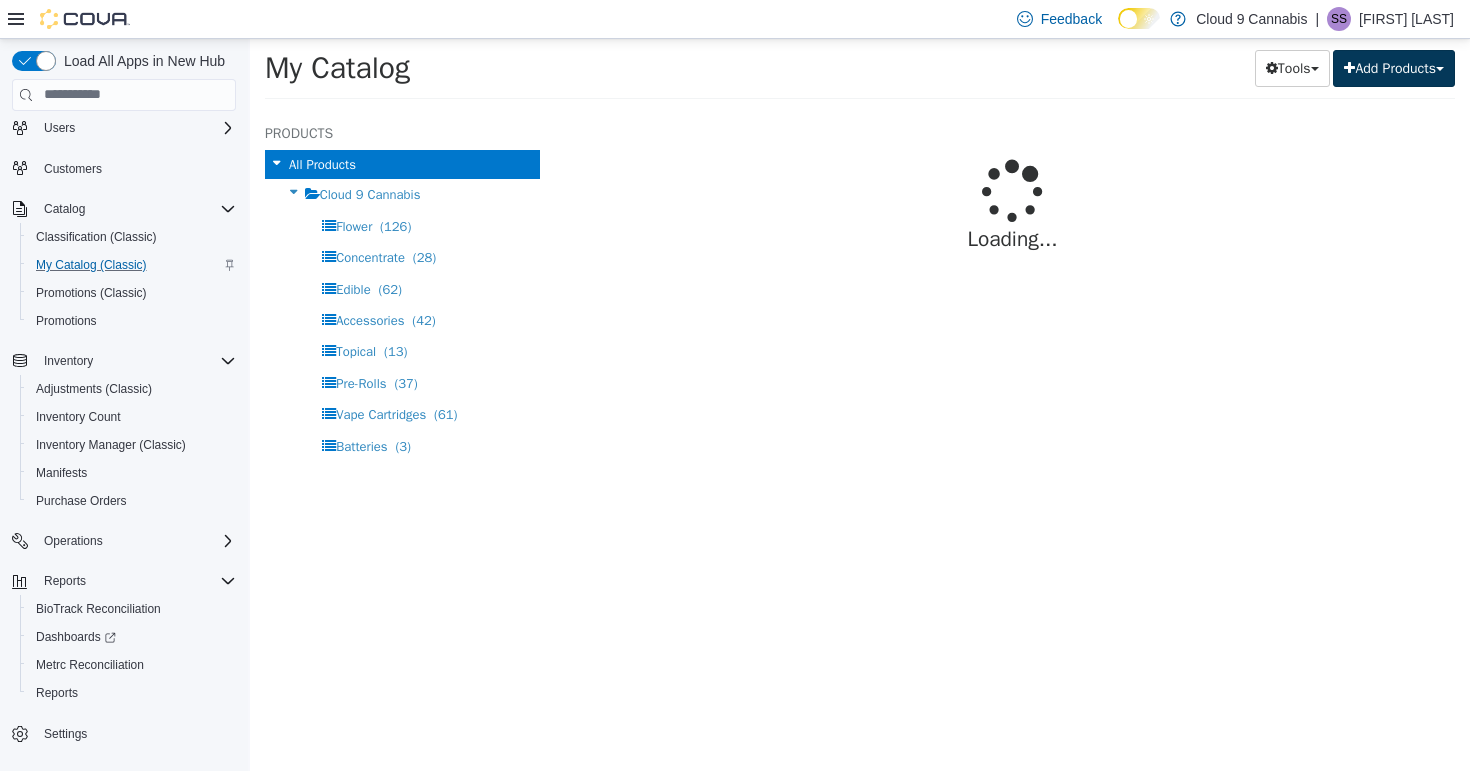select on "**********" 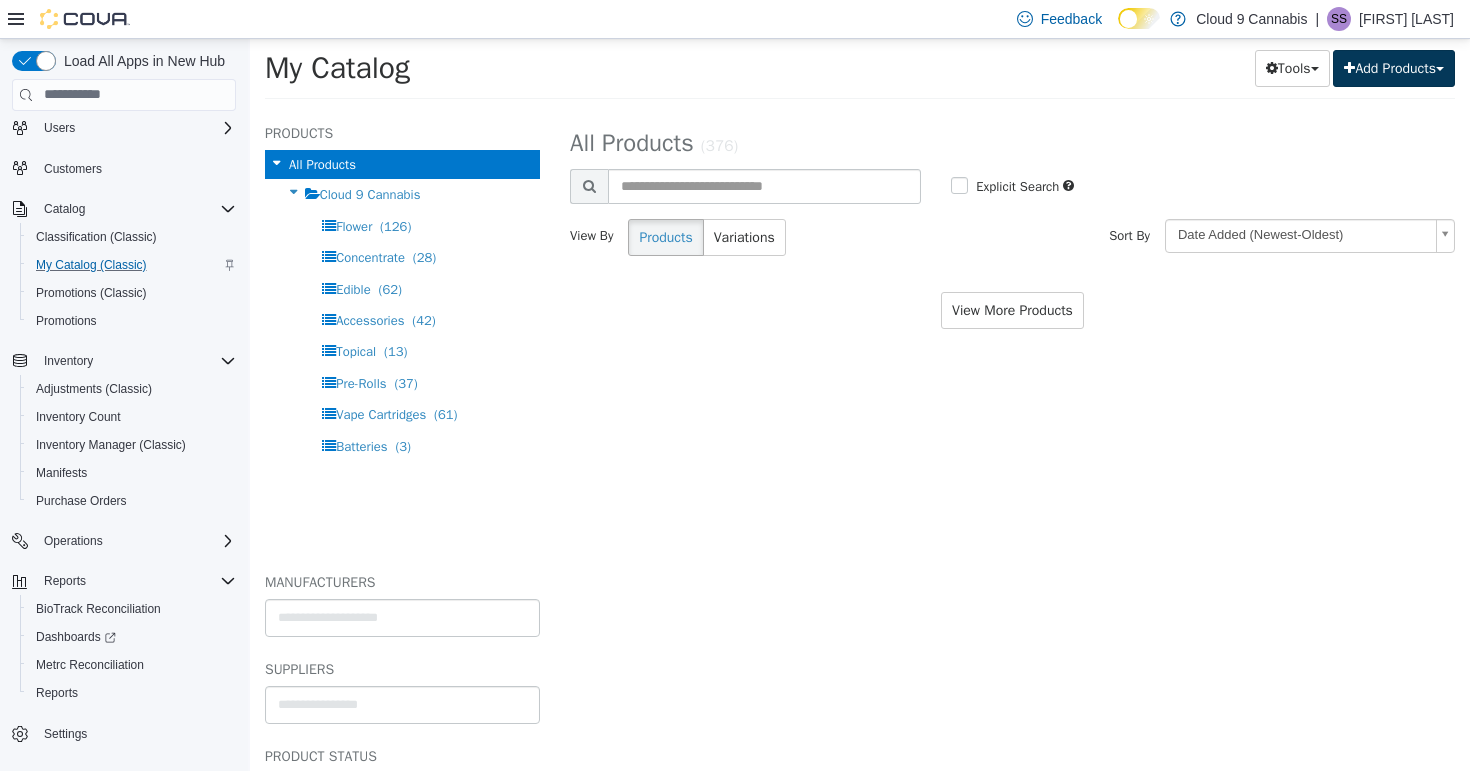 click on "Add Products" at bounding box center [1394, 67] 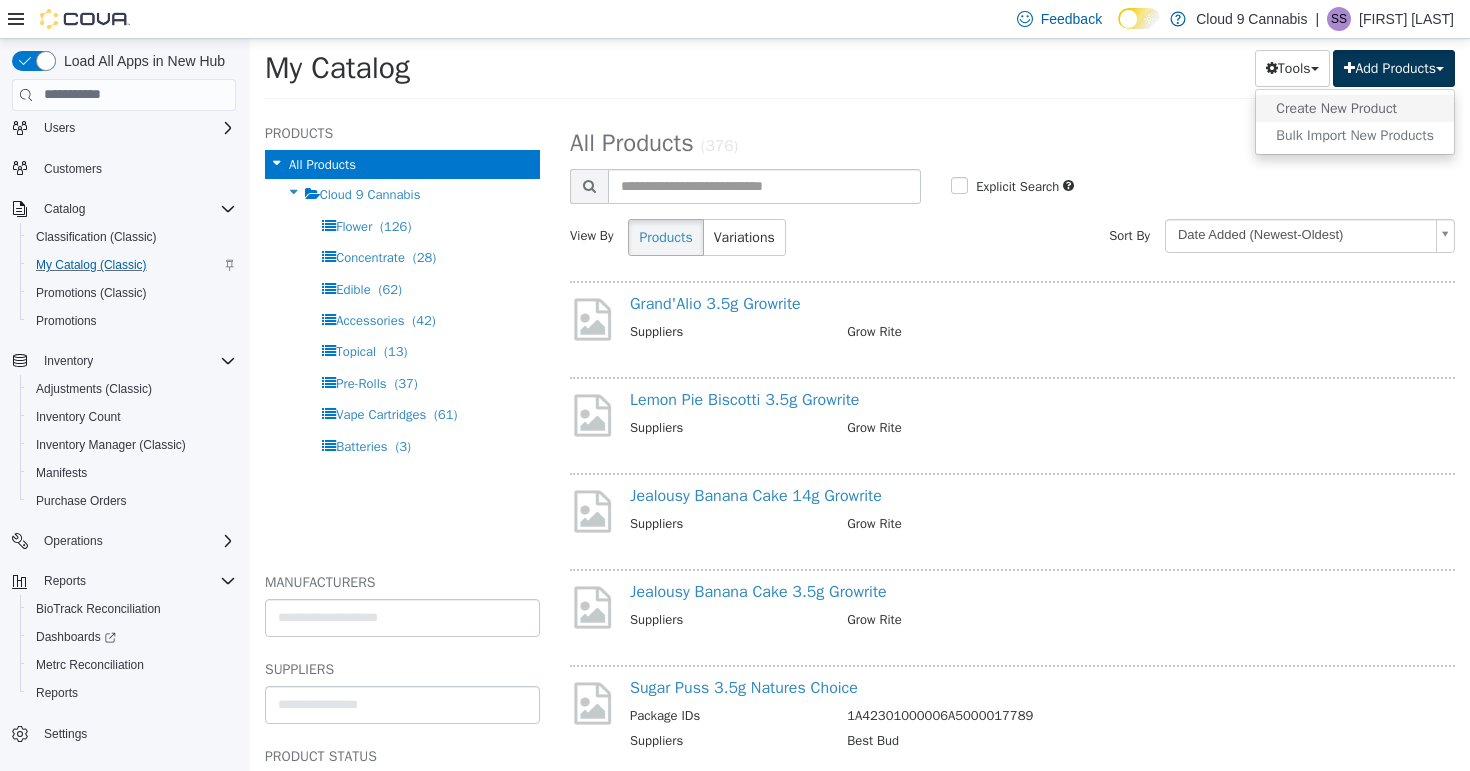 click on "Create New Product" at bounding box center (1355, 107) 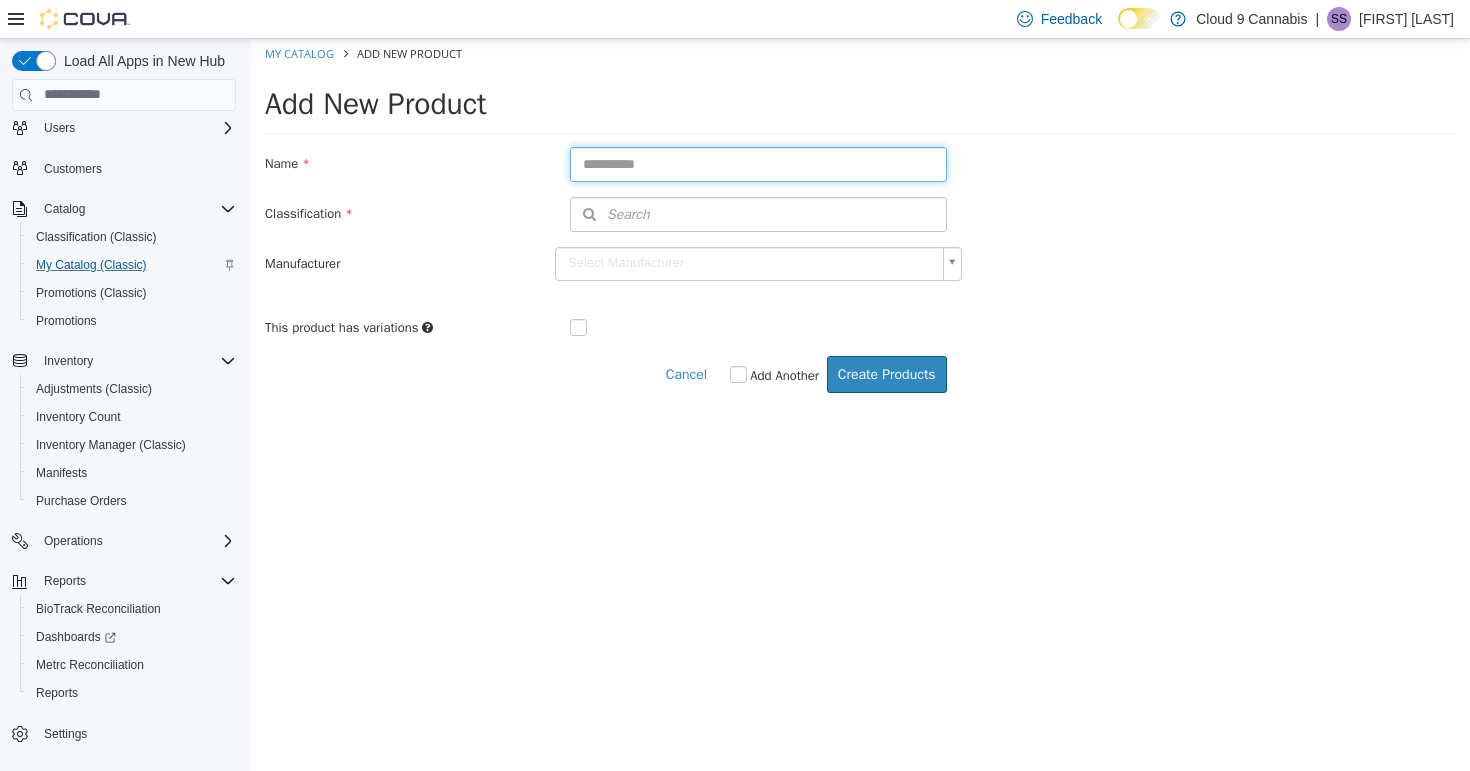 click at bounding box center (758, 163) 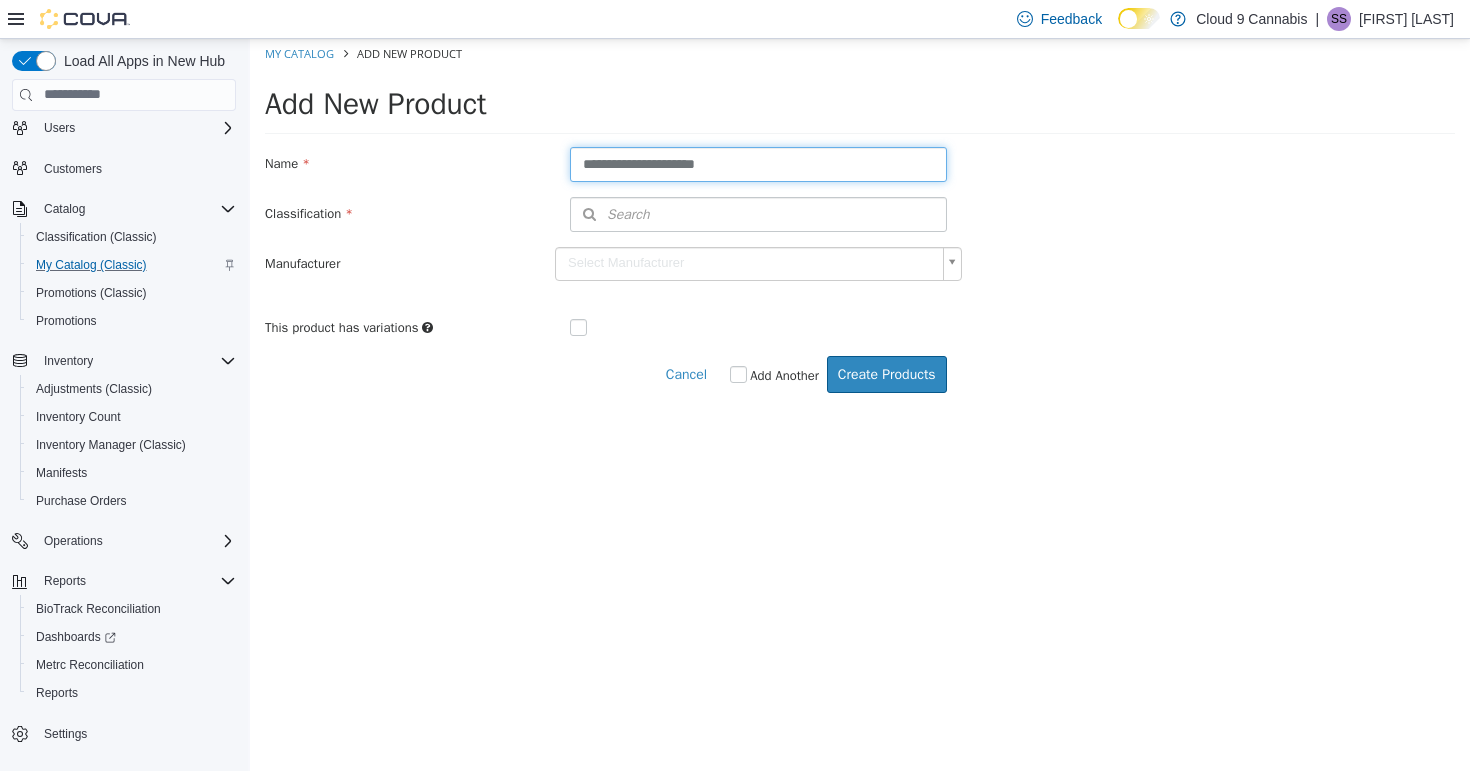 type on "**********" 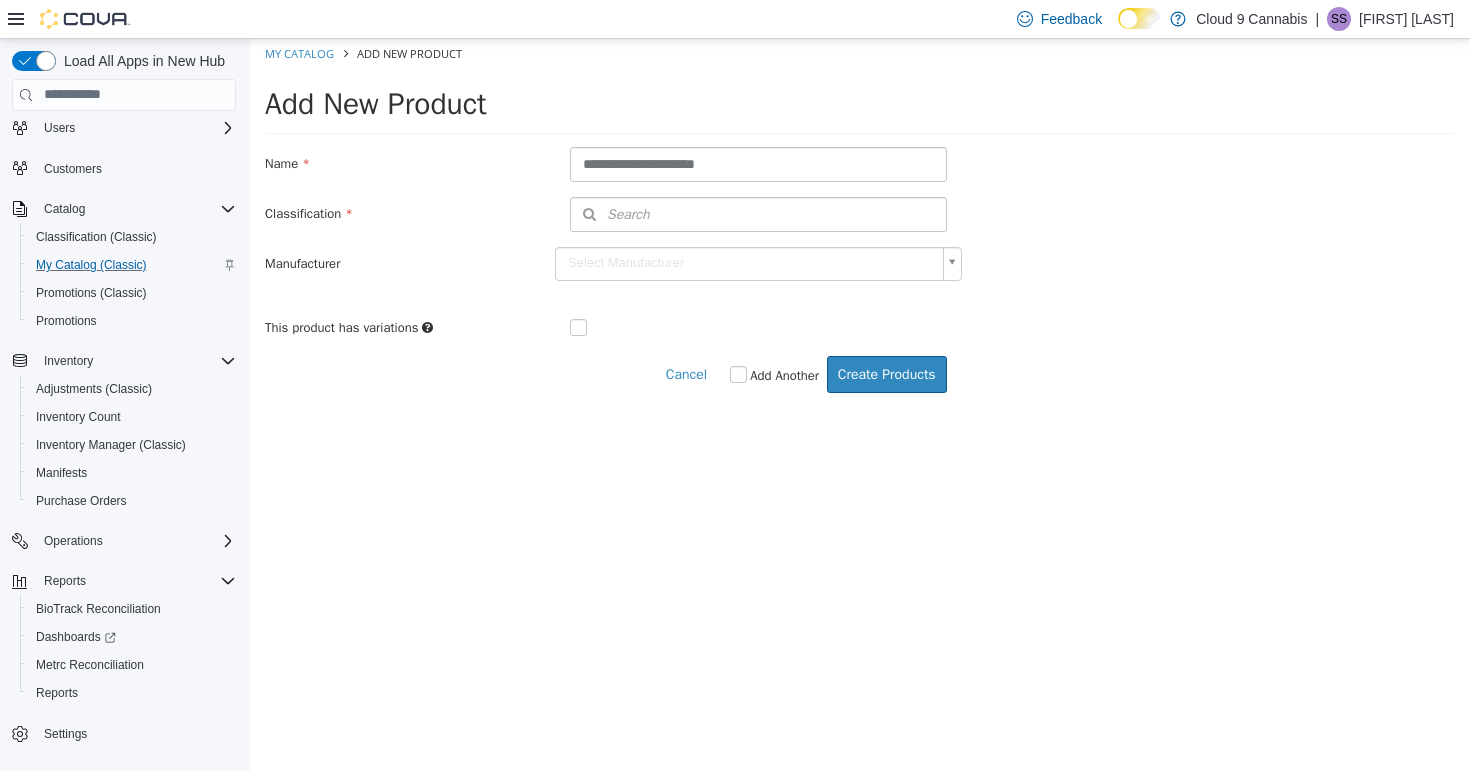 click on "Search" at bounding box center (758, 213) 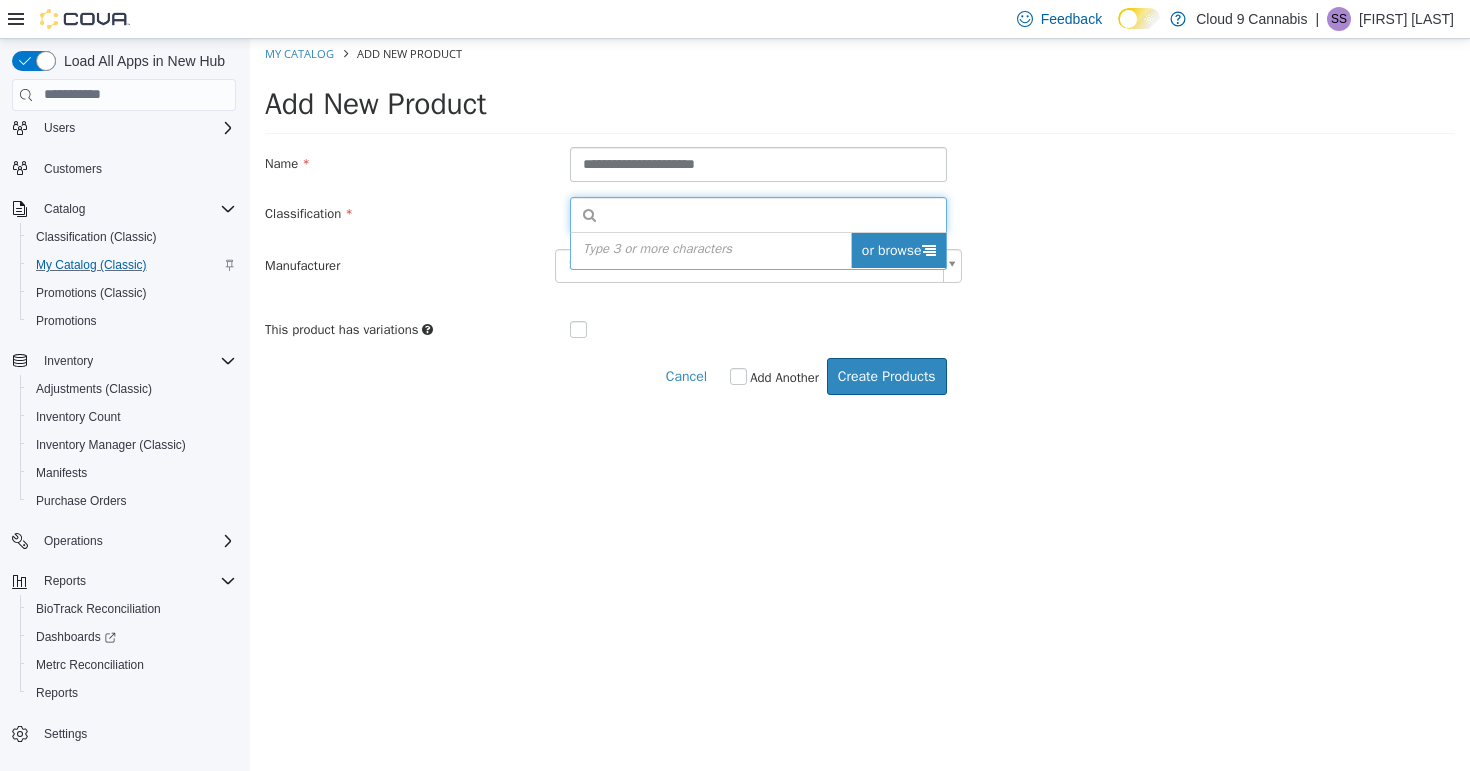 click on "or browse" at bounding box center [898, 249] 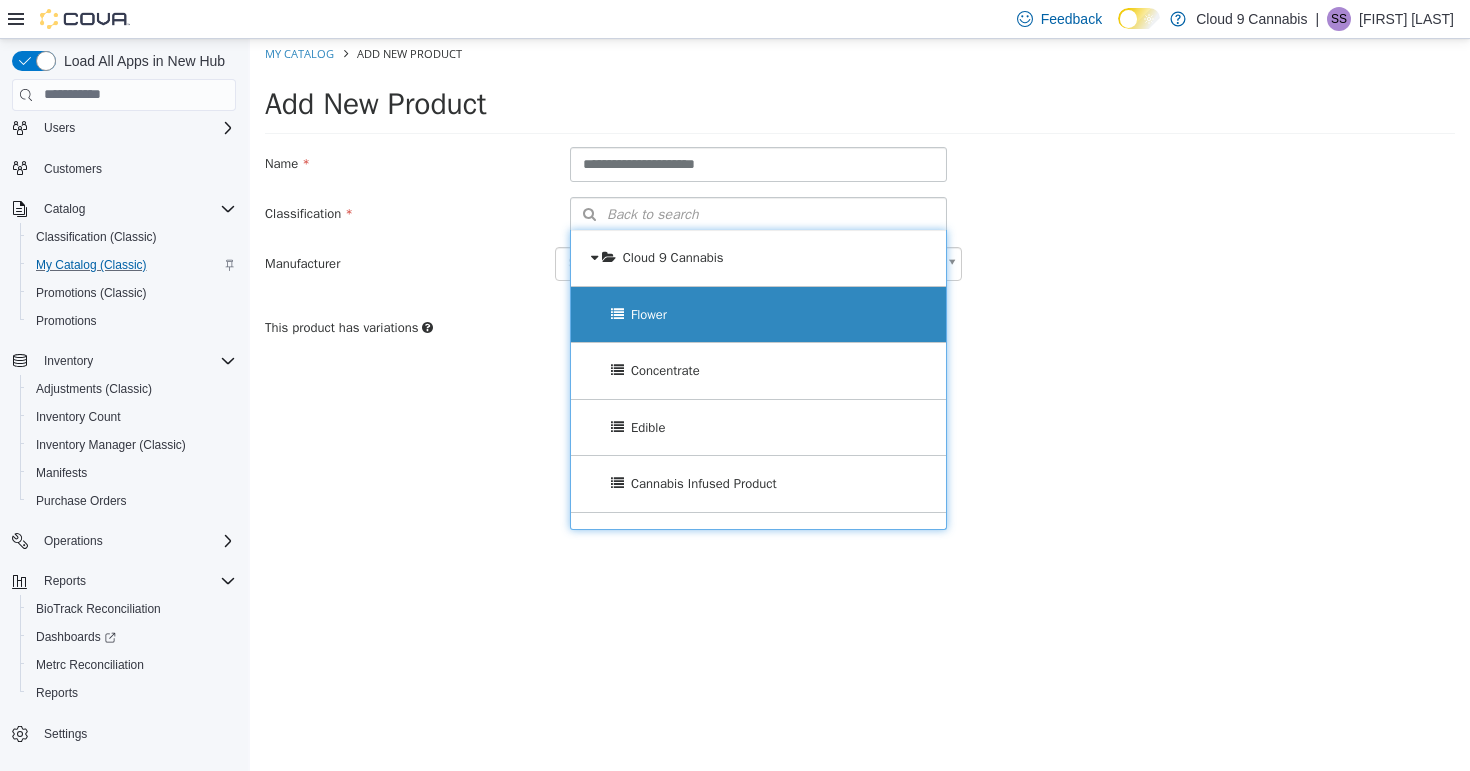 click on "Flower" at bounding box center (758, 314) 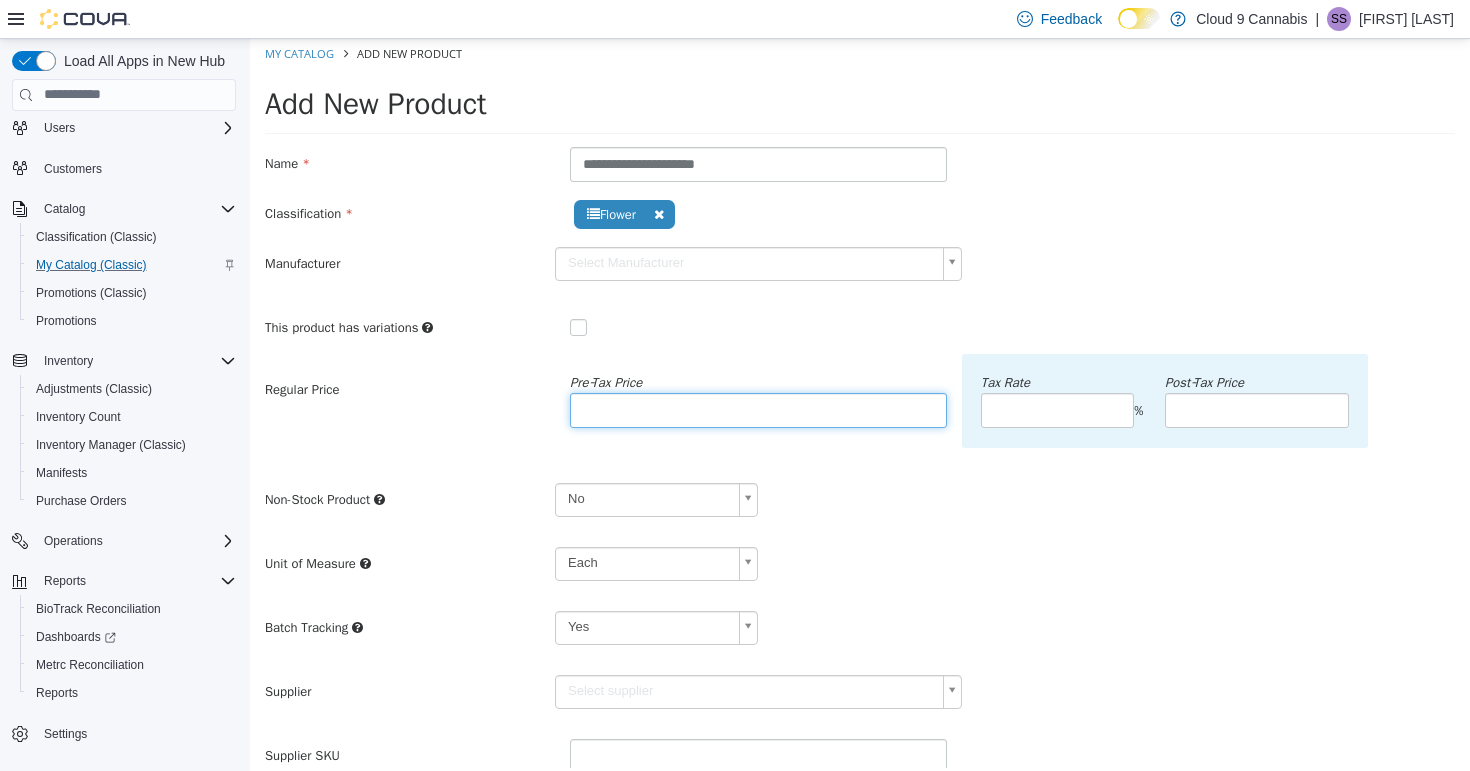click at bounding box center (758, 409) 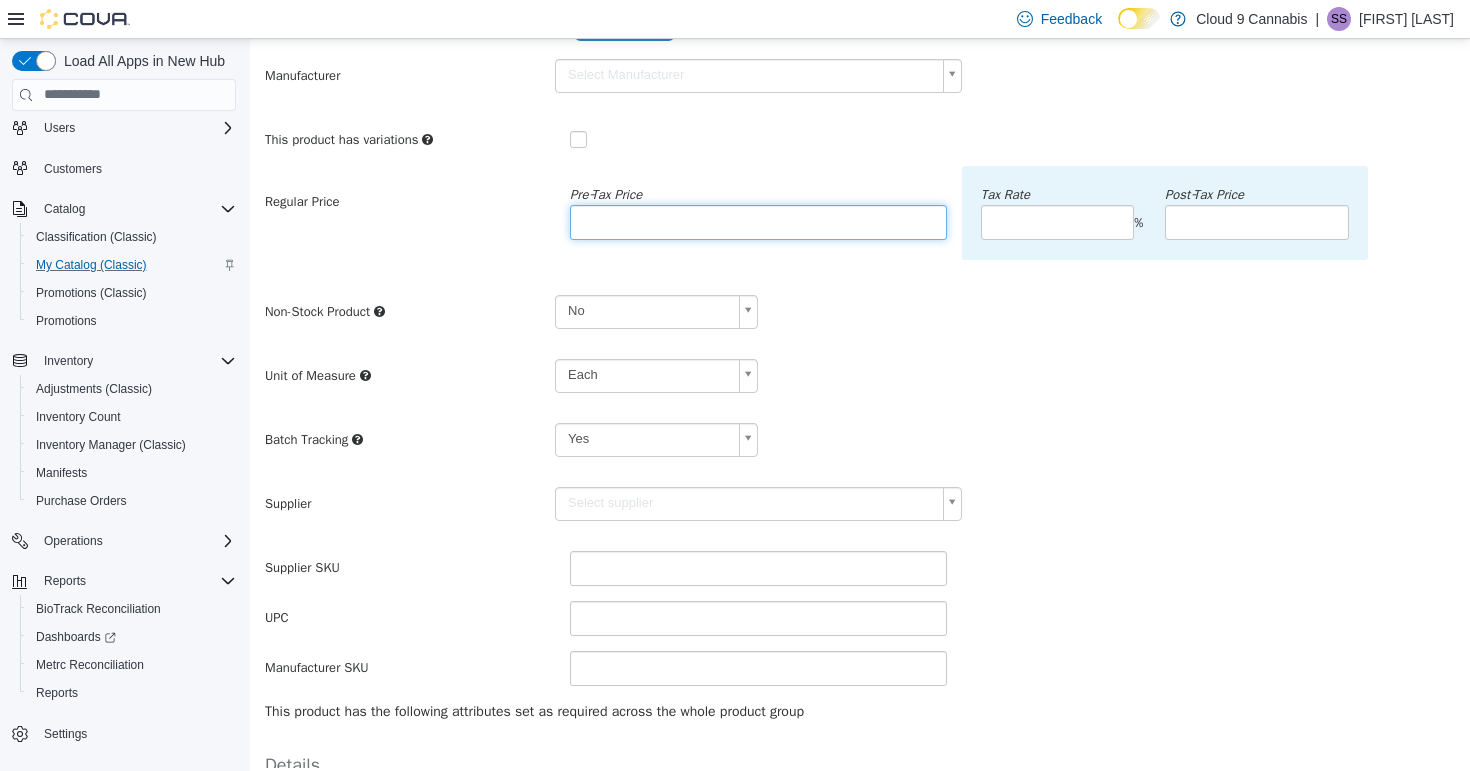 scroll, scrollTop: 242, scrollLeft: 0, axis: vertical 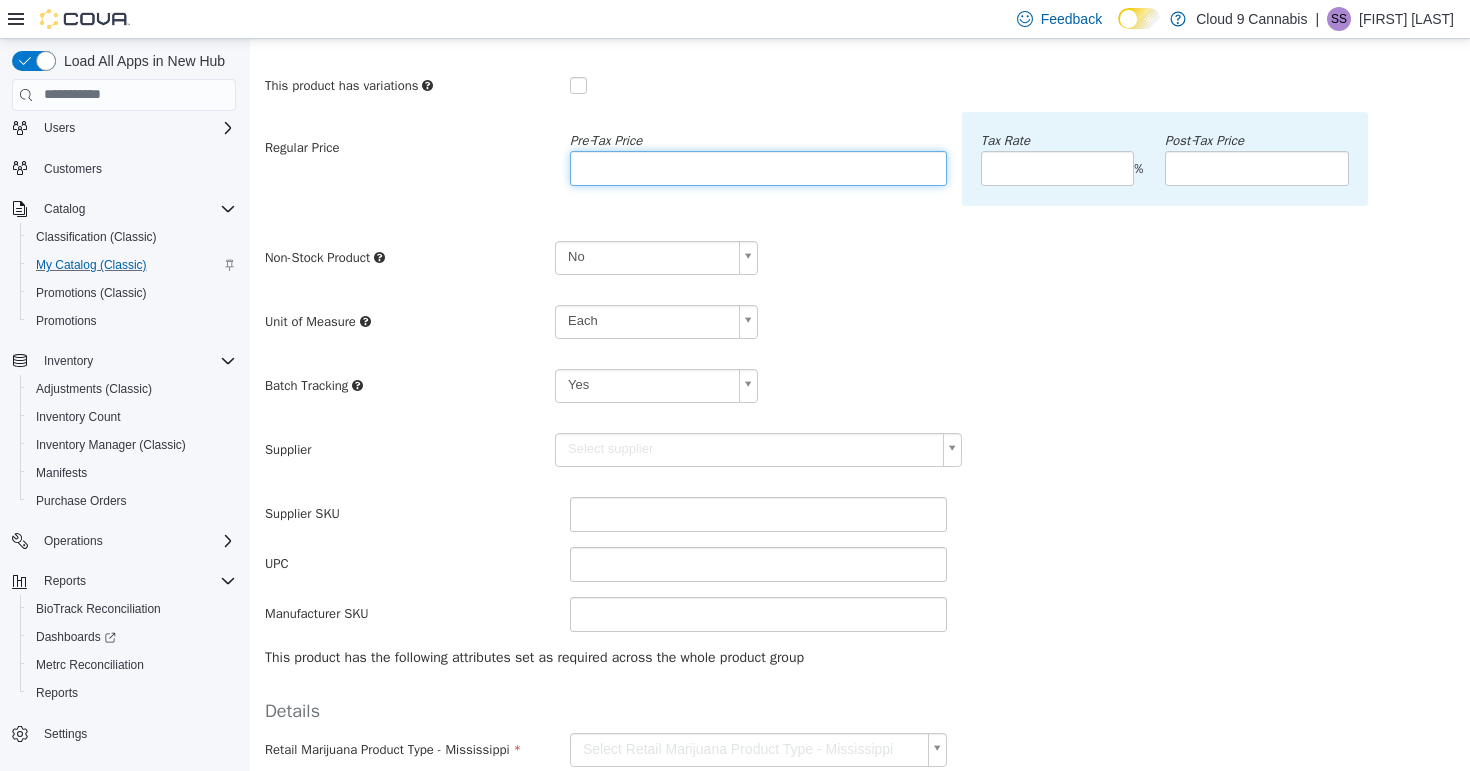 type on "*****" 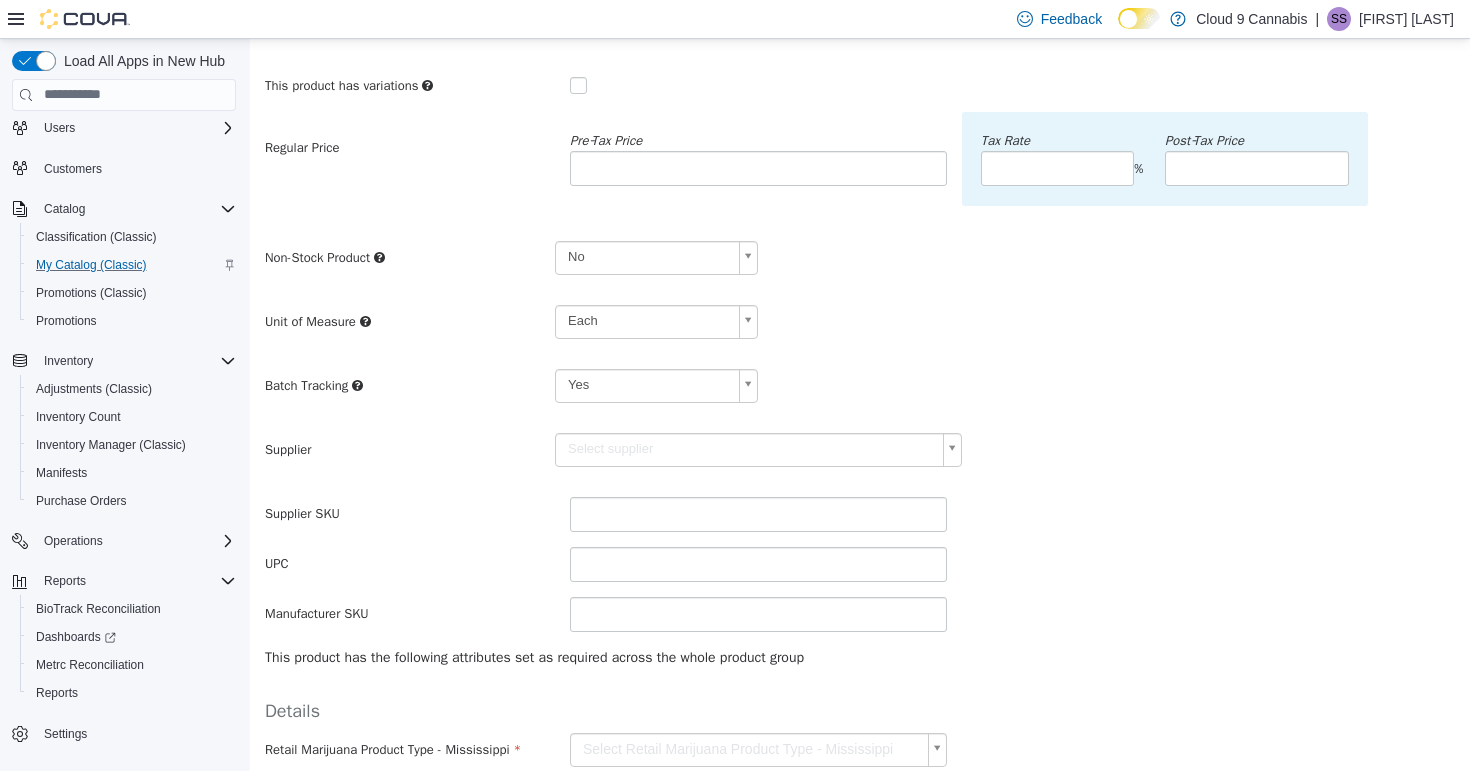 click on "**********" at bounding box center (860, 341) 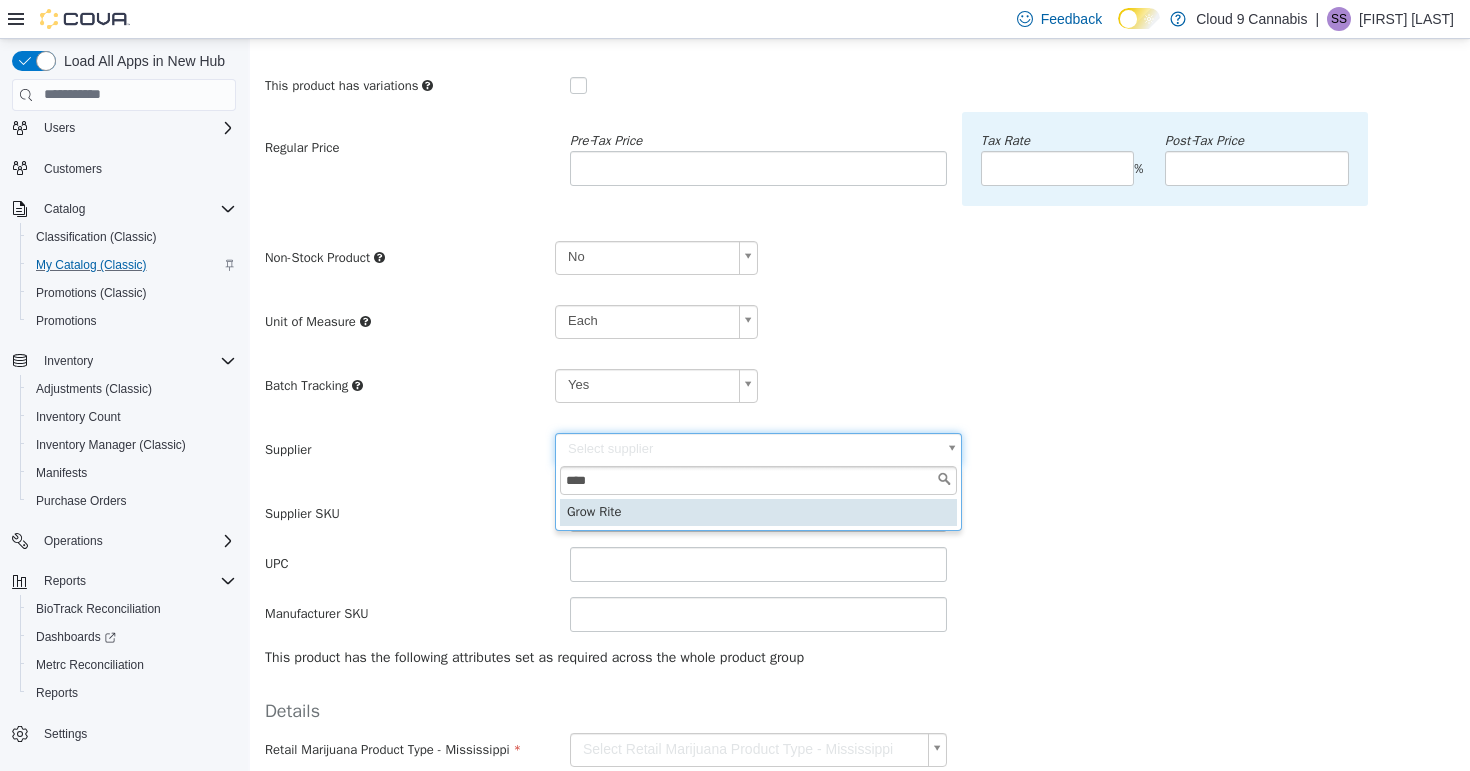 type on "****" 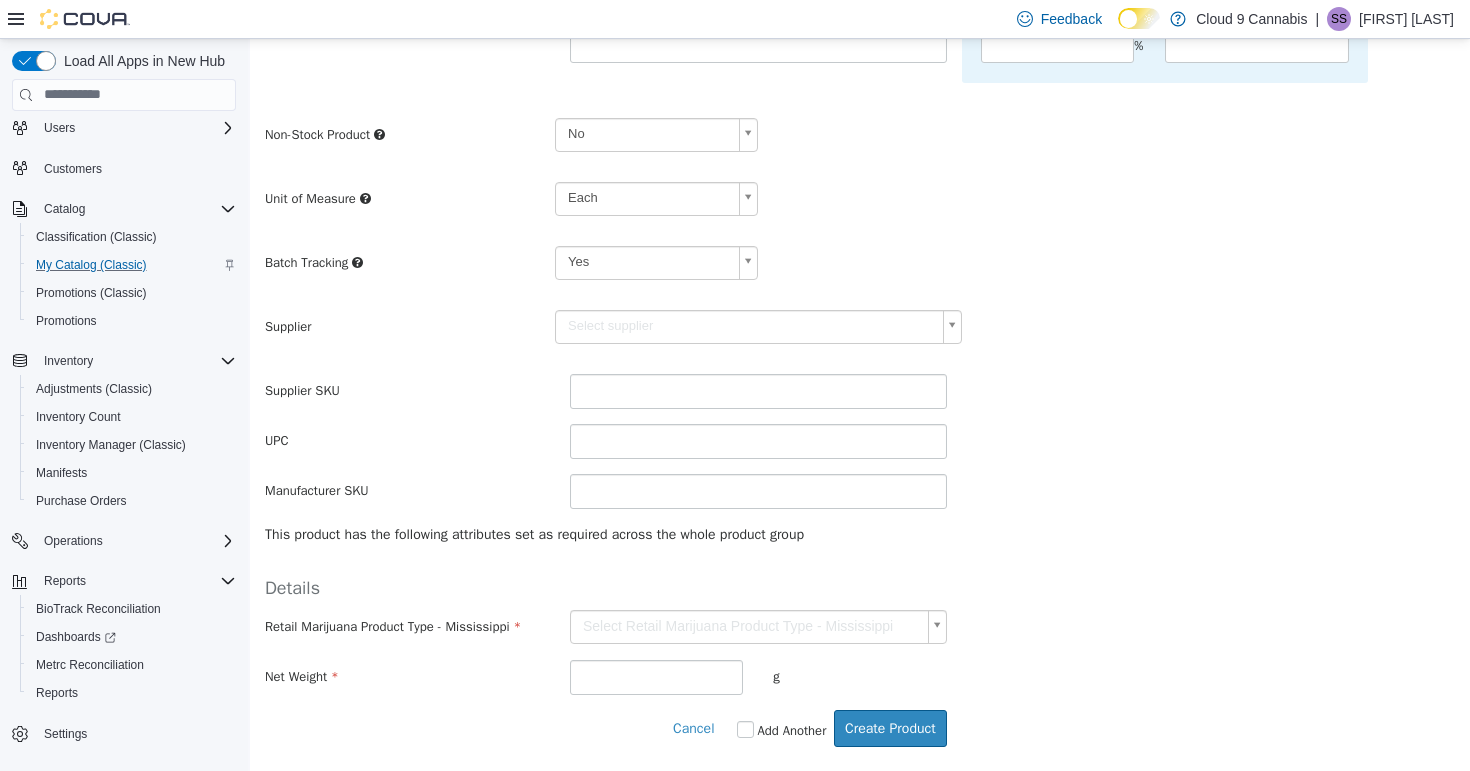 scroll, scrollTop: 375, scrollLeft: 0, axis: vertical 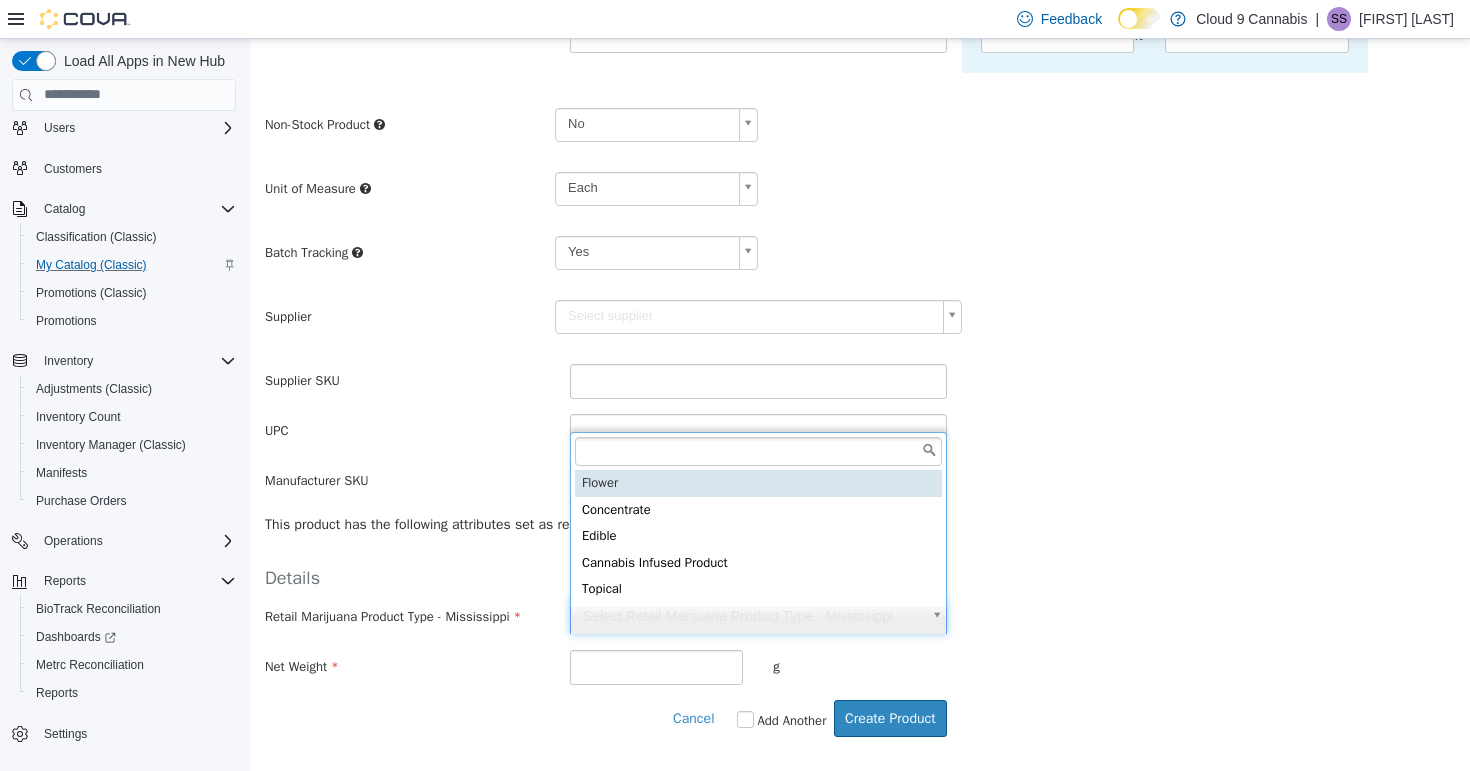type on "******" 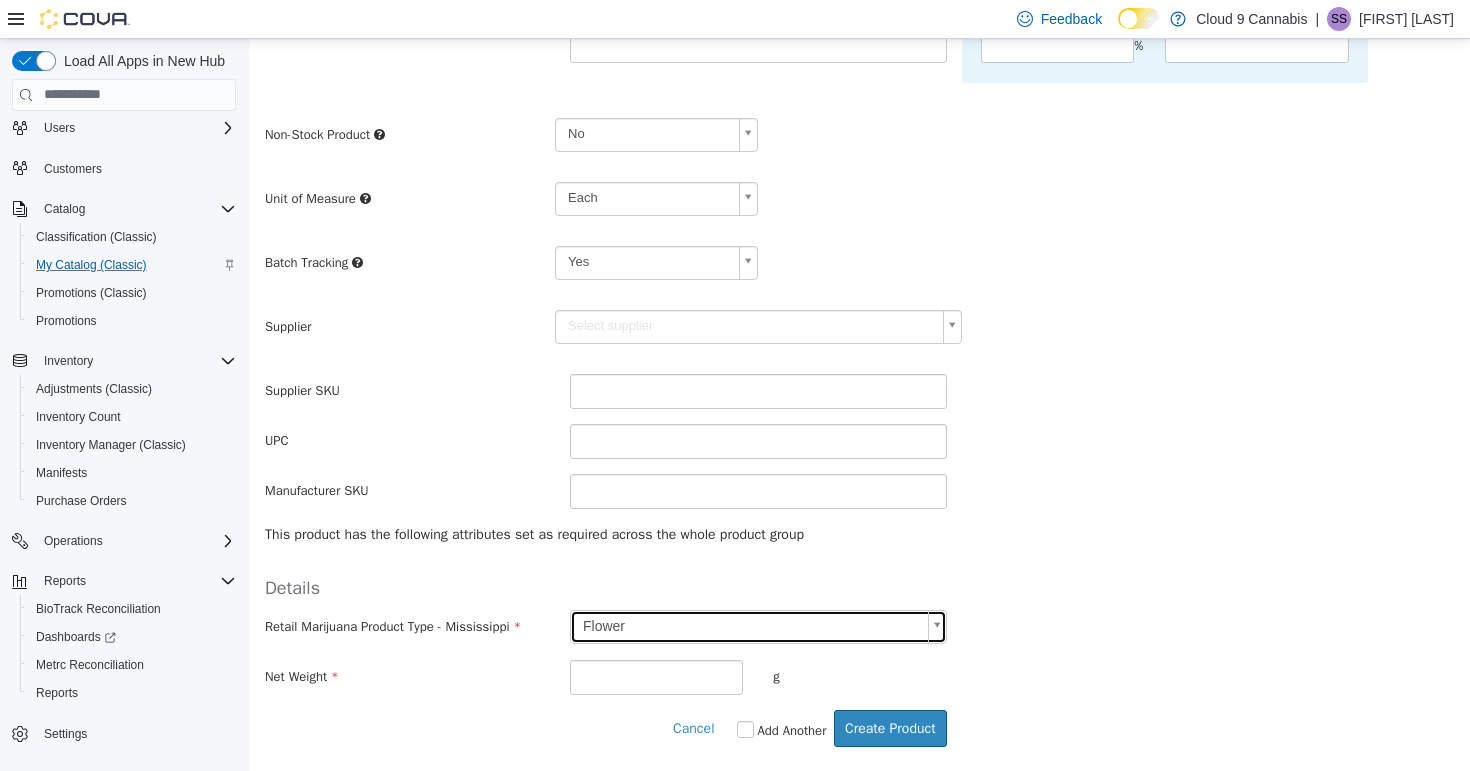 type on "******" 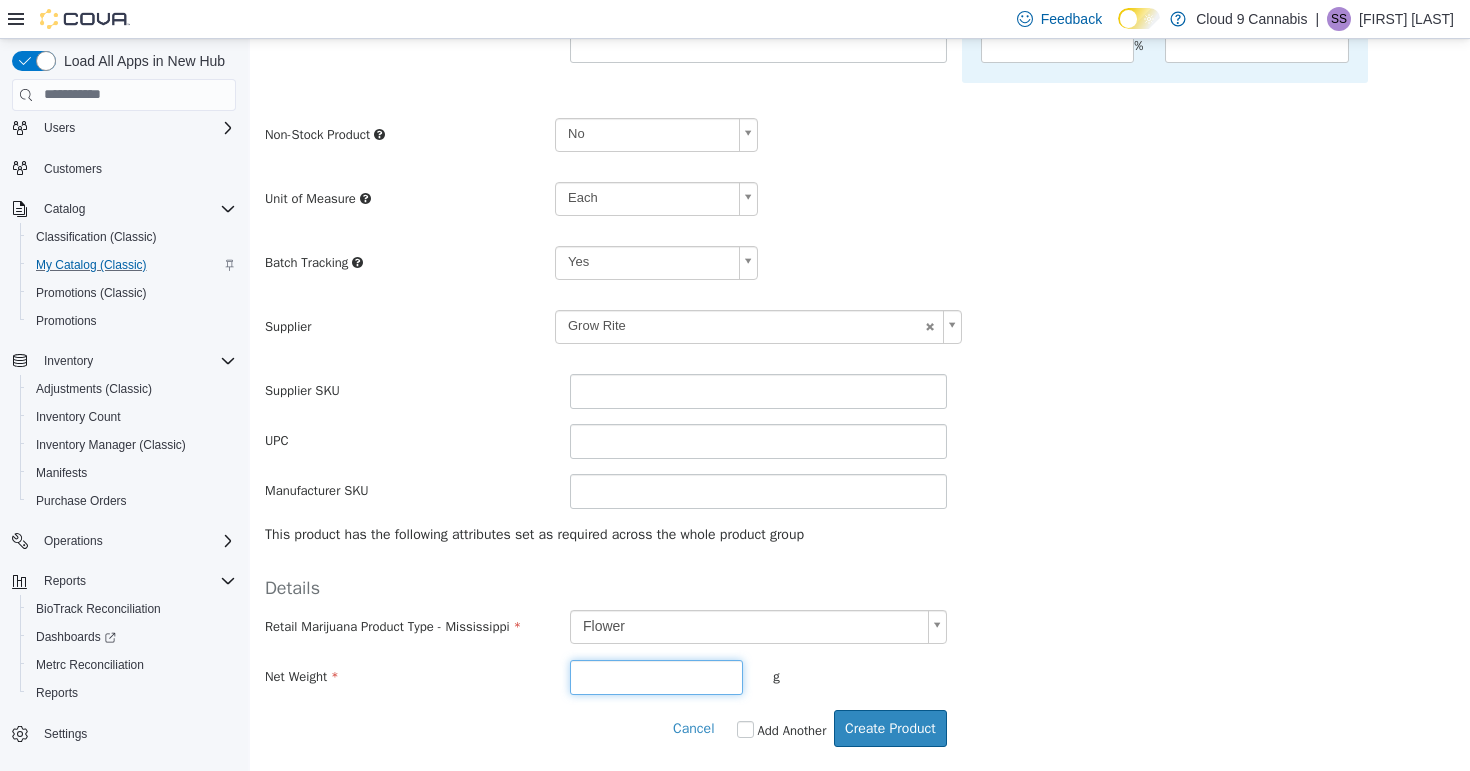 click at bounding box center [656, 676] 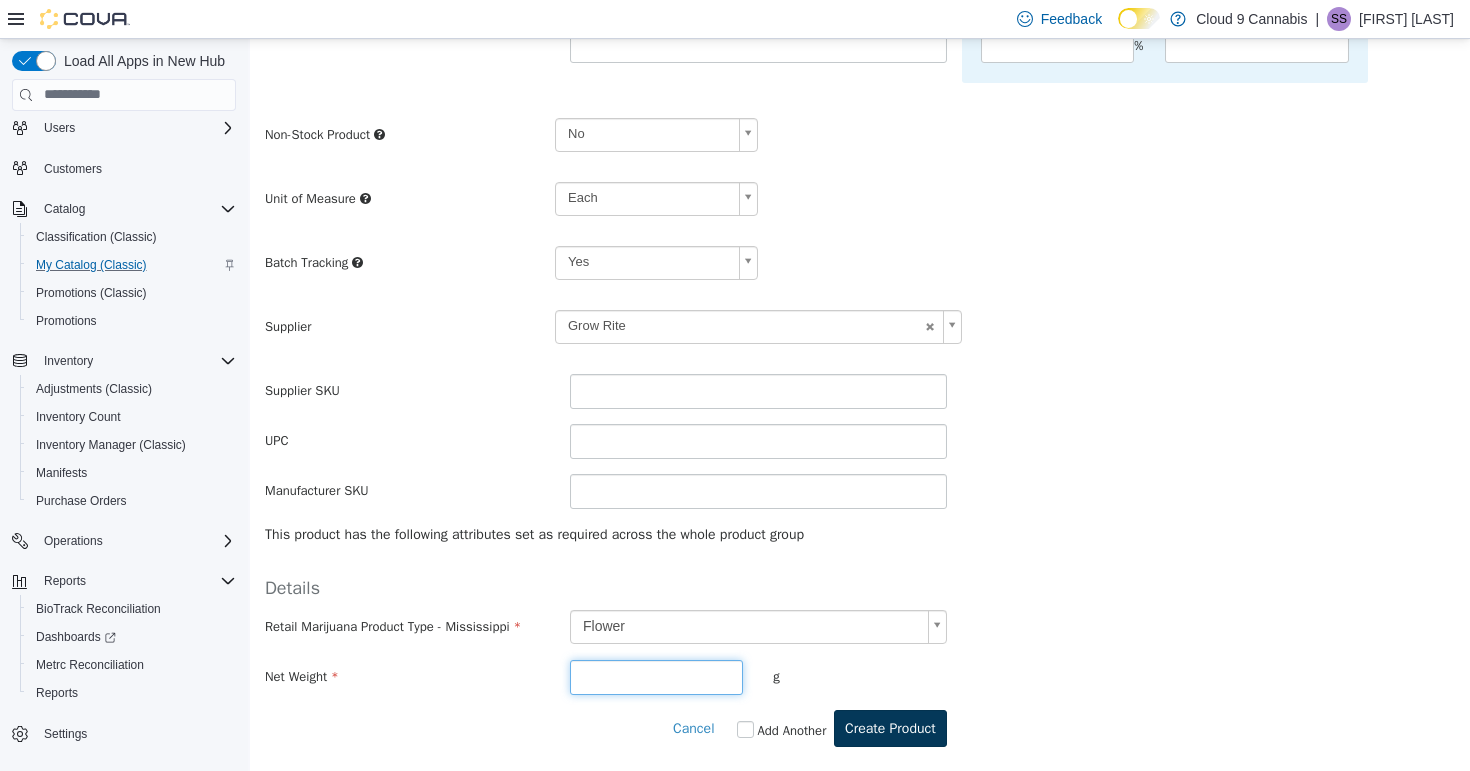 type on "*" 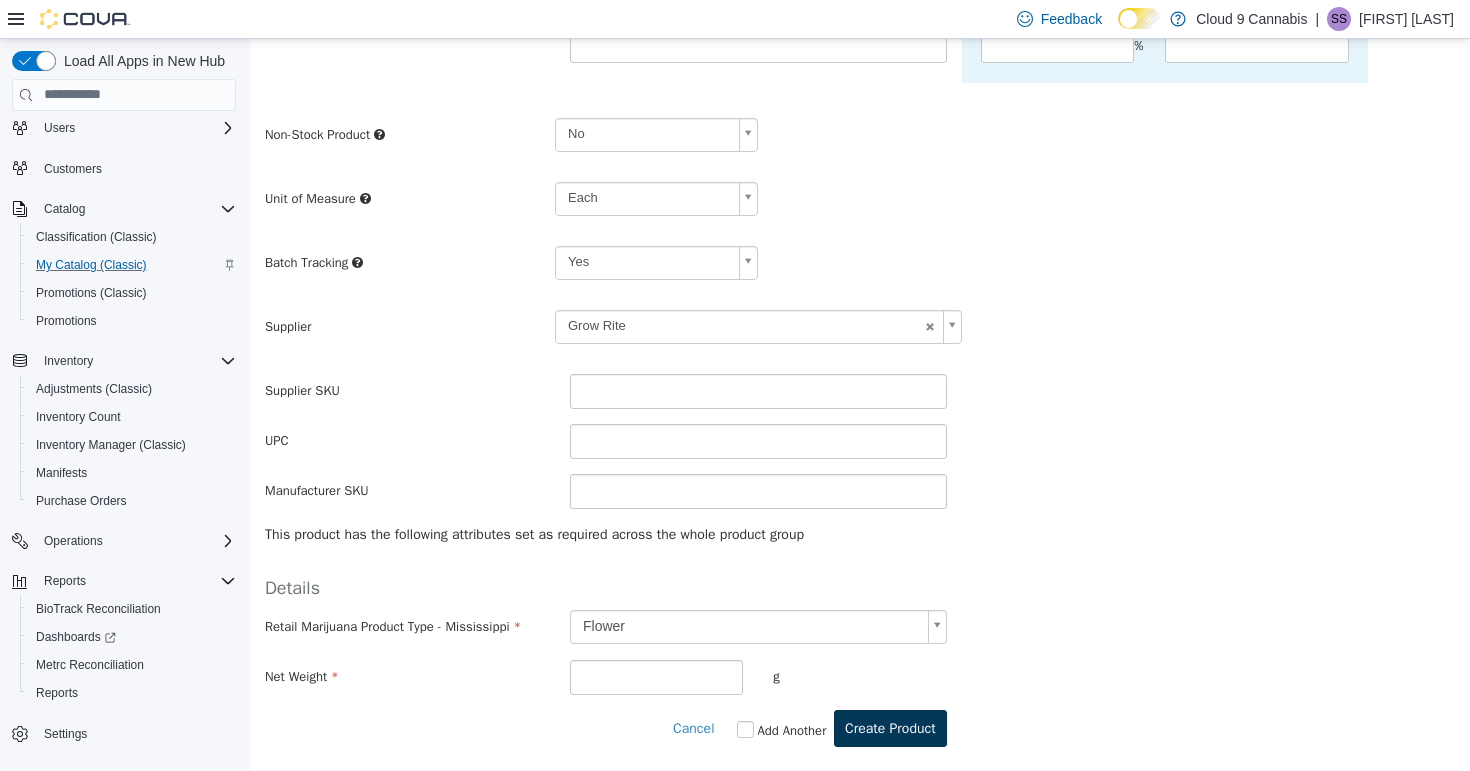 click on "Create Product" at bounding box center [890, 727] 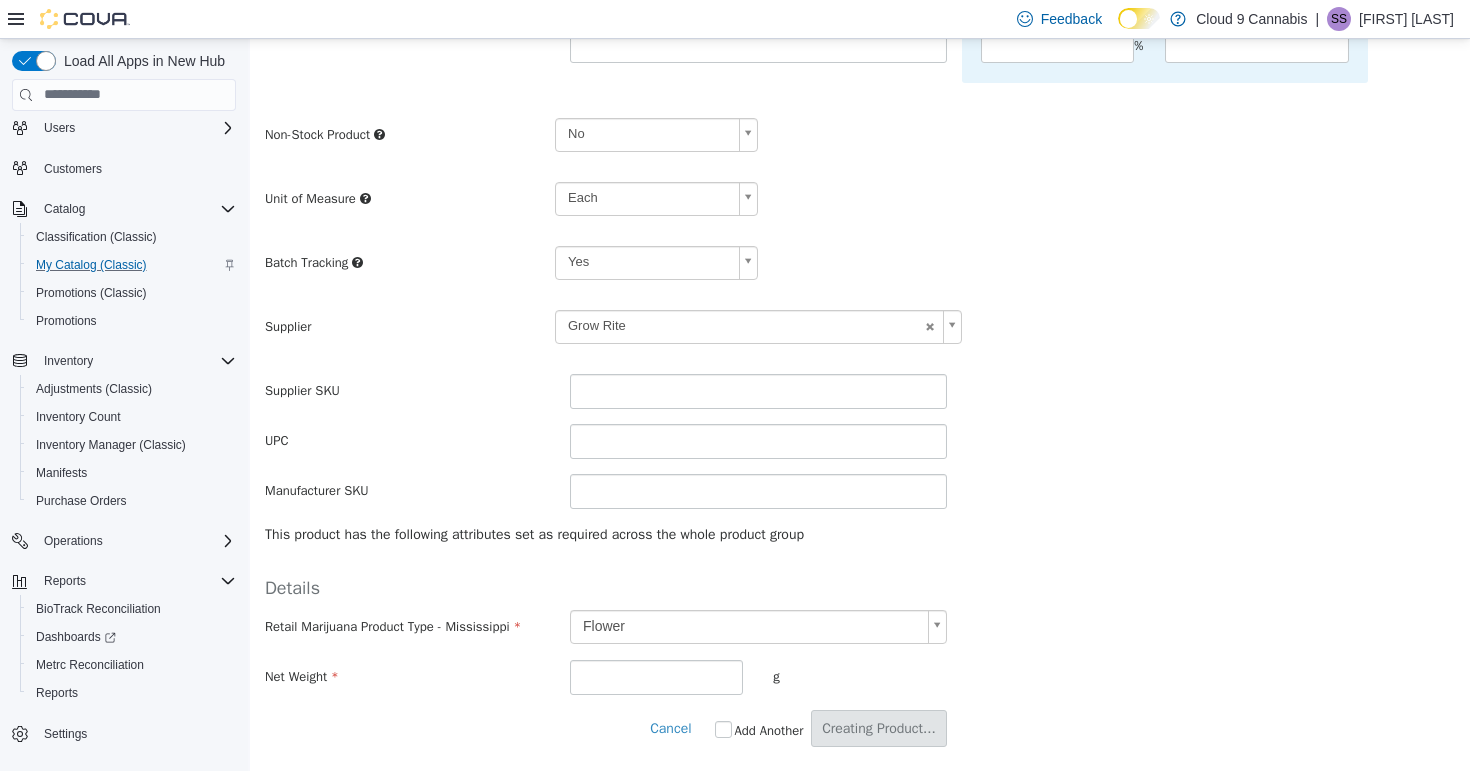 scroll, scrollTop: 0, scrollLeft: 0, axis: both 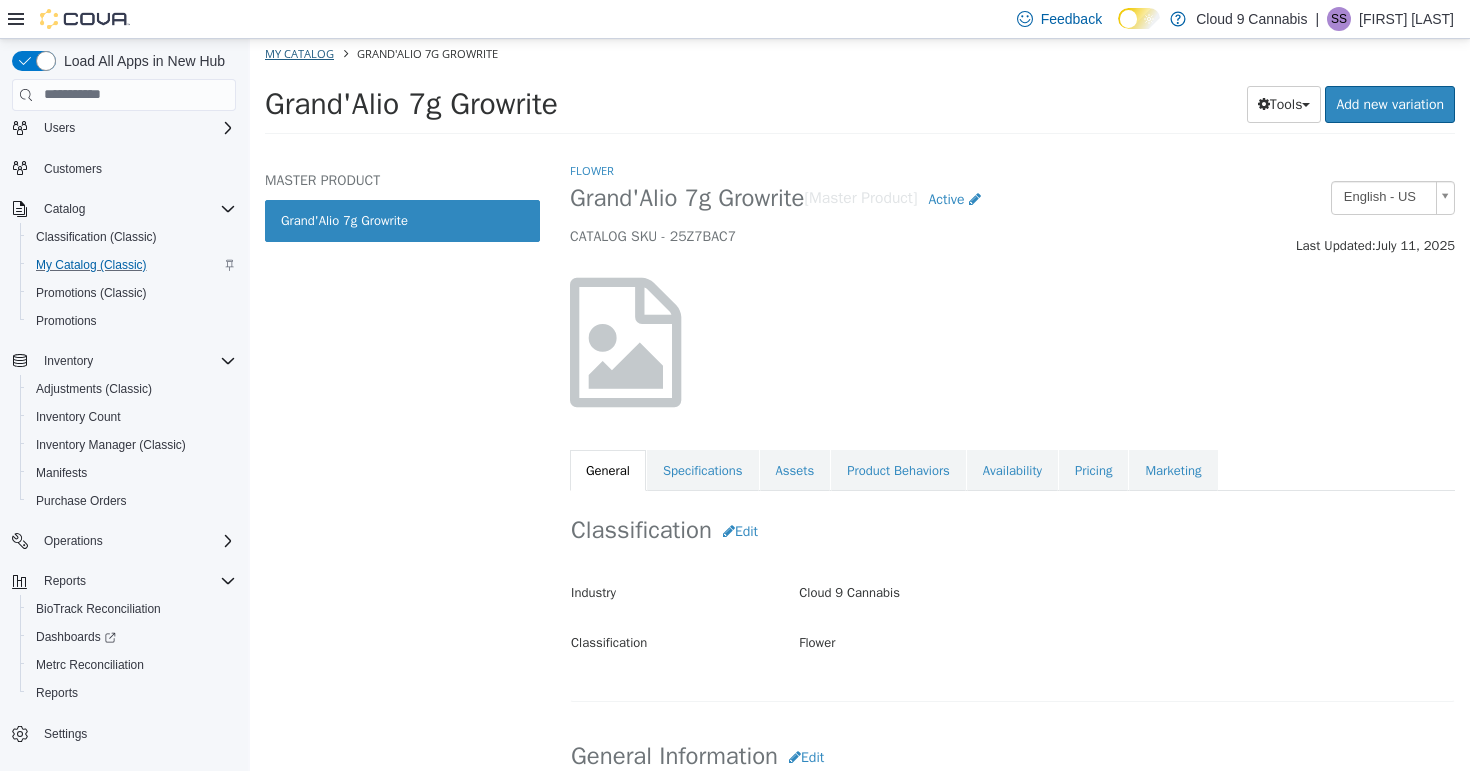 click on "My Catalog" at bounding box center [299, 52] 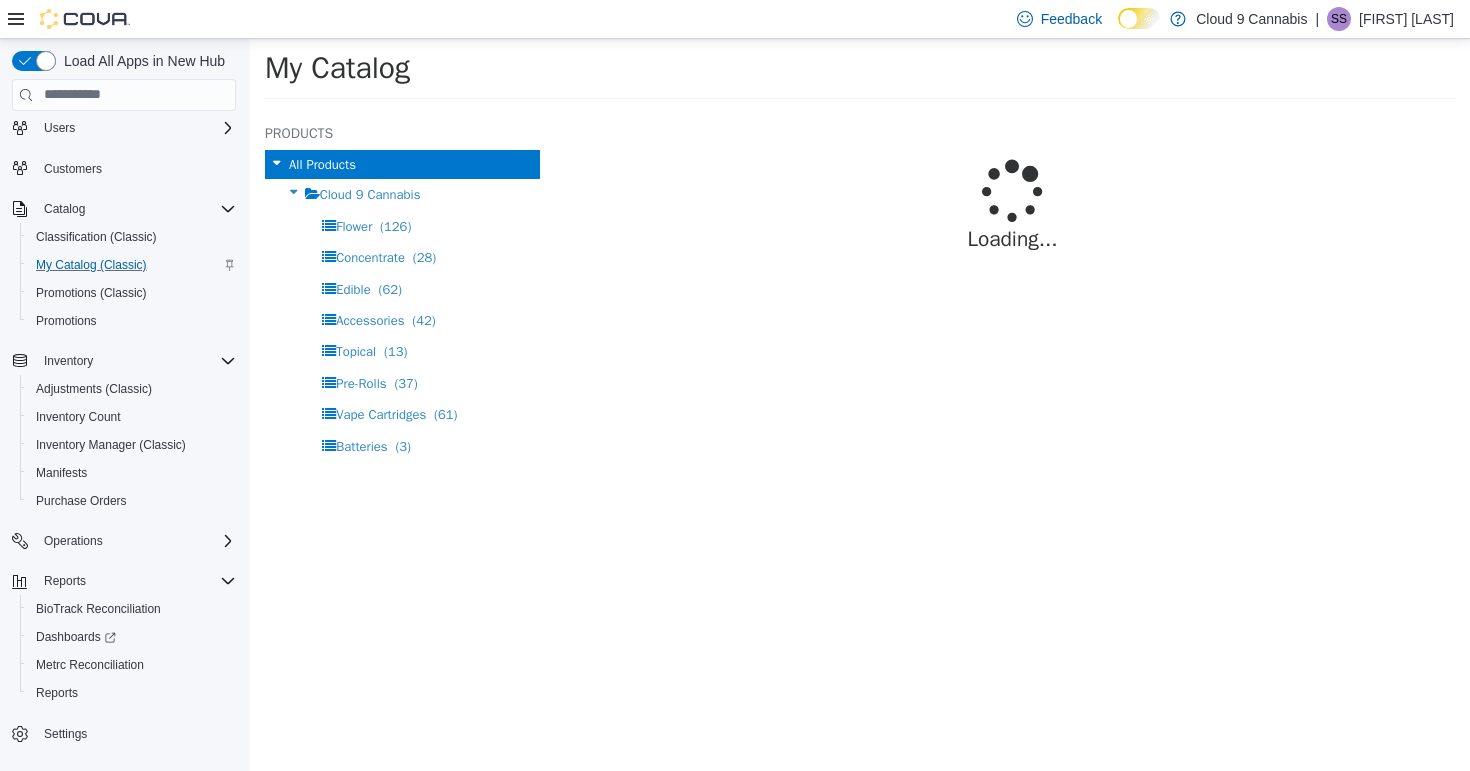 select on "**********" 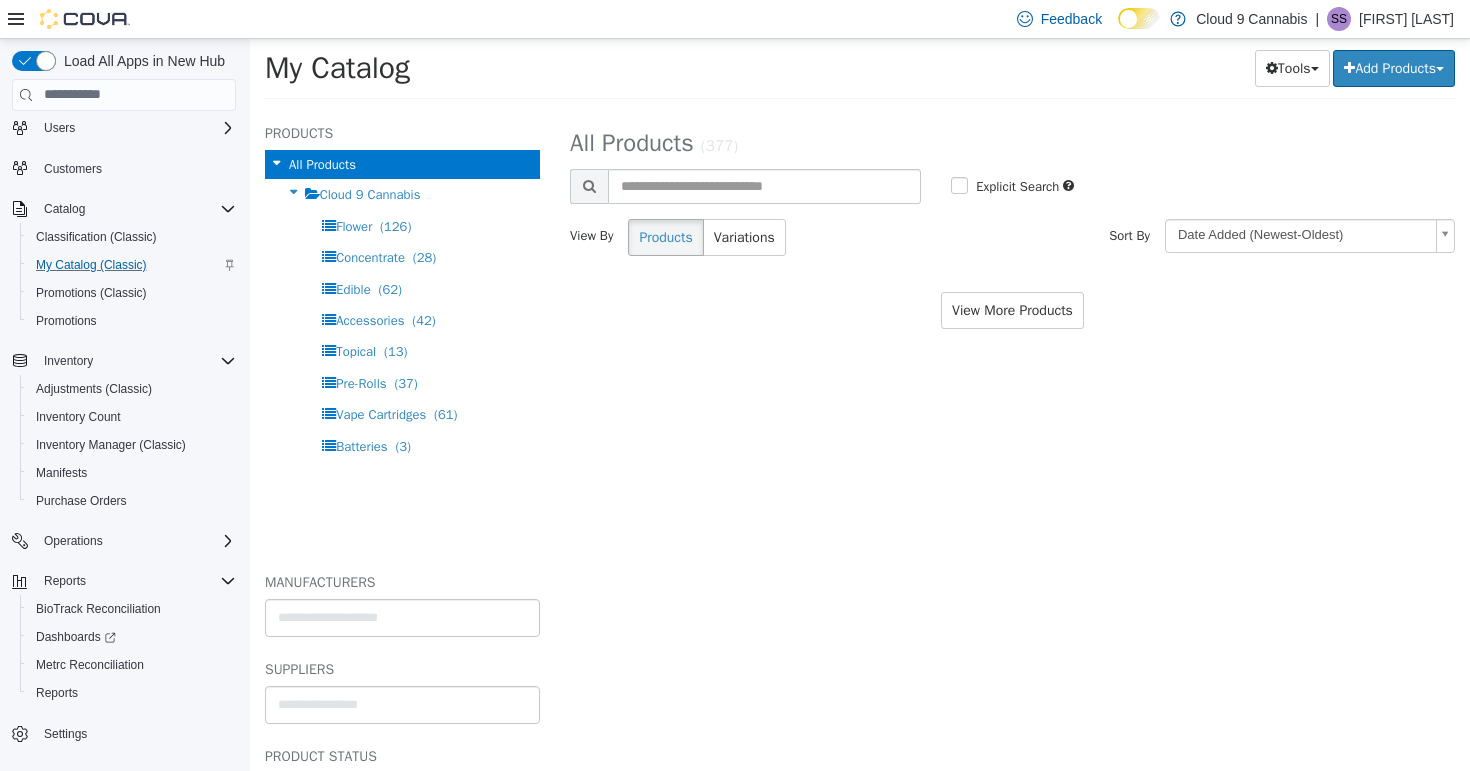 click on "Add Products" at bounding box center (1394, 67) 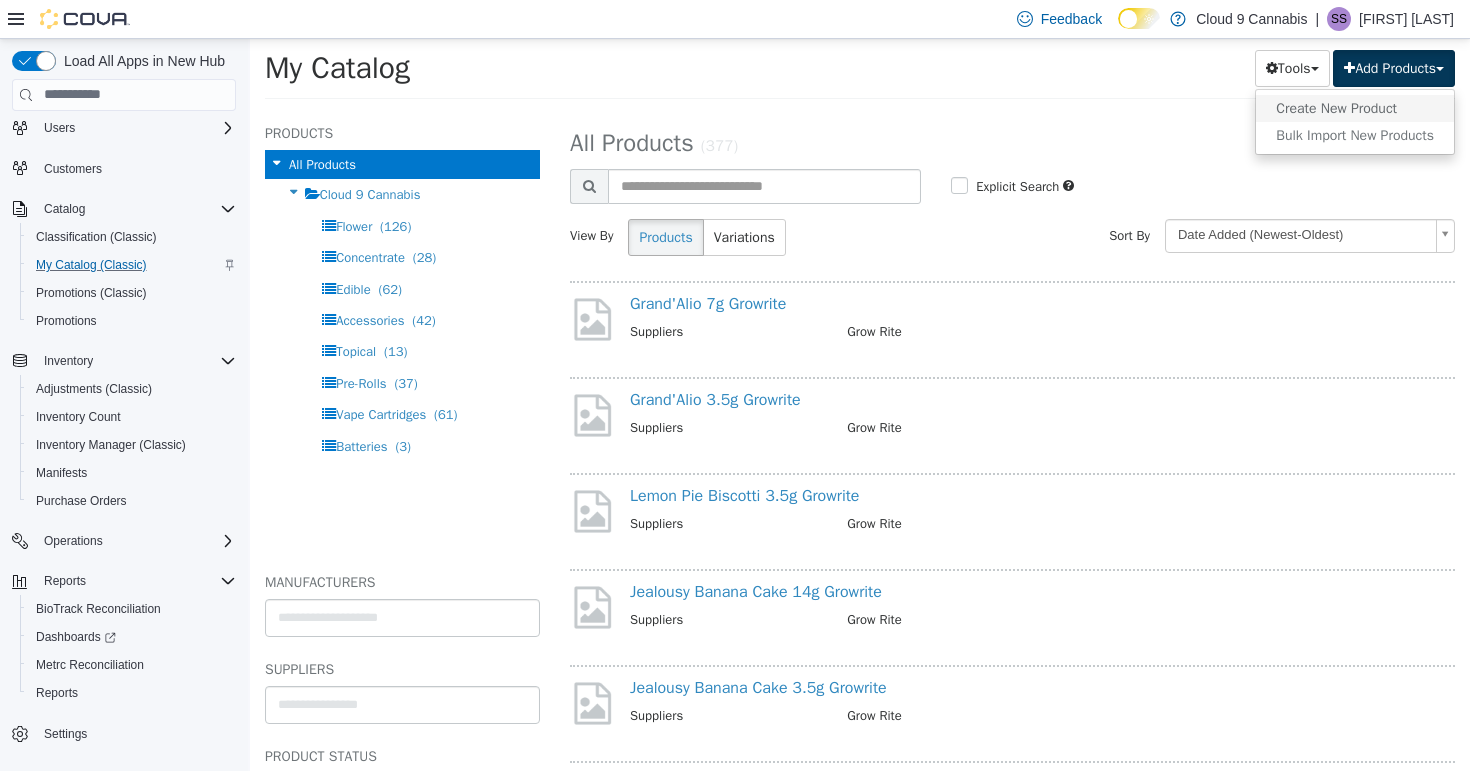 click on "Create New Product" at bounding box center [1355, 107] 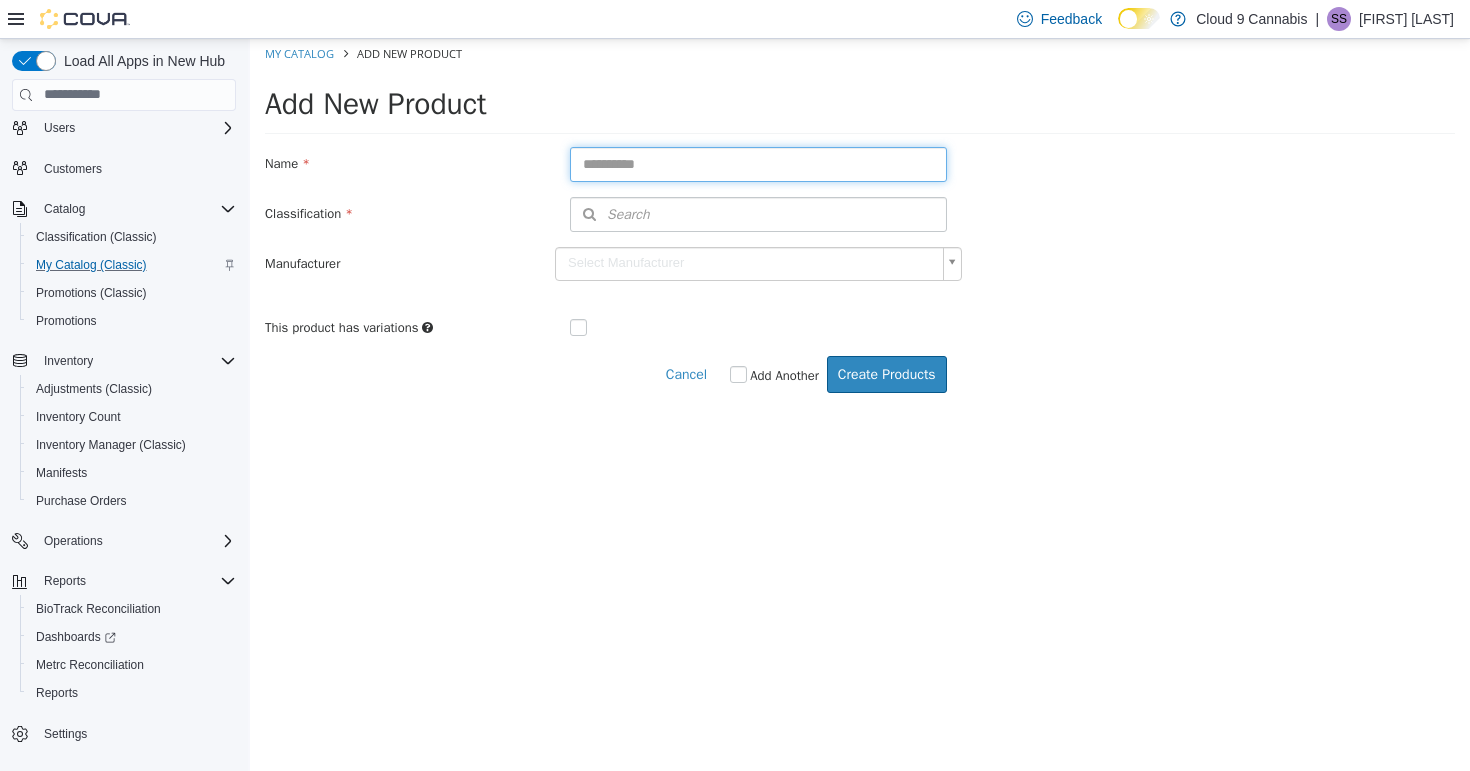 click at bounding box center [758, 163] 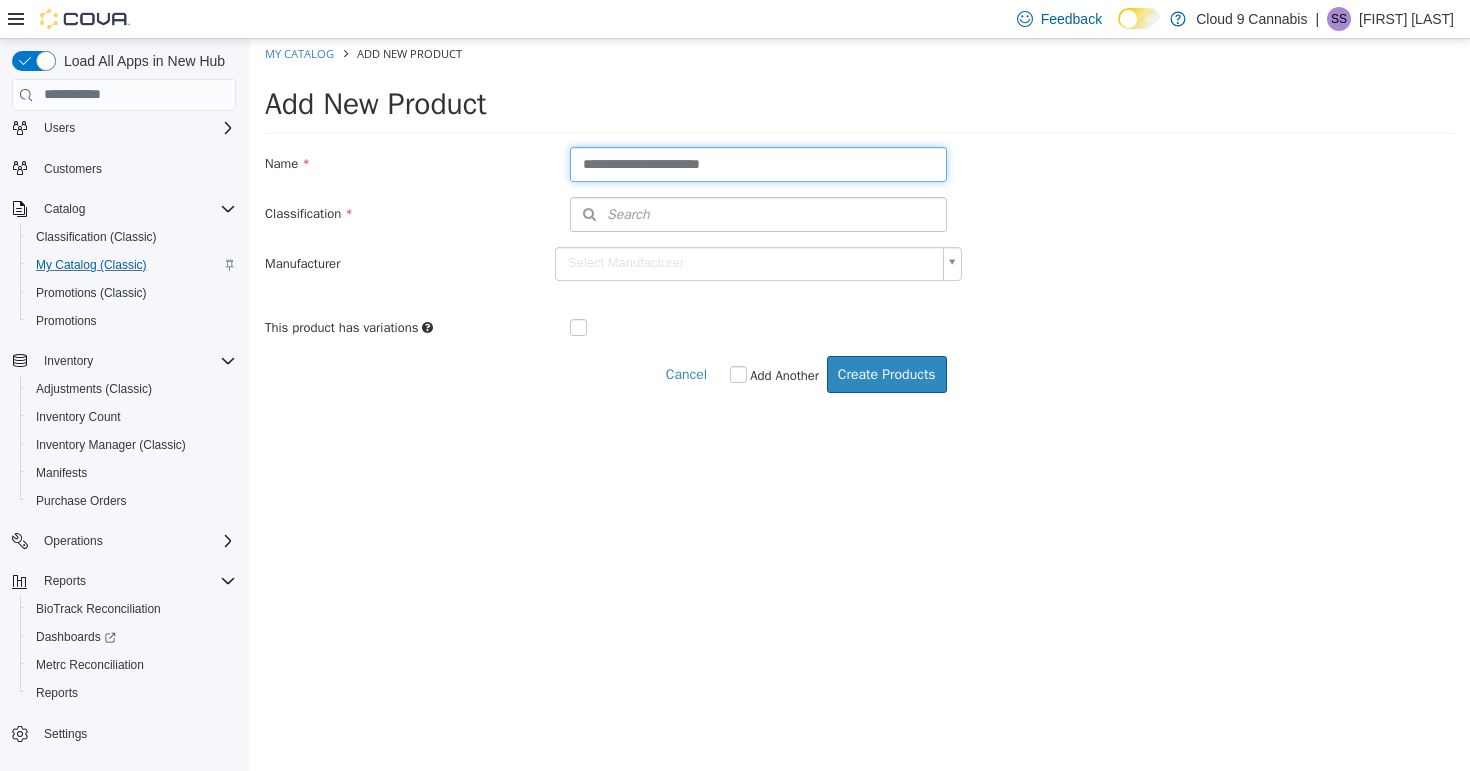 type on "**********" 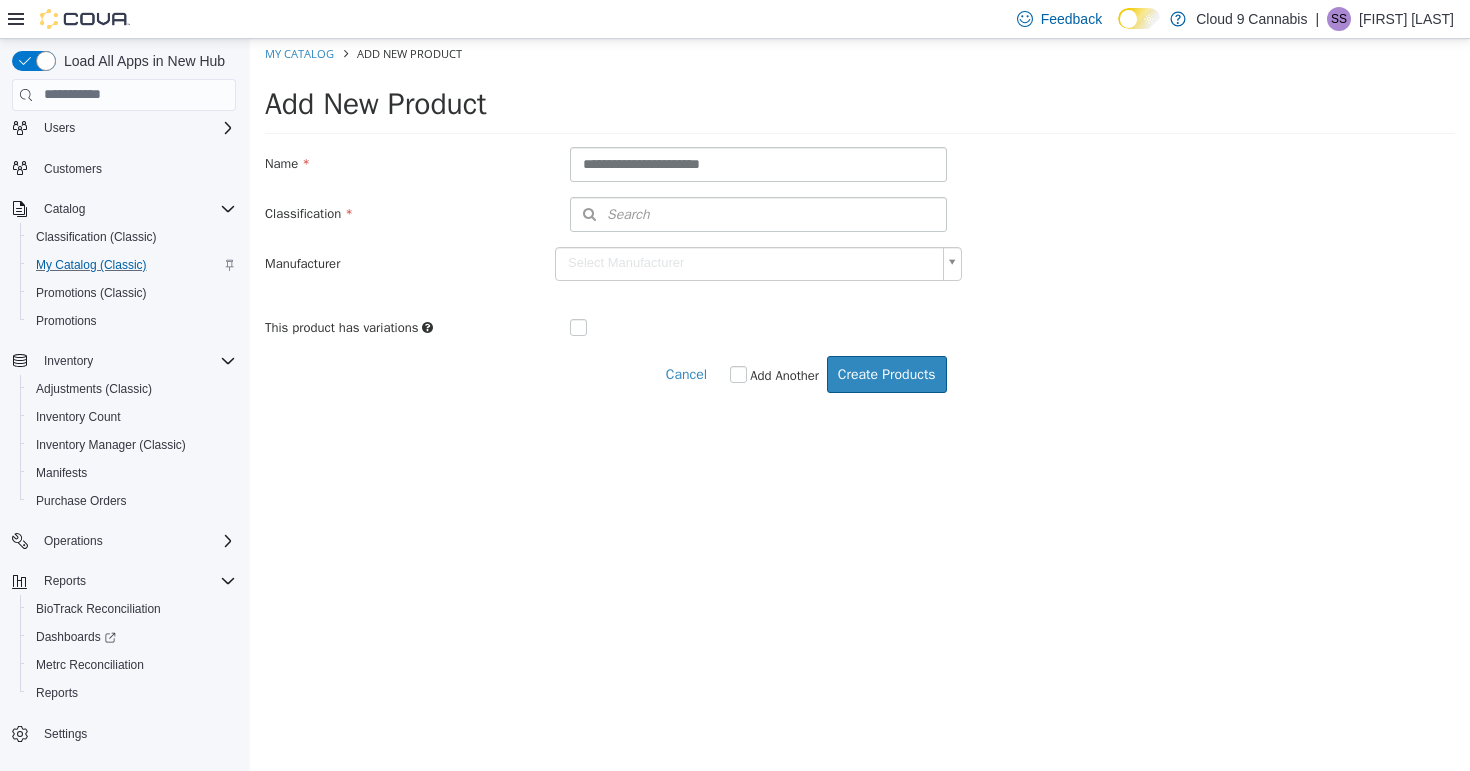 click on "Search" at bounding box center (758, 213) 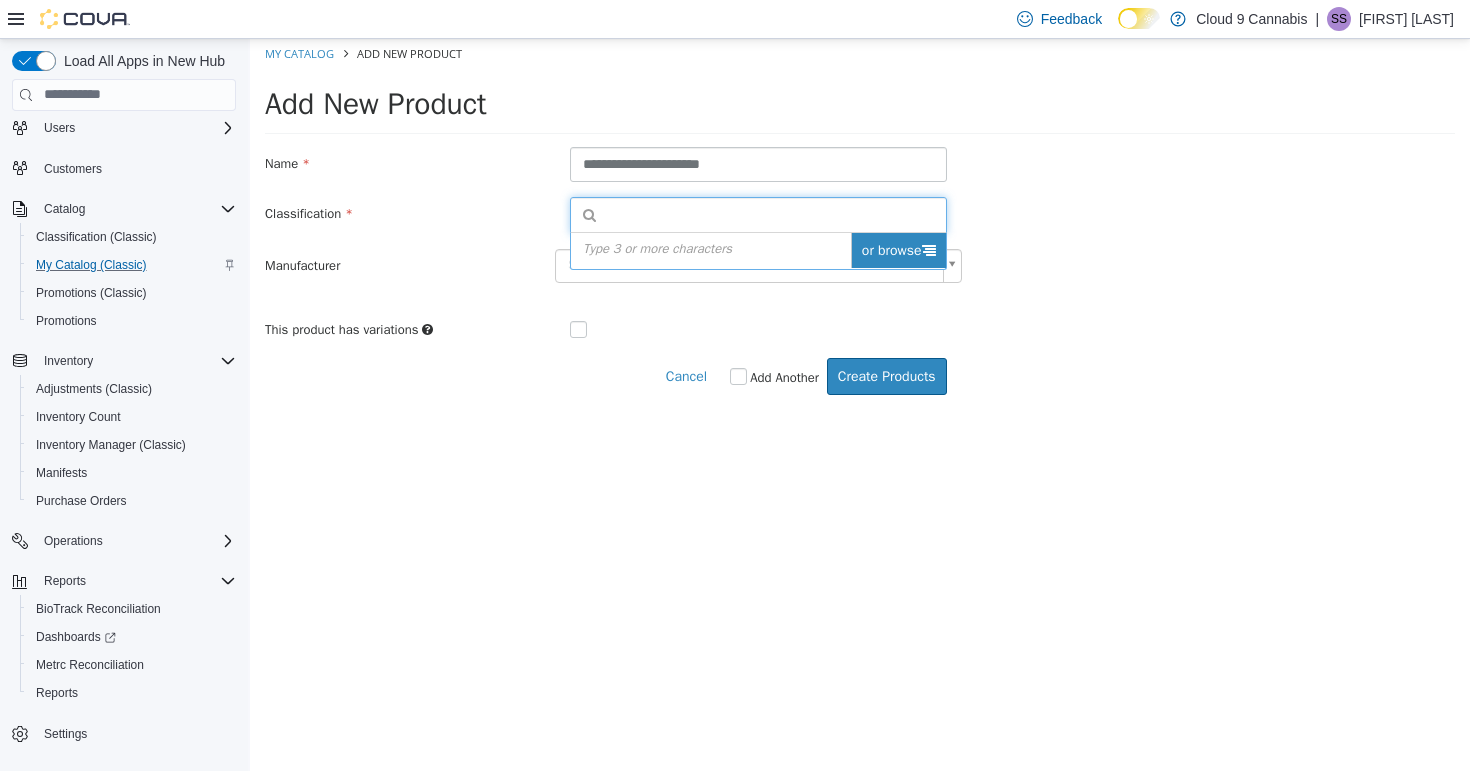 click on "or browse" at bounding box center (898, 249) 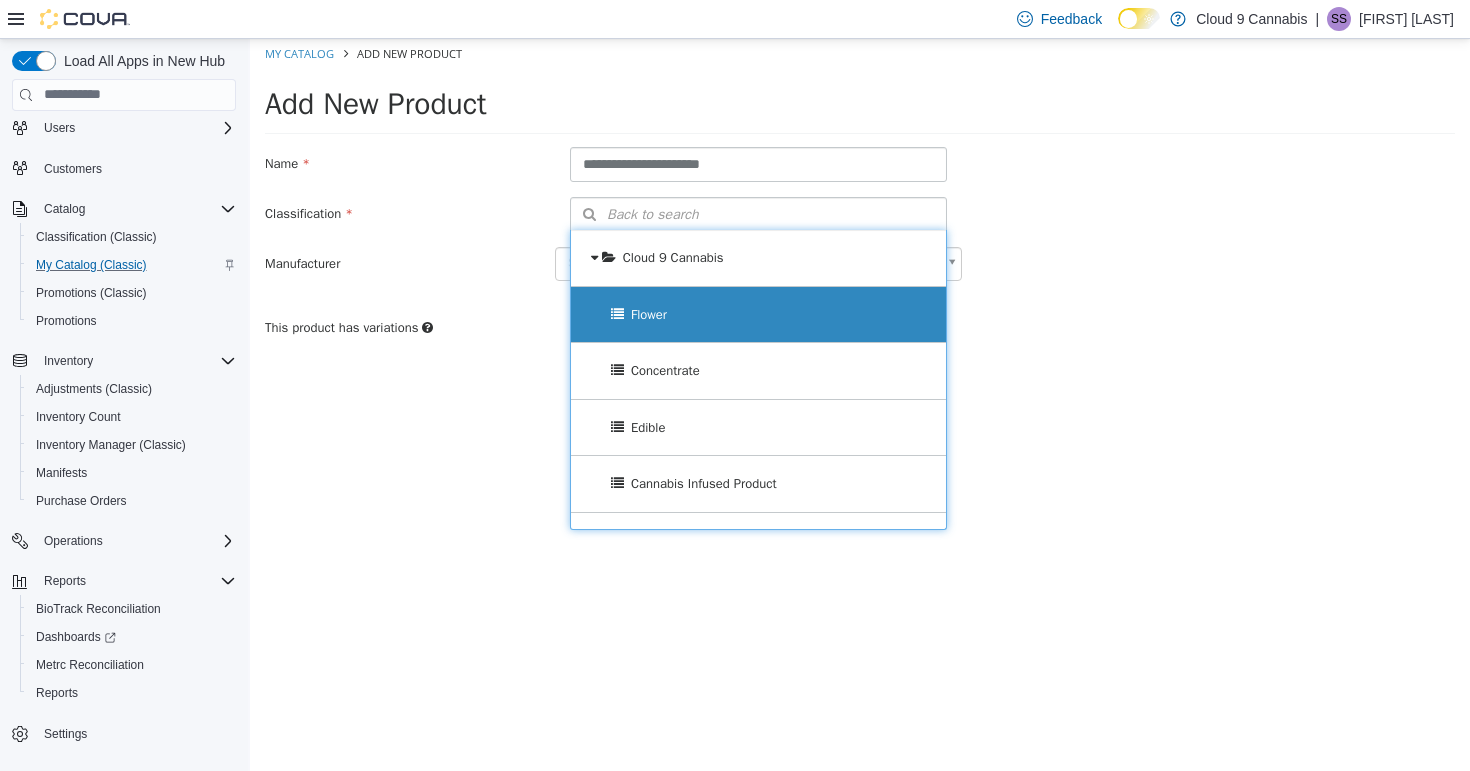 click on "Flower" at bounding box center [758, 314] 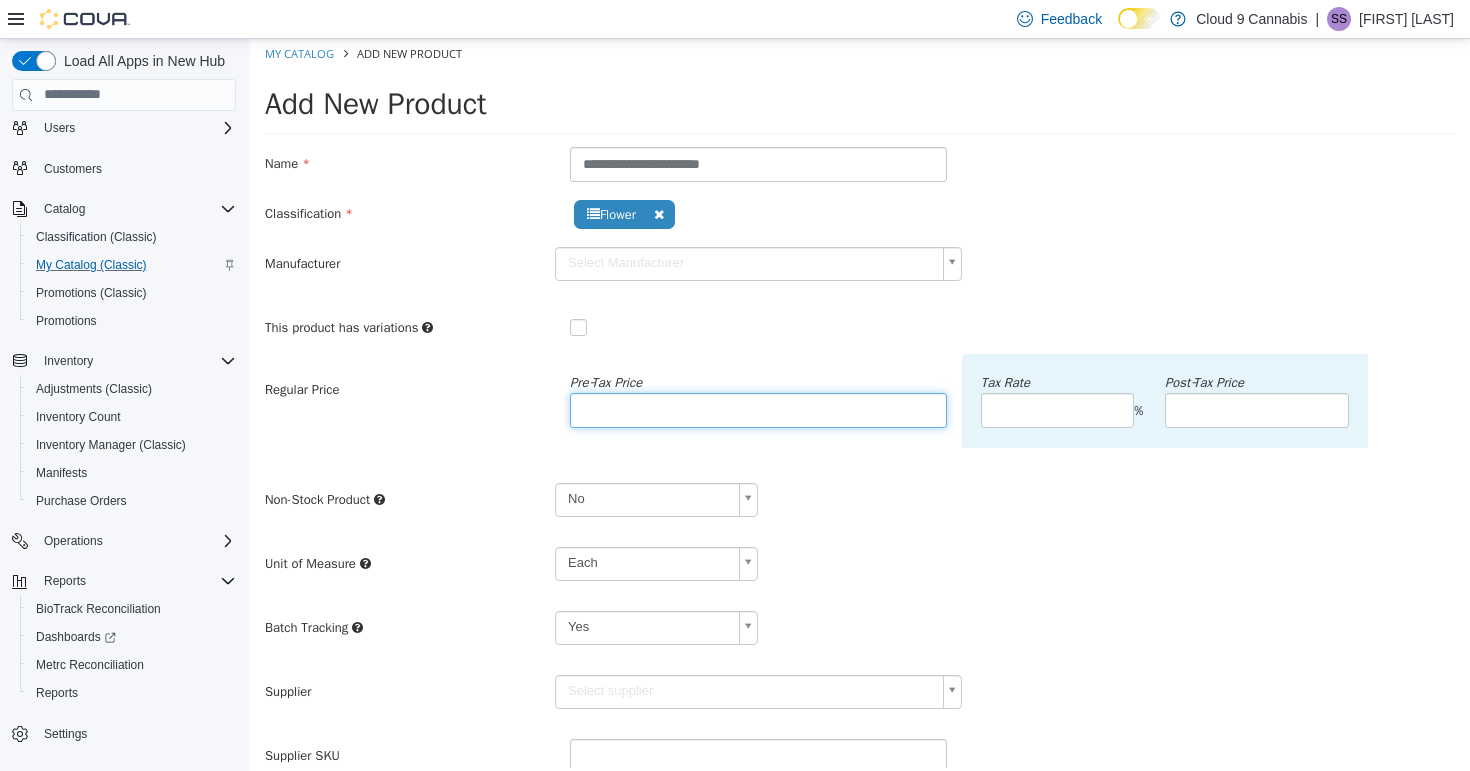 click at bounding box center [758, 409] 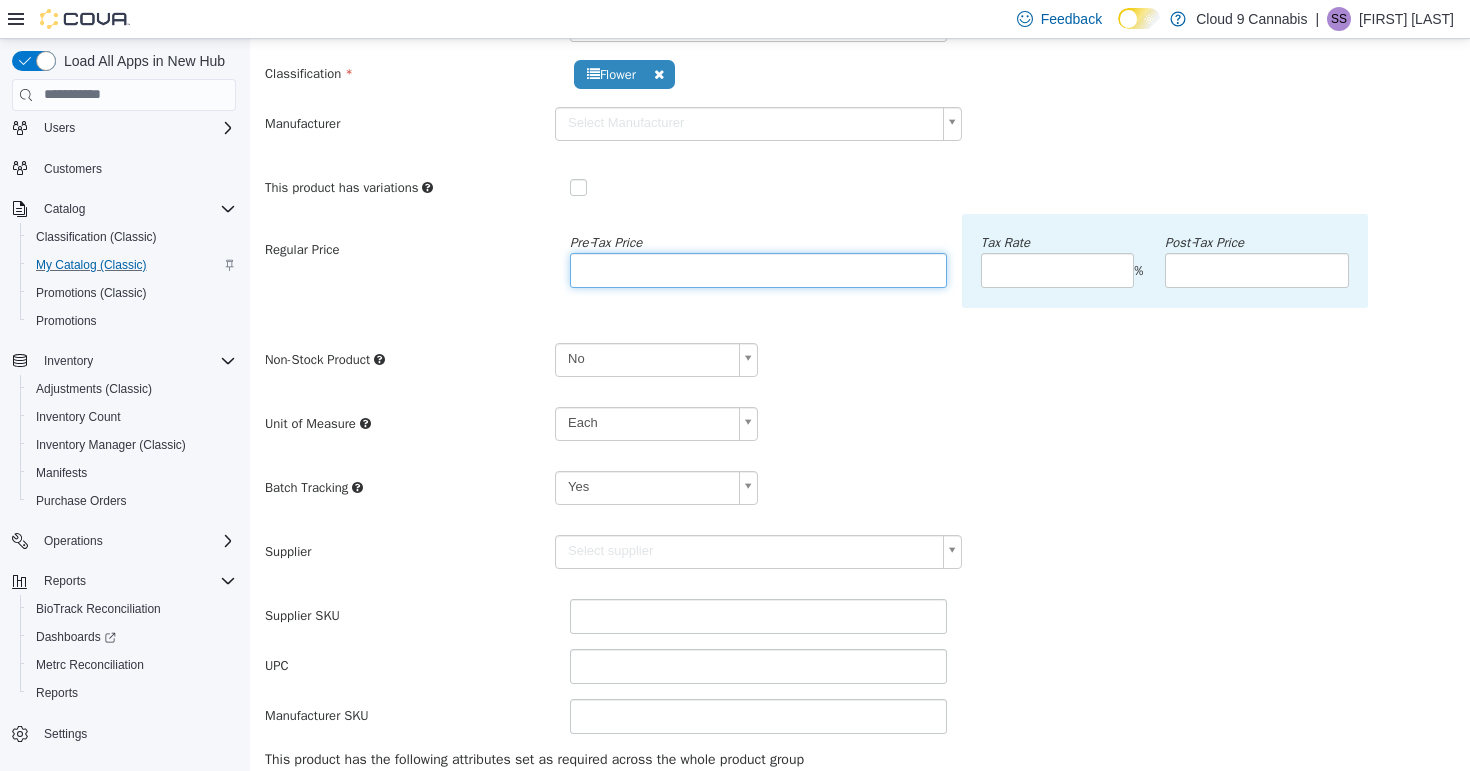 scroll, scrollTop: 191, scrollLeft: 0, axis: vertical 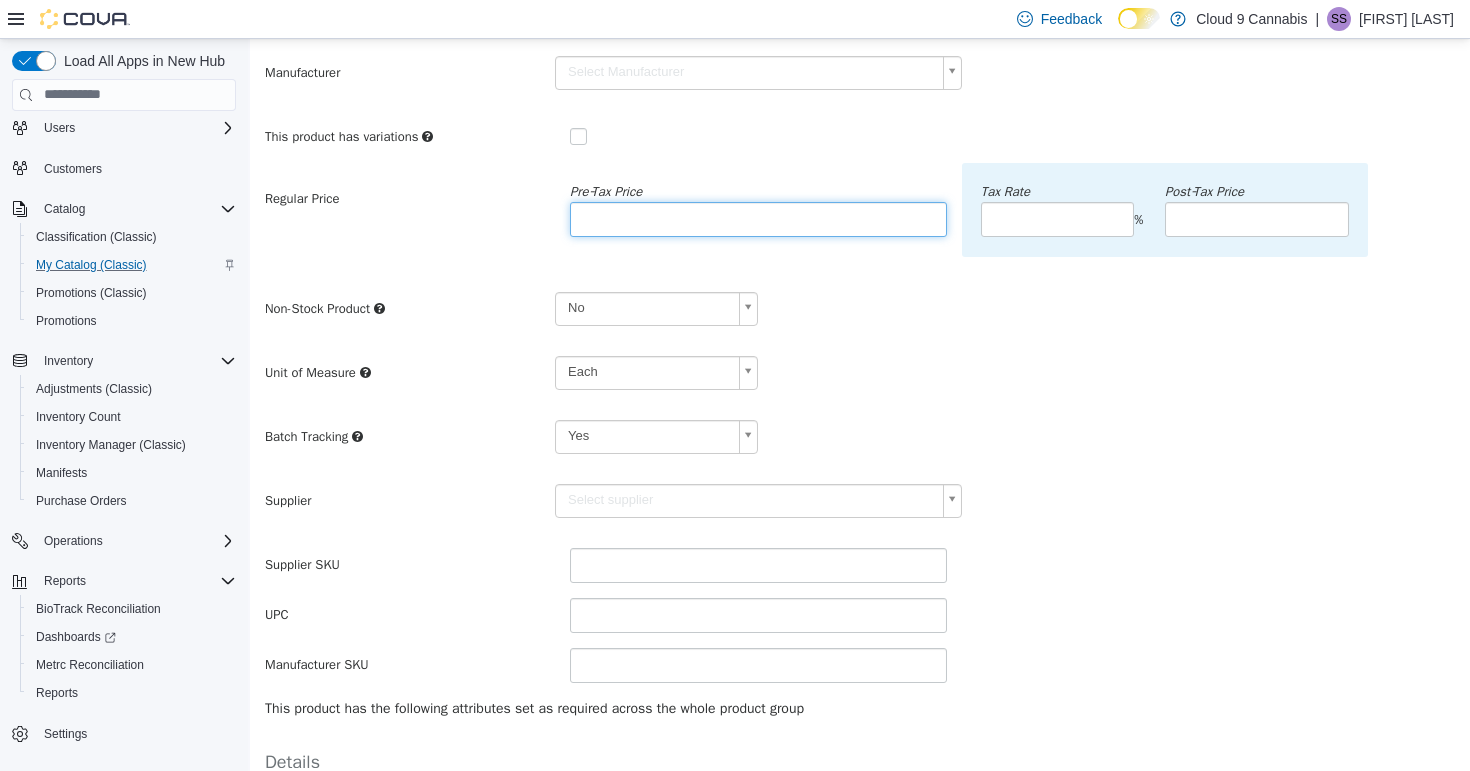 type on "******" 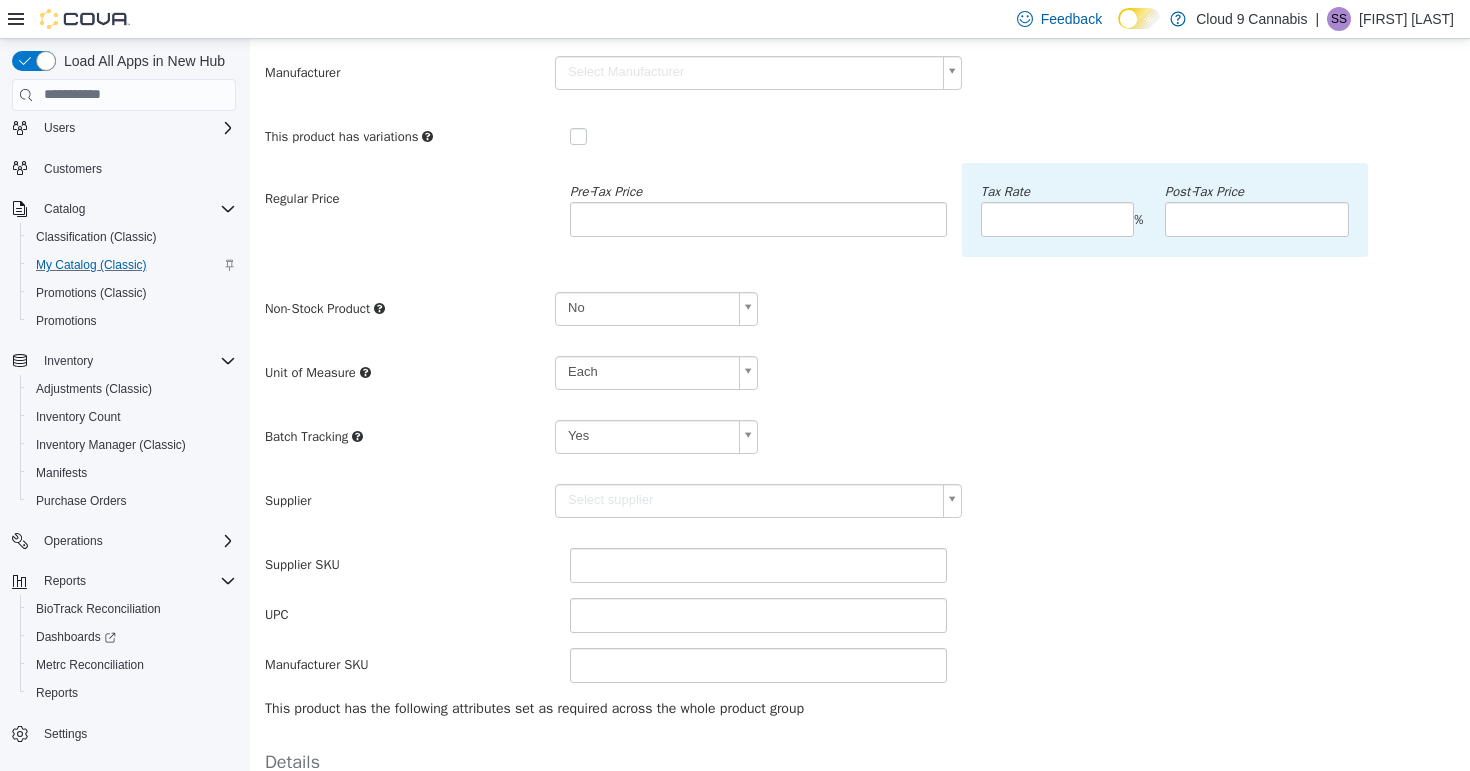 click on "**********" at bounding box center (860, 392) 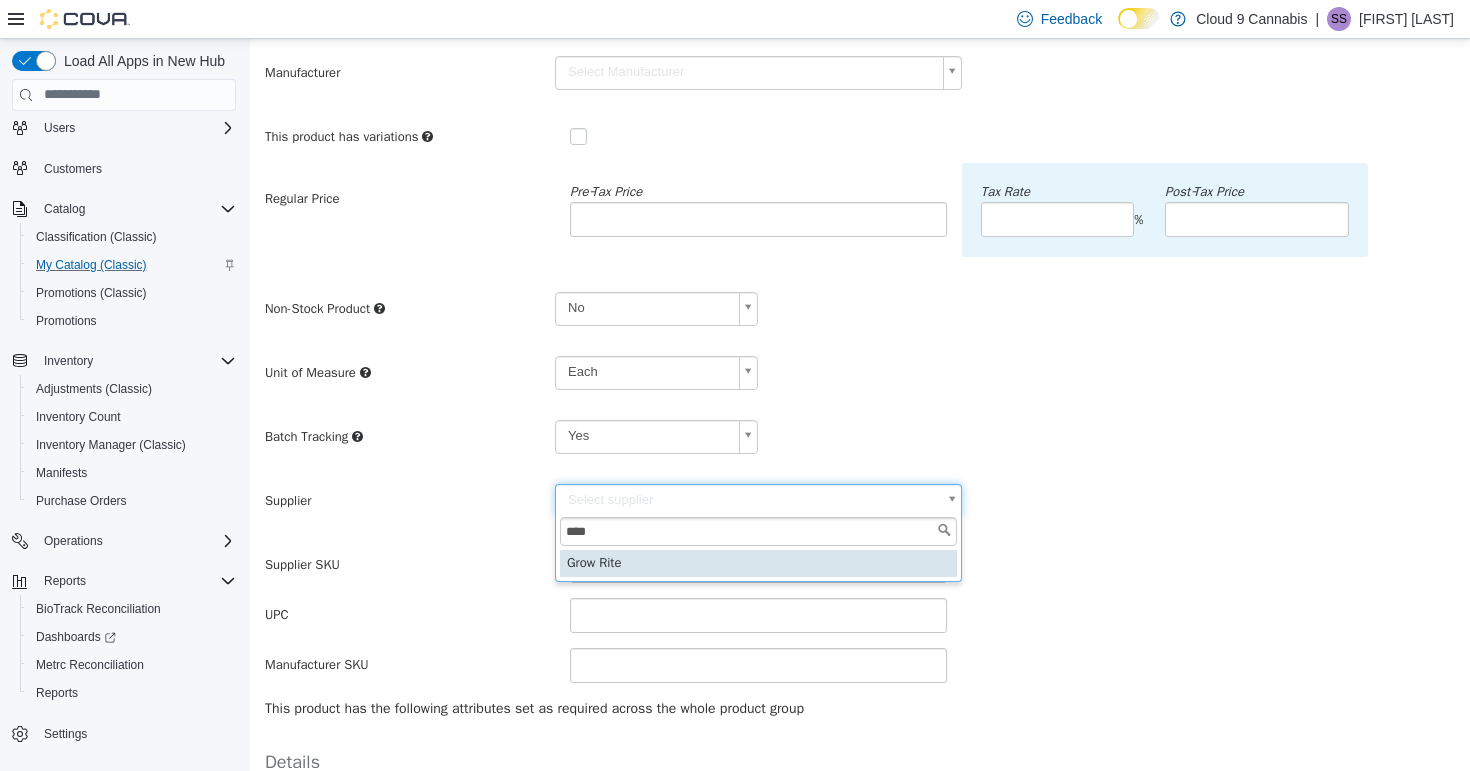 type on "****" 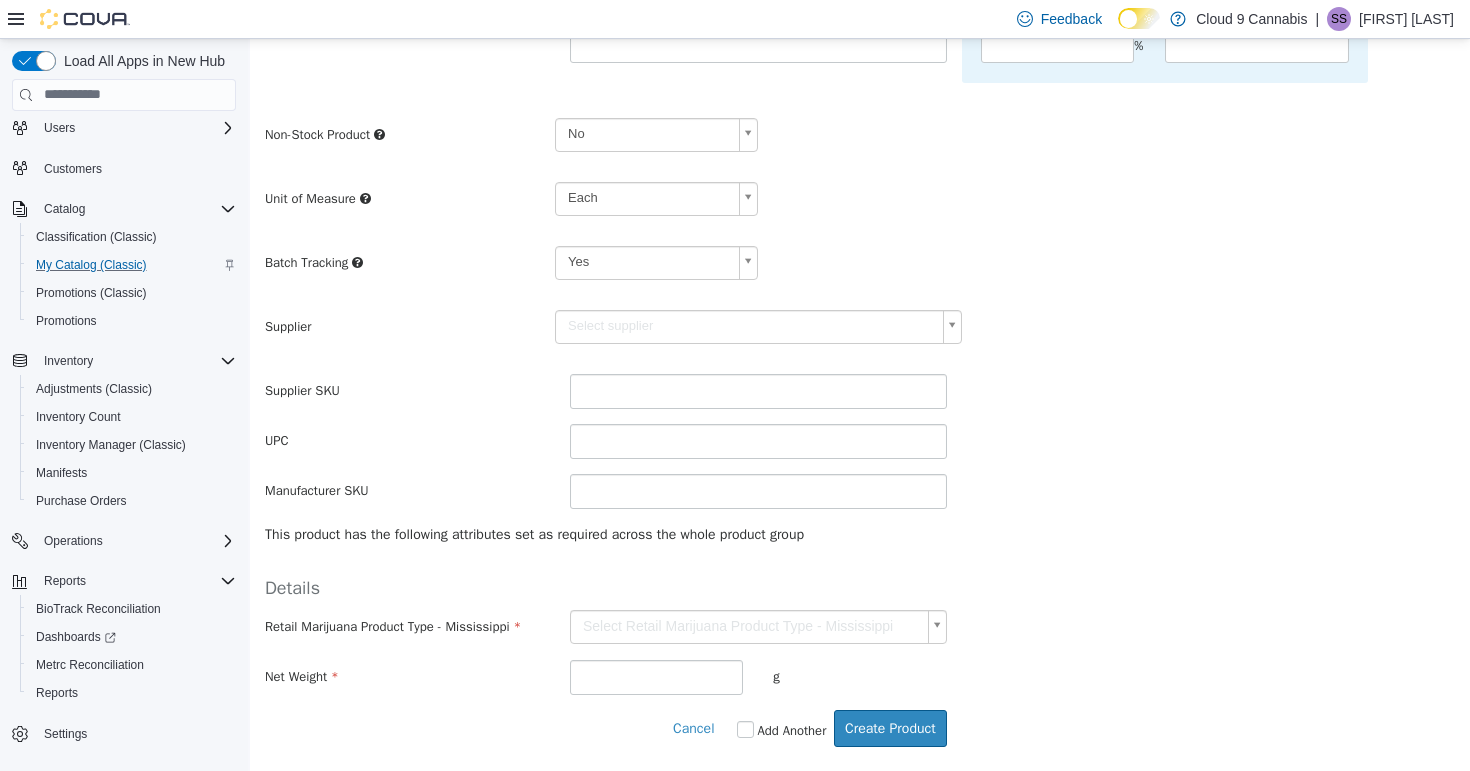 scroll, scrollTop: 375, scrollLeft: 0, axis: vertical 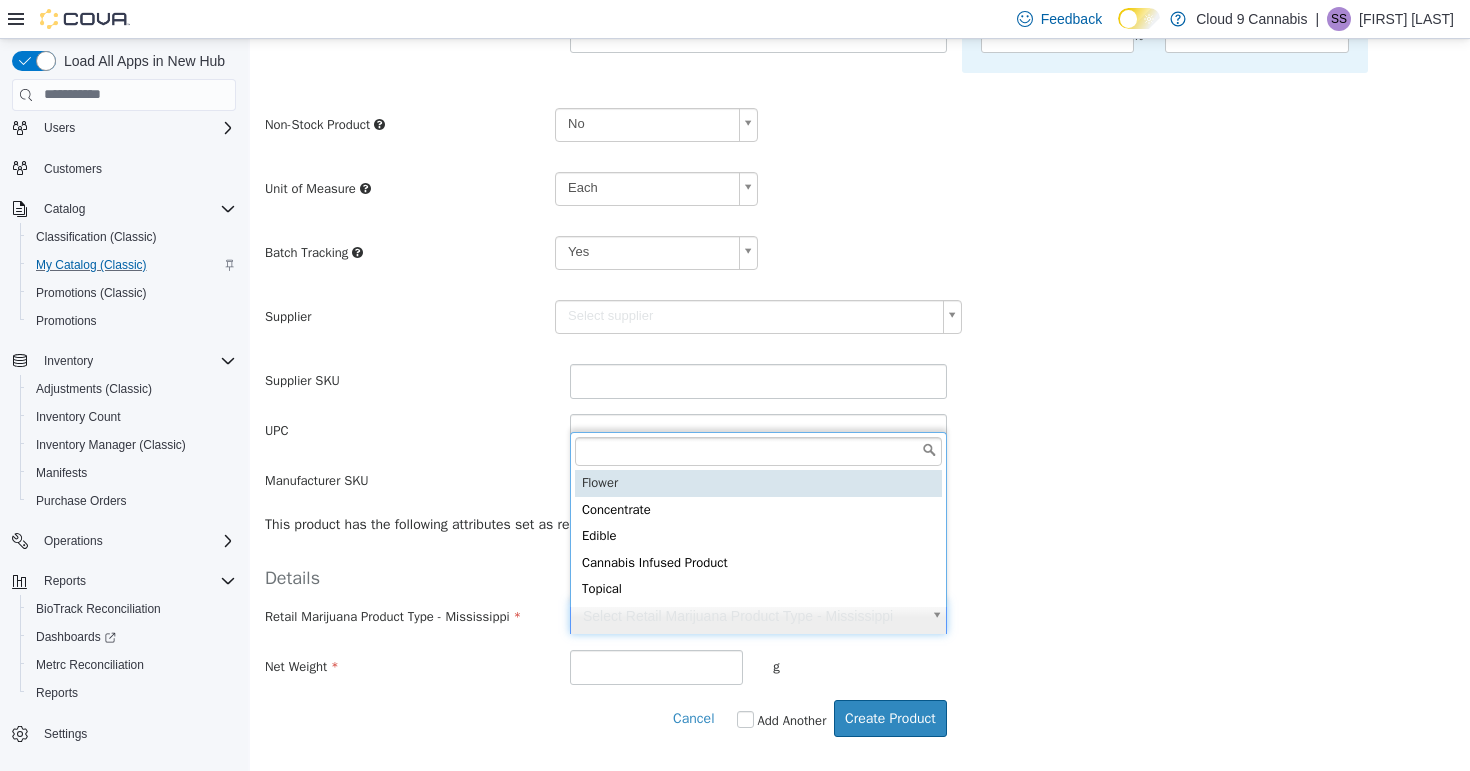 type on "******" 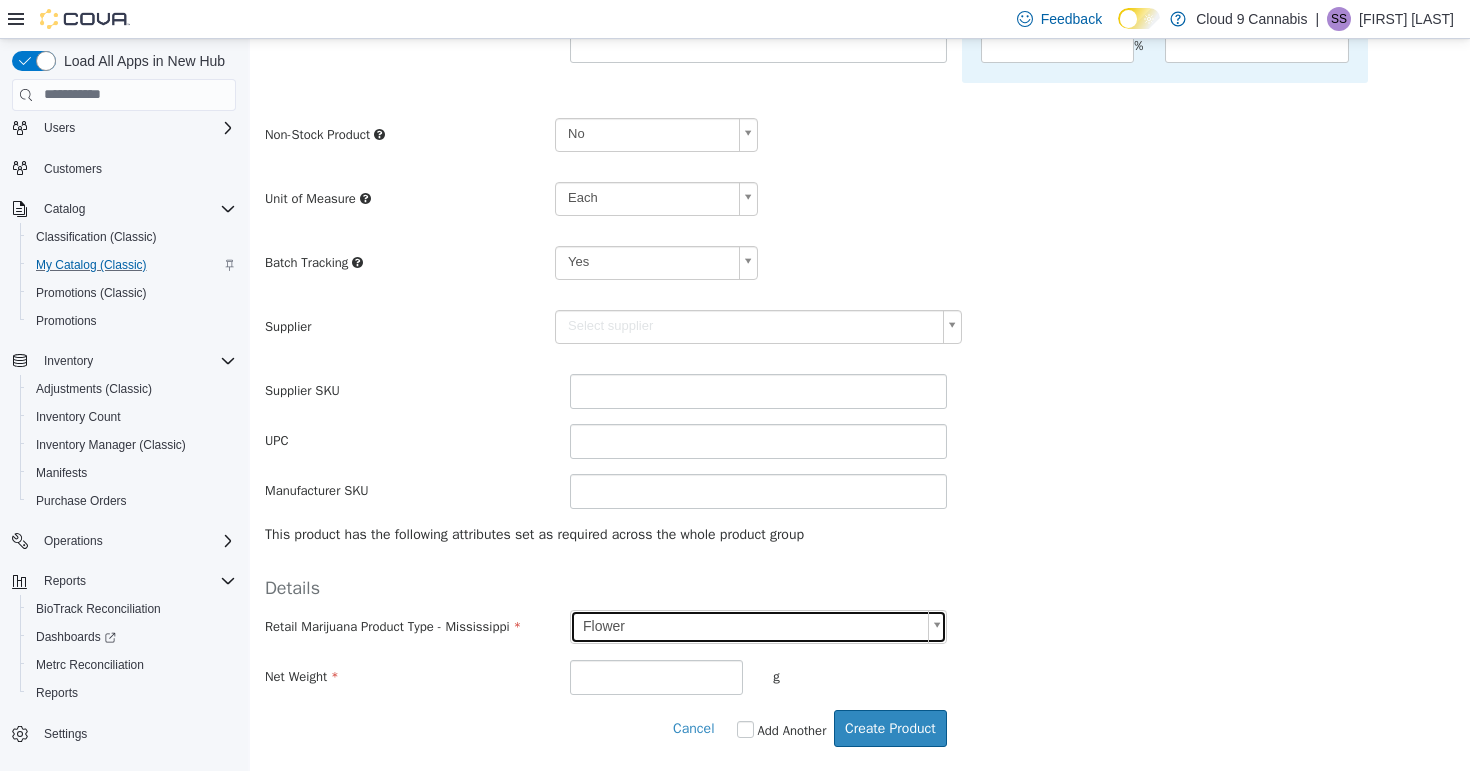 type on "******" 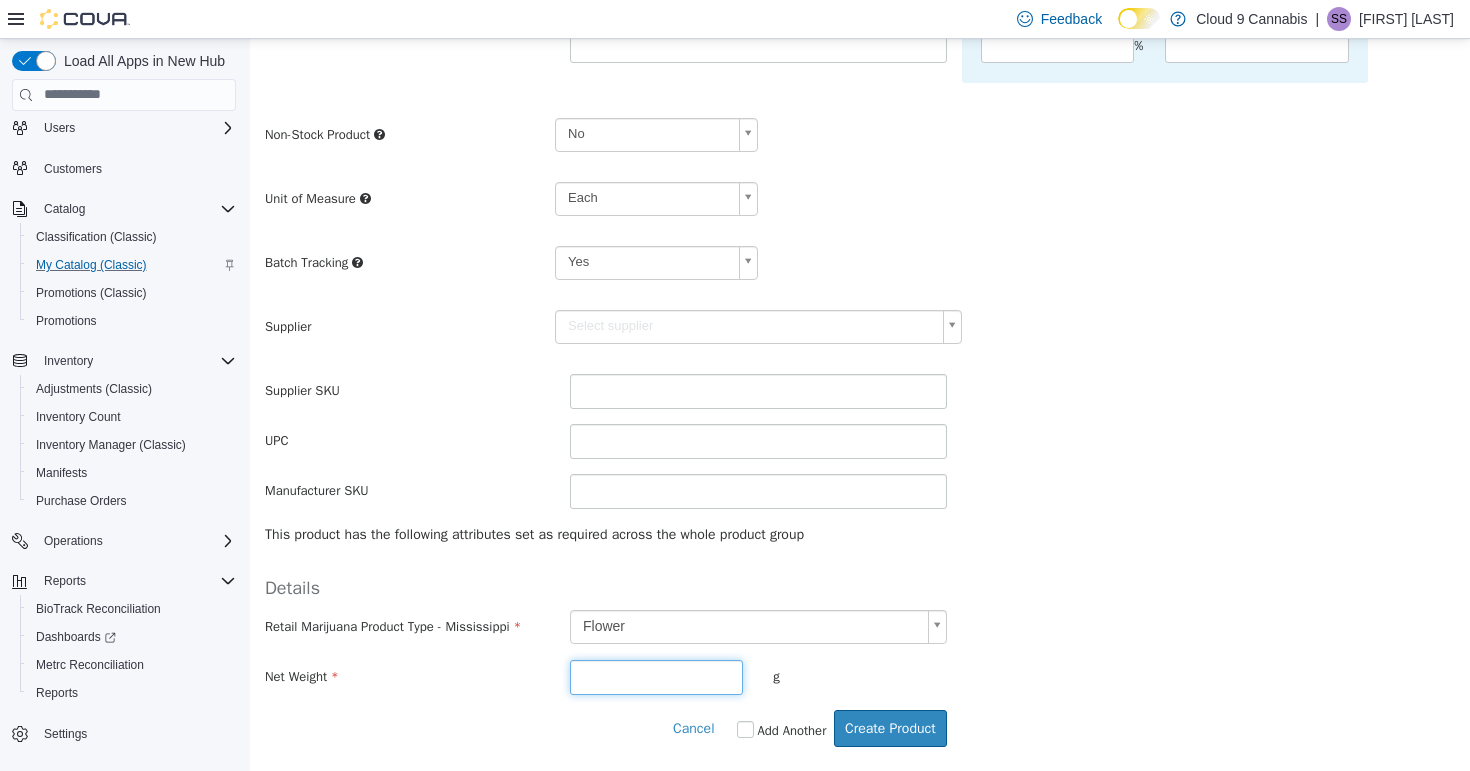 click at bounding box center [656, 676] 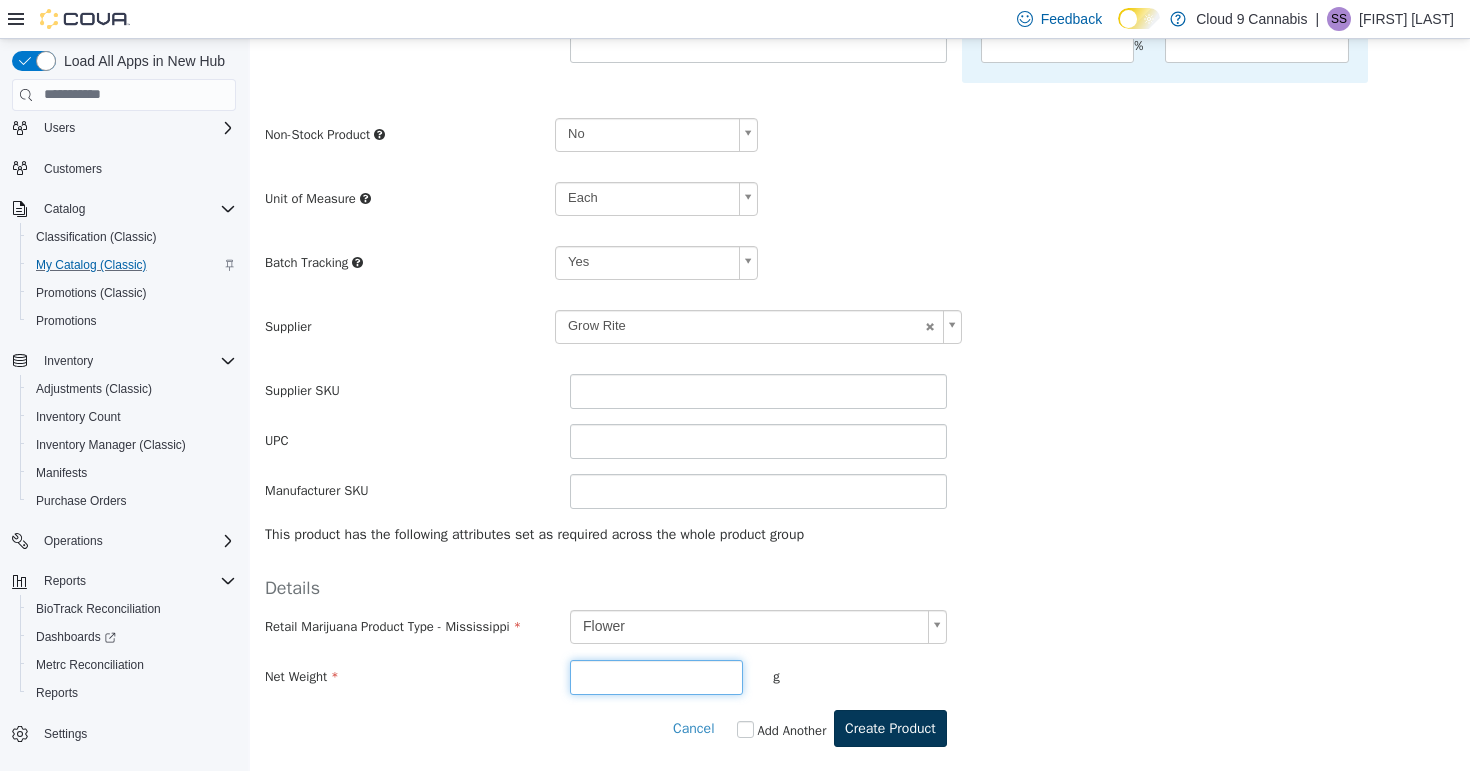 scroll, scrollTop: 375, scrollLeft: 0, axis: vertical 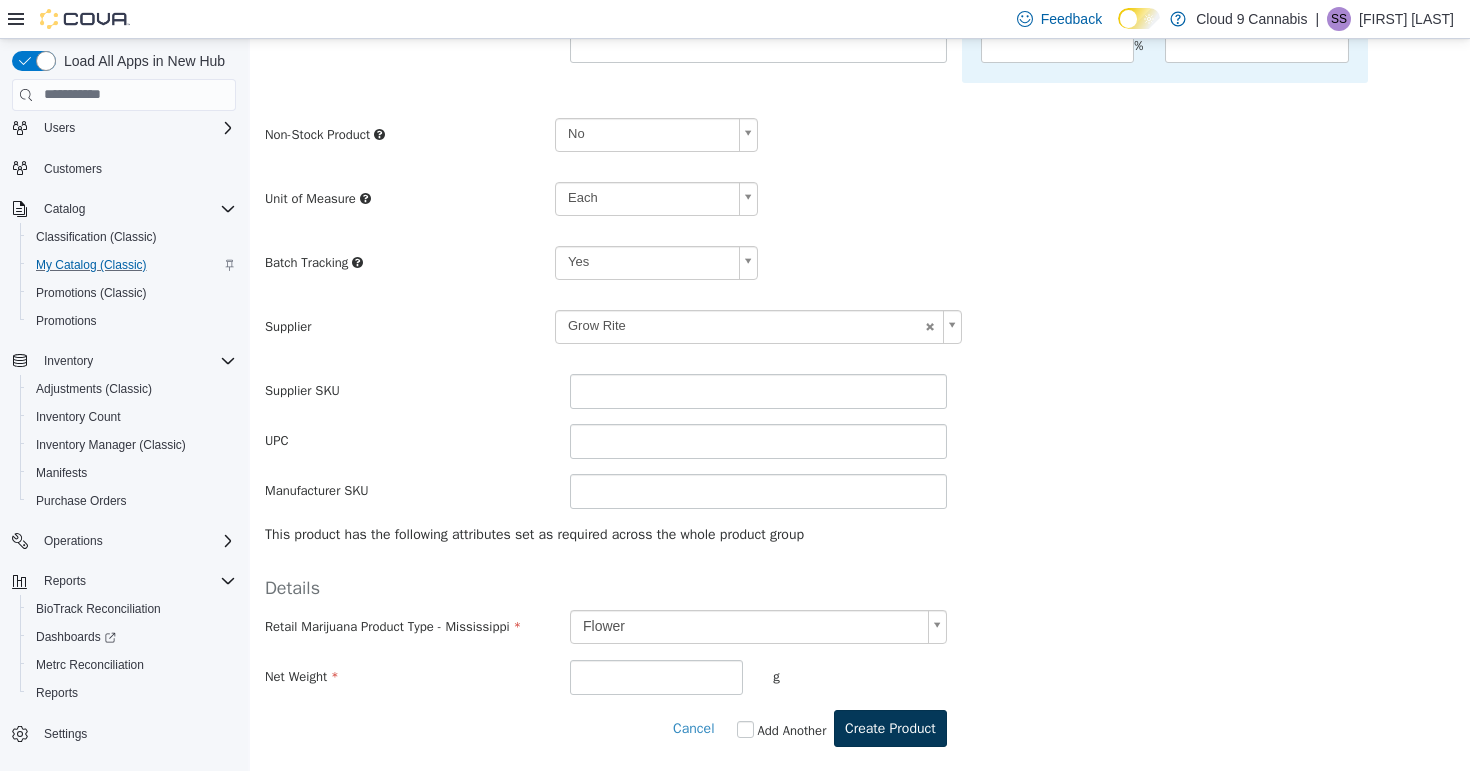 click on "Create Product" at bounding box center (890, 727) 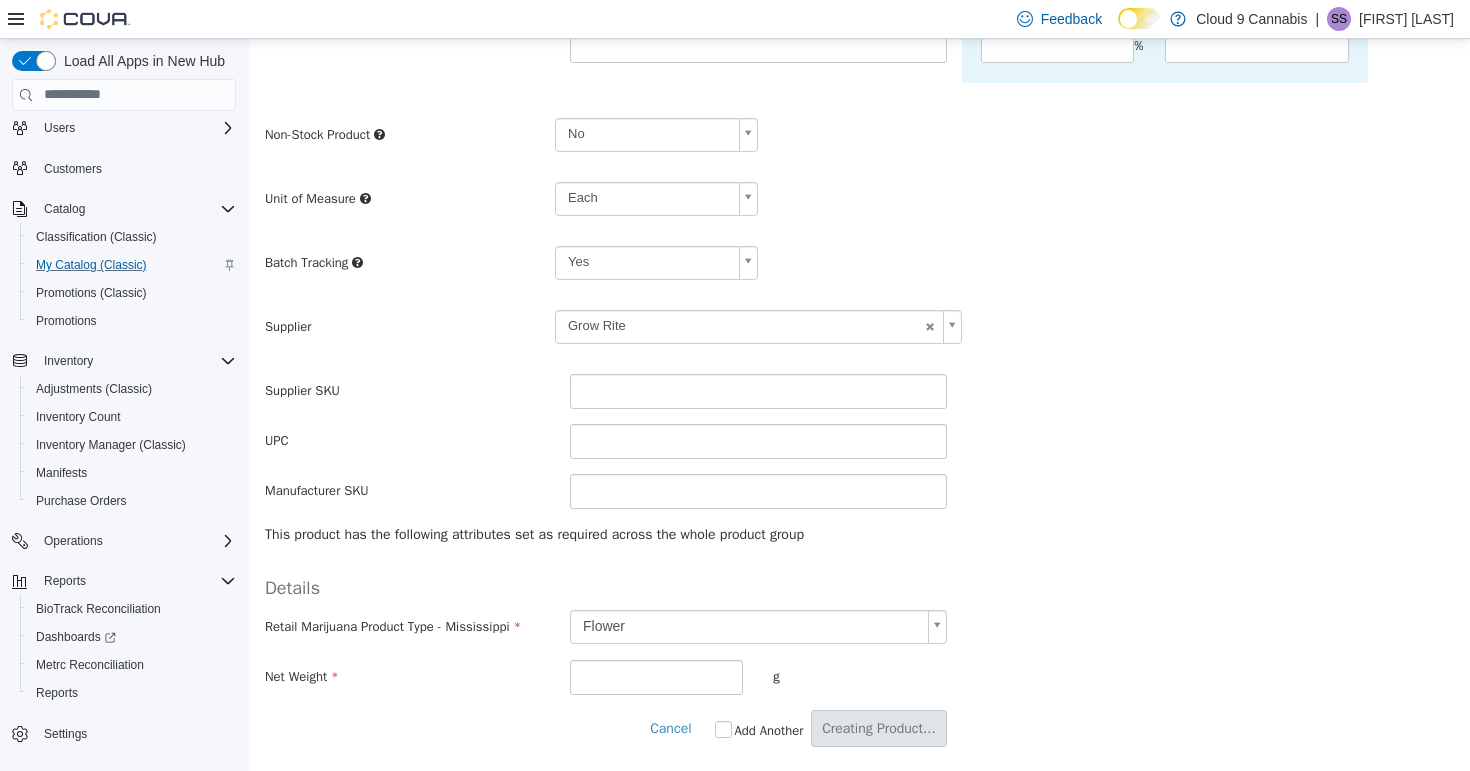 scroll, scrollTop: 0, scrollLeft: 0, axis: both 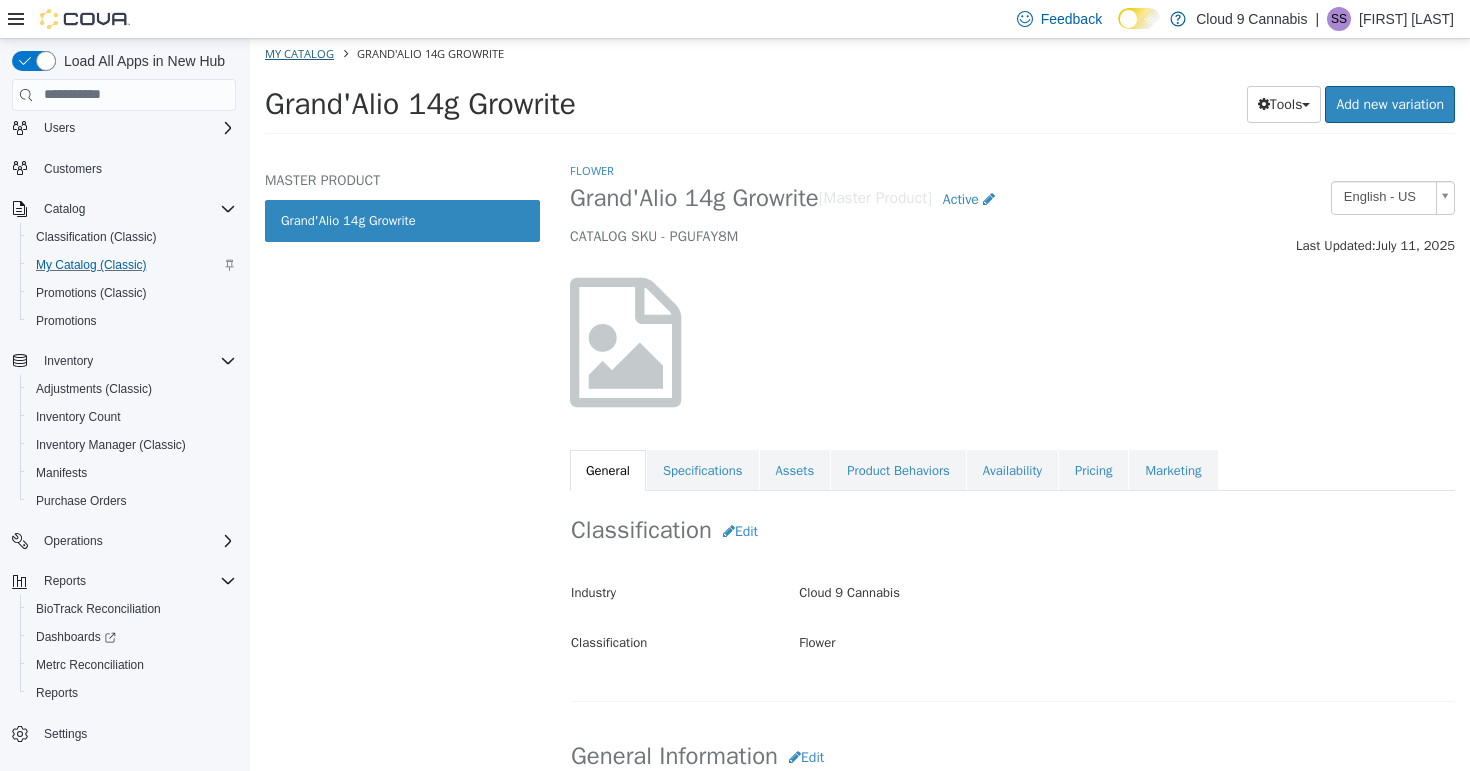 click on "My Catalog" at bounding box center (299, 52) 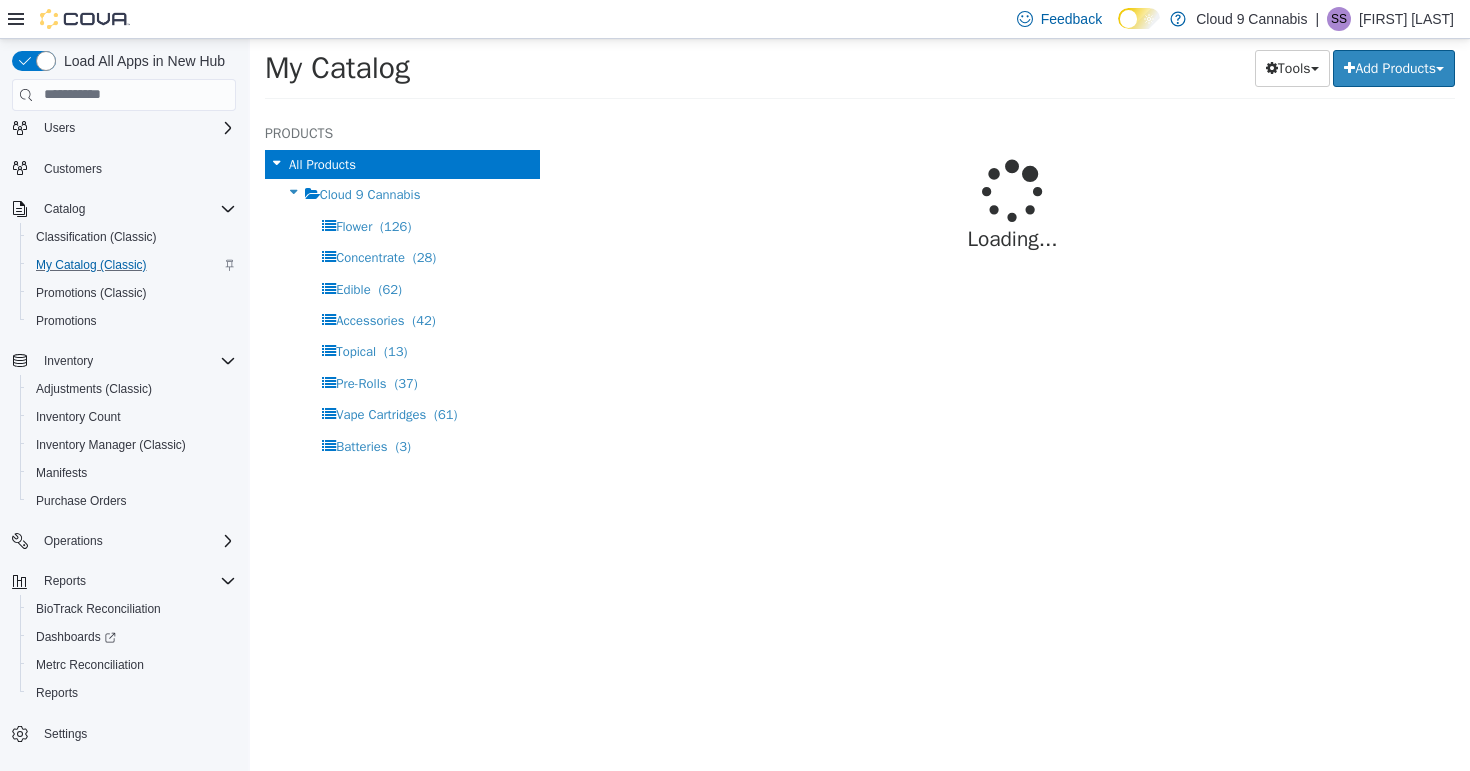 select on "**********" 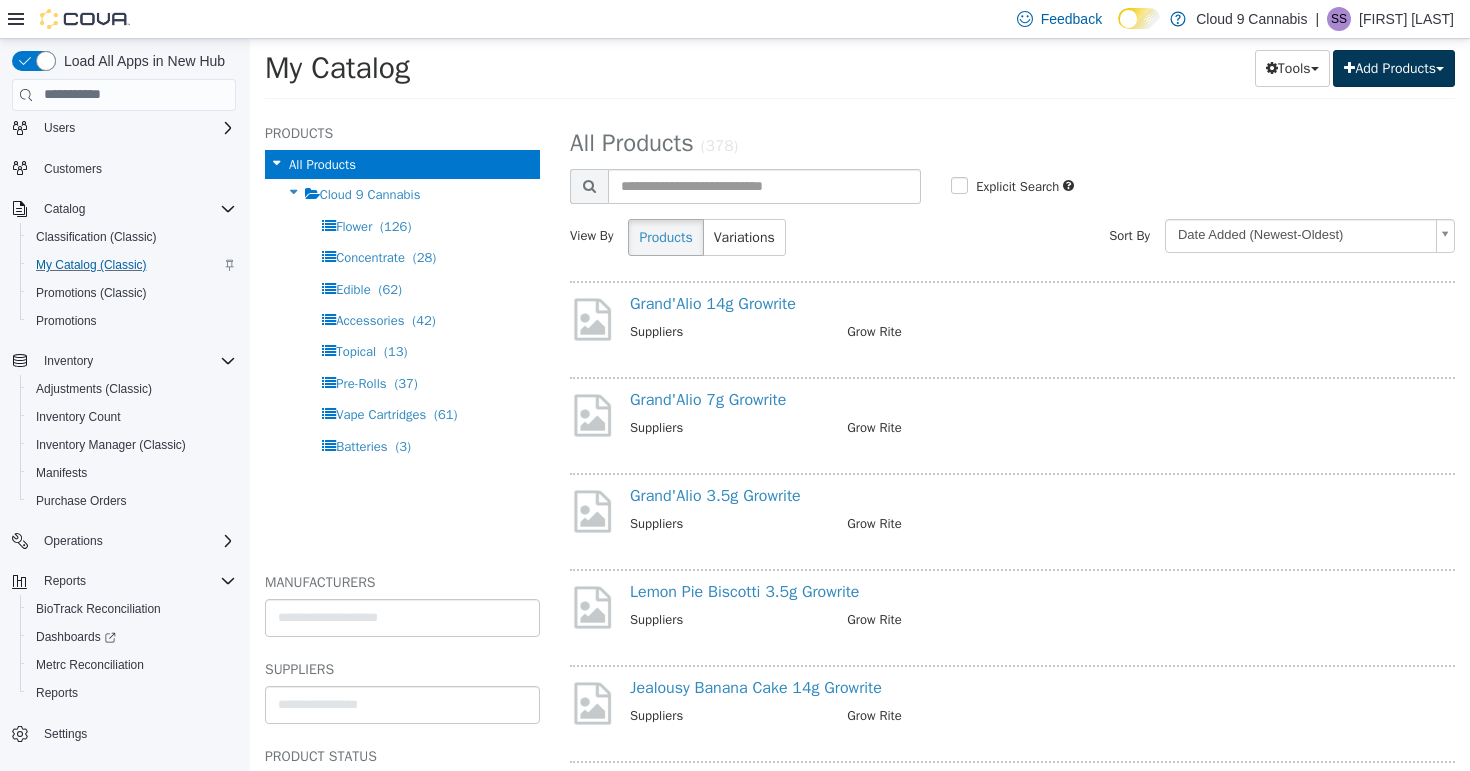click on "Add Products" at bounding box center [1394, 67] 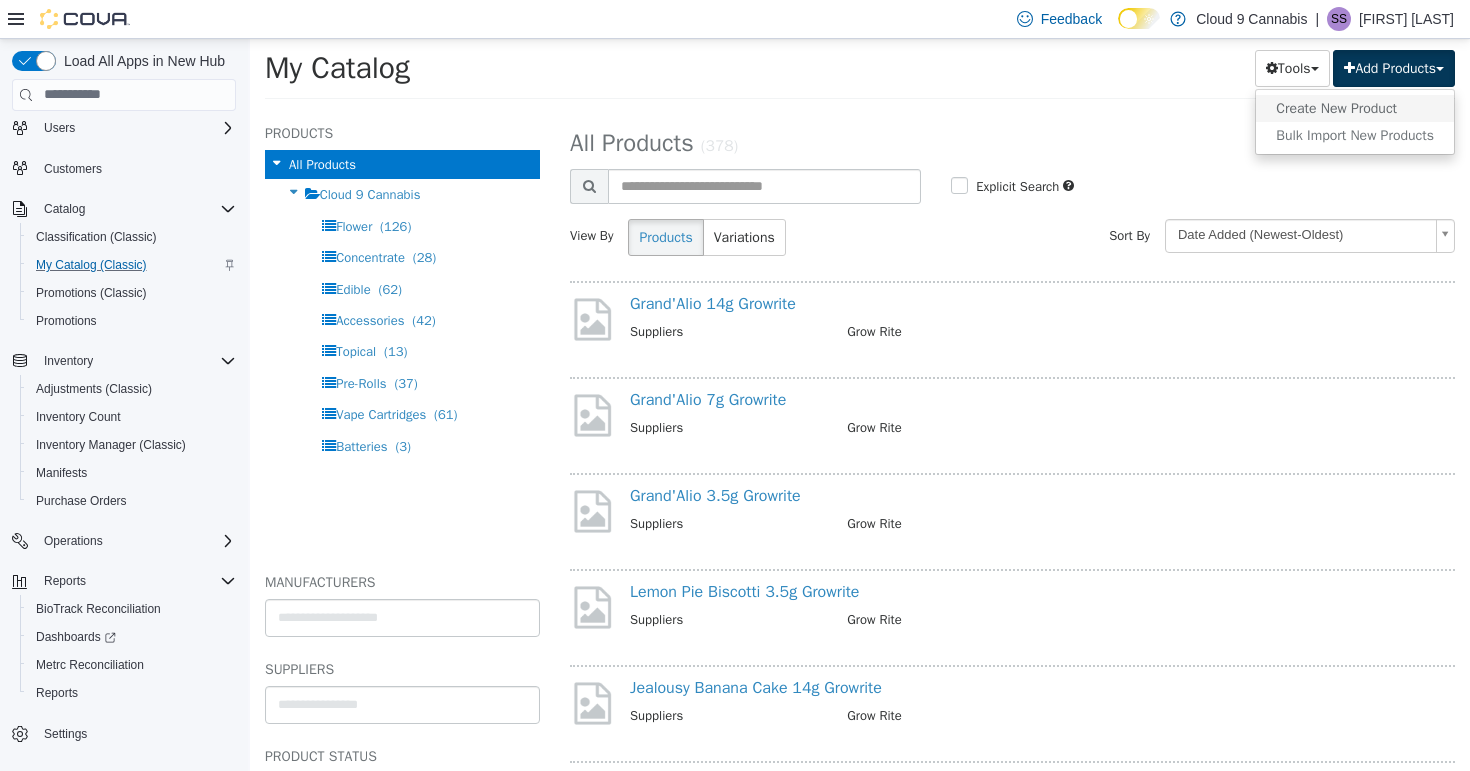 click on "Create New Product" at bounding box center (1355, 107) 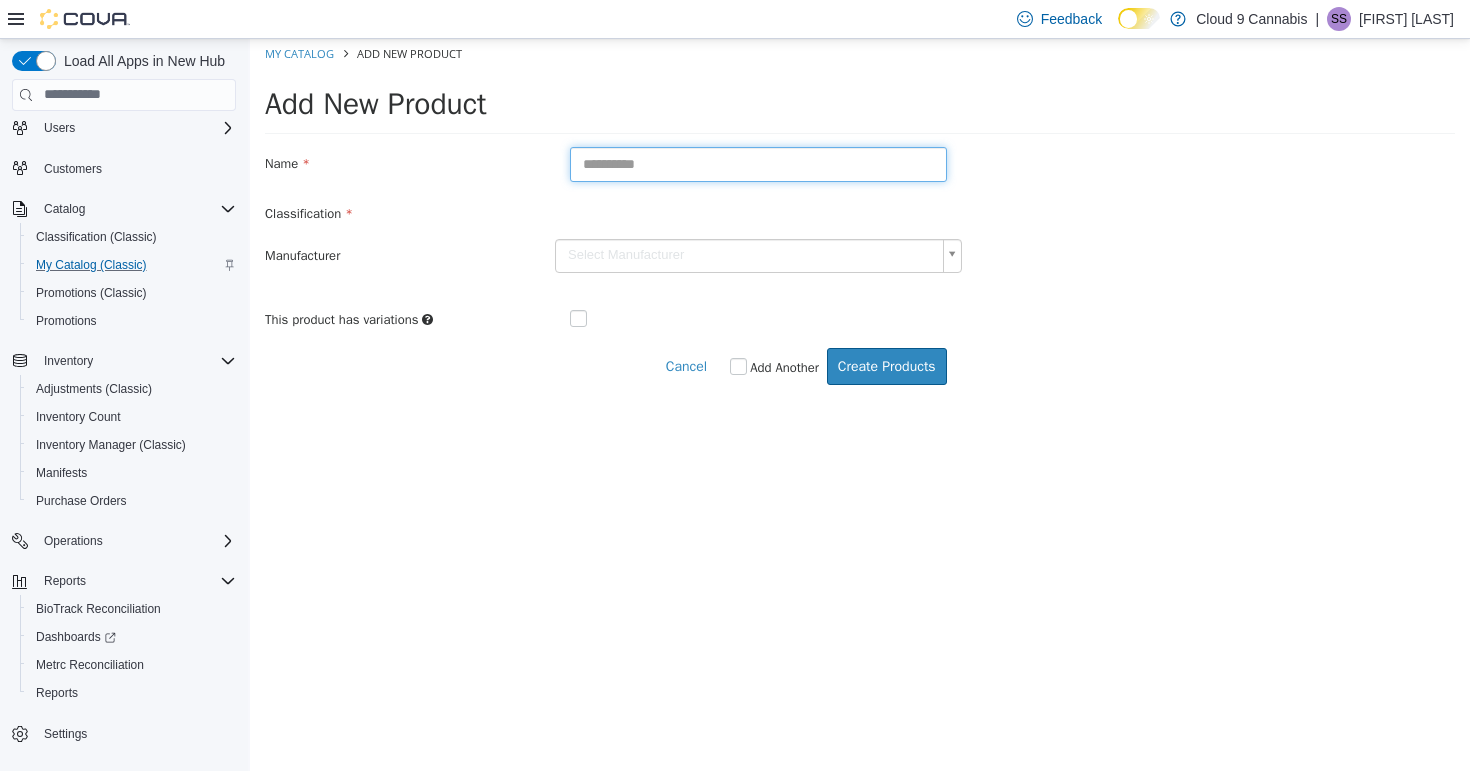 click at bounding box center (758, 163) 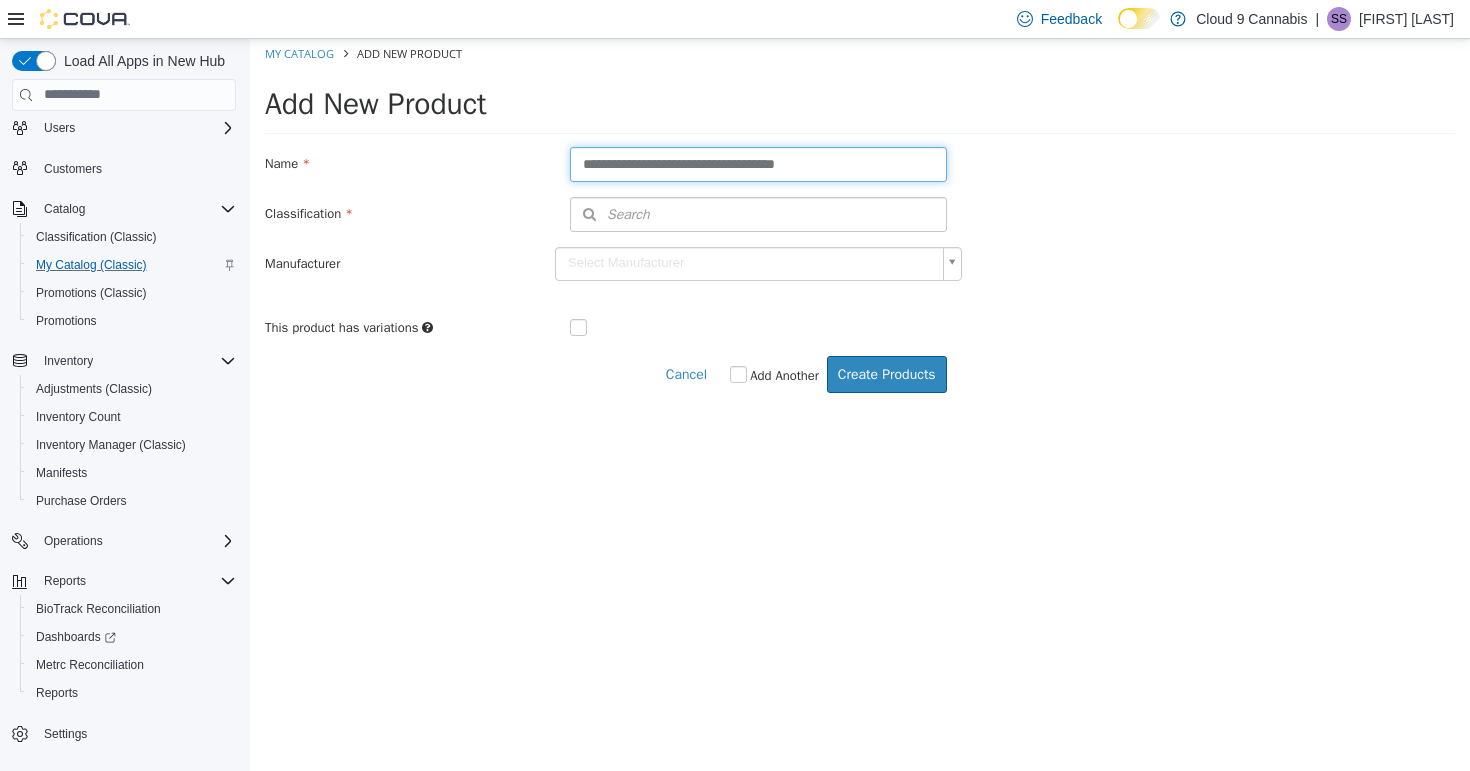 type on "**********" 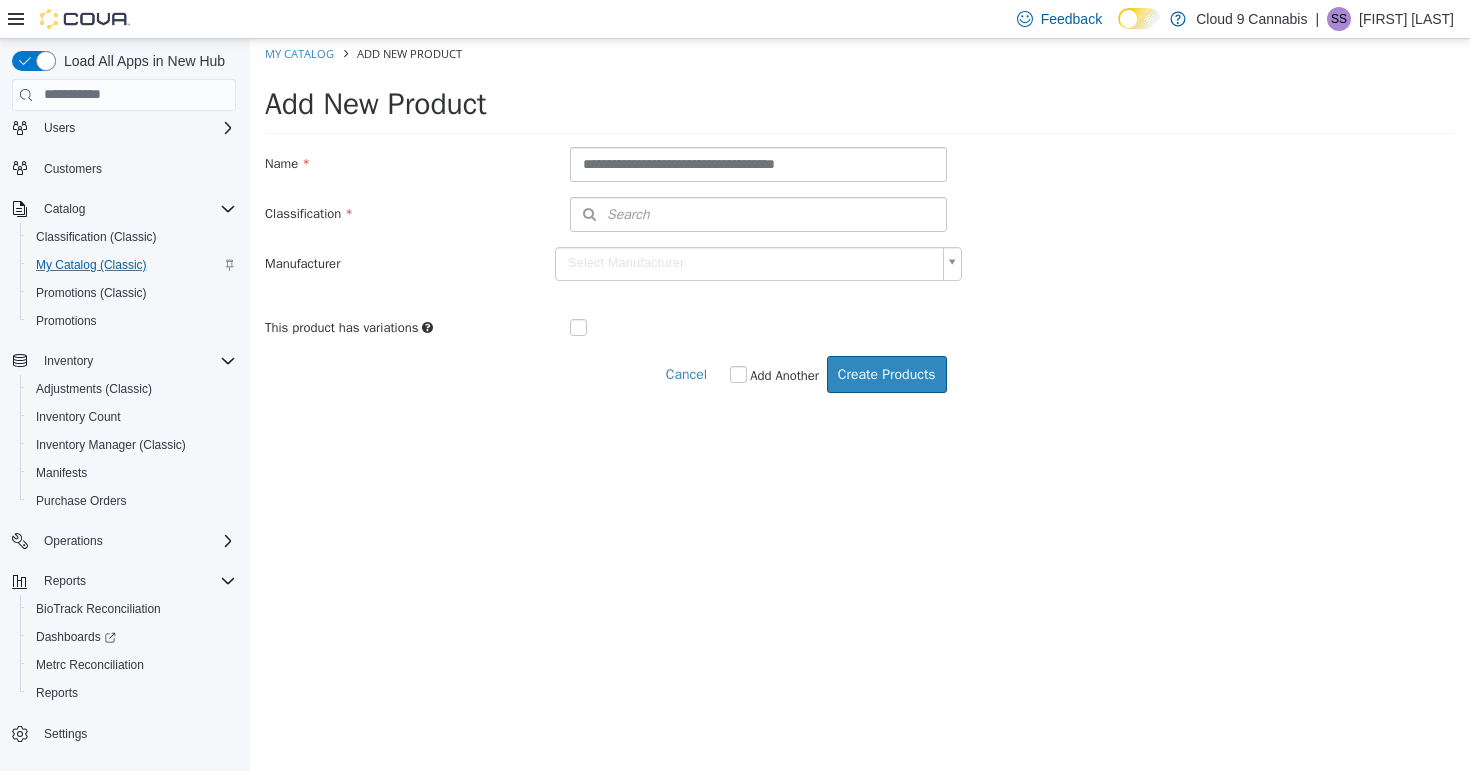 click on "Search" at bounding box center [610, 213] 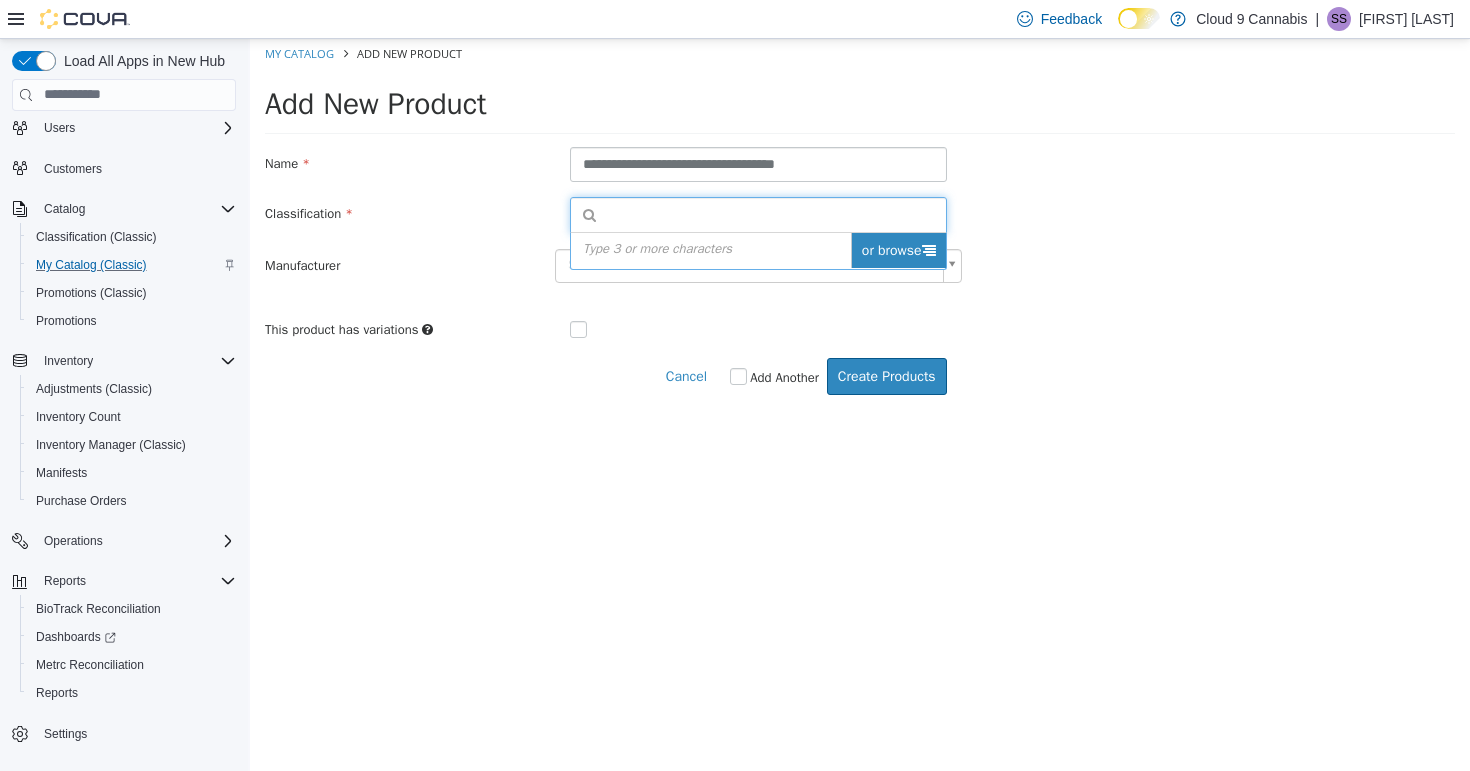 click on "or browse" at bounding box center [898, 249] 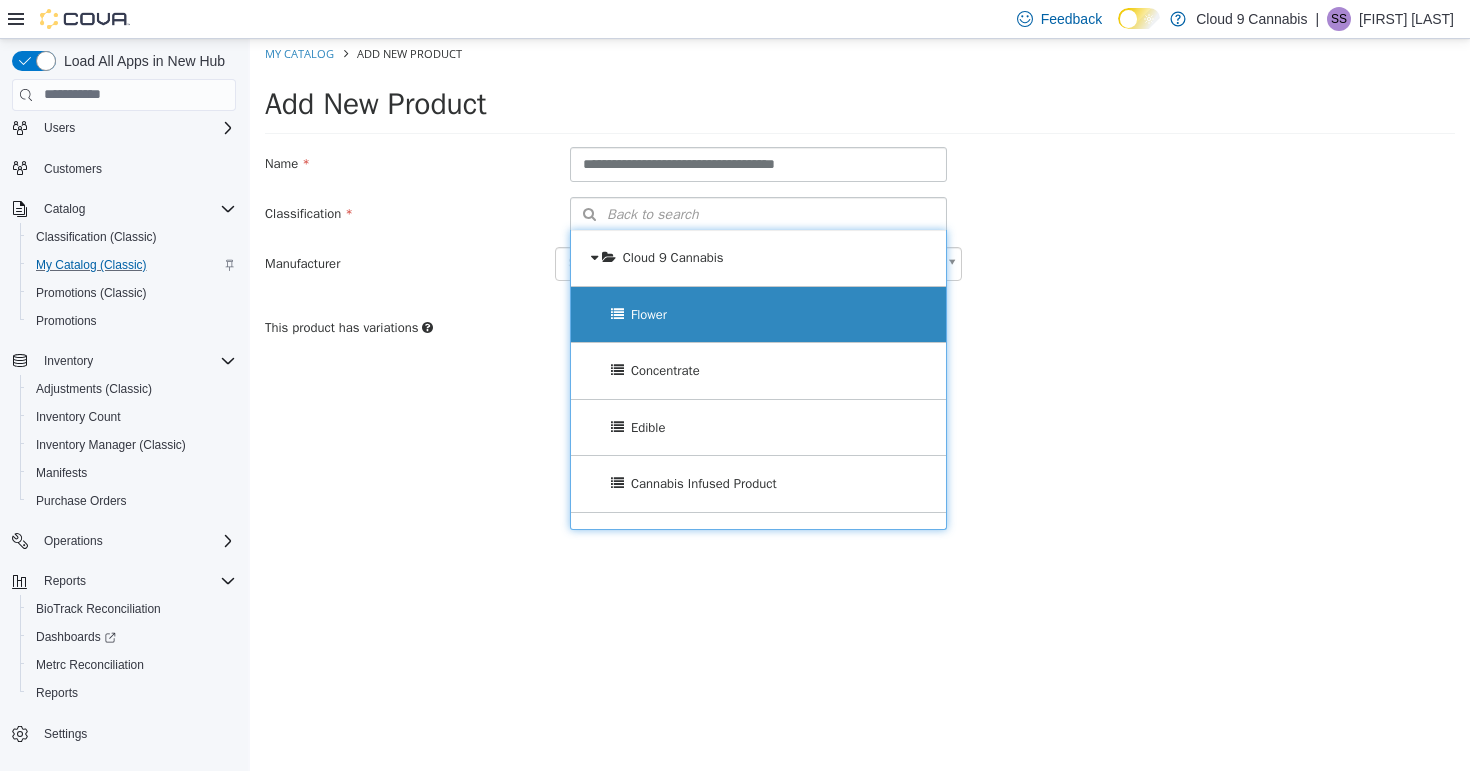 click at bounding box center [617, 313] 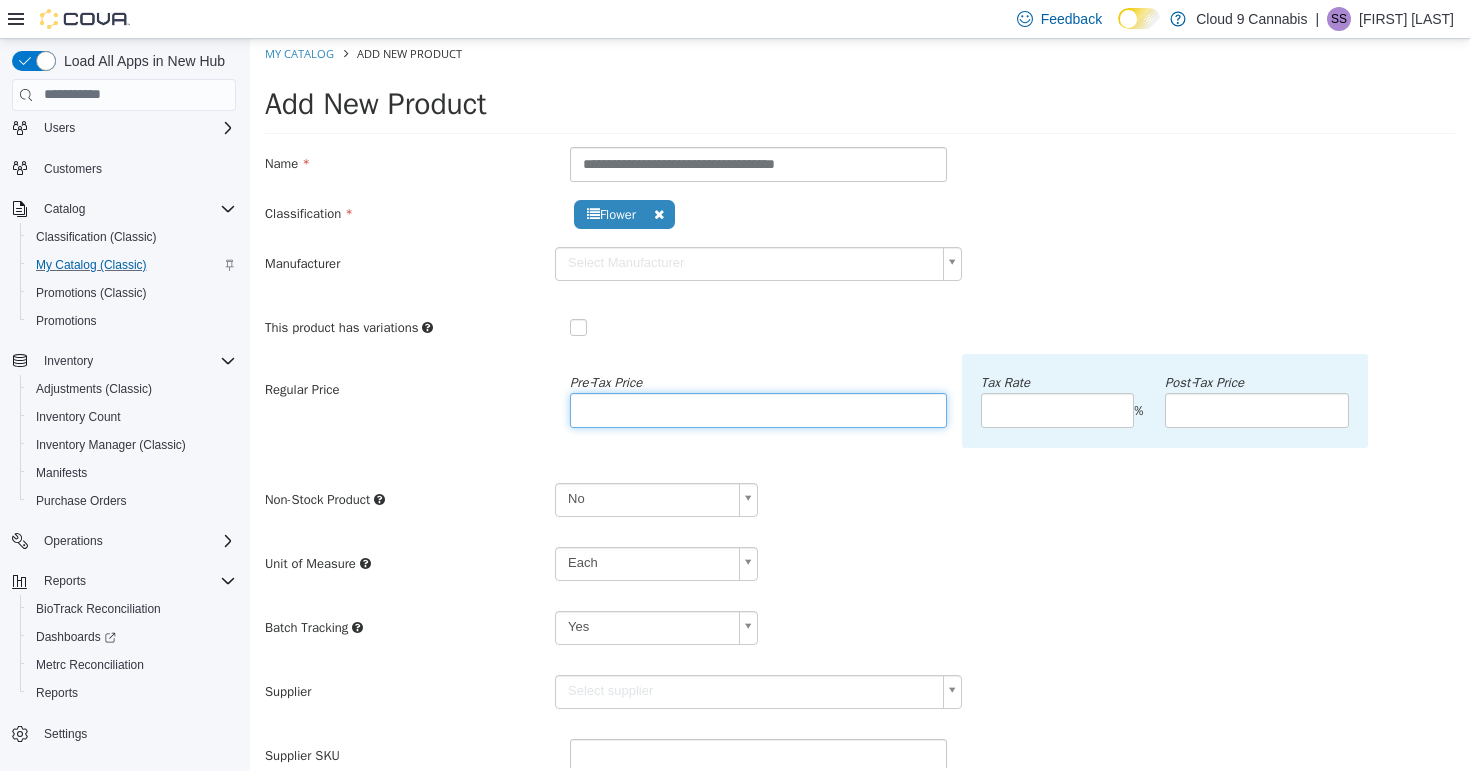 click at bounding box center [758, 409] 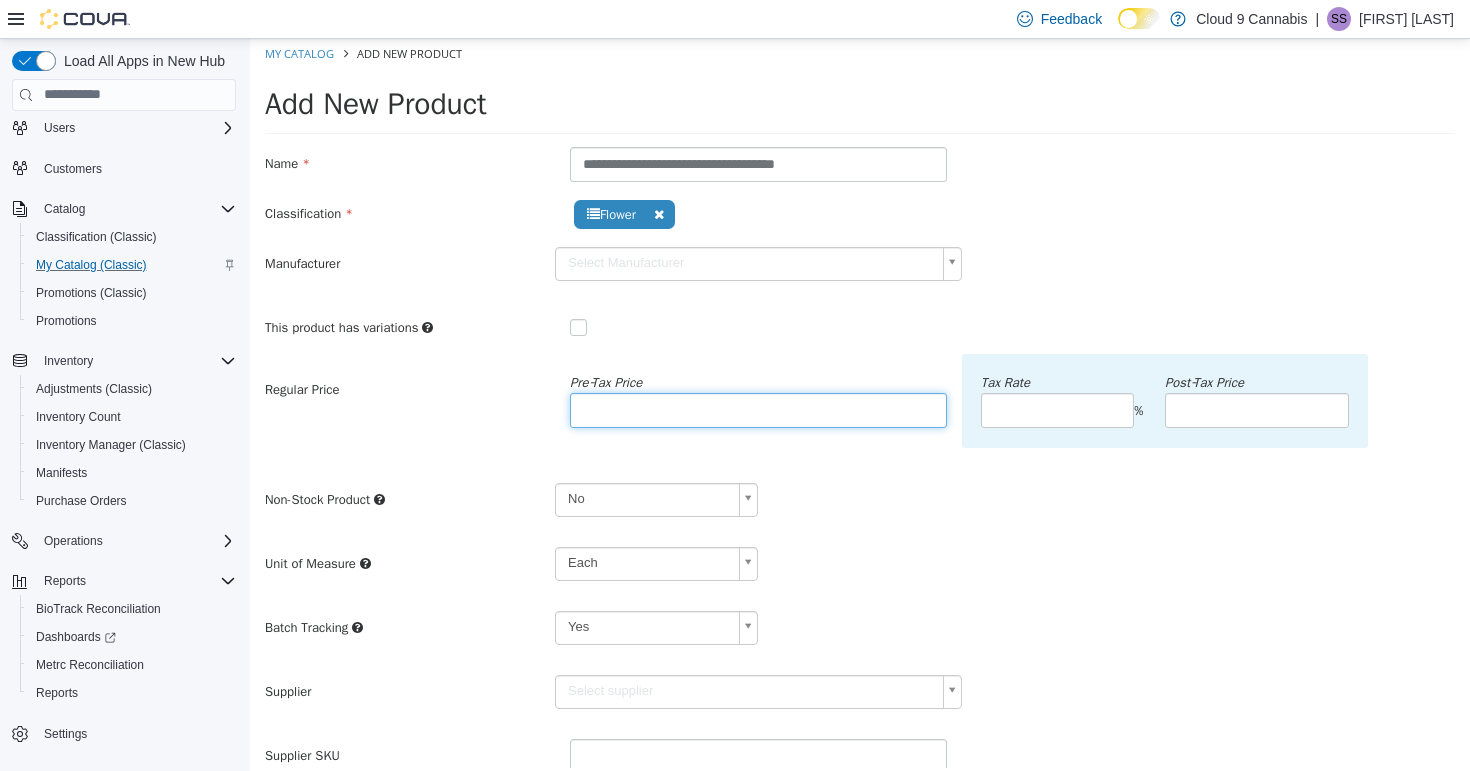 scroll, scrollTop: 196, scrollLeft: 0, axis: vertical 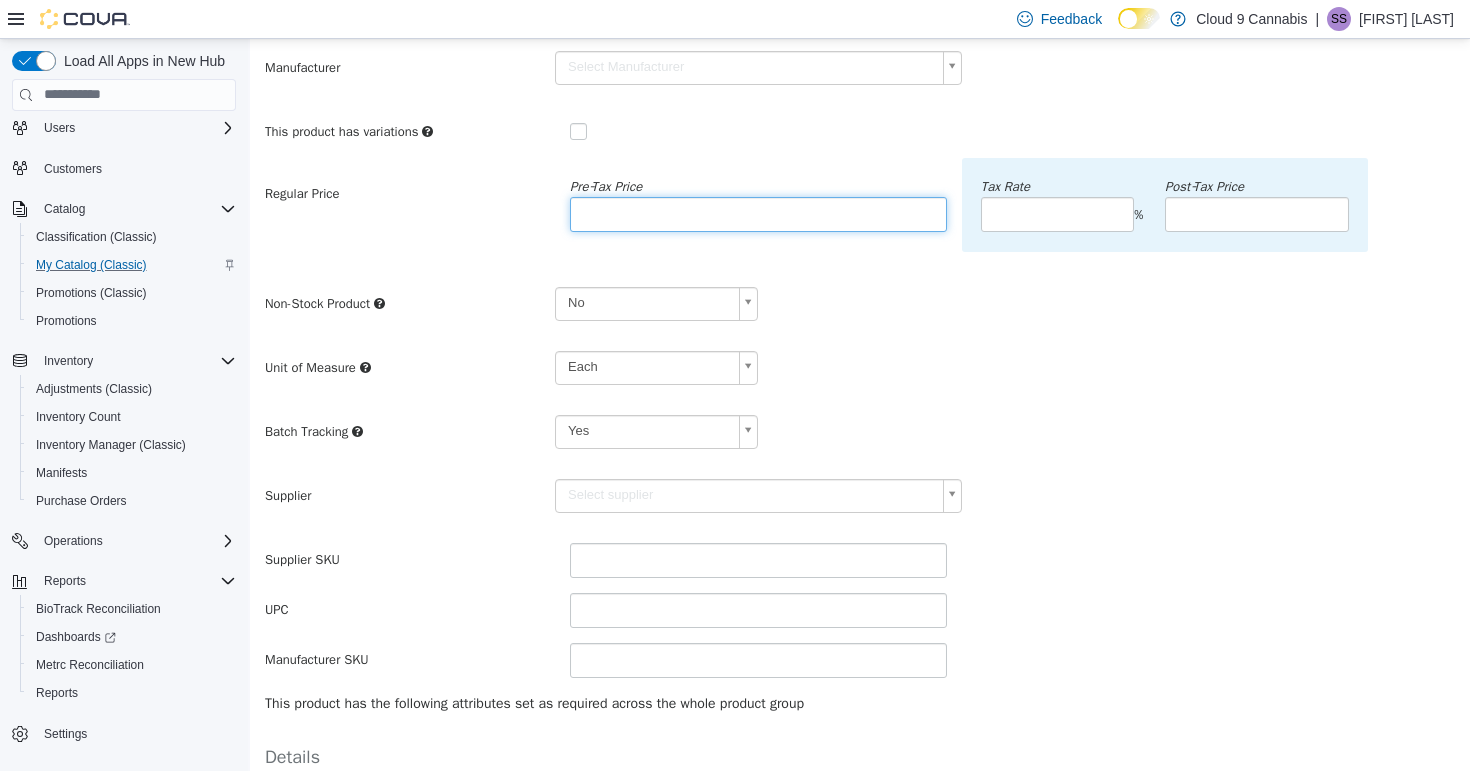 type on "*****" 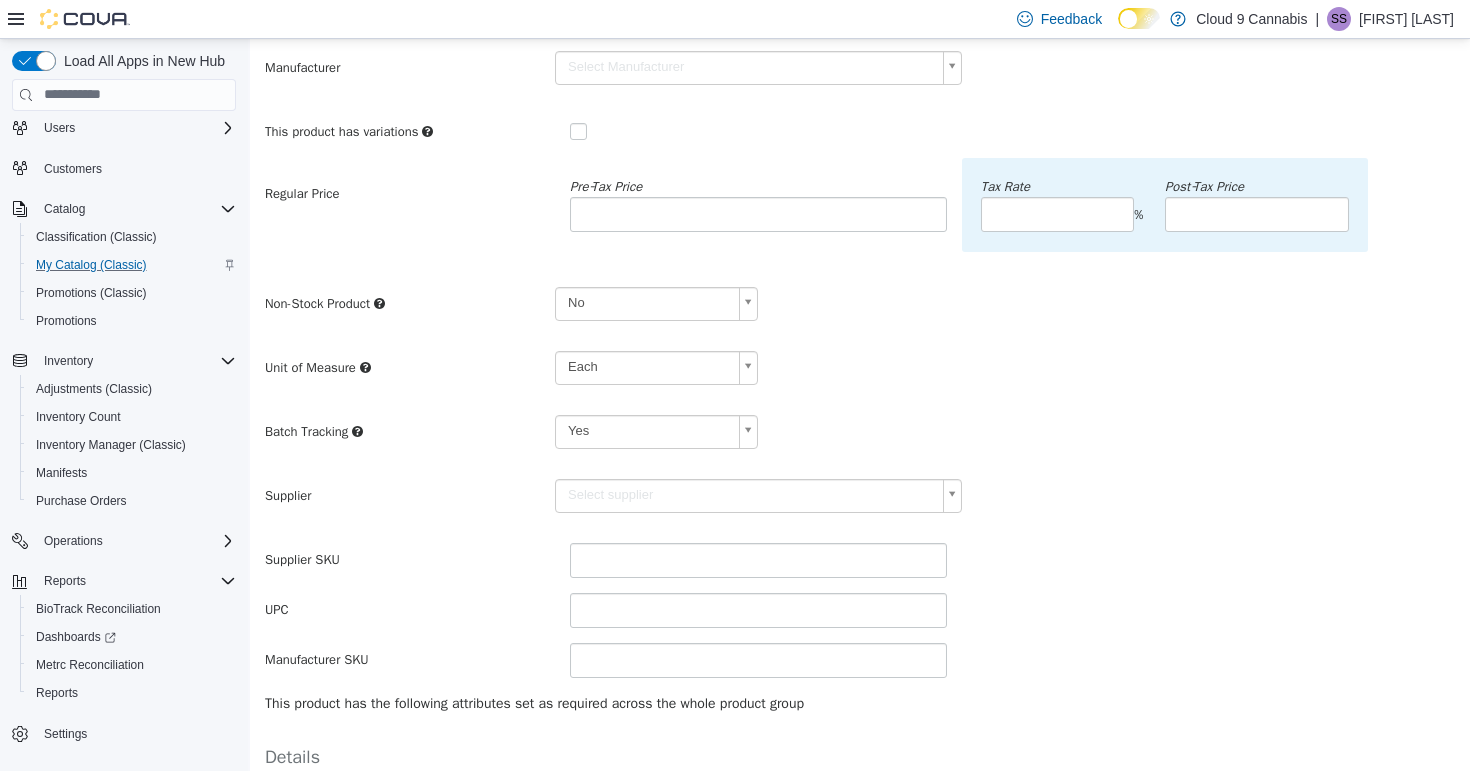 click on "**********" at bounding box center (860, 387) 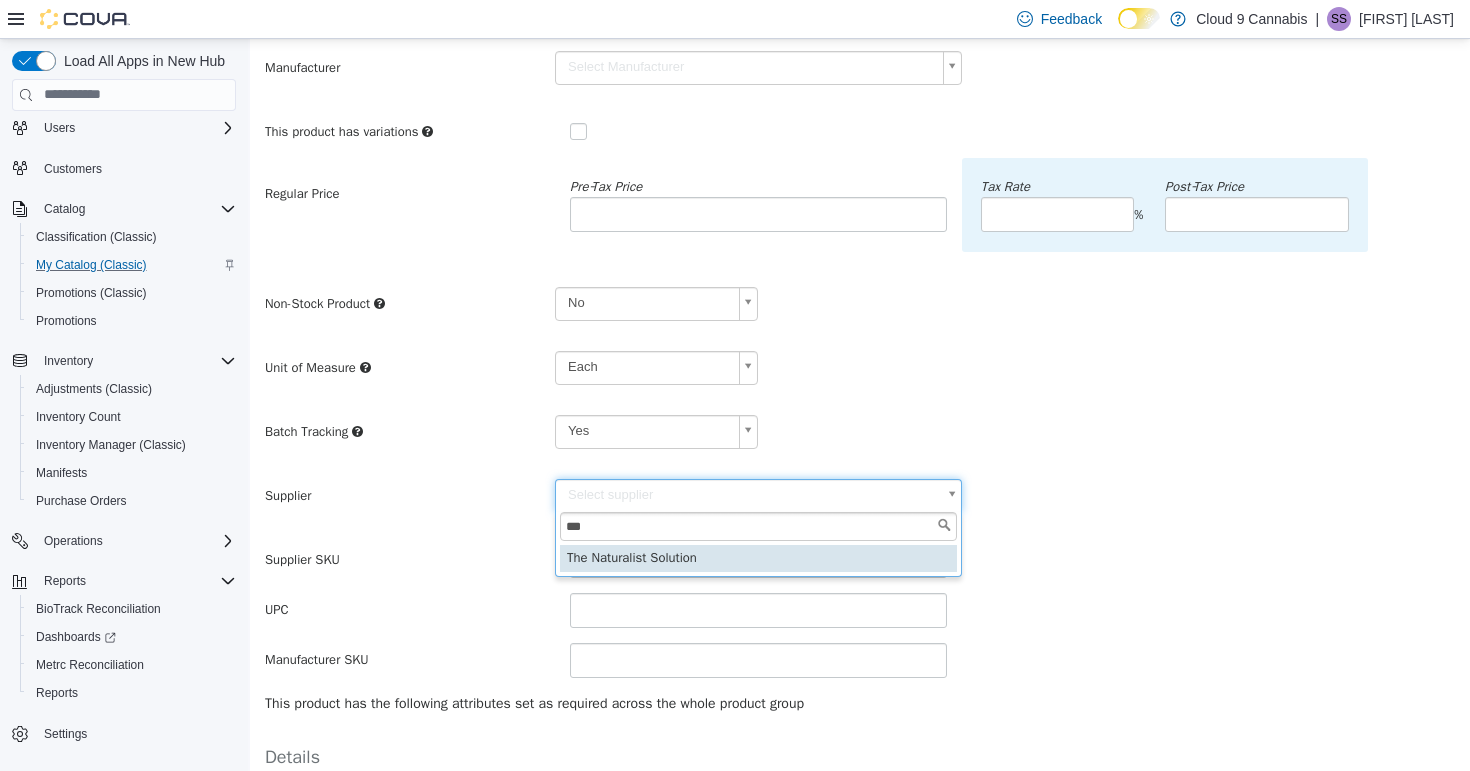 type on "***" 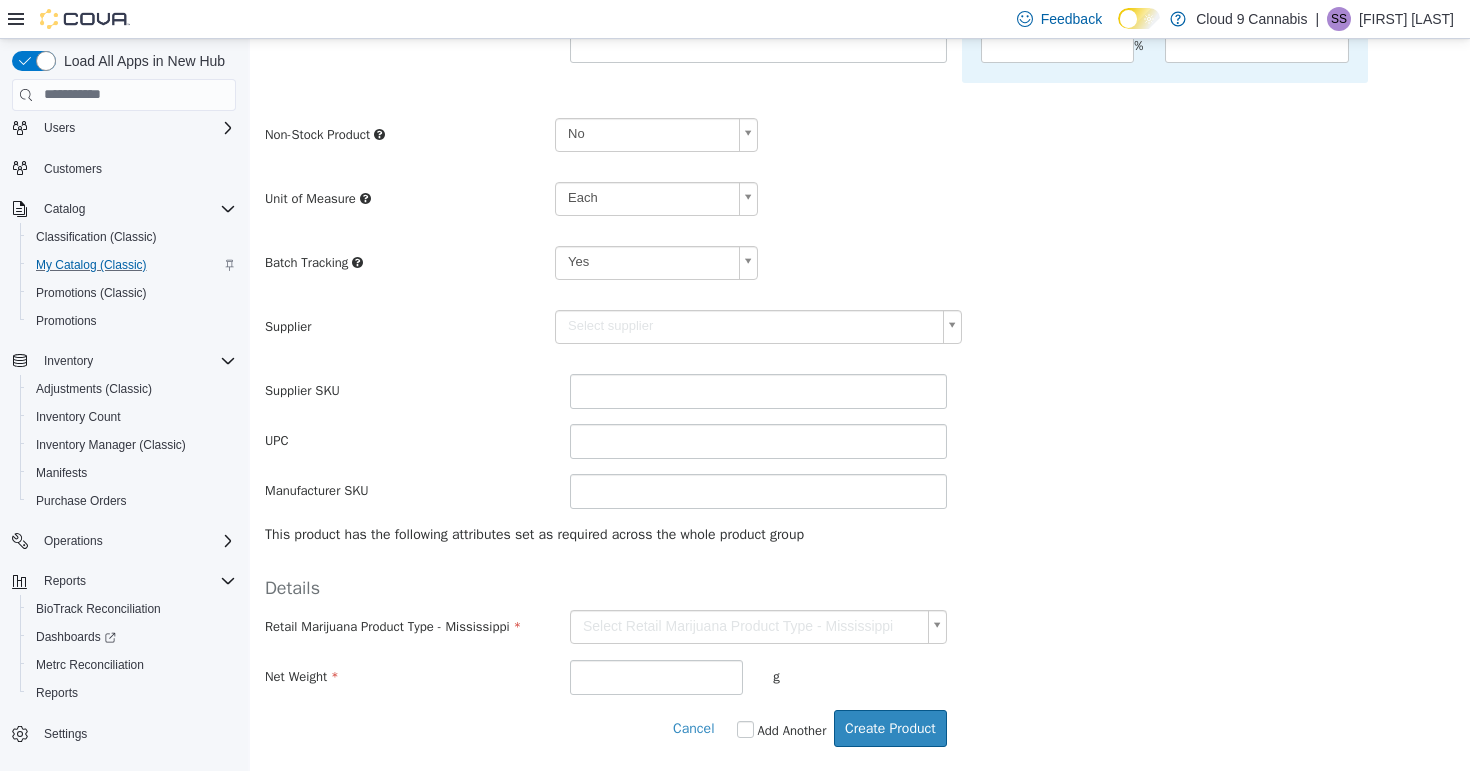 scroll, scrollTop: 375, scrollLeft: 0, axis: vertical 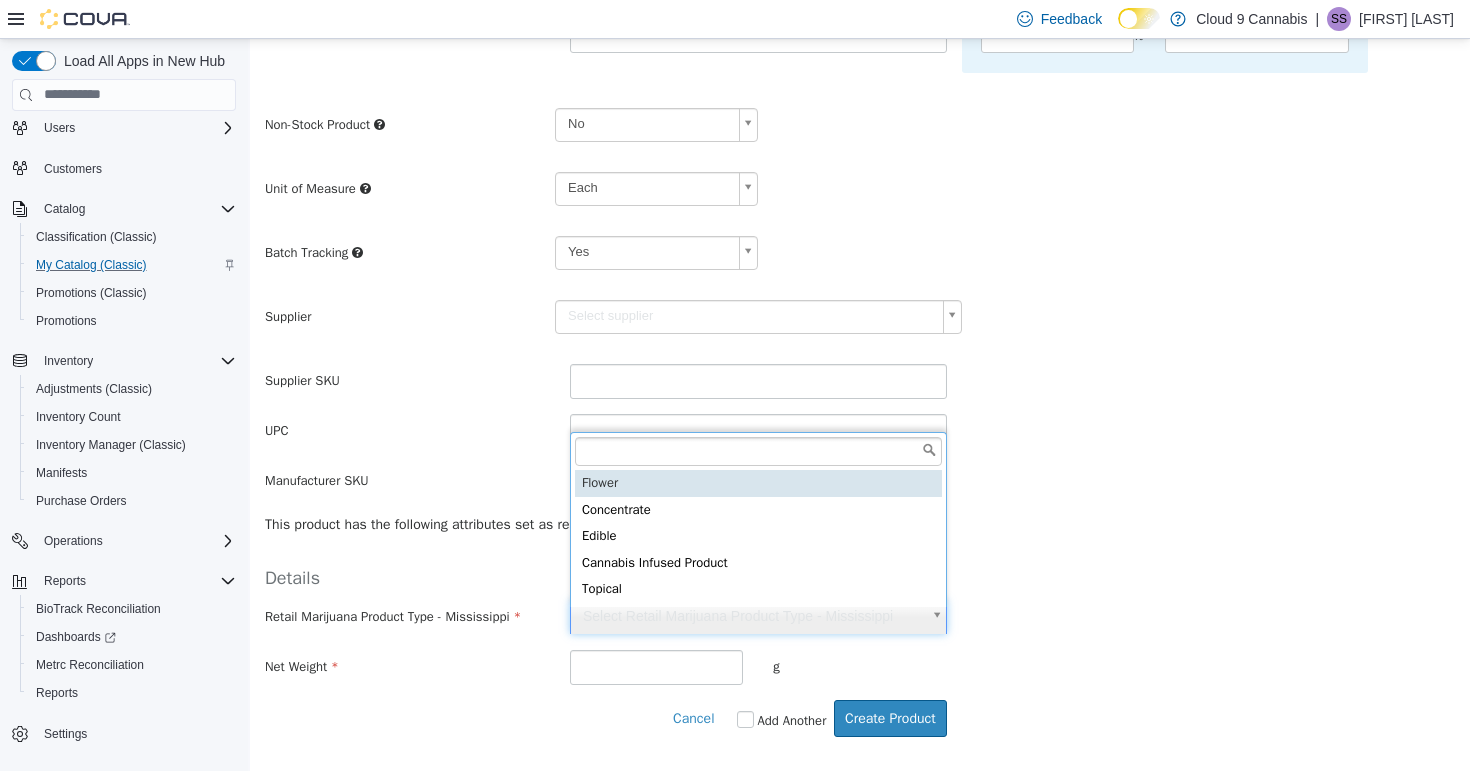 type on "******" 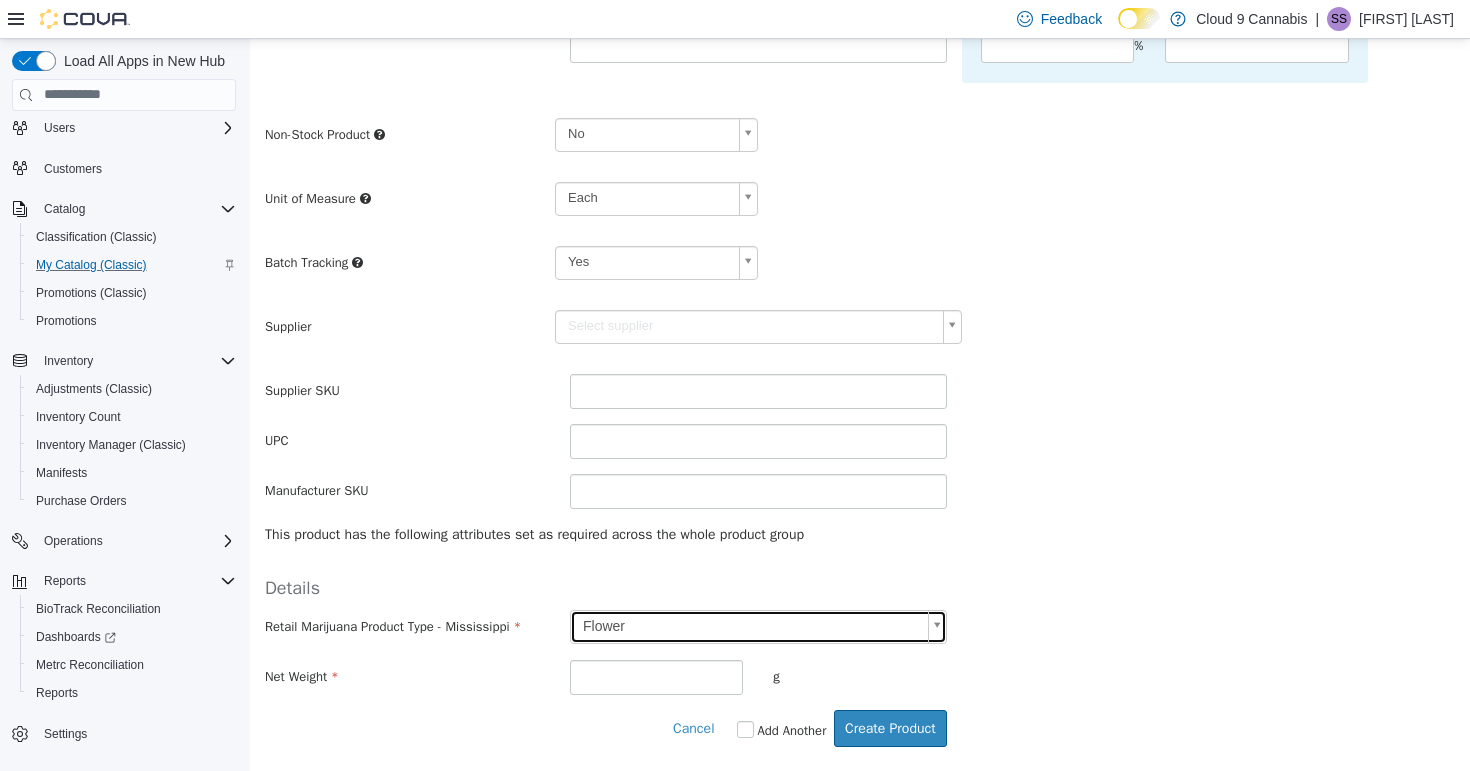 type on "******" 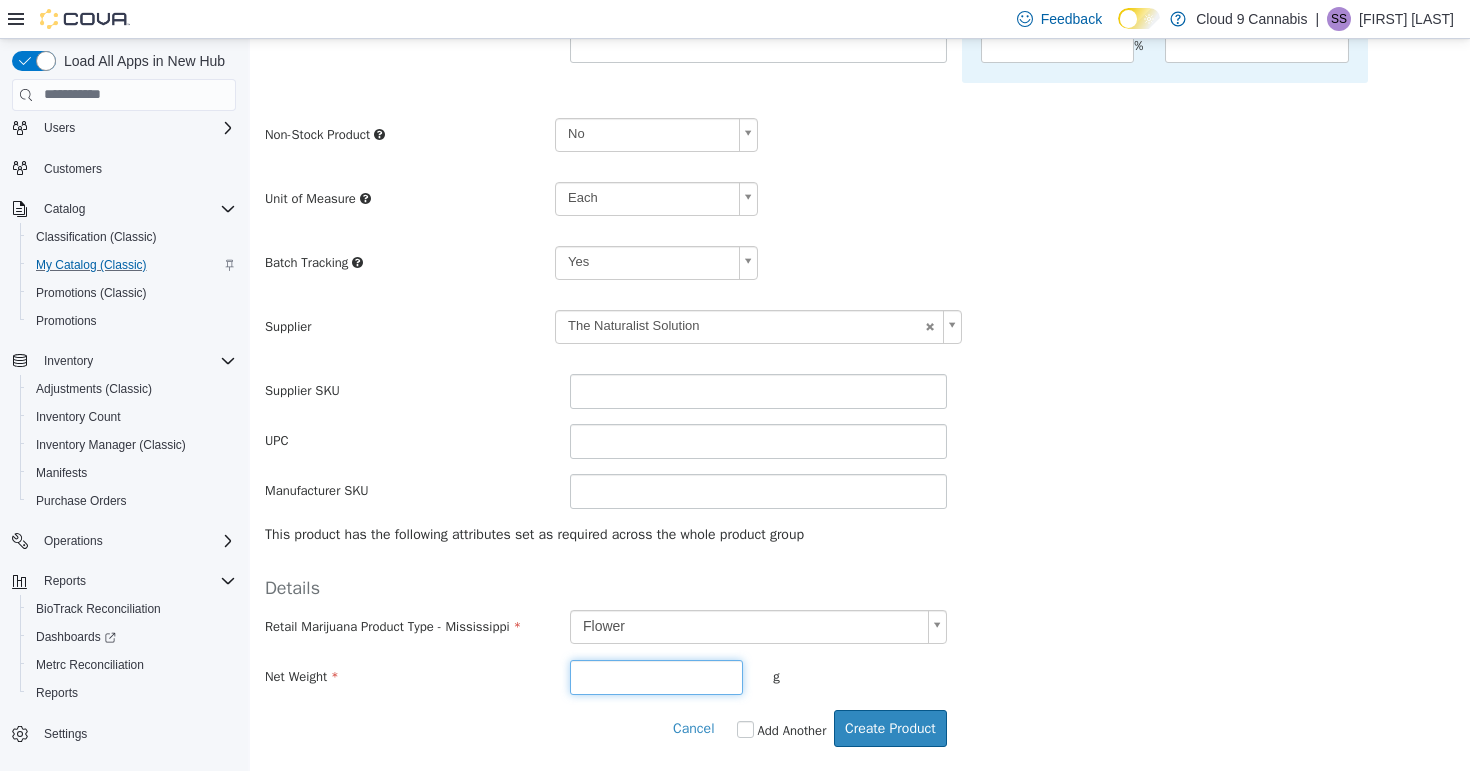 click at bounding box center (656, 676) 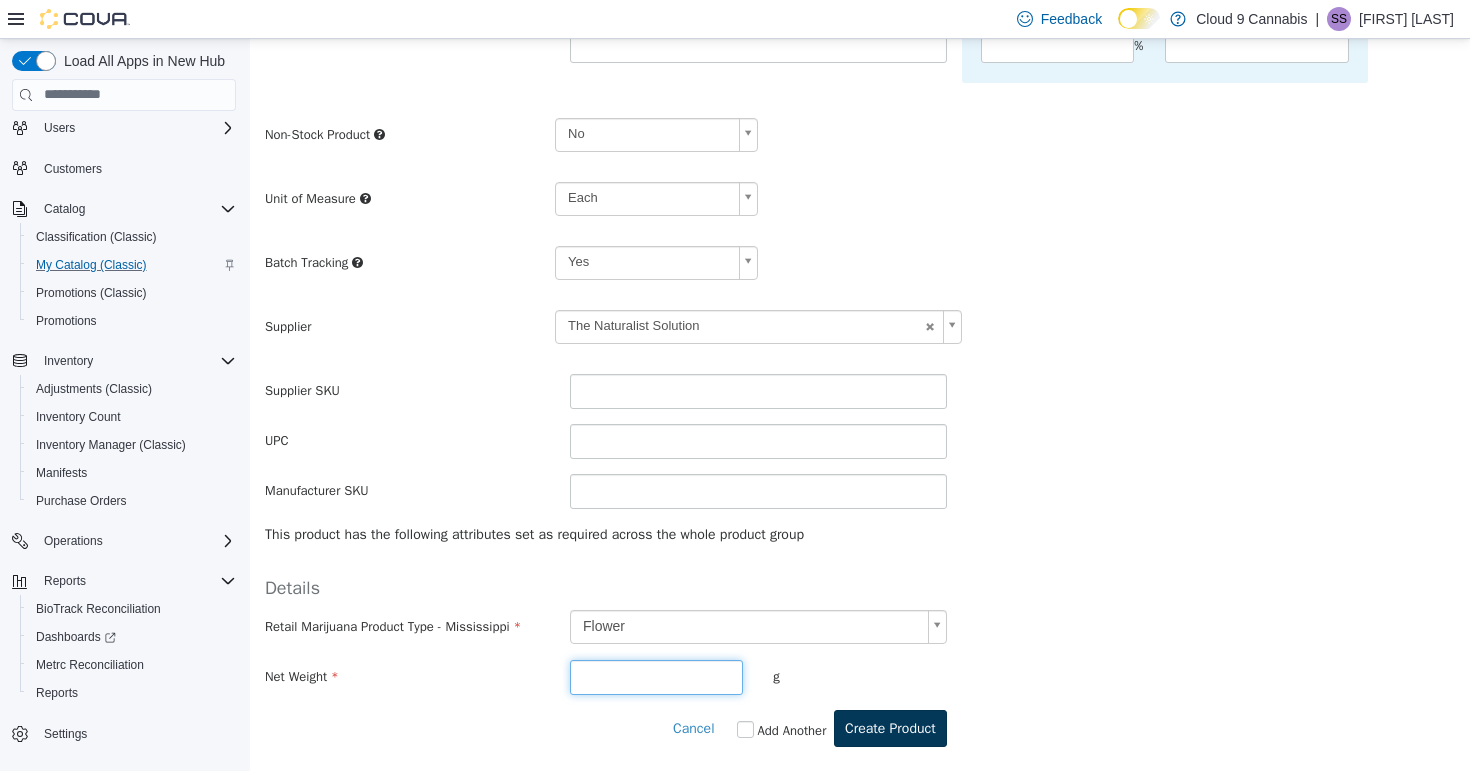scroll, scrollTop: 375, scrollLeft: 0, axis: vertical 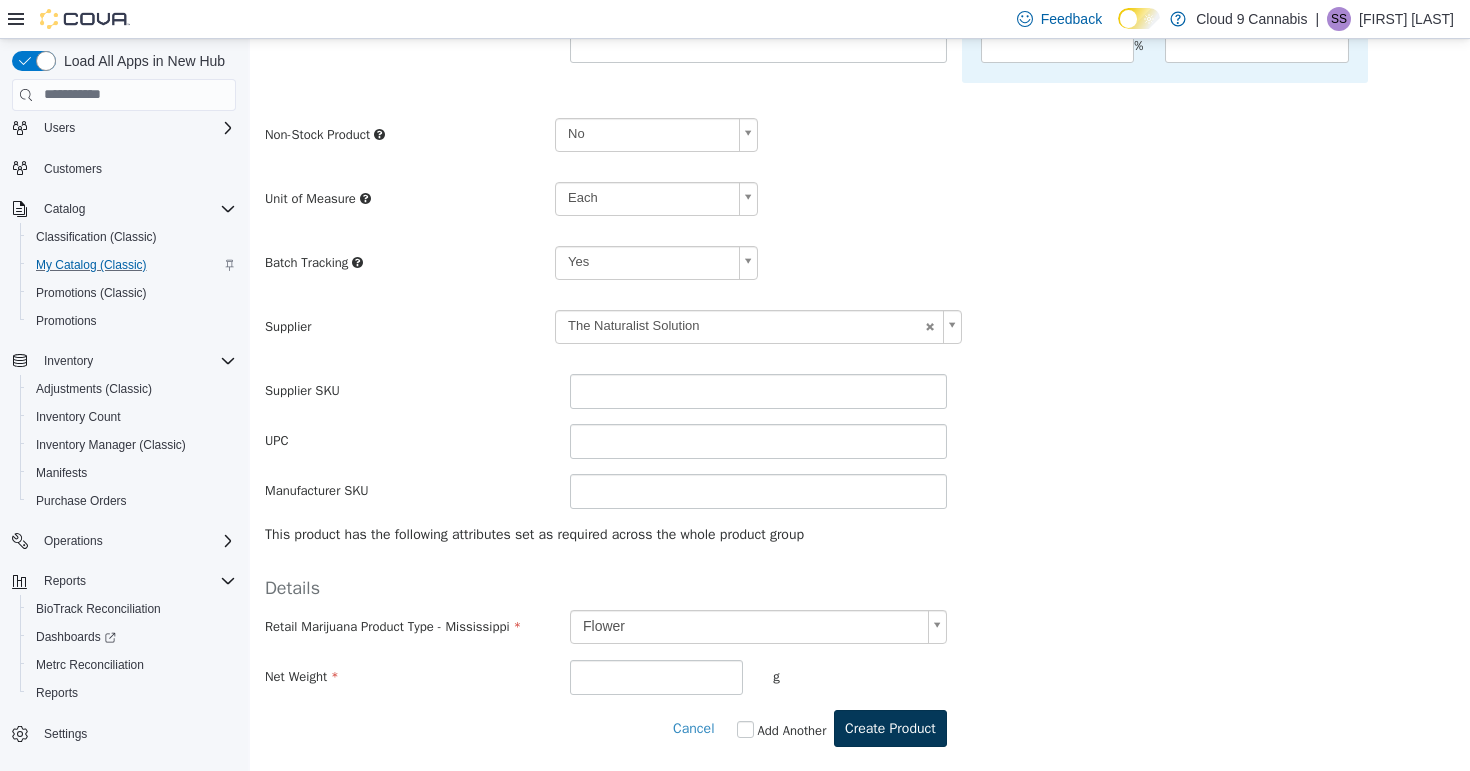 click on "Create Product" at bounding box center (890, 727) 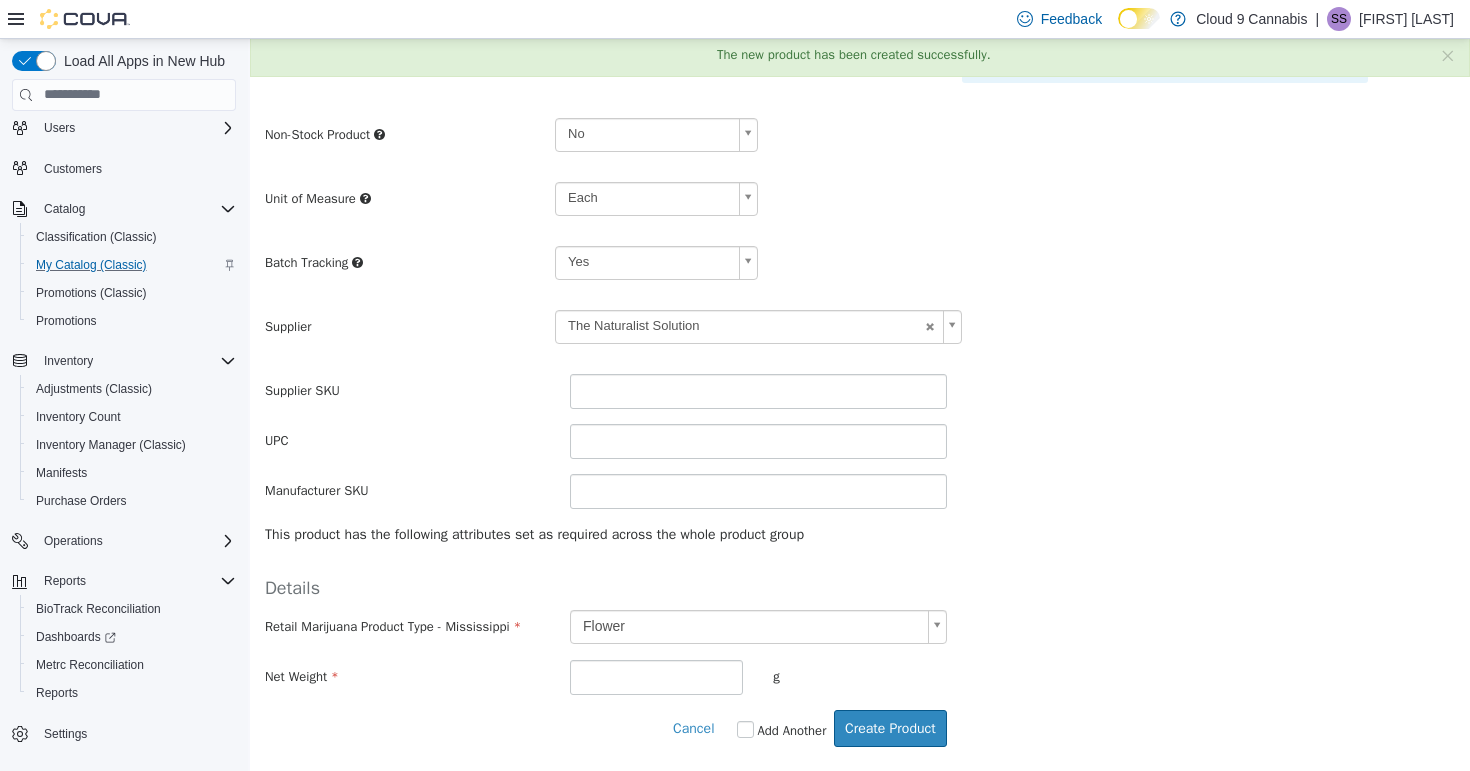 scroll, scrollTop: 0, scrollLeft: 0, axis: both 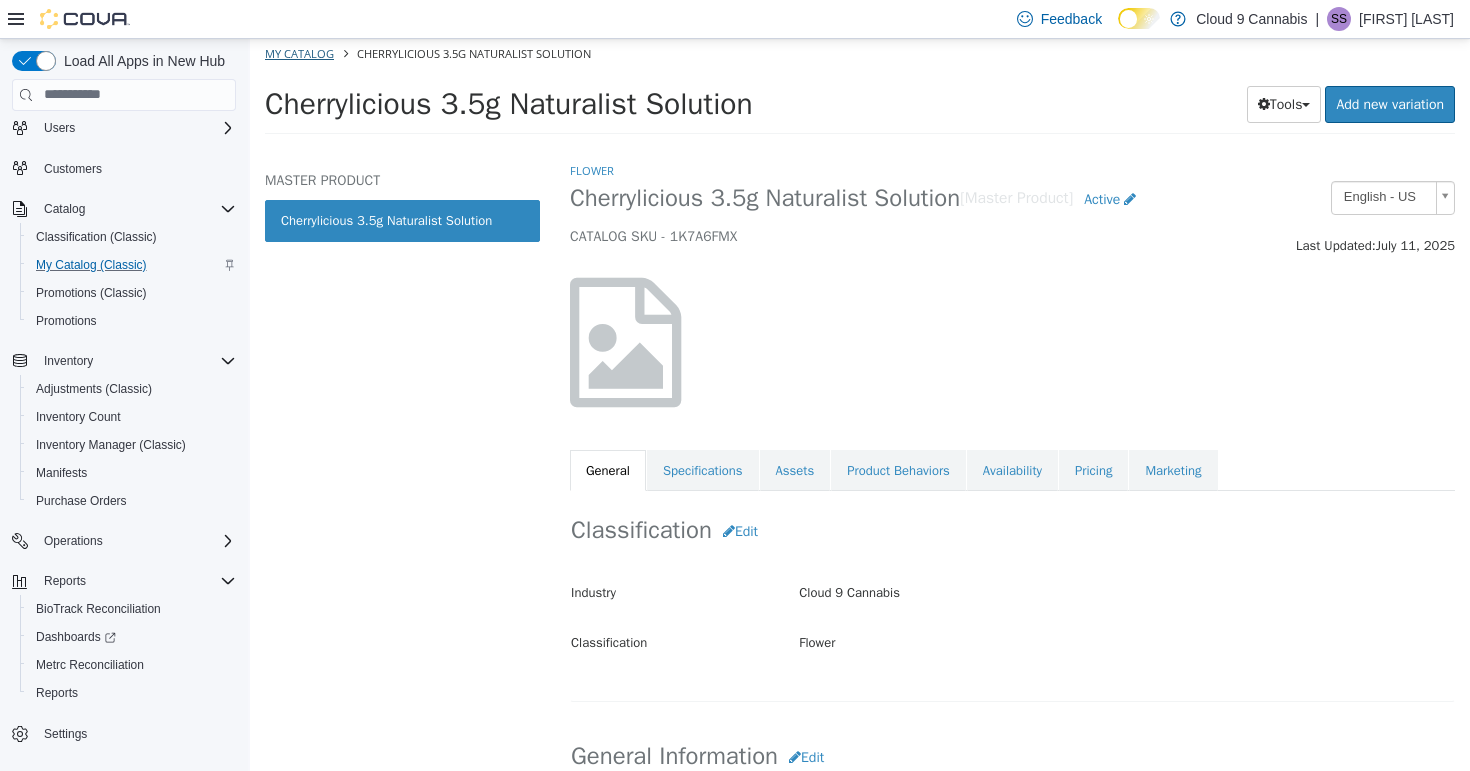 click on "My Catalog" at bounding box center [299, 52] 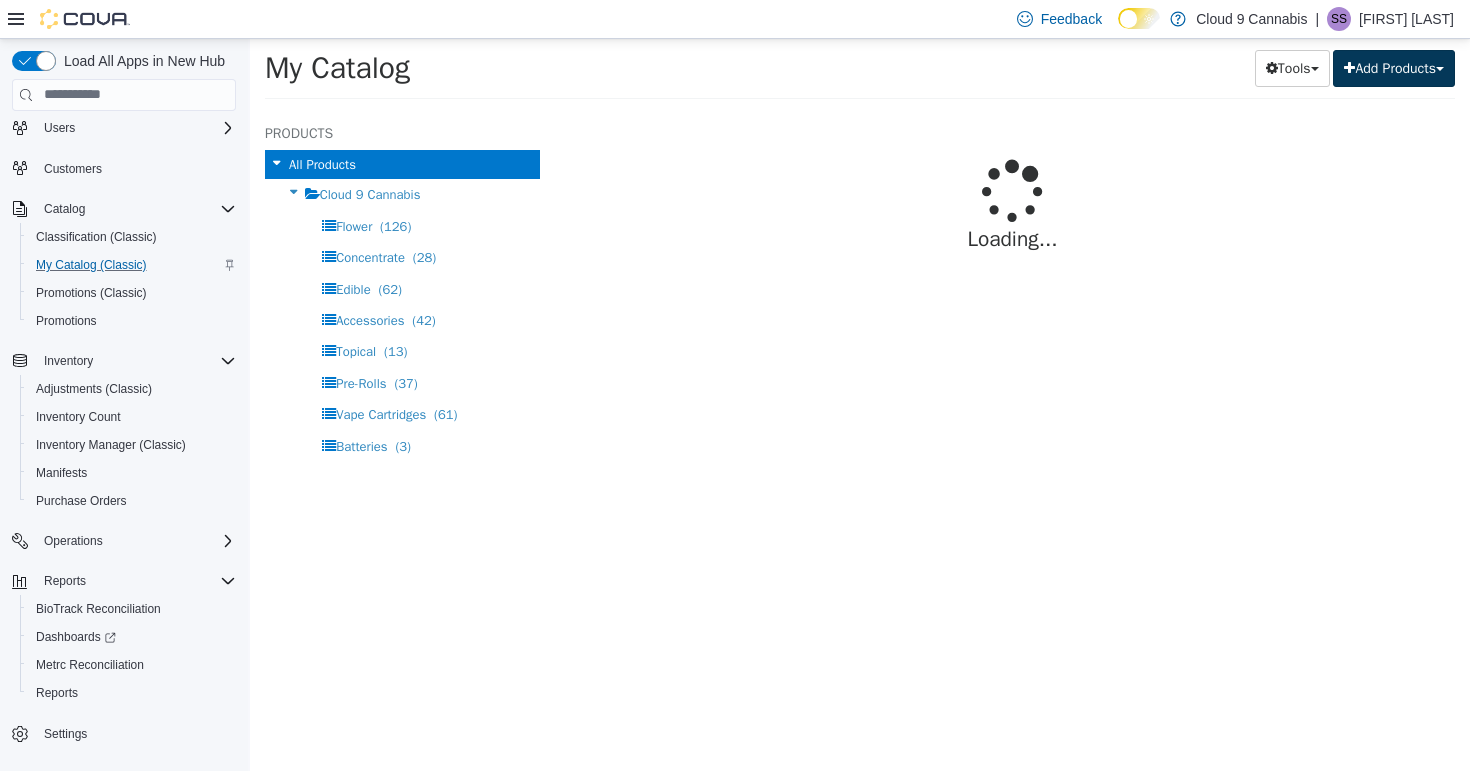 click on "Add Products" at bounding box center (1394, 67) 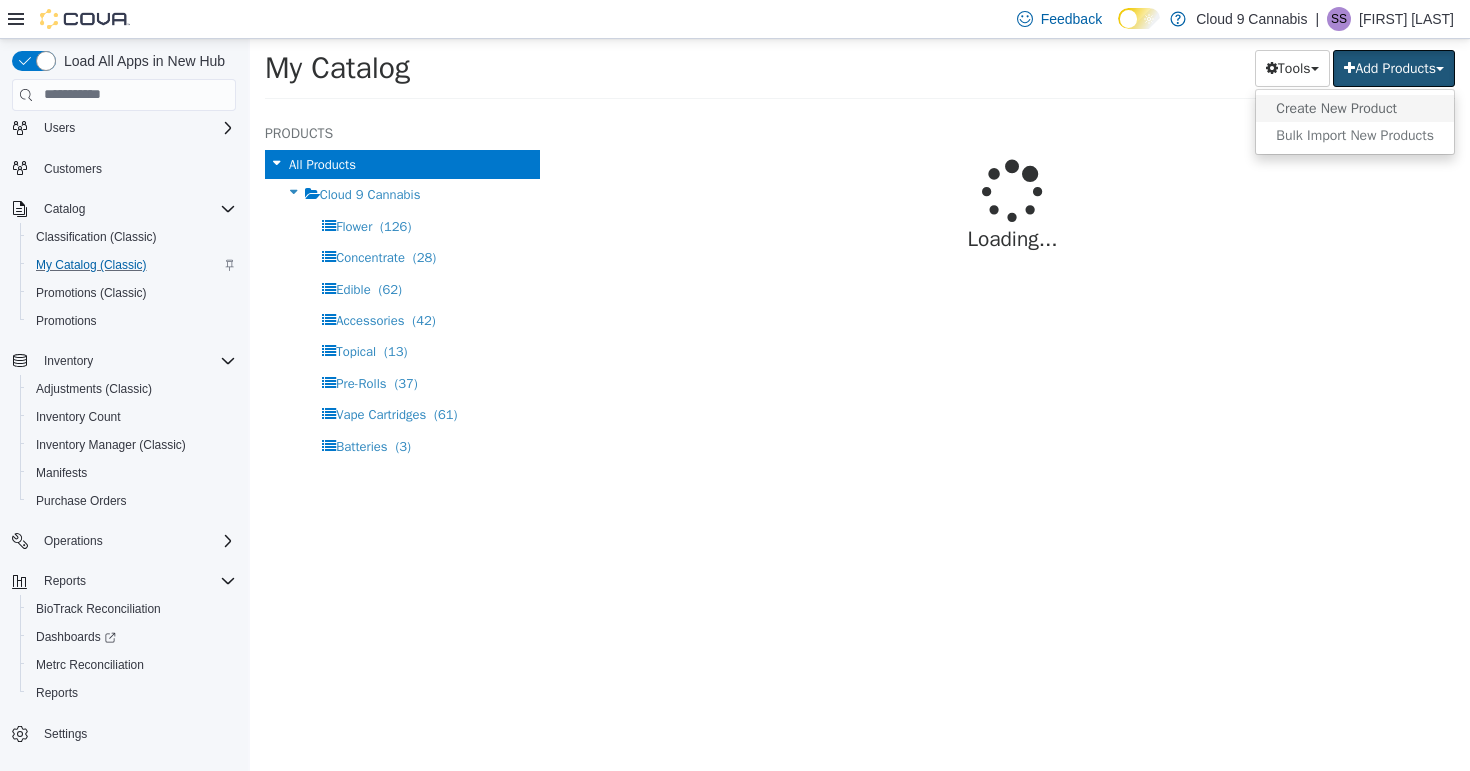 select on "**********" 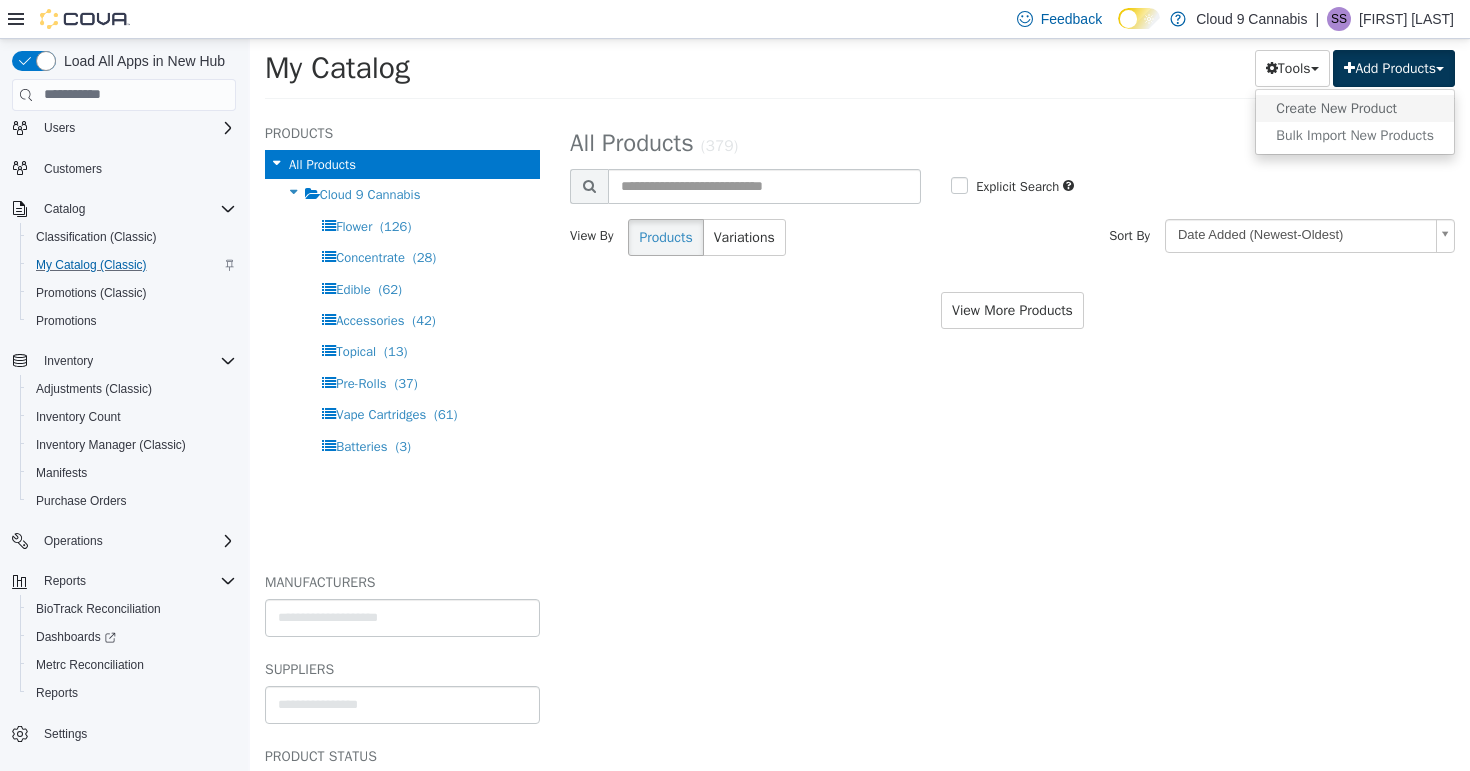click on "Create New Product" at bounding box center (1355, 107) 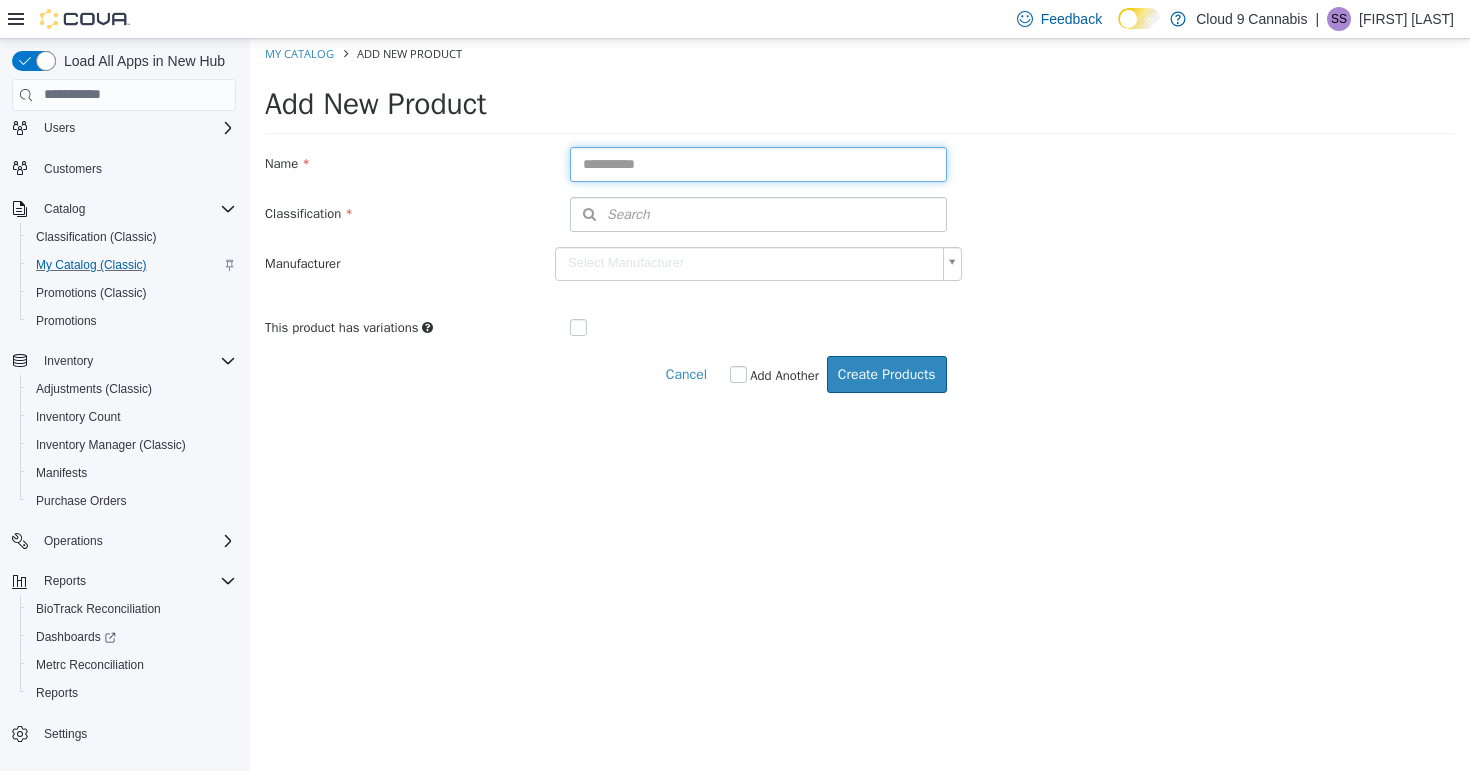 click at bounding box center [758, 163] 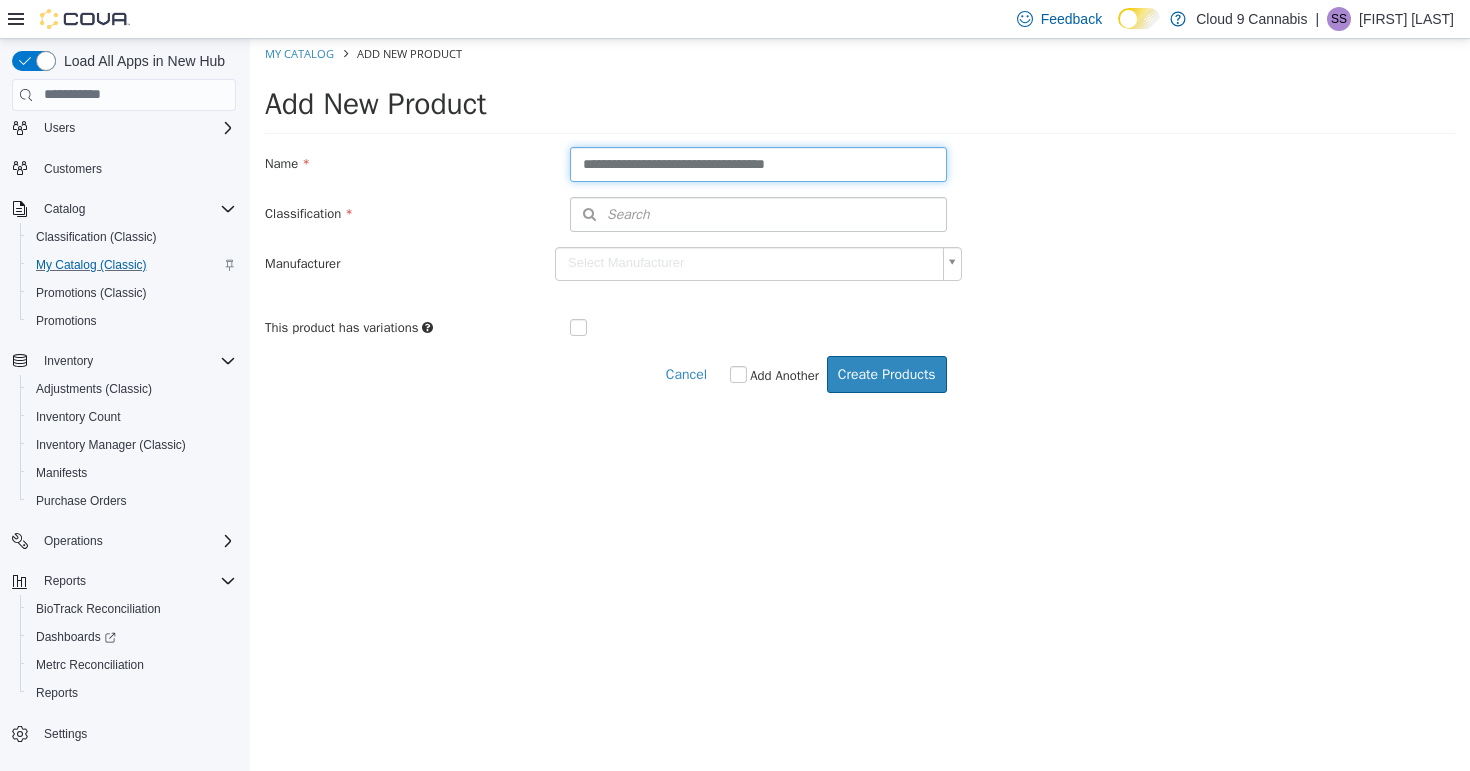 type on "**********" 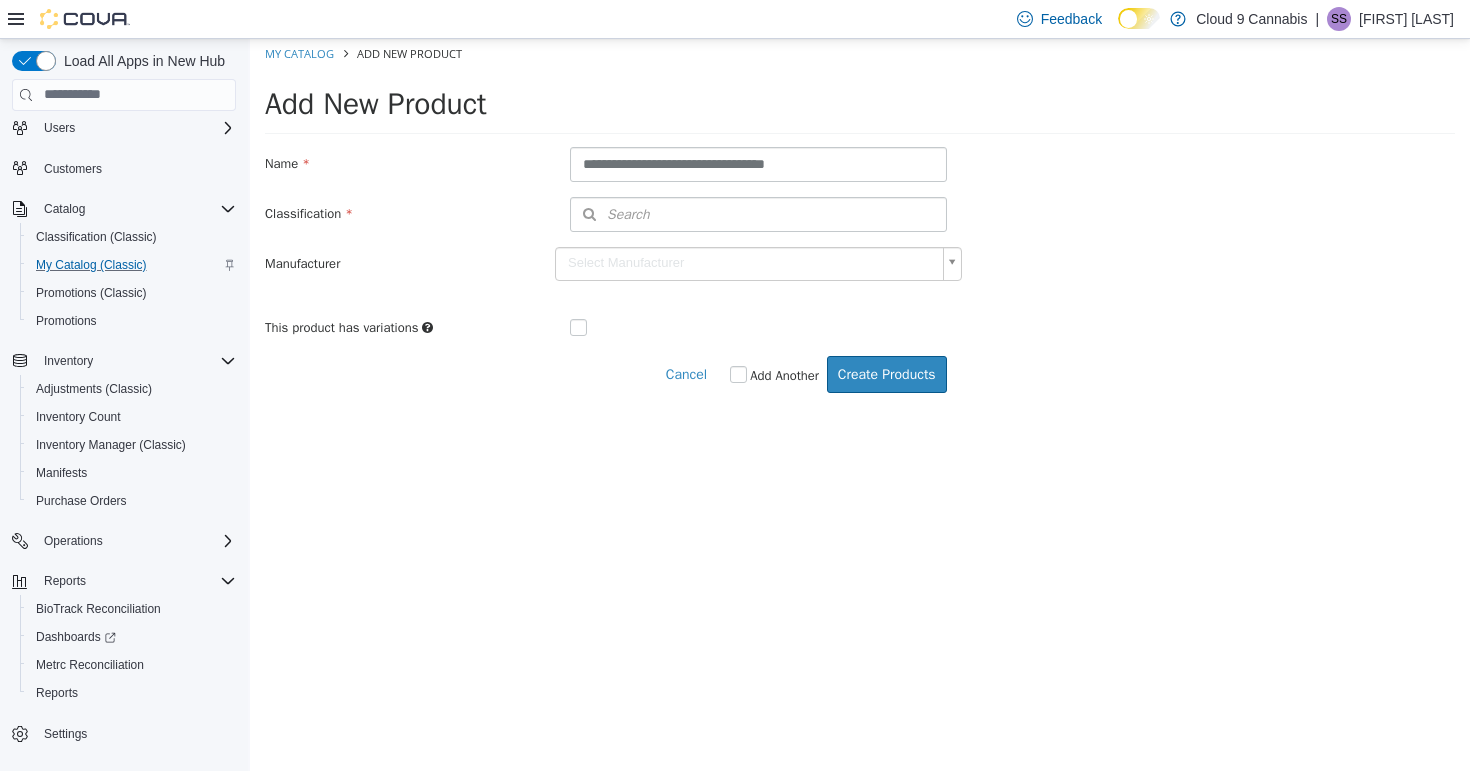 click on "Search" at bounding box center (610, 213) 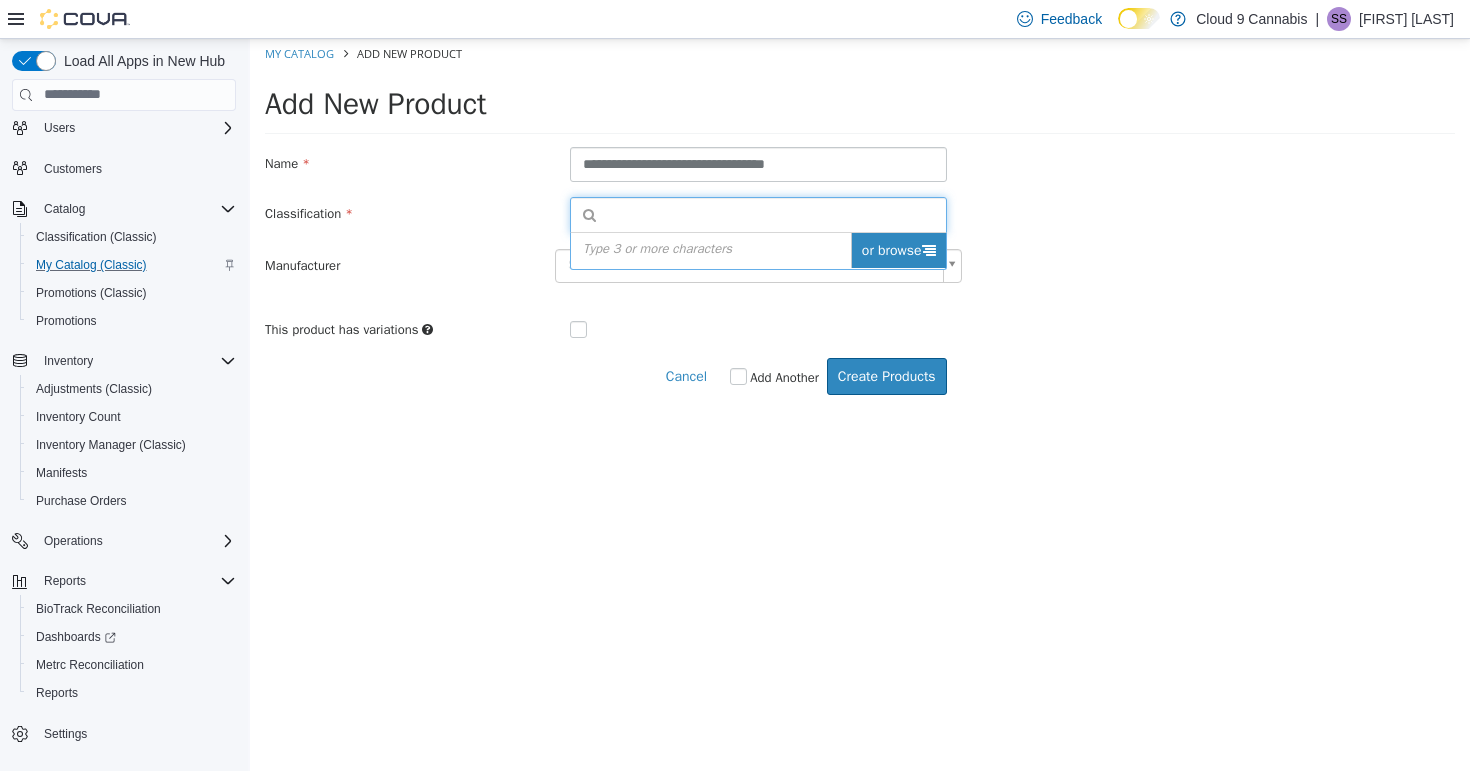 click on "or browse" at bounding box center [898, 249] 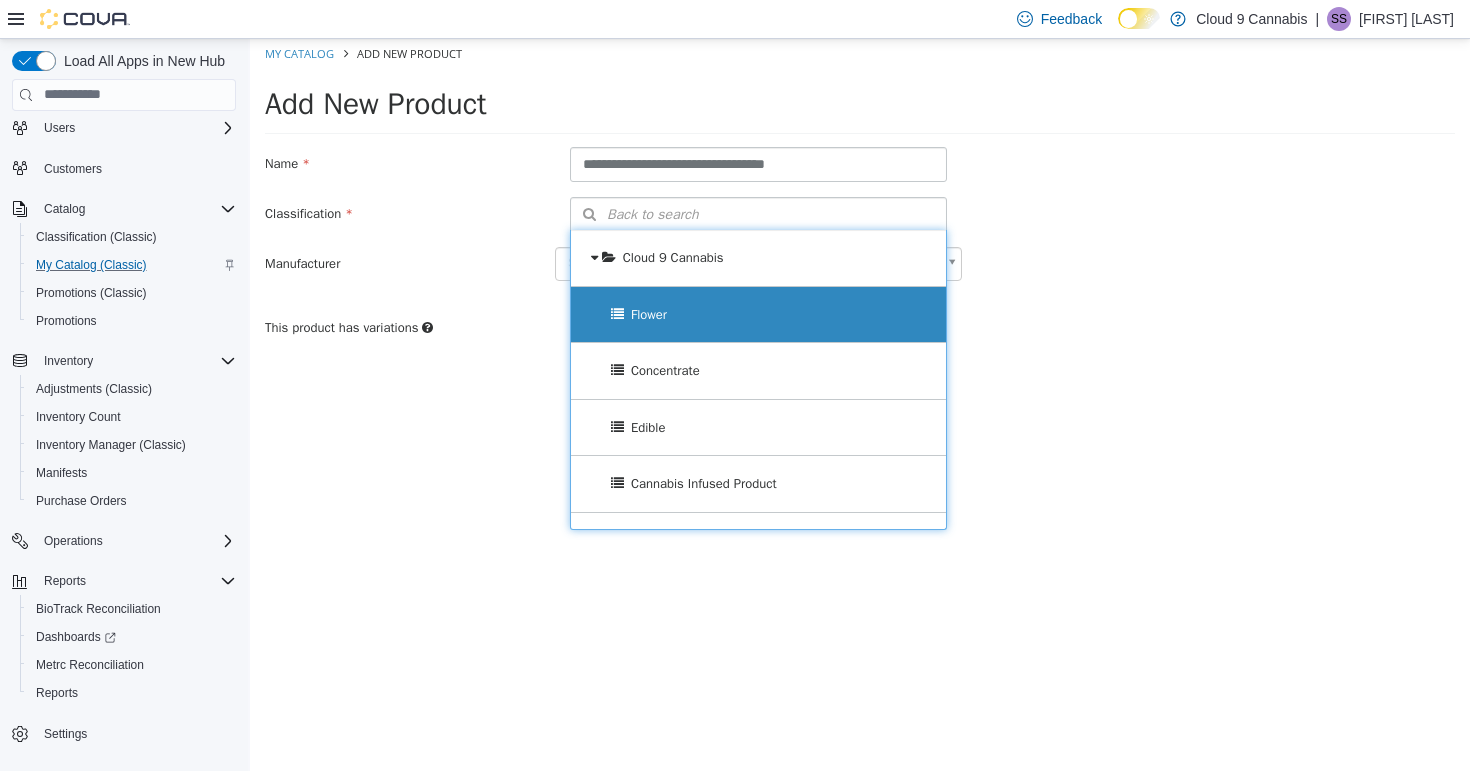 click on "Flower" at bounding box center [758, 314] 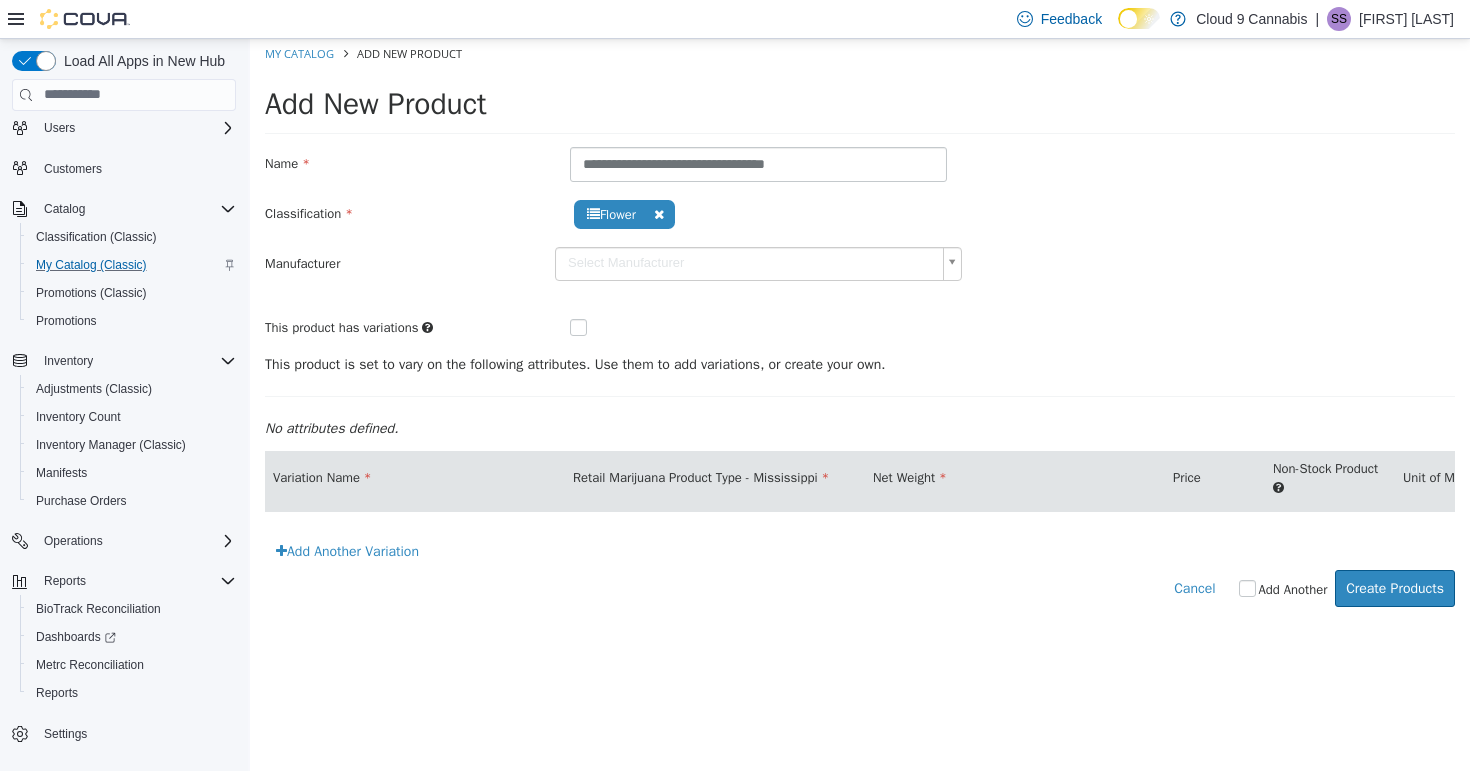 click at bounding box center [594, 328] 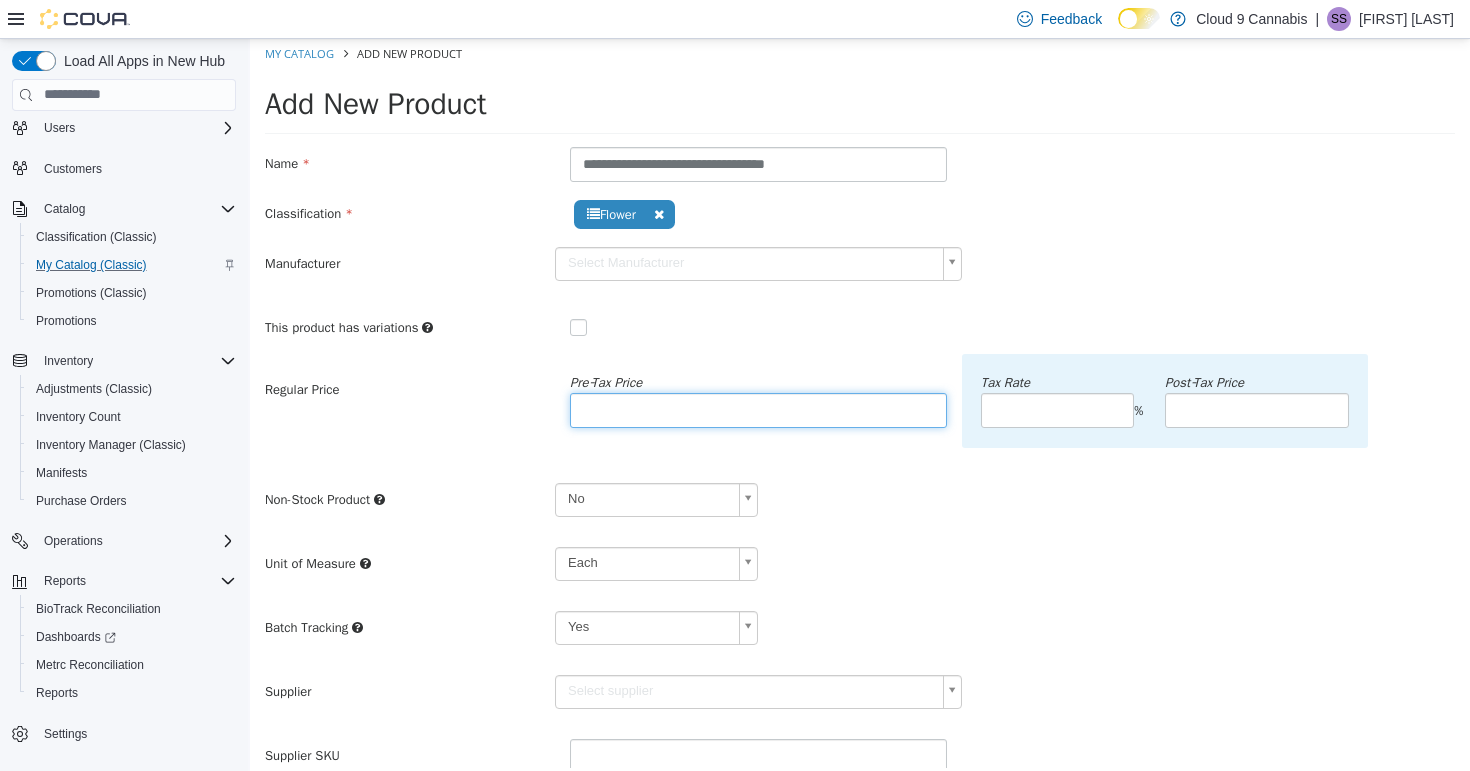 click at bounding box center [758, 409] 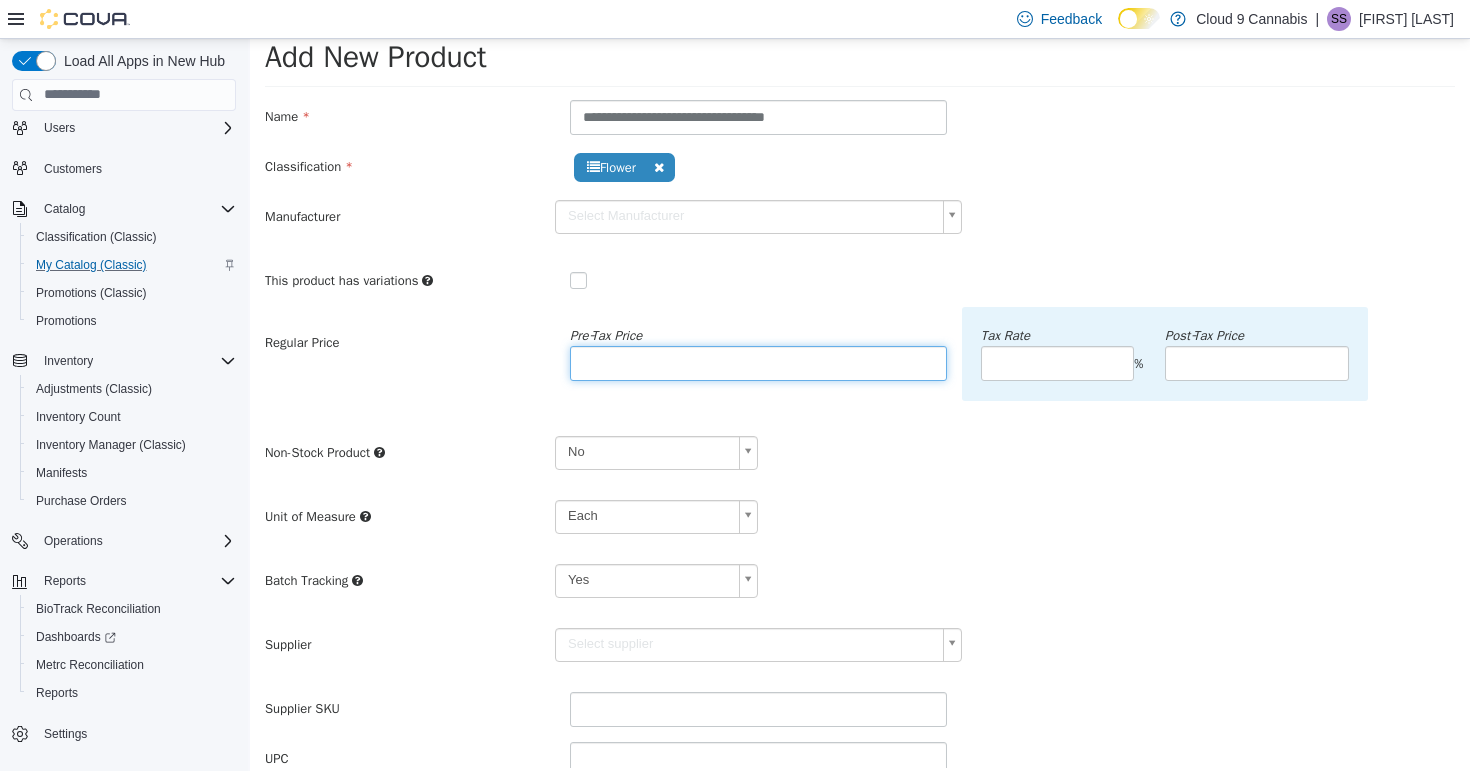 scroll, scrollTop: 114, scrollLeft: 0, axis: vertical 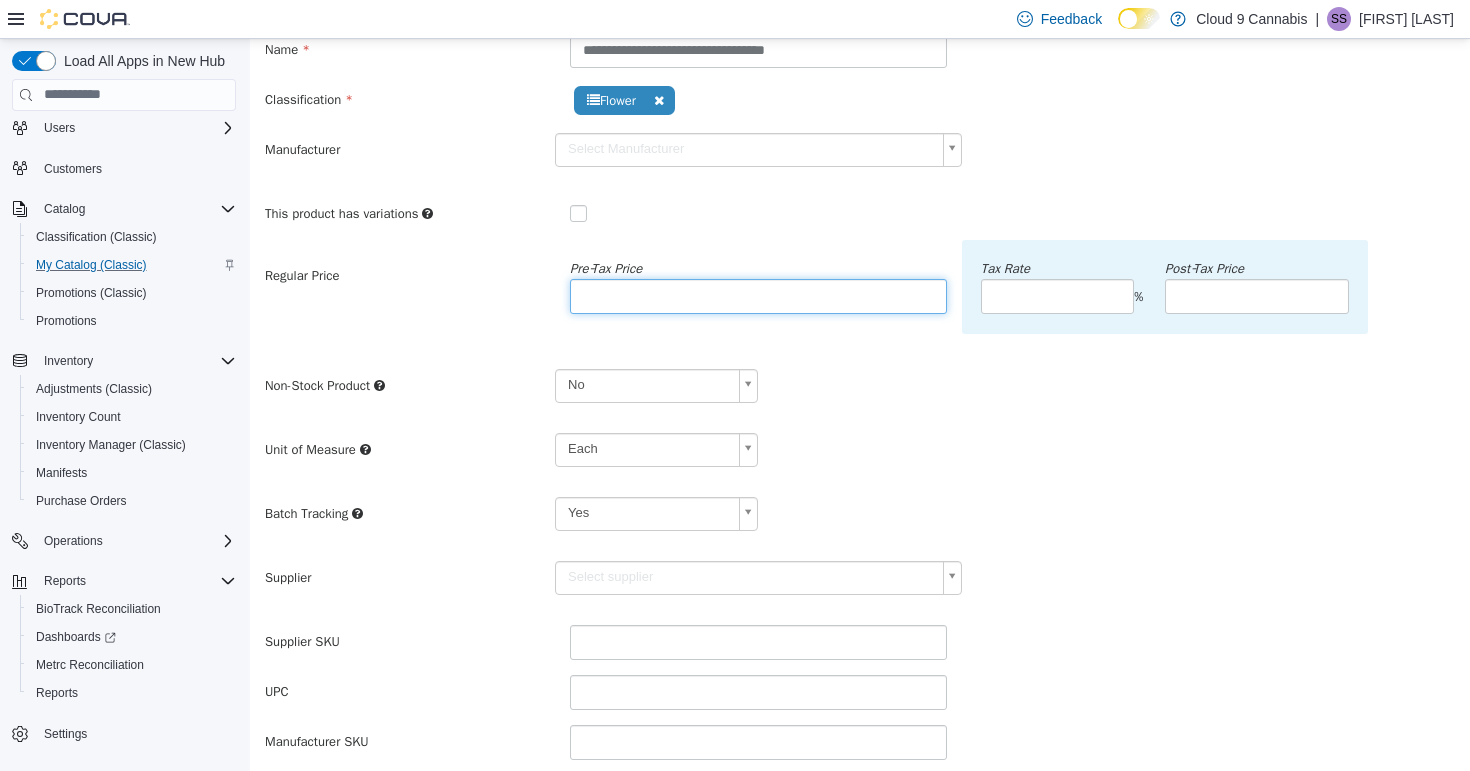 type on "*****" 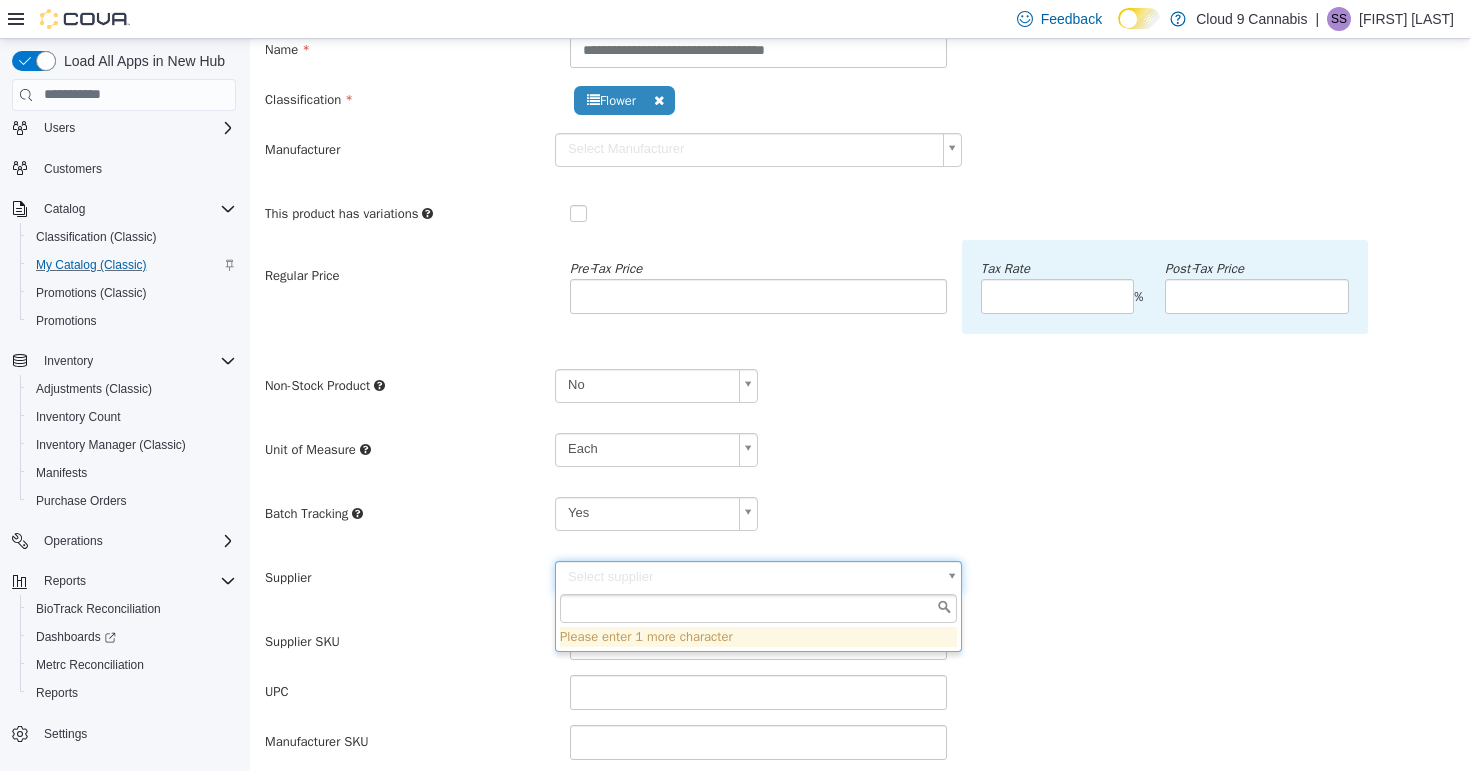 click on "**********" at bounding box center (860, 469) 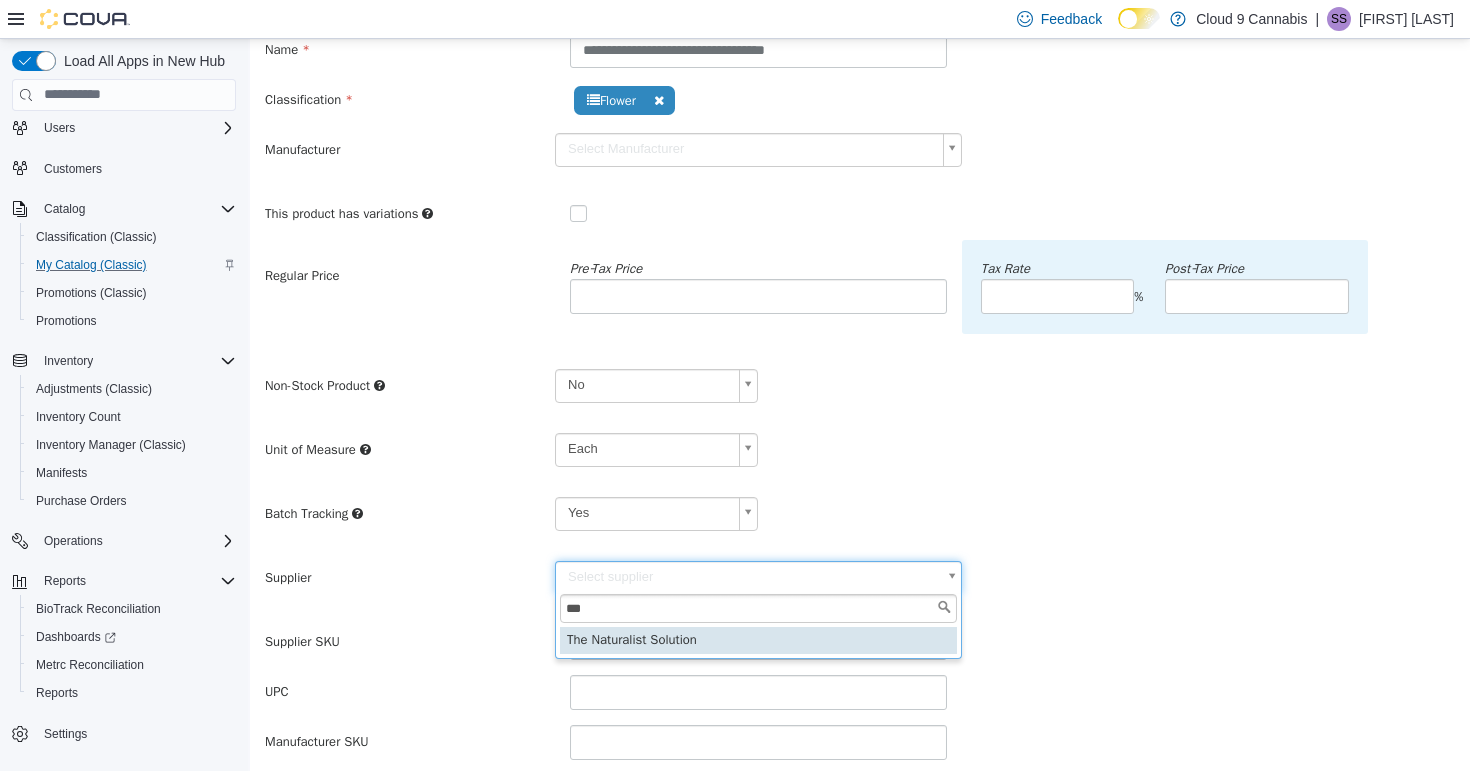 type on "***" 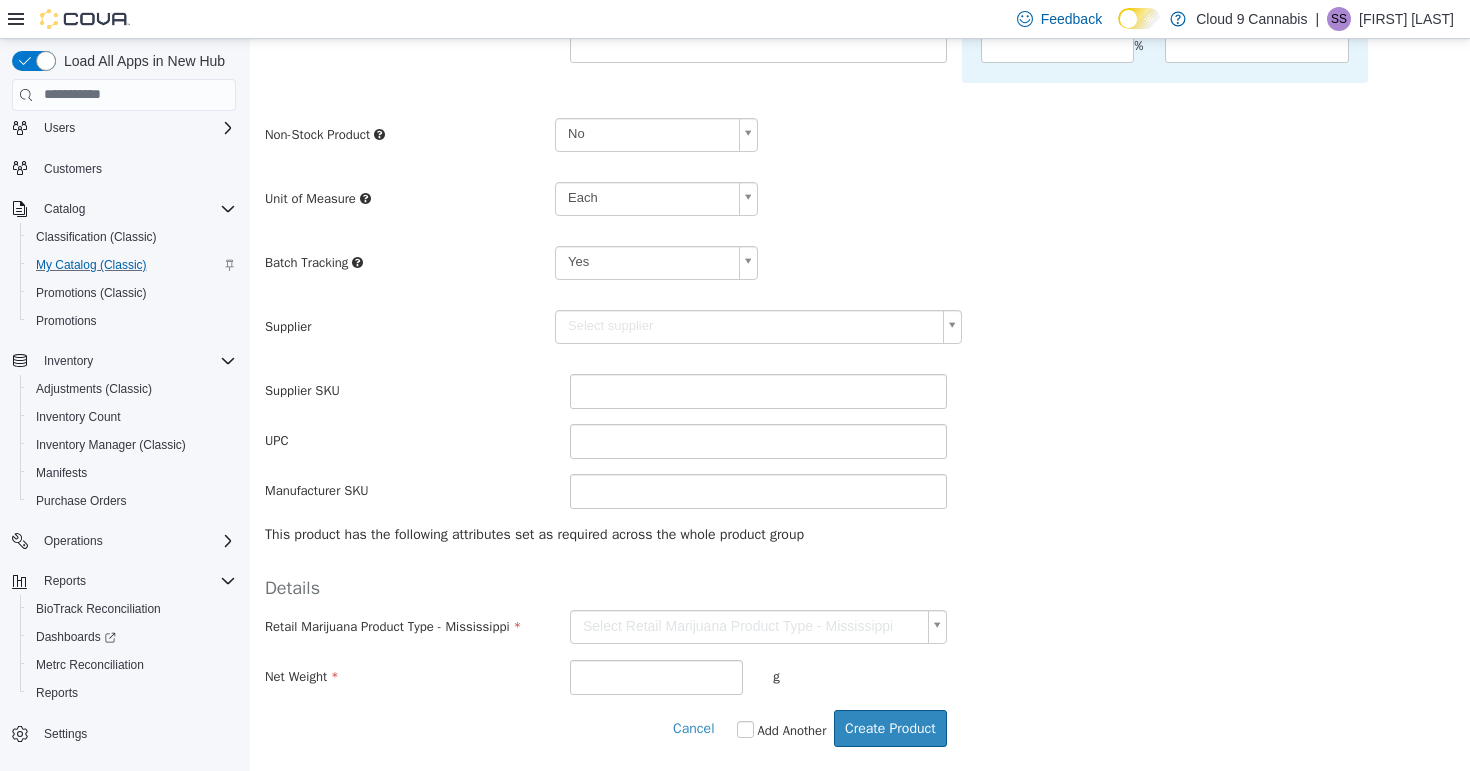 scroll, scrollTop: 375, scrollLeft: 0, axis: vertical 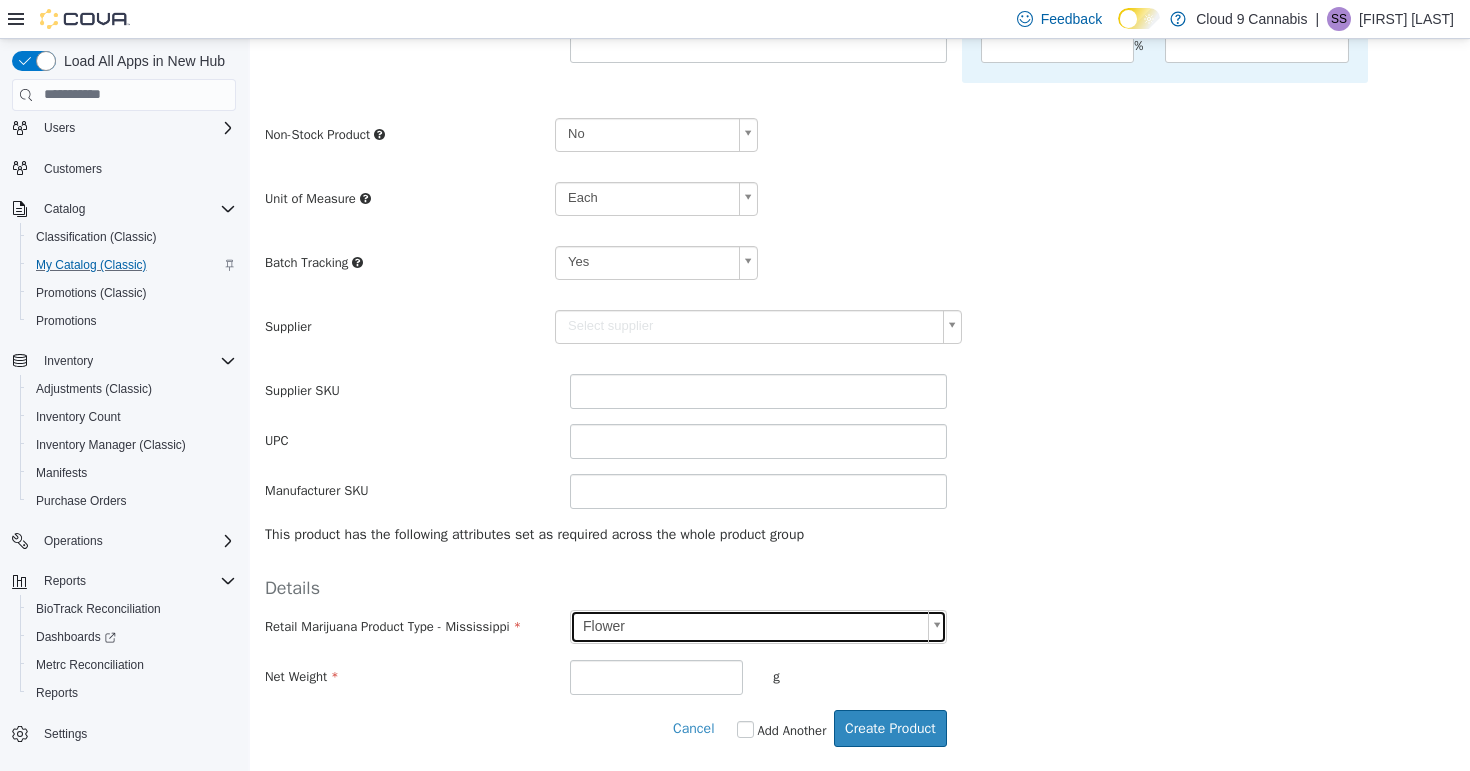 type on "******" 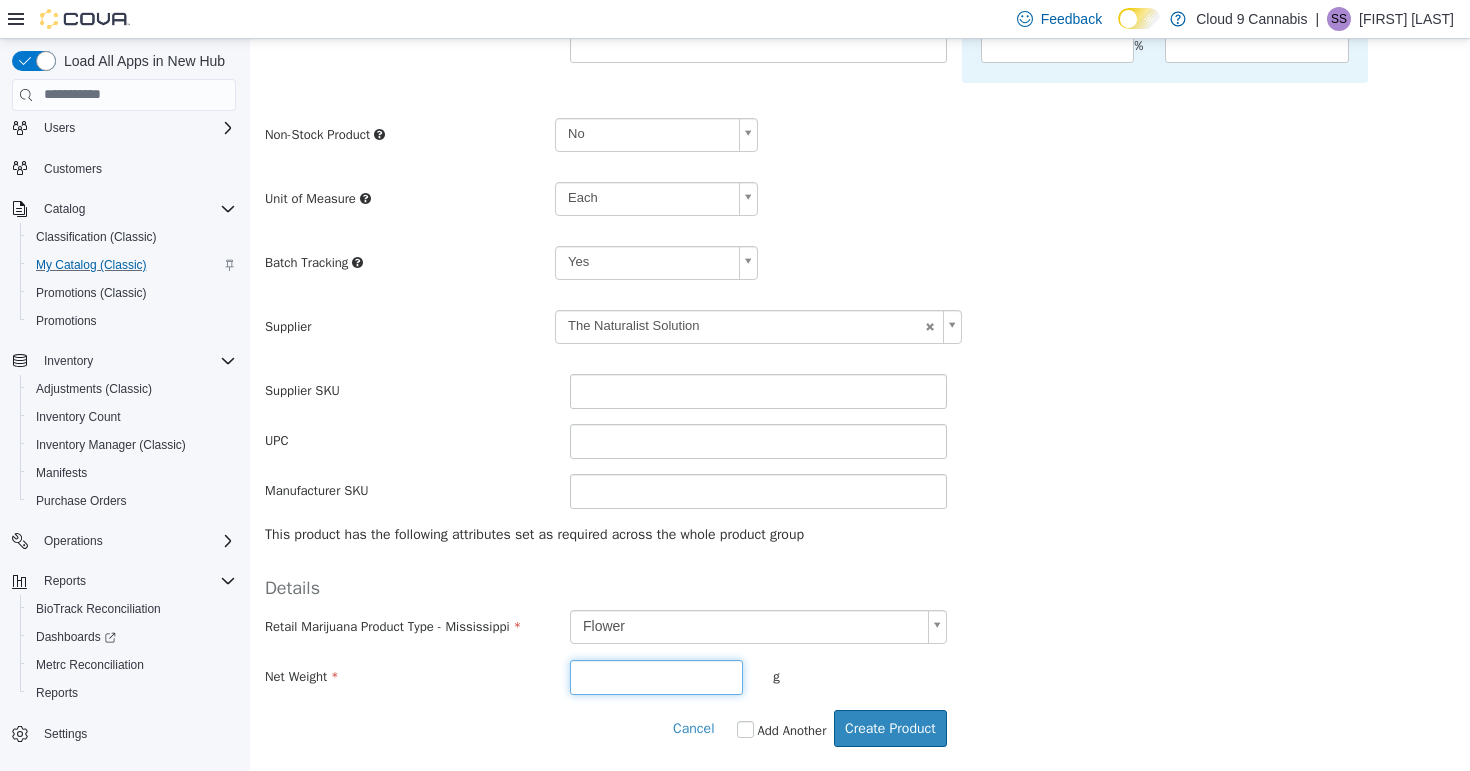 click at bounding box center [656, 676] 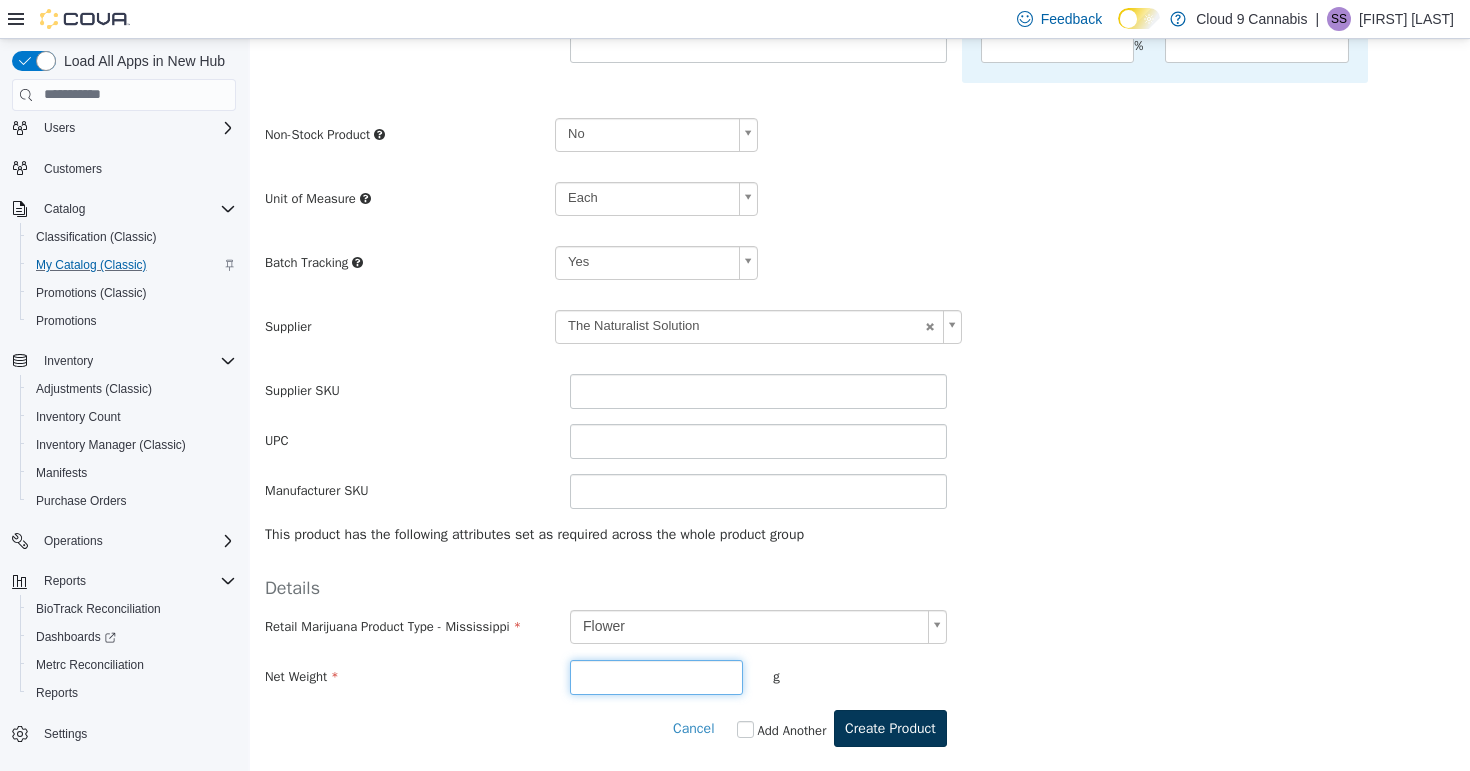 type on "*" 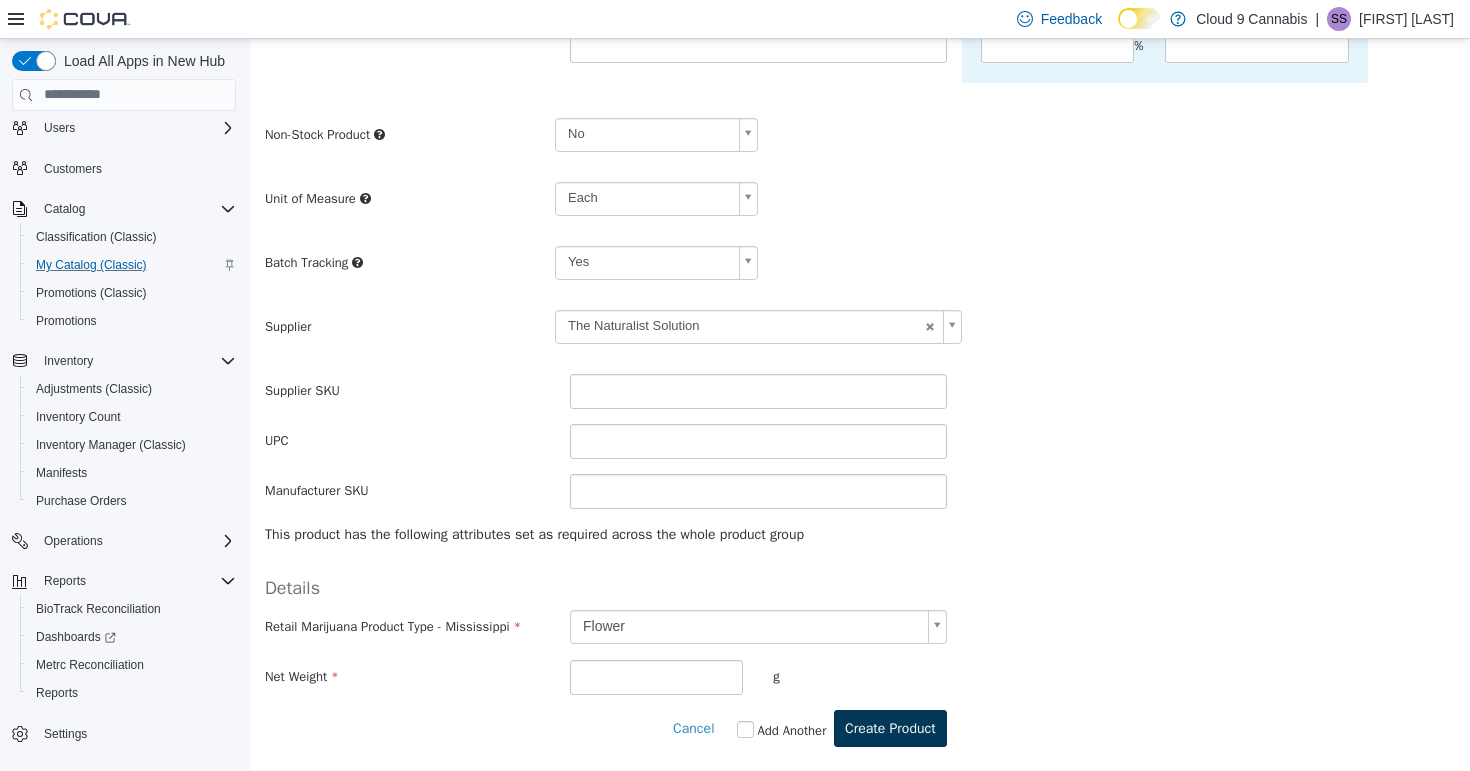 click on "Create Product" at bounding box center [890, 727] 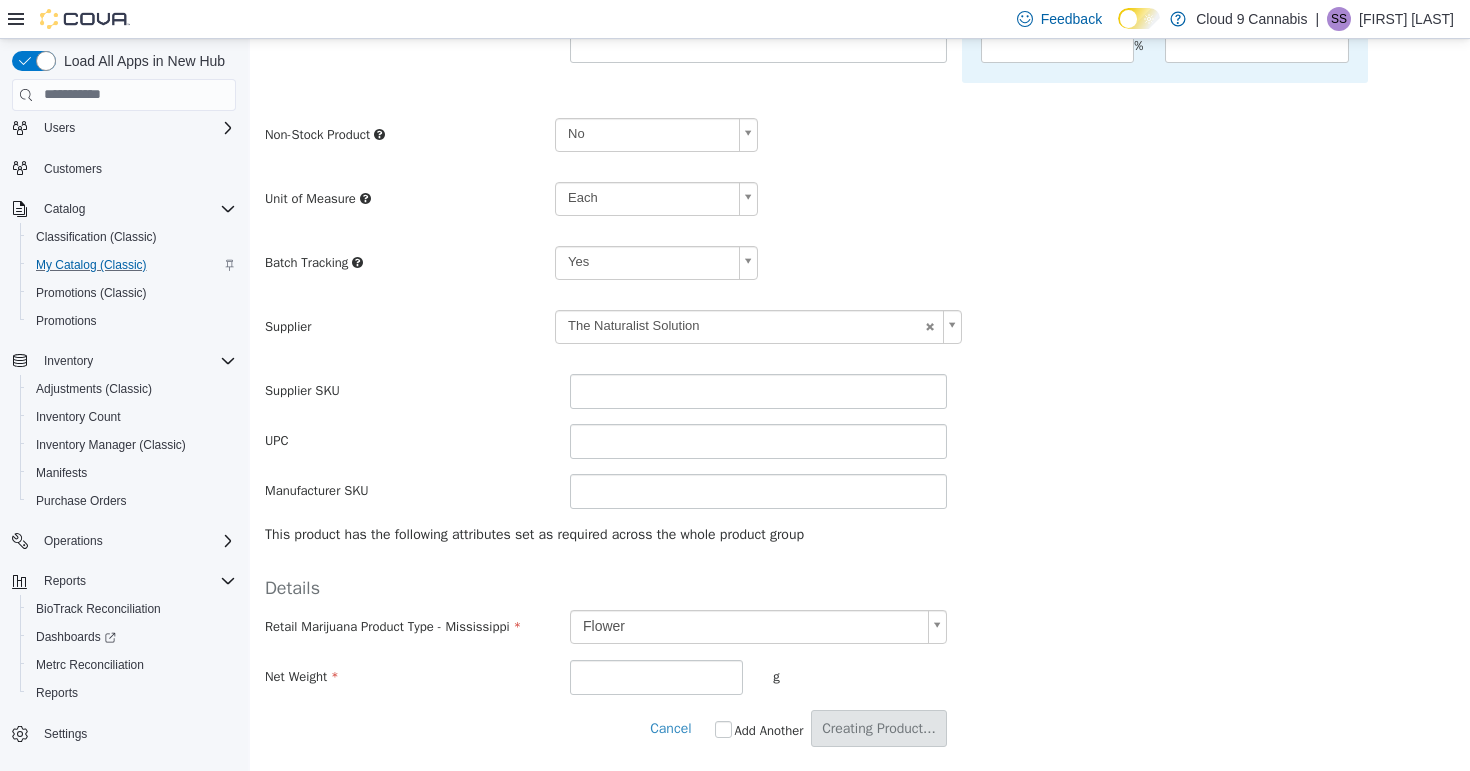 scroll, scrollTop: 0, scrollLeft: 0, axis: both 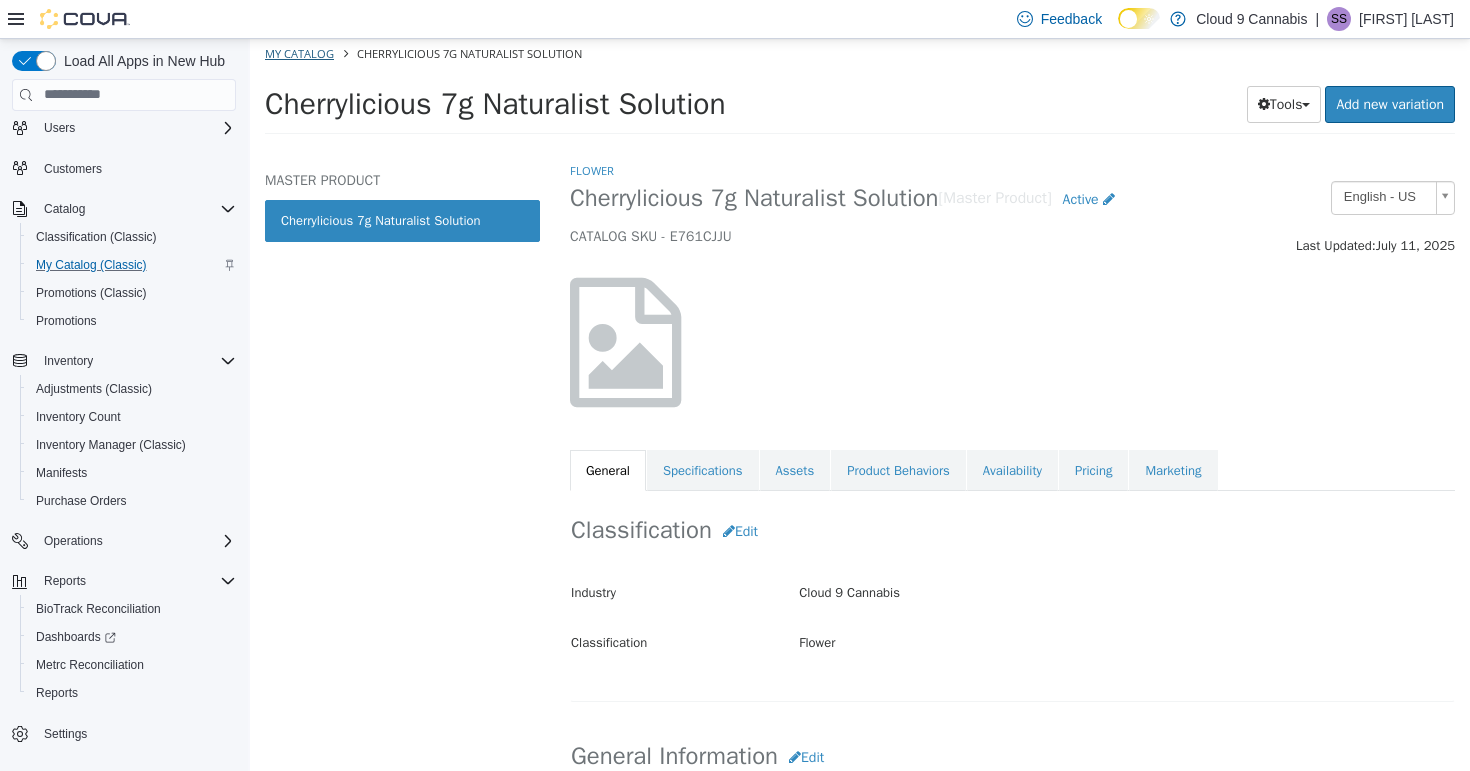 click on "My Catalog" at bounding box center [299, 52] 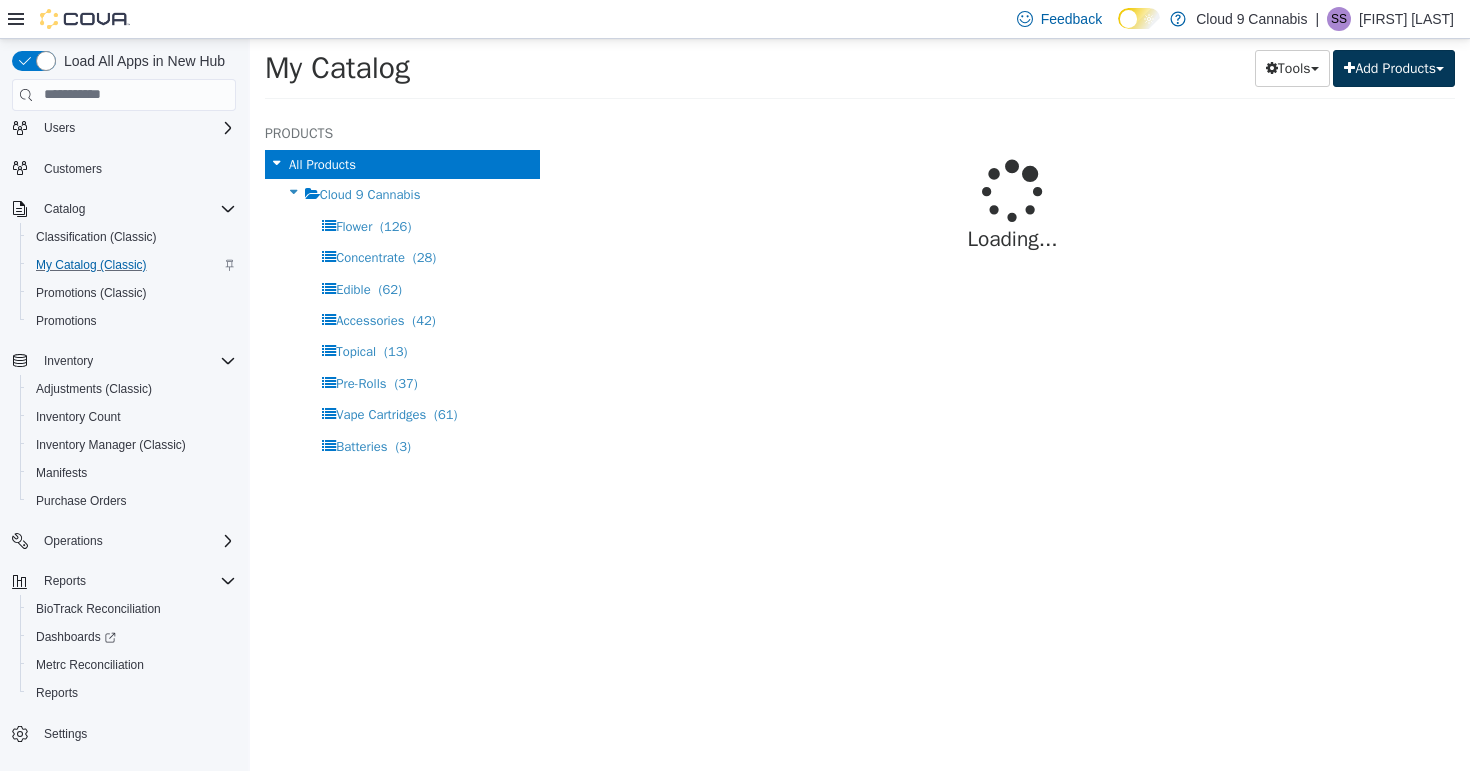 select on "**********" 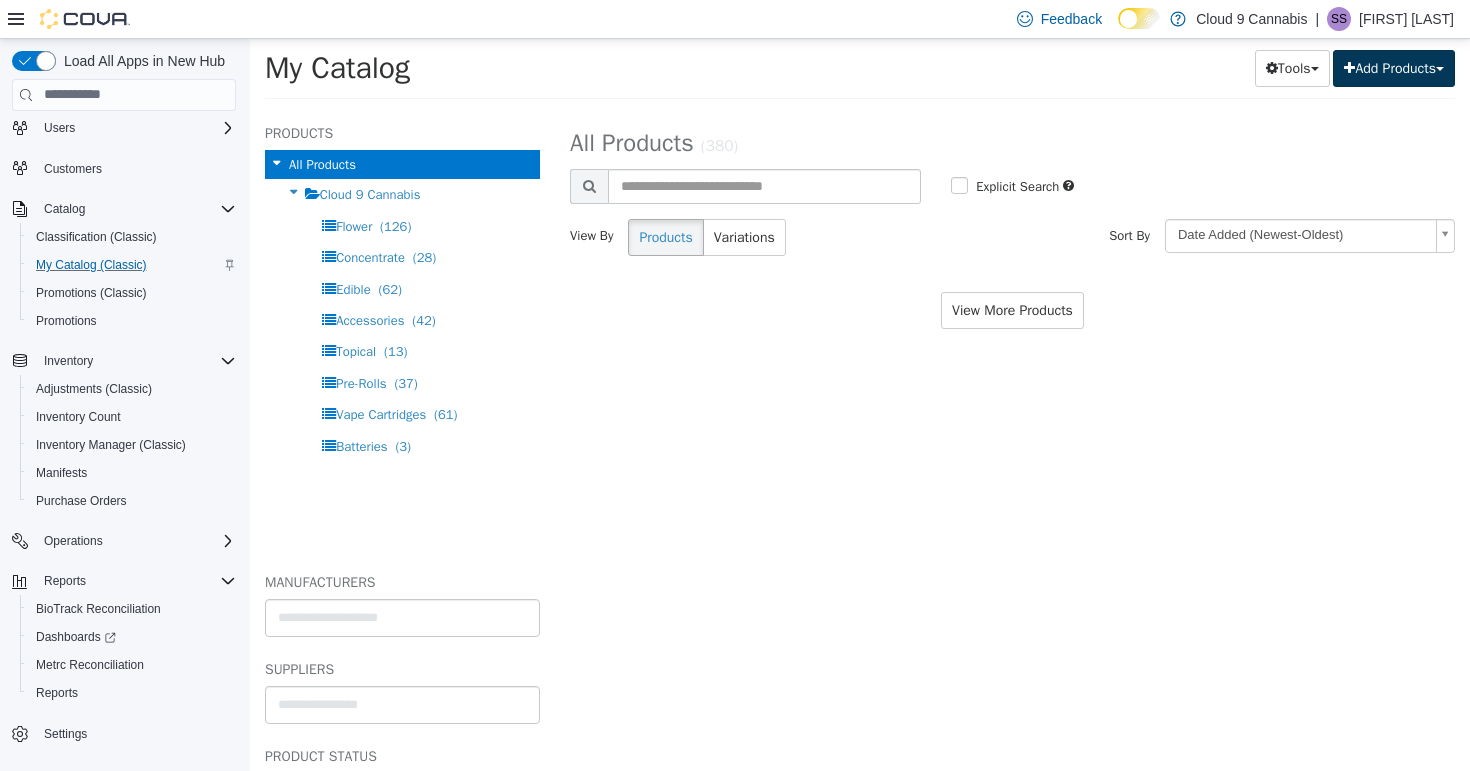 click on "Add Products" at bounding box center (1394, 67) 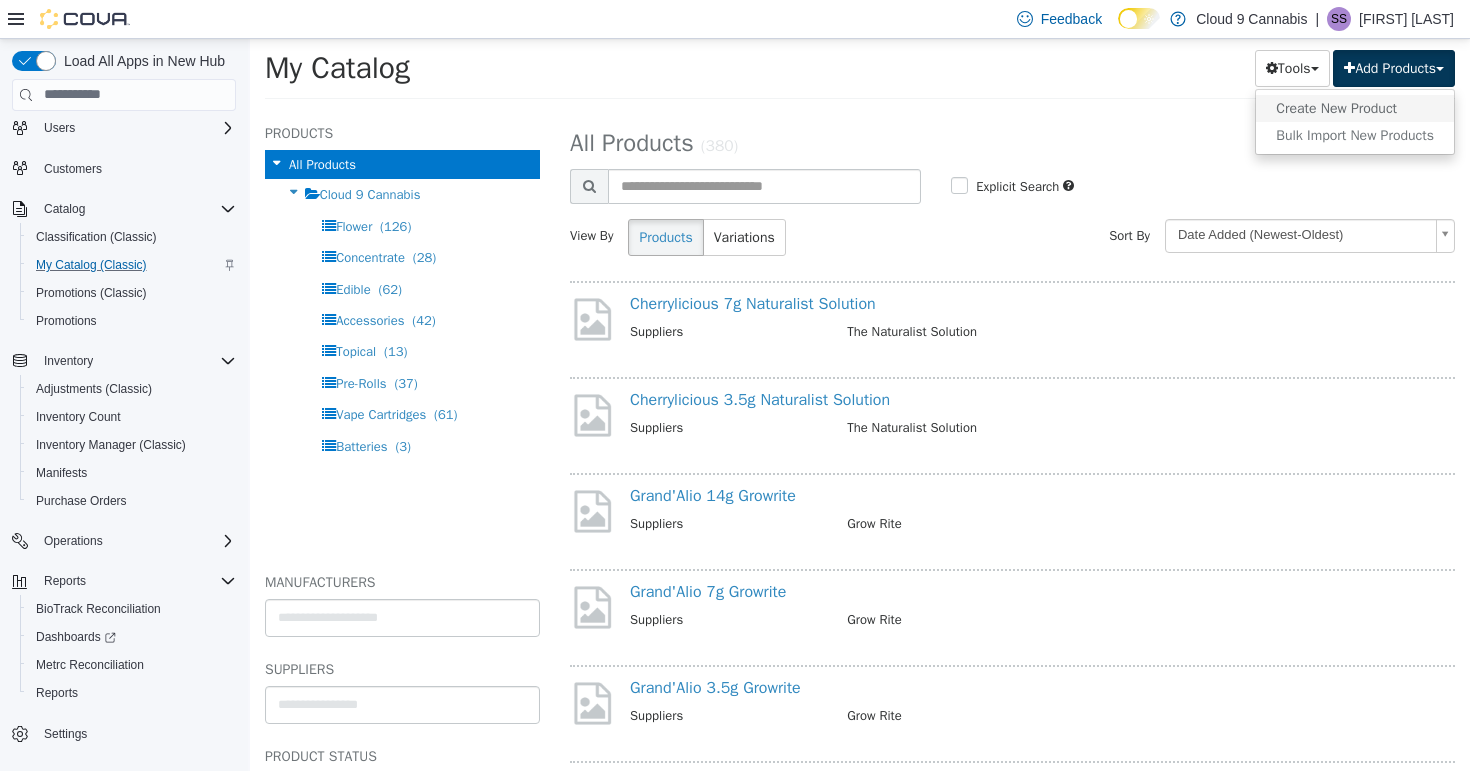 click on "Create New Product" at bounding box center (1355, 107) 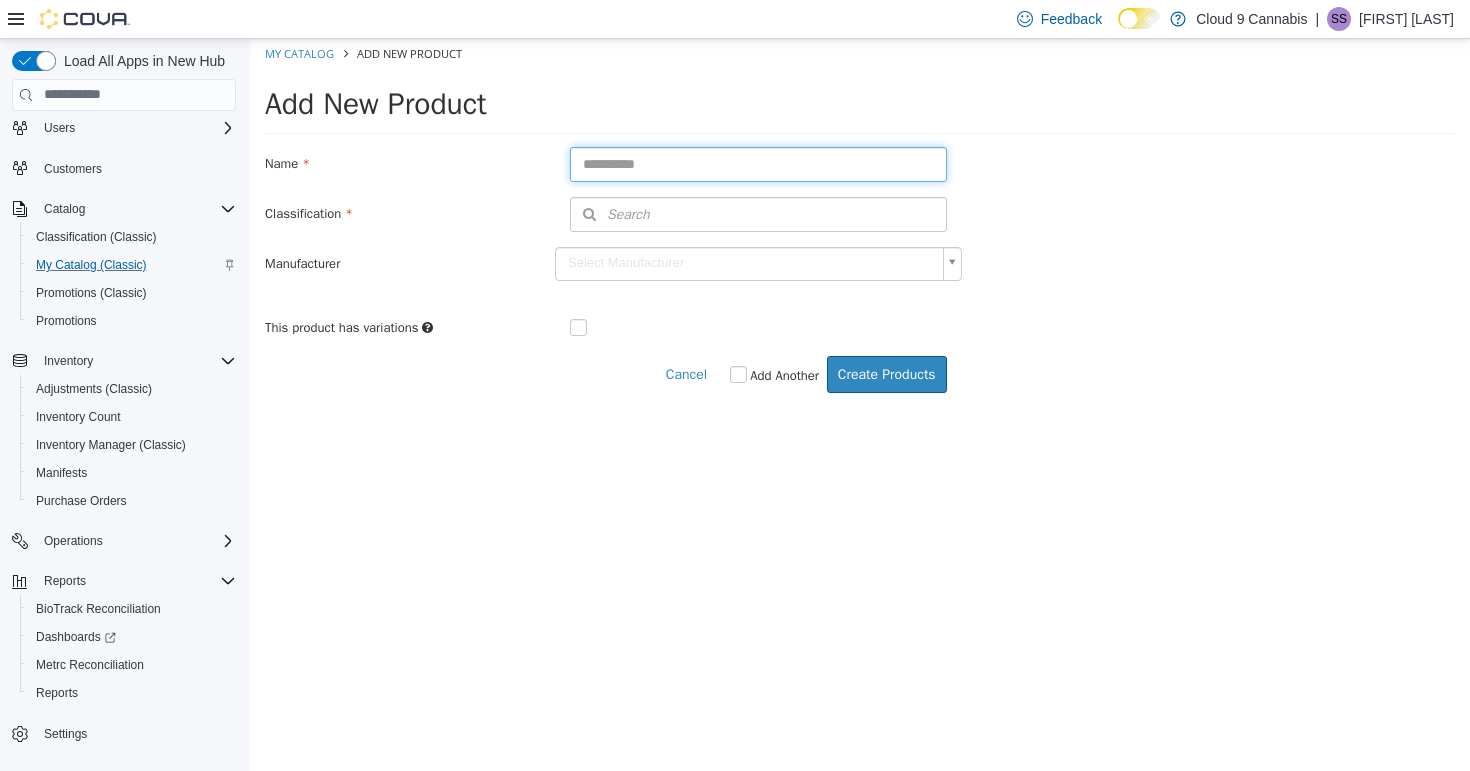 click at bounding box center (758, 163) 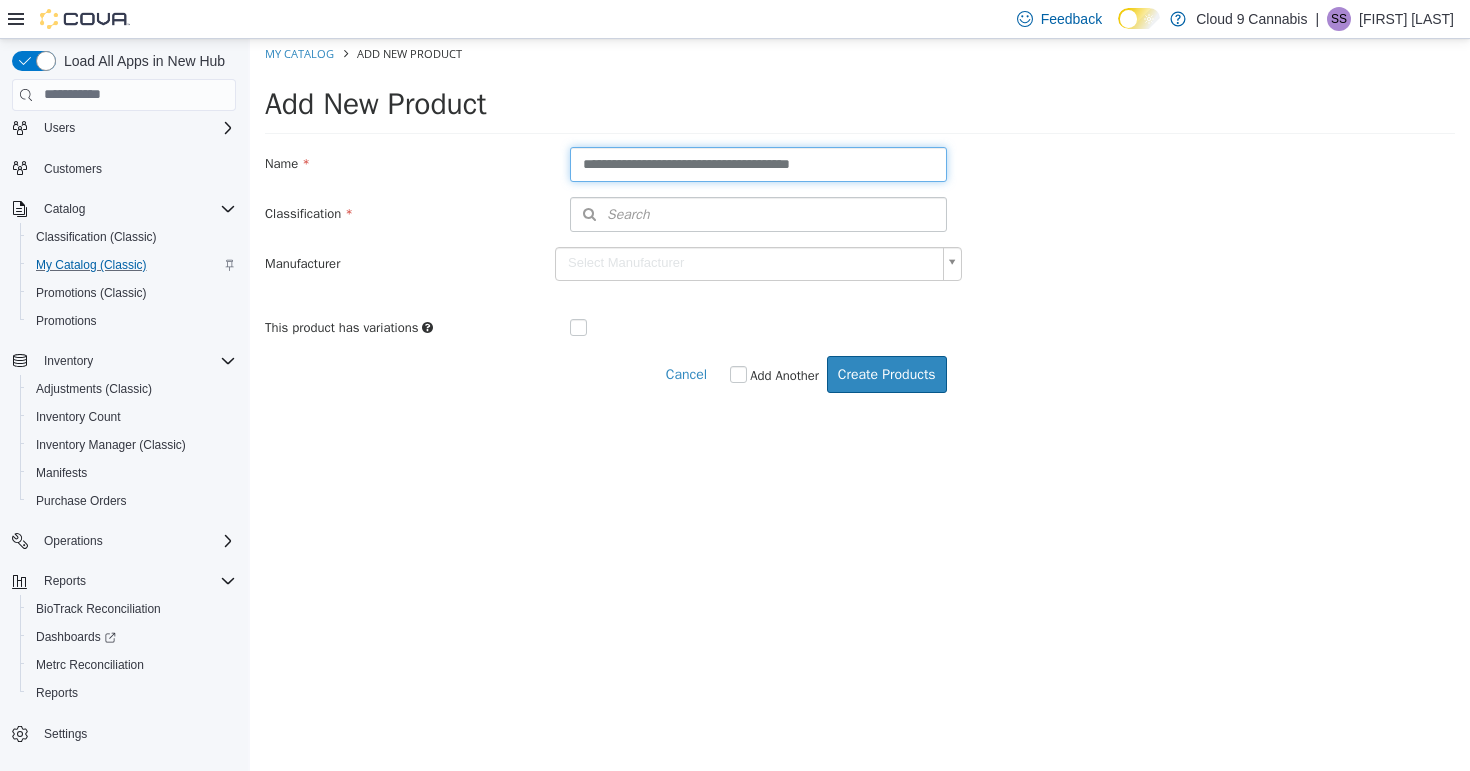 type on "**********" 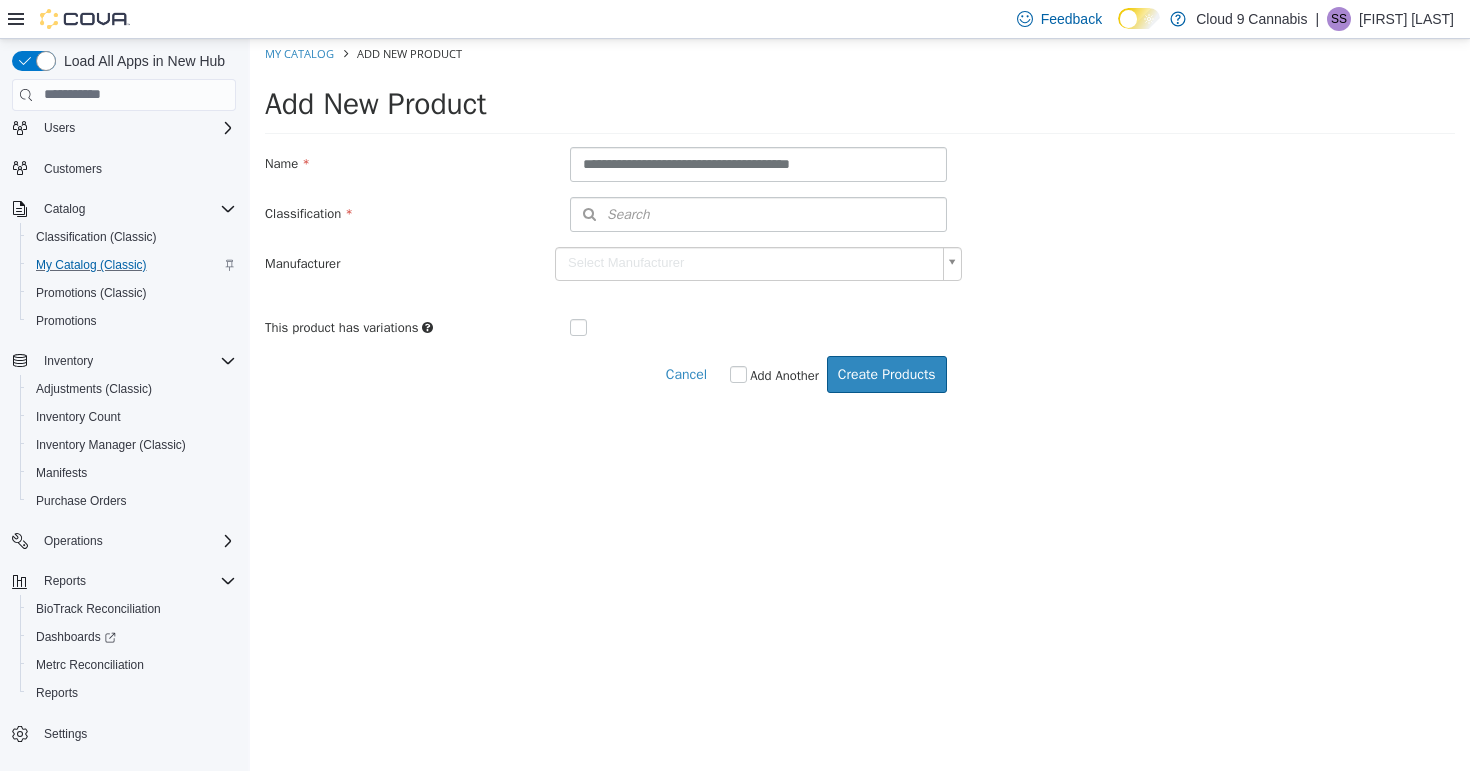 click on "Search" at bounding box center [758, 213] 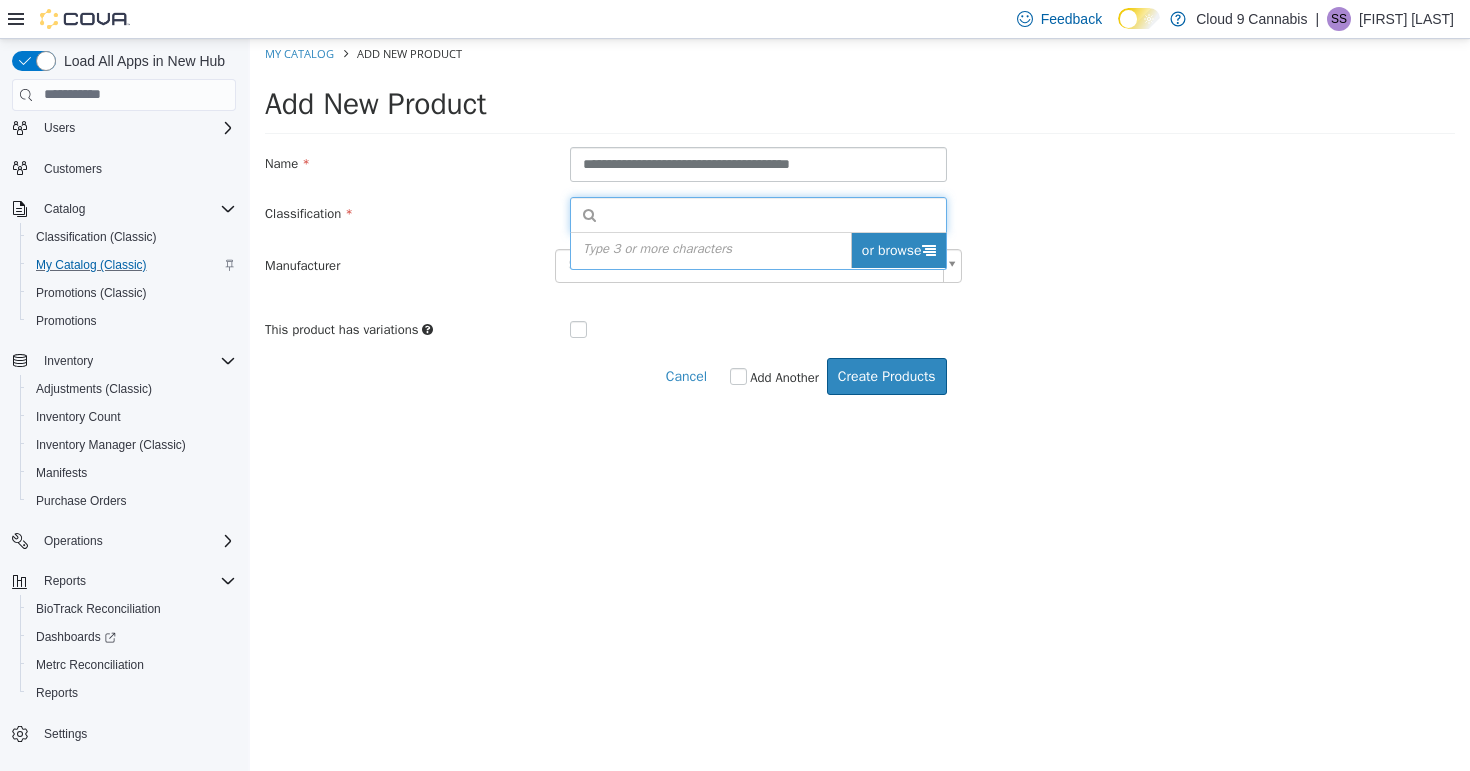 click at bounding box center [929, 249] 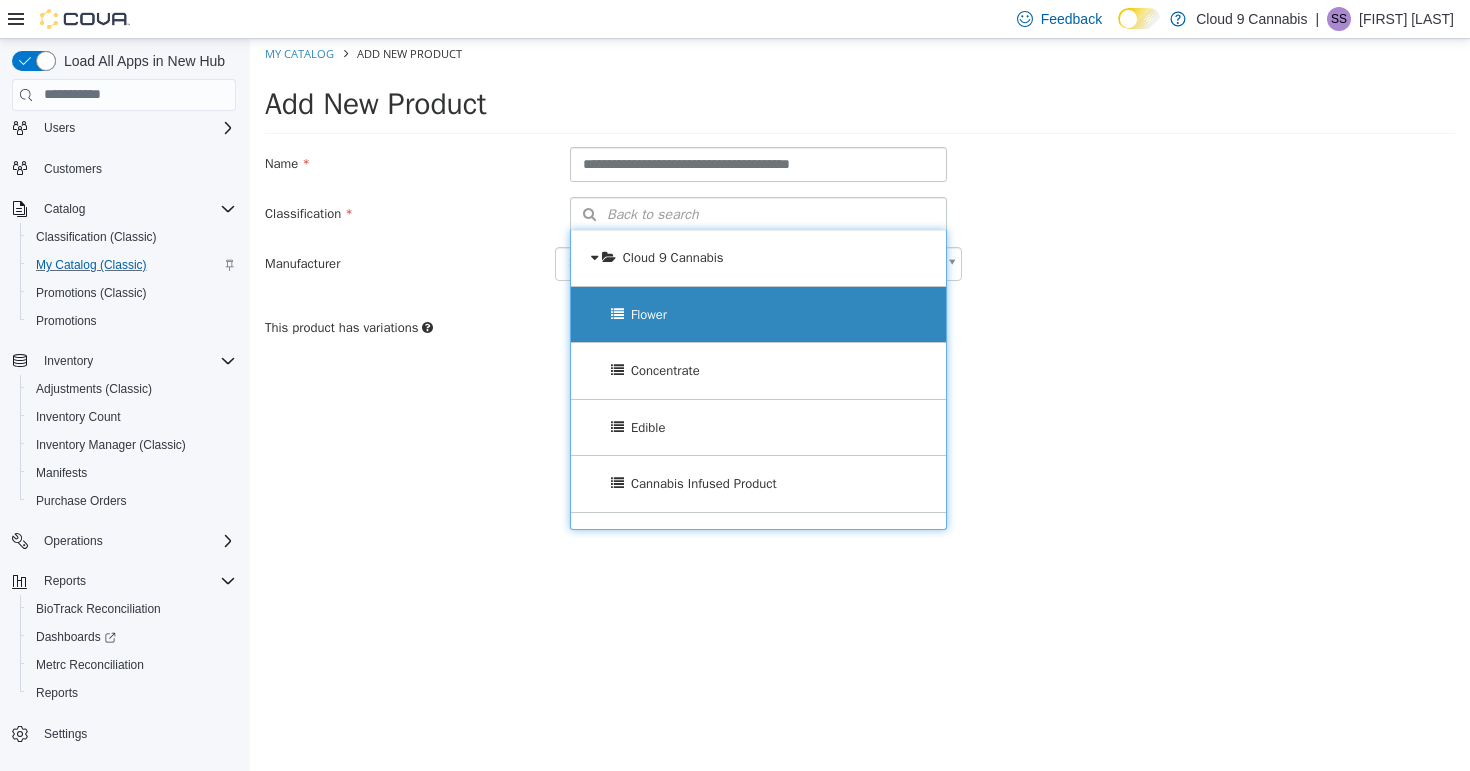 click on "Flower" at bounding box center (649, 313) 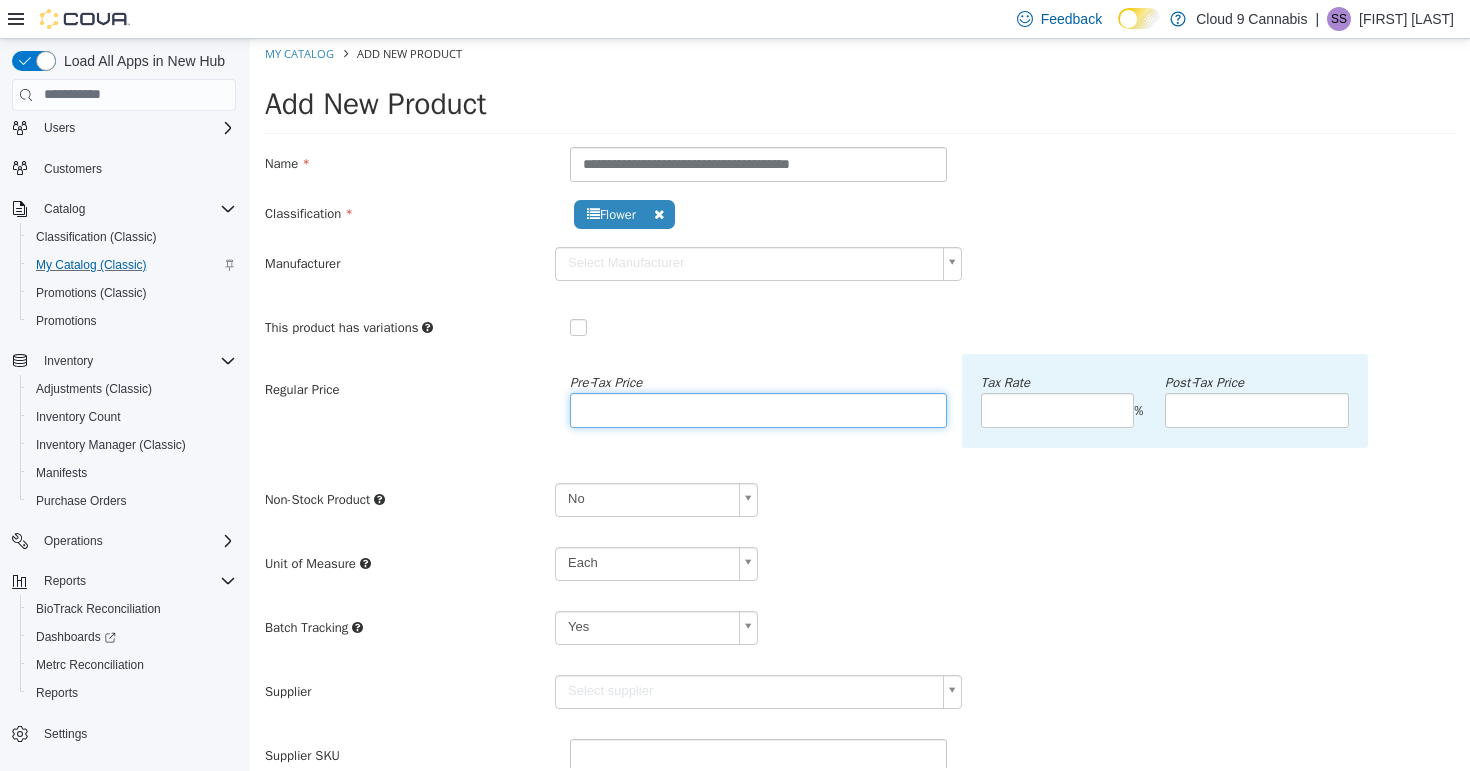 click at bounding box center [758, 409] 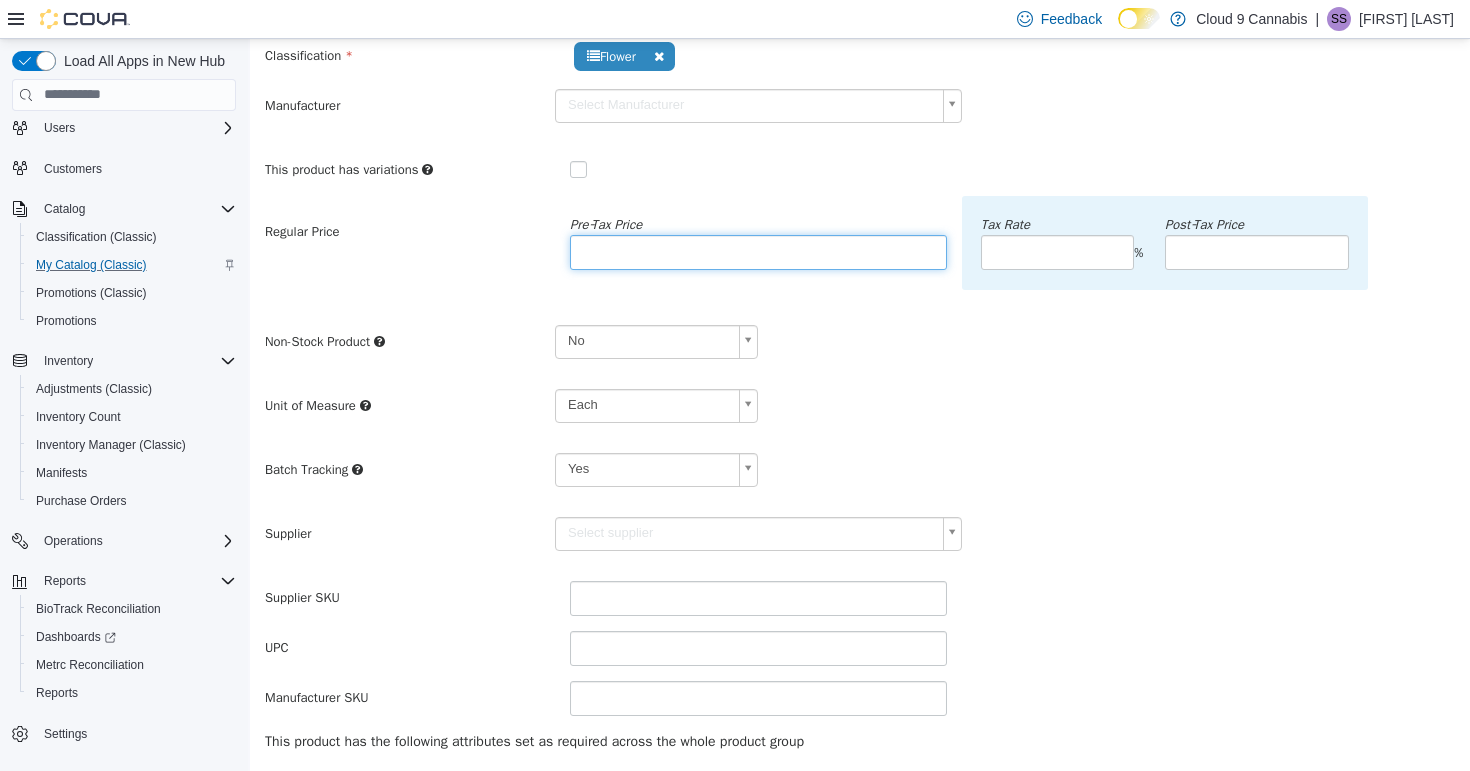 scroll, scrollTop: 316, scrollLeft: 0, axis: vertical 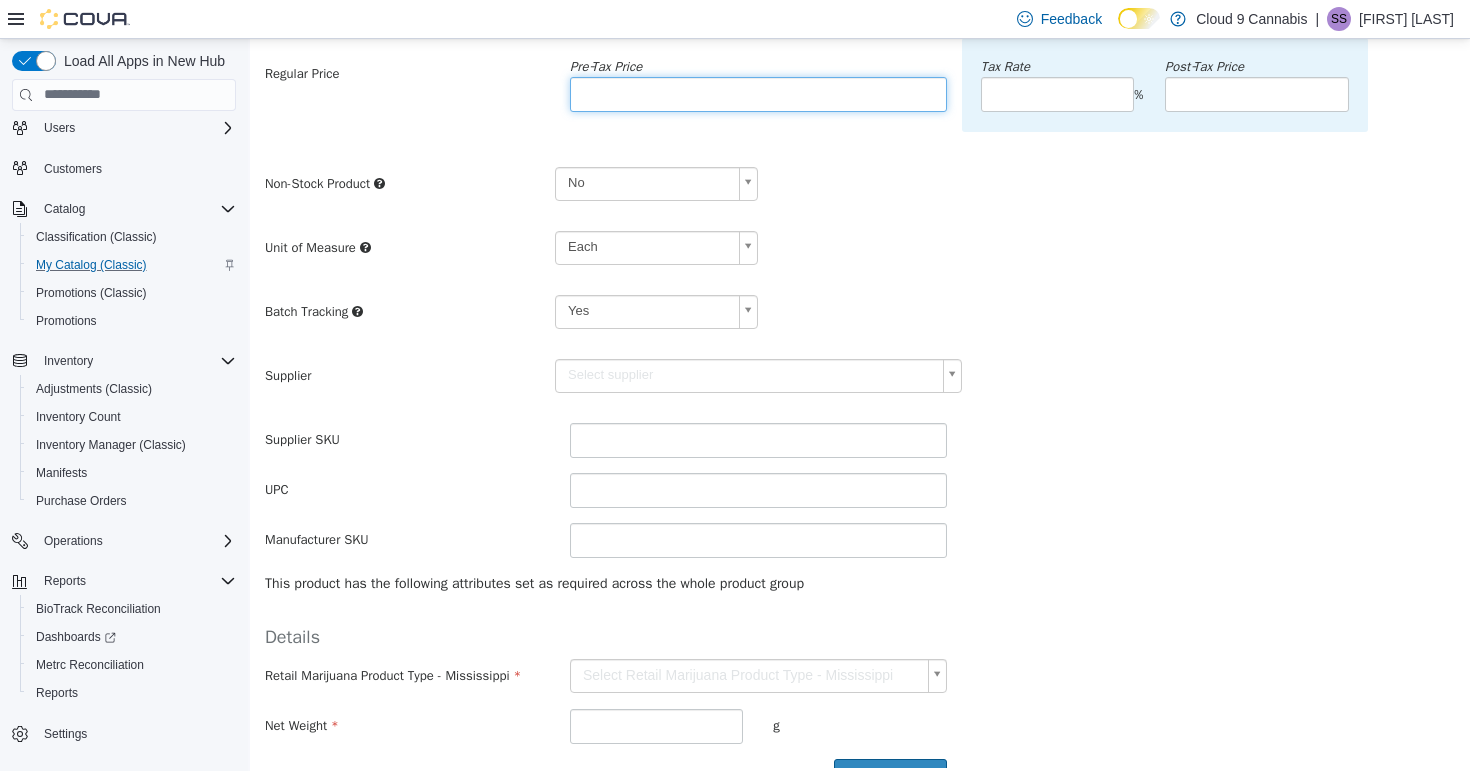 type on "*****" 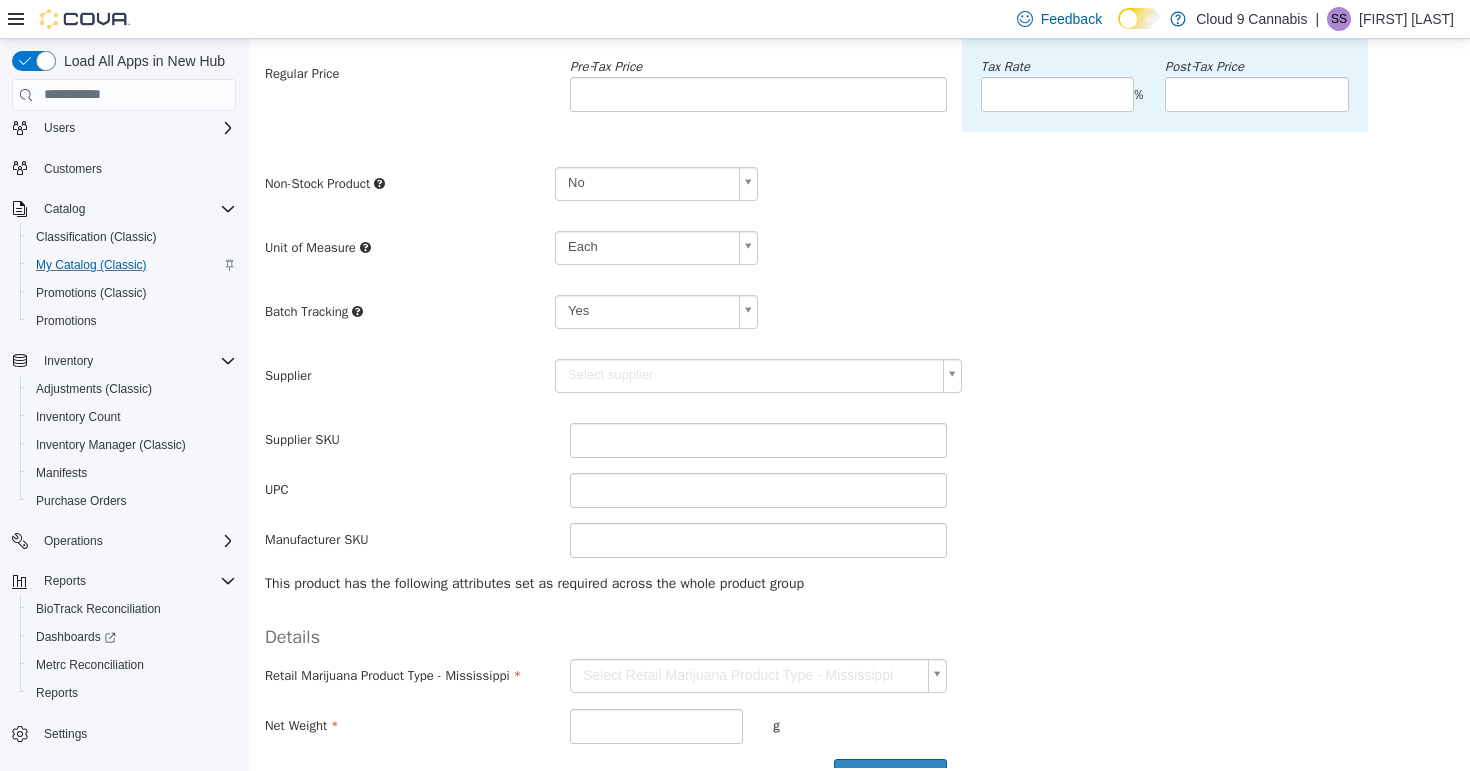 click on "**********" at bounding box center (860, 267) 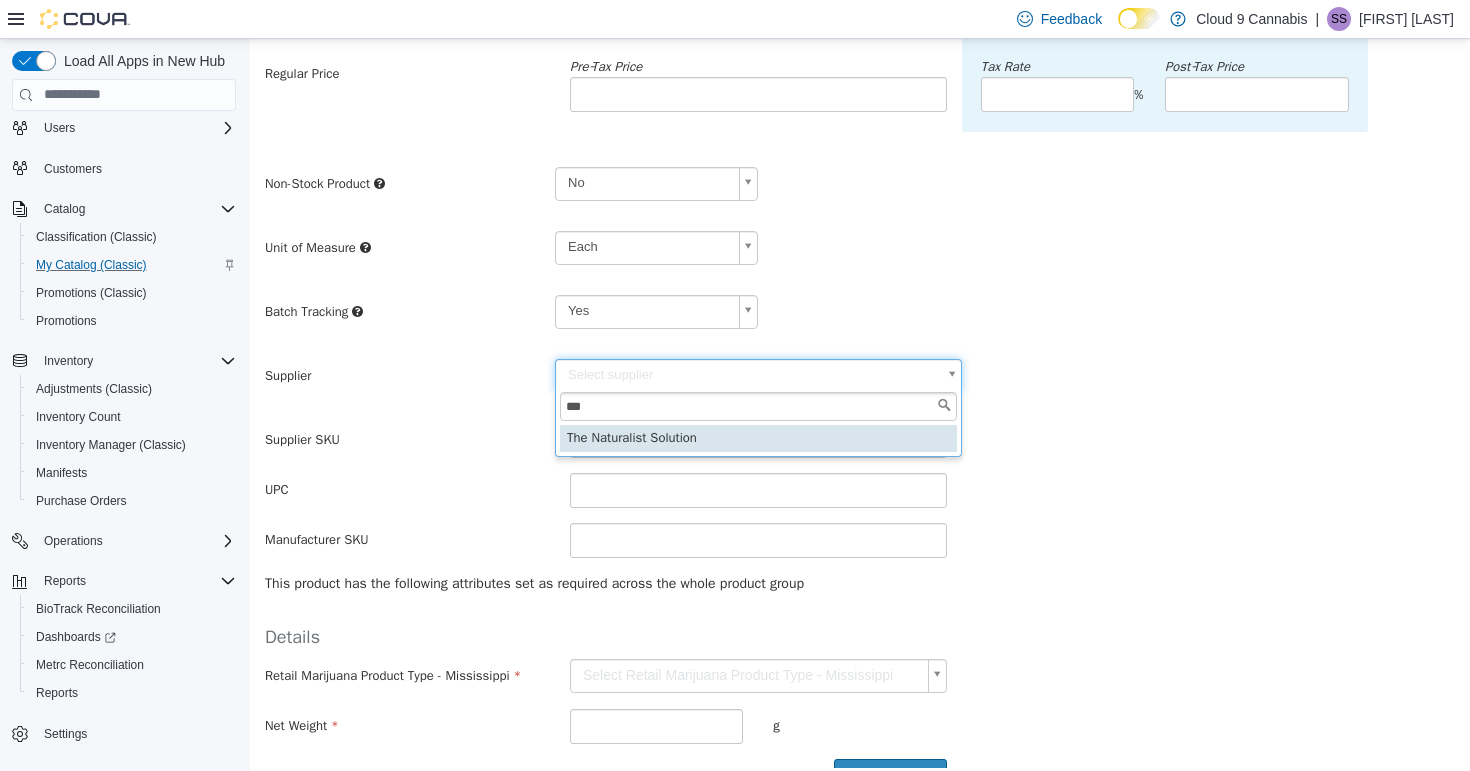 type on "***" 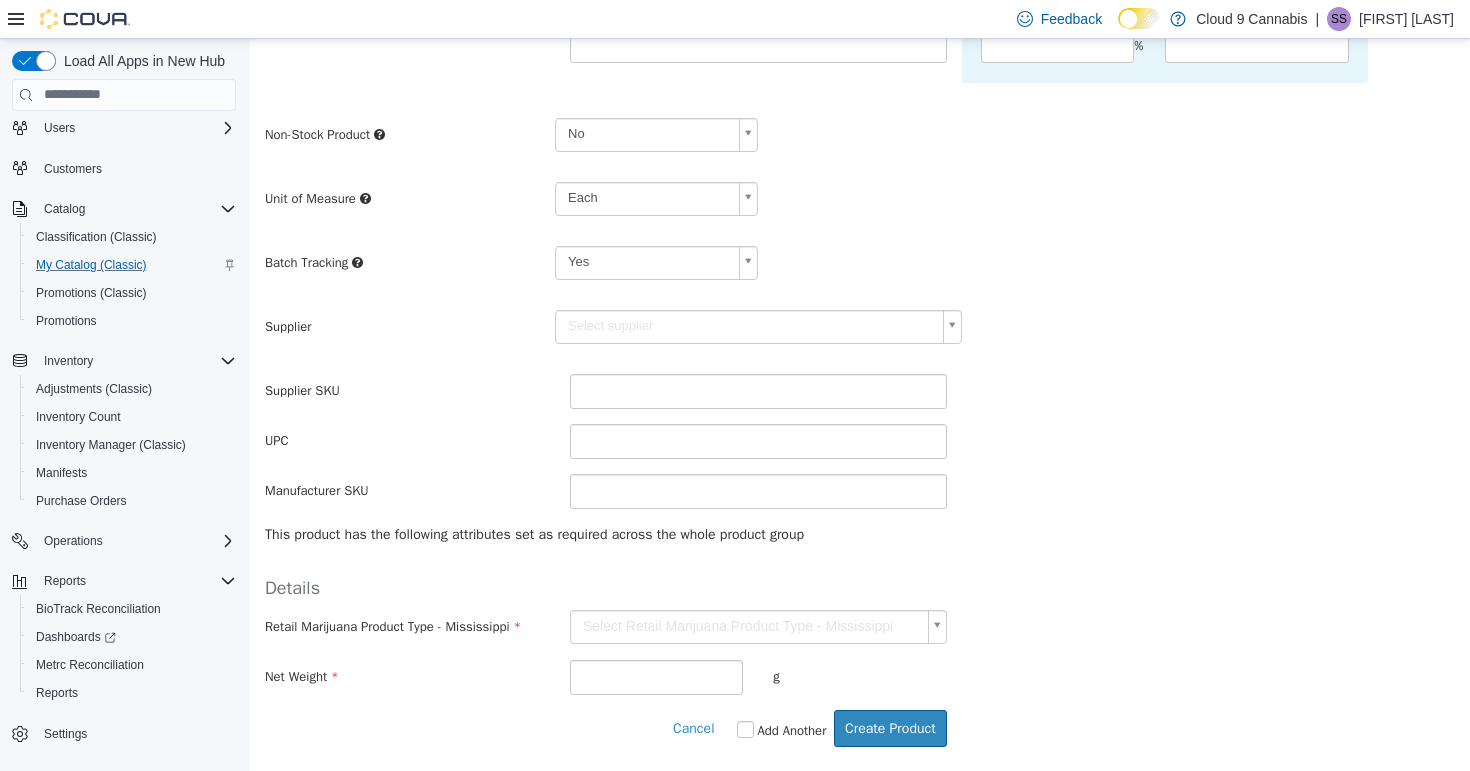 scroll, scrollTop: 375, scrollLeft: 0, axis: vertical 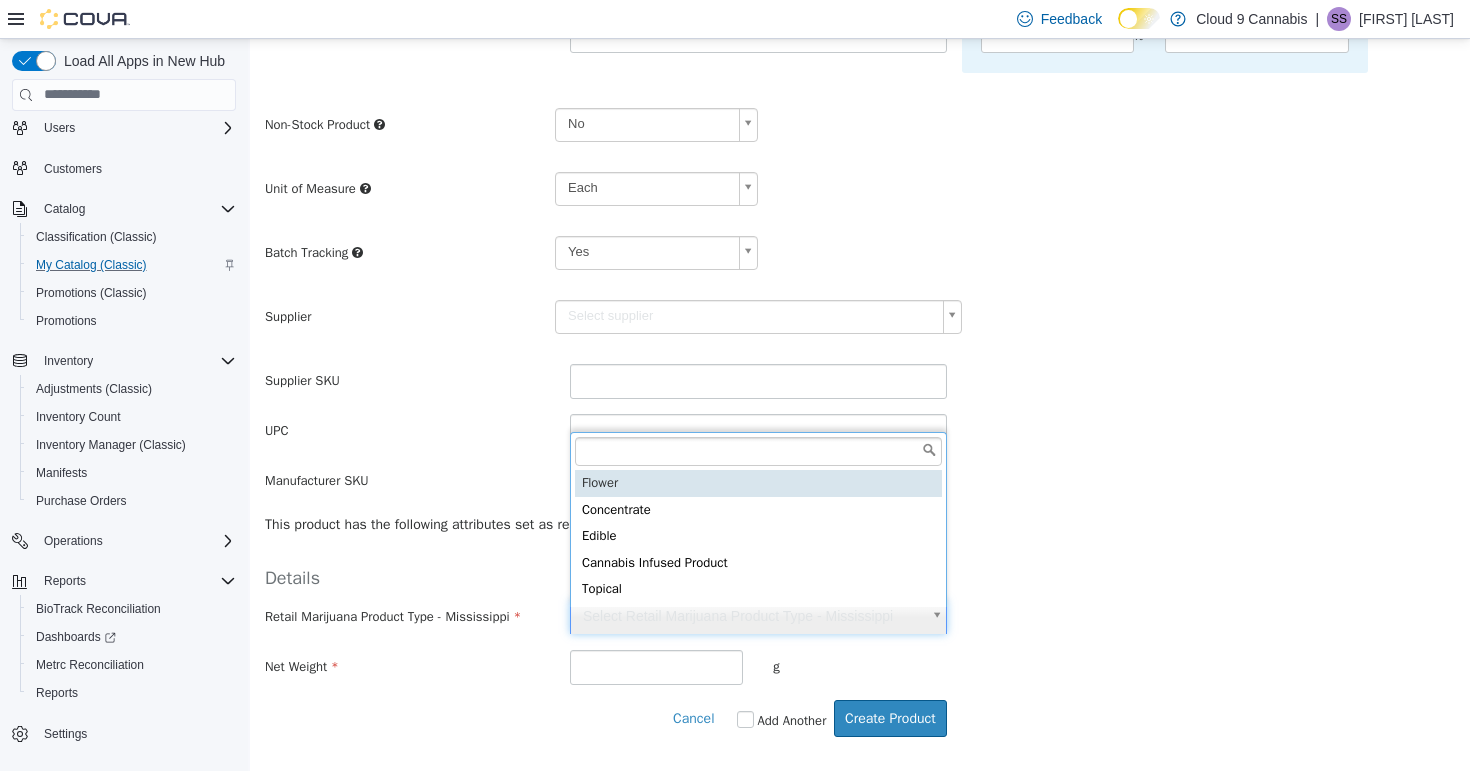 type on "******" 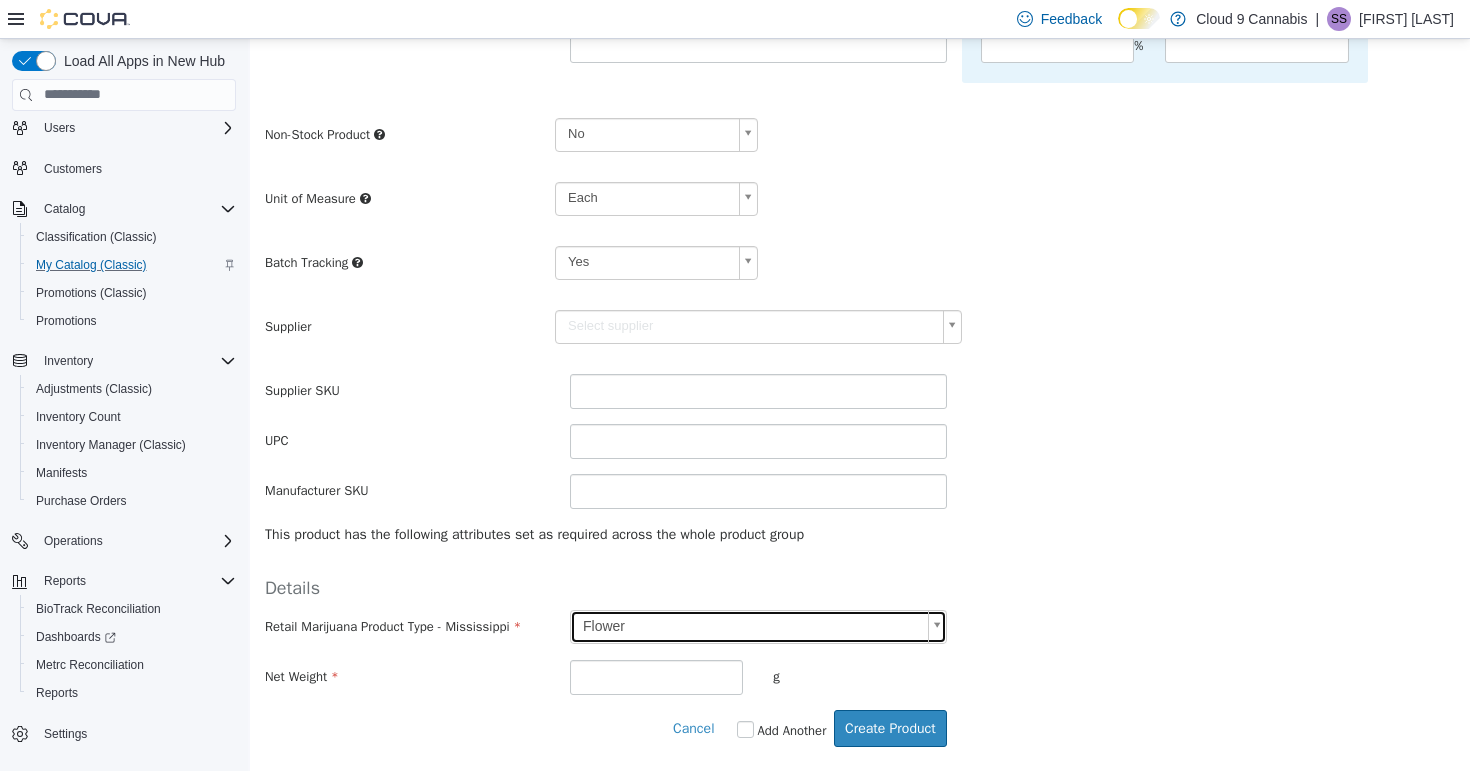 type on "******" 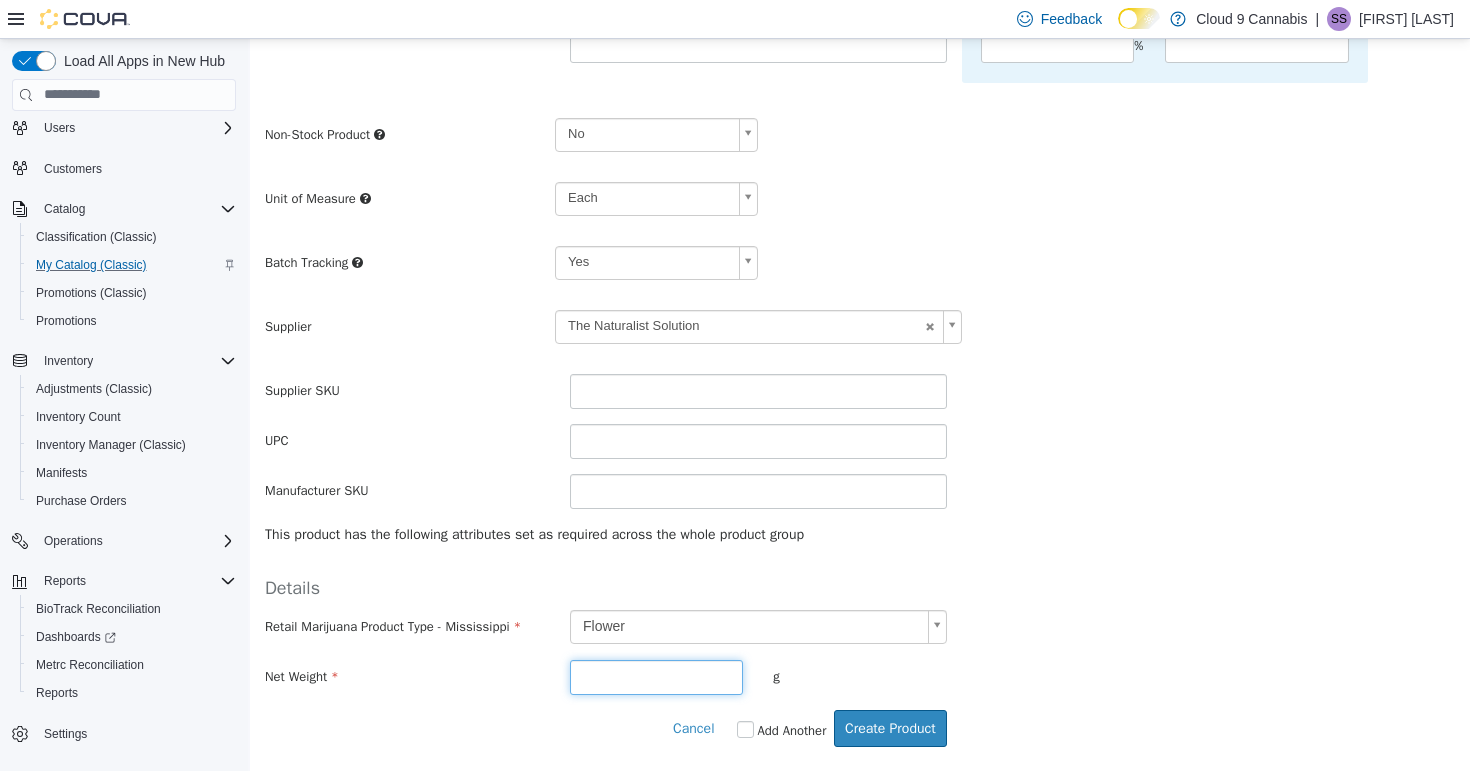 click at bounding box center [656, 676] 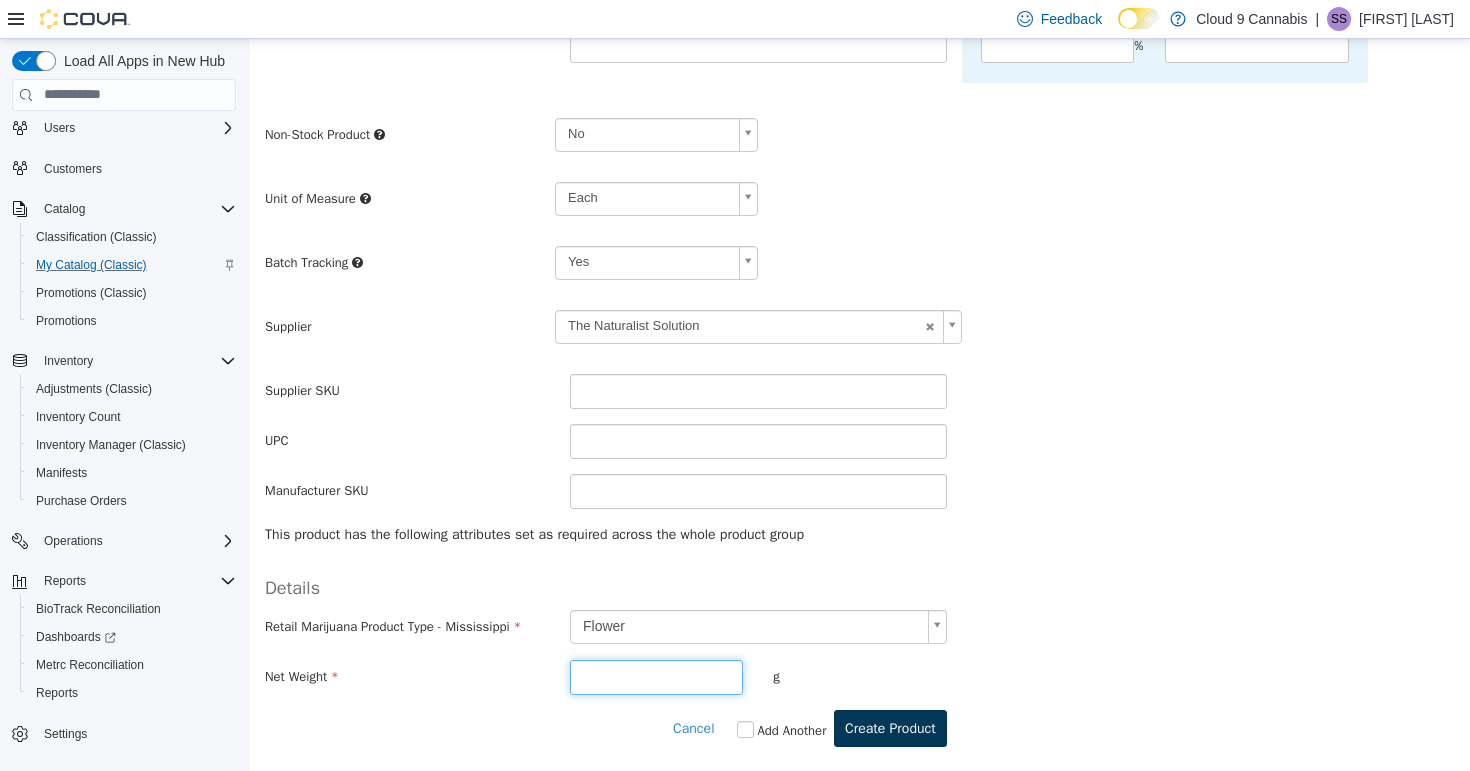 scroll, scrollTop: 375, scrollLeft: 0, axis: vertical 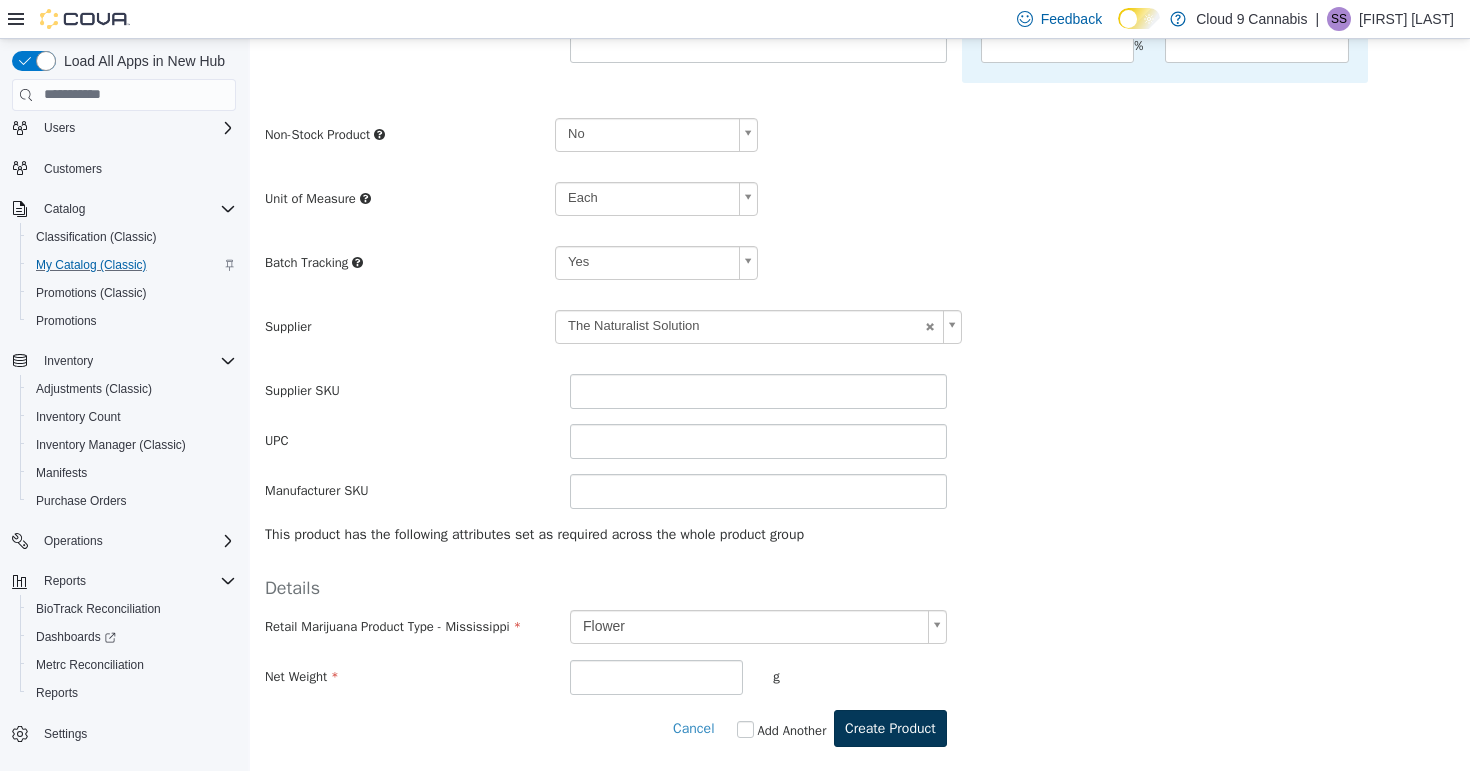 click on "Create Product" at bounding box center (890, 727) 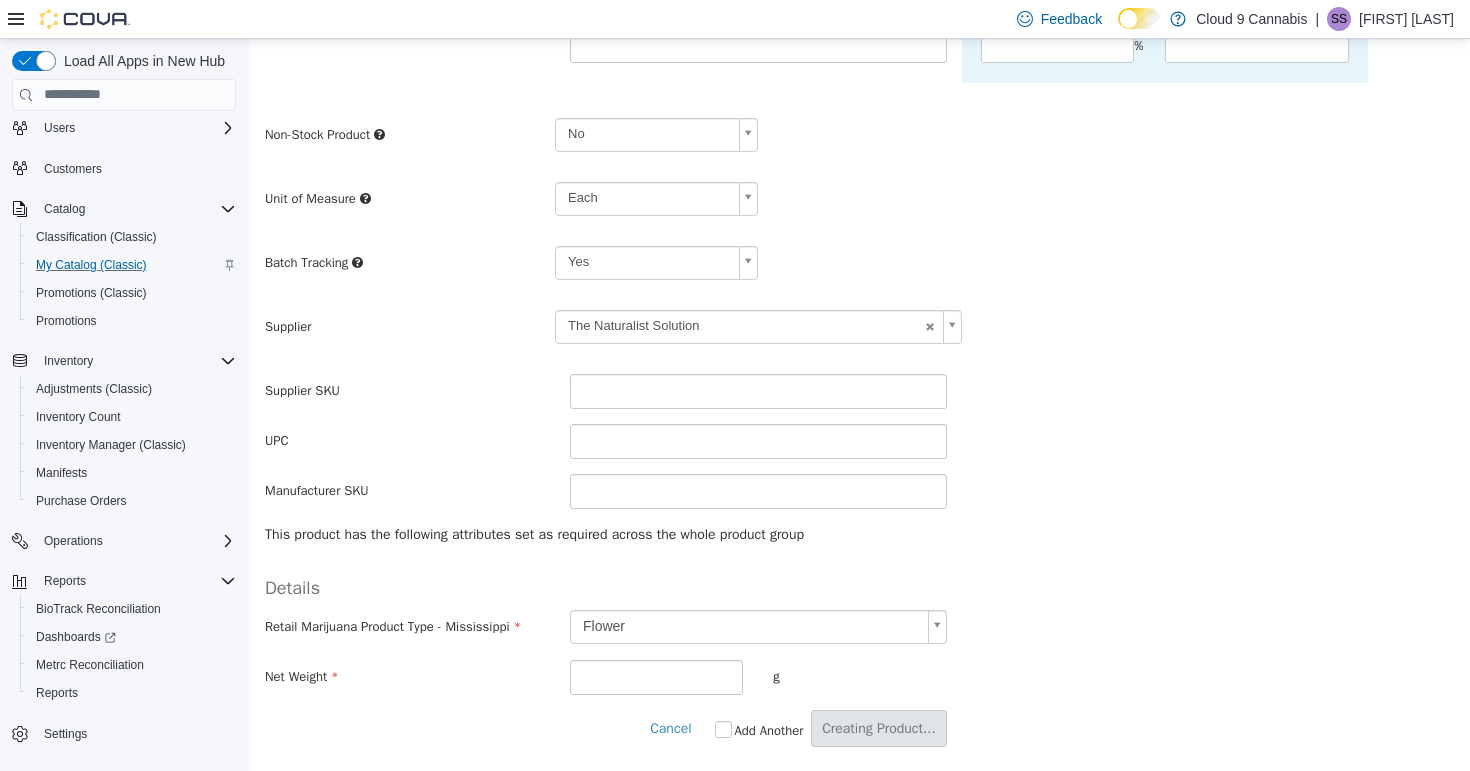 scroll, scrollTop: 0, scrollLeft: 0, axis: both 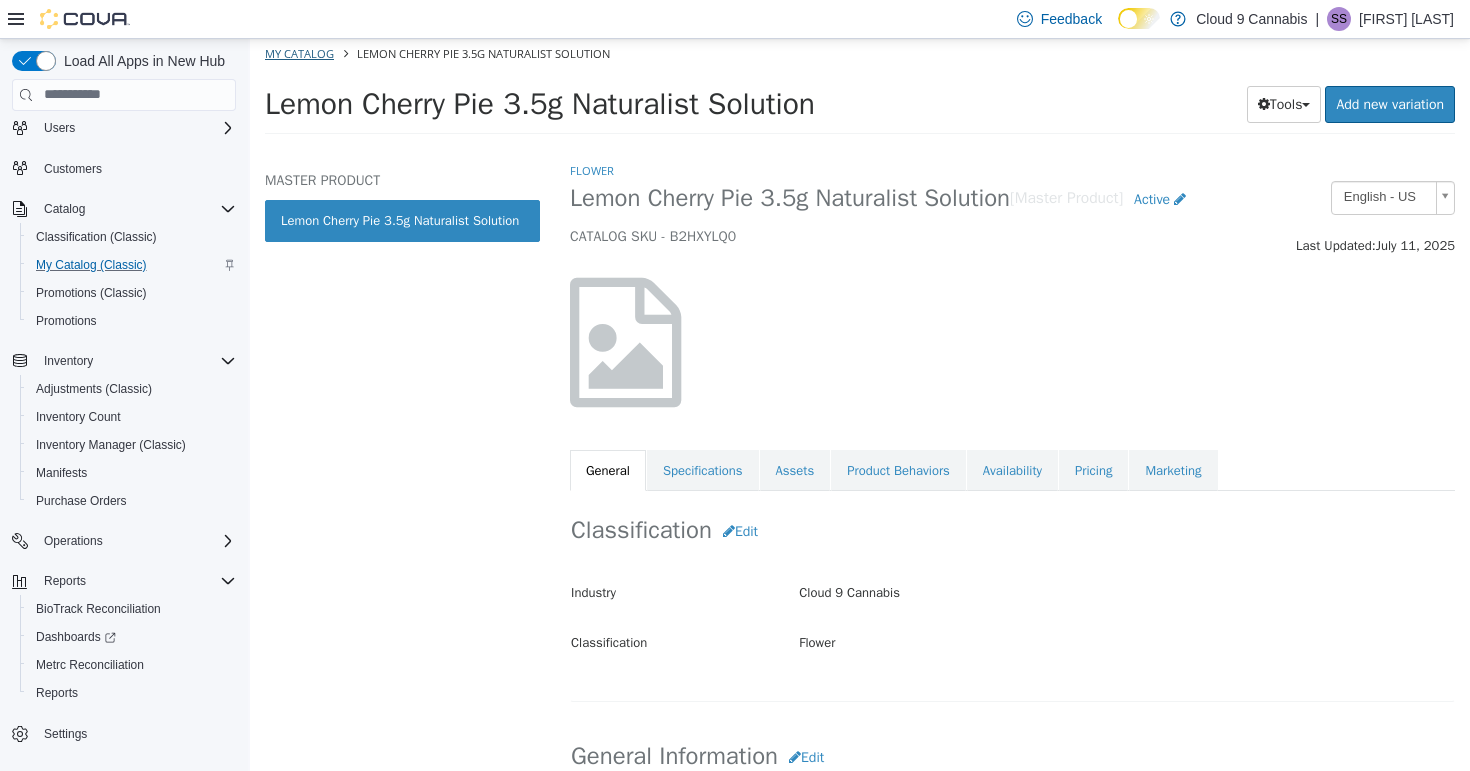 click on "My Catalog" at bounding box center [299, 52] 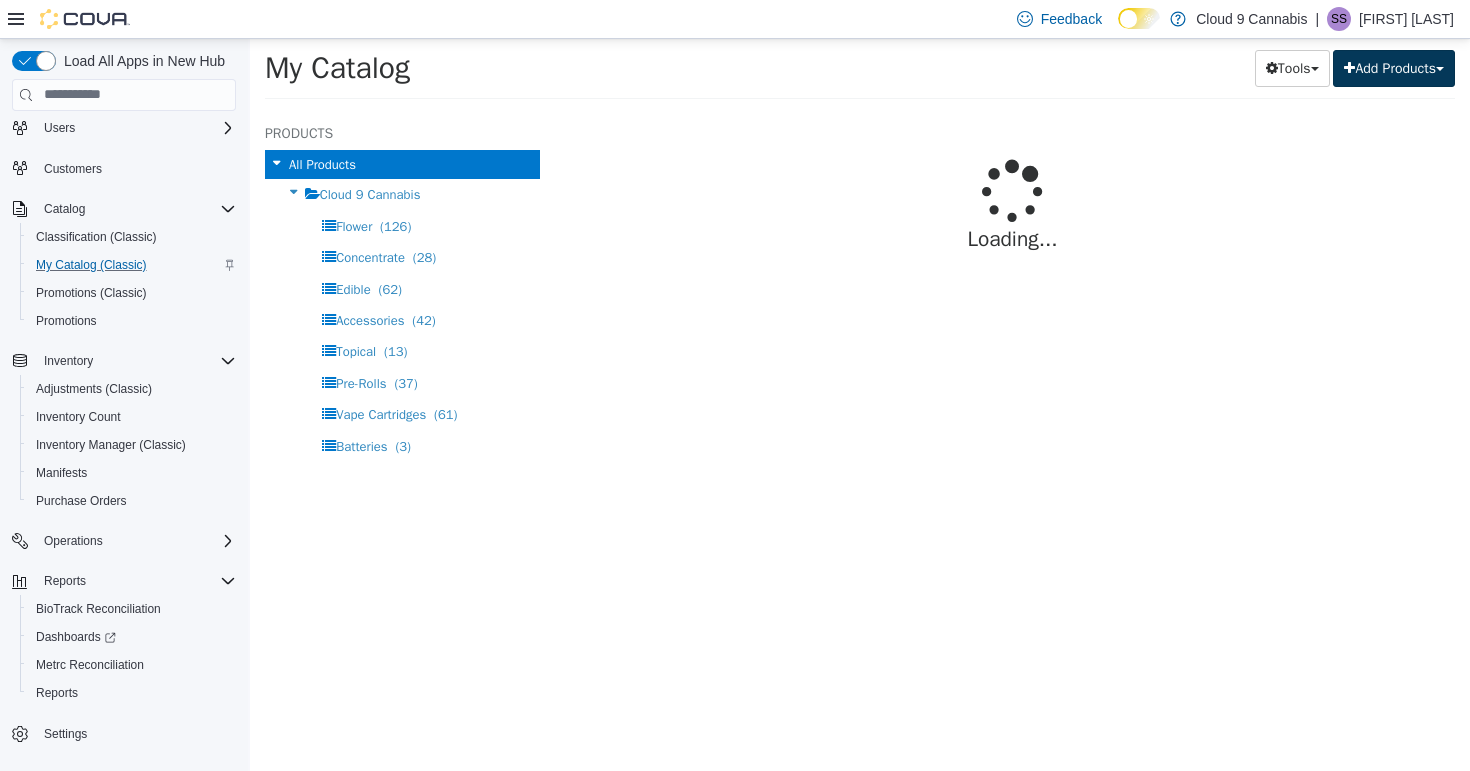 select on "**********" 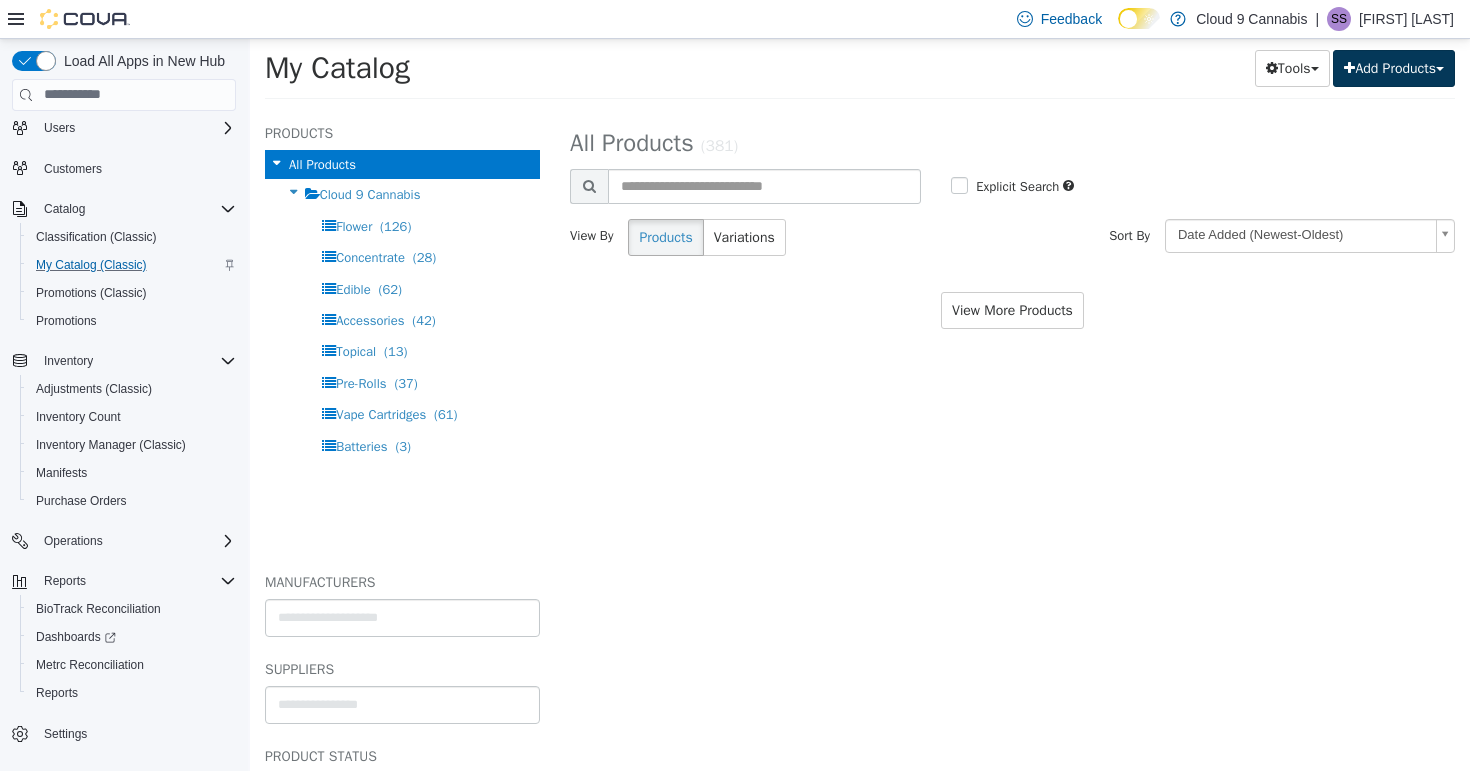 click on "Add Products" at bounding box center (1394, 67) 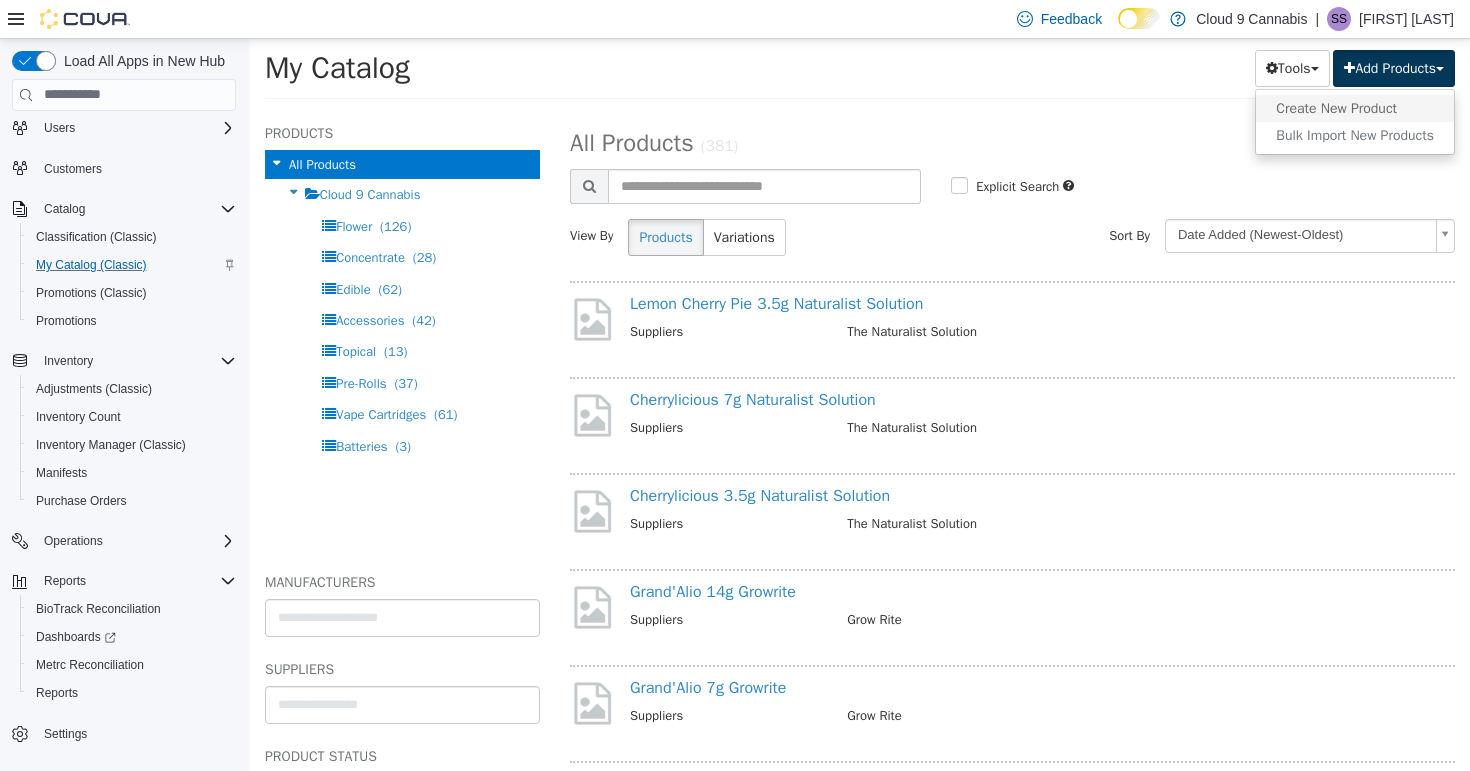 click on "Create New Product" at bounding box center [1355, 107] 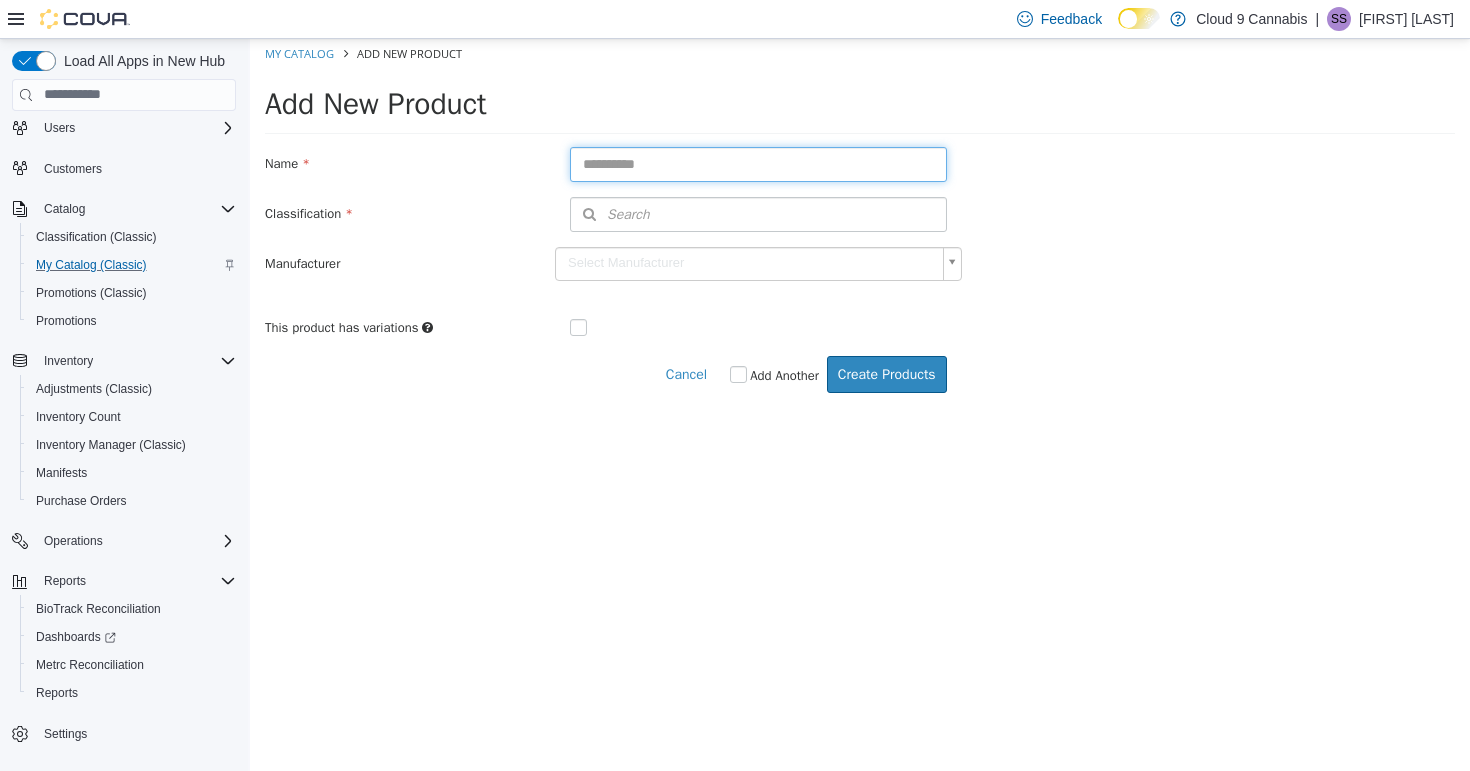 click at bounding box center [758, 163] 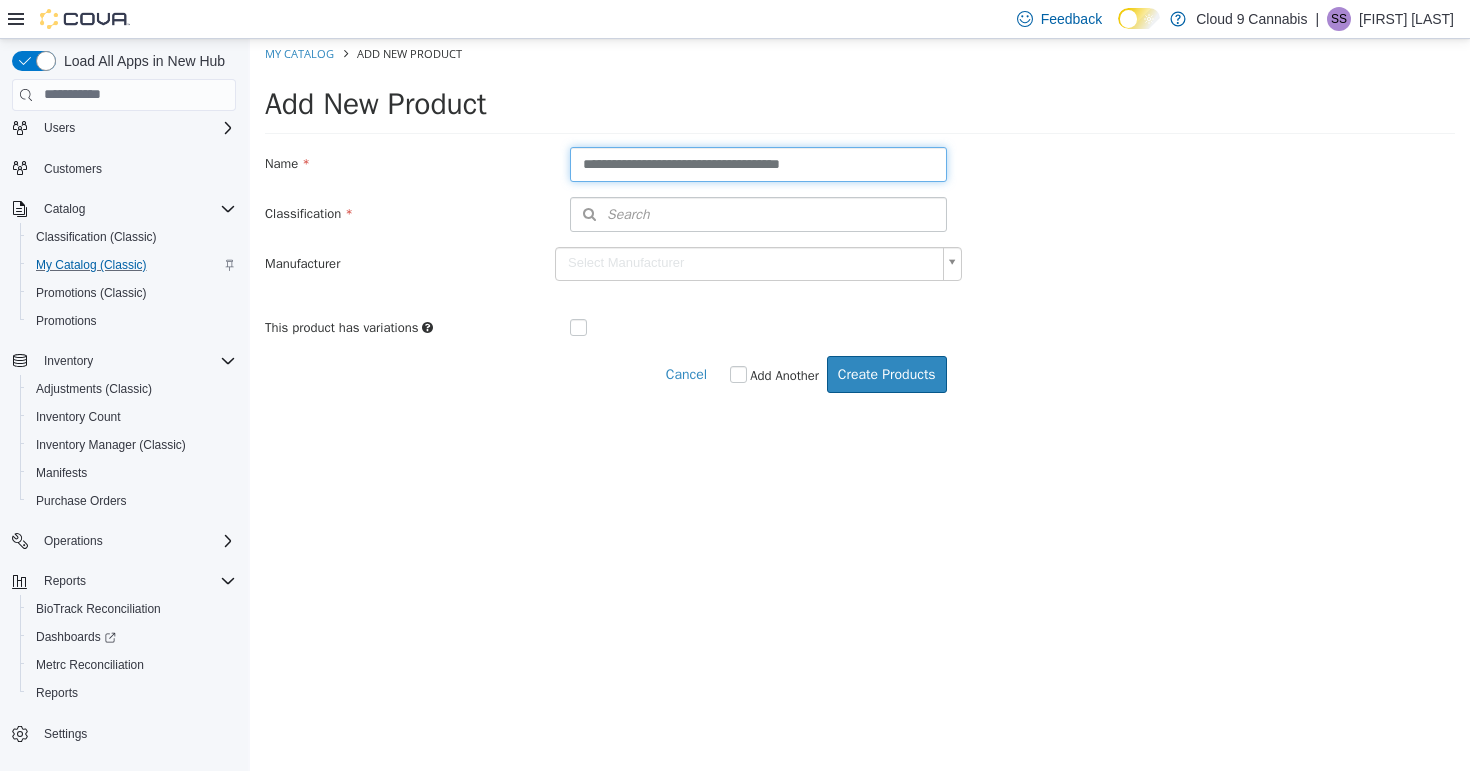 type on "**********" 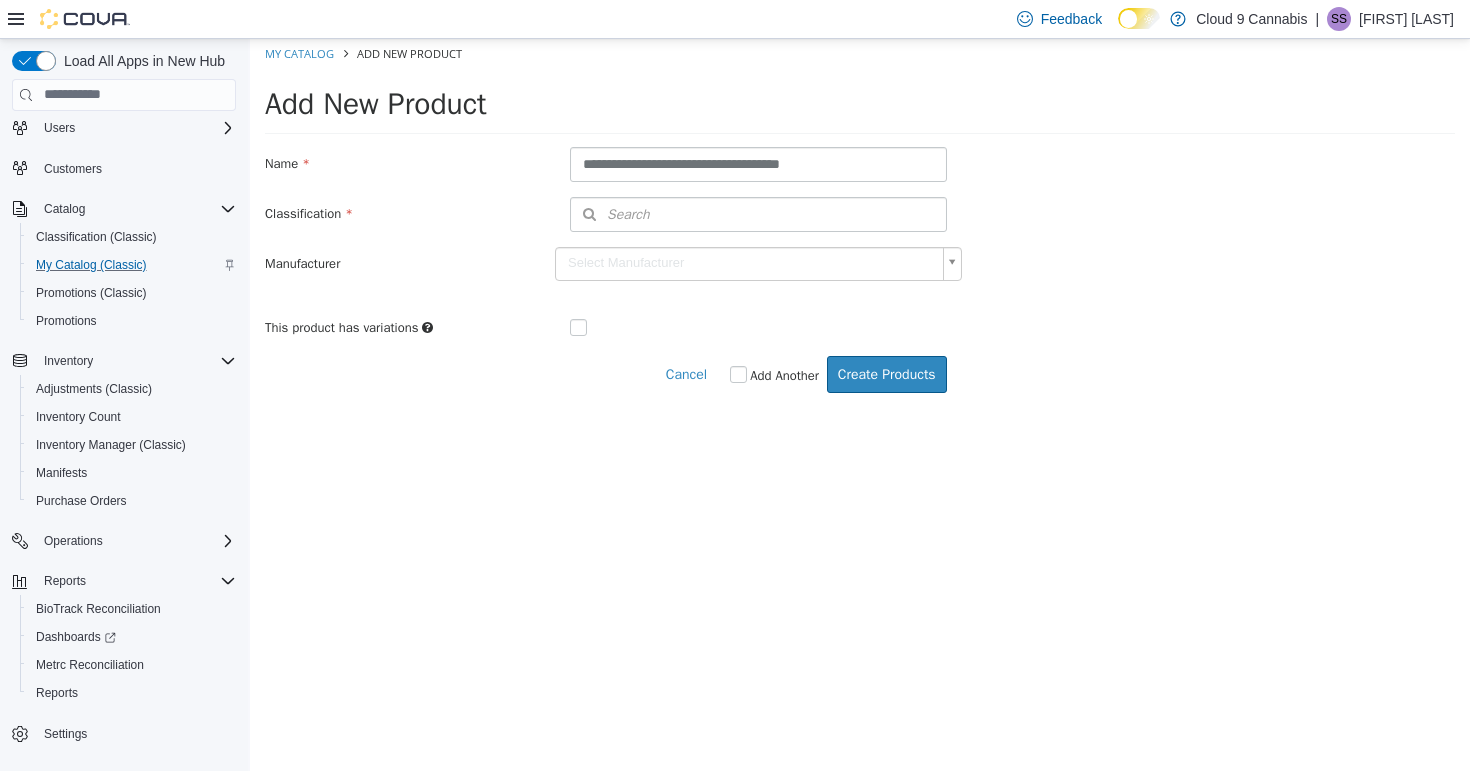 click on "Search" at bounding box center (758, 213) 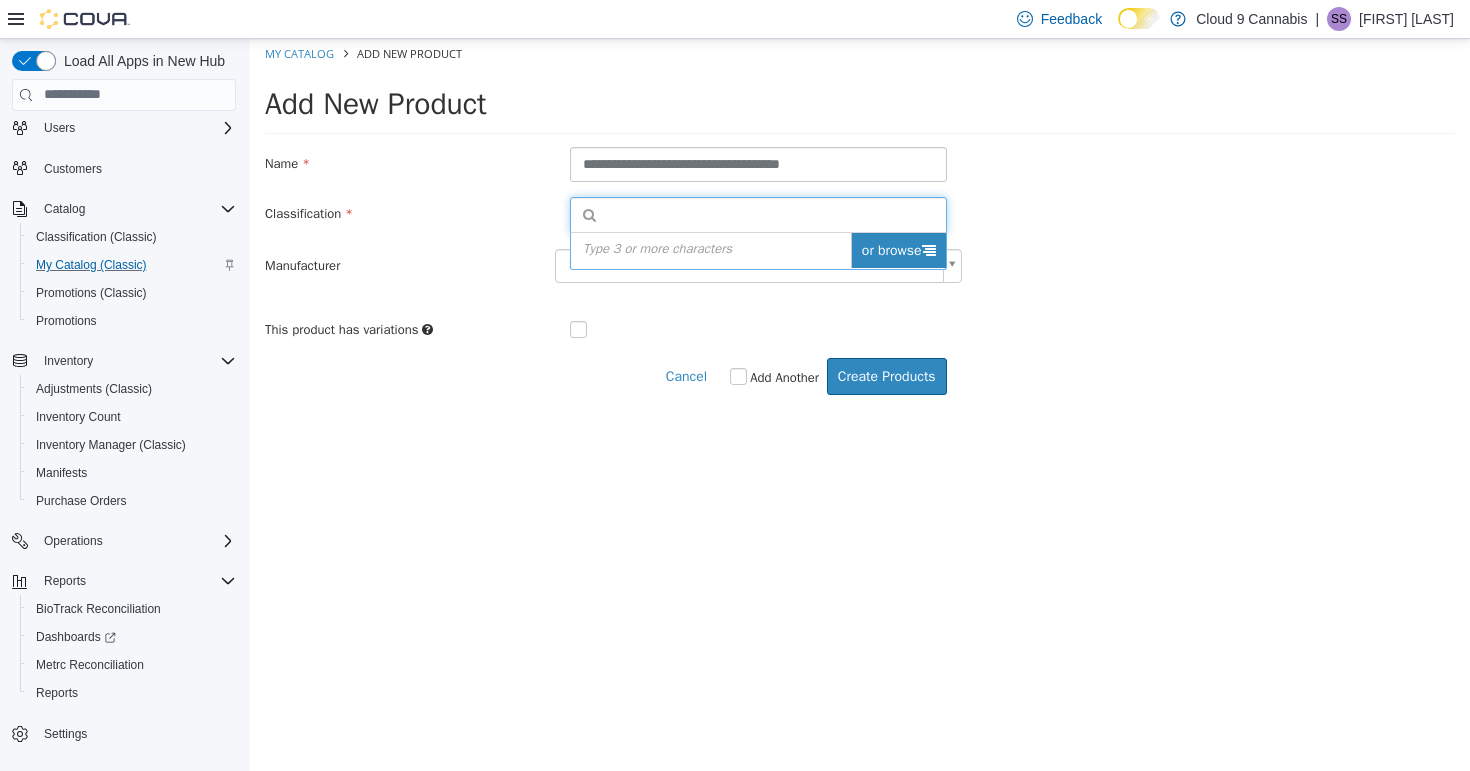 click on "or browse" at bounding box center (898, 249) 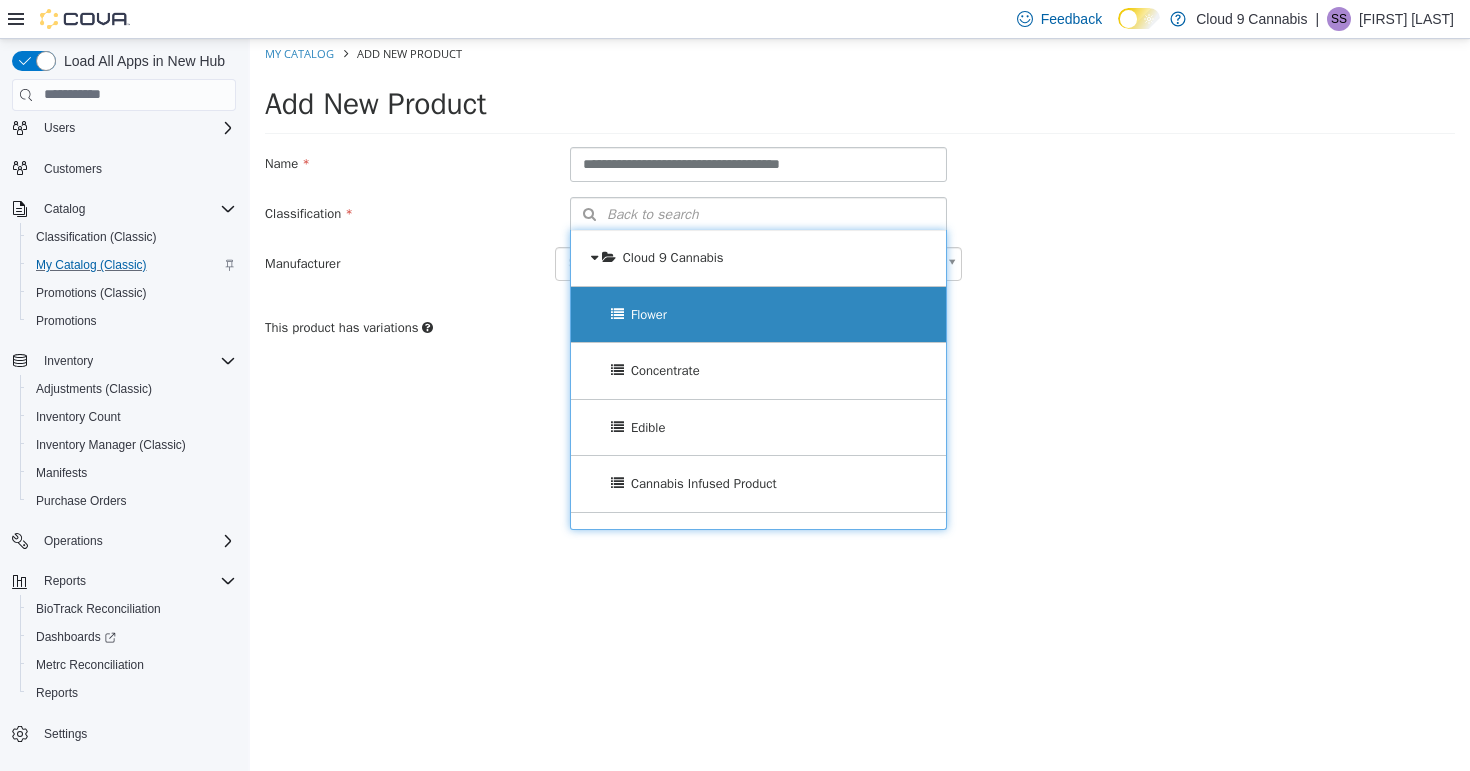 click on "Flower" at bounding box center [758, 314] 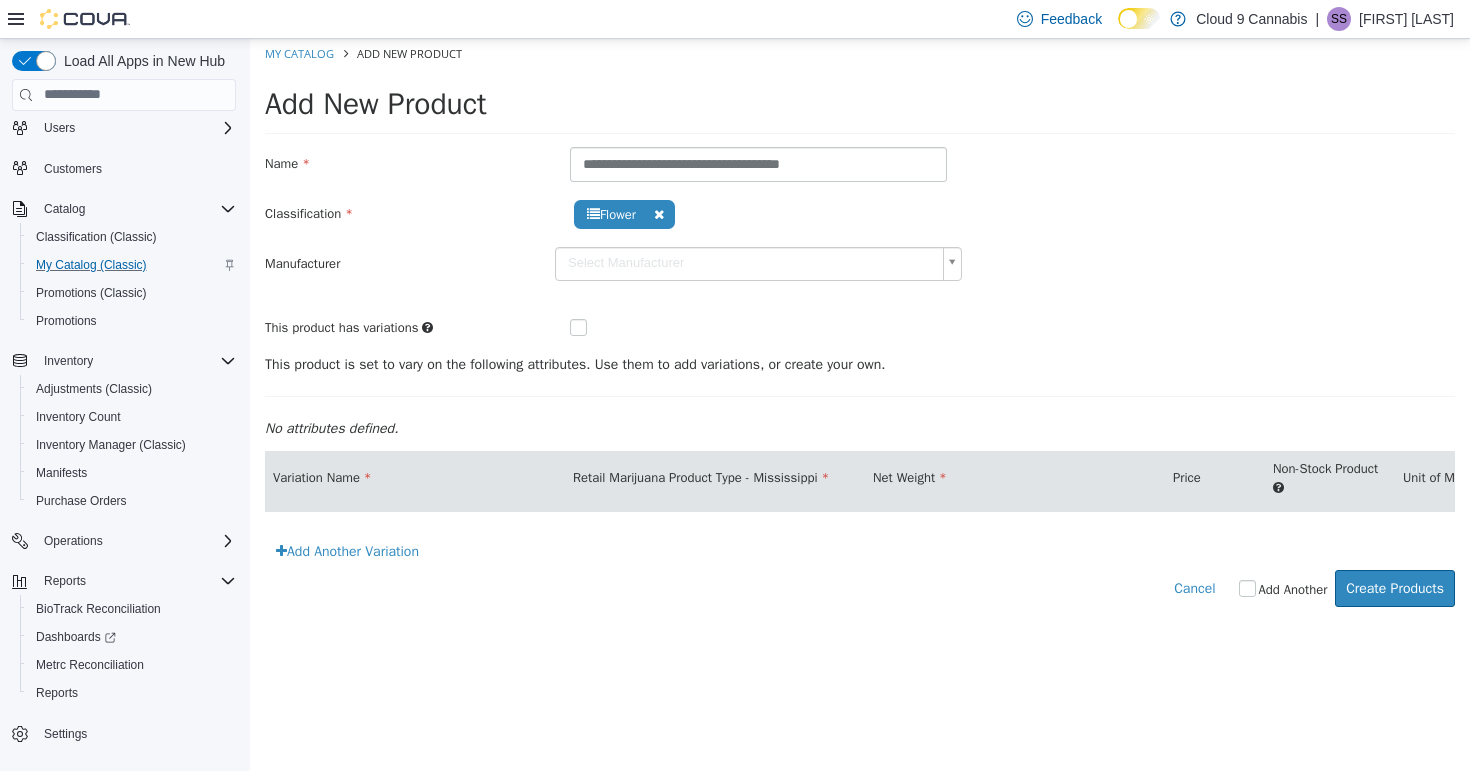 click at bounding box center [594, 328] 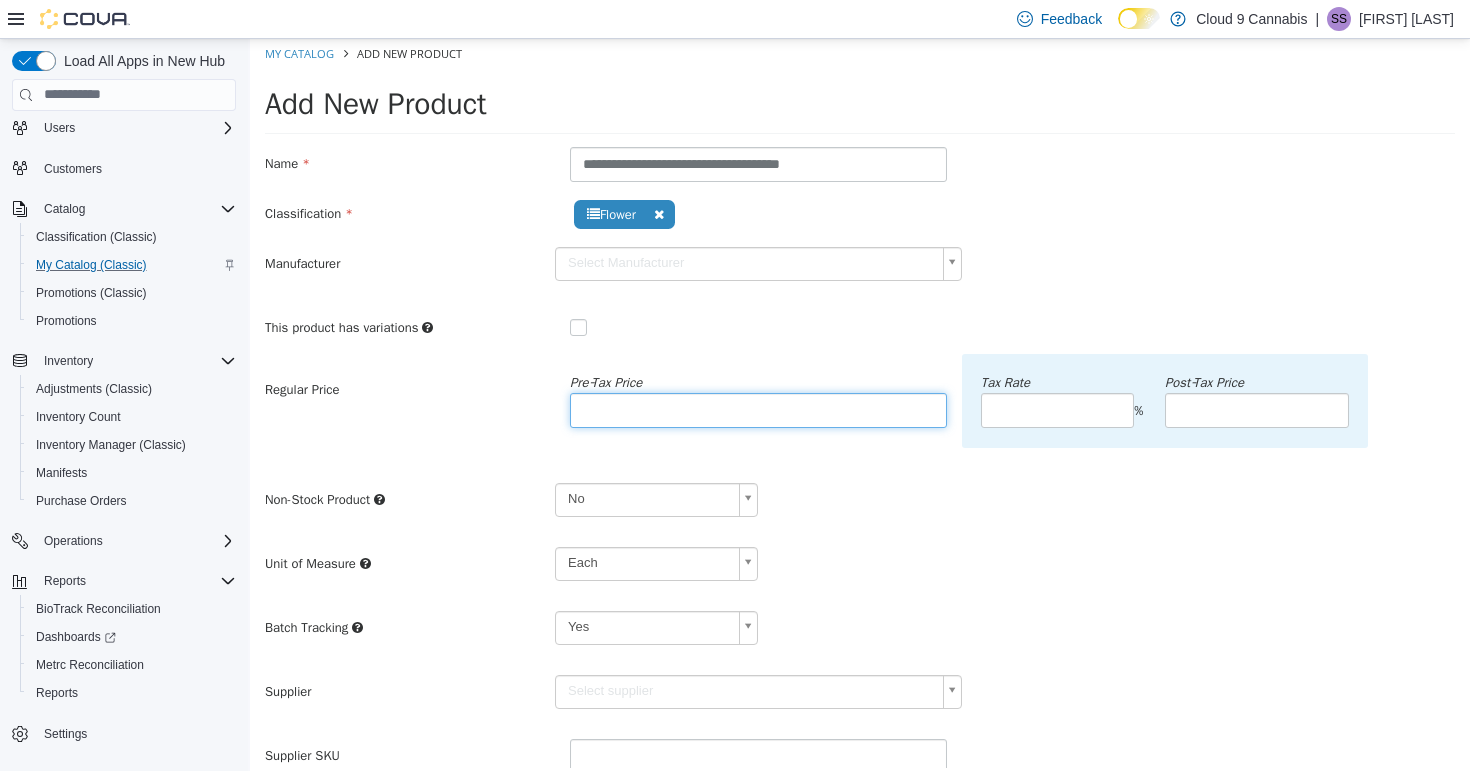 click at bounding box center (758, 409) 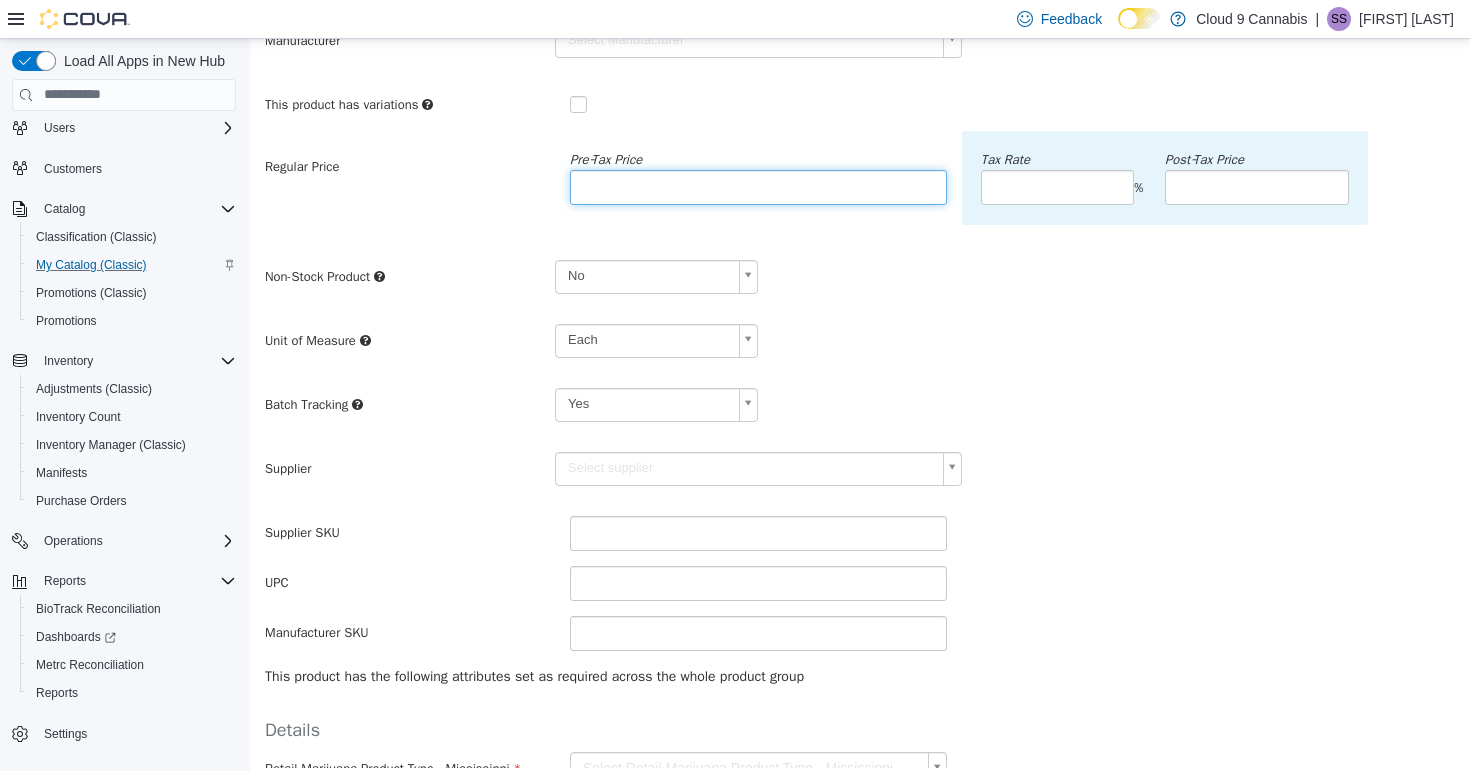 scroll, scrollTop: 288, scrollLeft: 0, axis: vertical 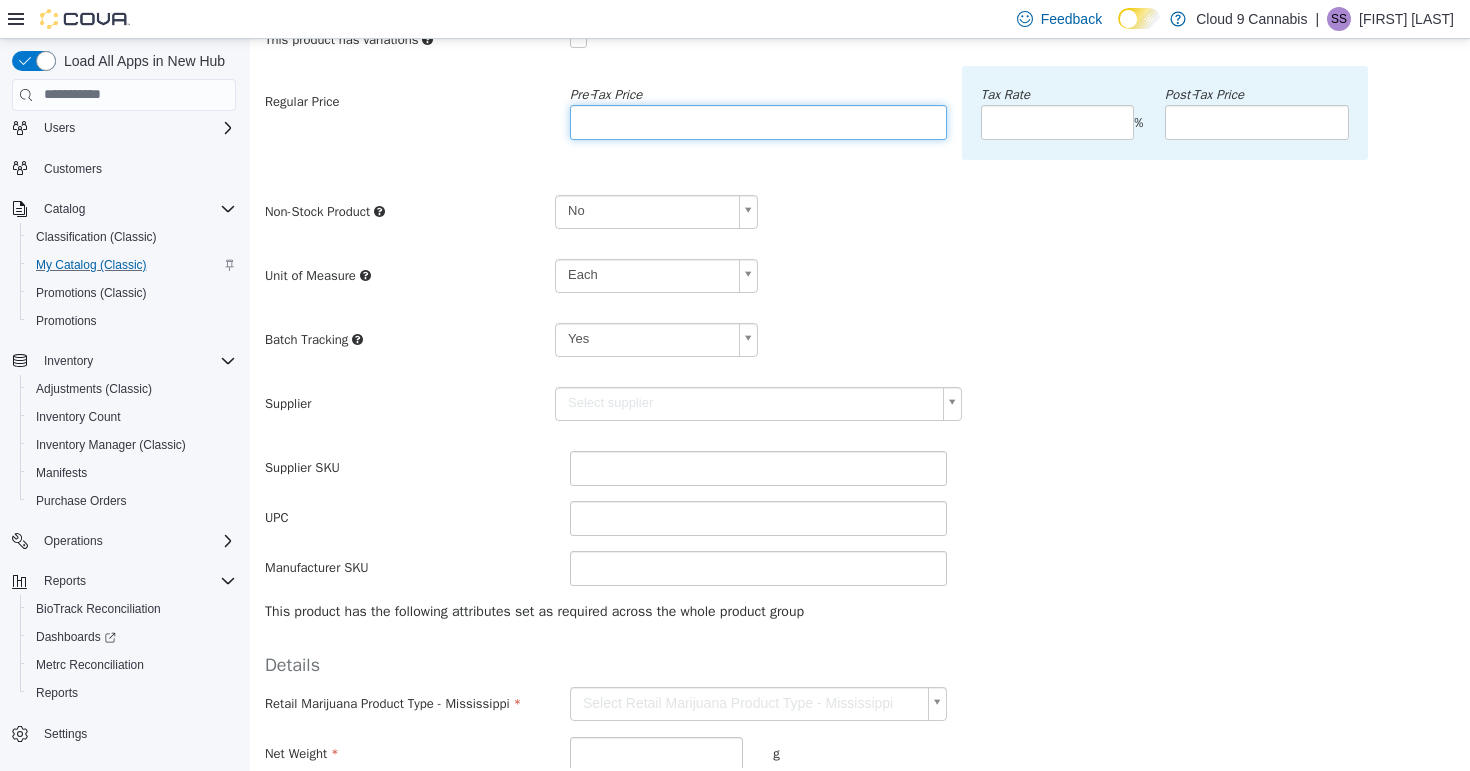 type on "*****" 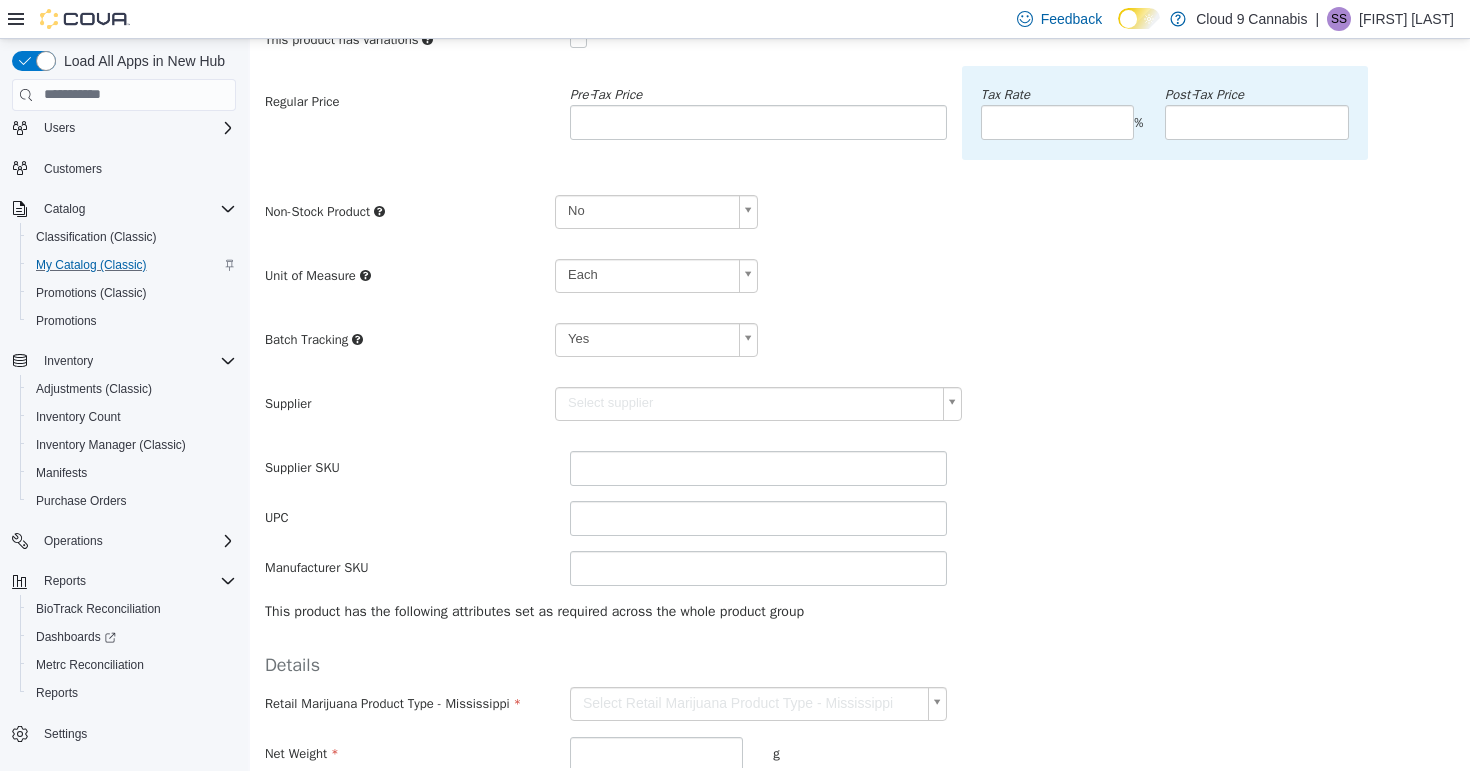click on "**********" at bounding box center (860, 295) 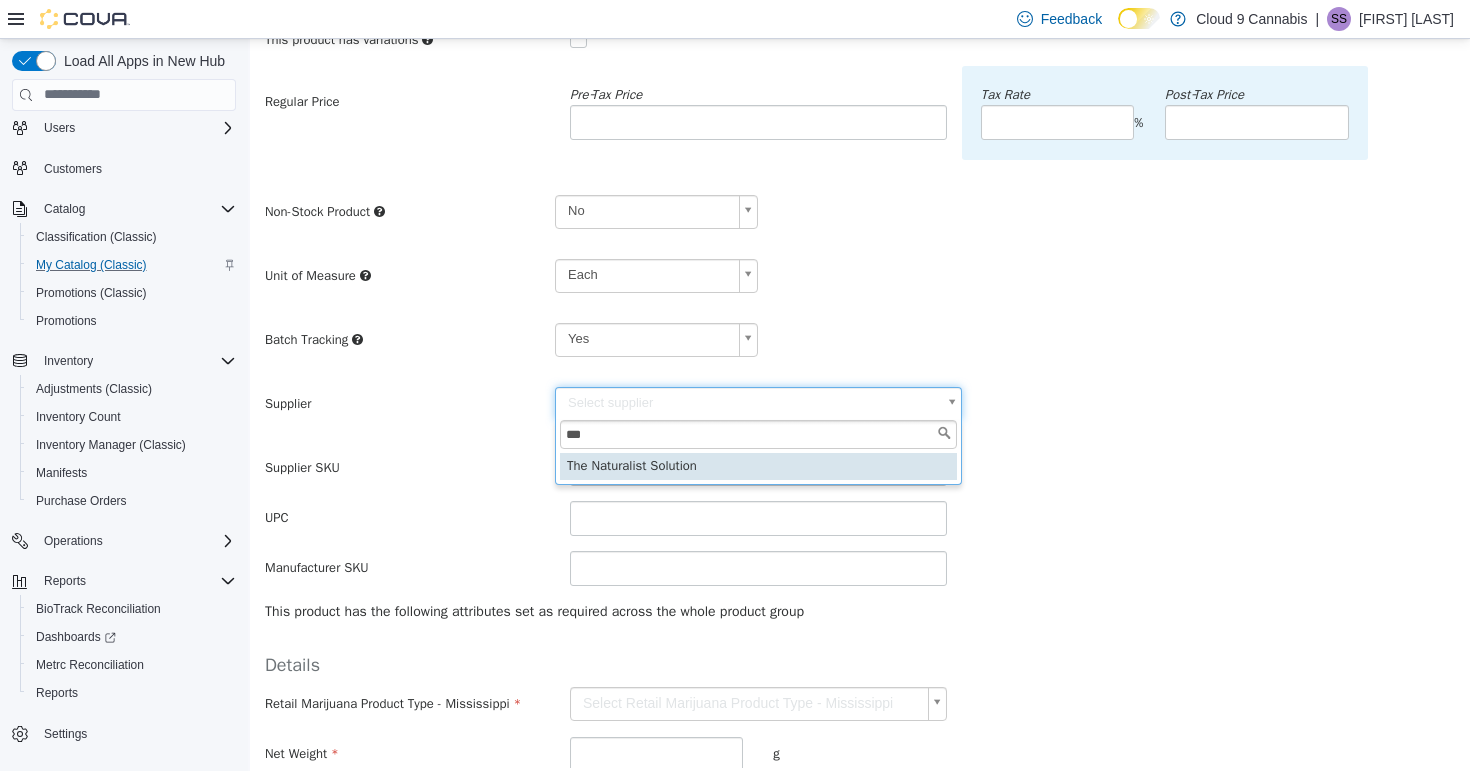 type on "***" 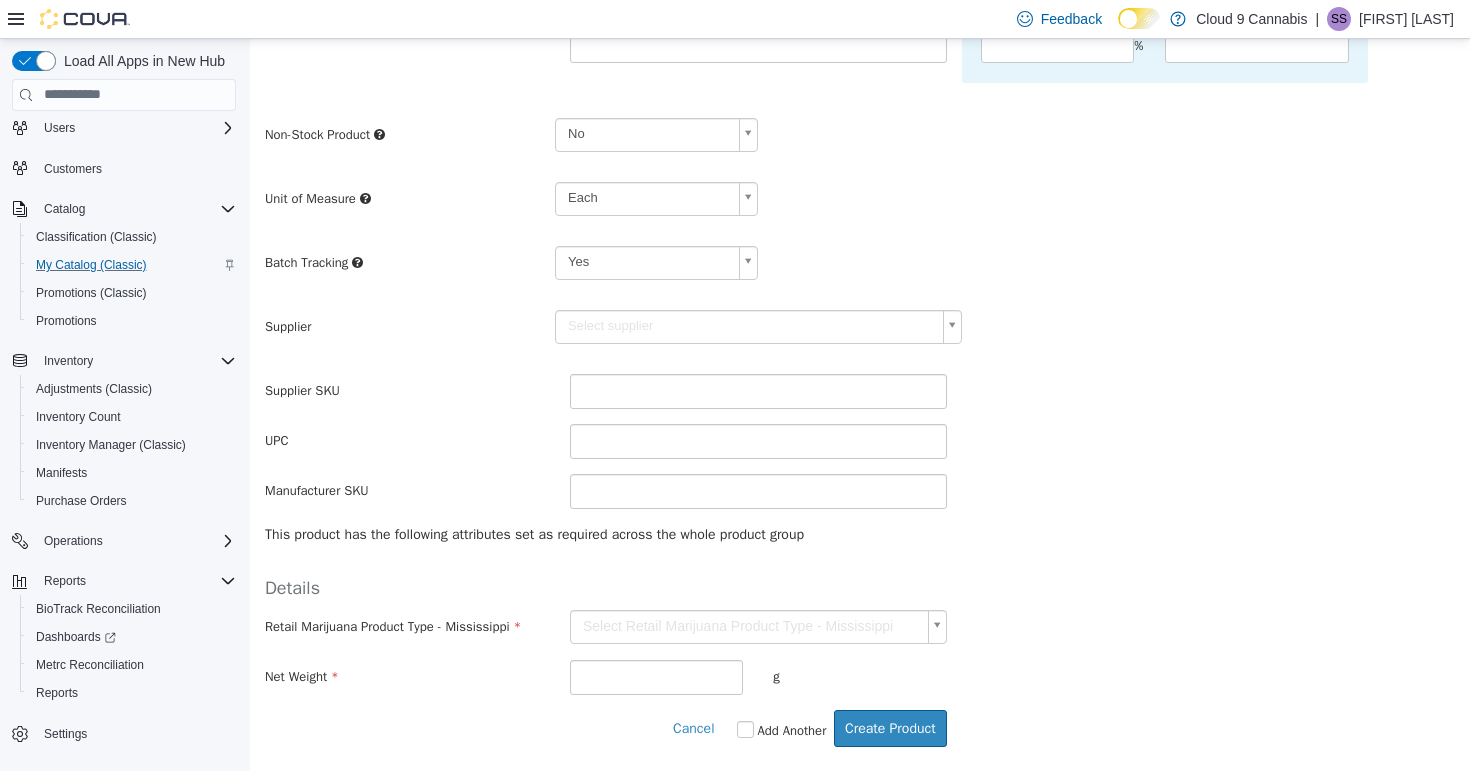 scroll, scrollTop: 375, scrollLeft: 0, axis: vertical 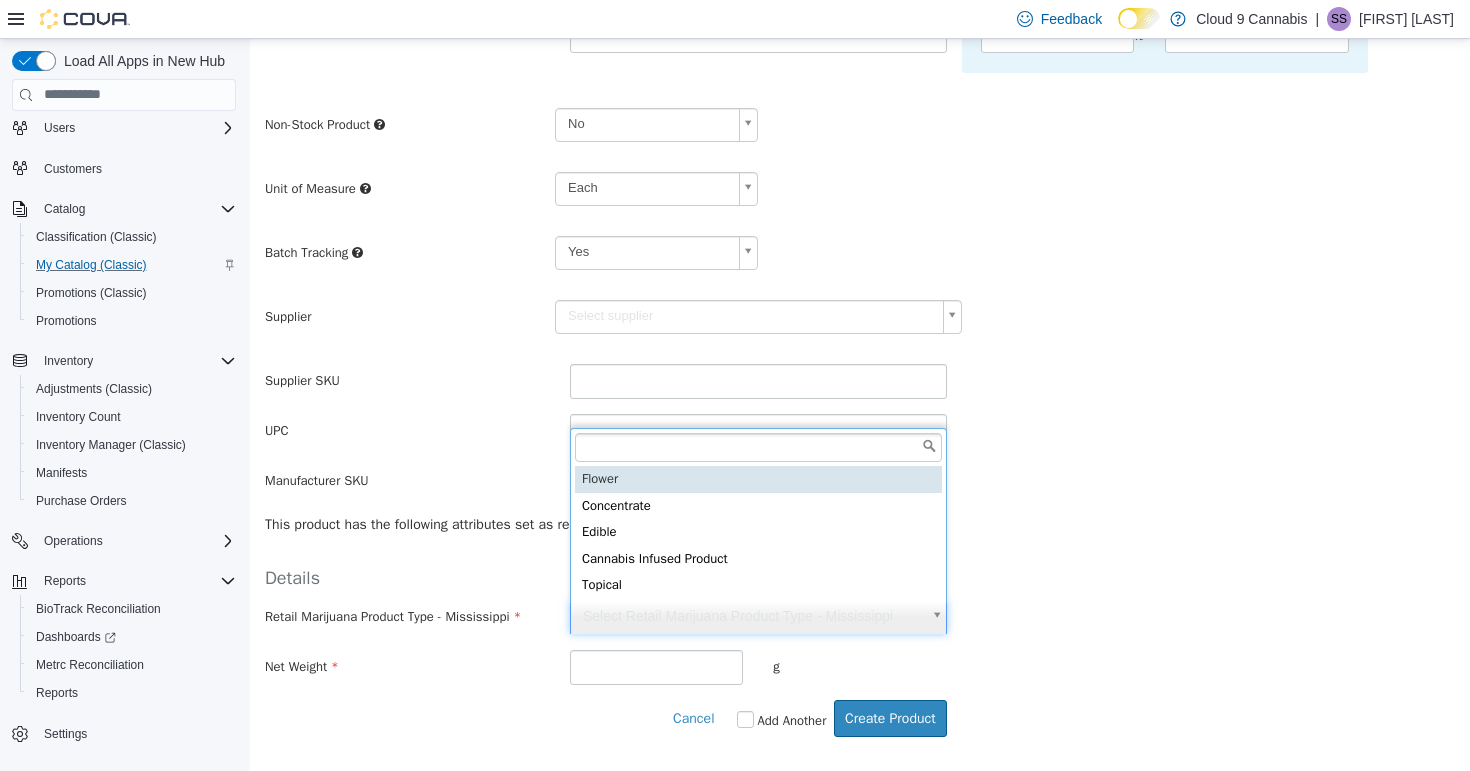 type on "******" 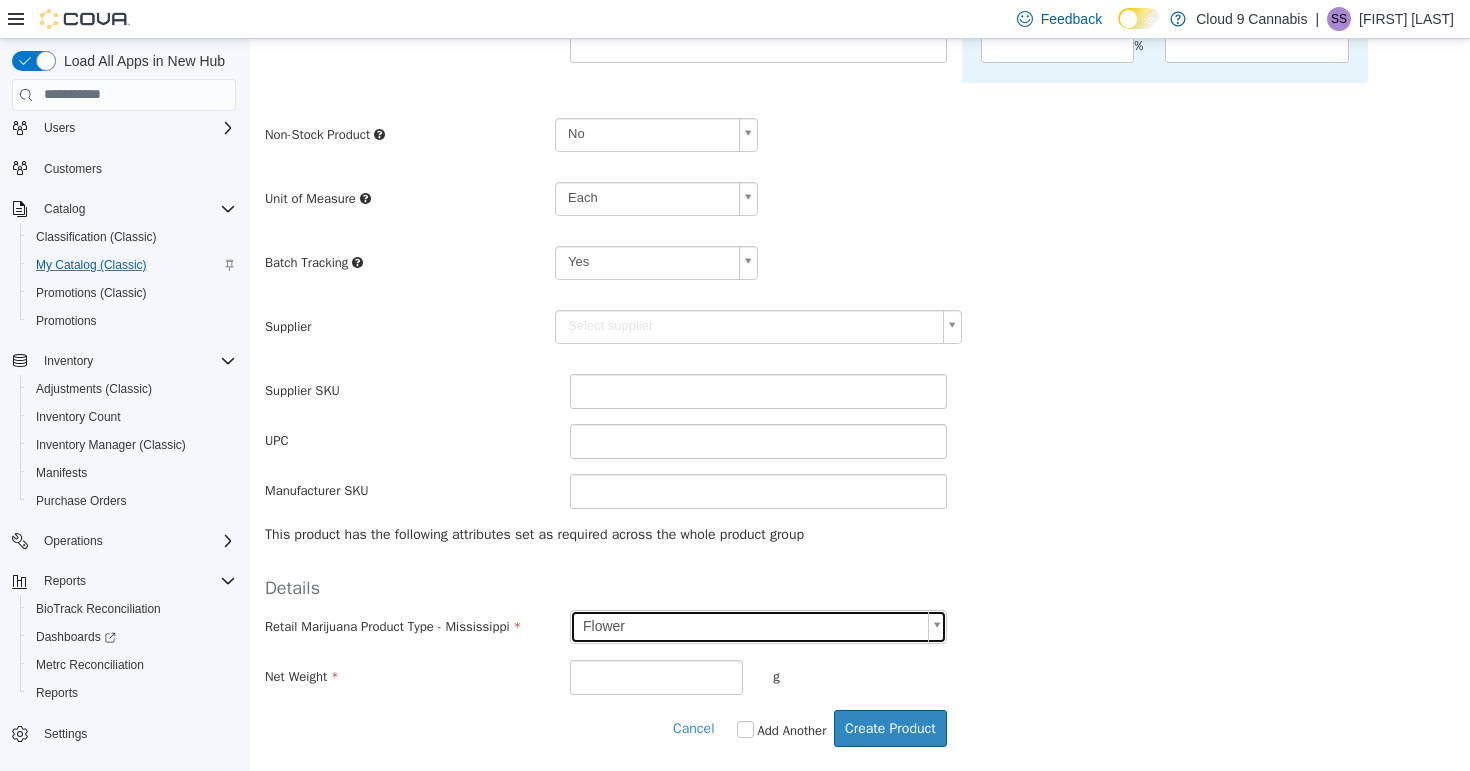 type on "******" 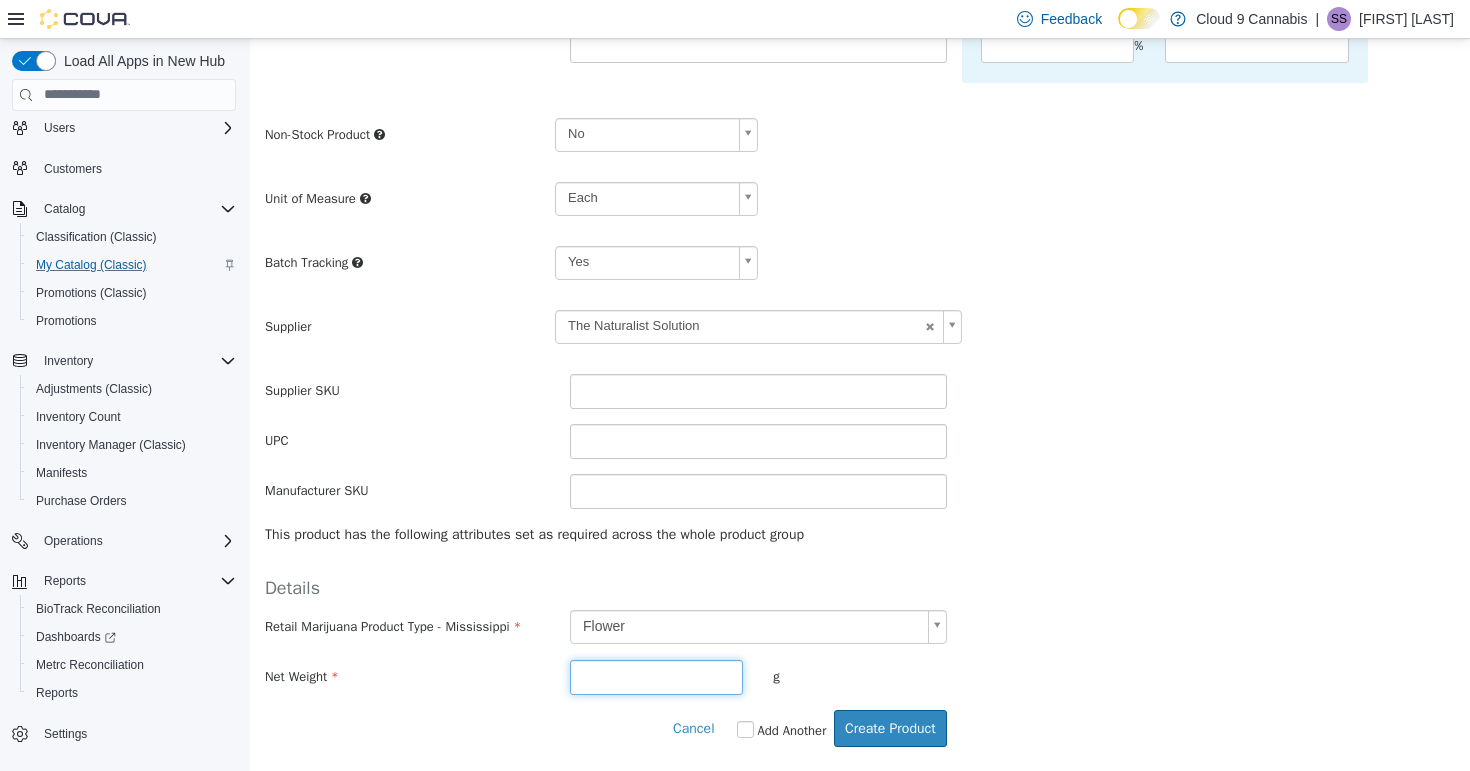 click at bounding box center [656, 676] 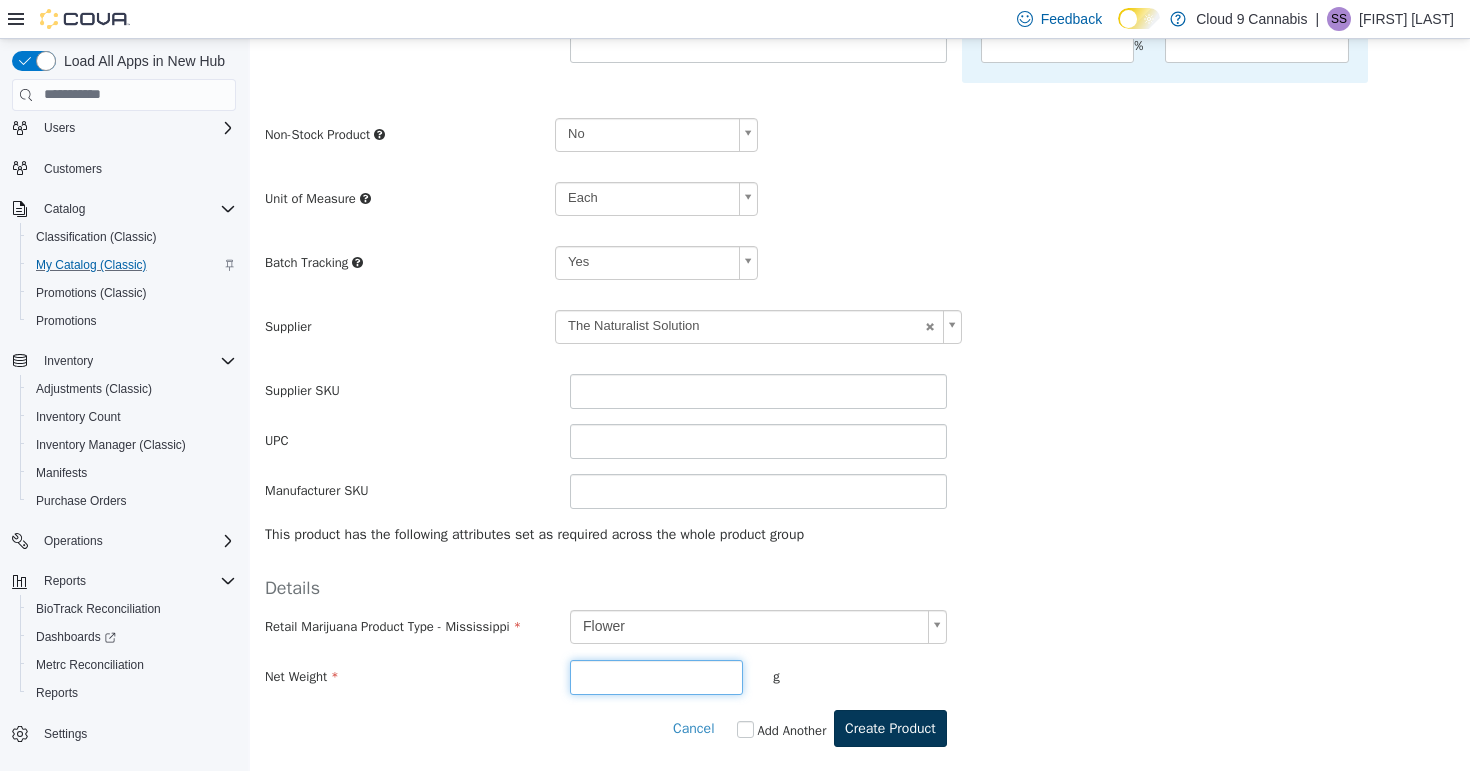 type on "*" 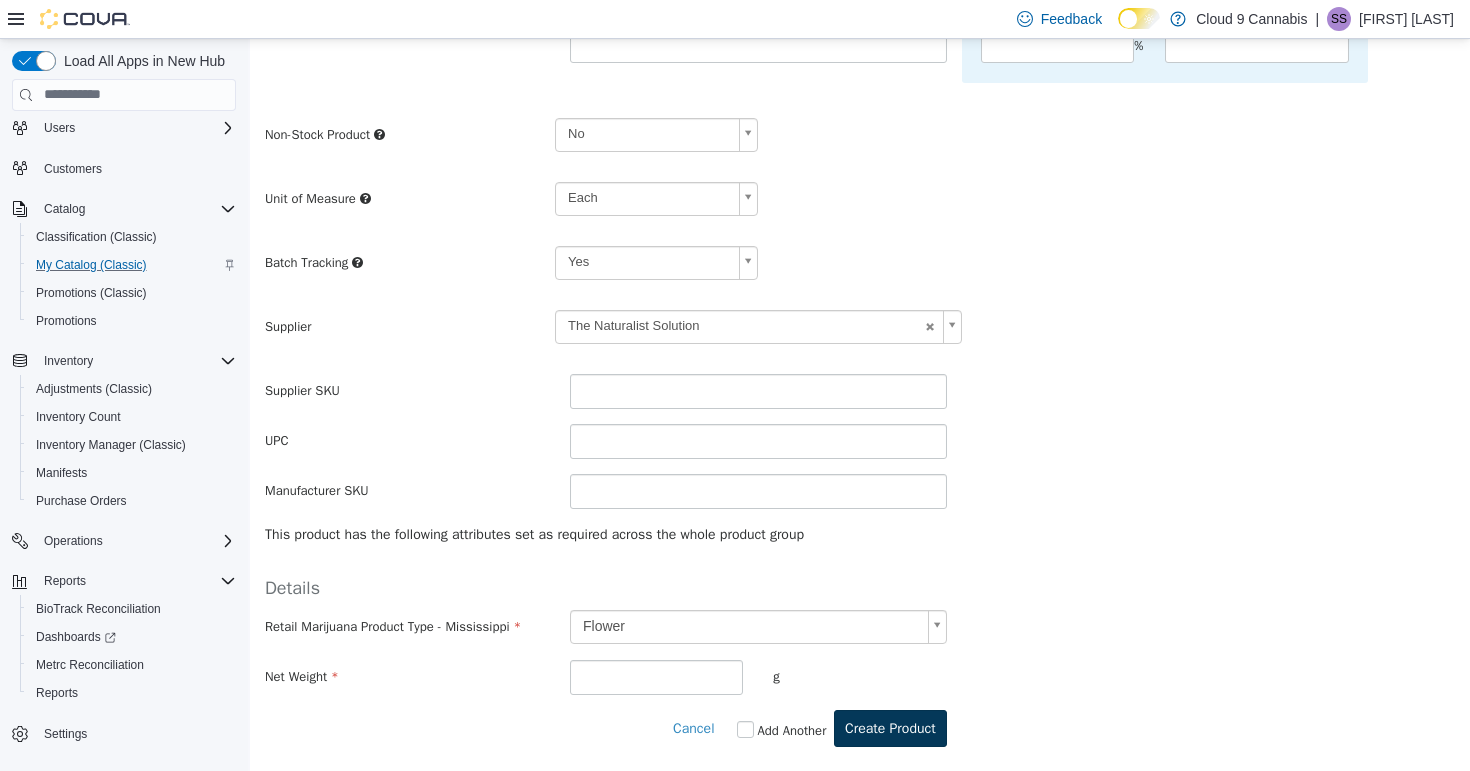 click on "Create Product" at bounding box center [890, 727] 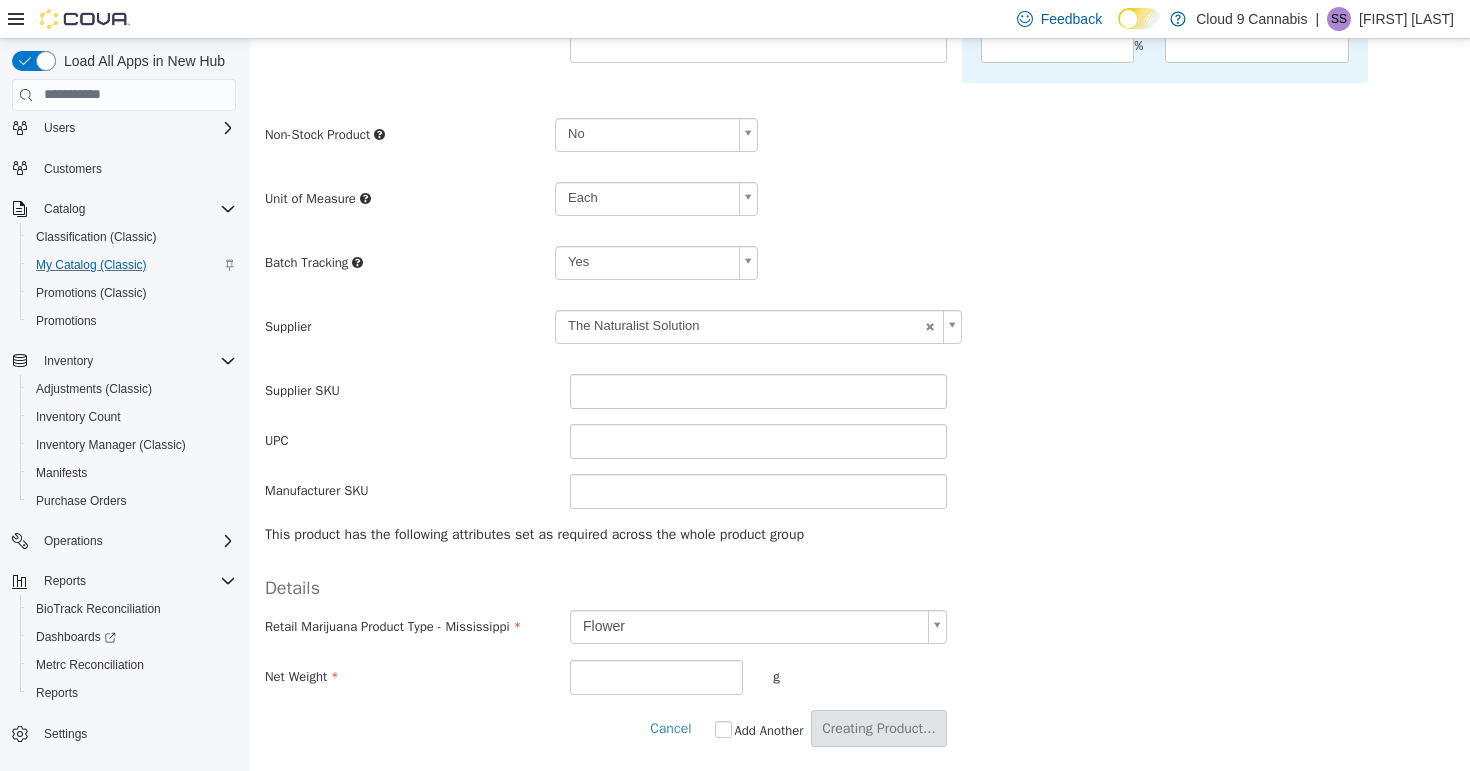 scroll, scrollTop: 0, scrollLeft: 0, axis: both 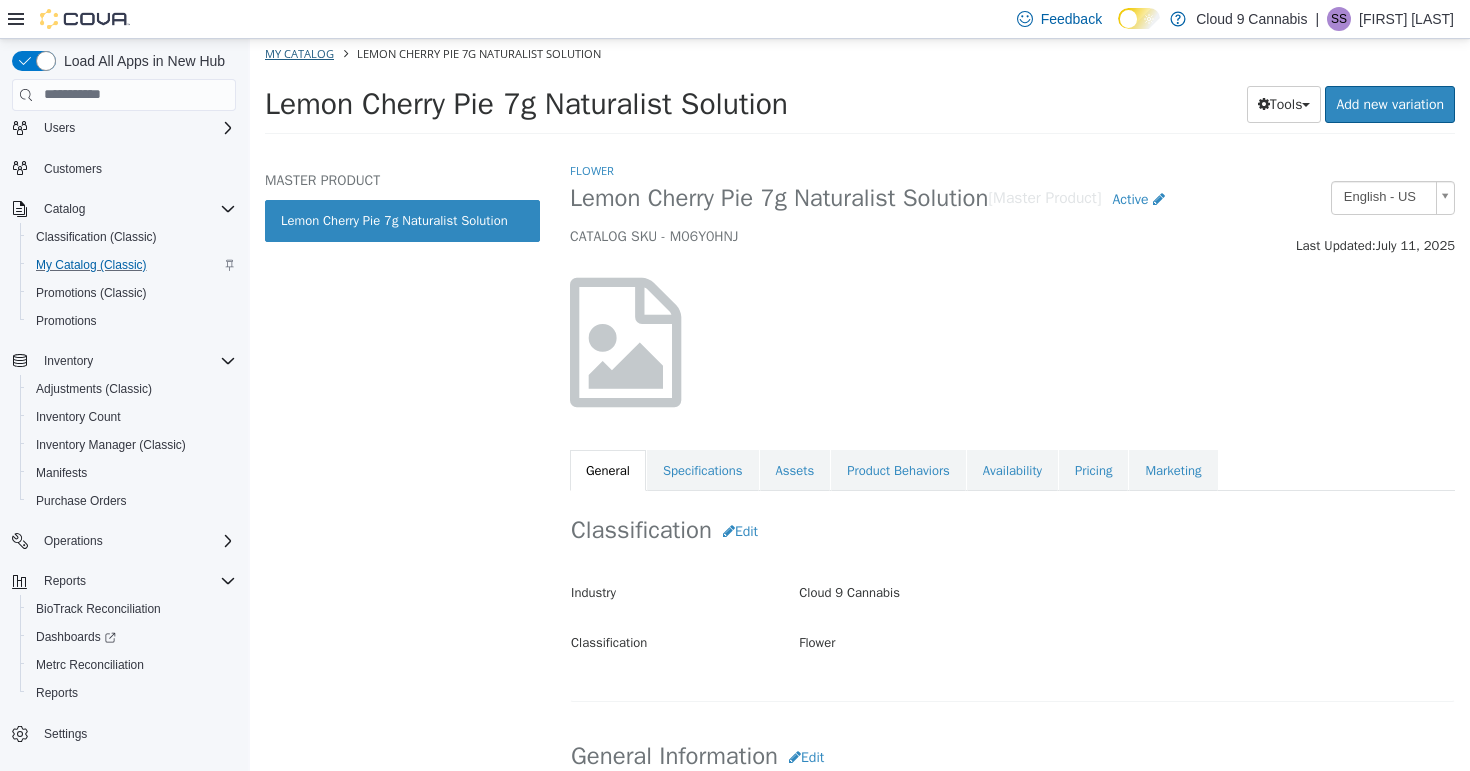 click on "My Catalog" at bounding box center [299, 52] 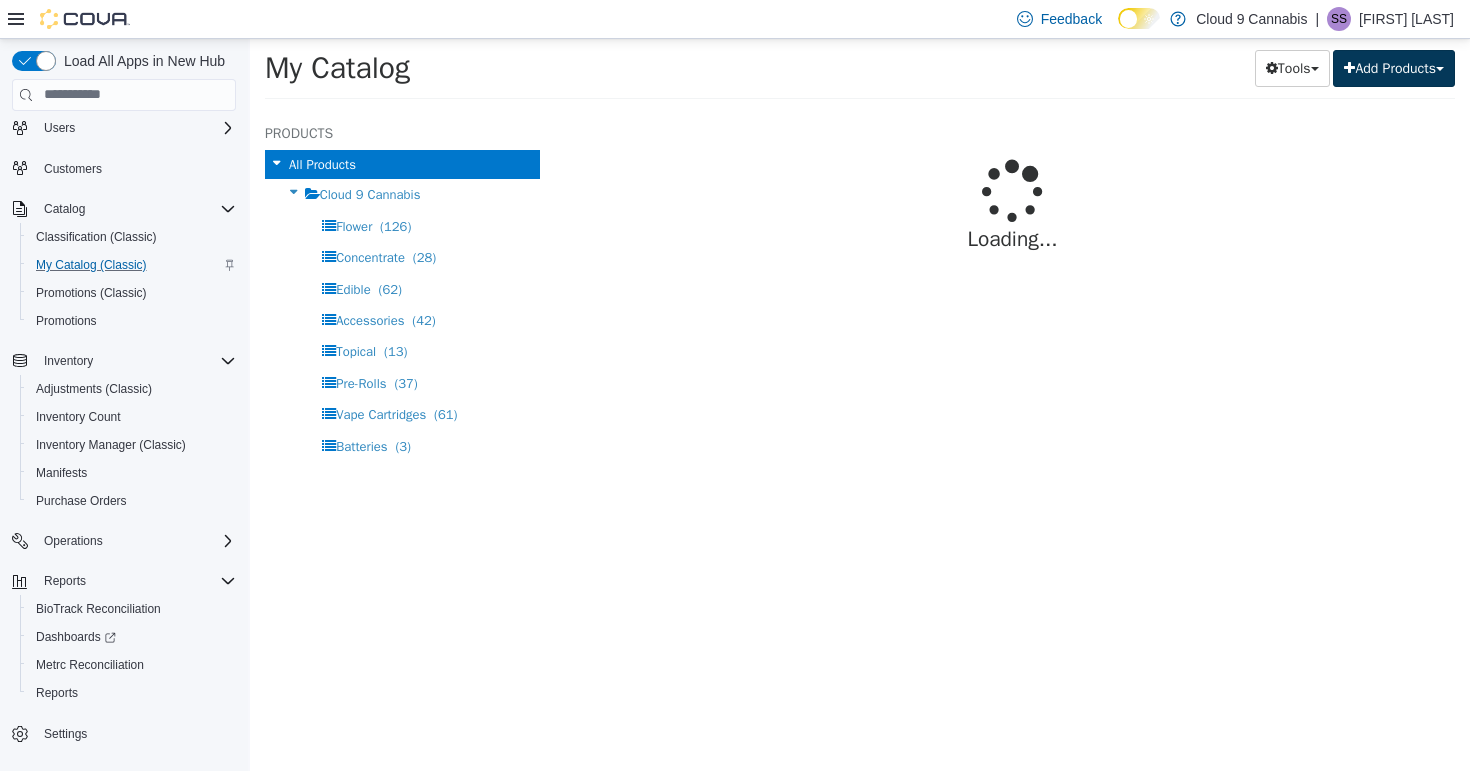 click on "Add Products" at bounding box center (1394, 67) 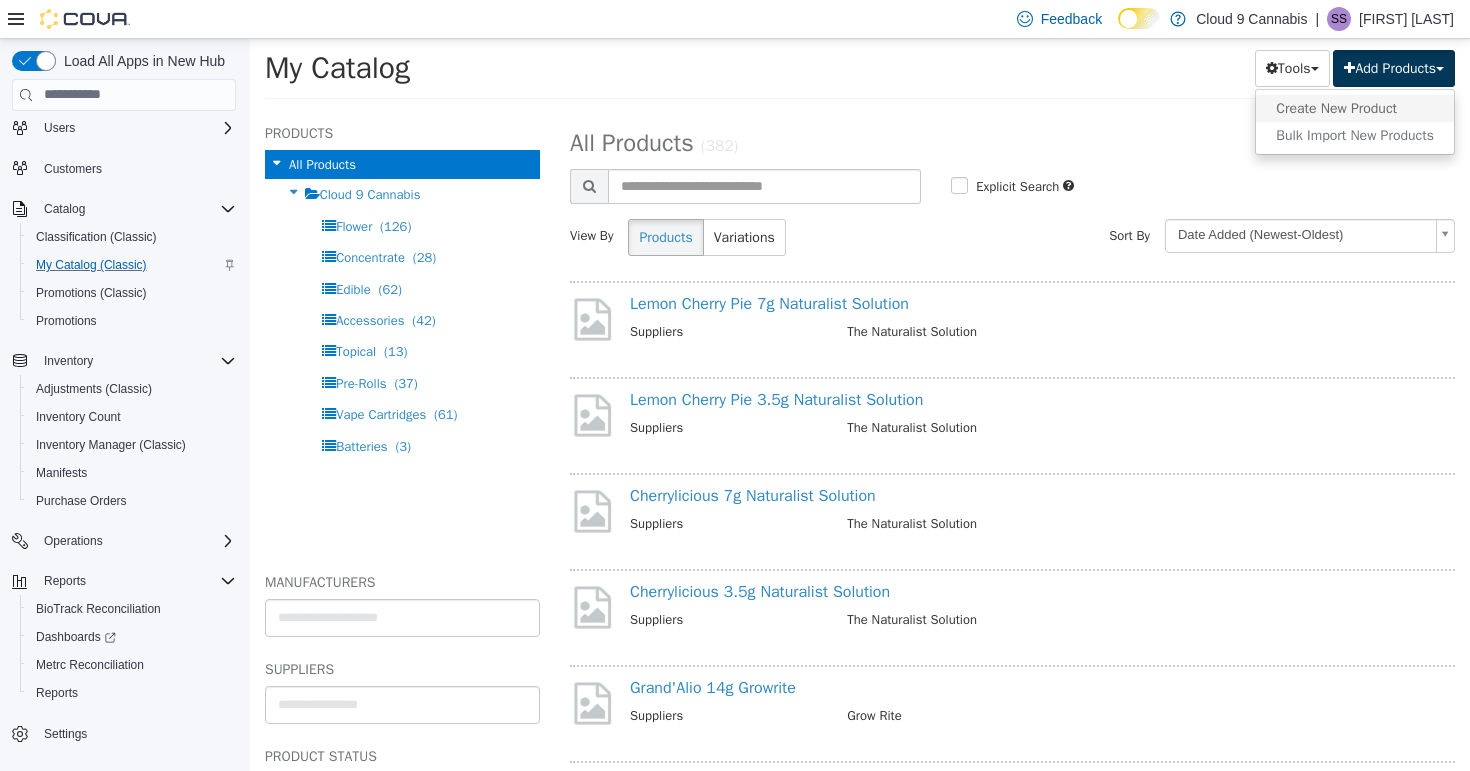 click on "Create New Product" at bounding box center [1355, 107] 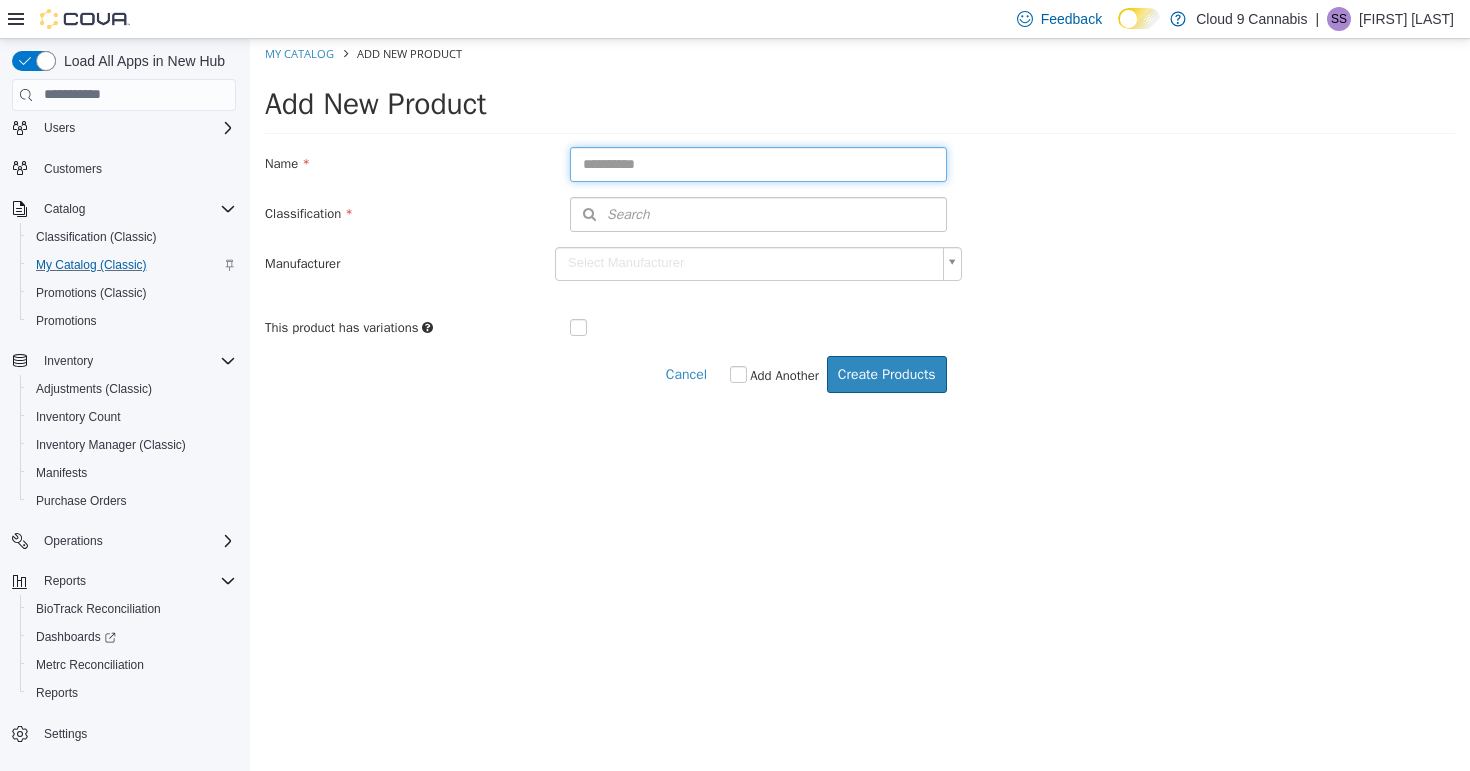 click at bounding box center (758, 163) 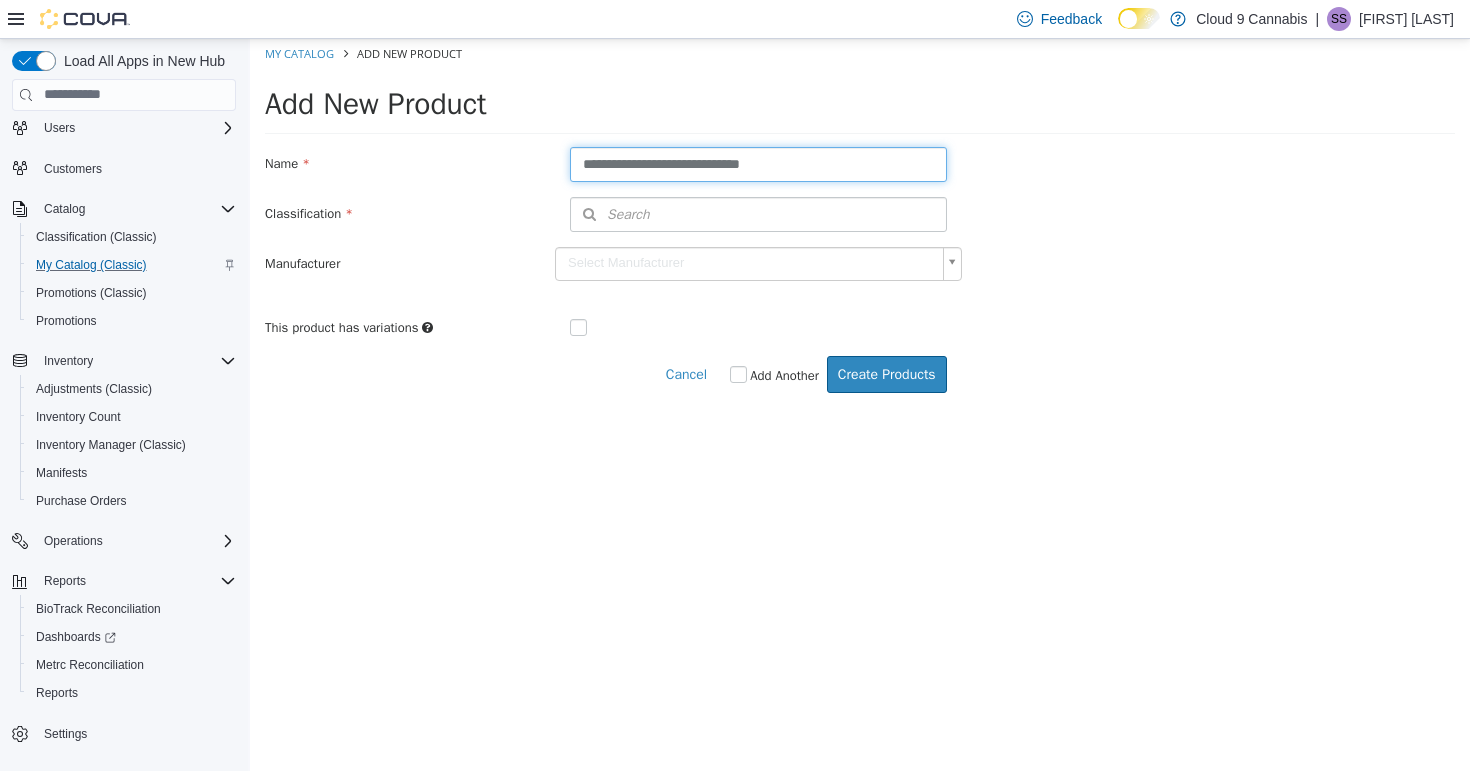 type on "**********" 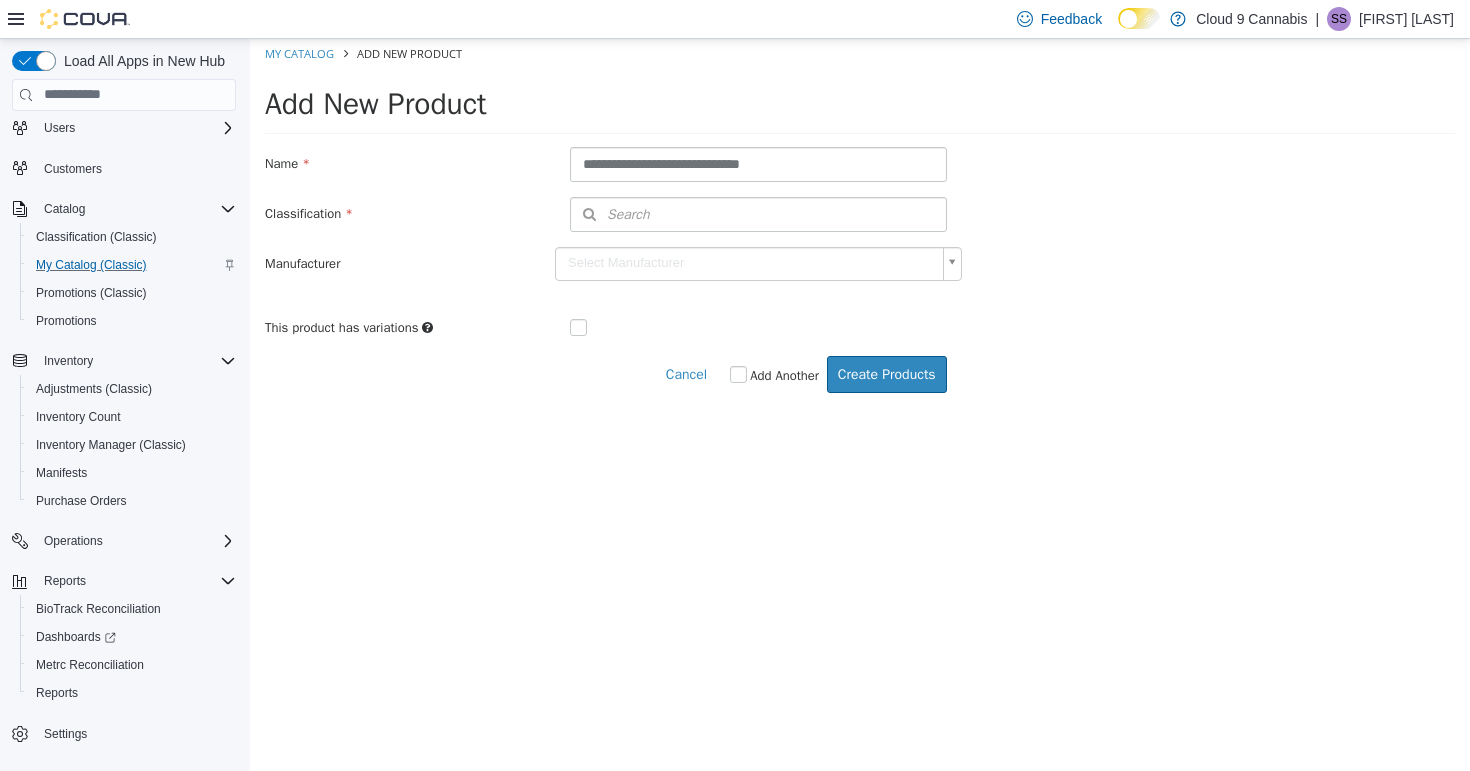click on "Search" at bounding box center [758, 213] 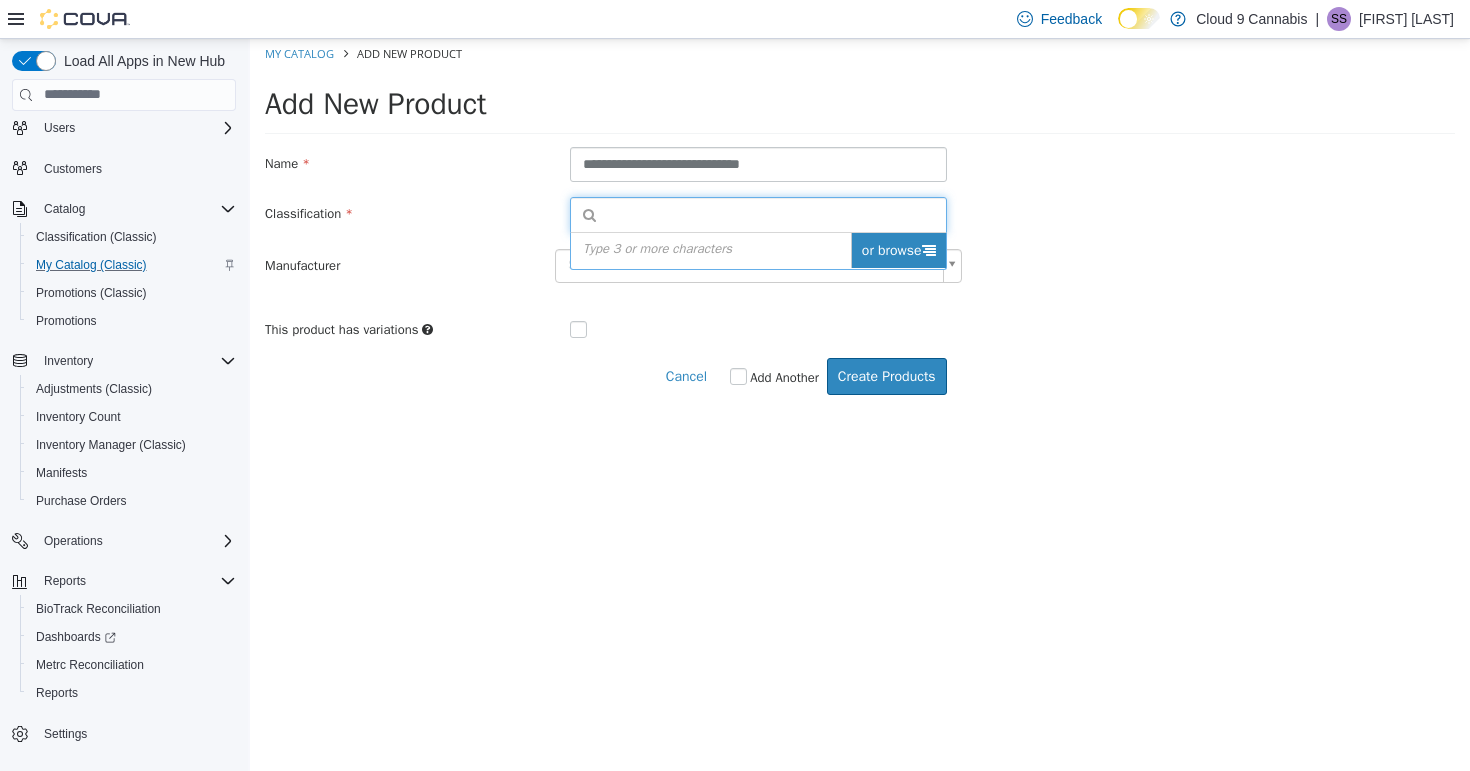 click on "or browse" at bounding box center (898, 249) 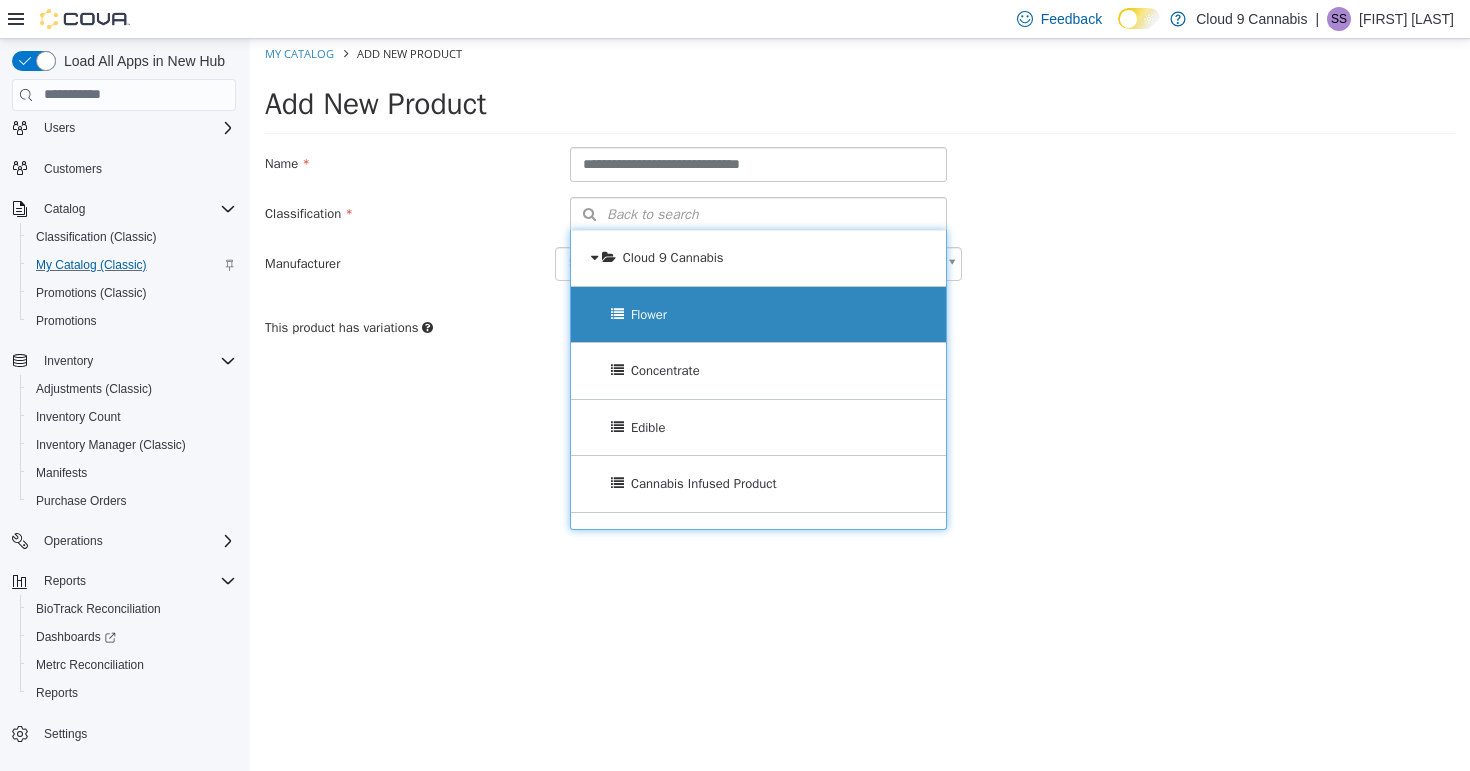 click on "Flower" at bounding box center (649, 313) 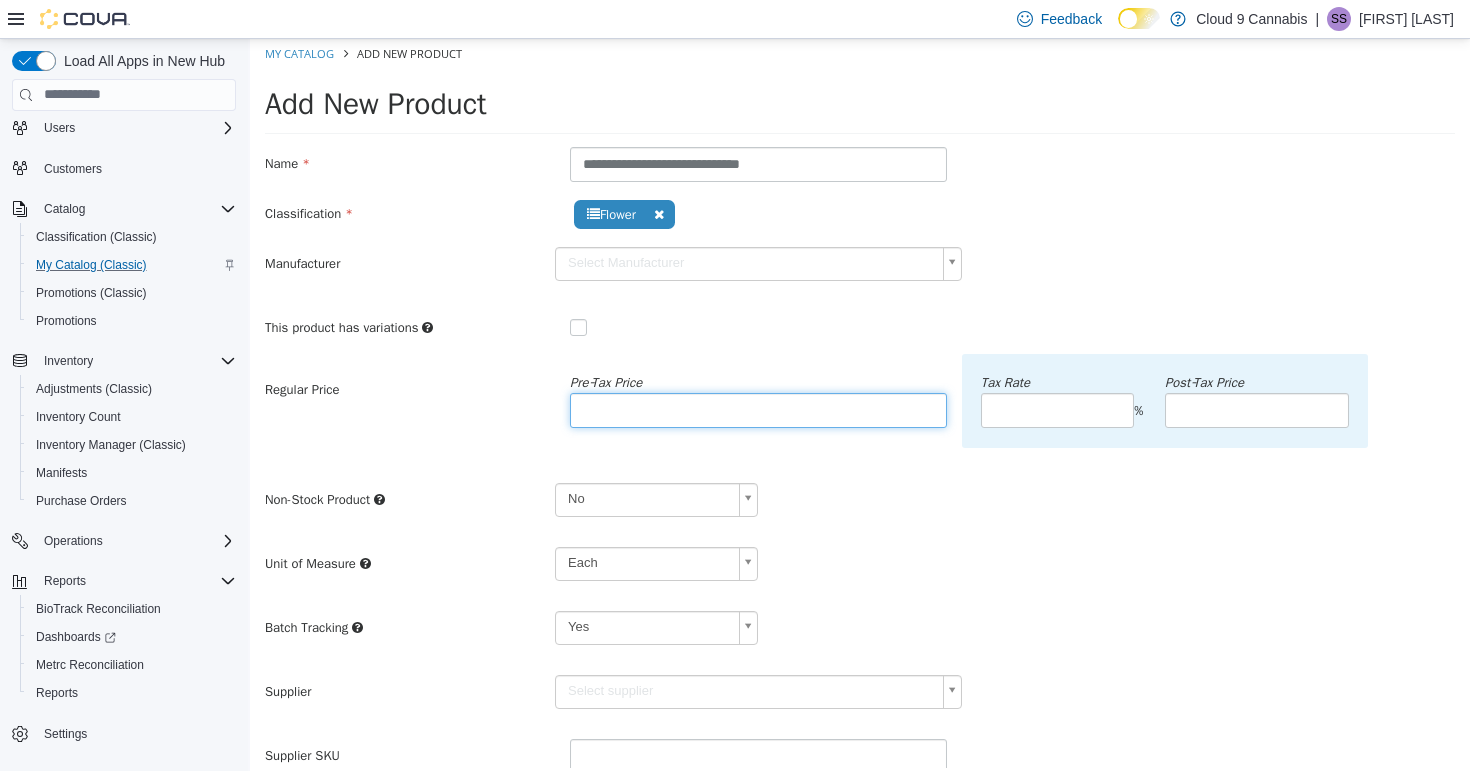 click at bounding box center [758, 409] 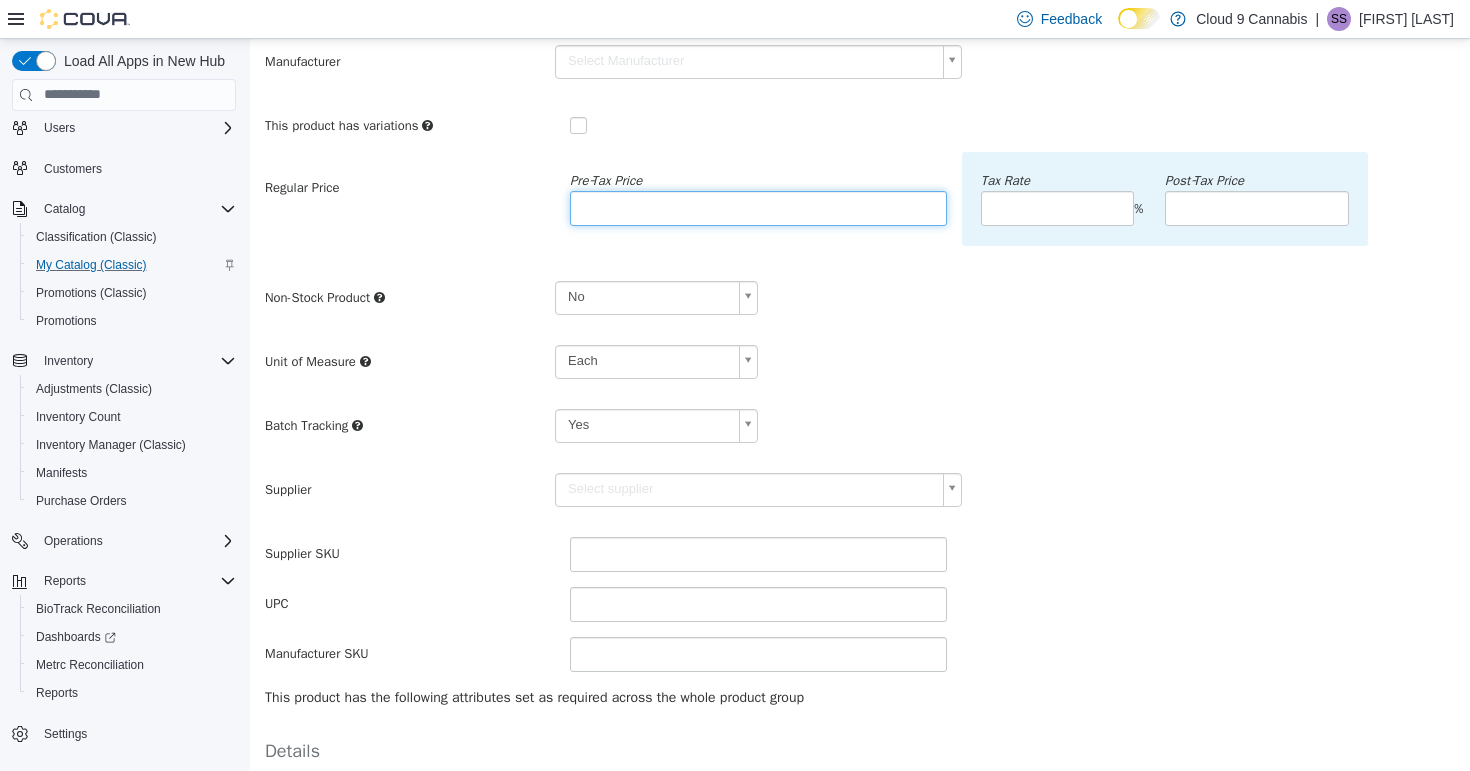 scroll, scrollTop: 236, scrollLeft: 0, axis: vertical 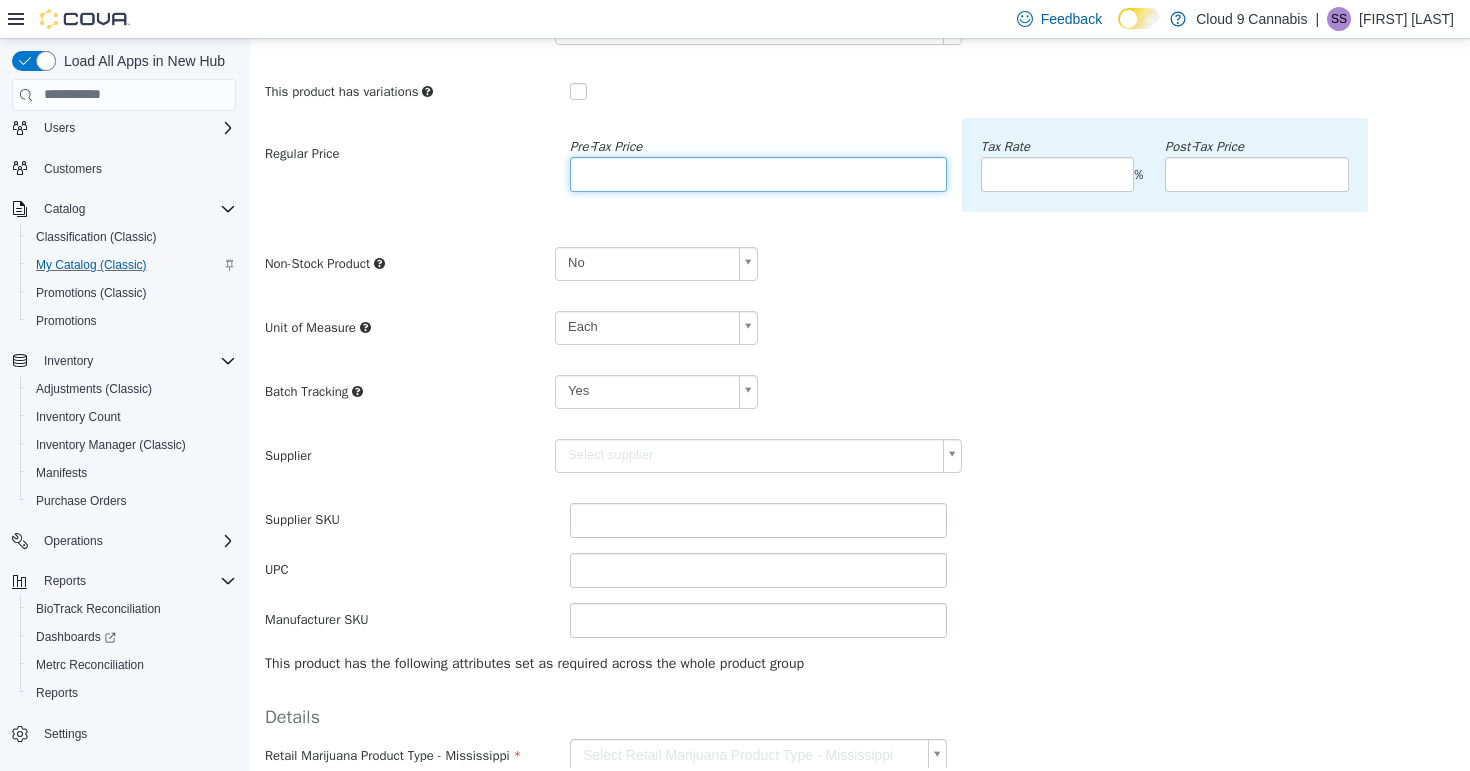 type on "*****" 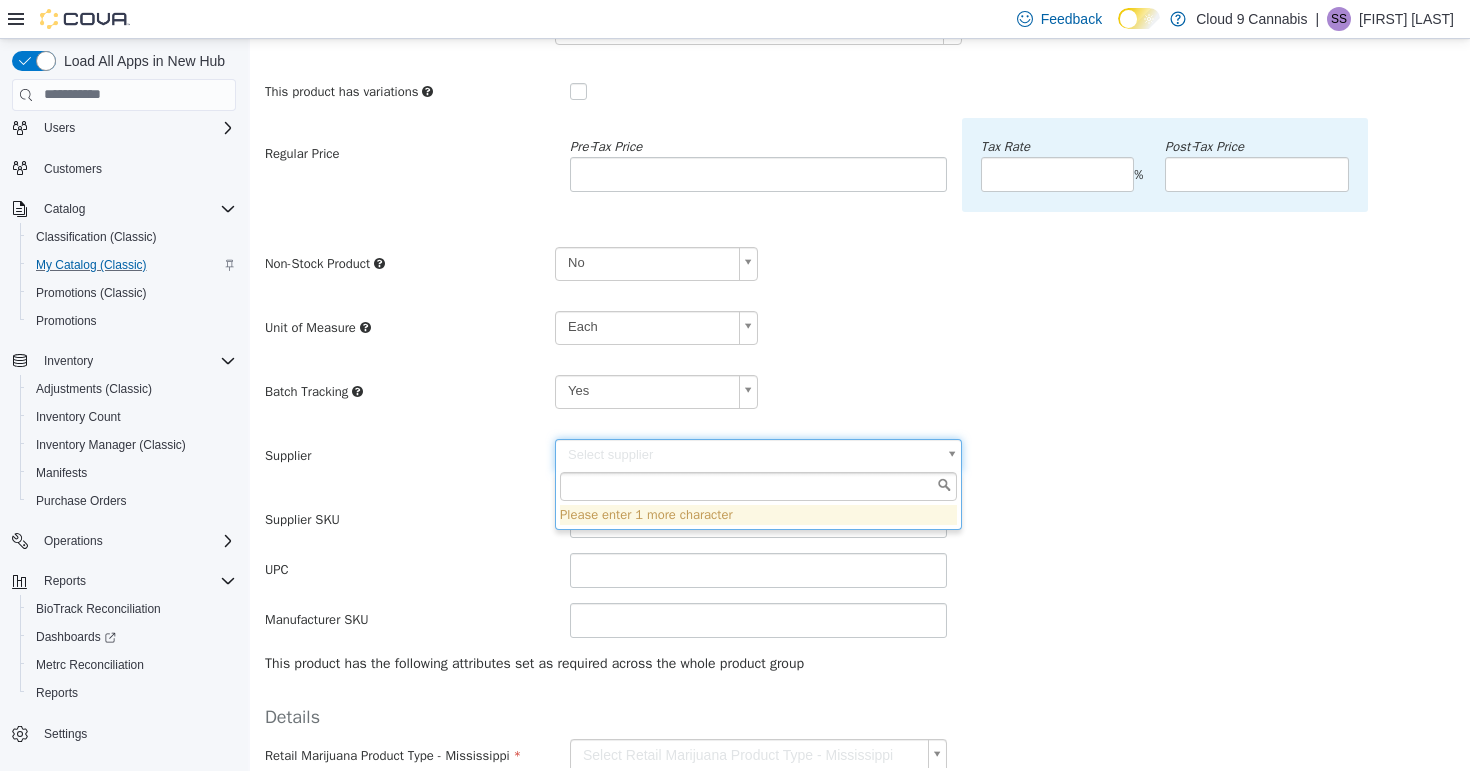 click on "**********" at bounding box center (860, 347) 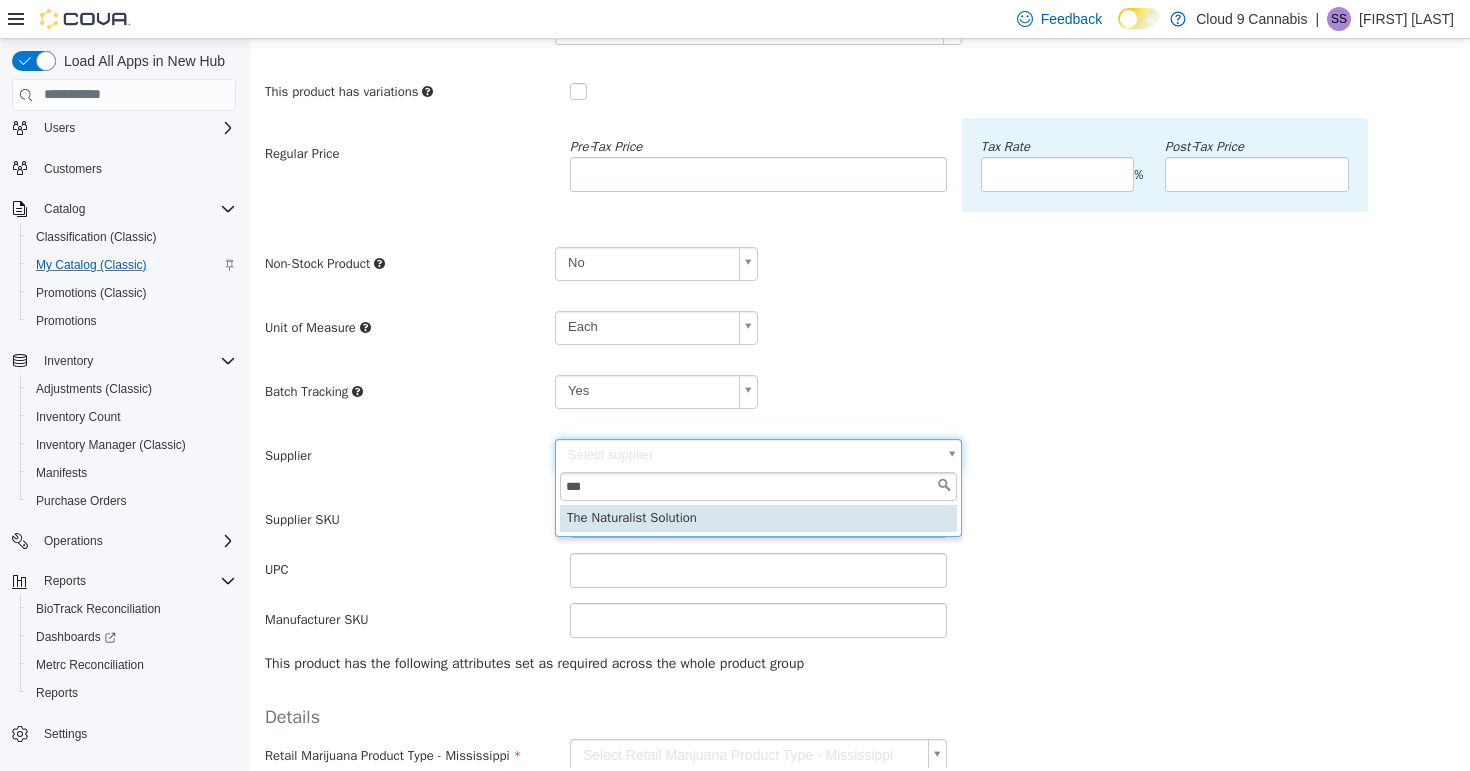 type on "***" 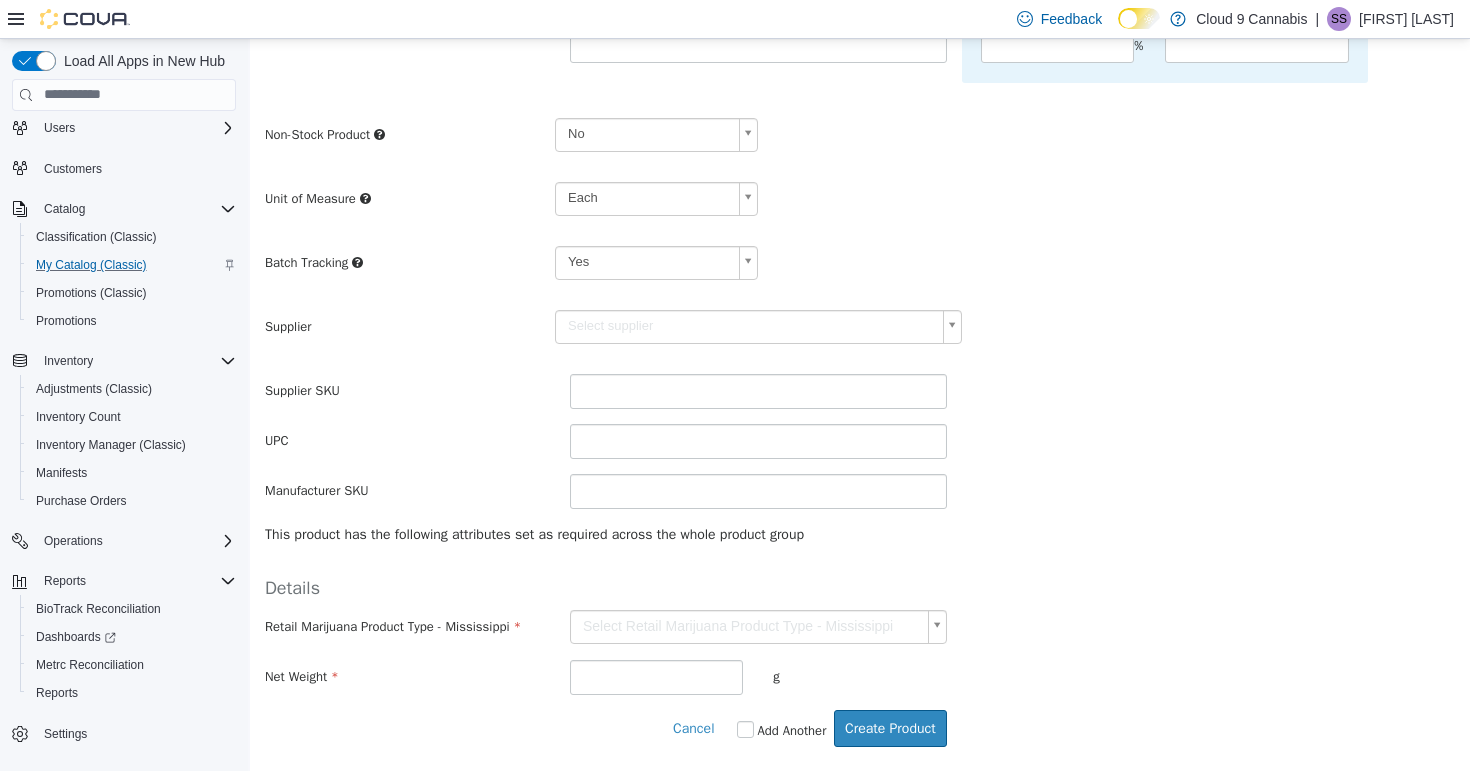 scroll, scrollTop: 375, scrollLeft: 0, axis: vertical 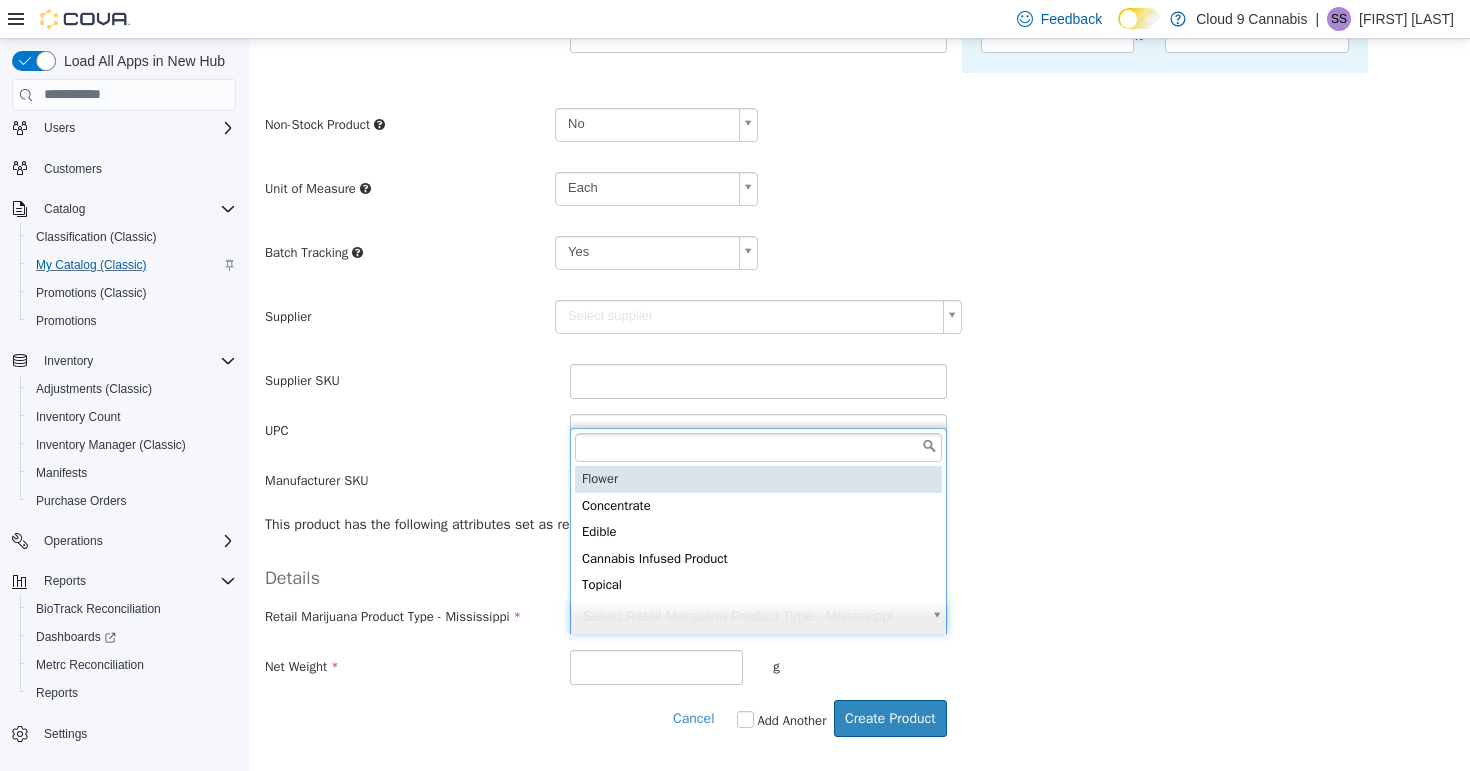 type on "******" 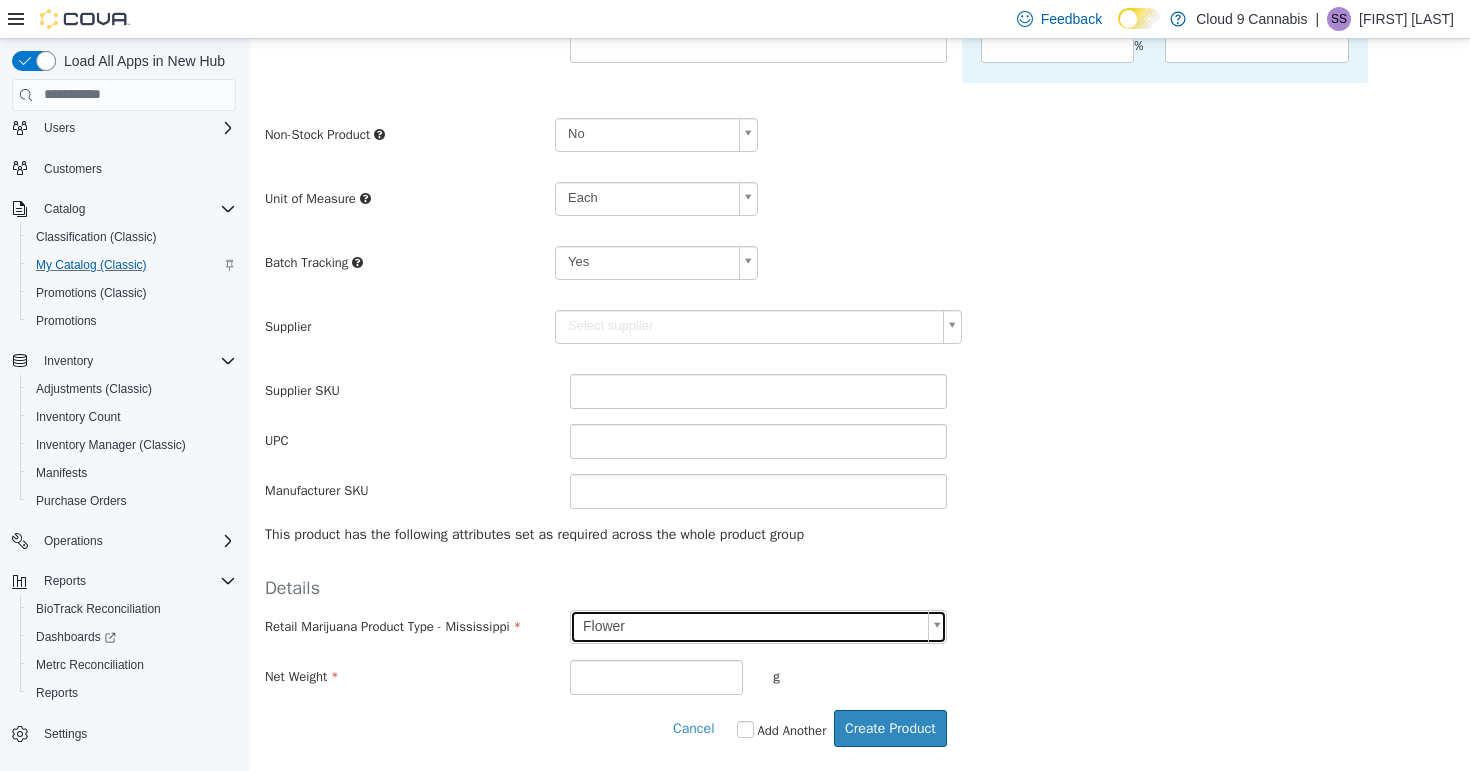 type on "******" 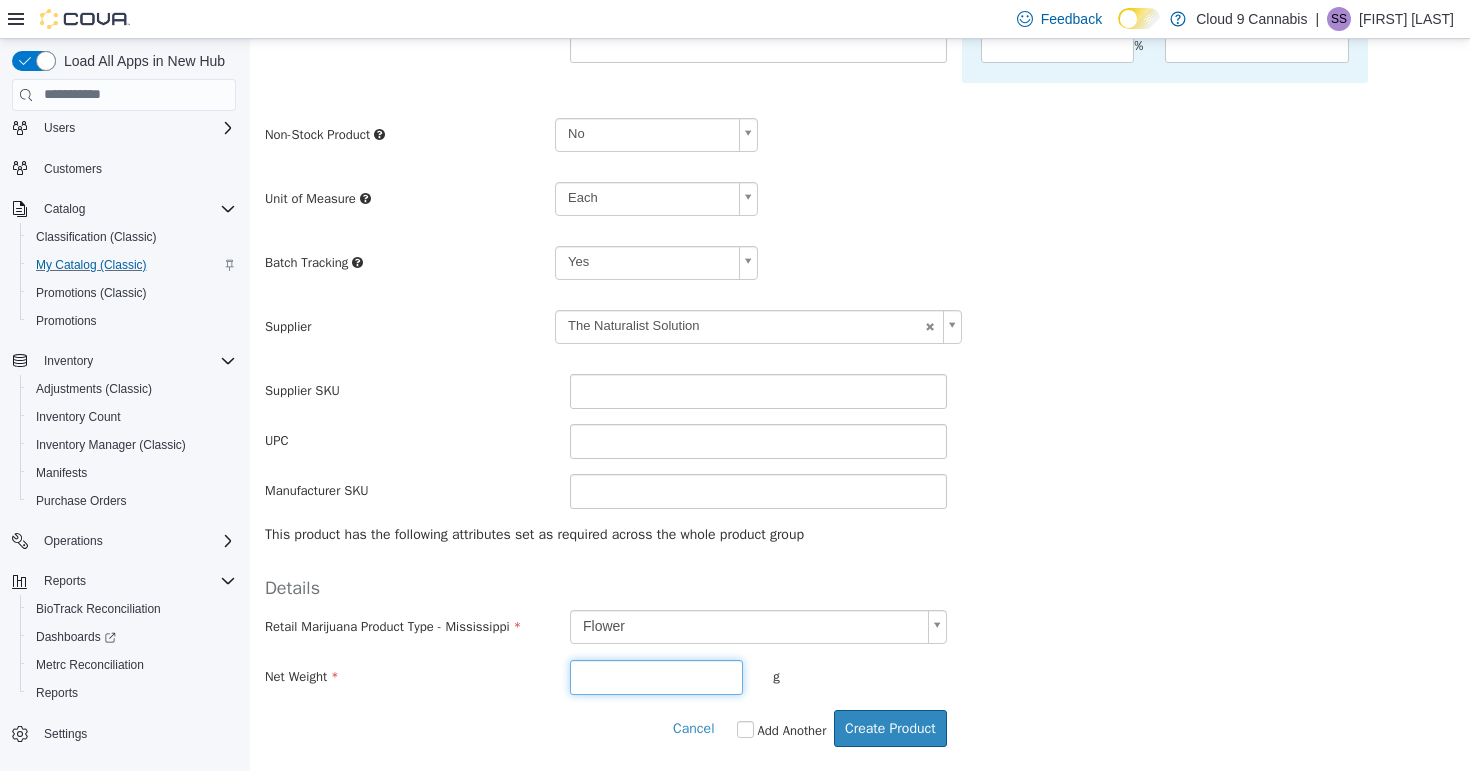 click at bounding box center [656, 676] 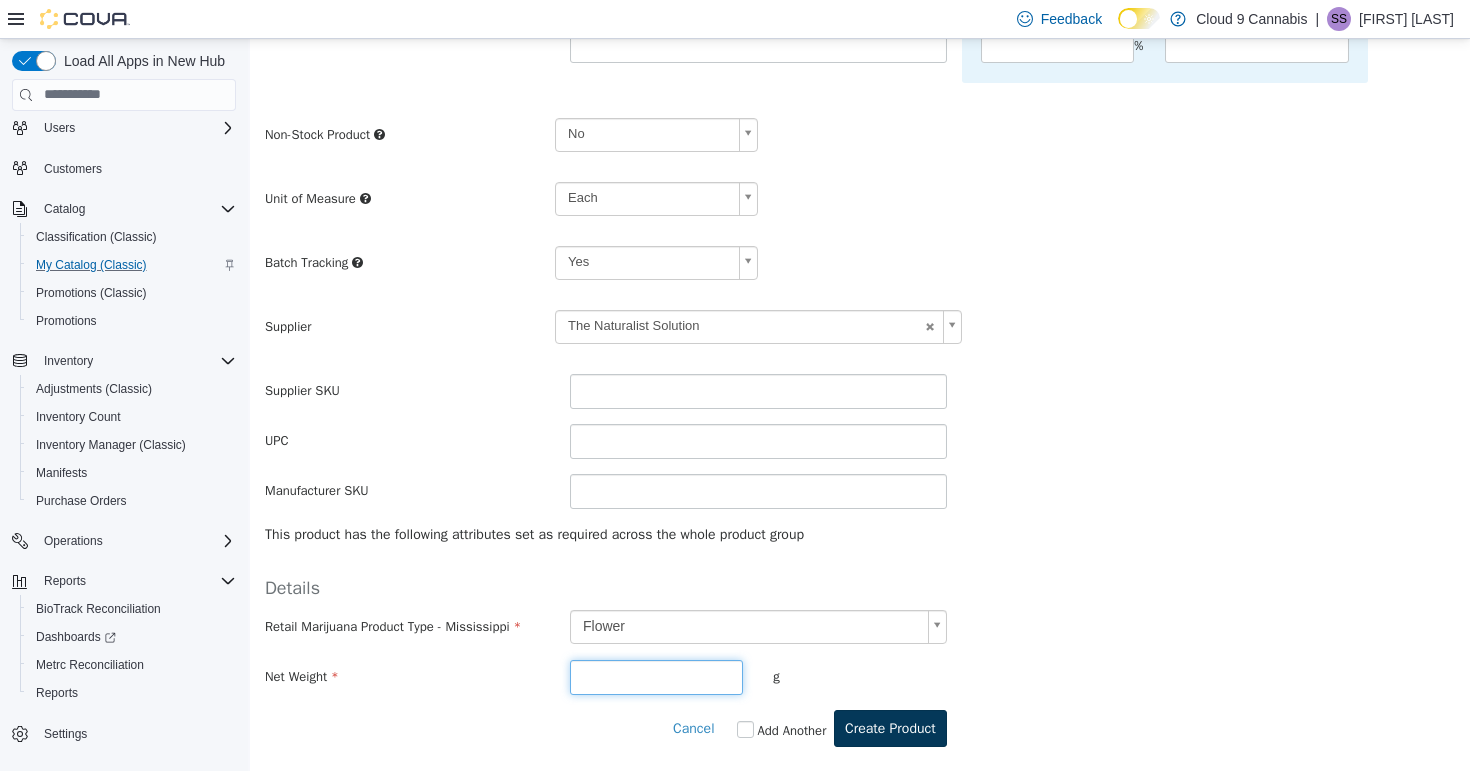 type on "*" 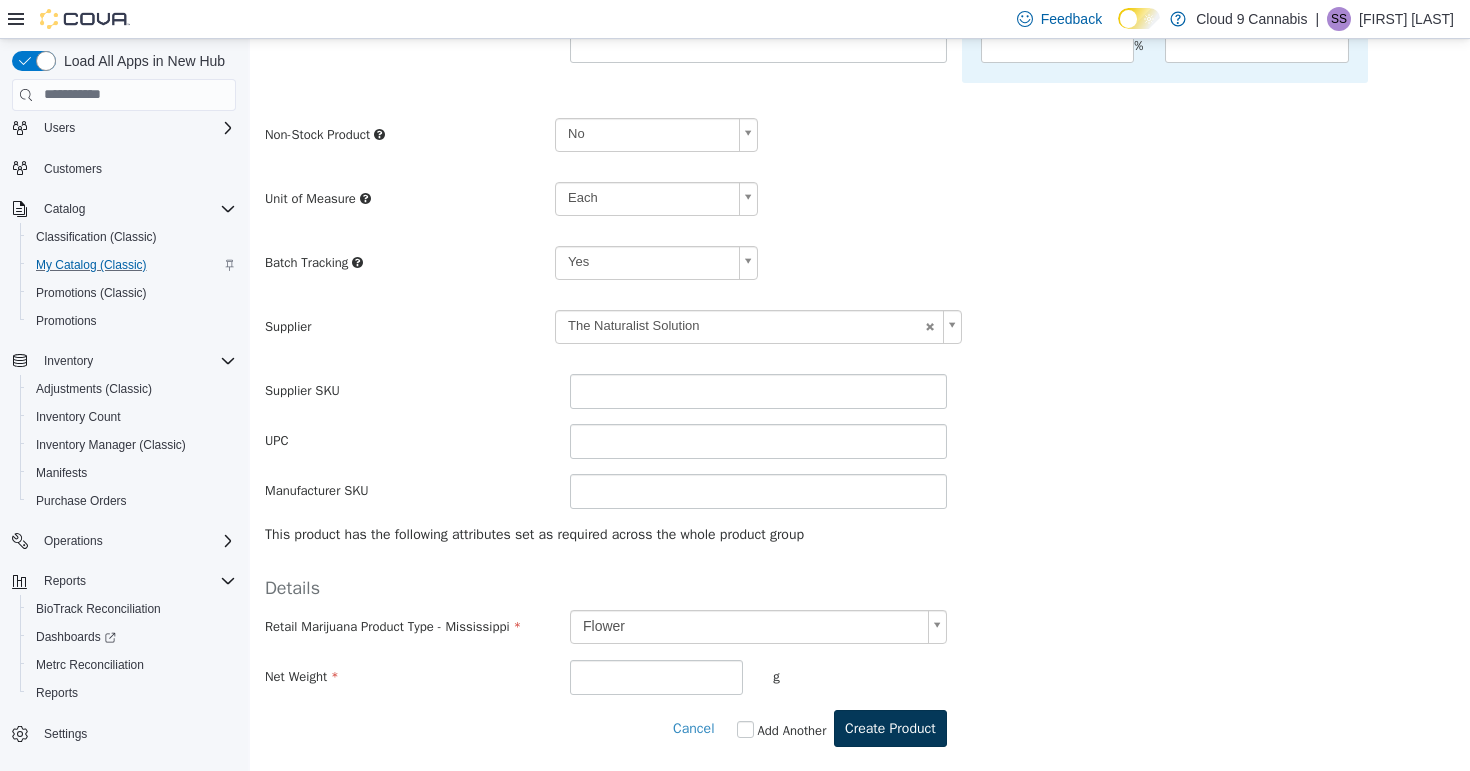 click on "Create Product" at bounding box center (890, 727) 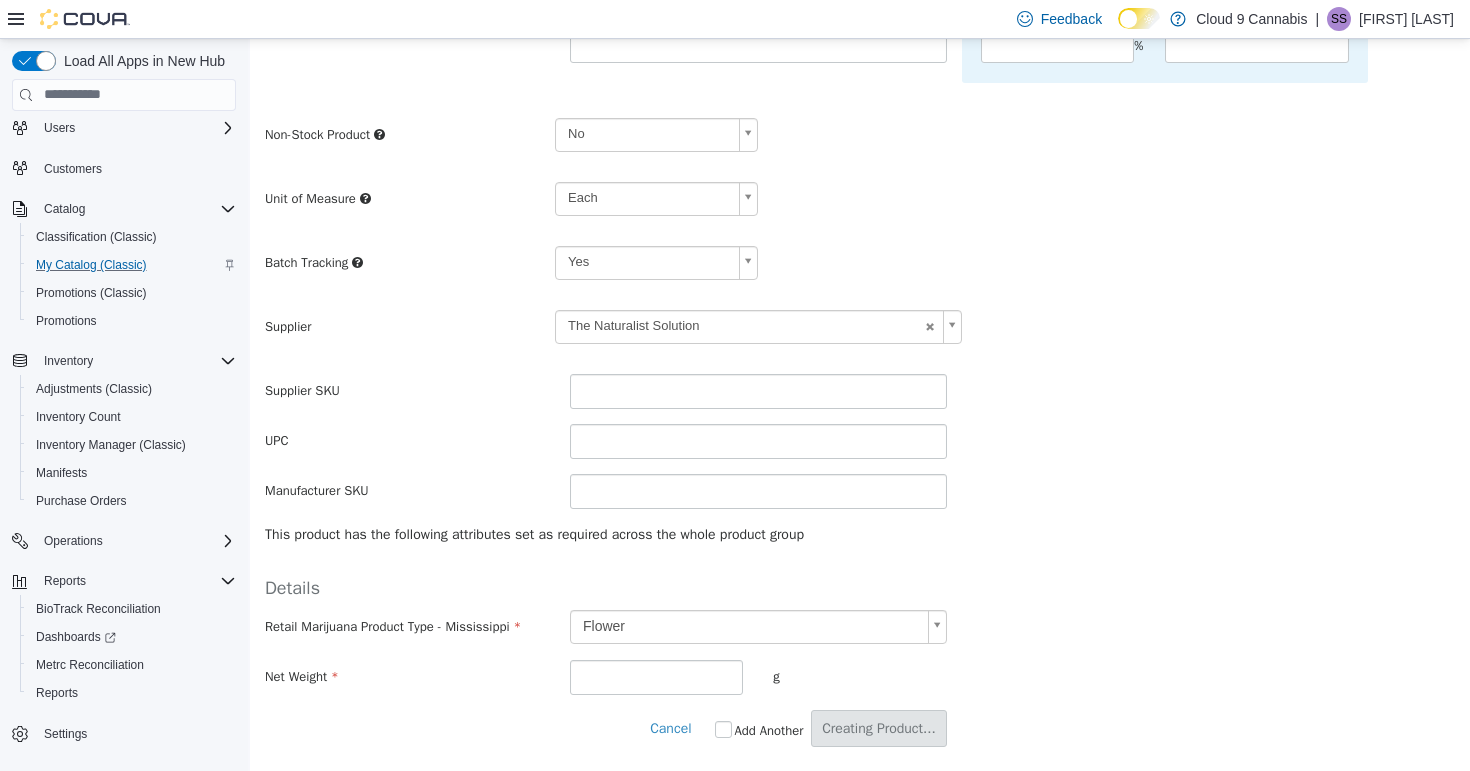 scroll, scrollTop: 0, scrollLeft: 0, axis: both 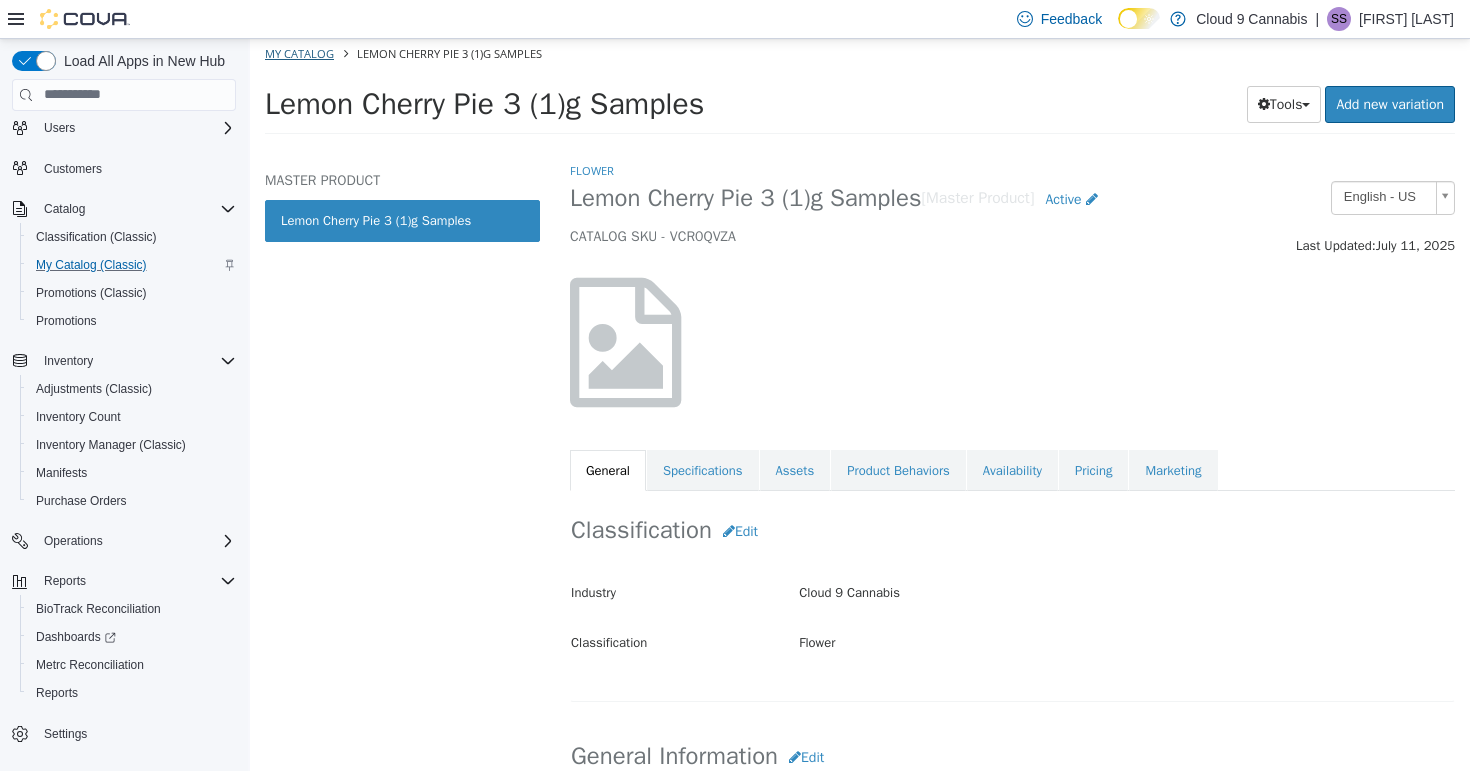click on "My Catalog" at bounding box center (299, 52) 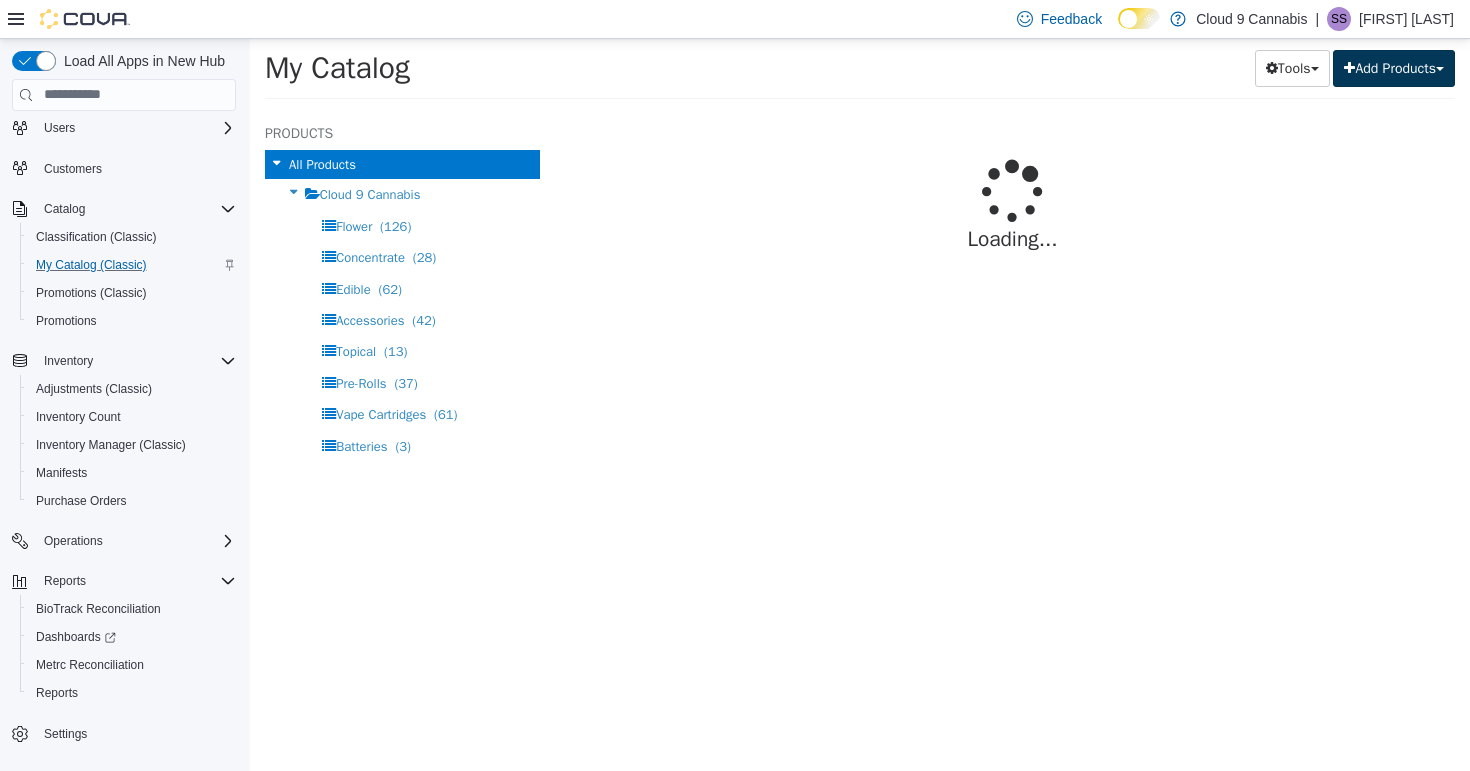 click on "Add Products" at bounding box center [1394, 67] 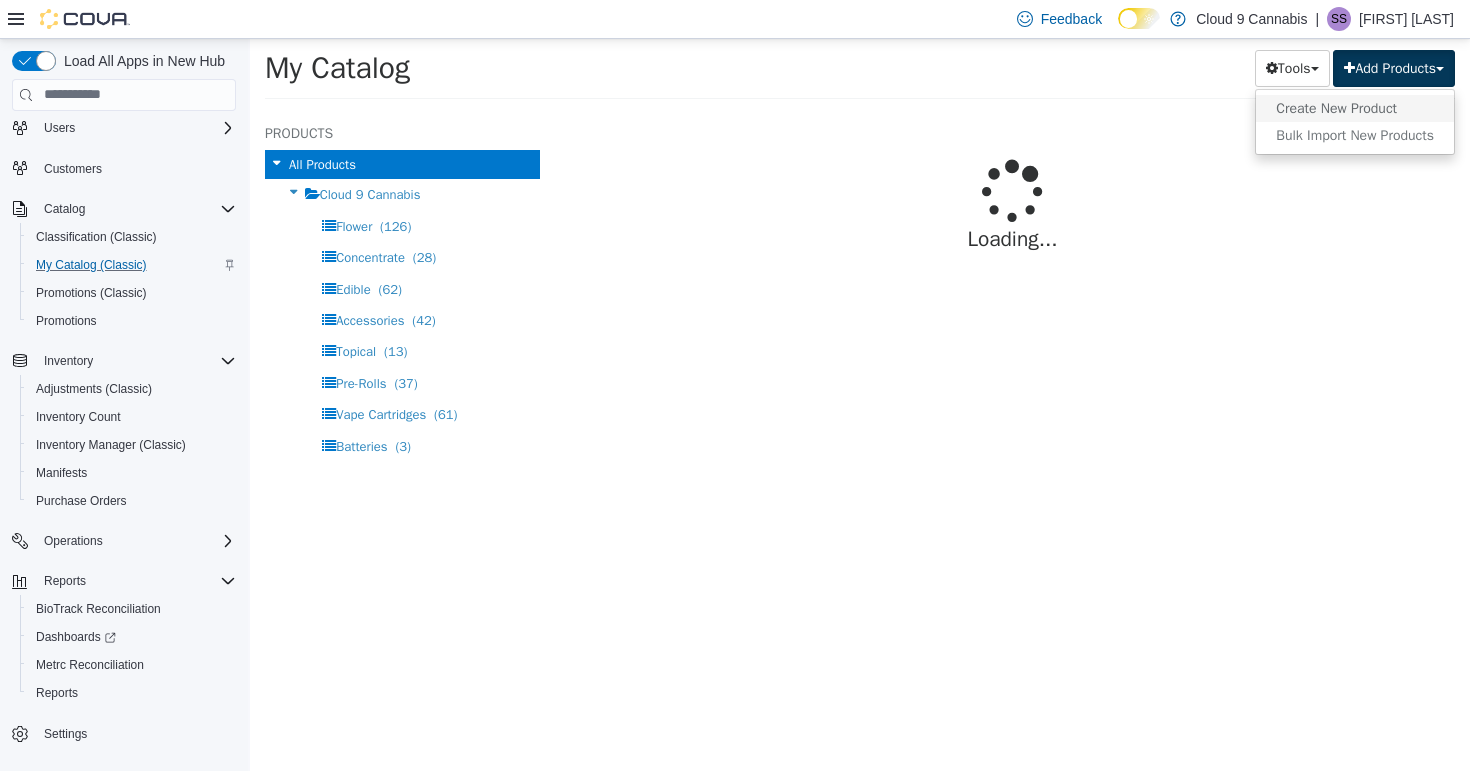 select on "**********" 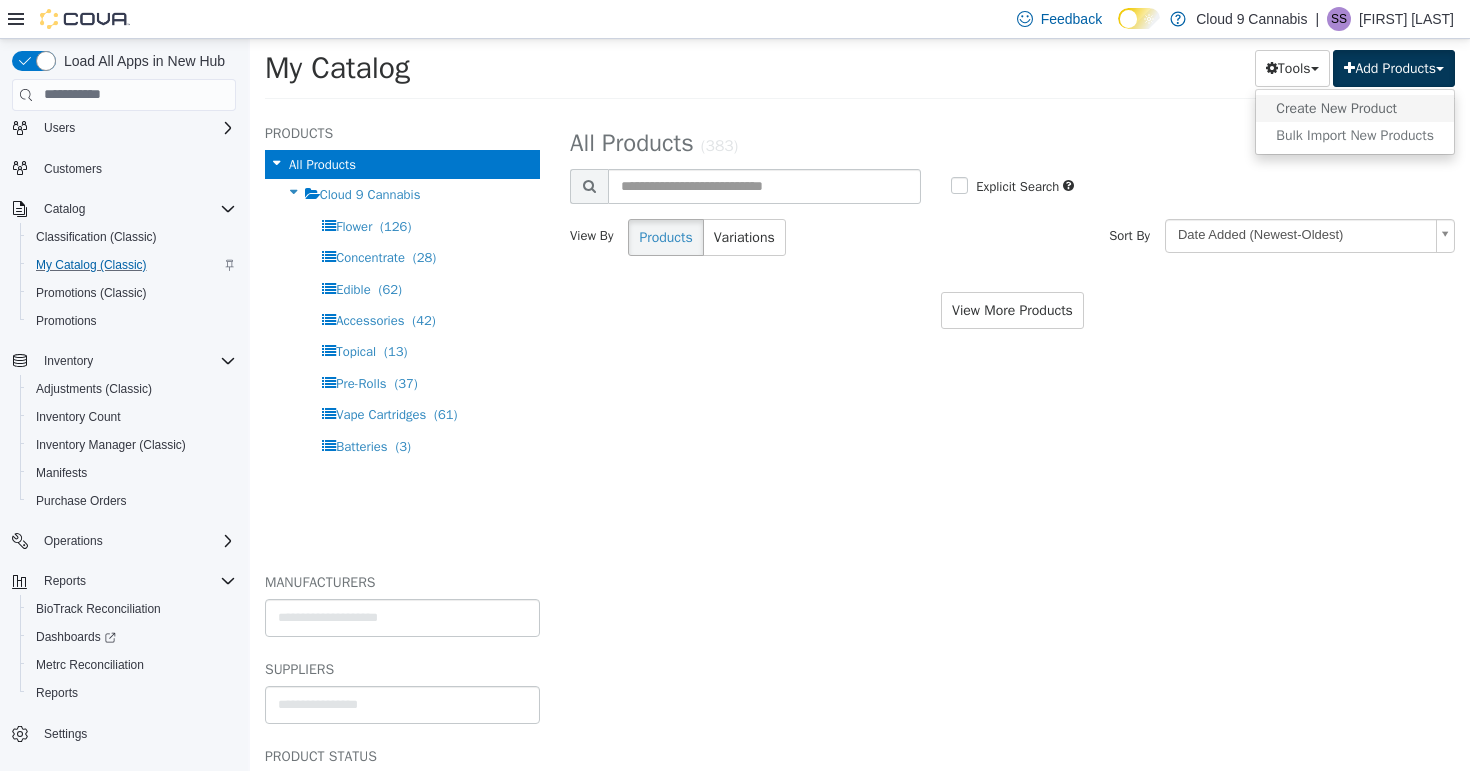 click on "Create New Product" at bounding box center (1355, 107) 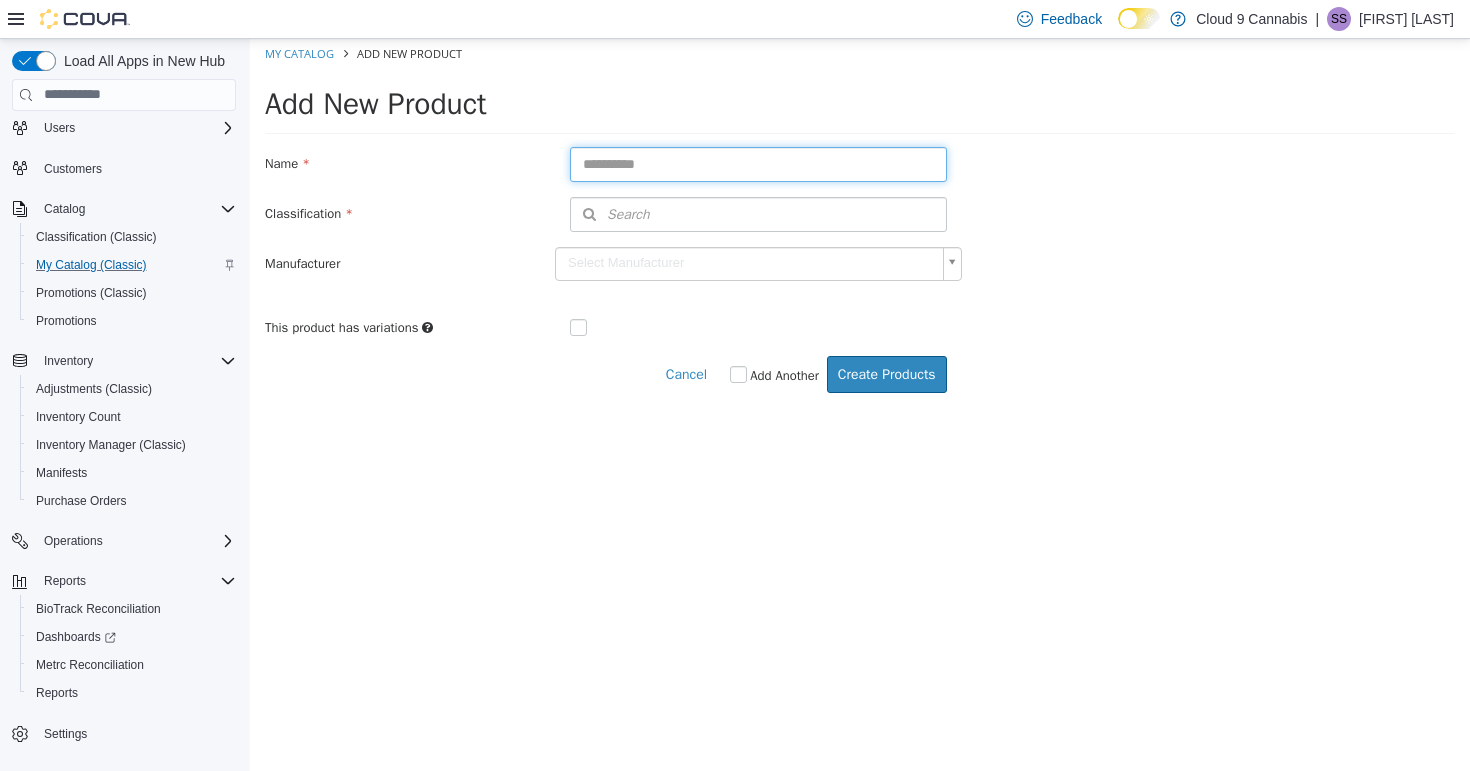 click at bounding box center (758, 163) 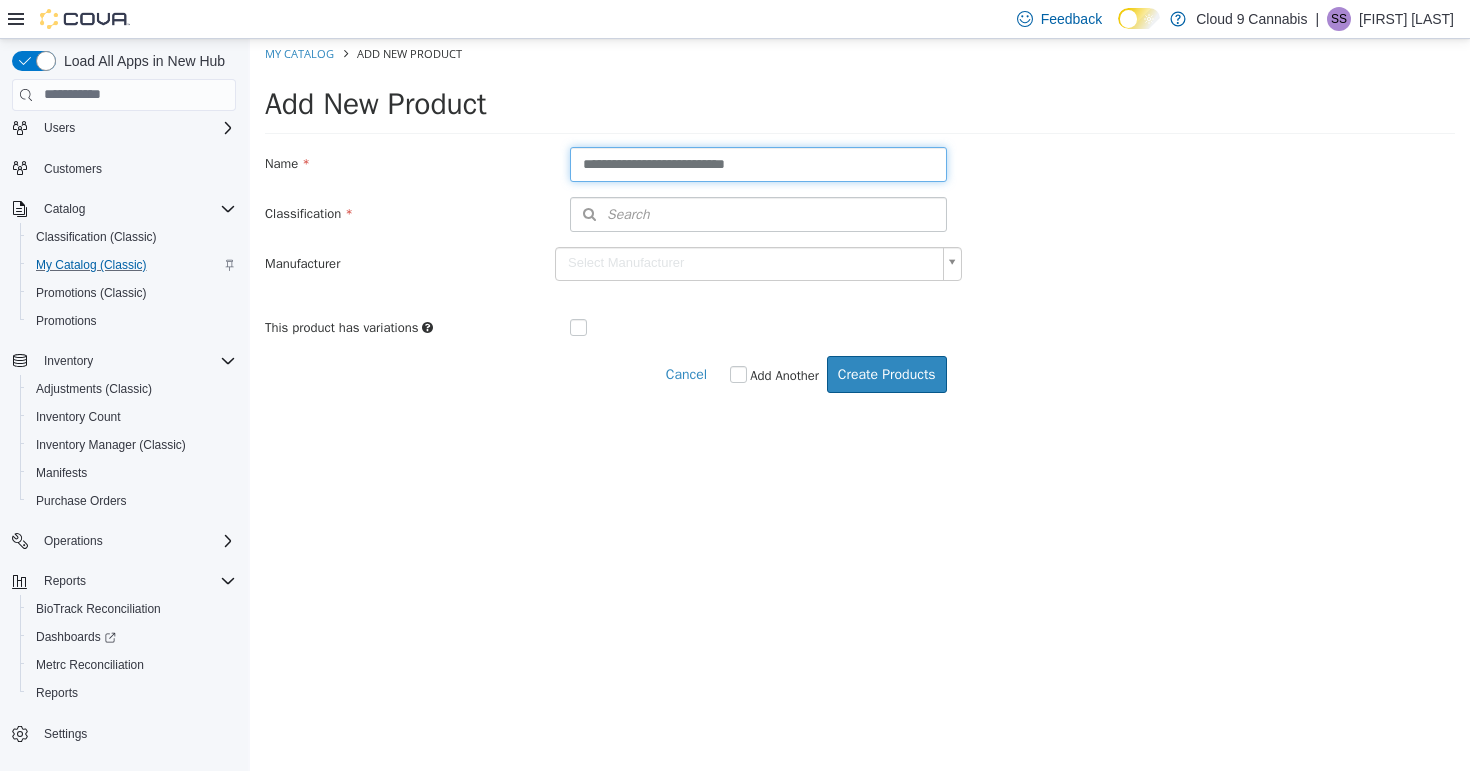 type on "**********" 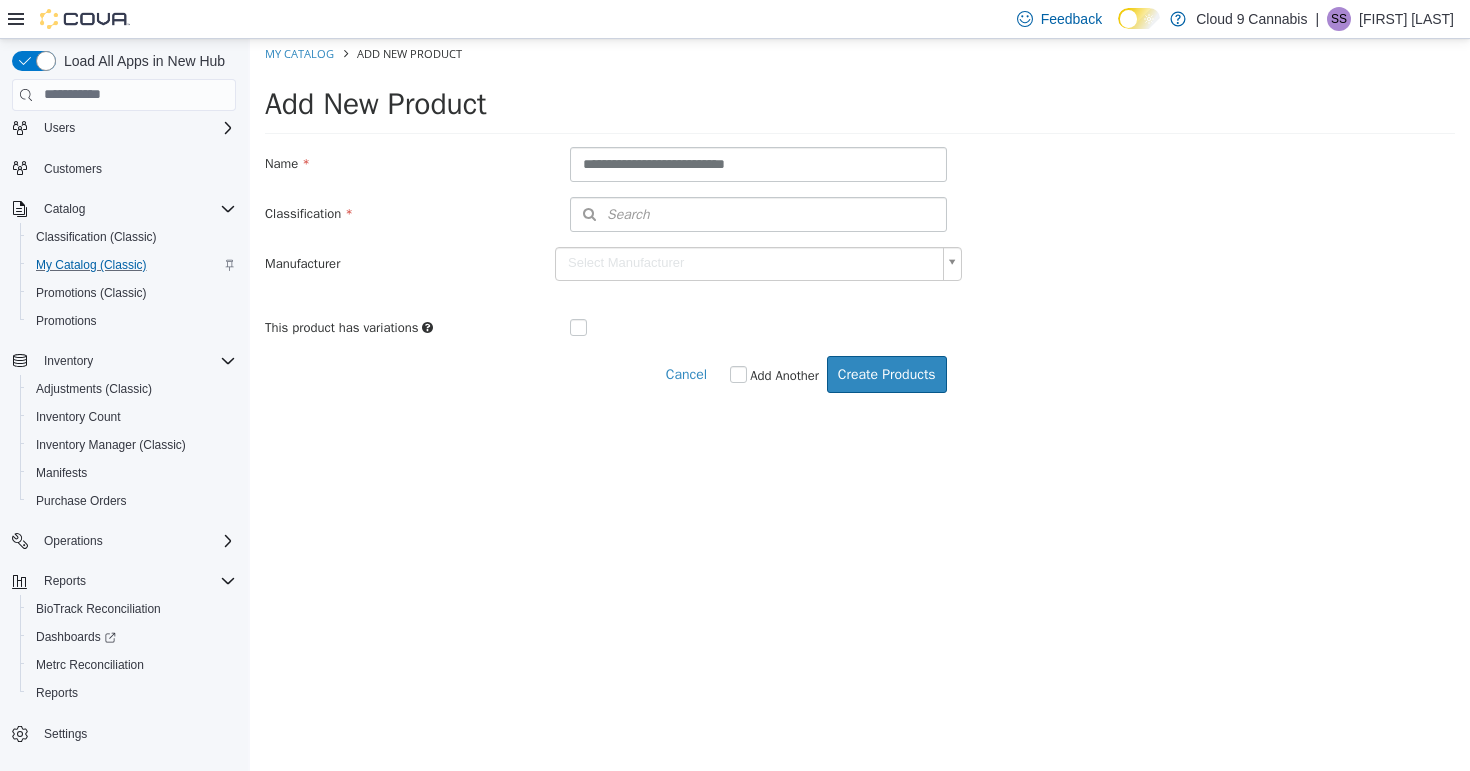 click on "Search" at bounding box center [758, 213] 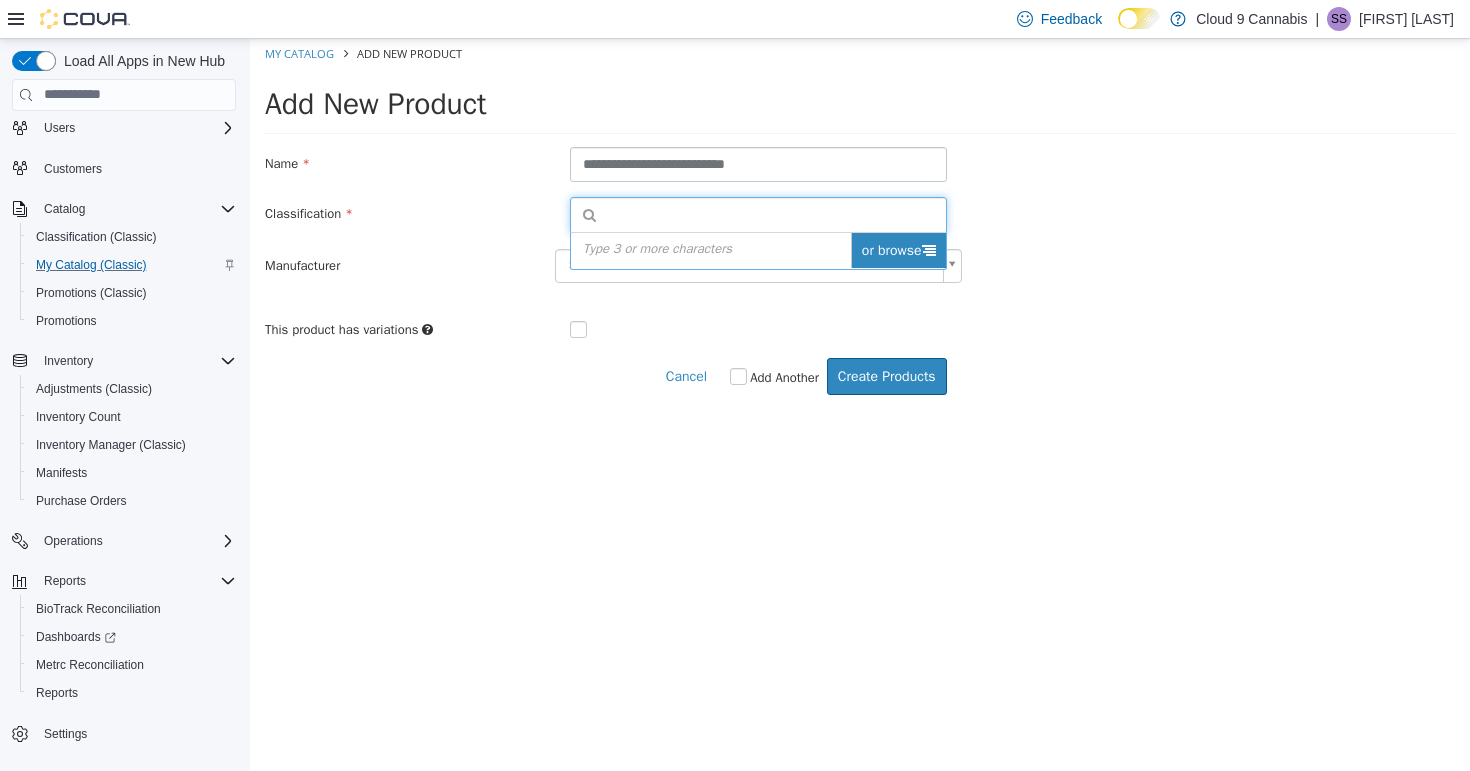 click on "or browse" at bounding box center (898, 249) 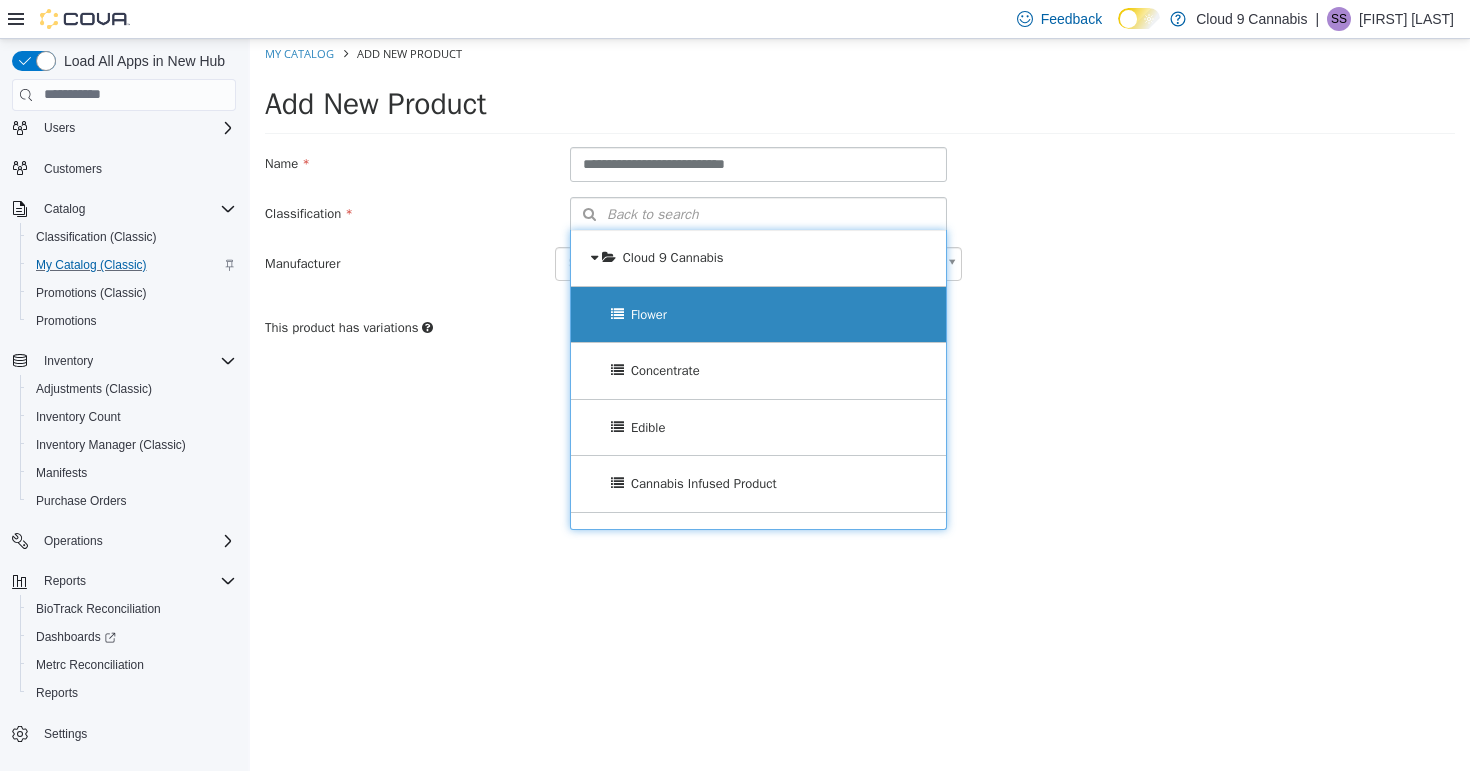 click on "Flower" at bounding box center (649, 313) 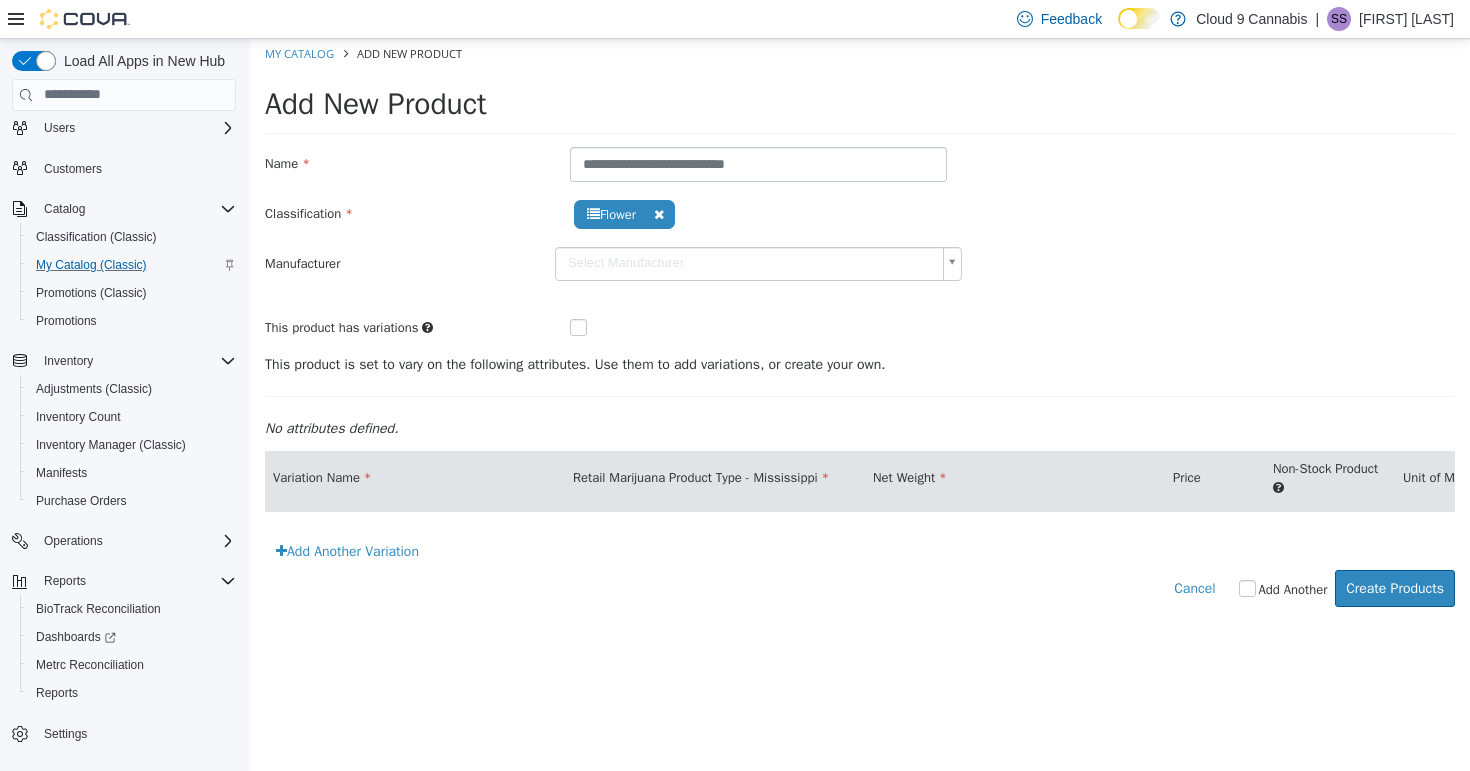 click at bounding box center (594, 328) 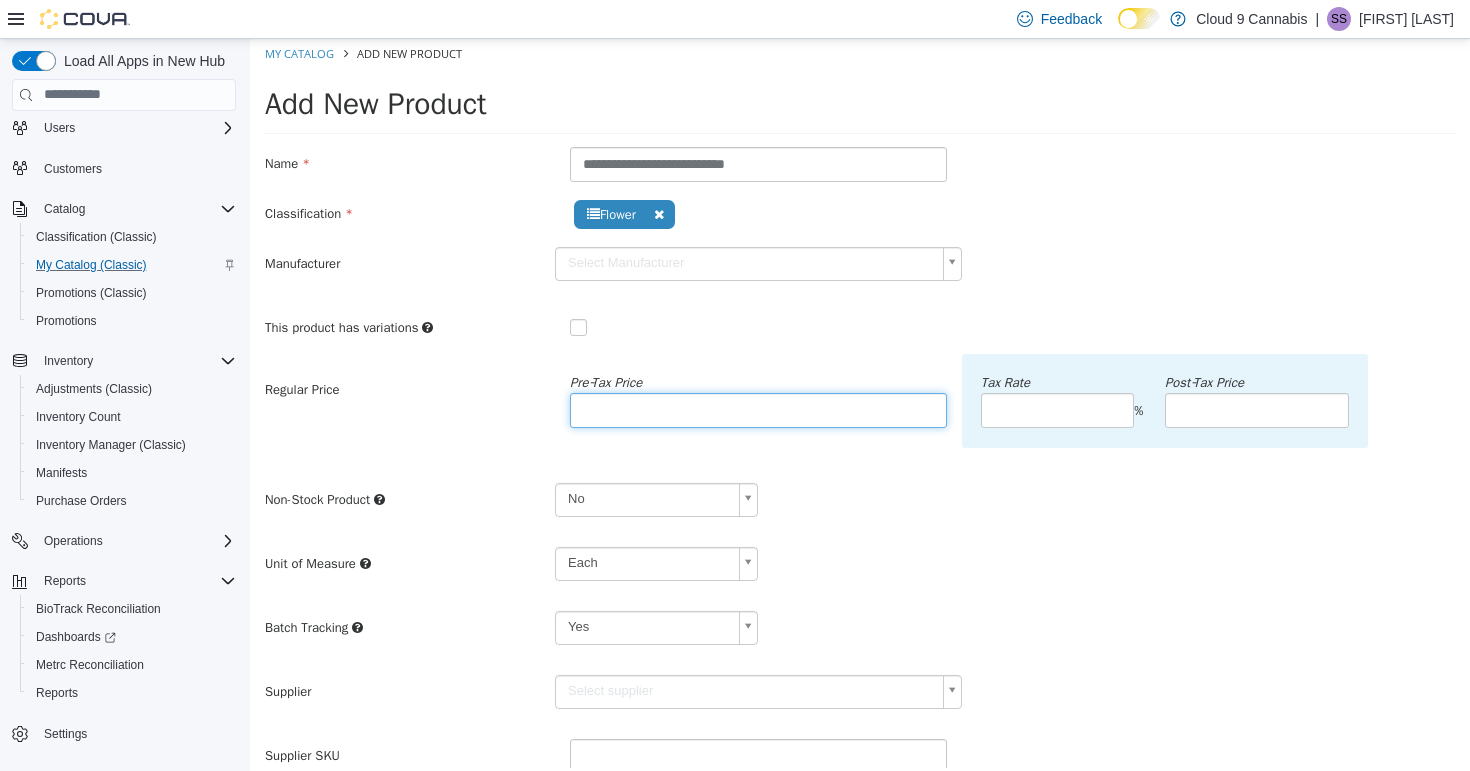 click at bounding box center (758, 409) 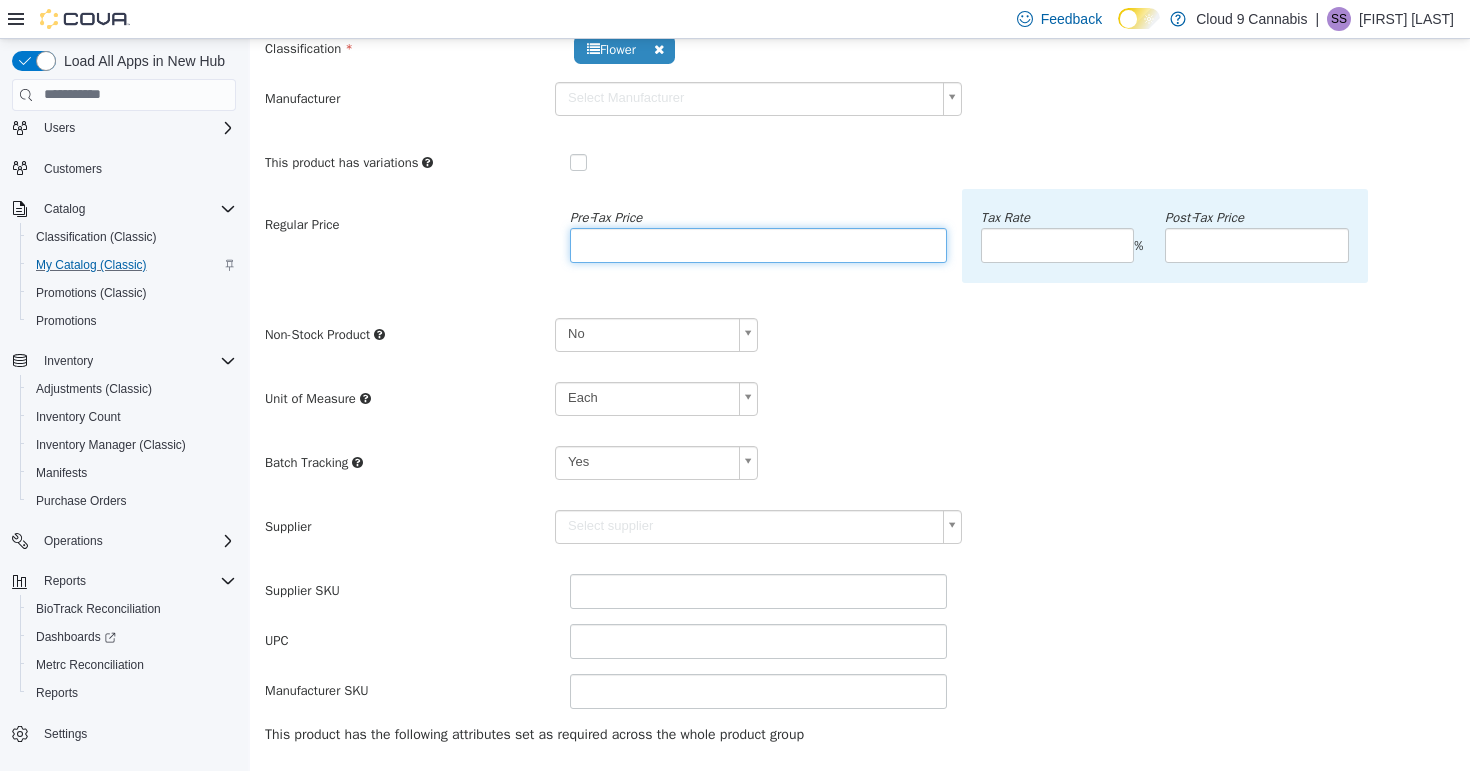 scroll, scrollTop: 258, scrollLeft: 0, axis: vertical 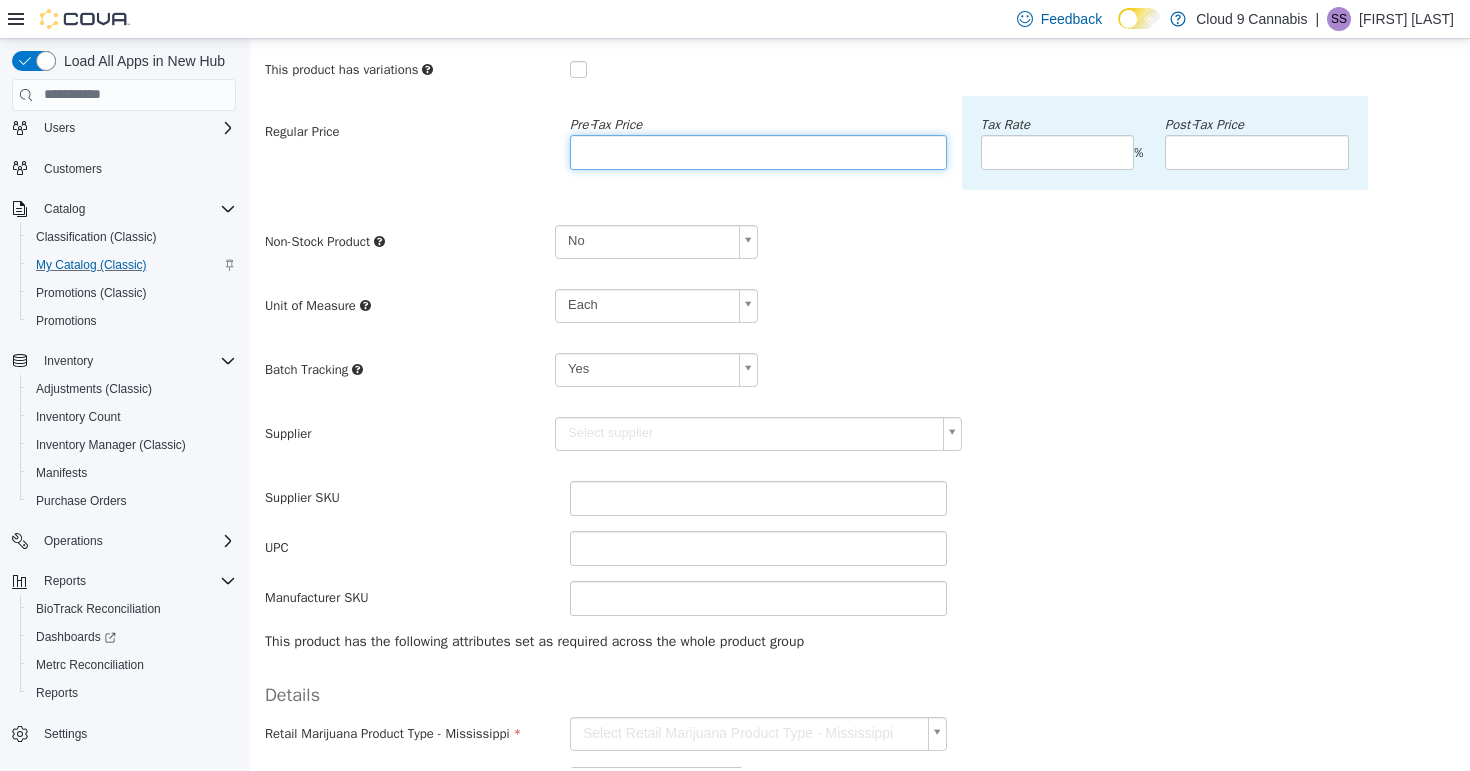 type on "*****" 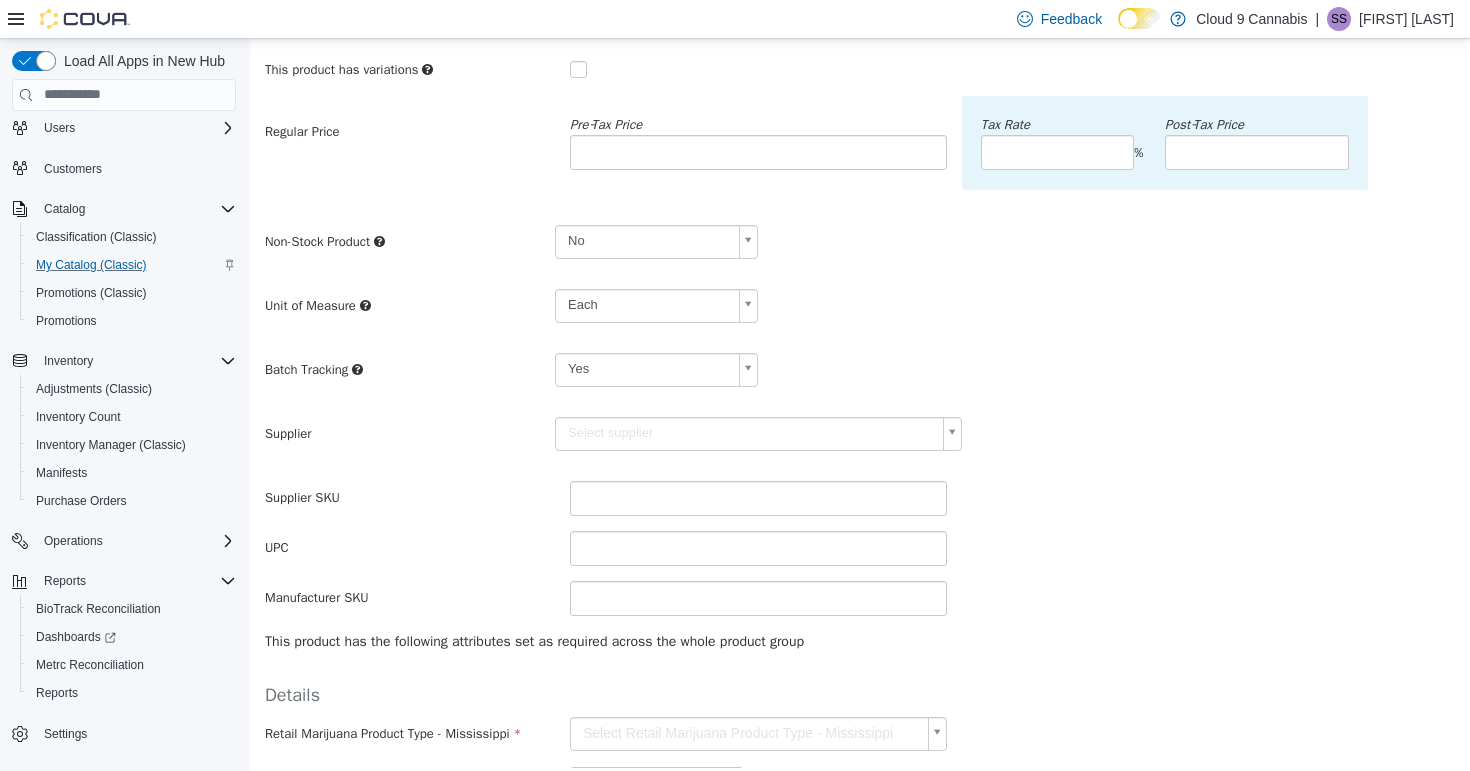 click on "**********" at bounding box center (860, 325) 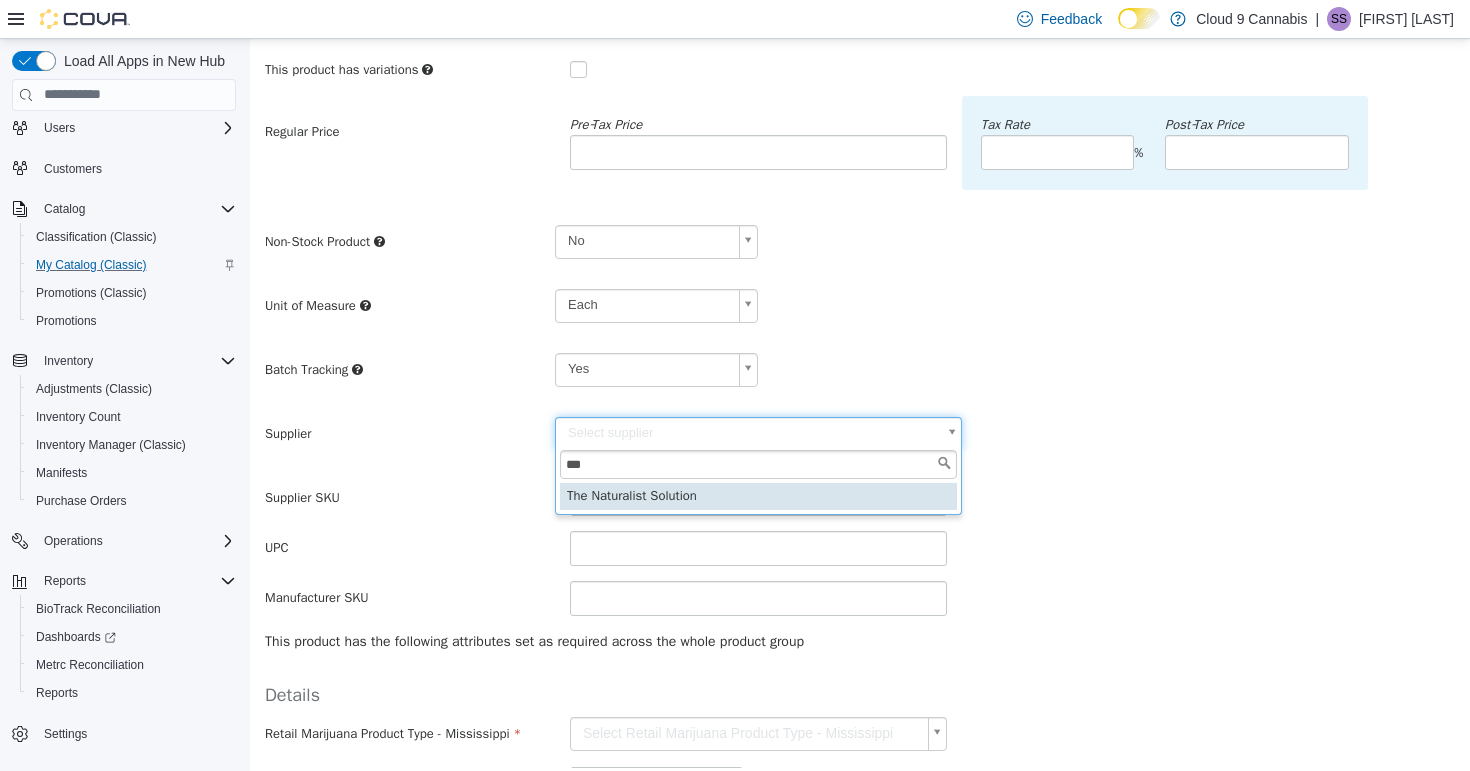 type on "***" 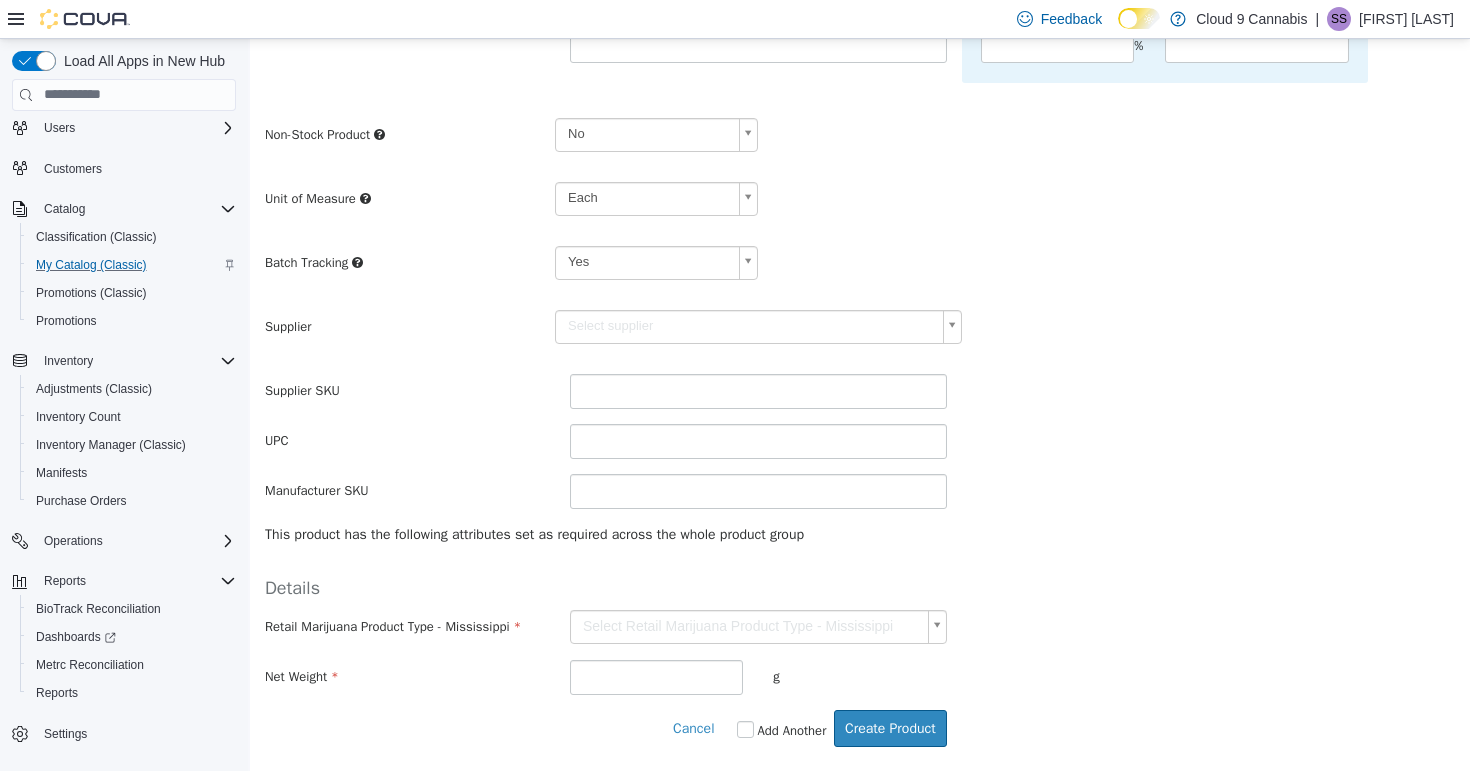 scroll, scrollTop: 375, scrollLeft: 0, axis: vertical 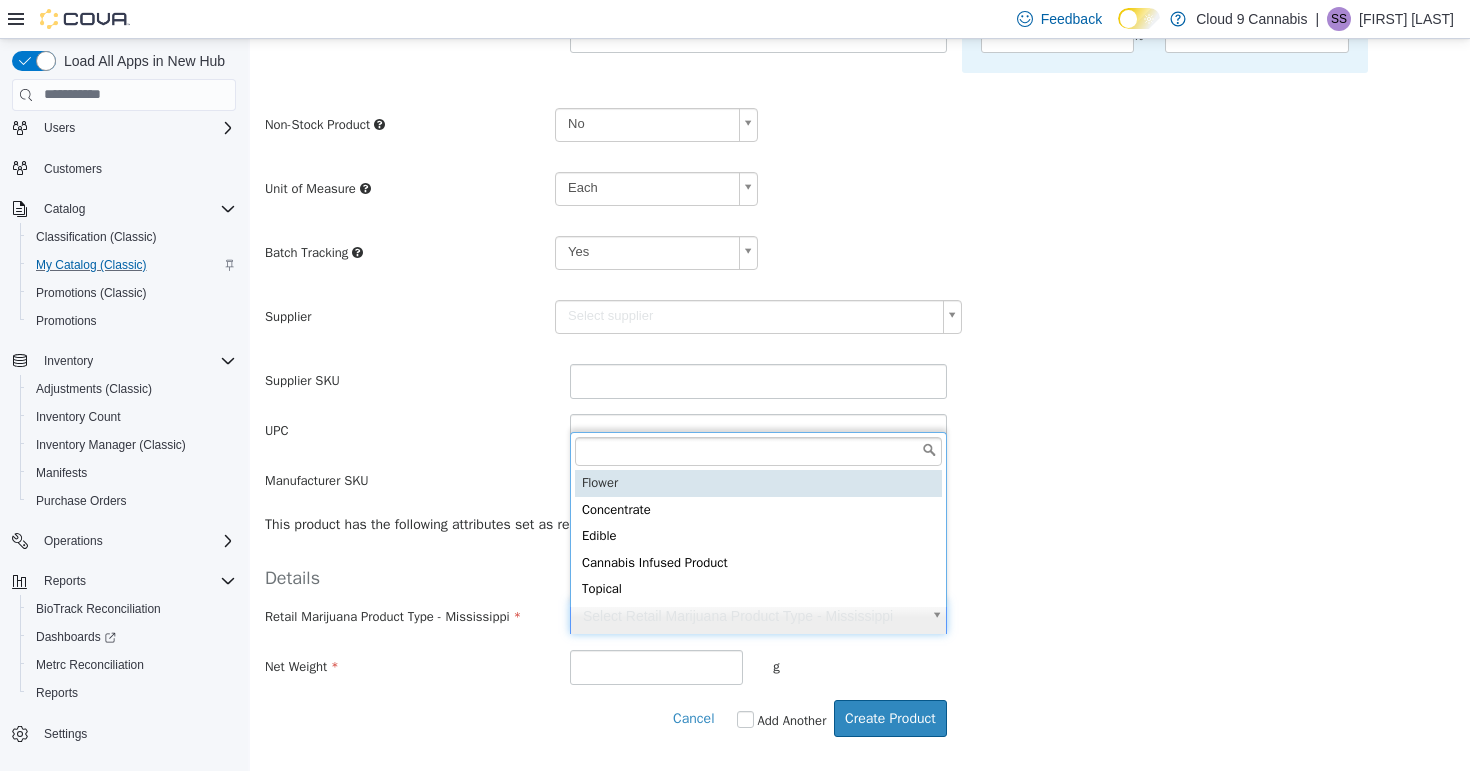 type on "******" 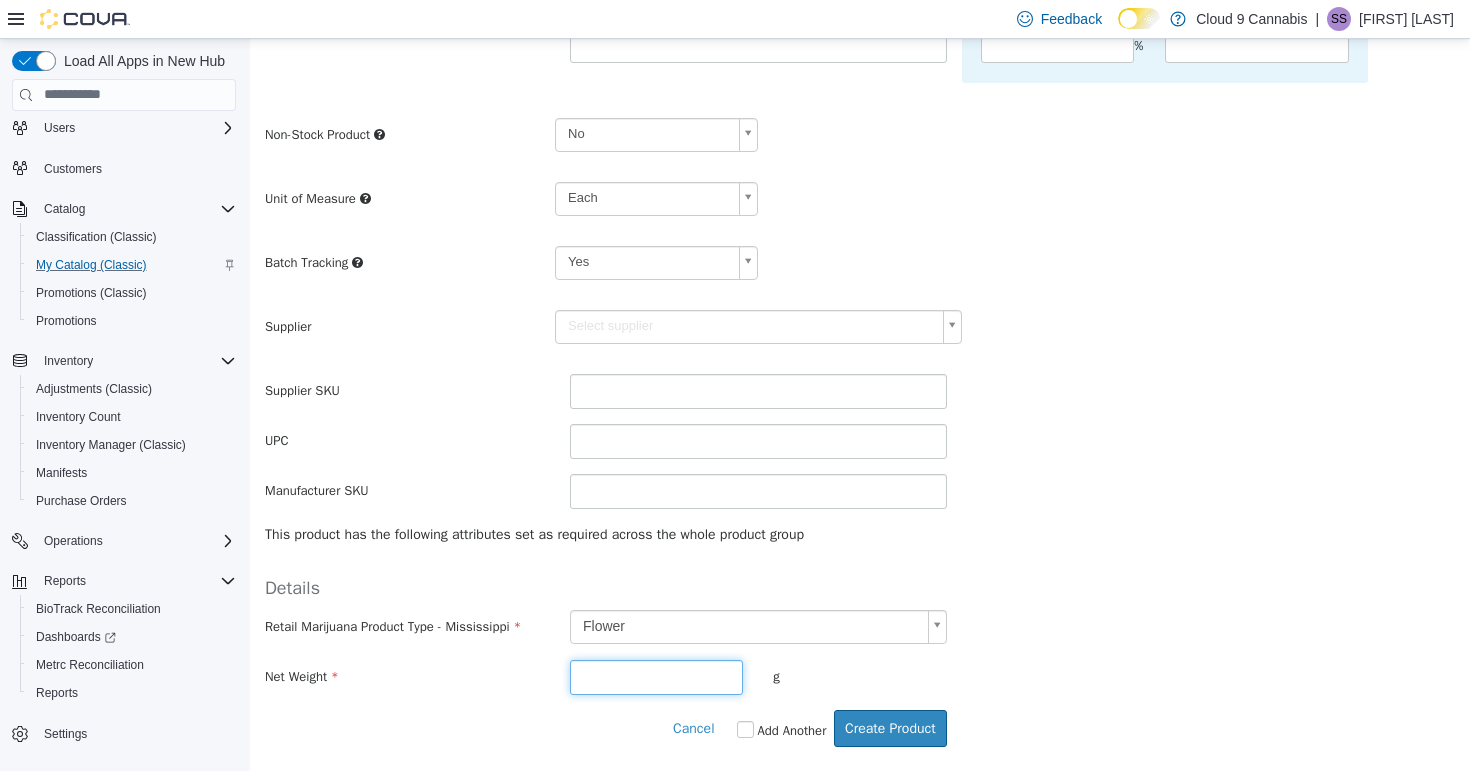 type on "******" 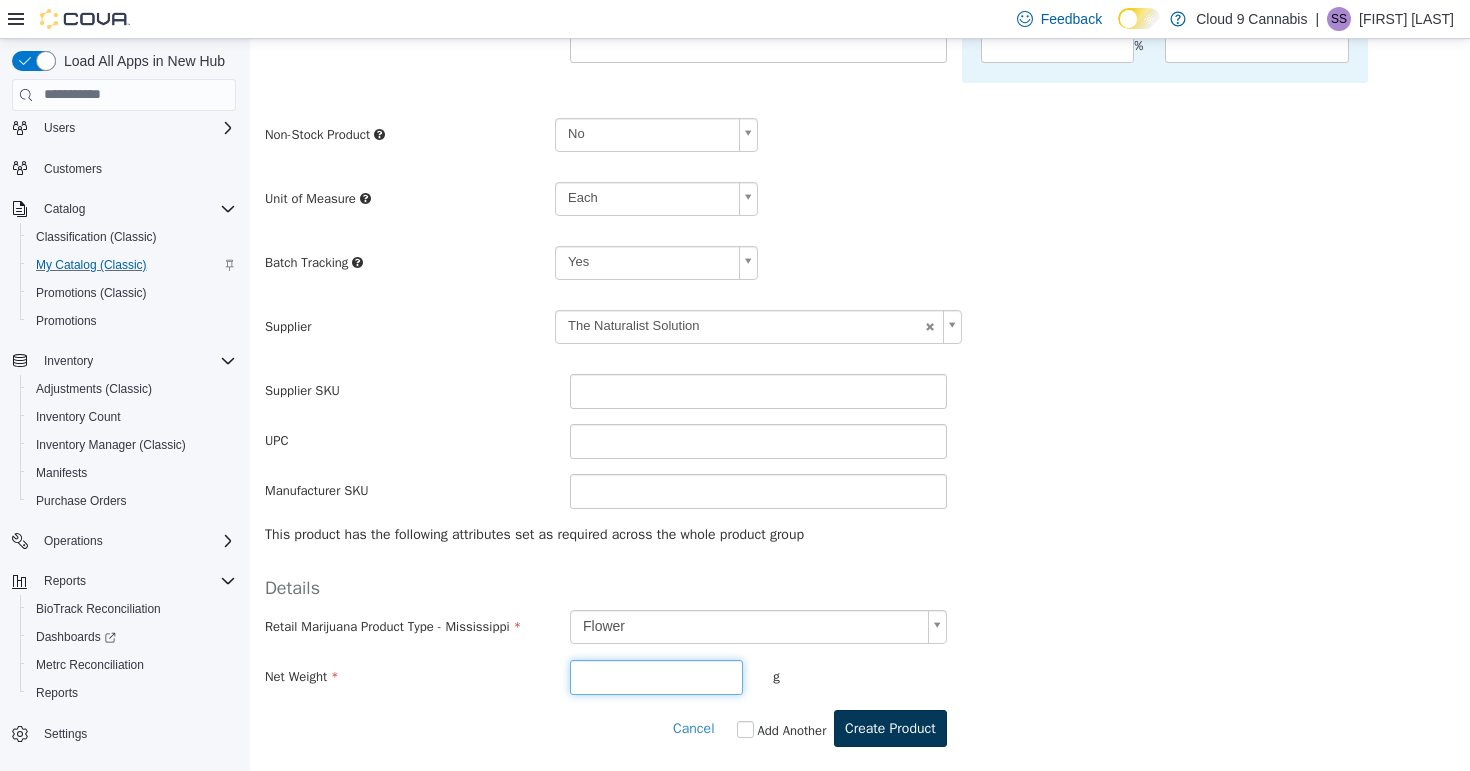 type on "*" 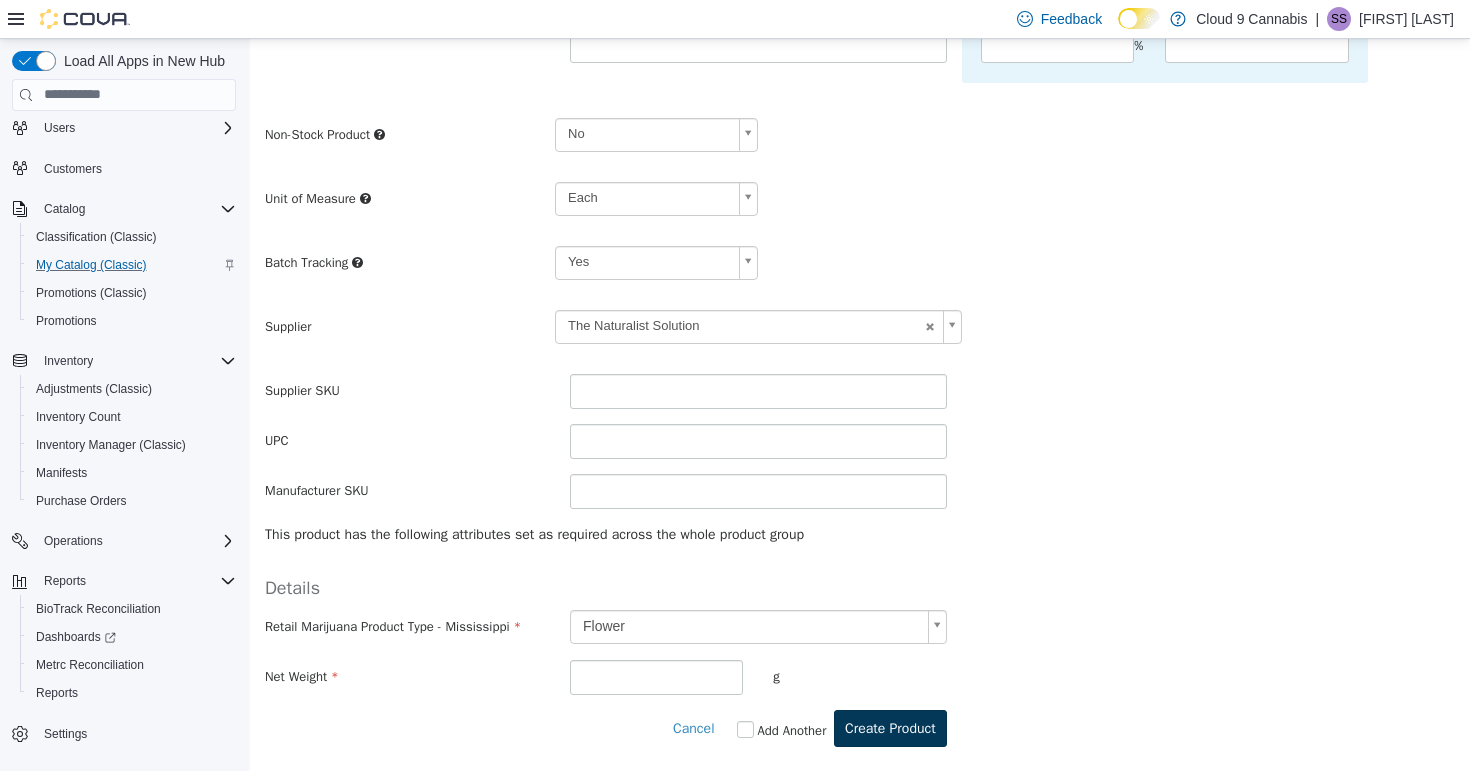 click on "Create Product" at bounding box center [890, 727] 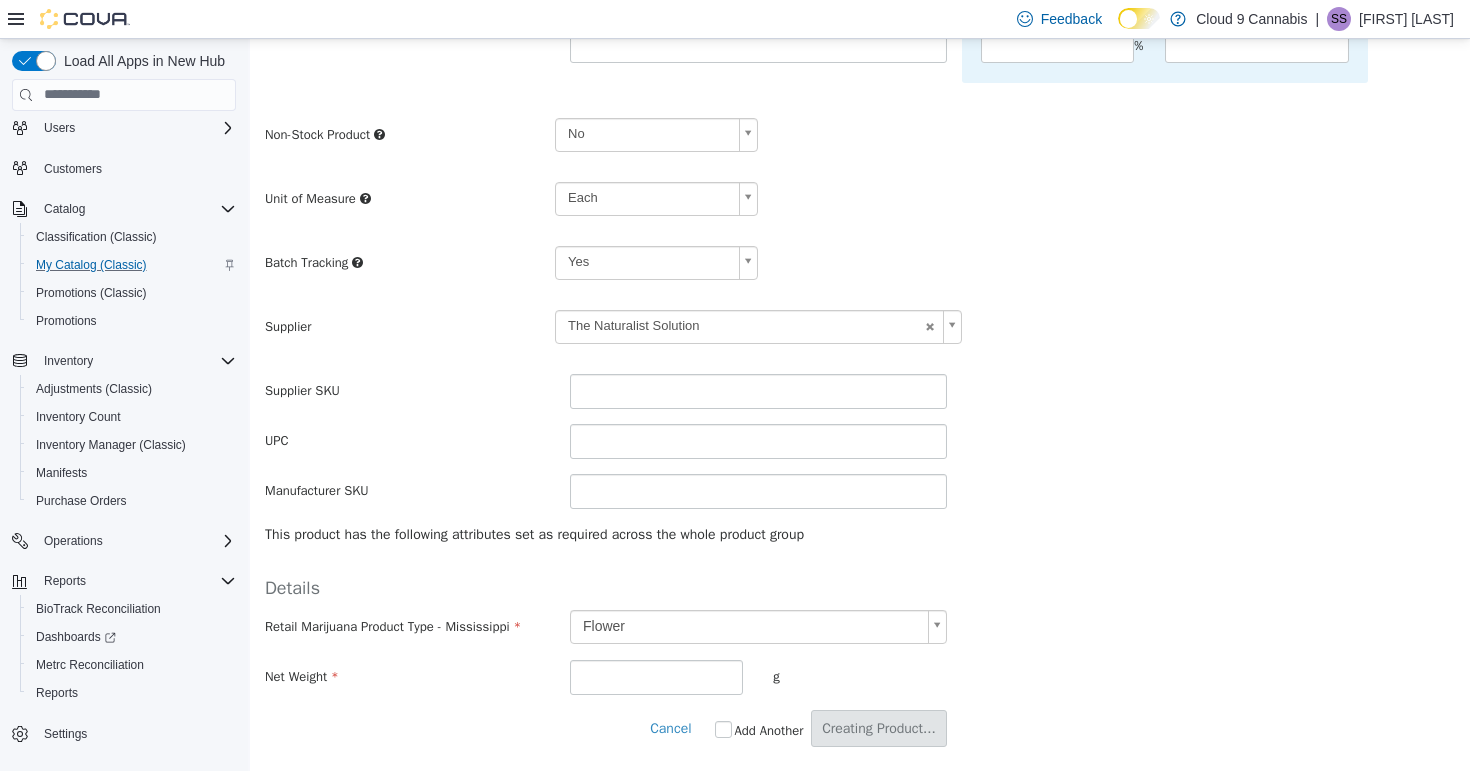 scroll, scrollTop: 0, scrollLeft: 0, axis: both 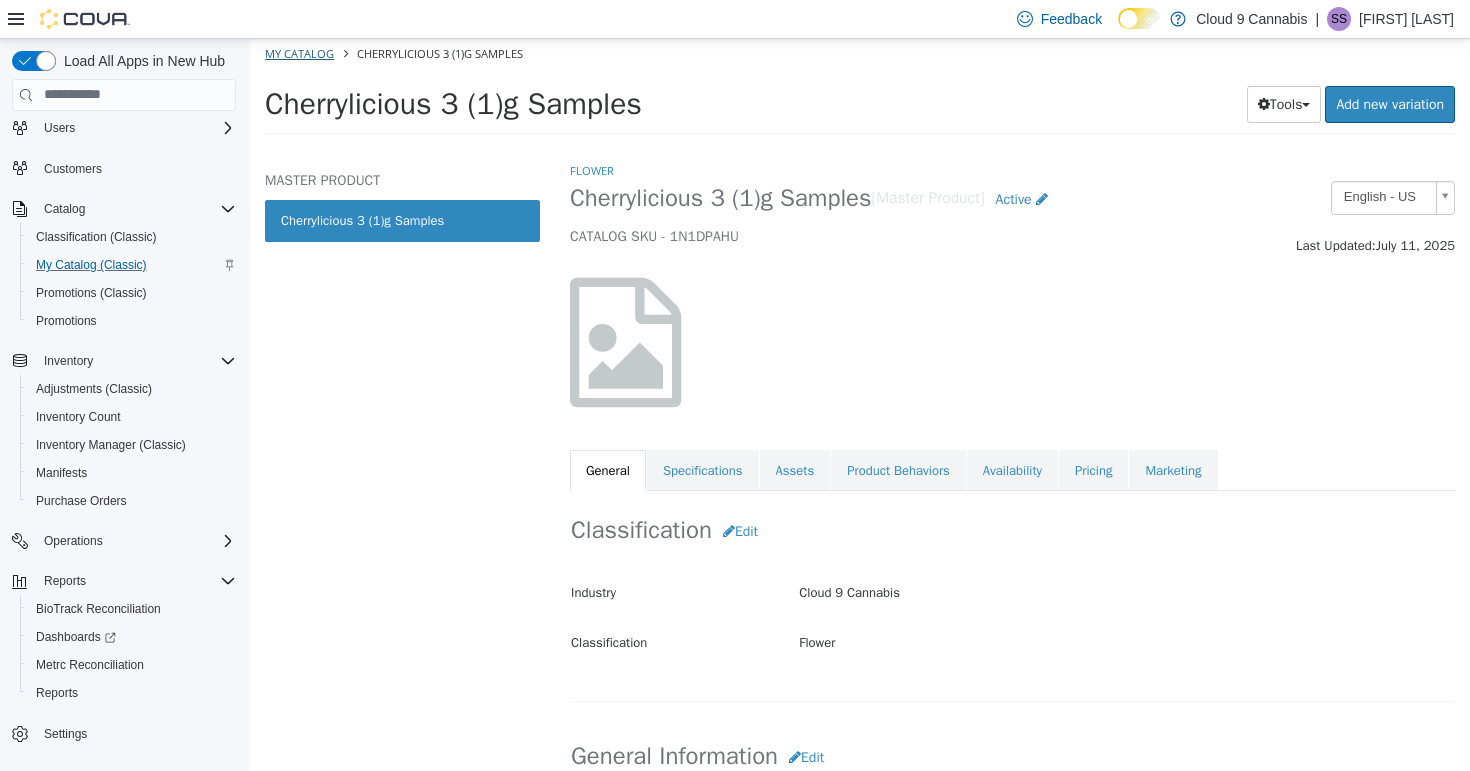 click on "My Catalog" at bounding box center (299, 52) 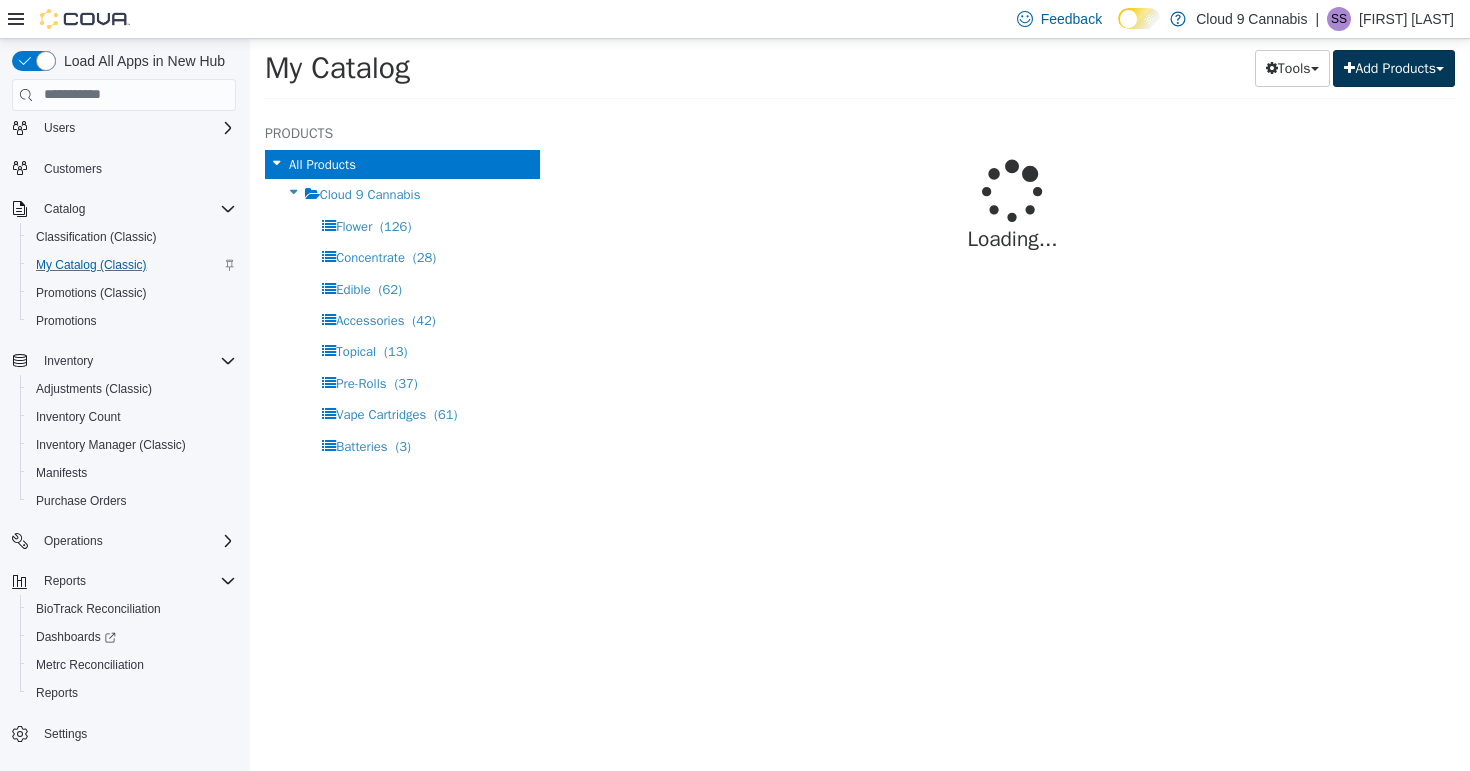 click on "Add Products" at bounding box center (1394, 67) 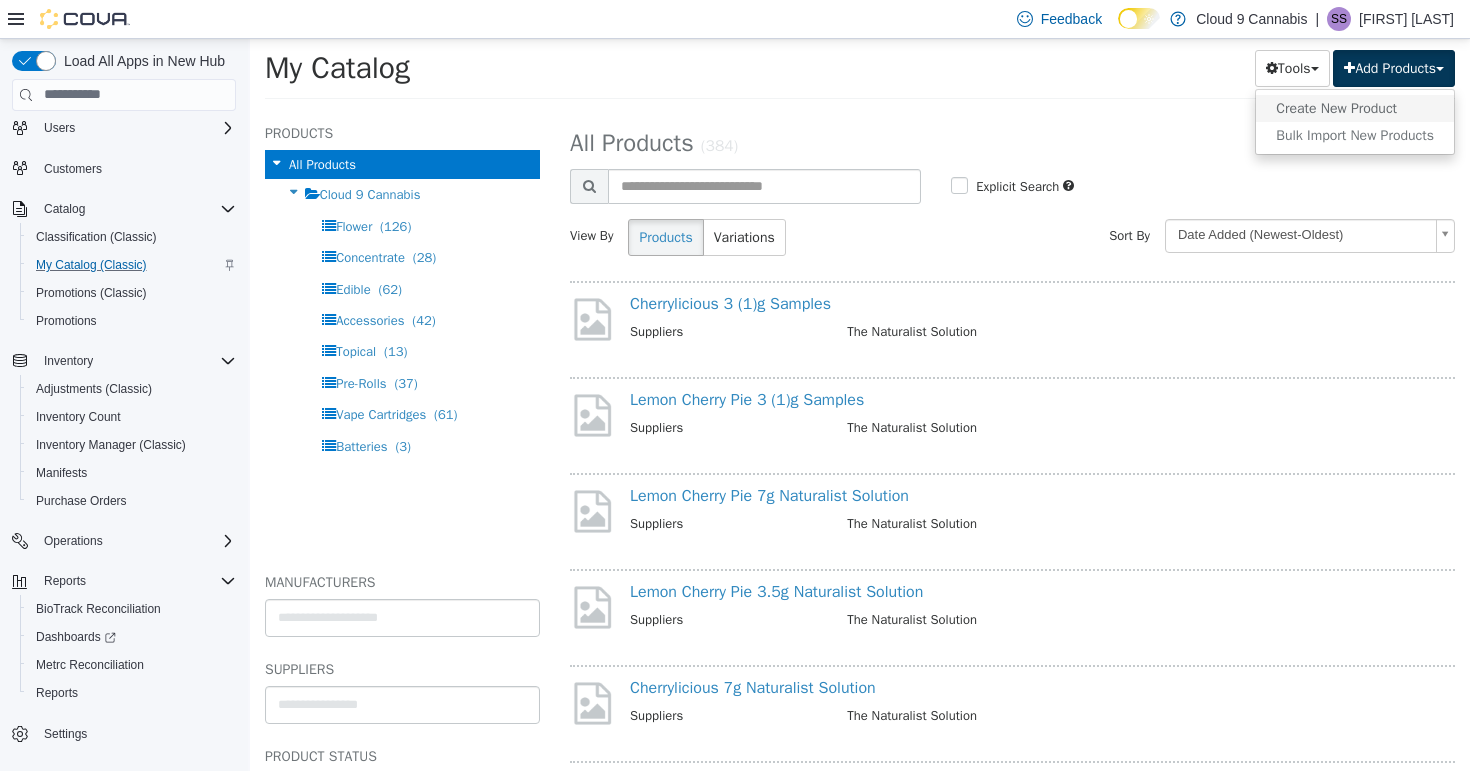 click on "Create New Product" at bounding box center [1355, 107] 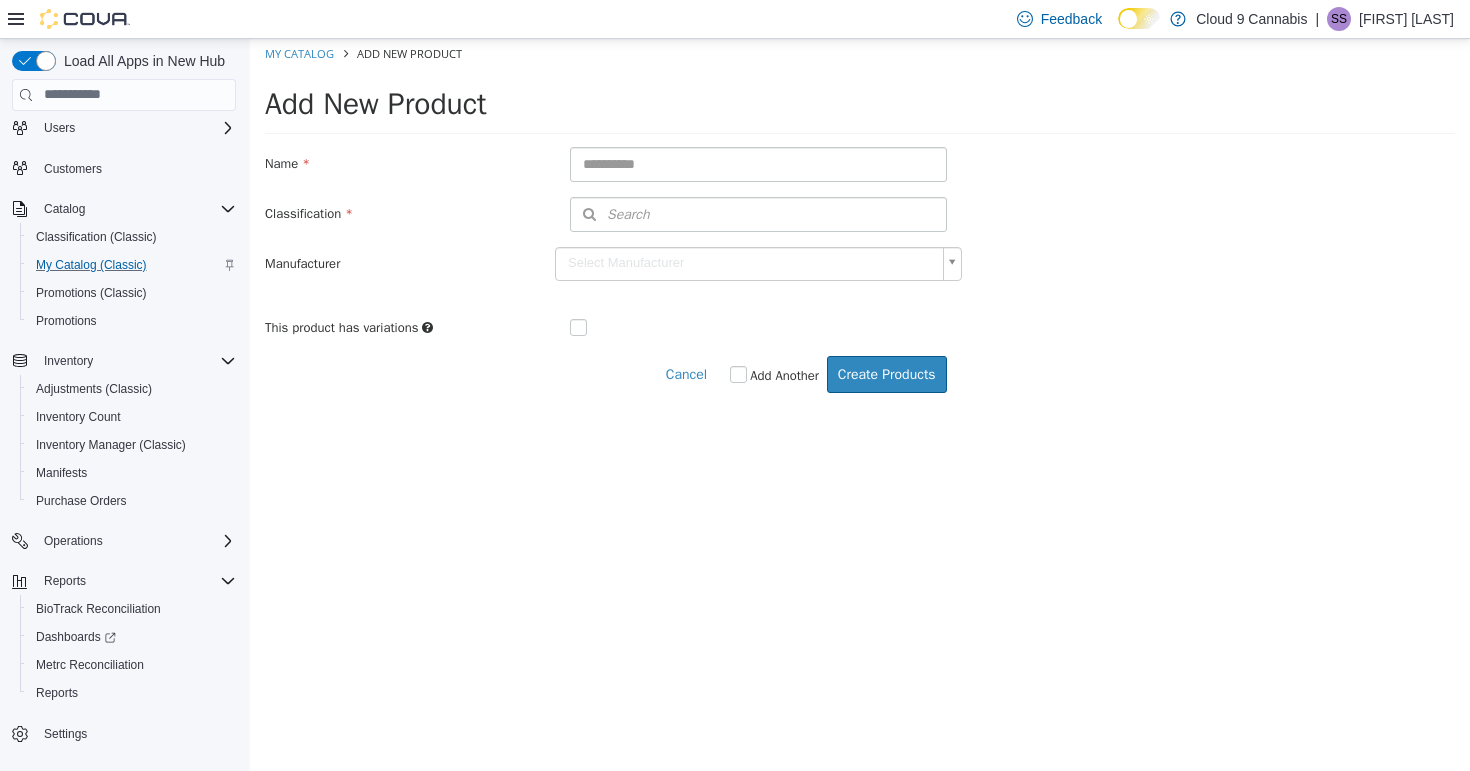 click on "Add New Product" at bounding box center (860, 109) 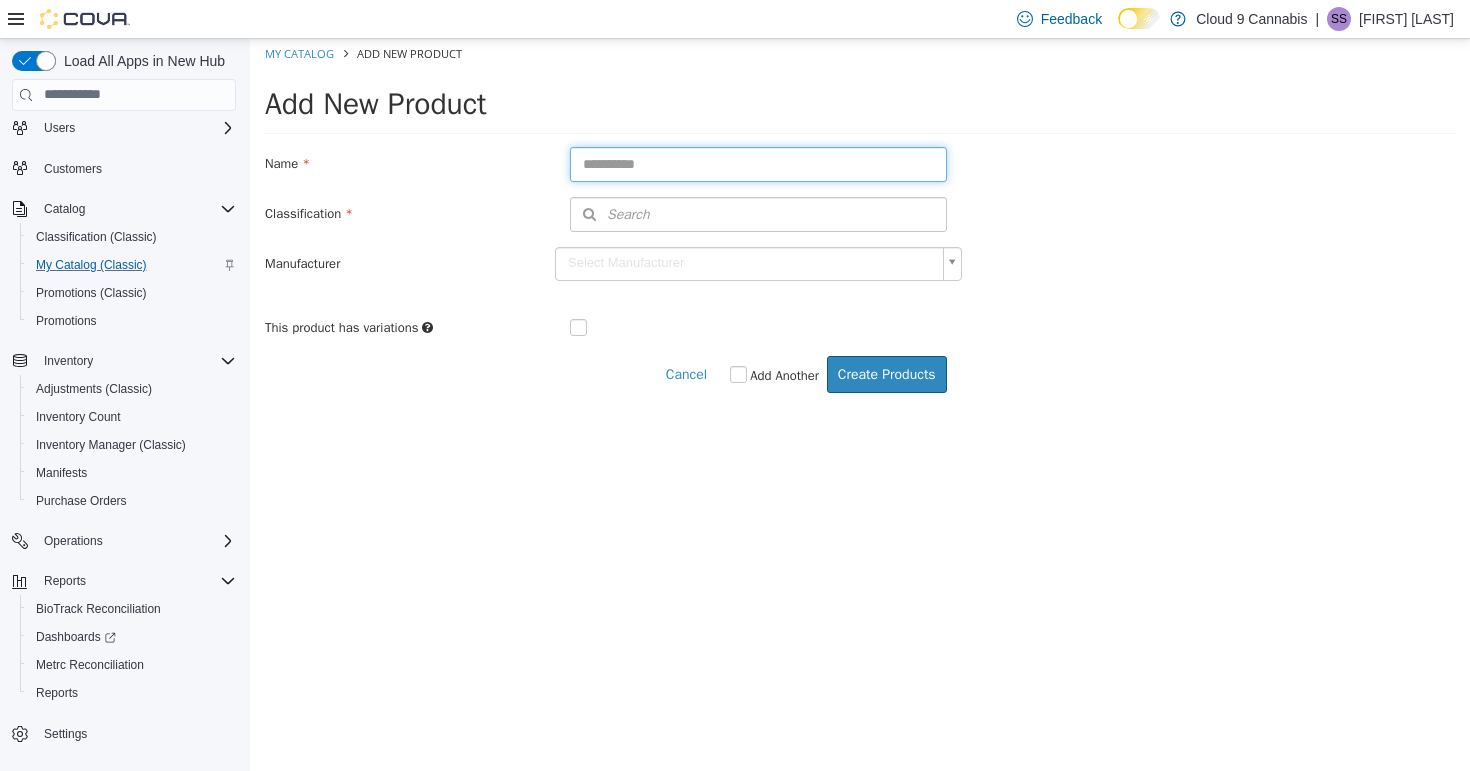 click at bounding box center (758, 163) 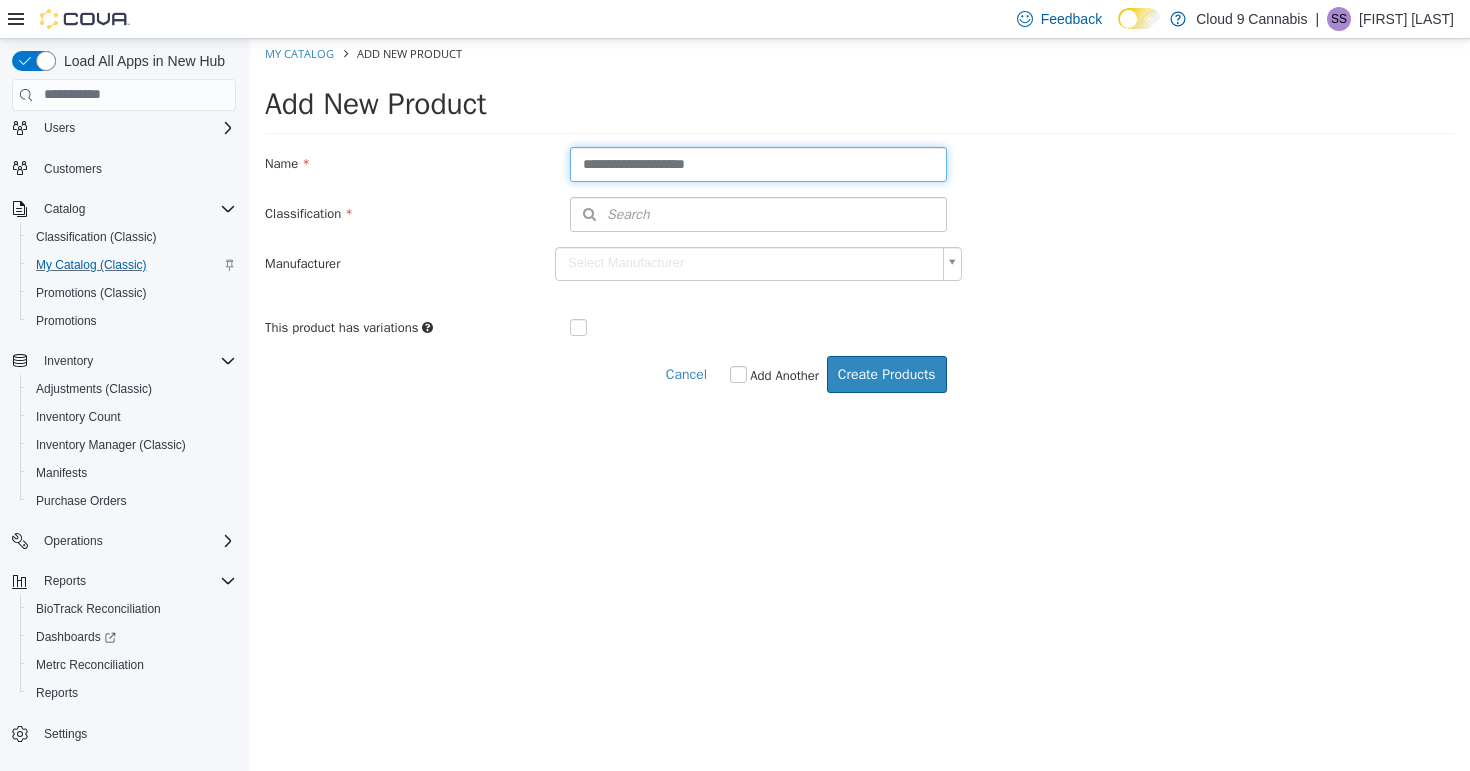 type on "**********" 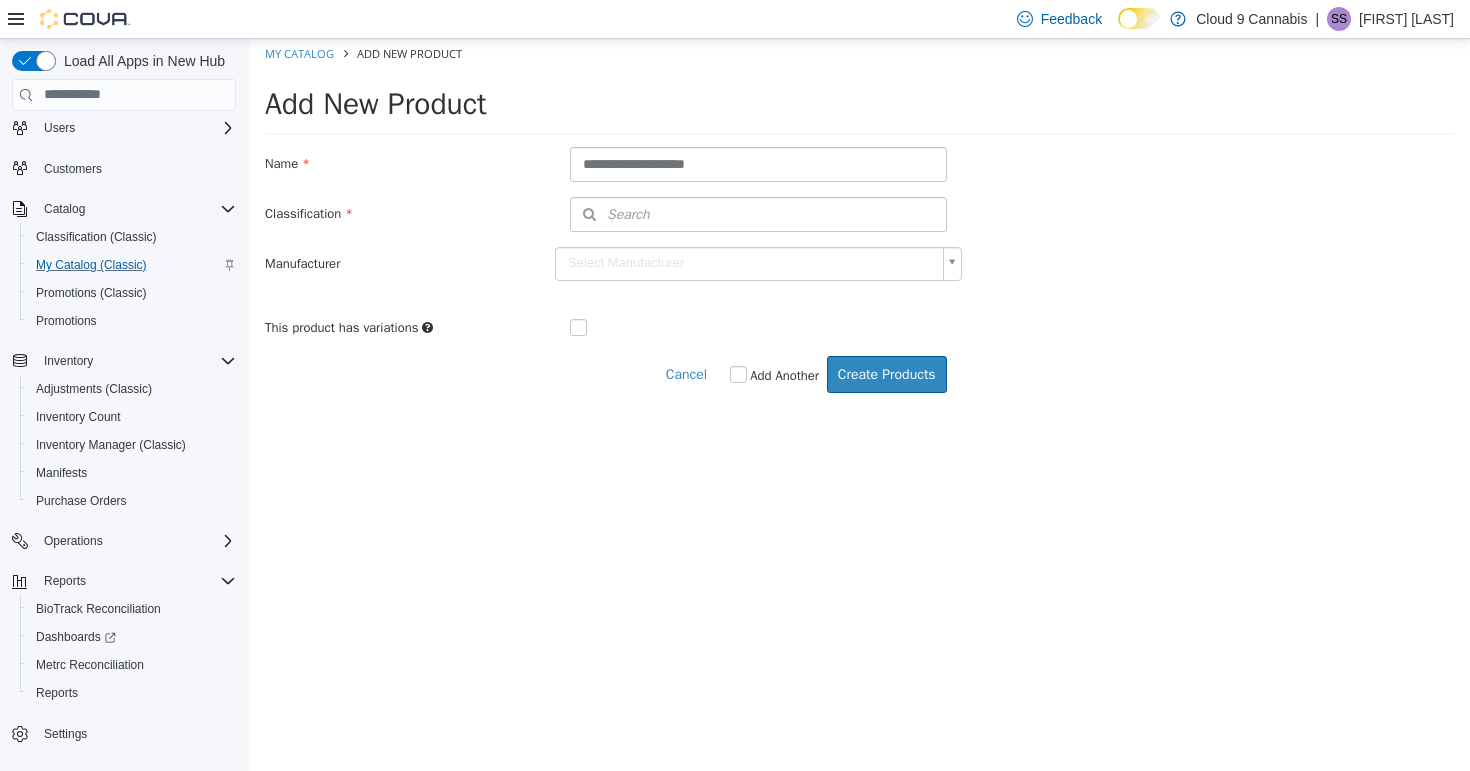 click on "Search" at bounding box center [758, 213] 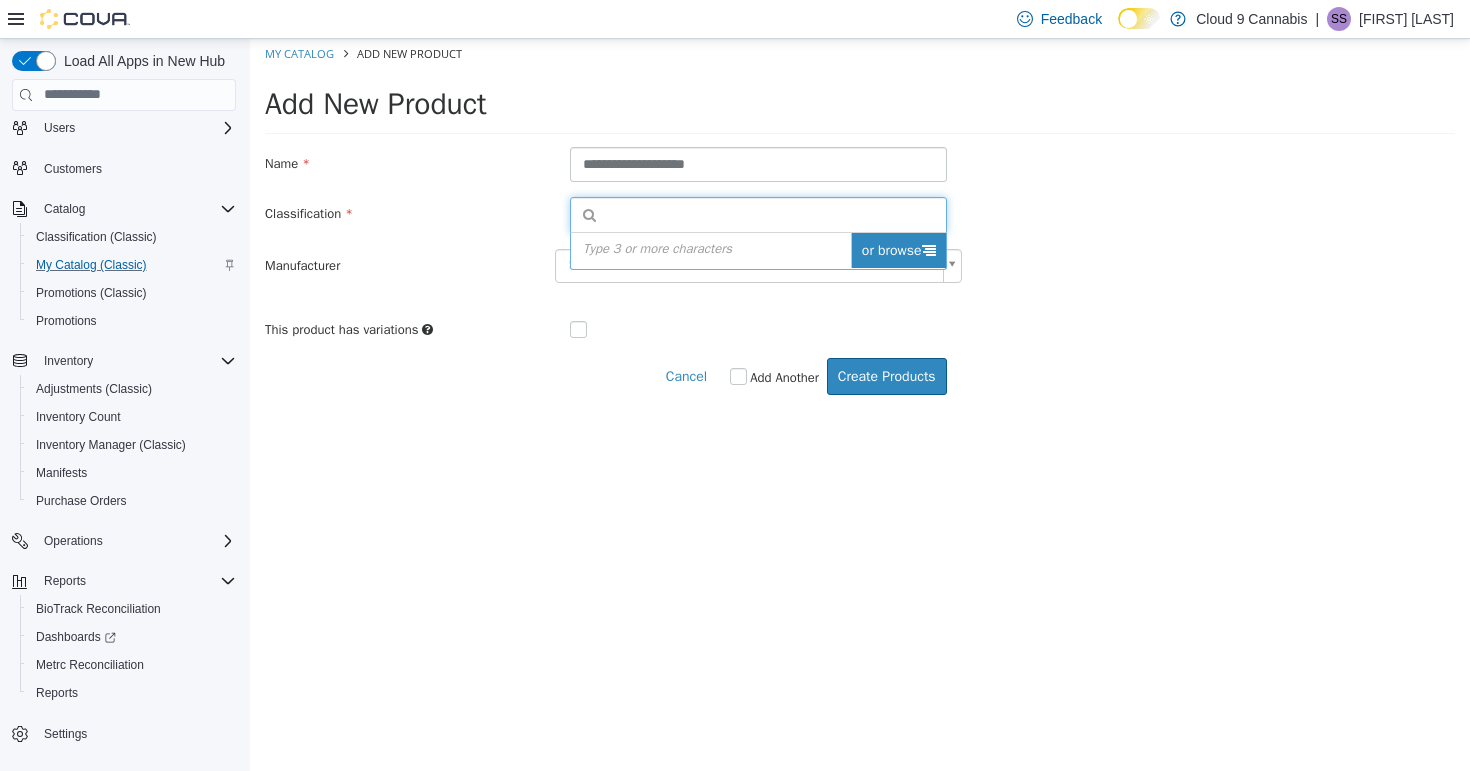 click on "or browse" at bounding box center (898, 249) 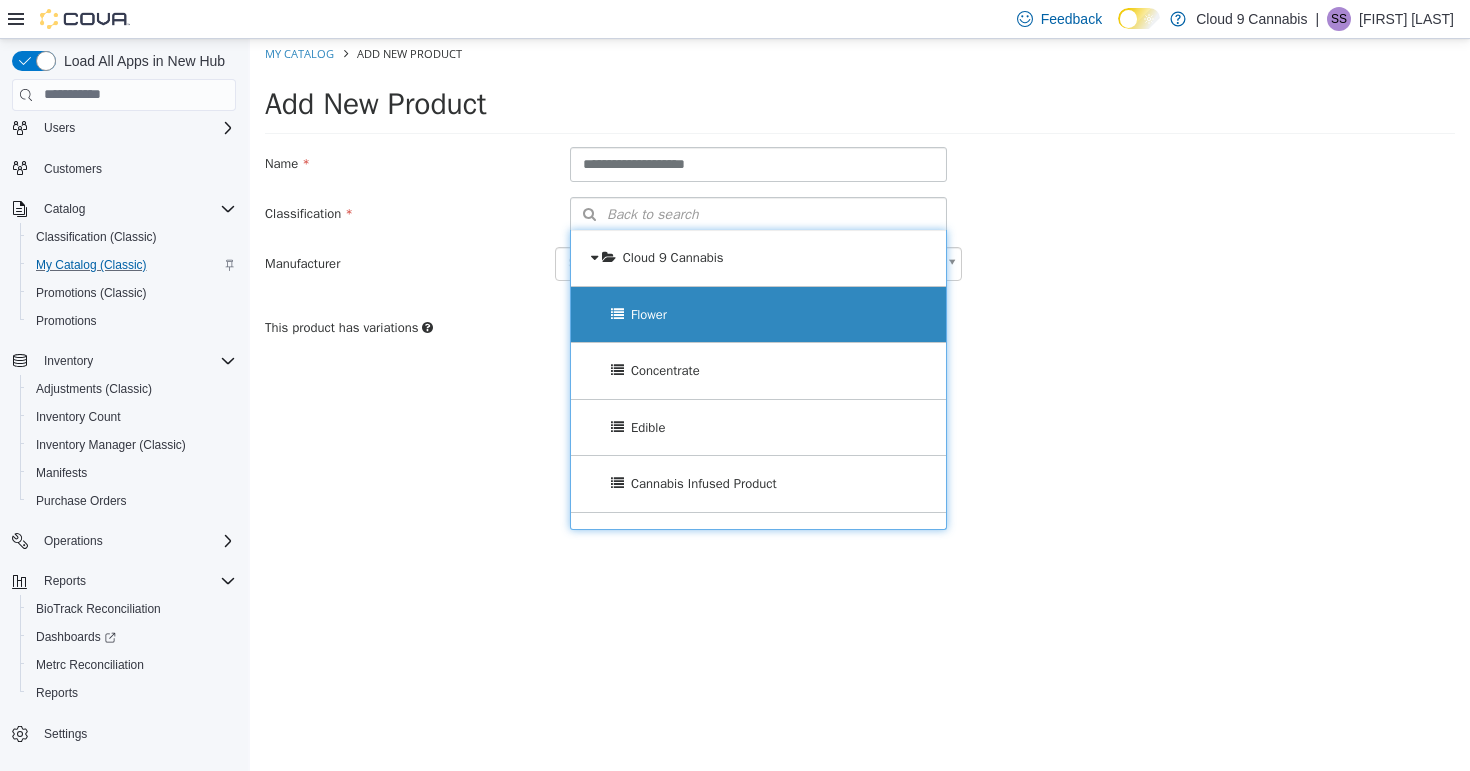 click at bounding box center (617, 313) 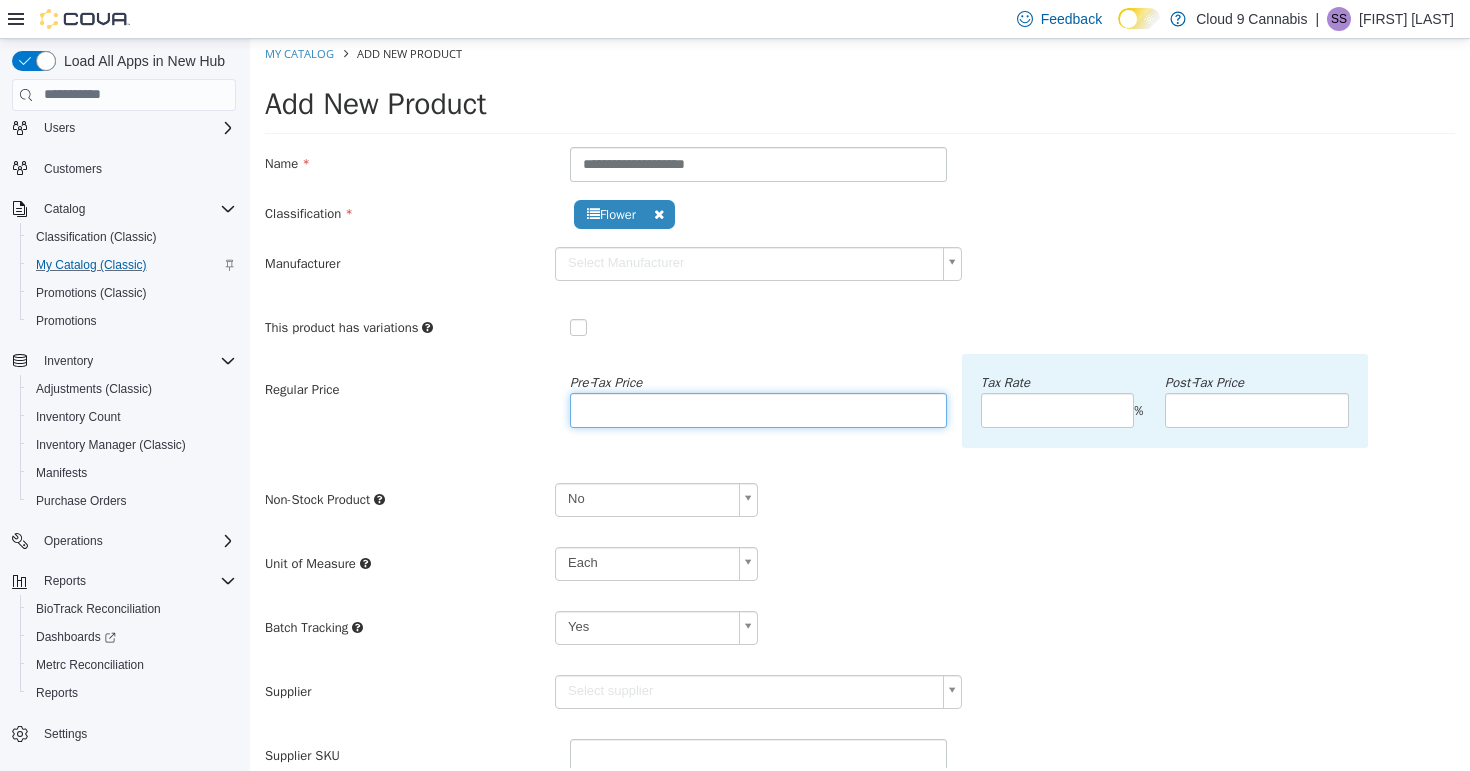 click at bounding box center [758, 409] 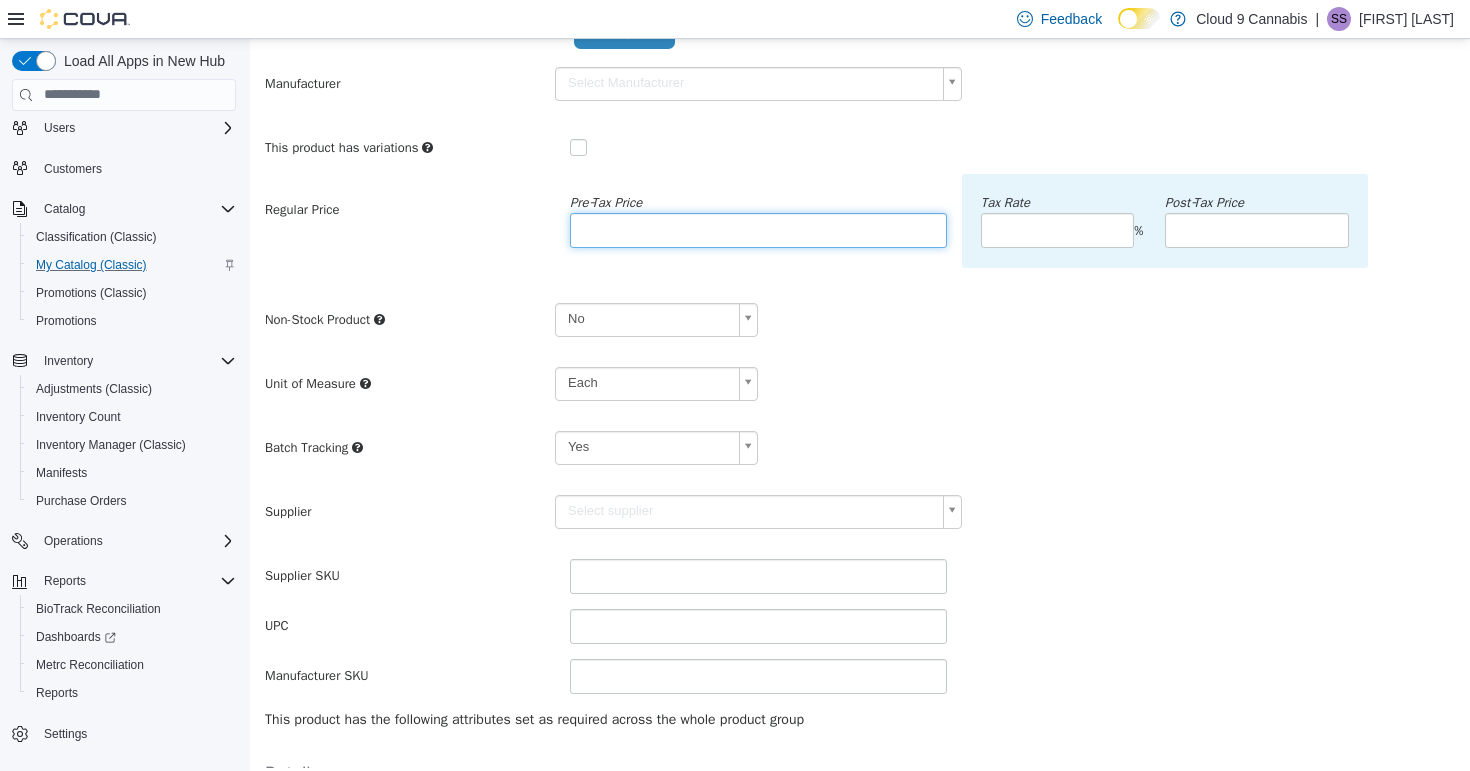 scroll, scrollTop: 206, scrollLeft: 0, axis: vertical 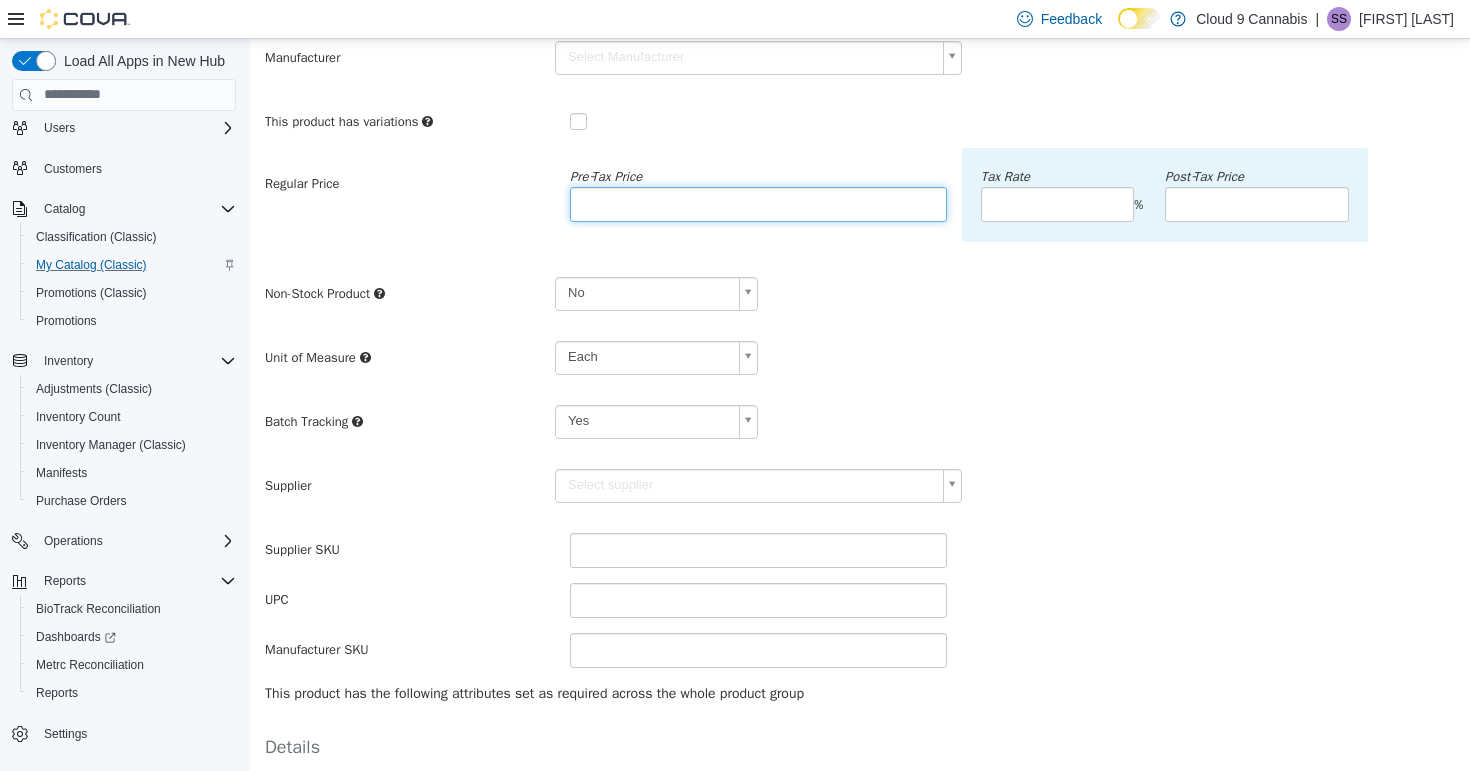 type on "*****" 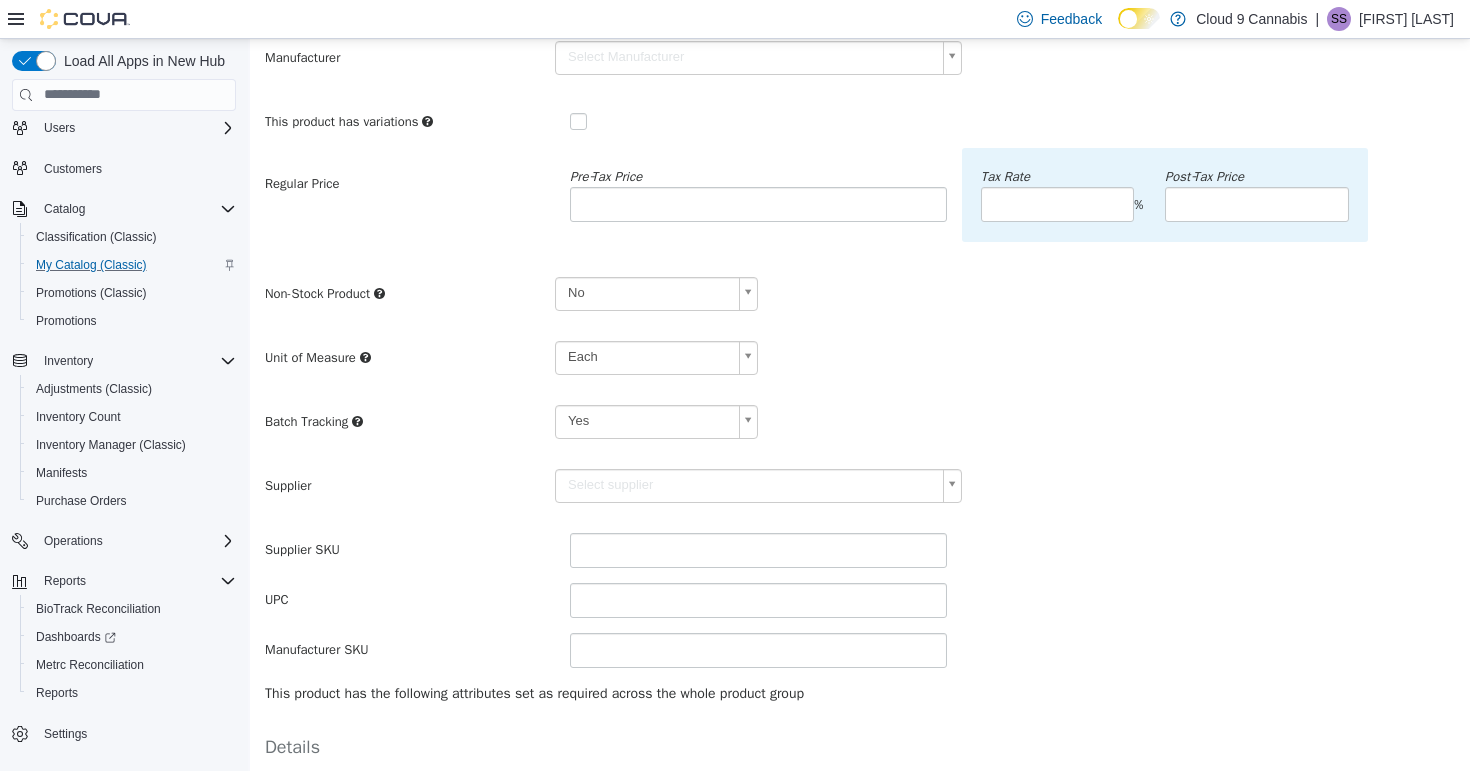 click on "**********" at bounding box center (860, 377) 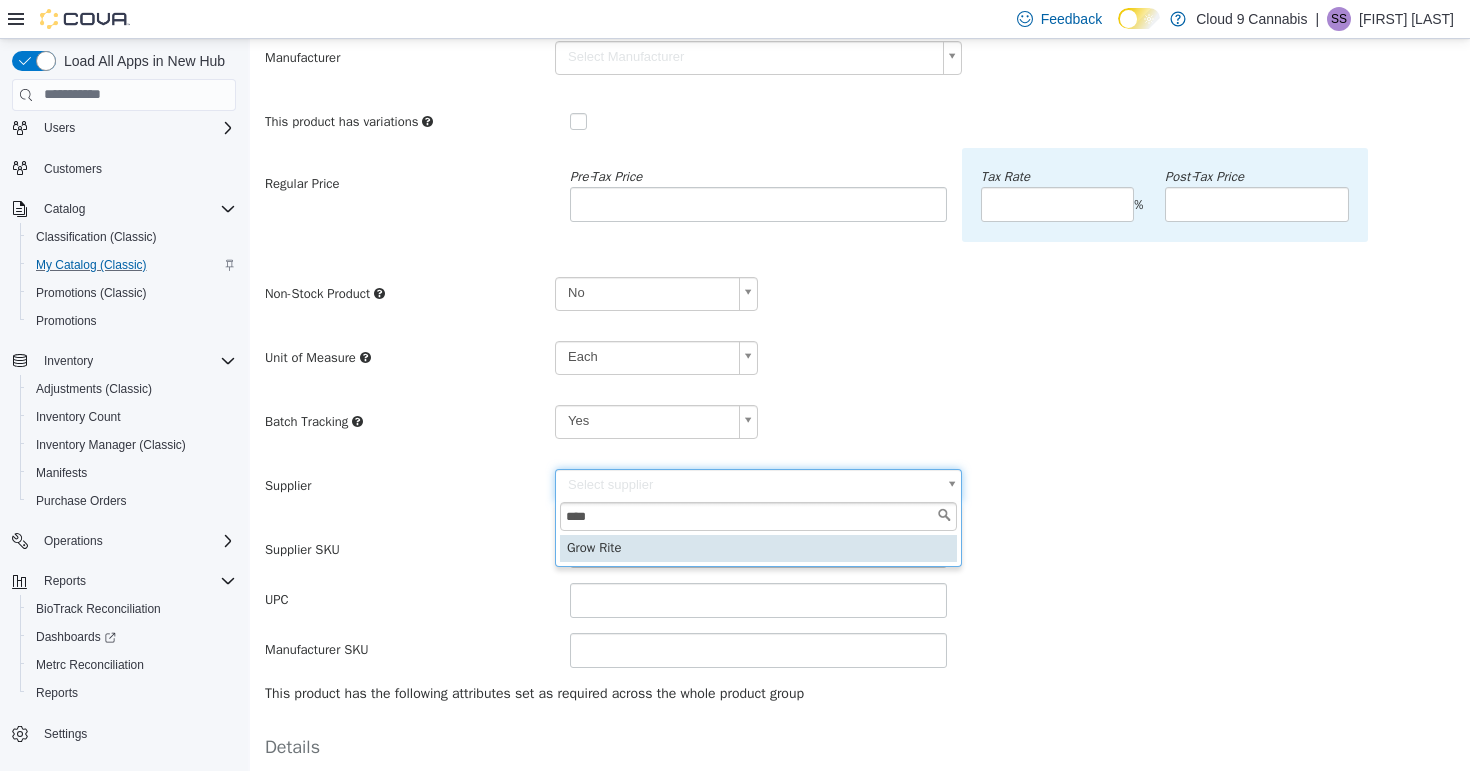 type on "****" 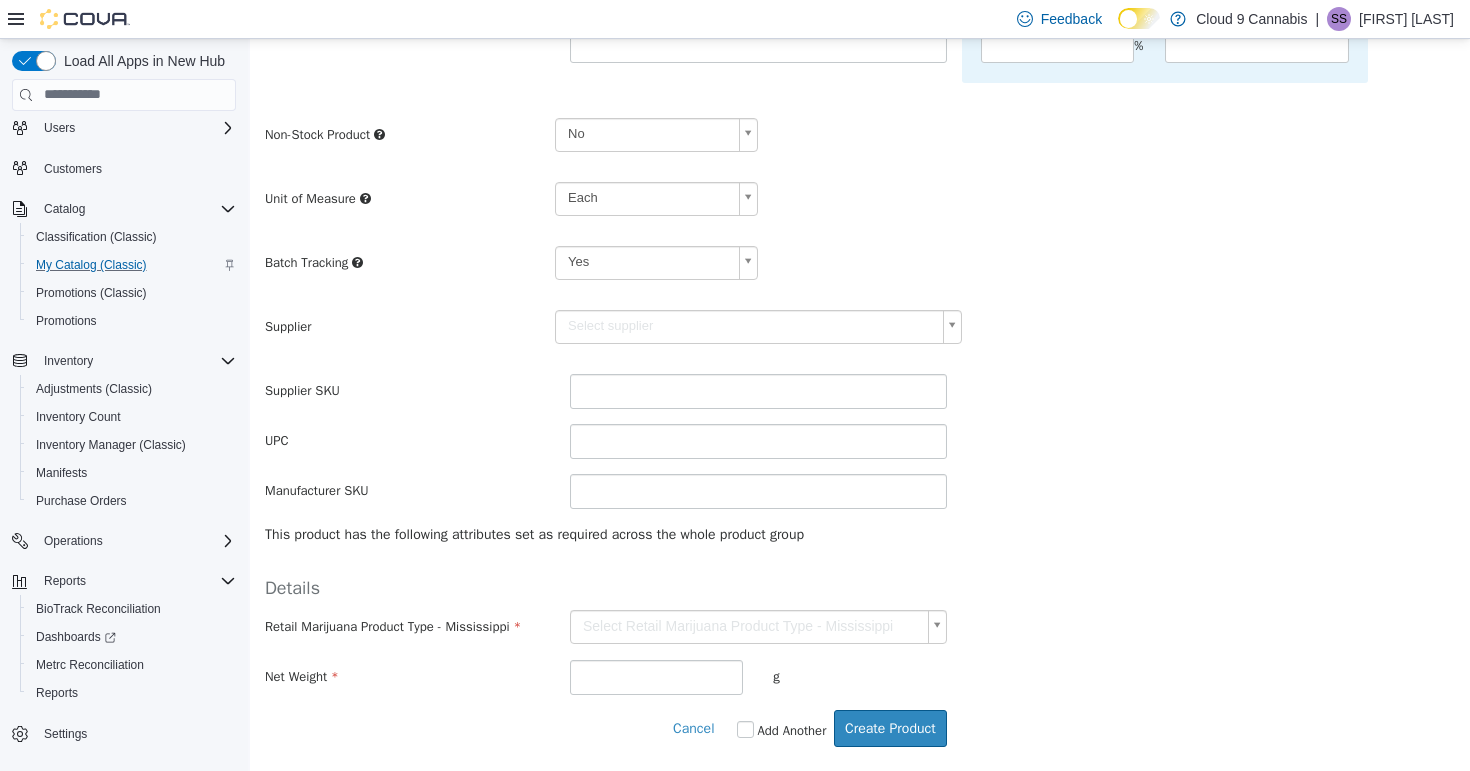 scroll, scrollTop: 375, scrollLeft: 0, axis: vertical 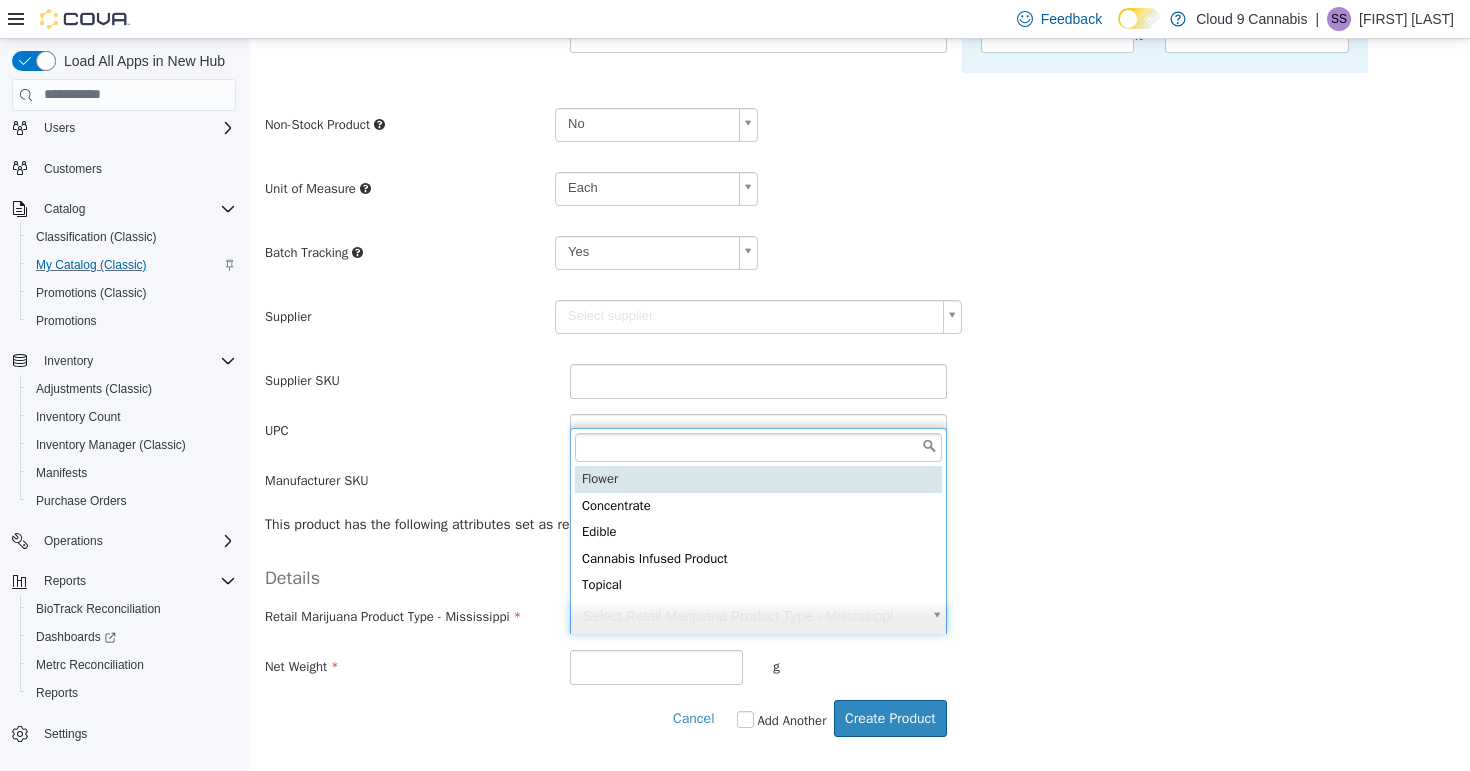 click on "**********" at bounding box center [860, 208] 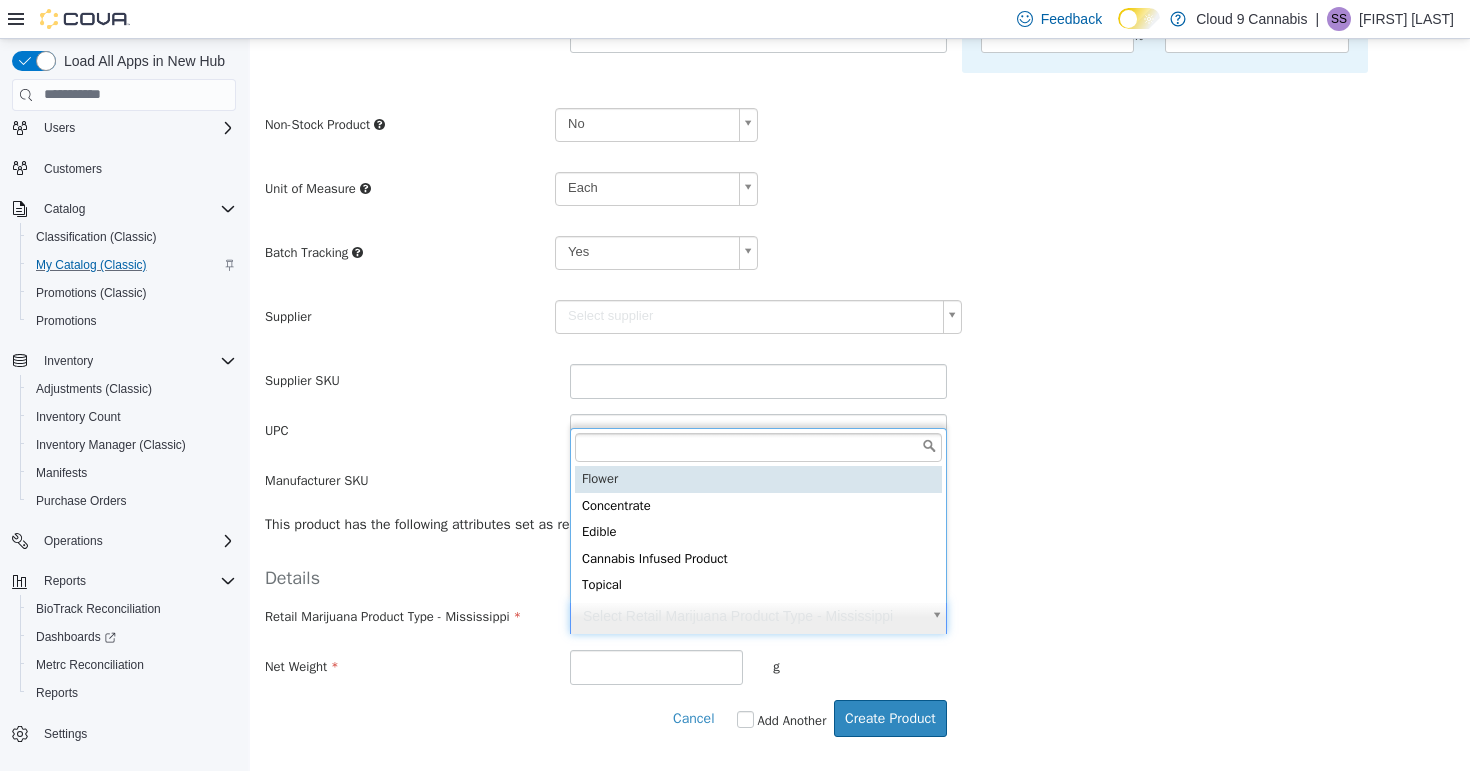 type on "******" 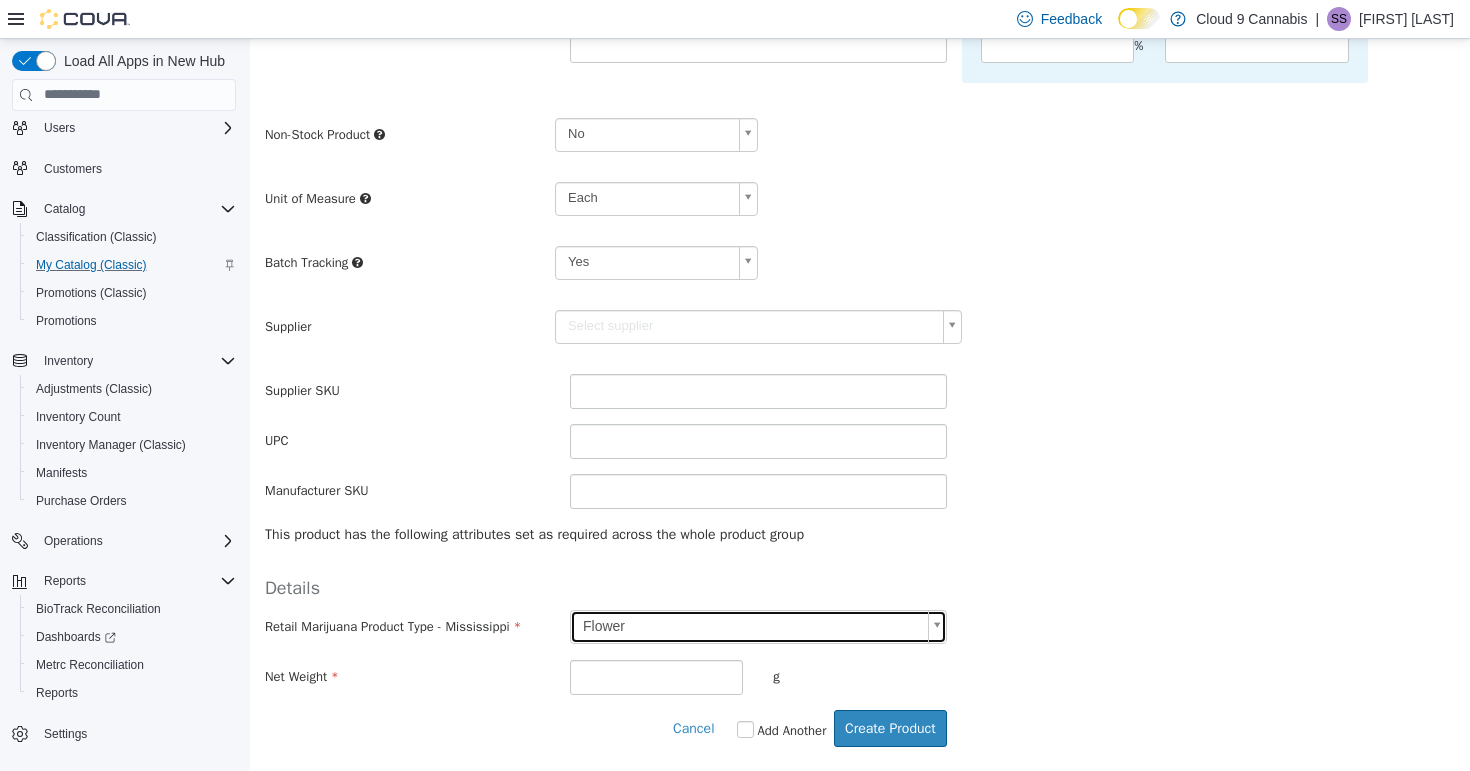 type on "******" 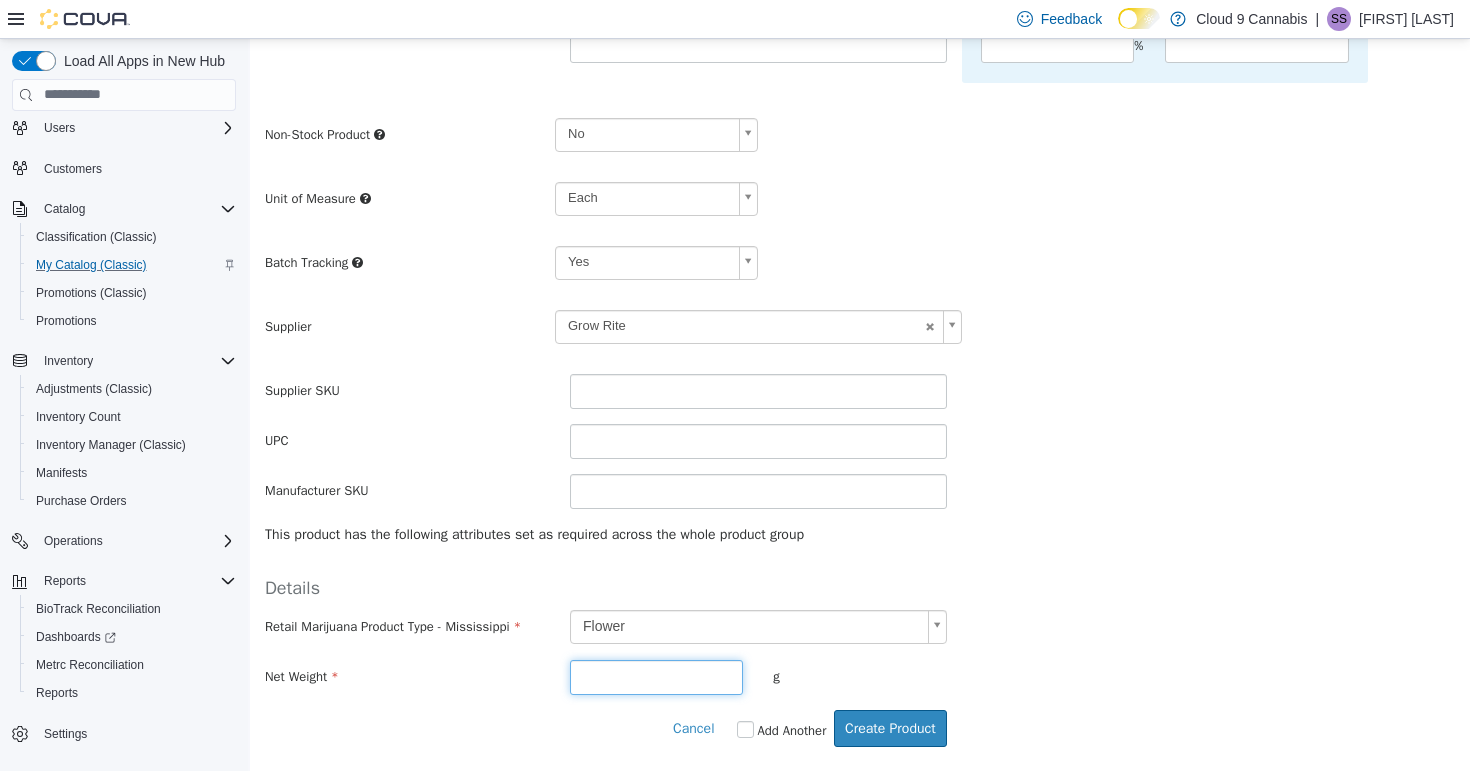 click at bounding box center (656, 676) 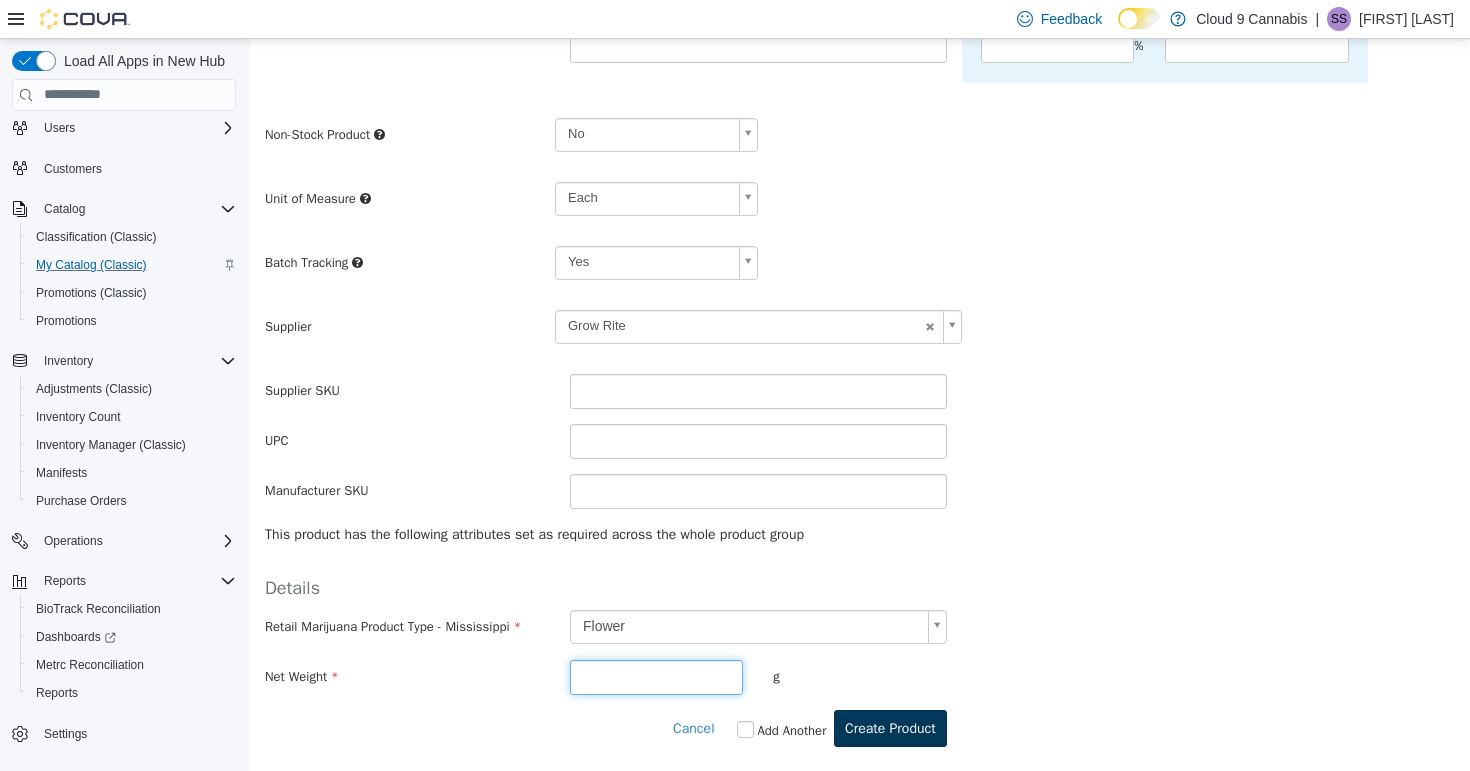 type on "*" 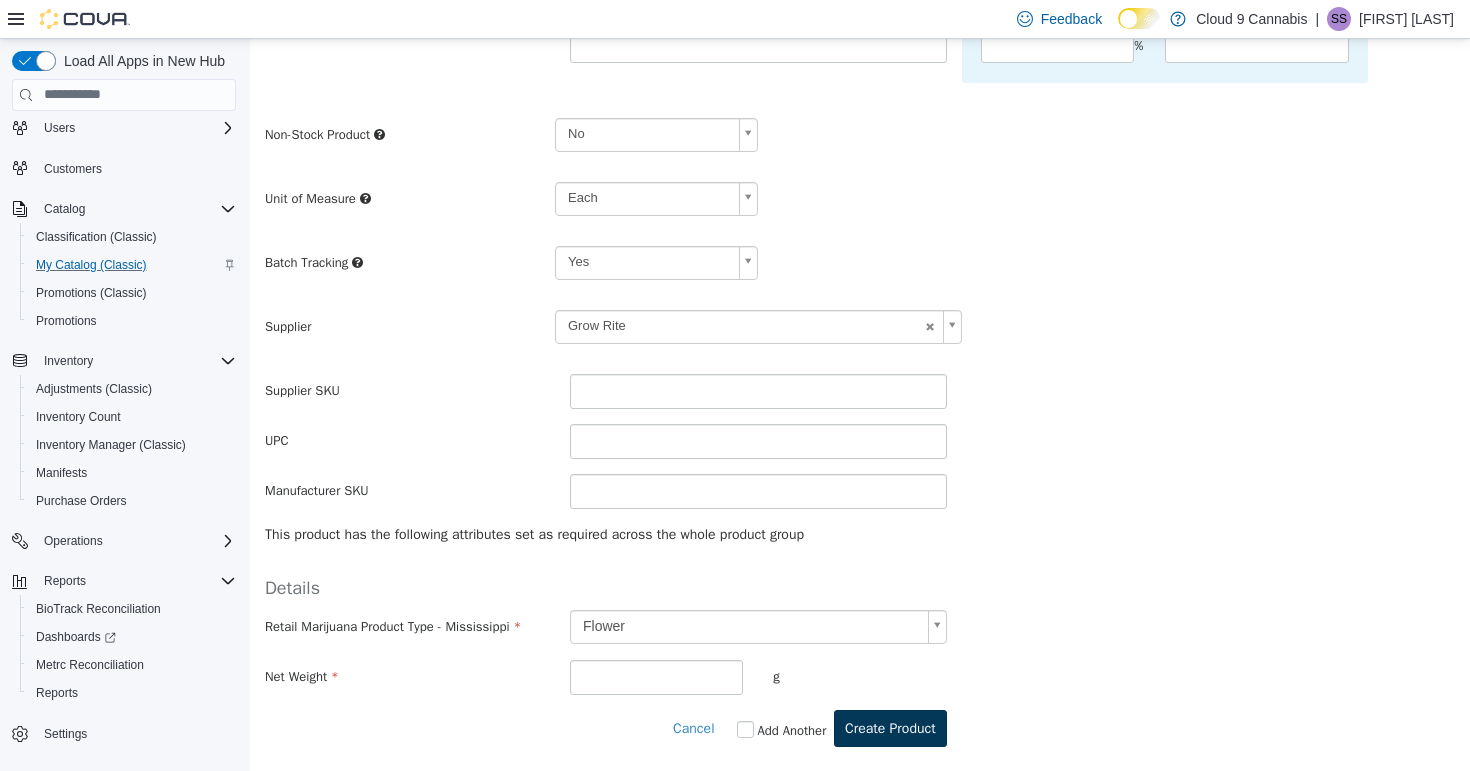 click on "Create Product" at bounding box center (890, 727) 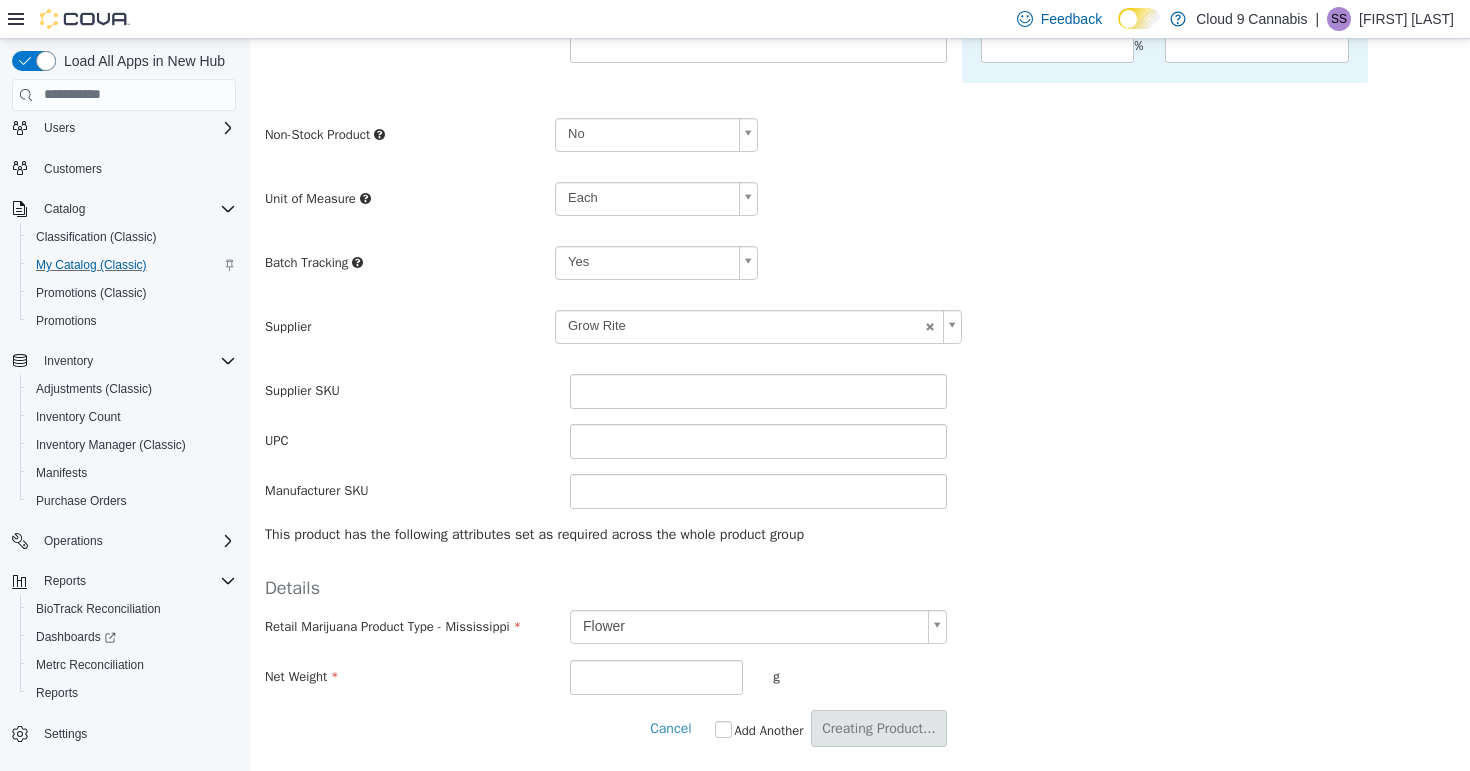 scroll, scrollTop: 0, scrollLeft: 0, axis: both 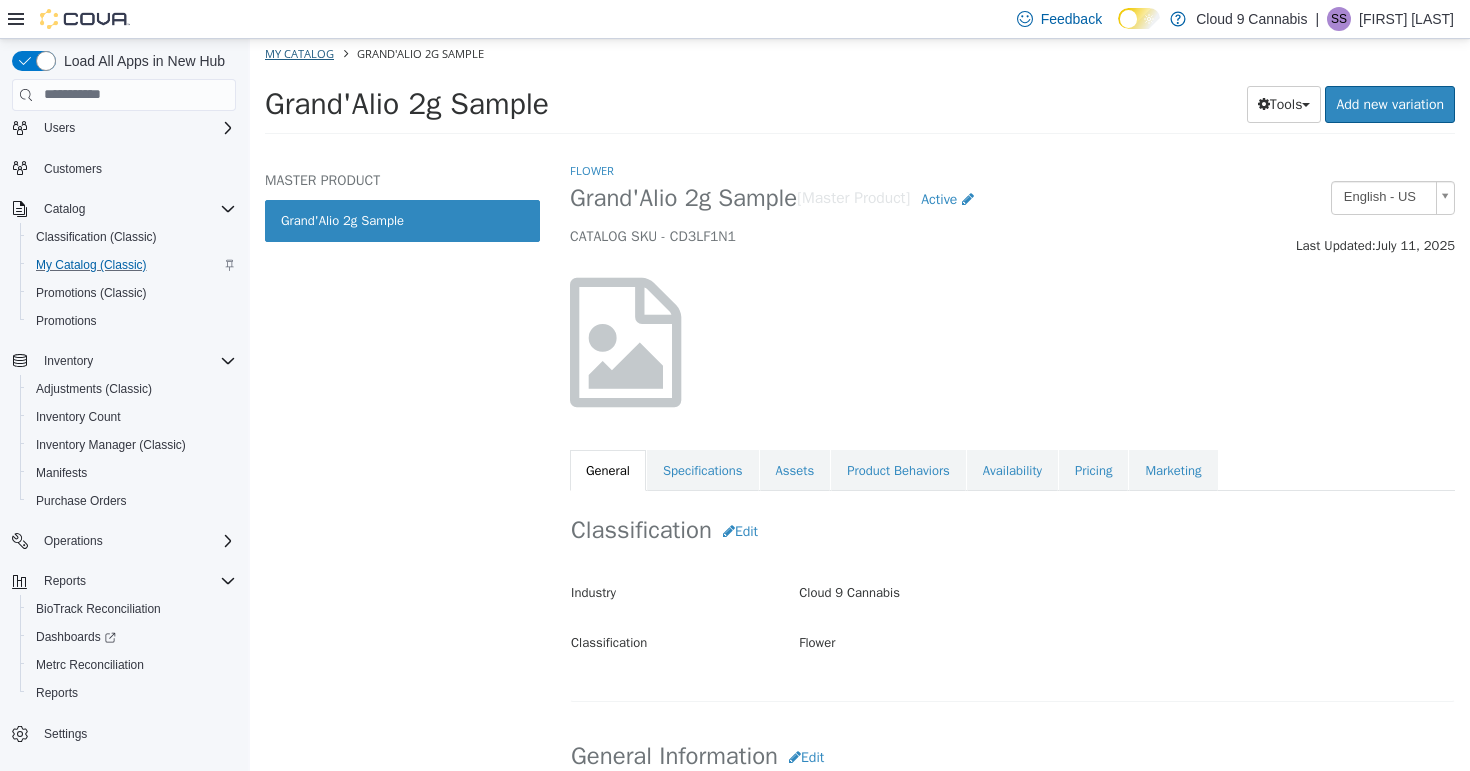 click on "My Catalog" at bounding box center (299, 52) 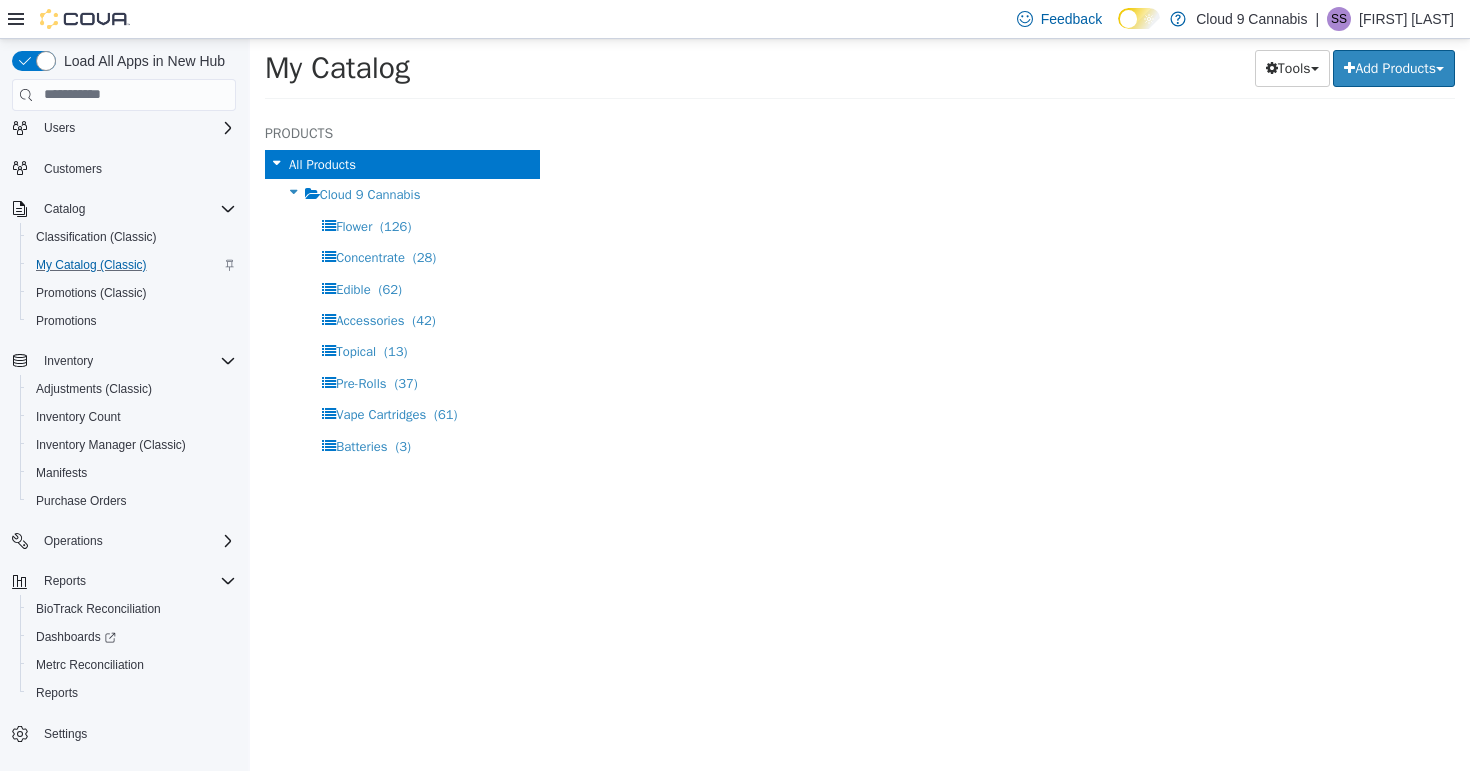 select on "**********" 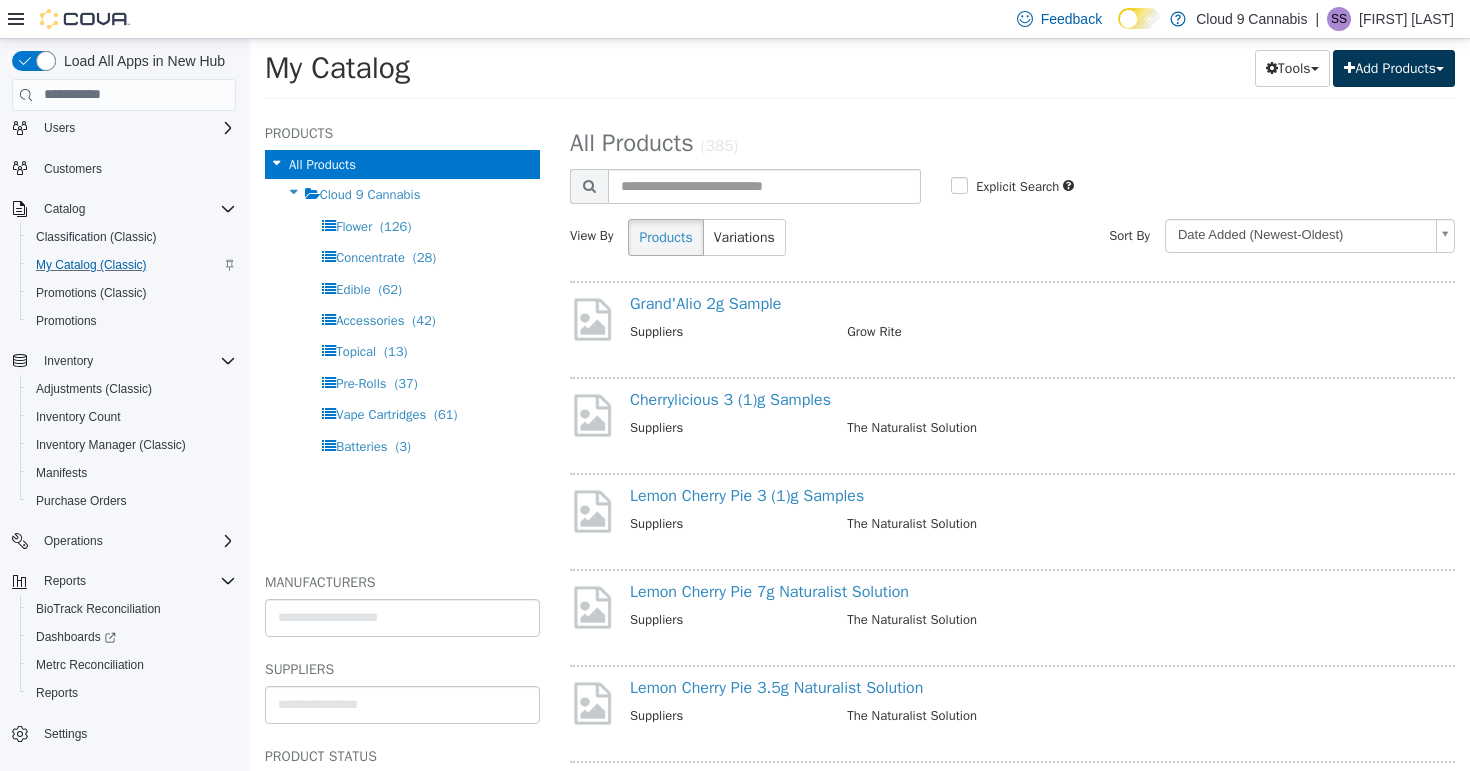 click on "Add Products" at bounding box center (1394, 67) 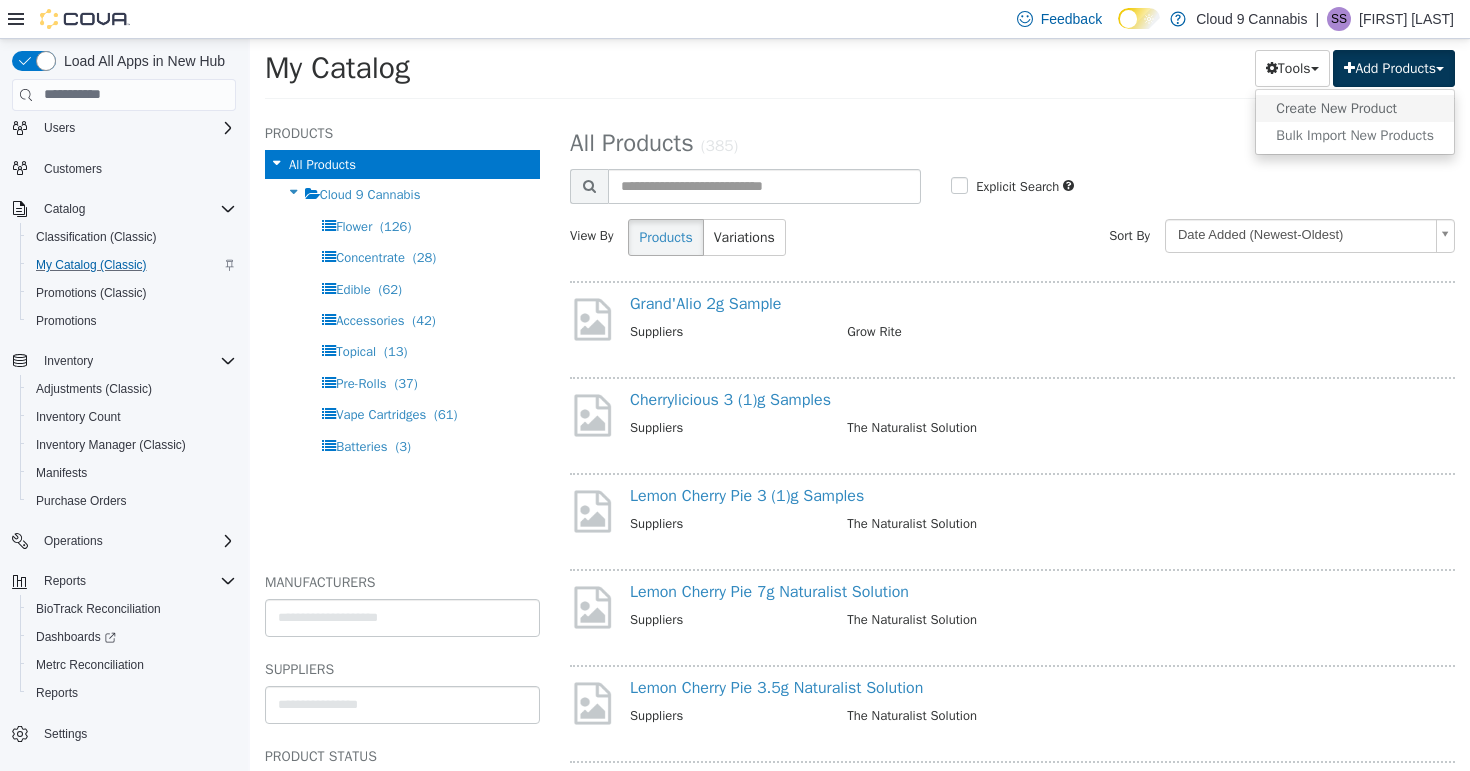 click on "Create New Product" at bounding box center (1355, 107) 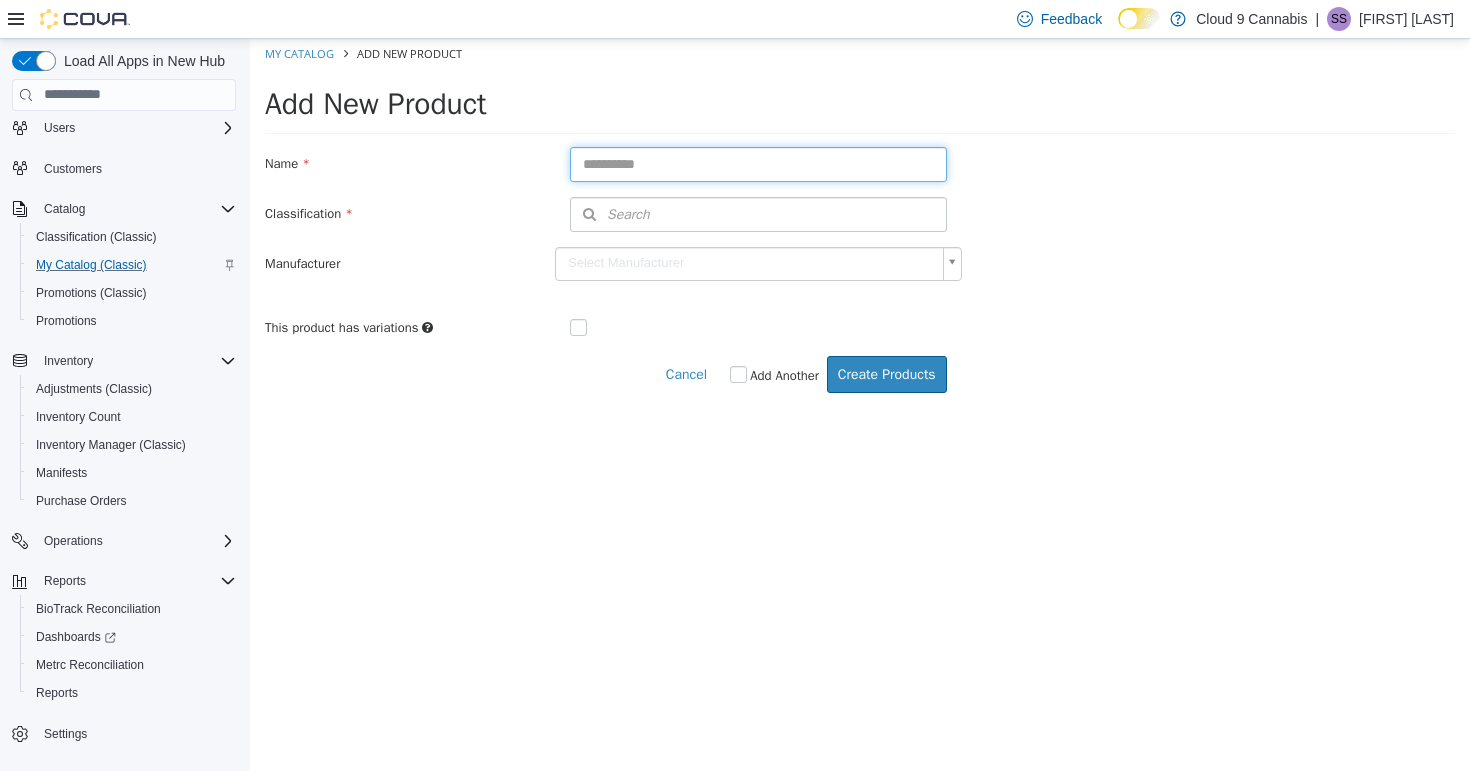 click at bounding box center [758, 163] 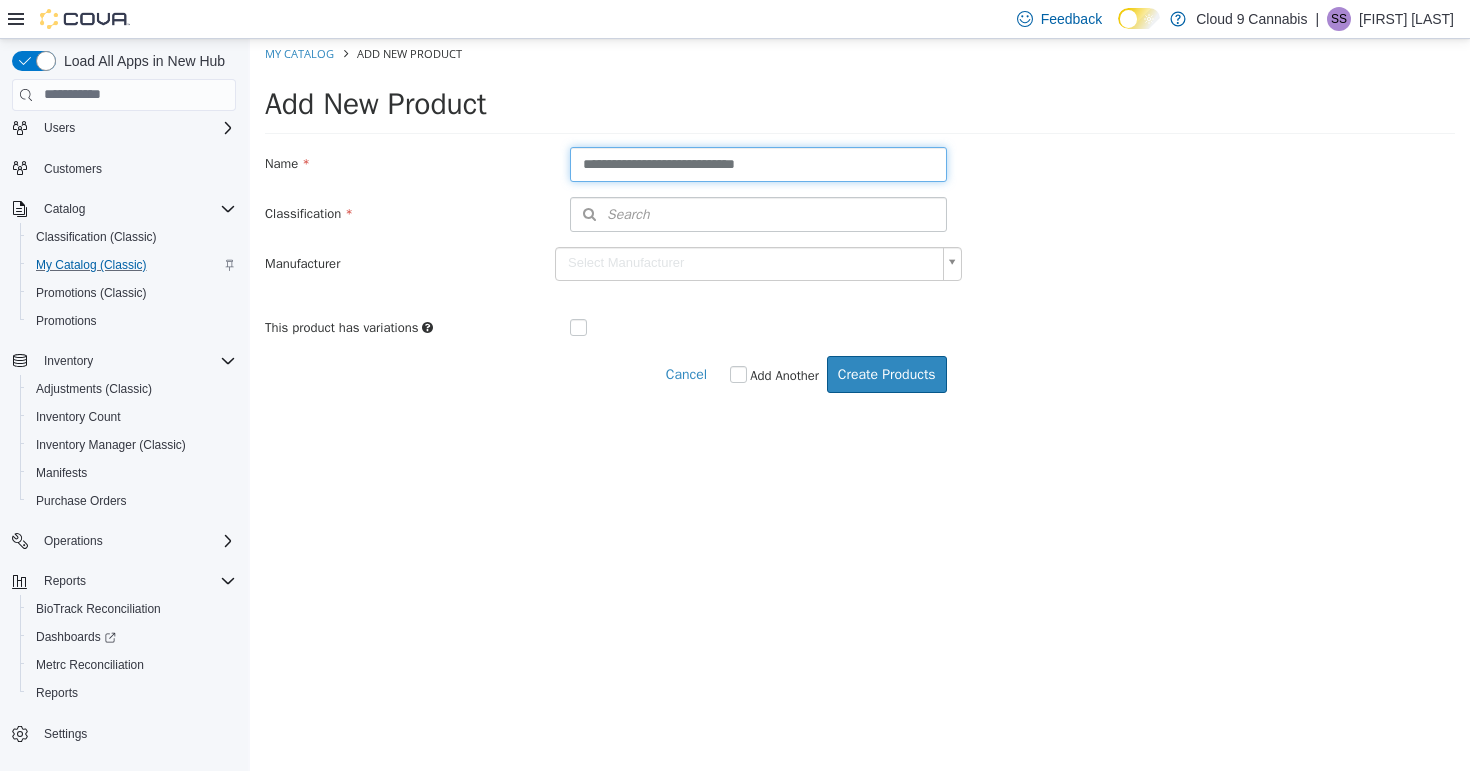 type on "**********" 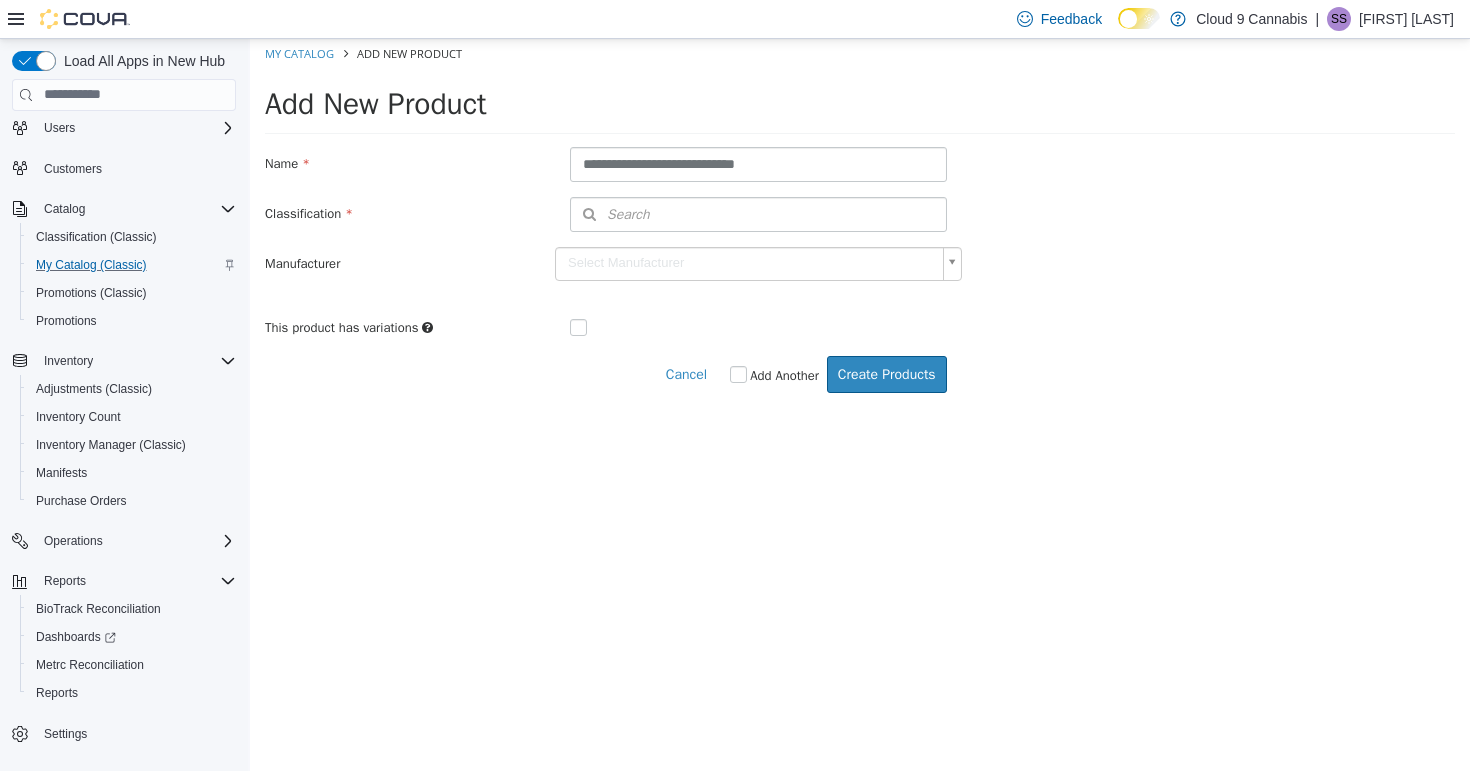 click on "Search" at bounding box center [610, 213] 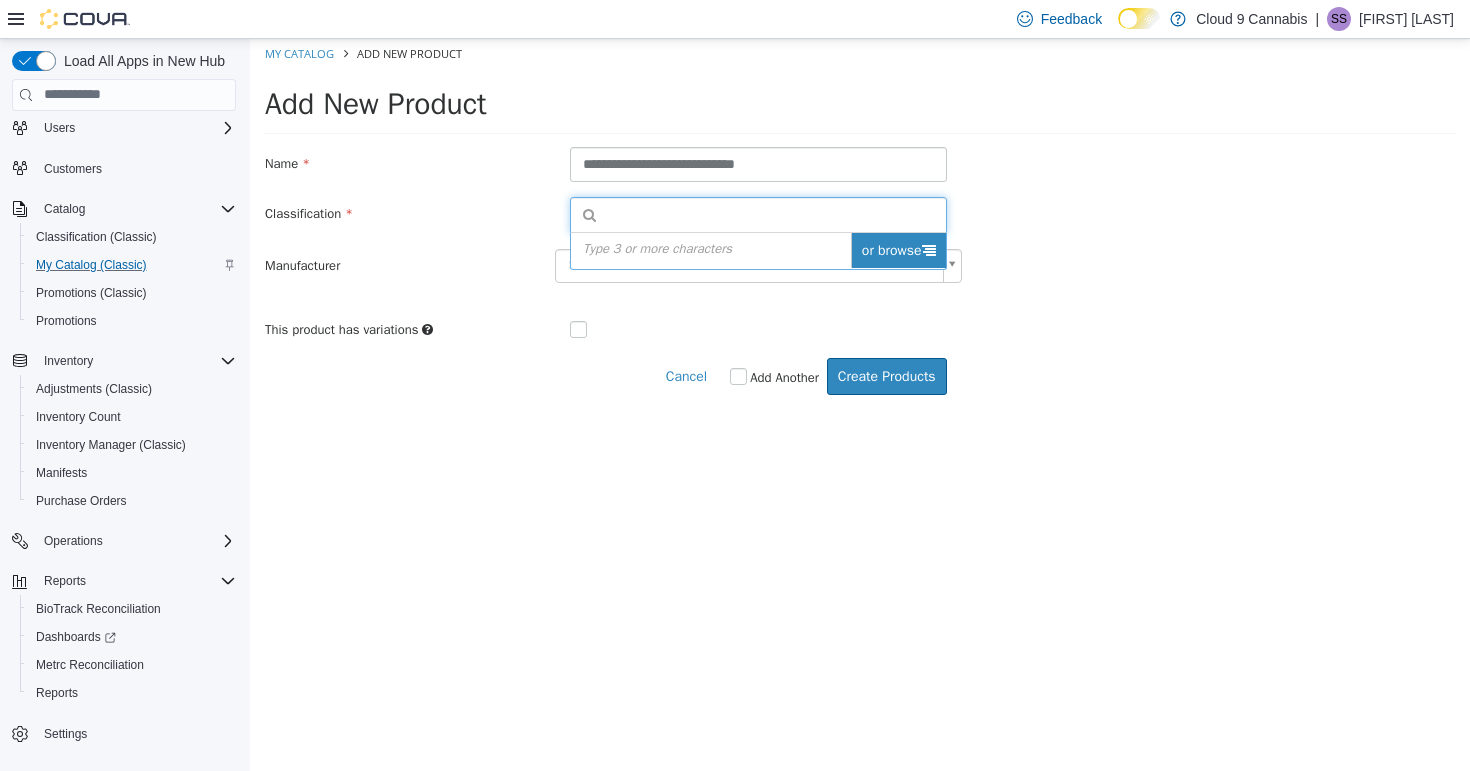 click on "or browse" at bounding box center [898, 249] 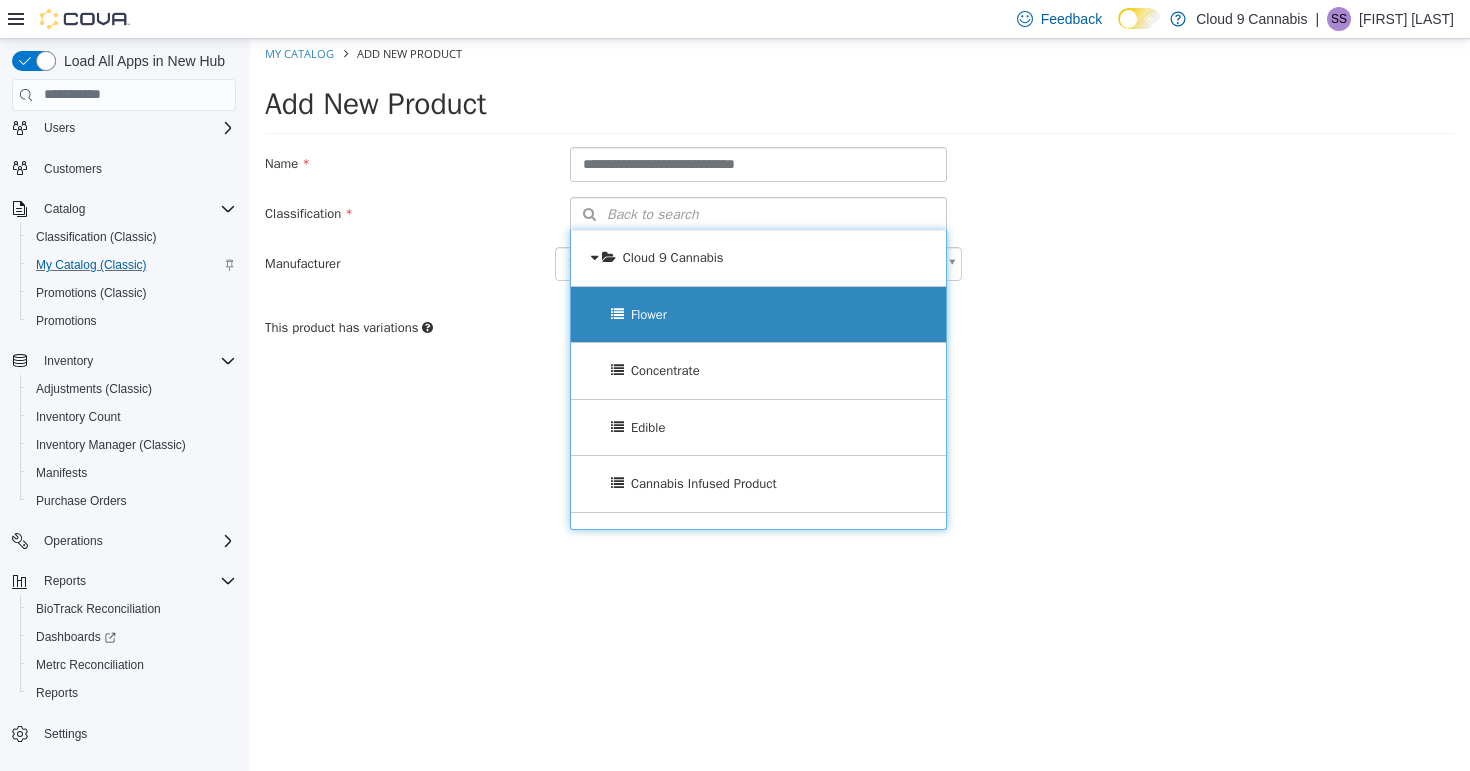 click on "Flower" at bounding box center (758, 314) 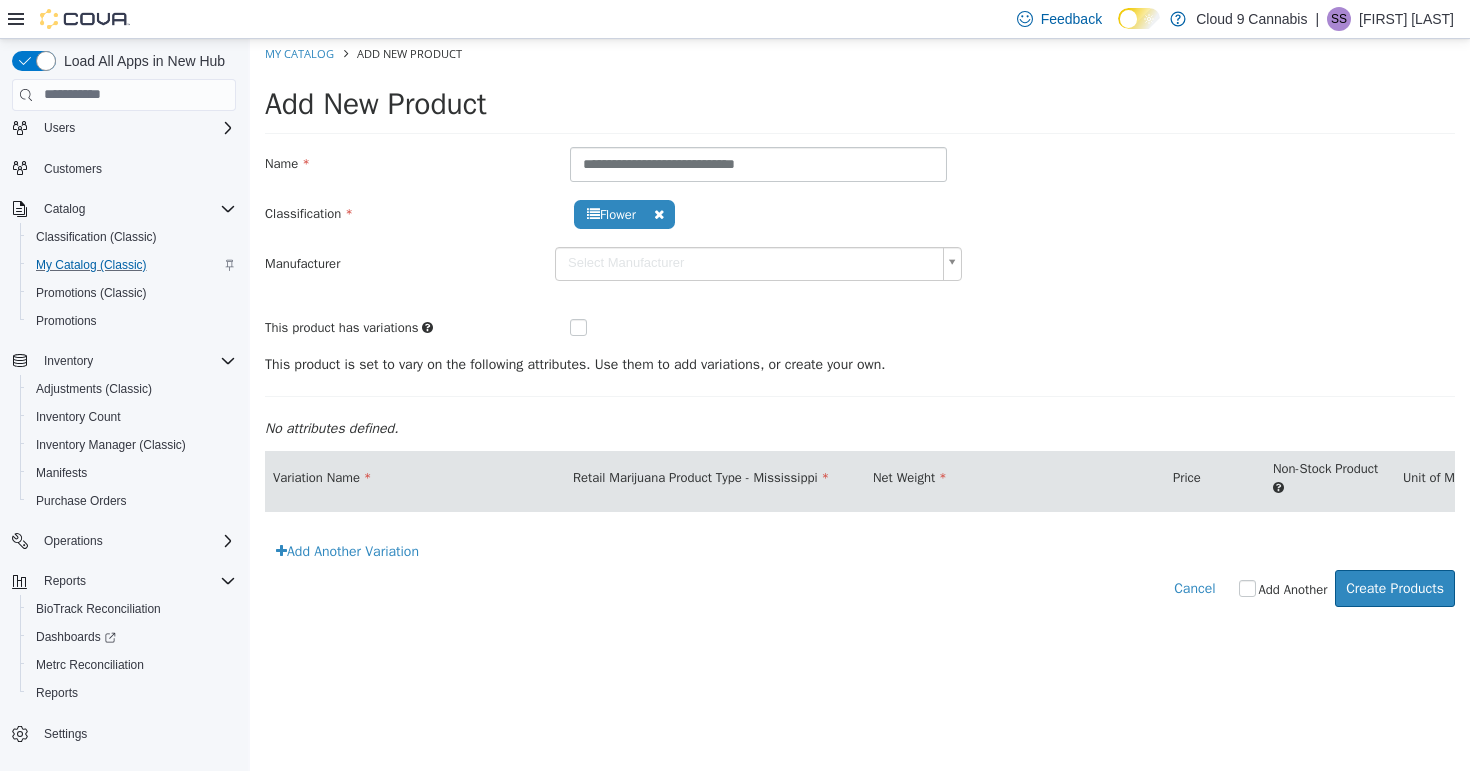 click at bounding box center (594, 328) 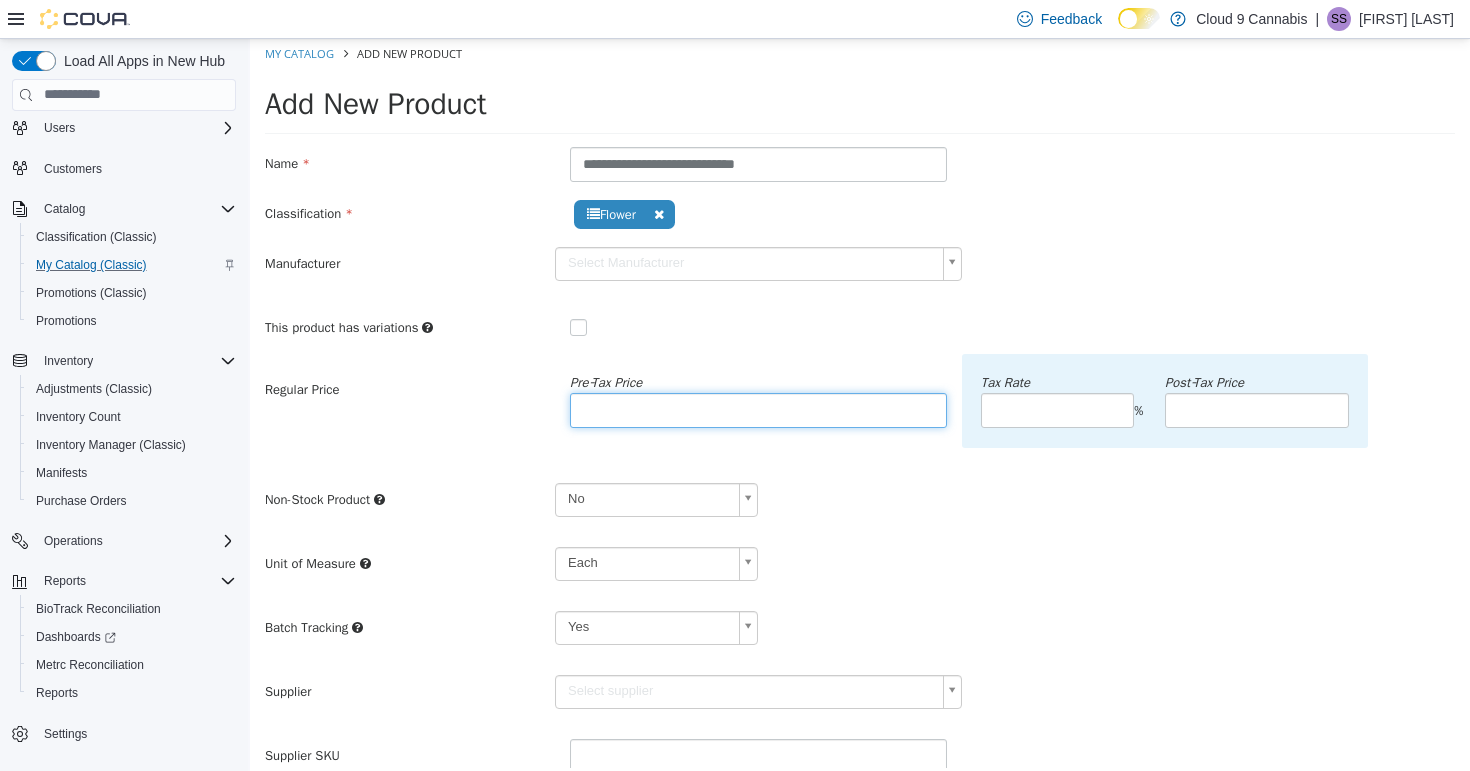 click at bounding box center (758, 409) 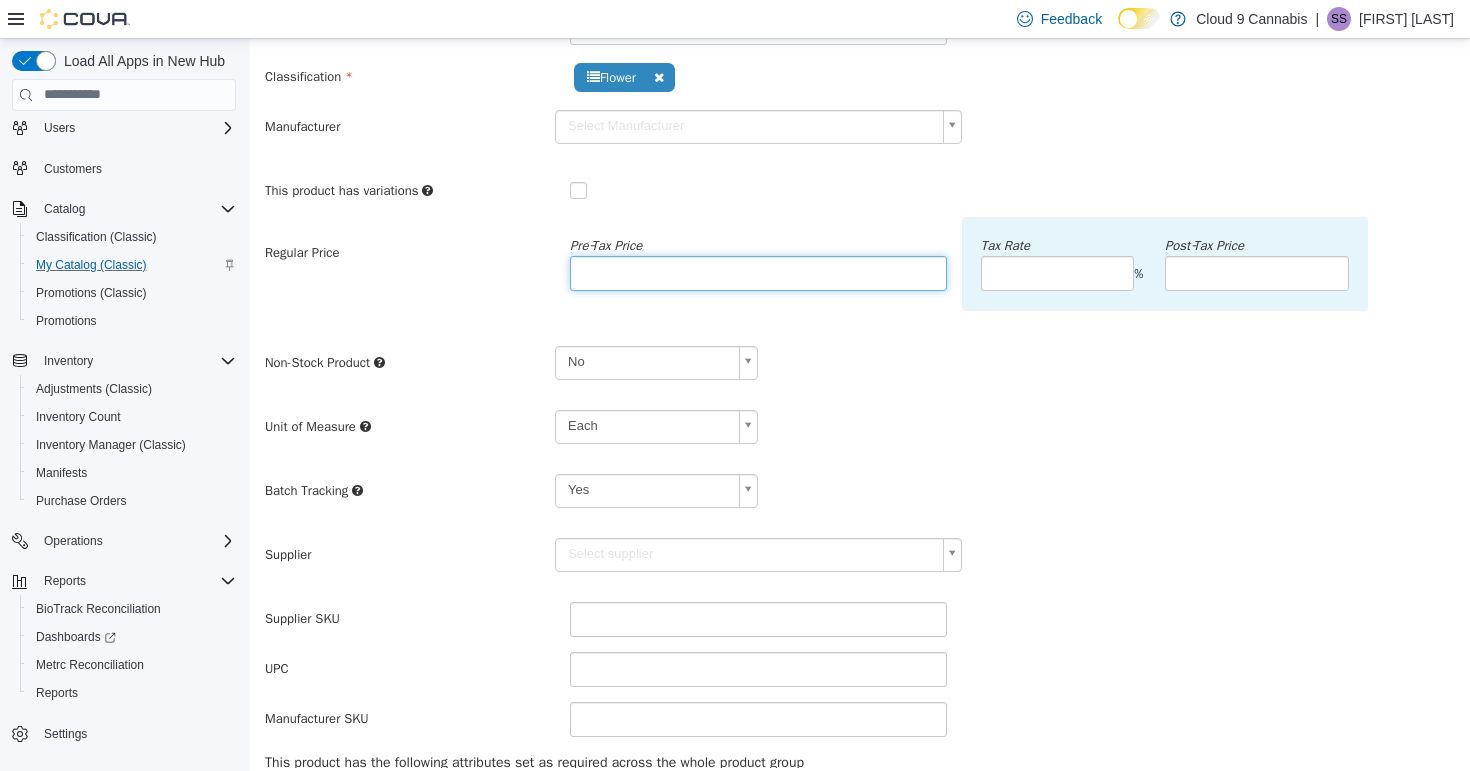 type on "*****" 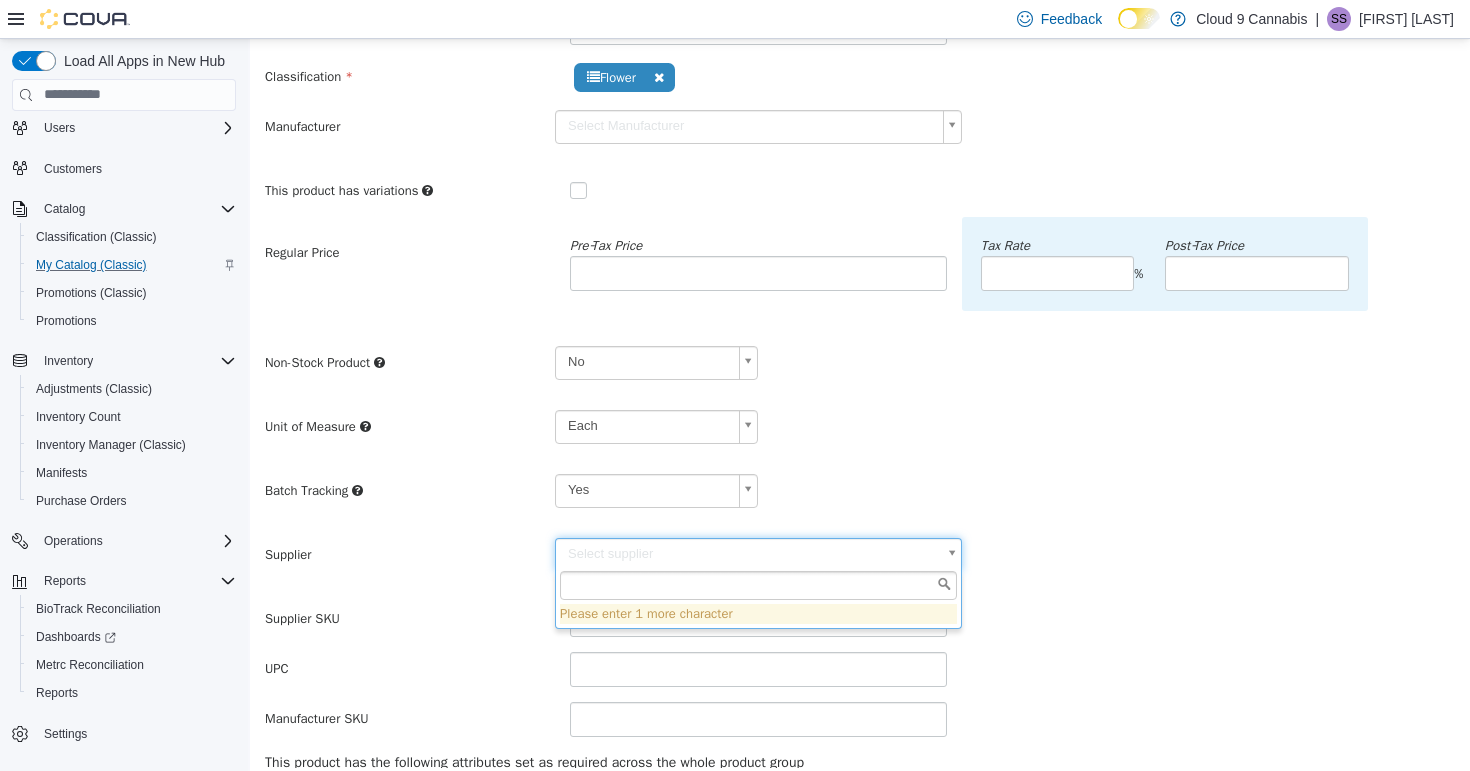 click on "**********" at bounding box center [860, 446] 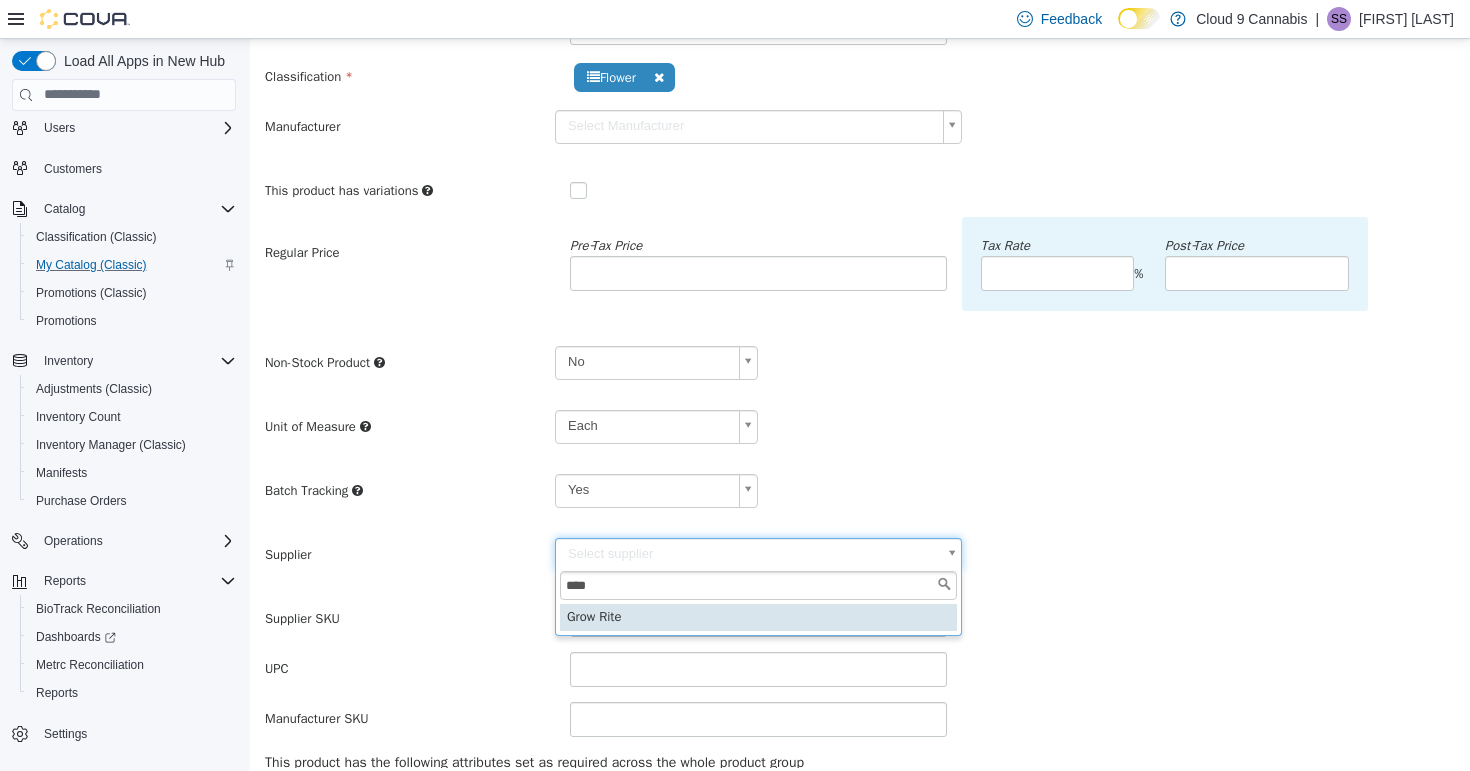 type on "****" 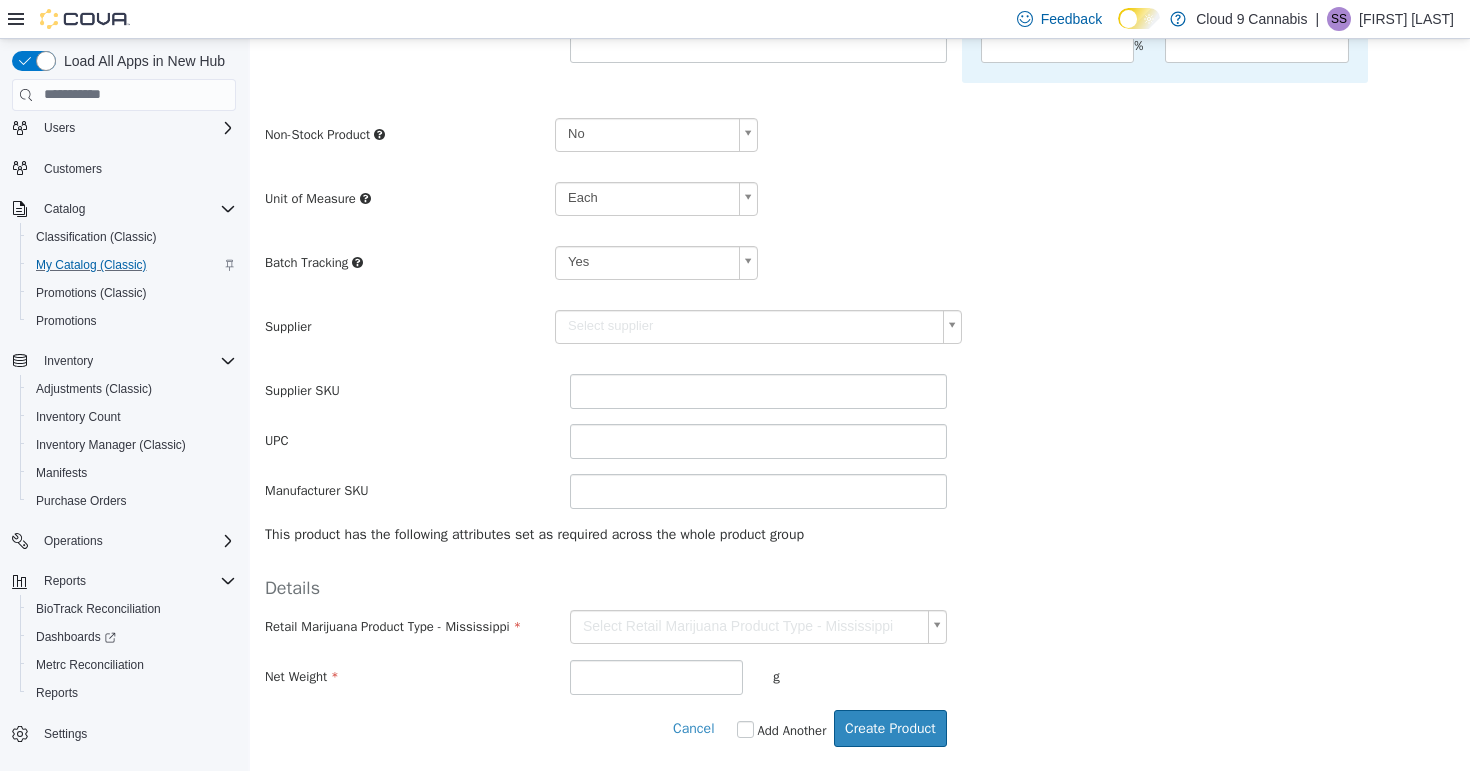 scroll, scrollTop: 375, scrollLeft: 0, axis: vertical 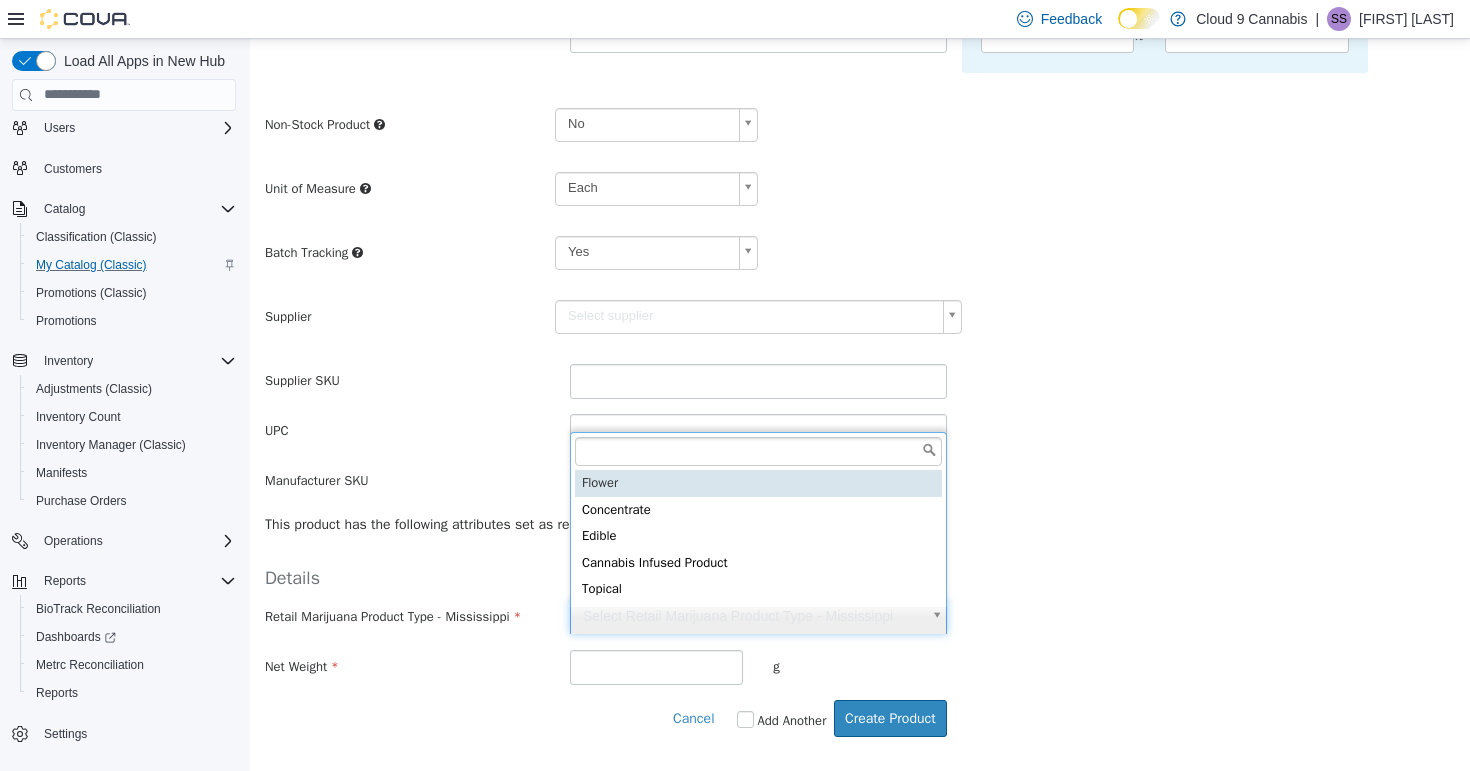 click on "**********" at bounding box center (860, 208) 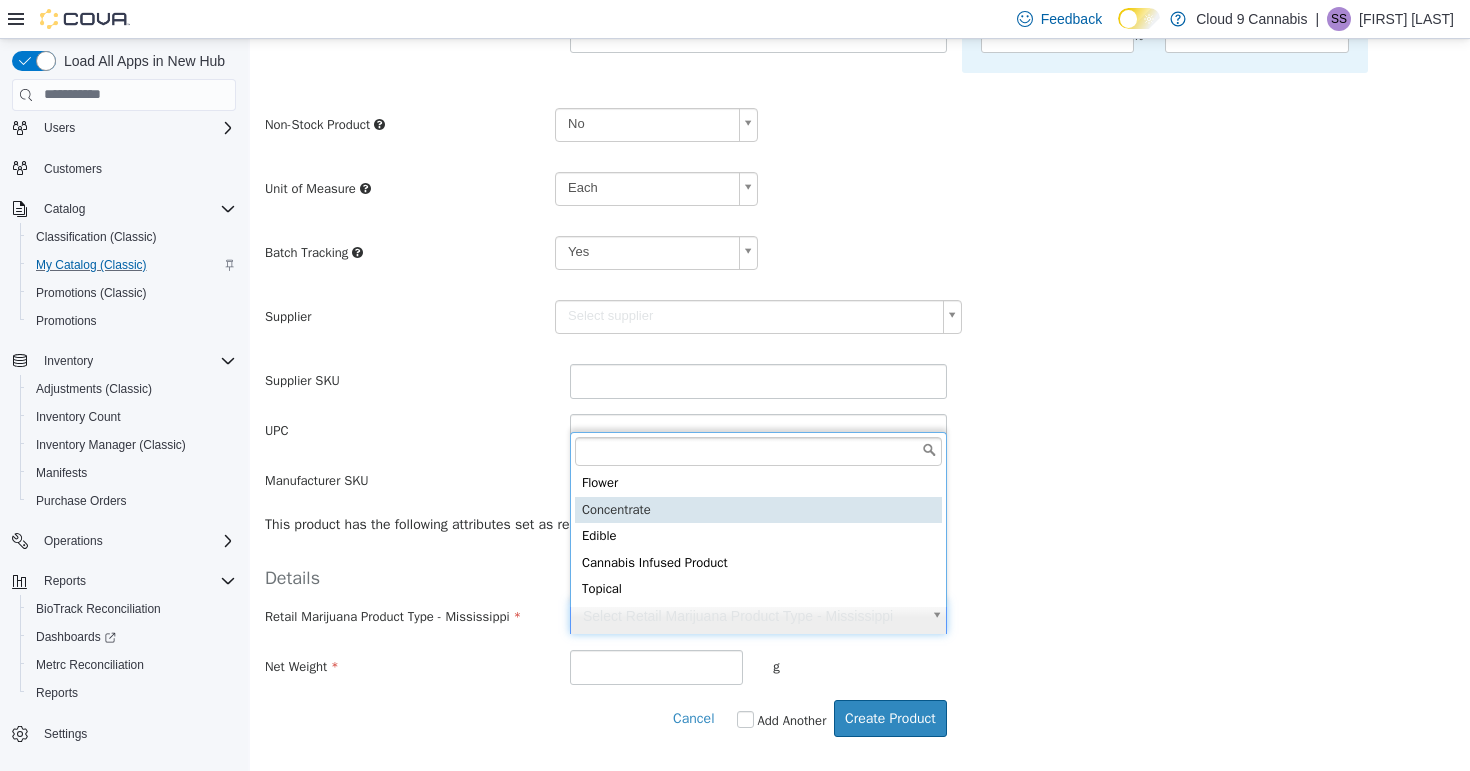 type on "******" 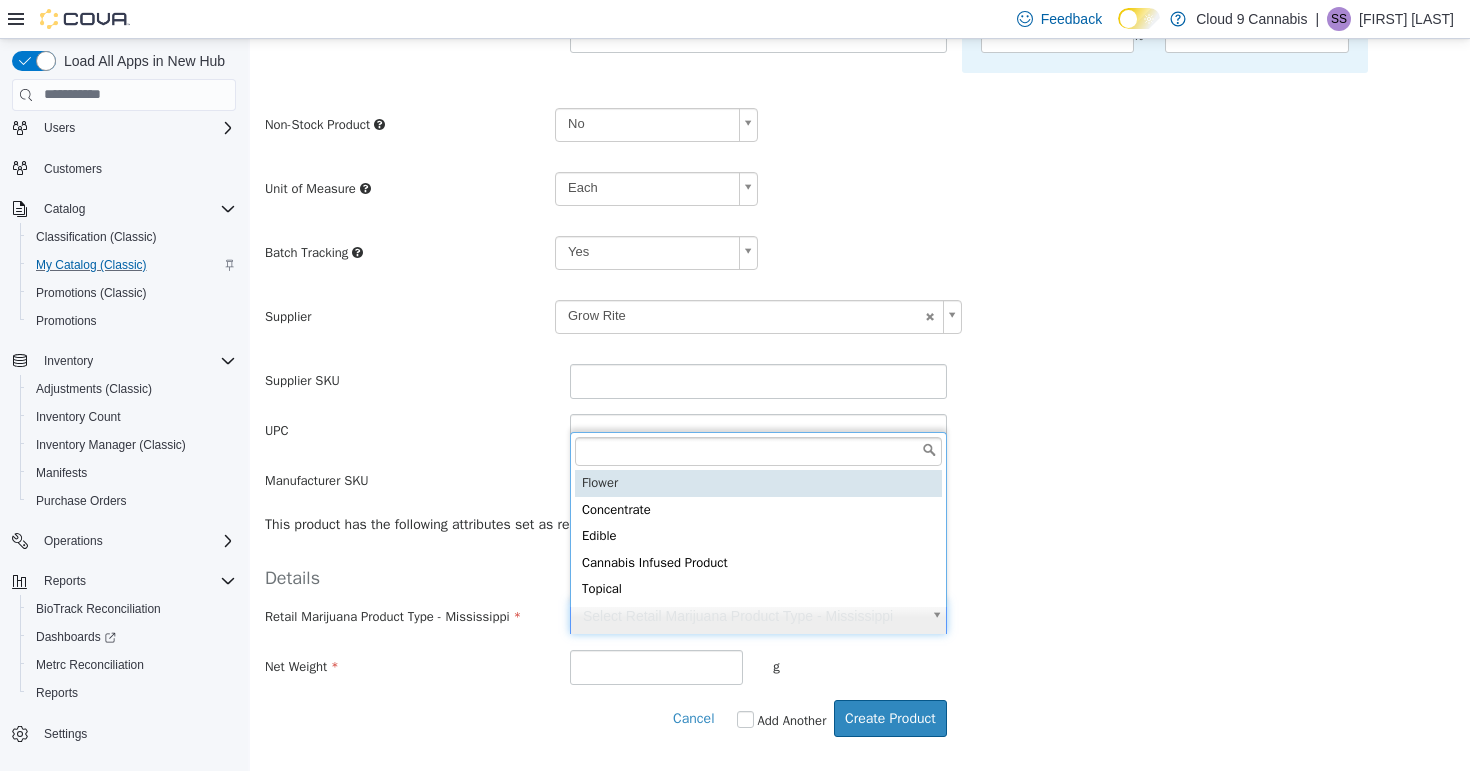 type on "******" 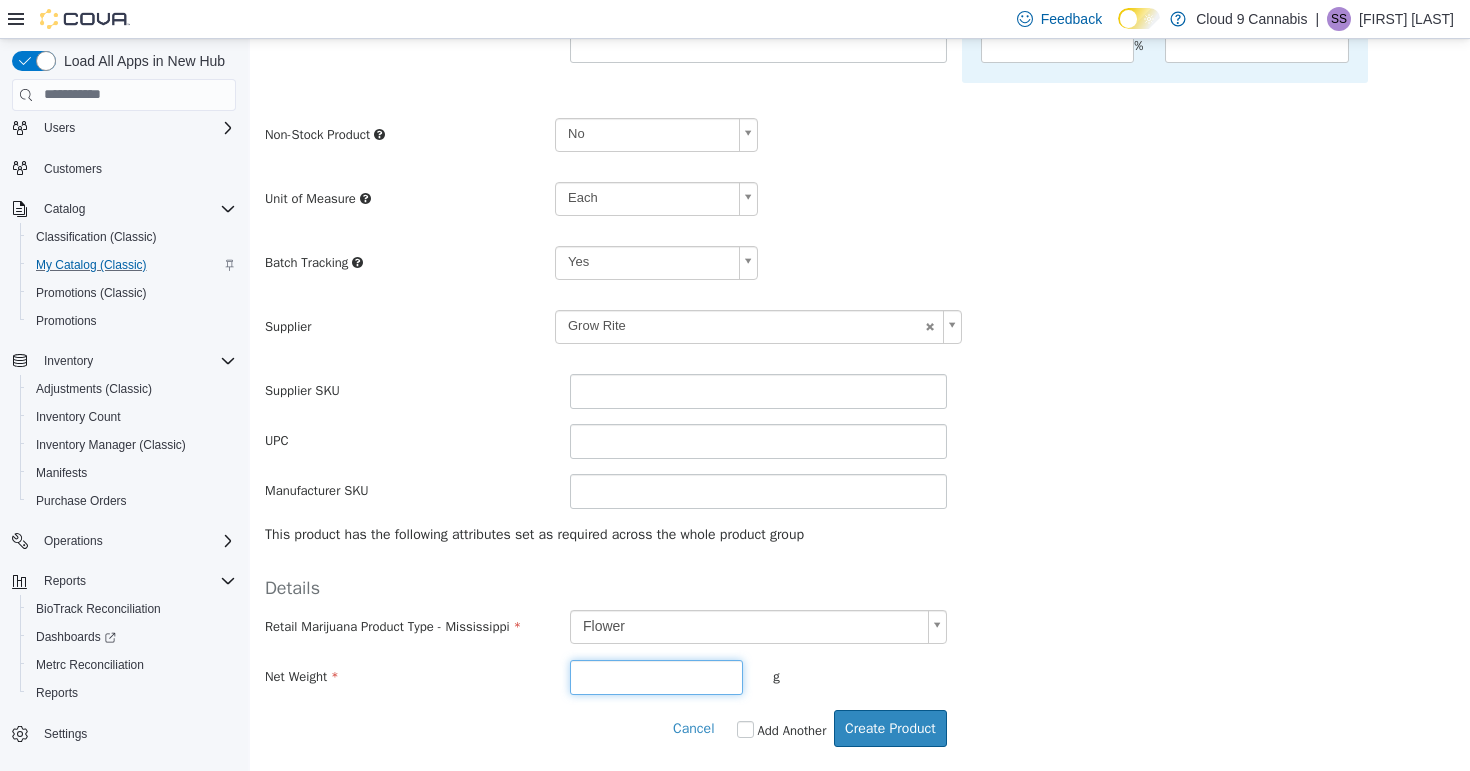 click at bounding box center (656, 676) 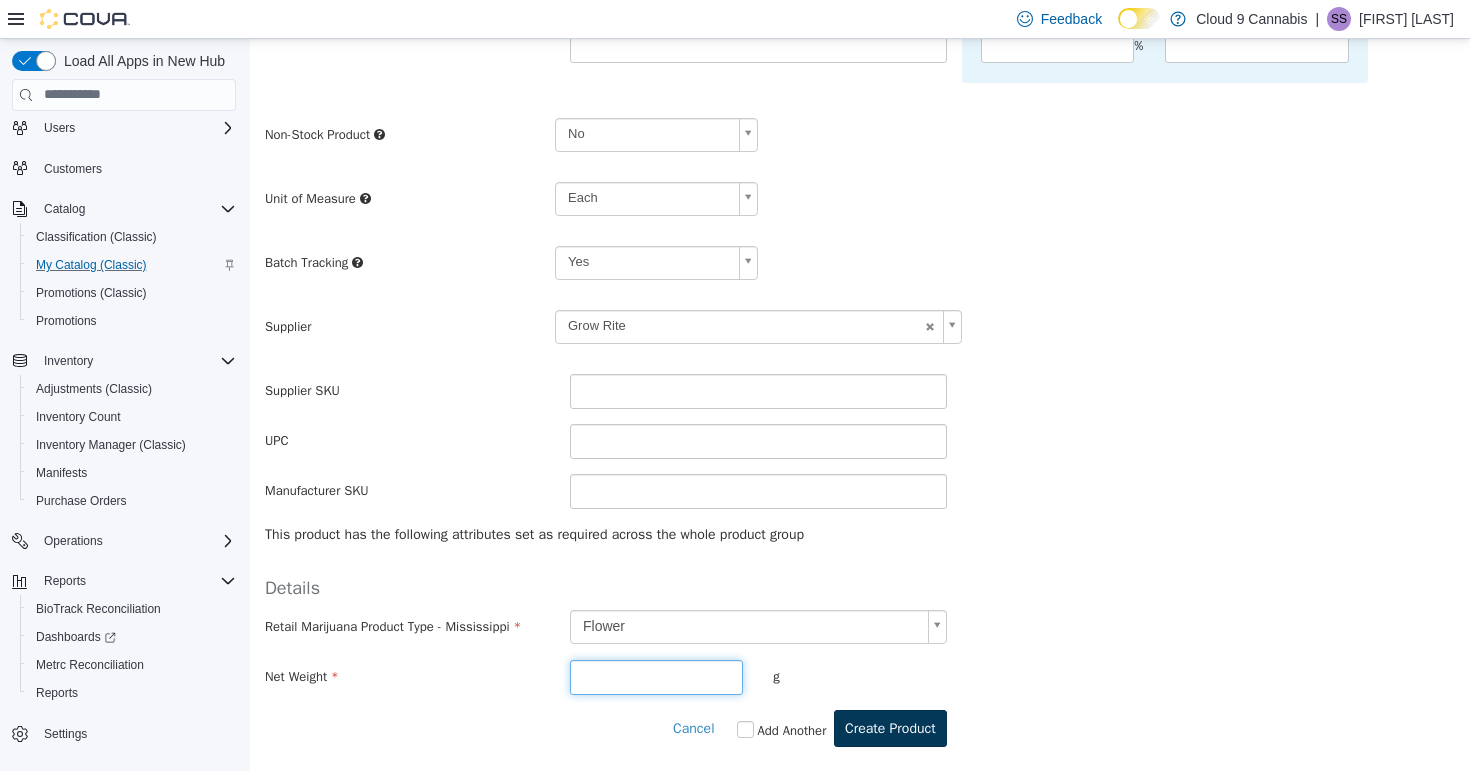type on "*" 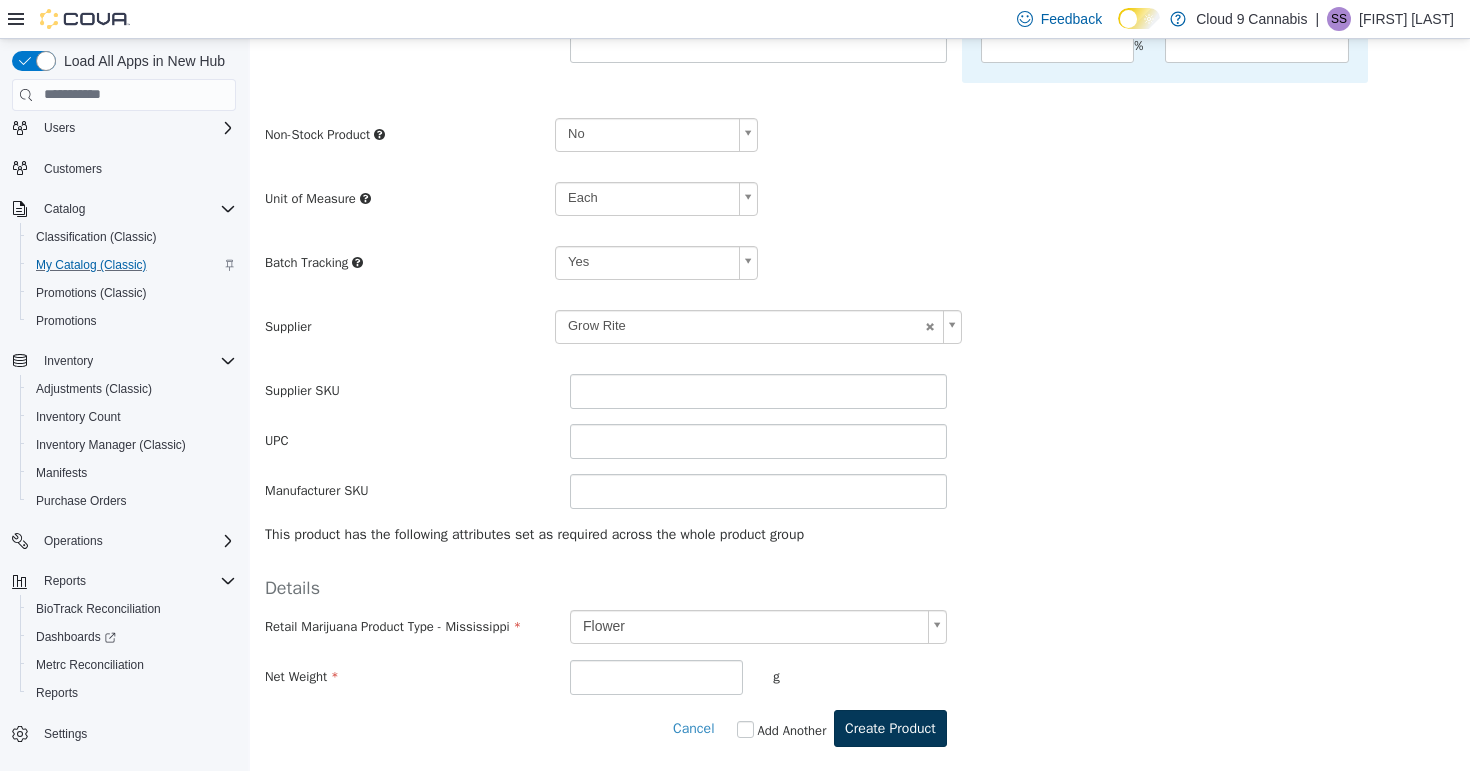 click on "Create Product" at bounding box center (890, 727) 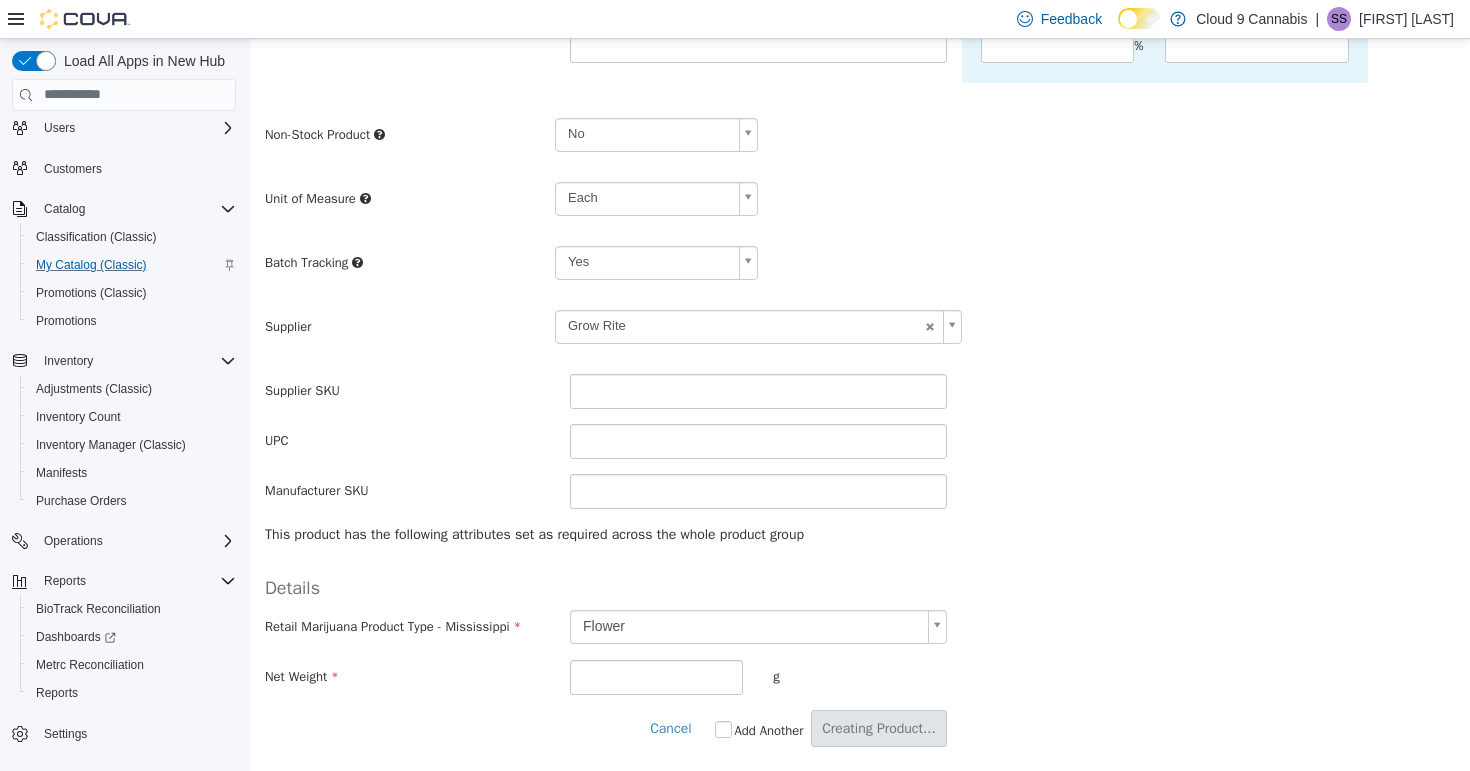 scroll, scrollTop: 0, scrollLeft: 0, axis: both 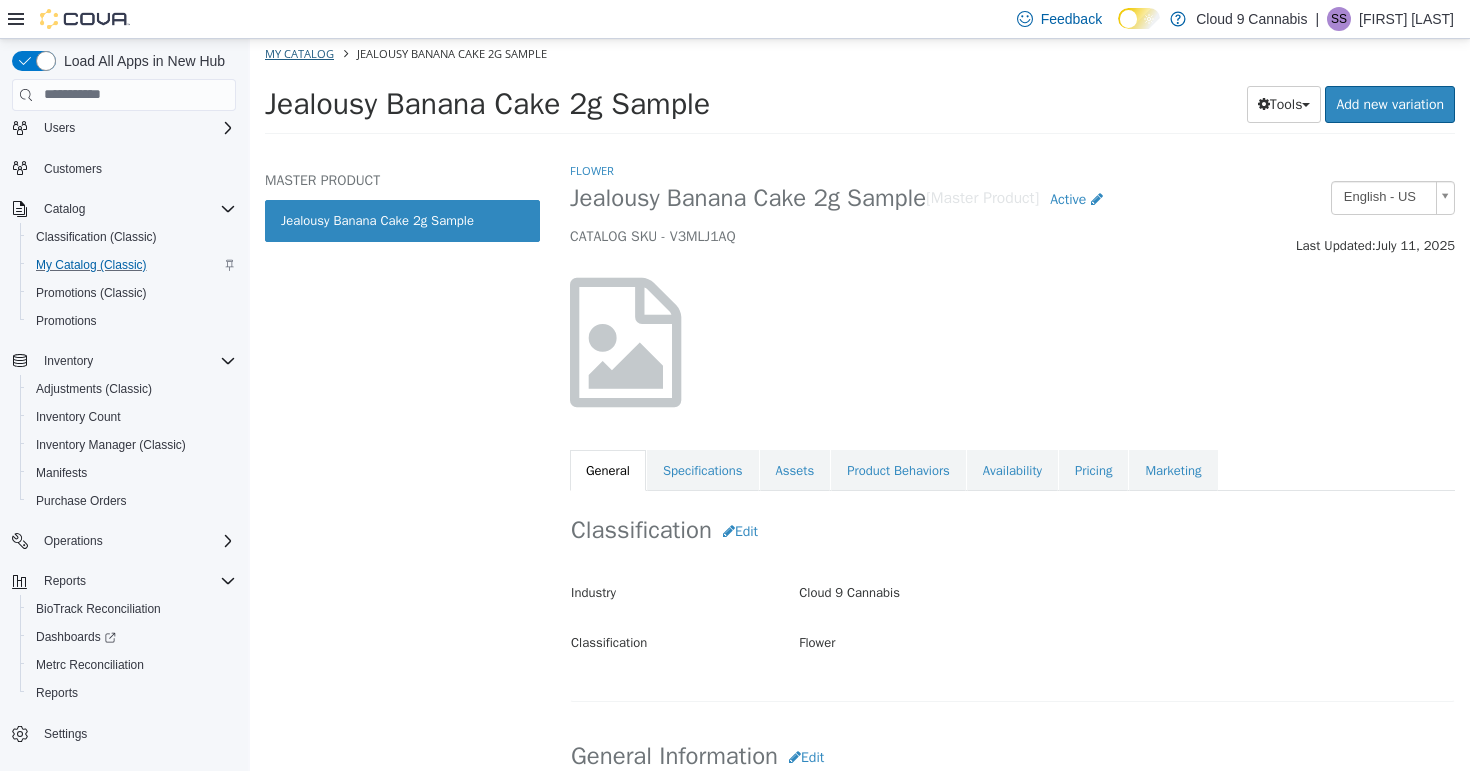 click on "My Catalog" at bounding box center [299, 52] 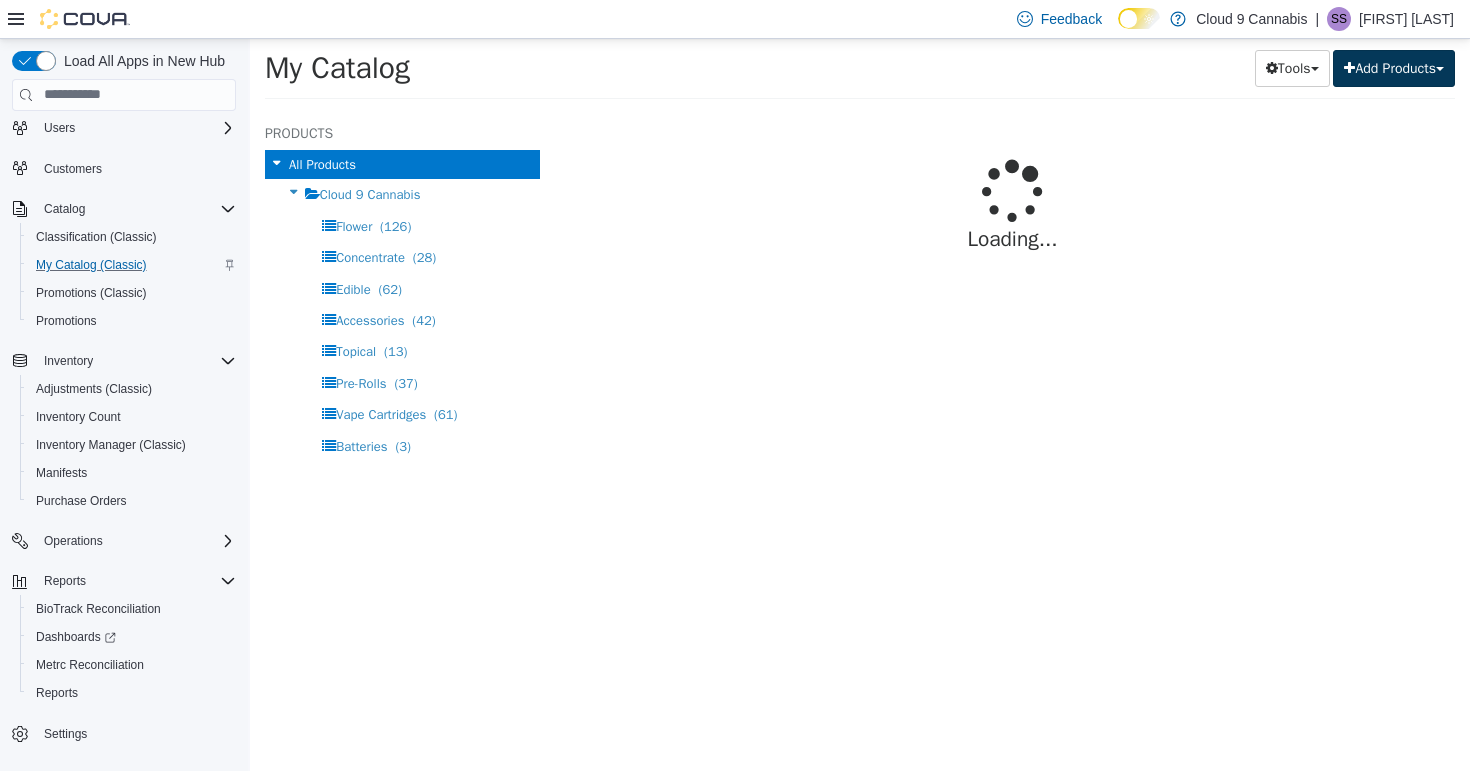 click on "Add Products" at bounding box center [1394, 67] 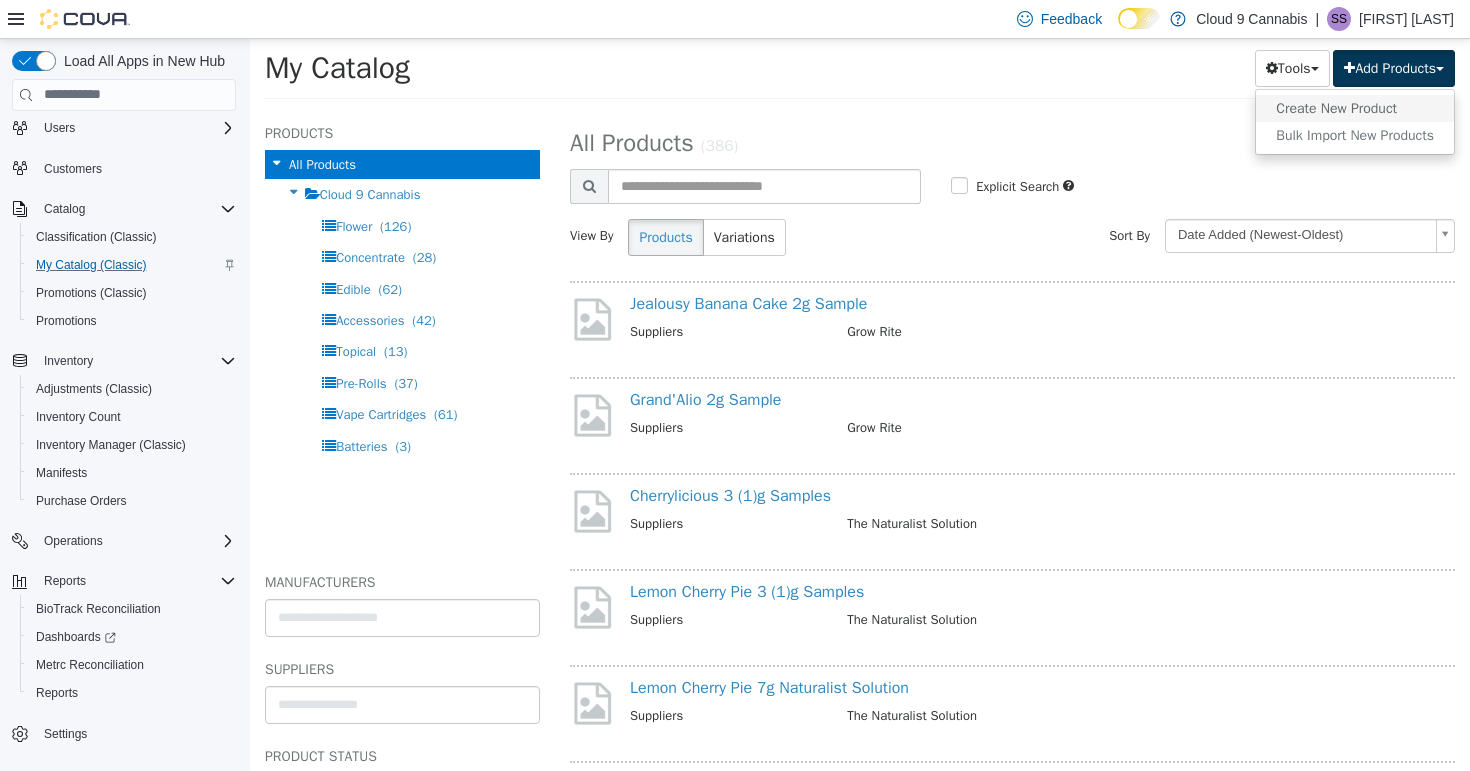 click on "Create New Product" at bounding box center [1355, 107] 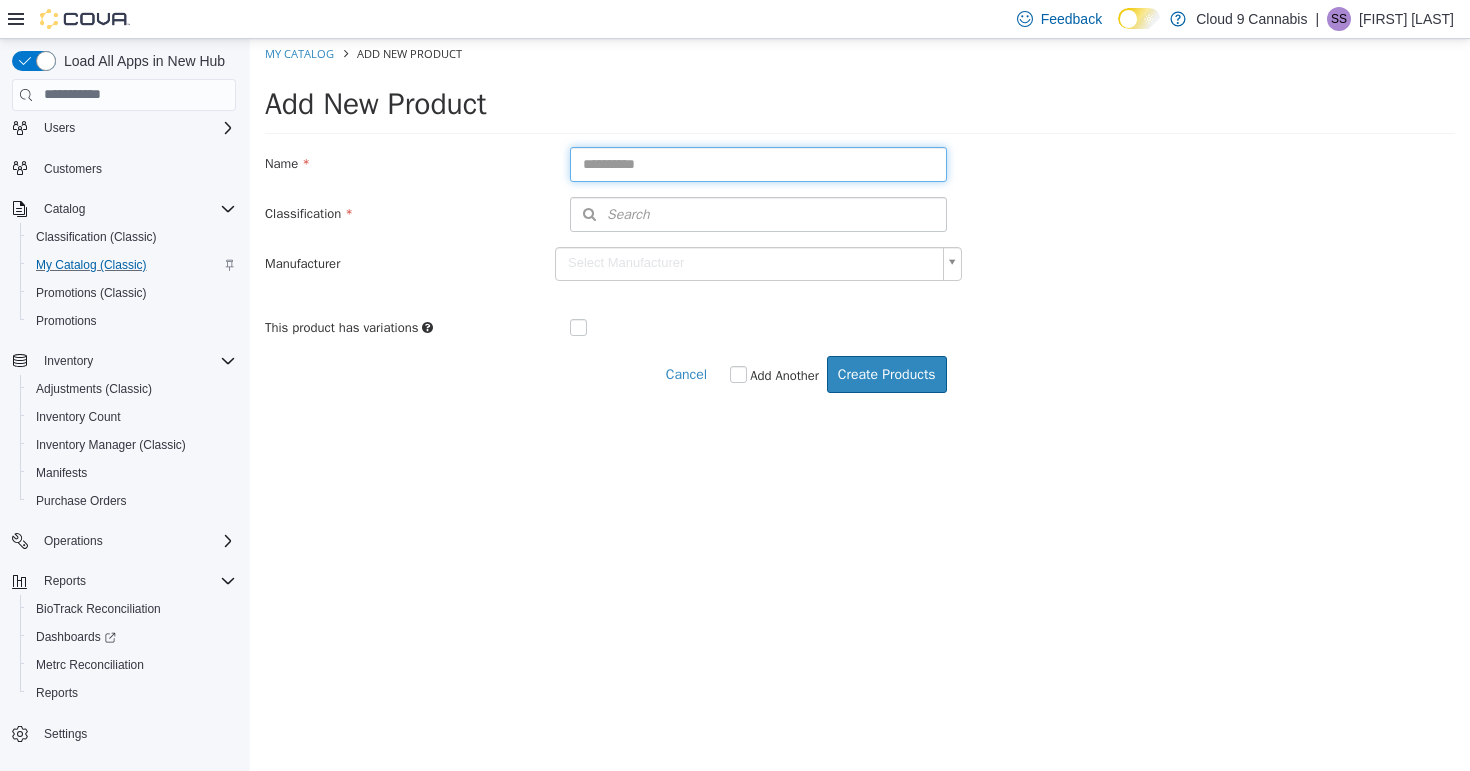 click at bounding box center [758, 163] 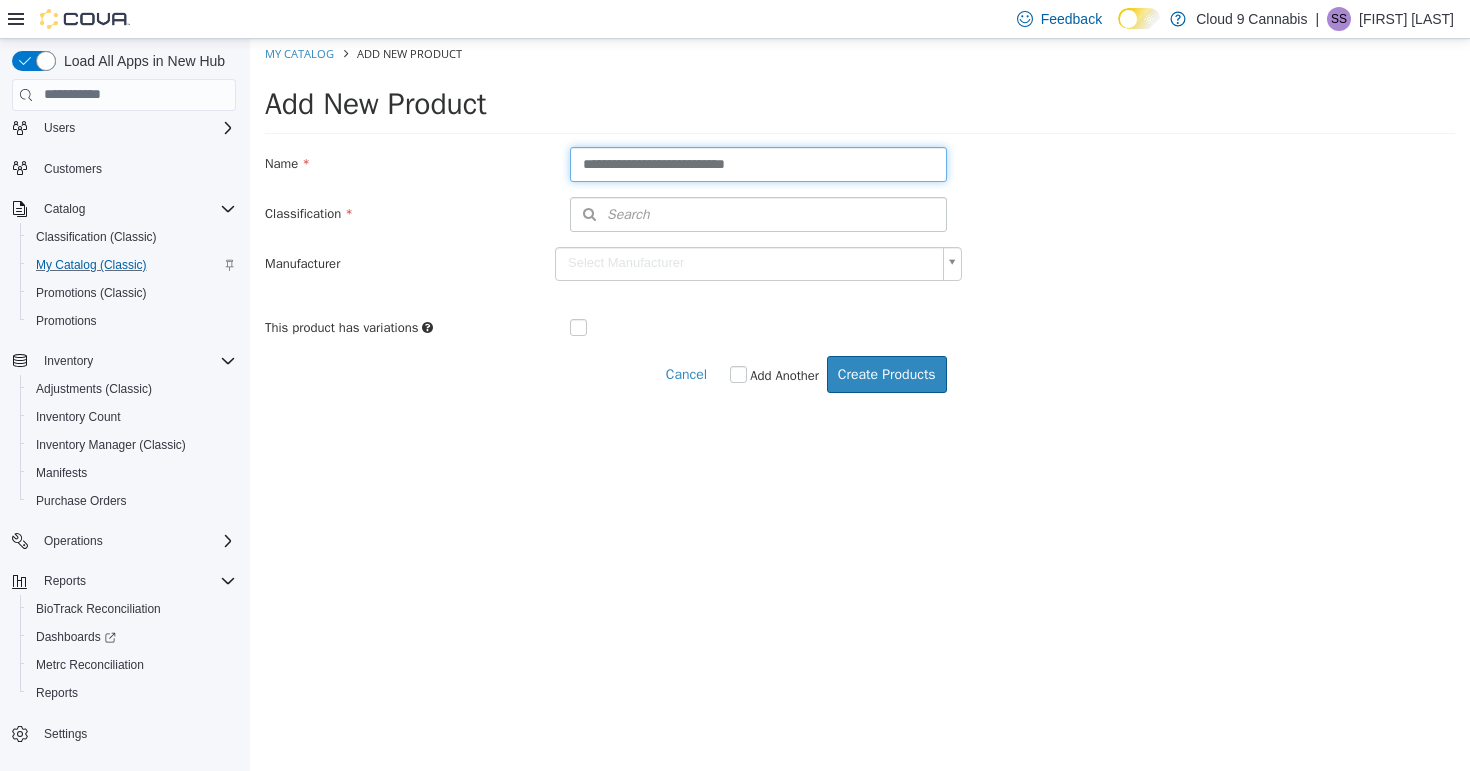 type on "**********" 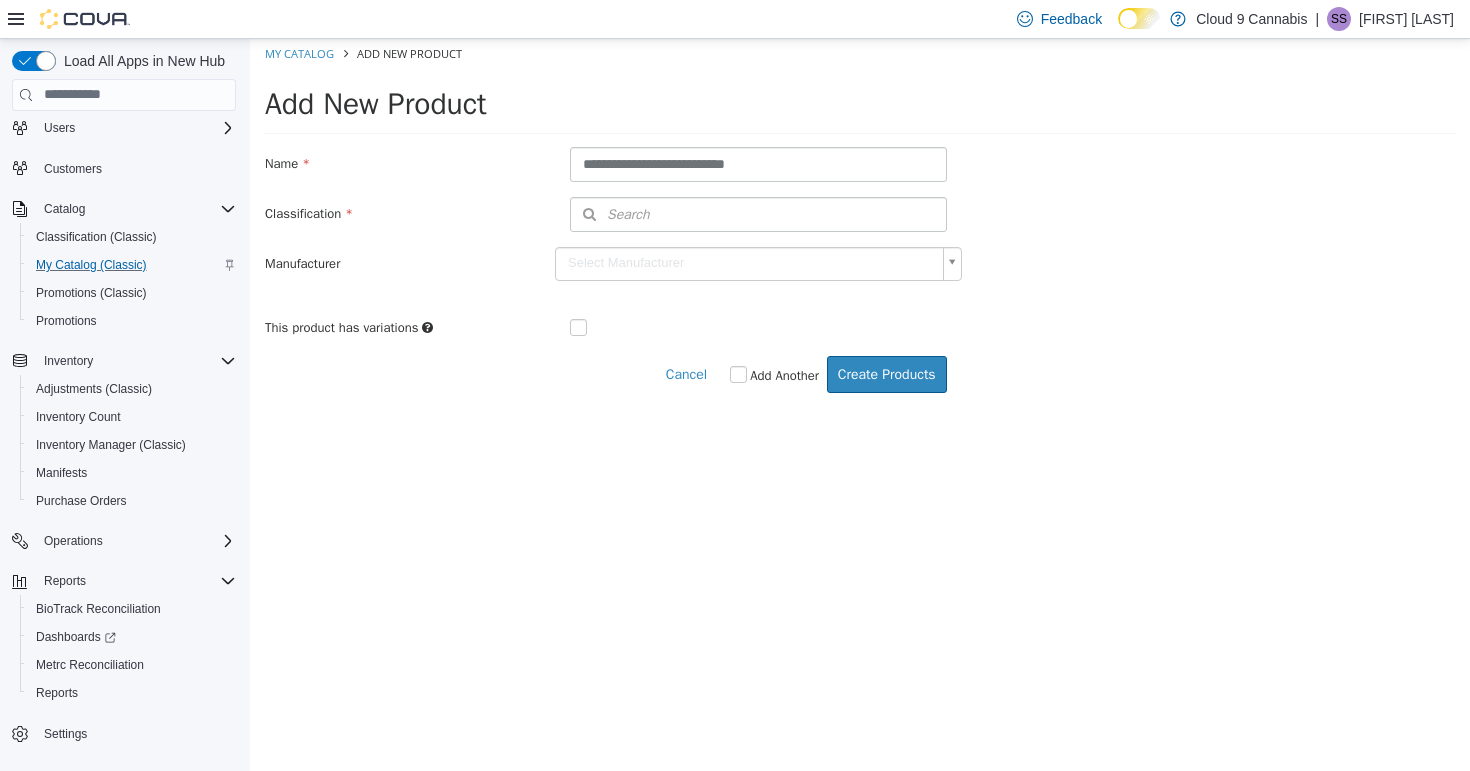 click on "Search" at bounding box center [758, 213] 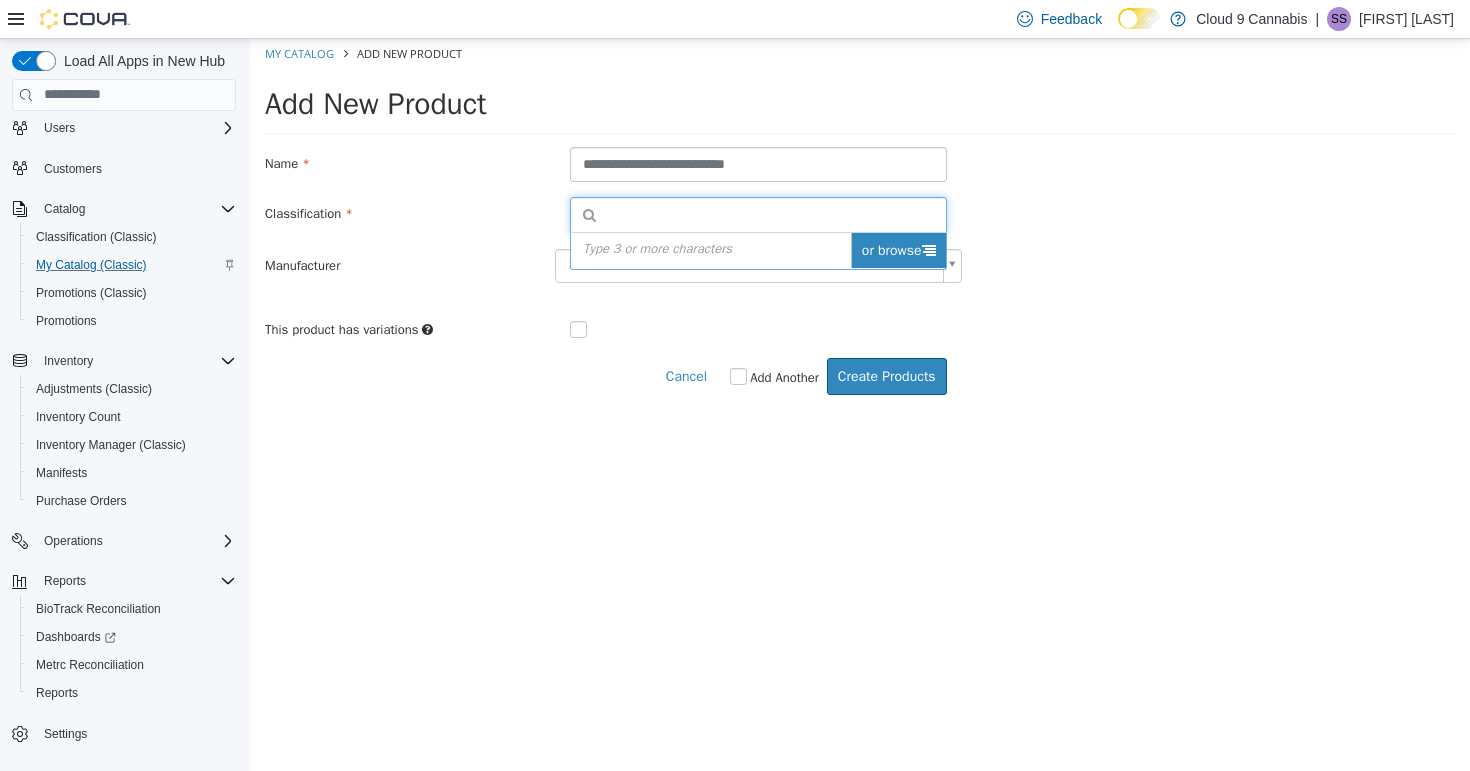 click on "or browse" at bounding box center (898, 249) 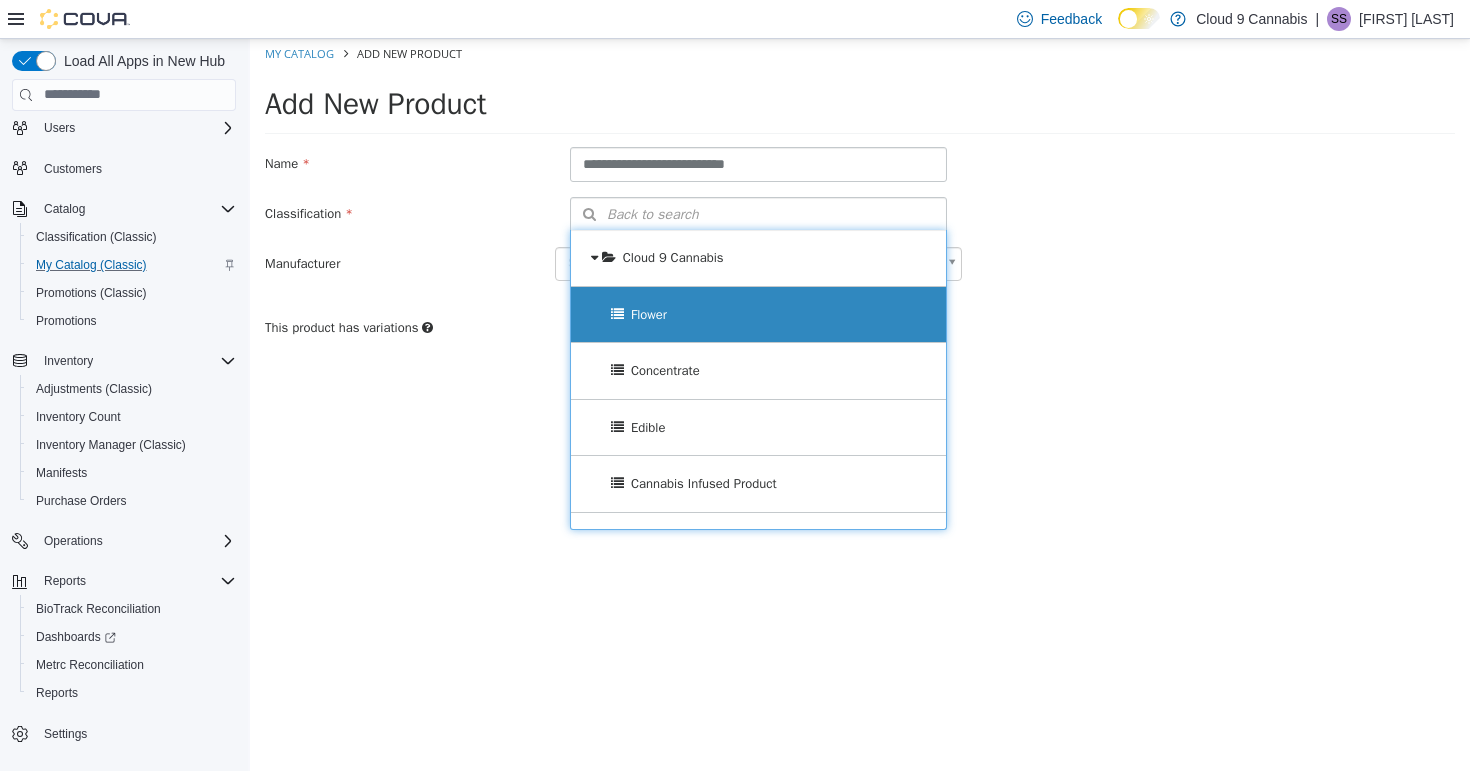 click on "Flower" at bounding box center (758, 314) 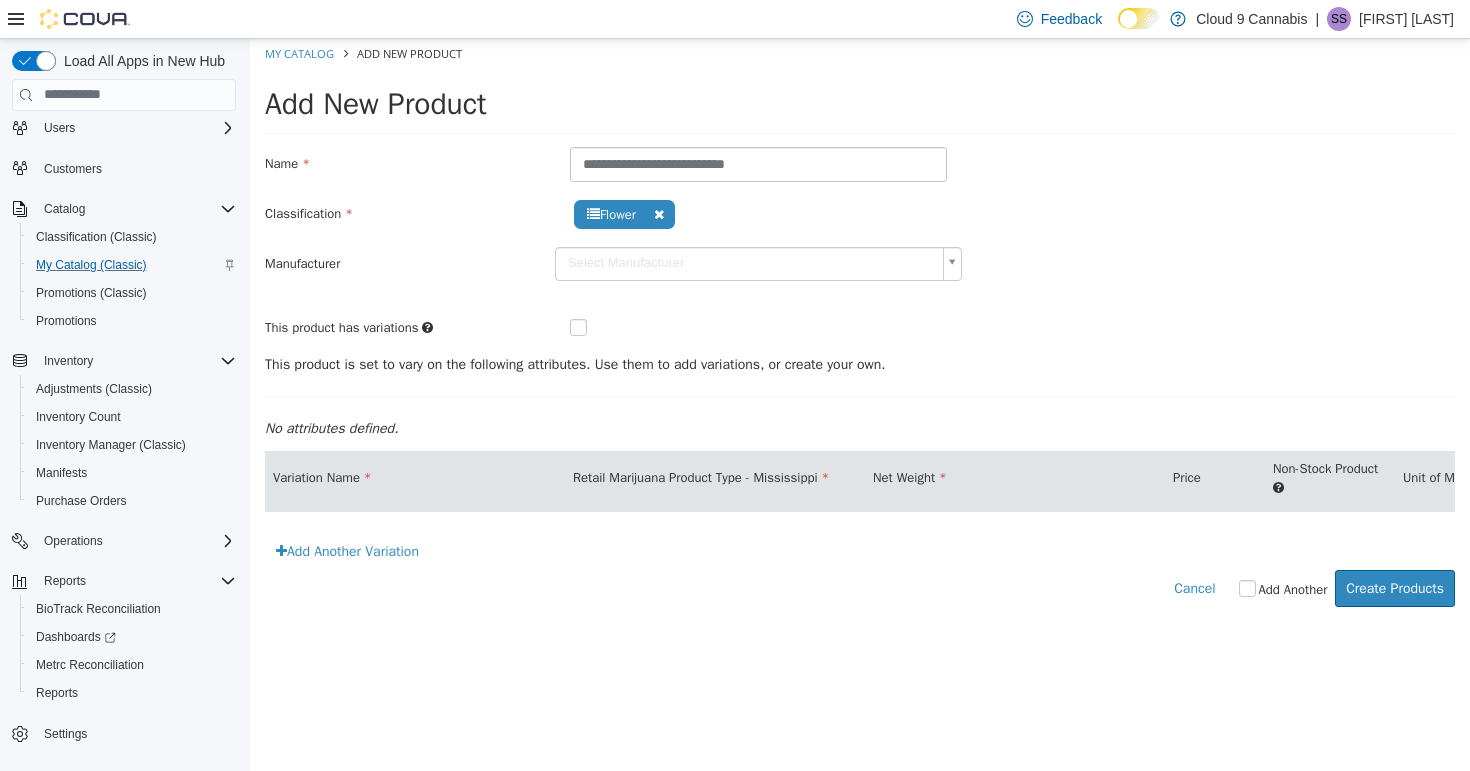 click at bounding box center [594, 328] 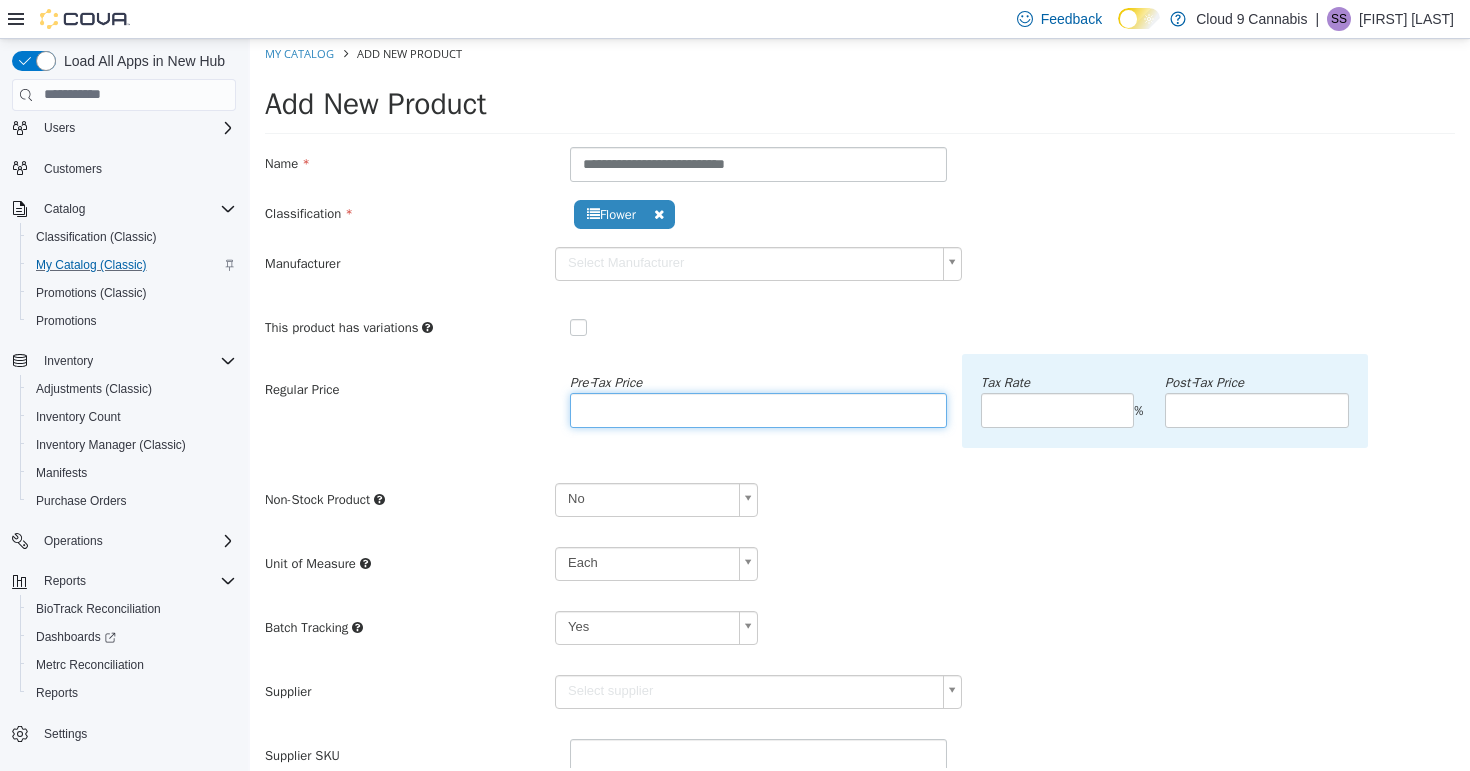 click at bounding box center (758, 409) 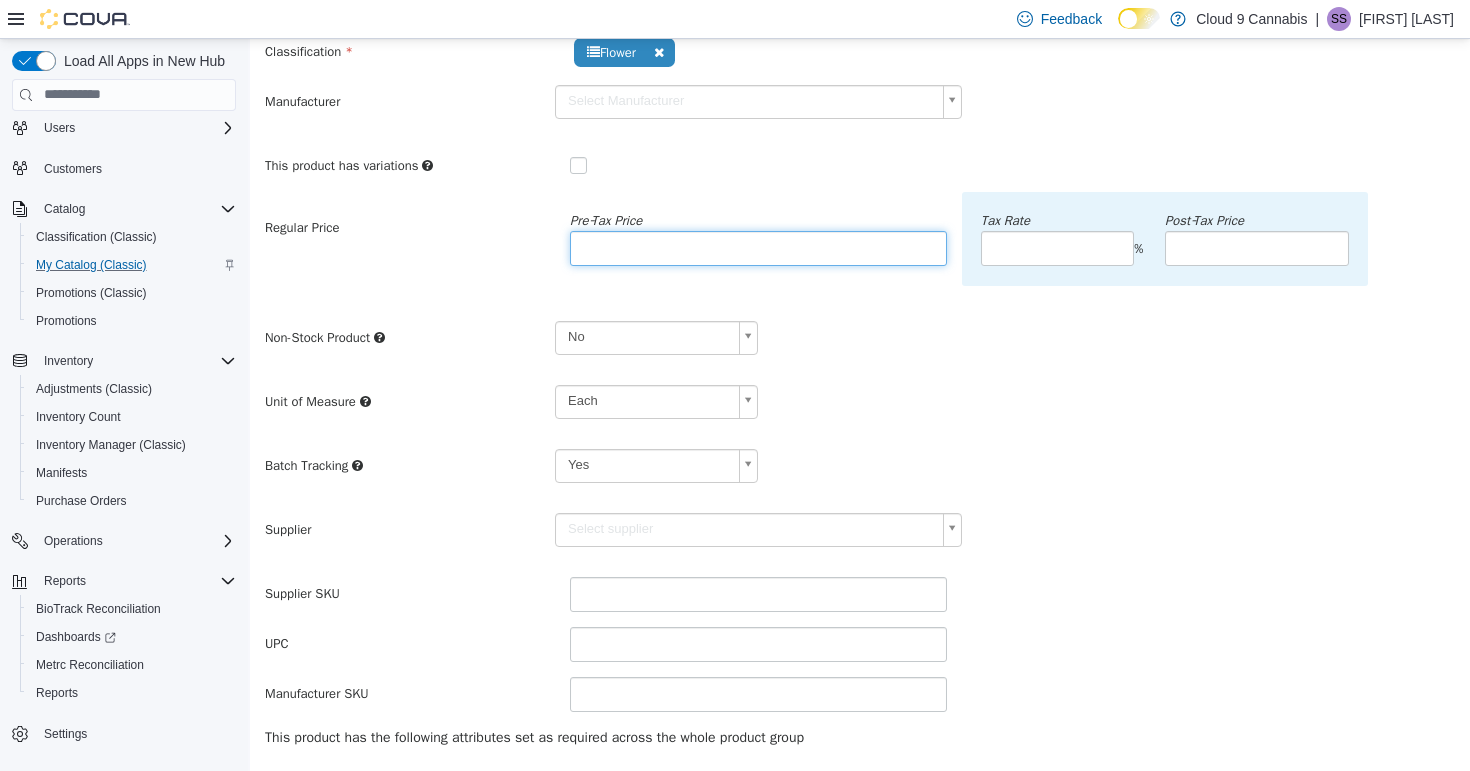 type on "*****" 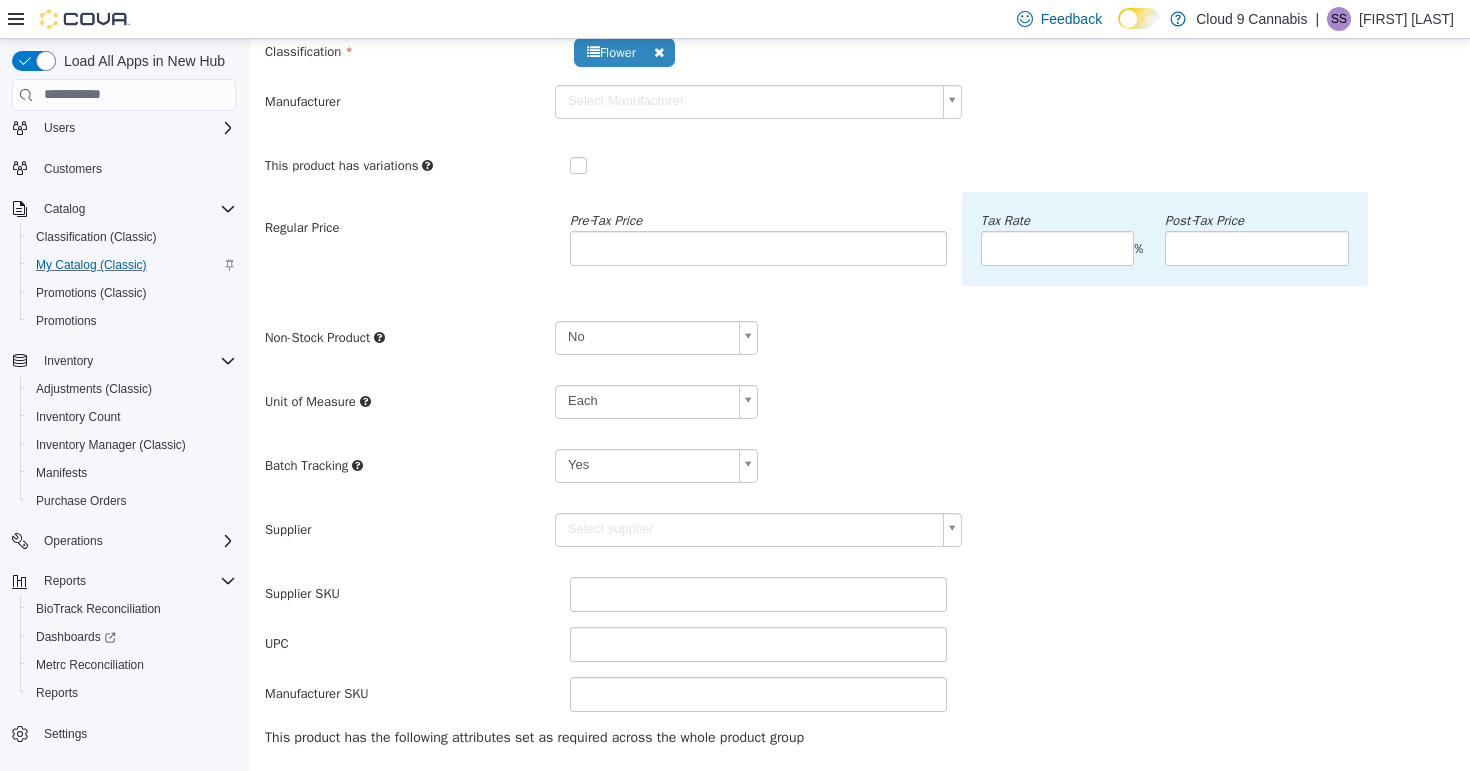 click on "**********" at bounding box center (860, 421) 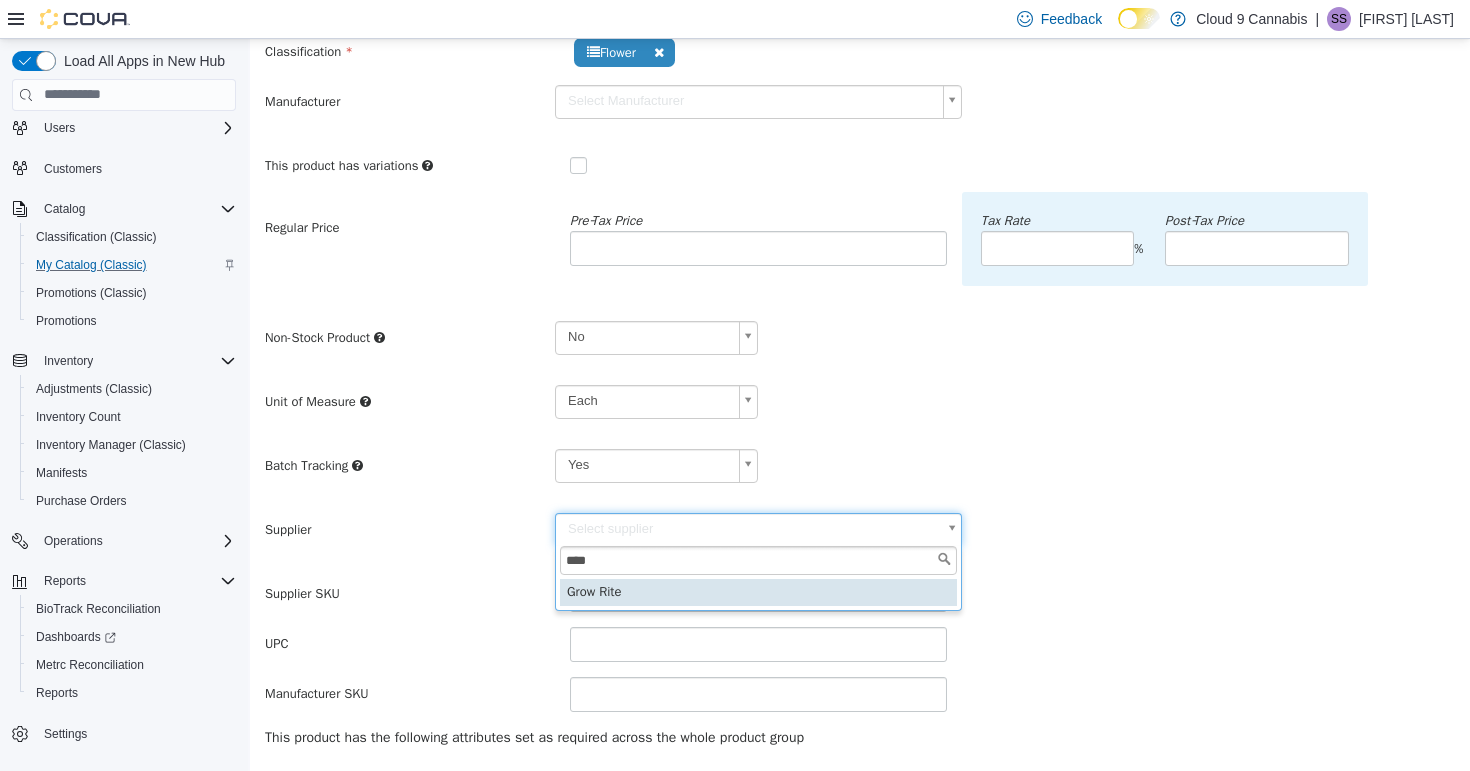 type on "****" 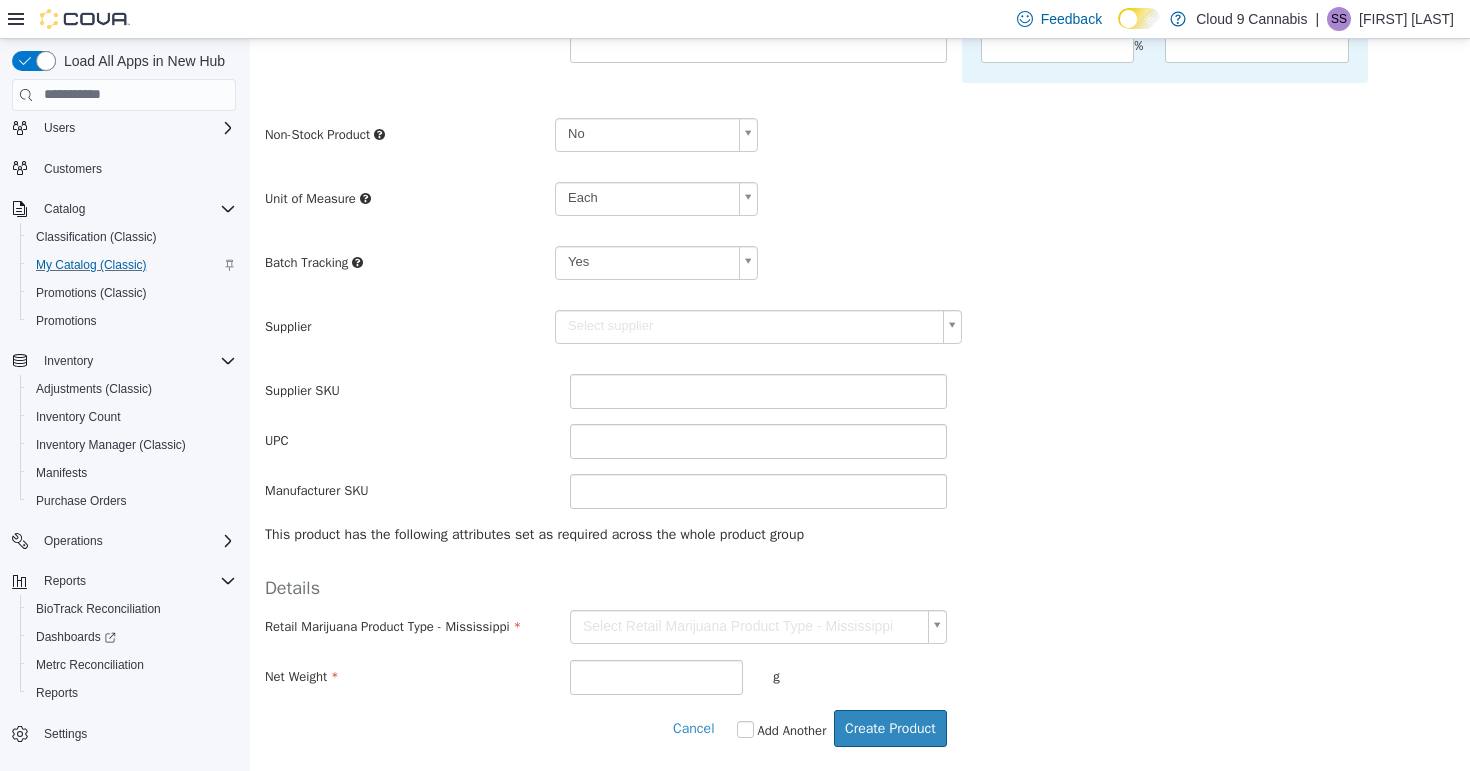 scroll, scrollTop: 375, scrollLeft: 0, axis: vertical 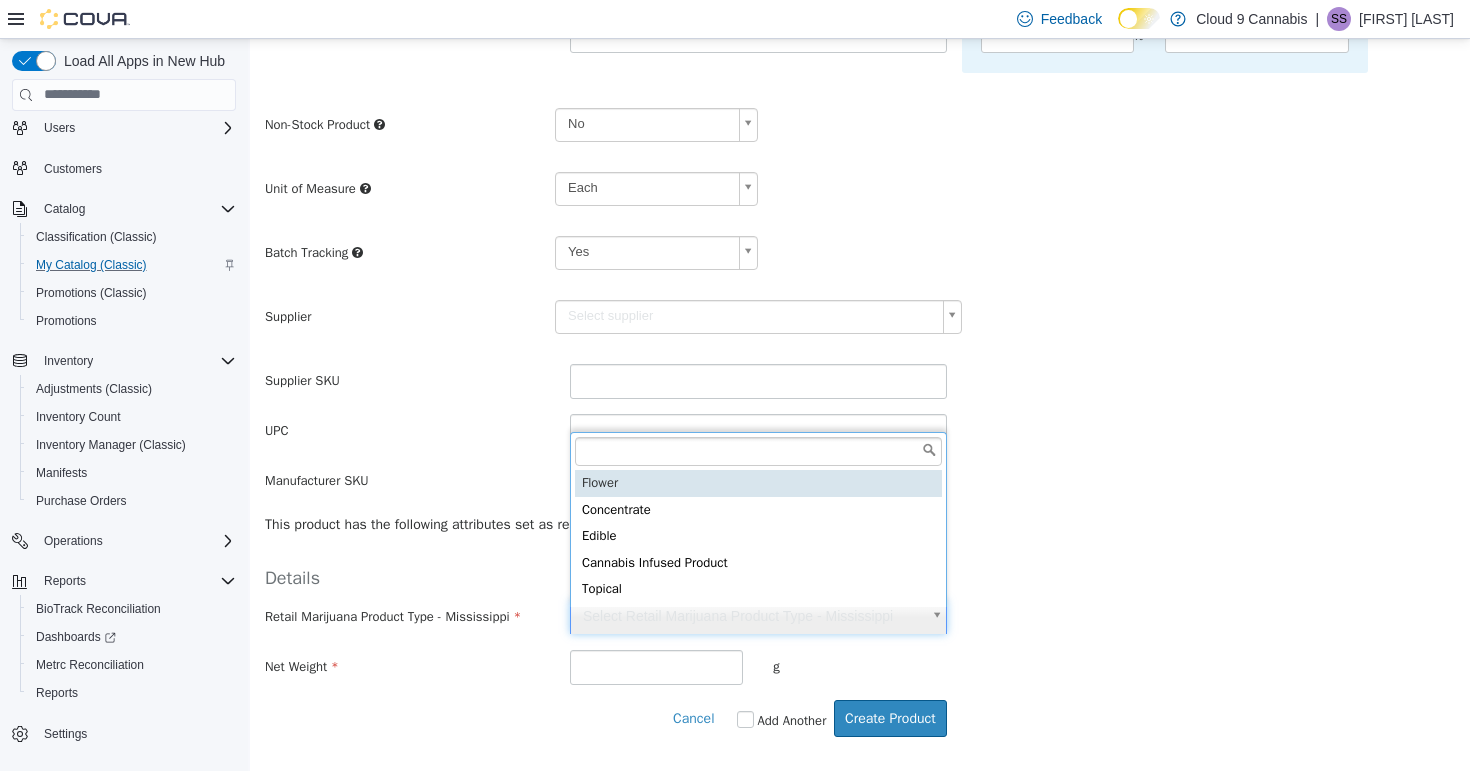 type on "******" 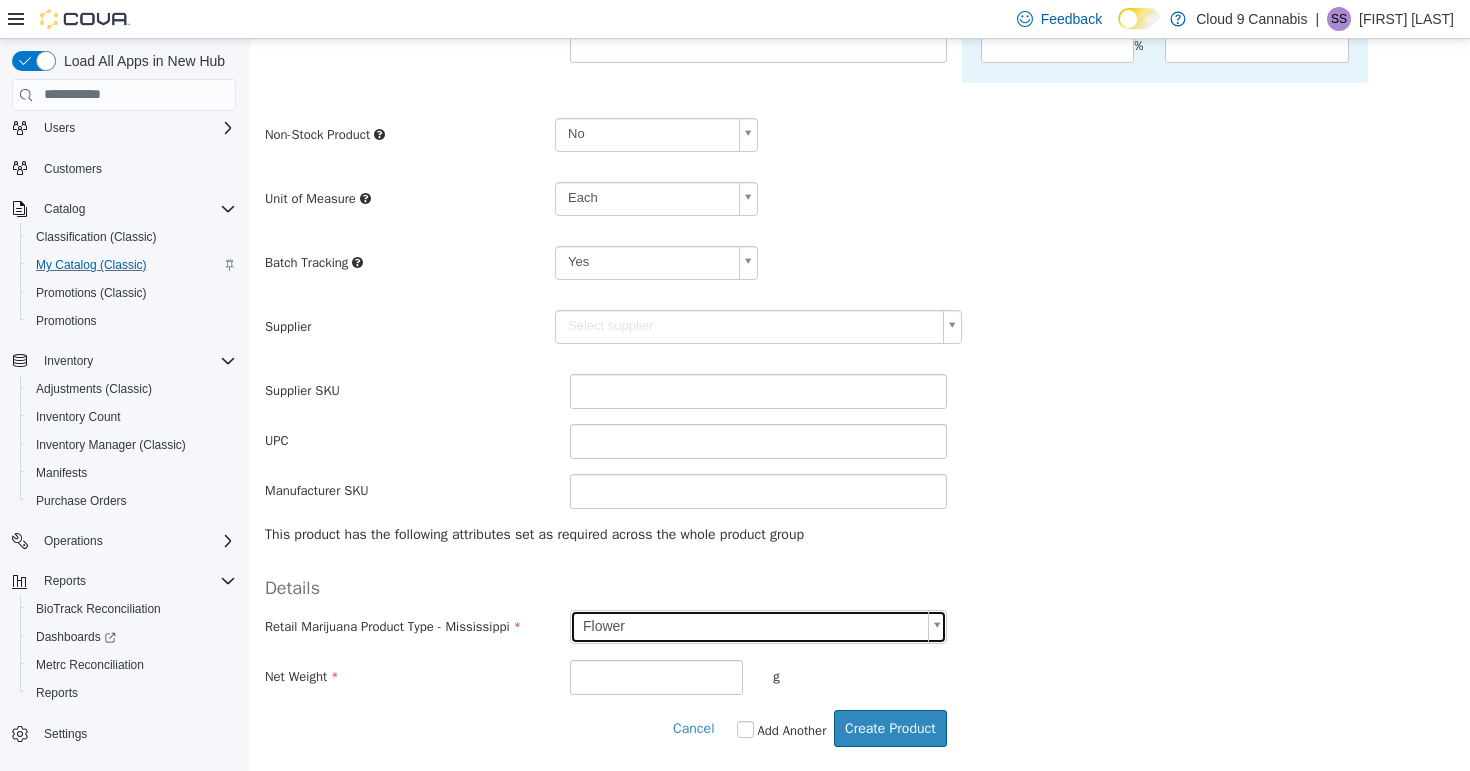 type on "******" 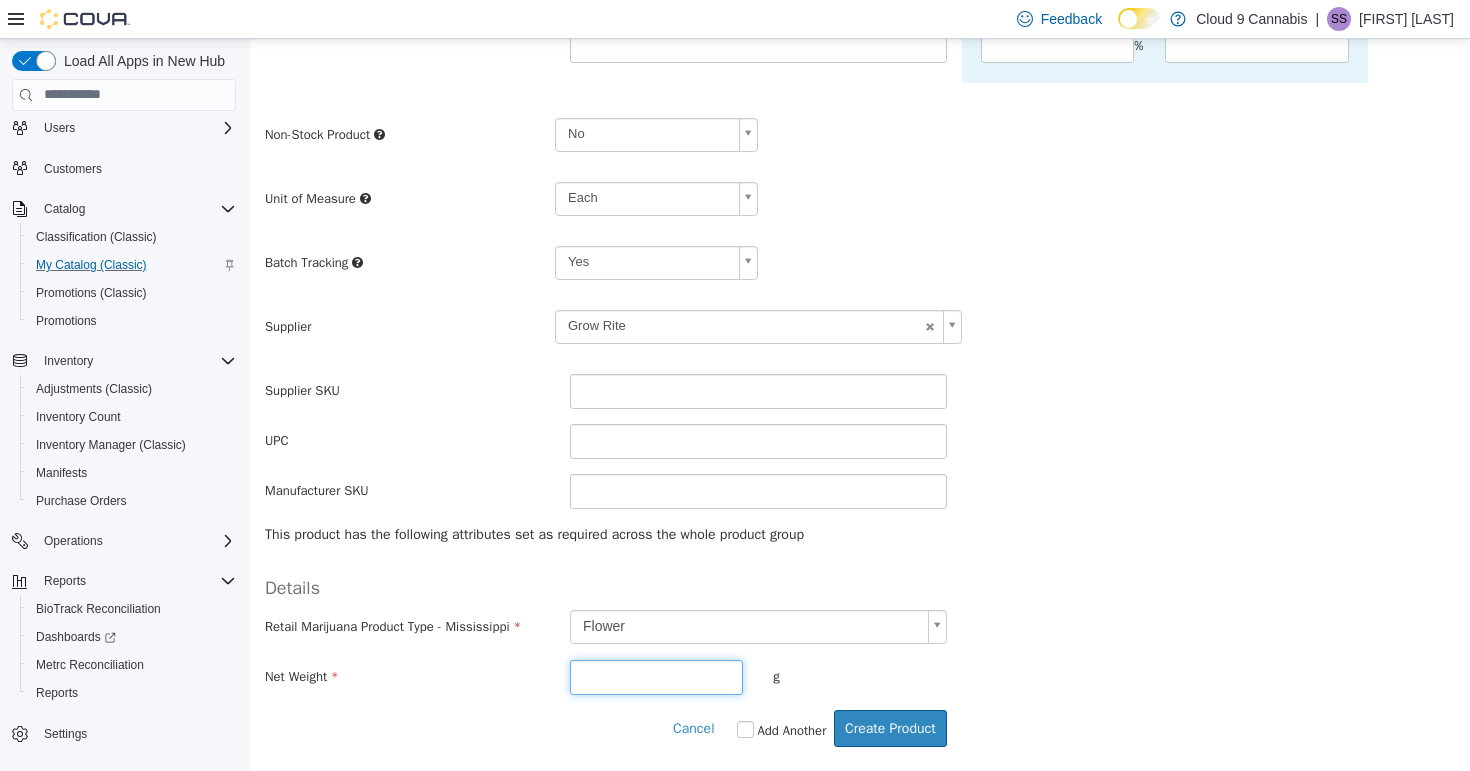 click at bounding box center (656, 676) 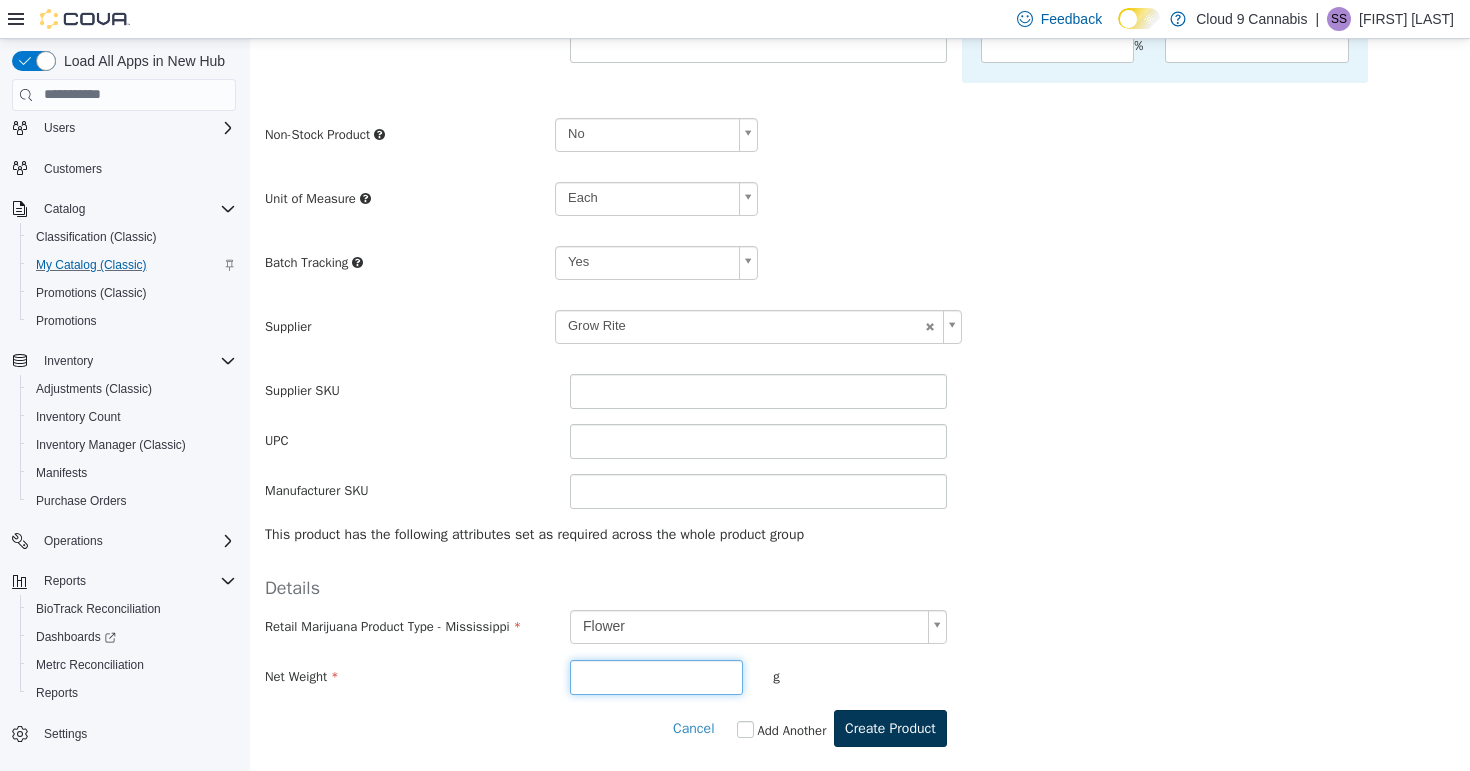 type on "*" 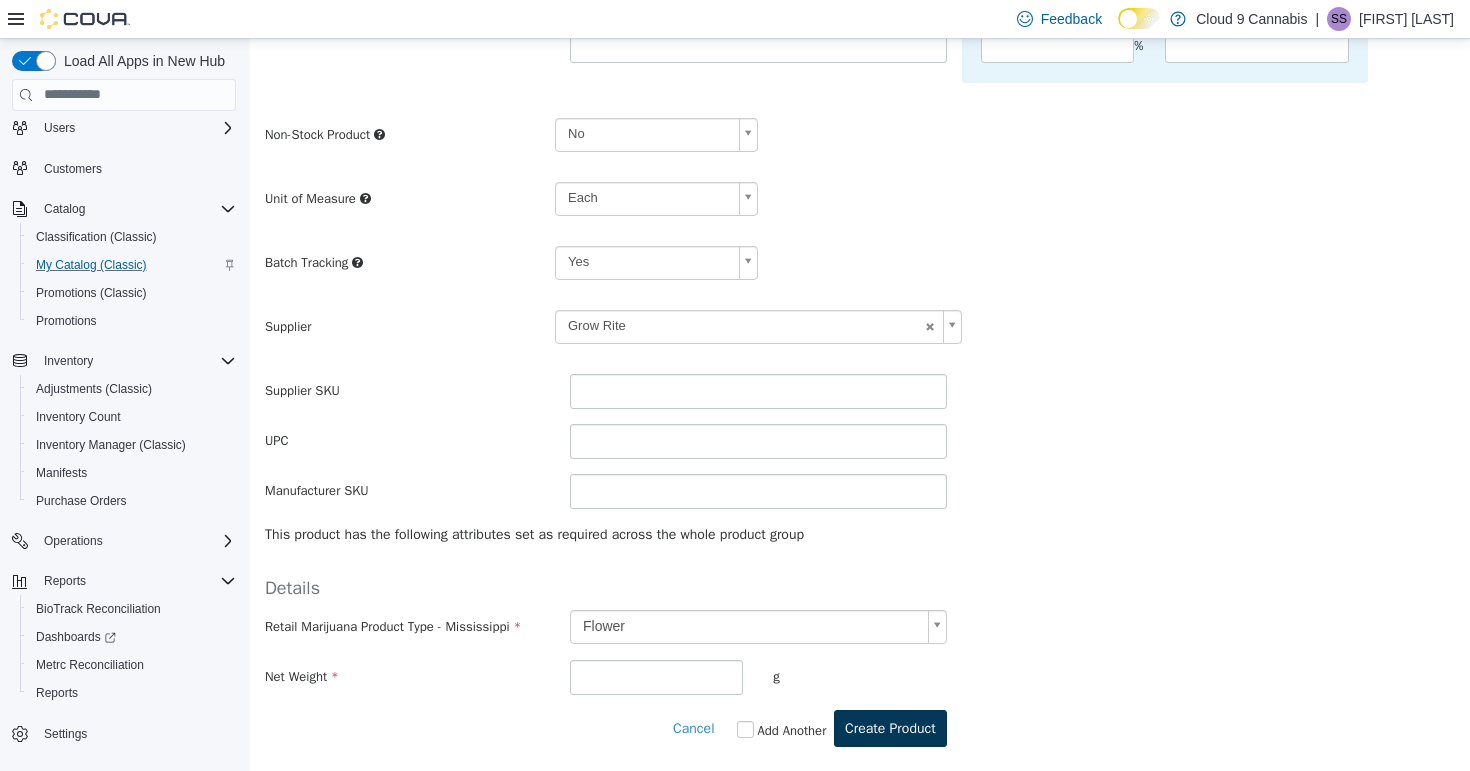 click on "Create Product" at bounding box center [890, 727] 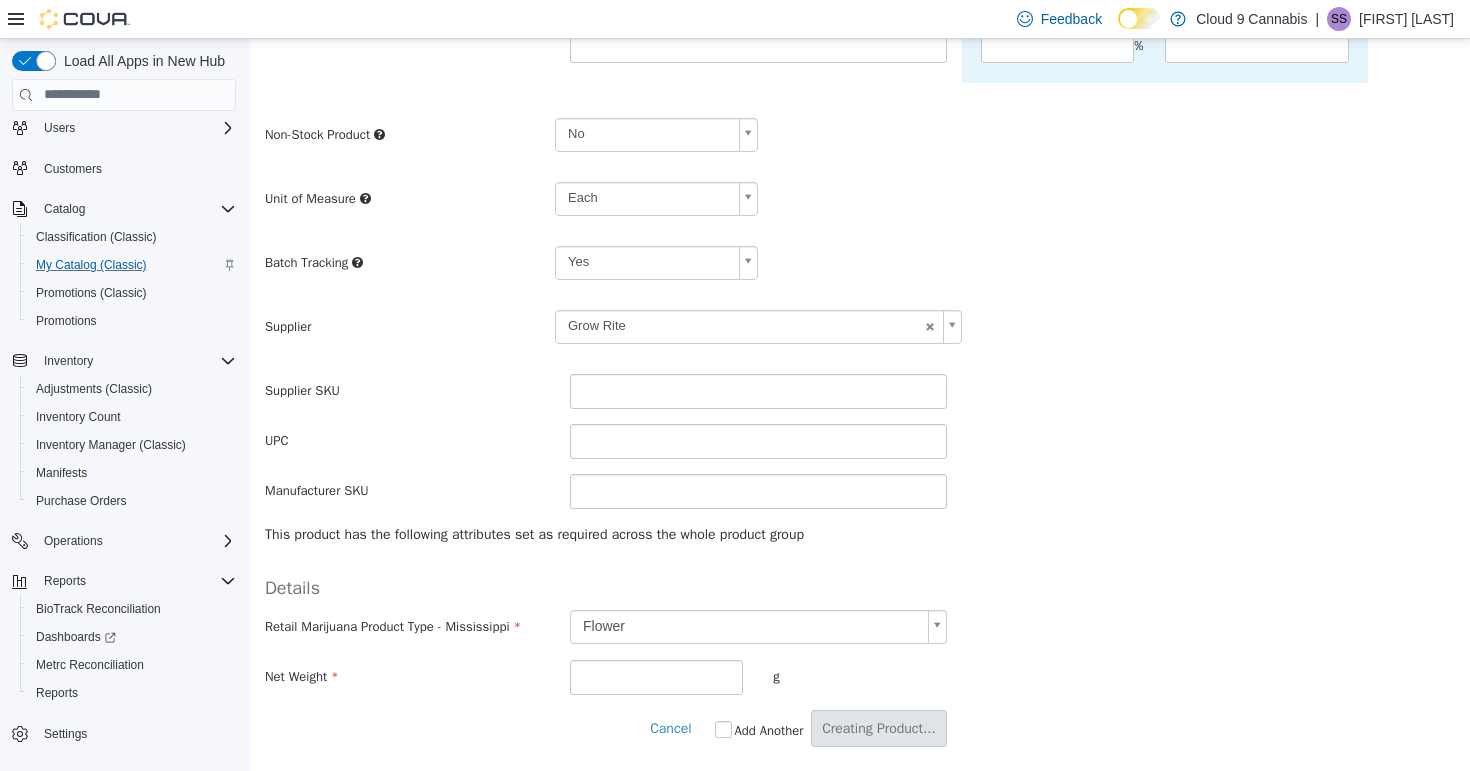 scroll, scrollTop: 0, scrollLeft: 0, axis: both 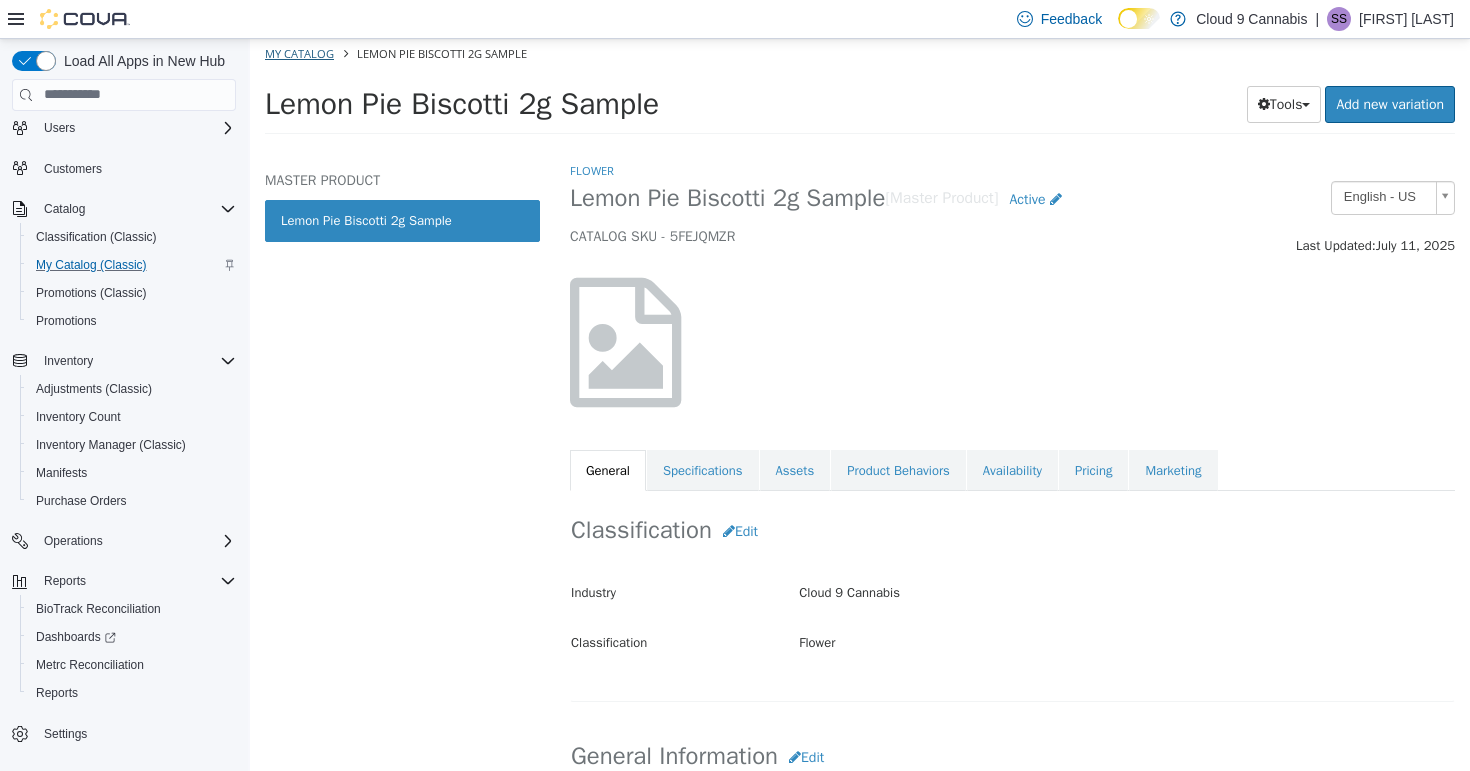 click on "My Catalog" at bounding box center (299, 52) 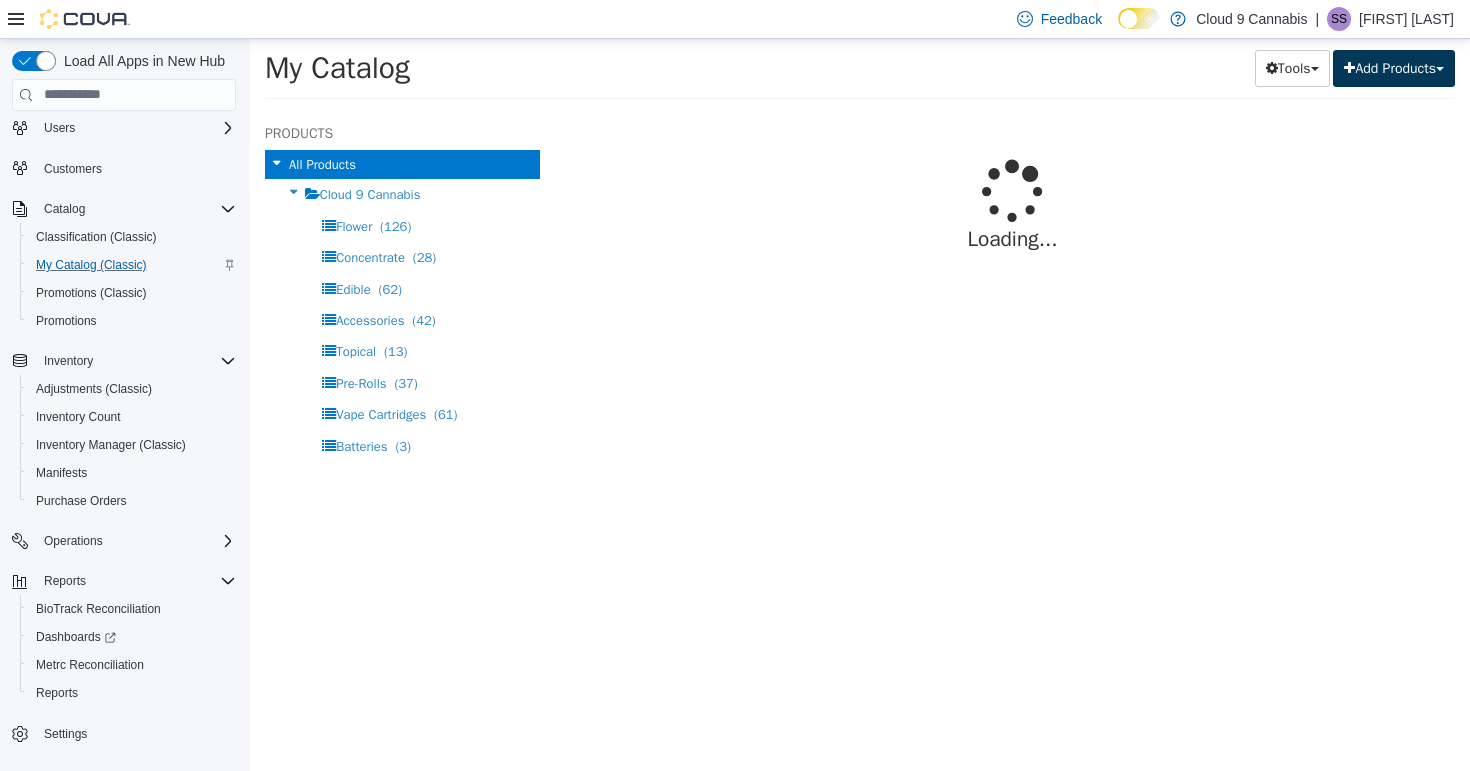 select on "**********" 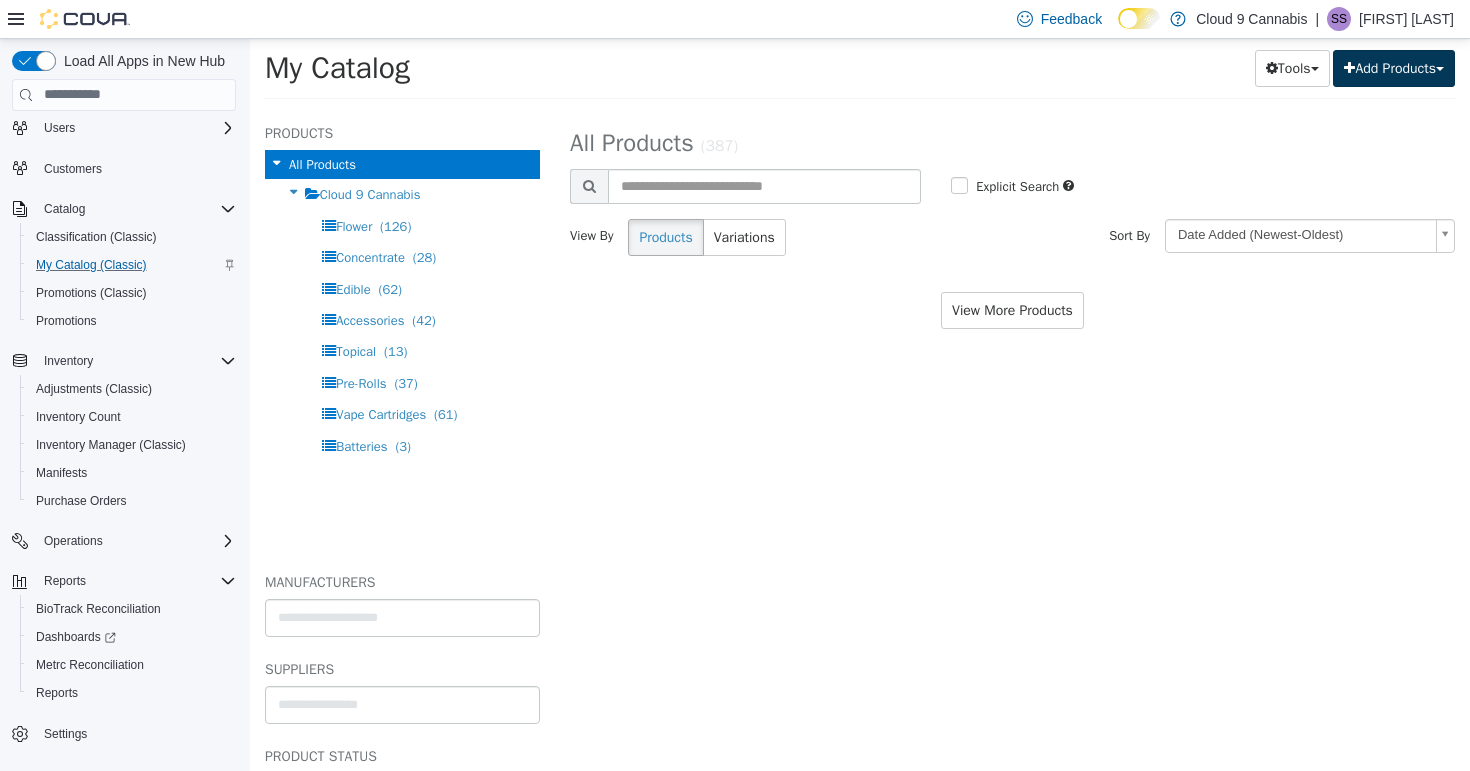 click on "Add Products" at bounding box center (1394, 67) 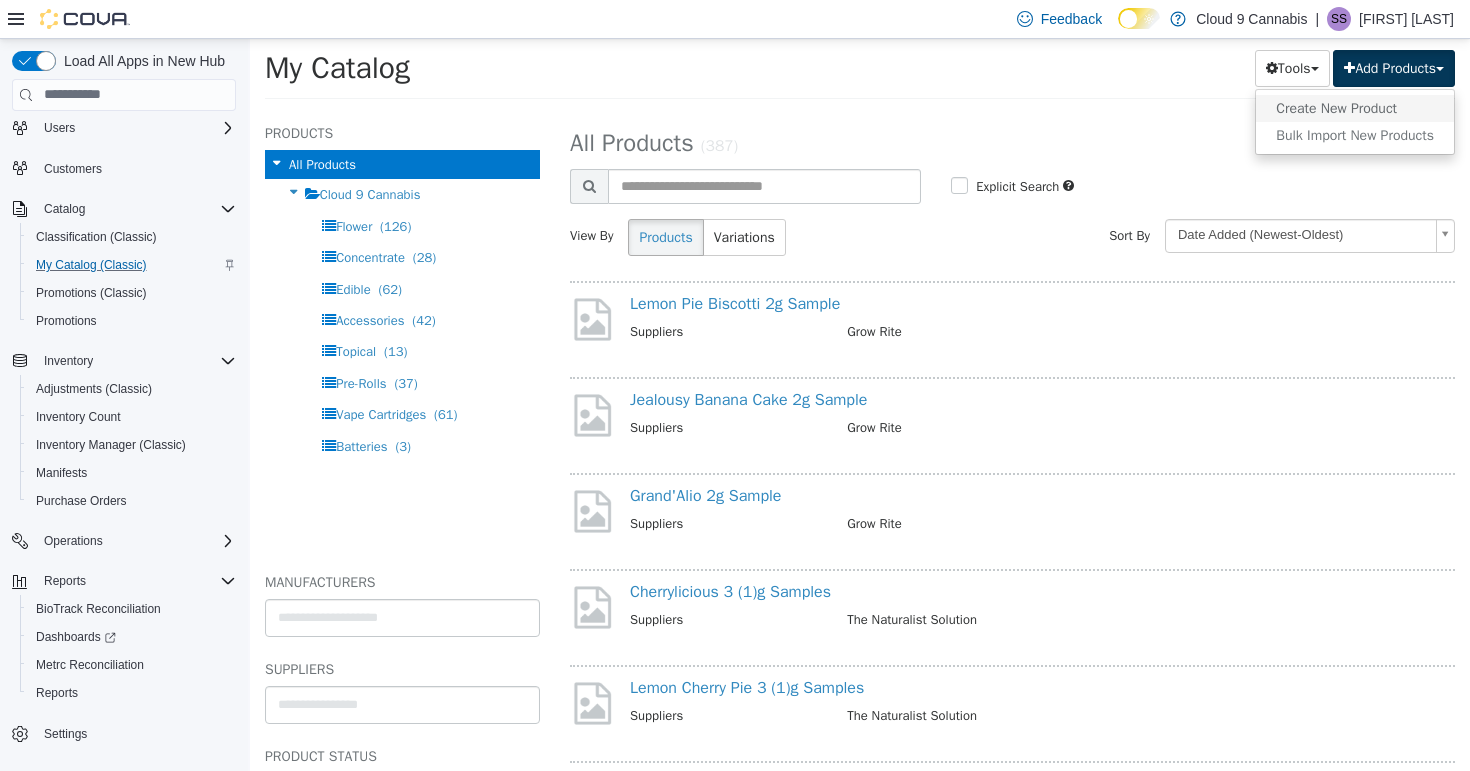 click on "Create New Product" at bounding box center [1355, 107] 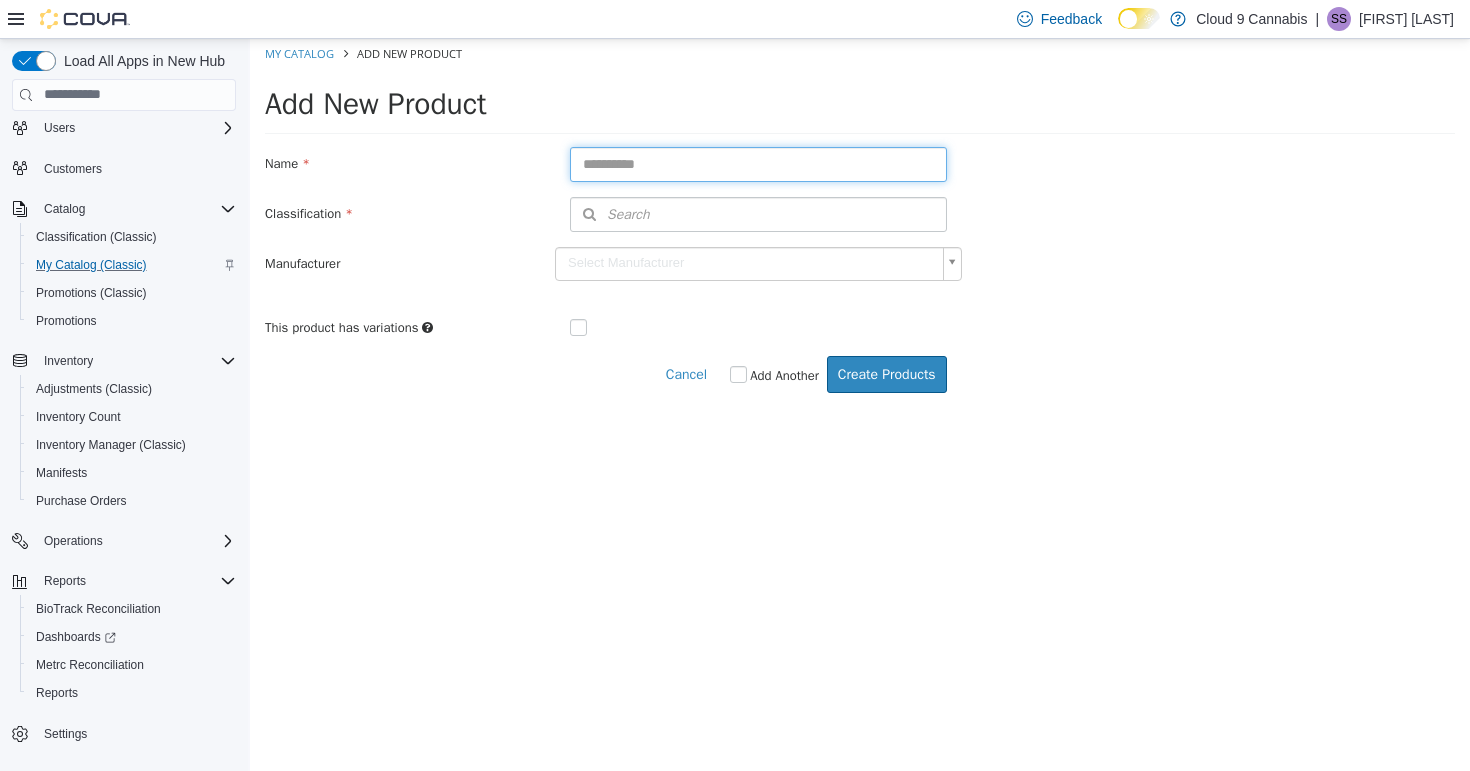 click at bounding box center (758, 163) 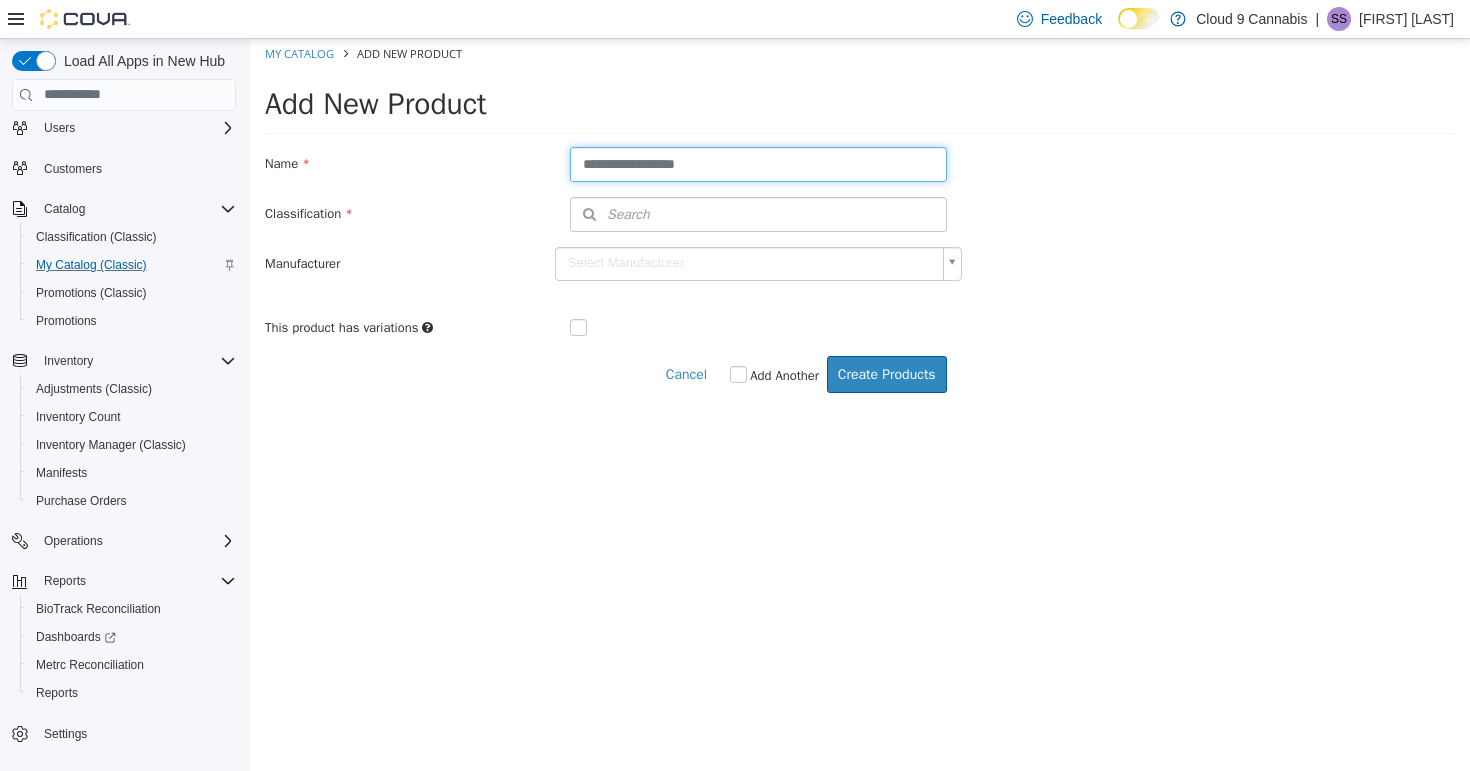 type on "**********" 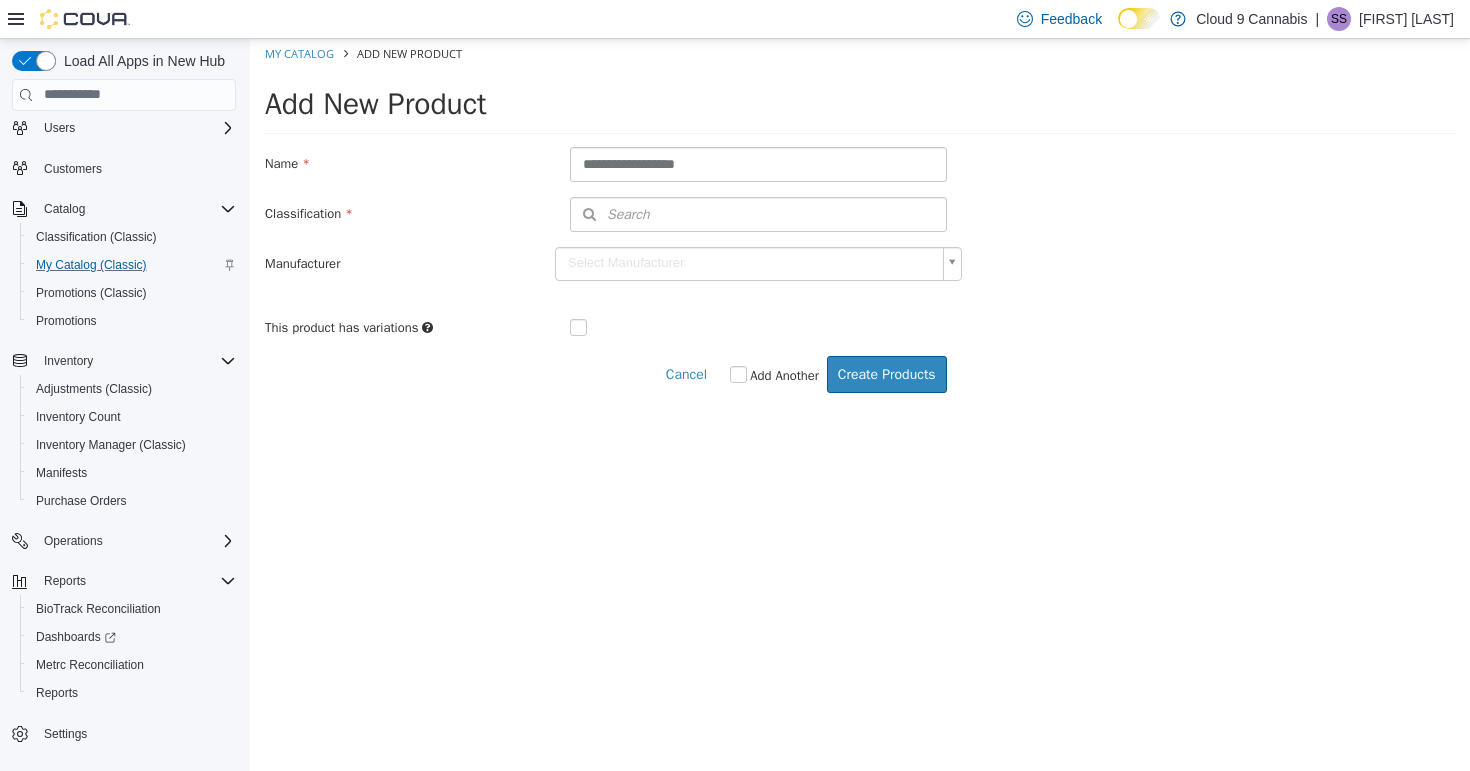 click on "Search" at bounding box center (758, 213) 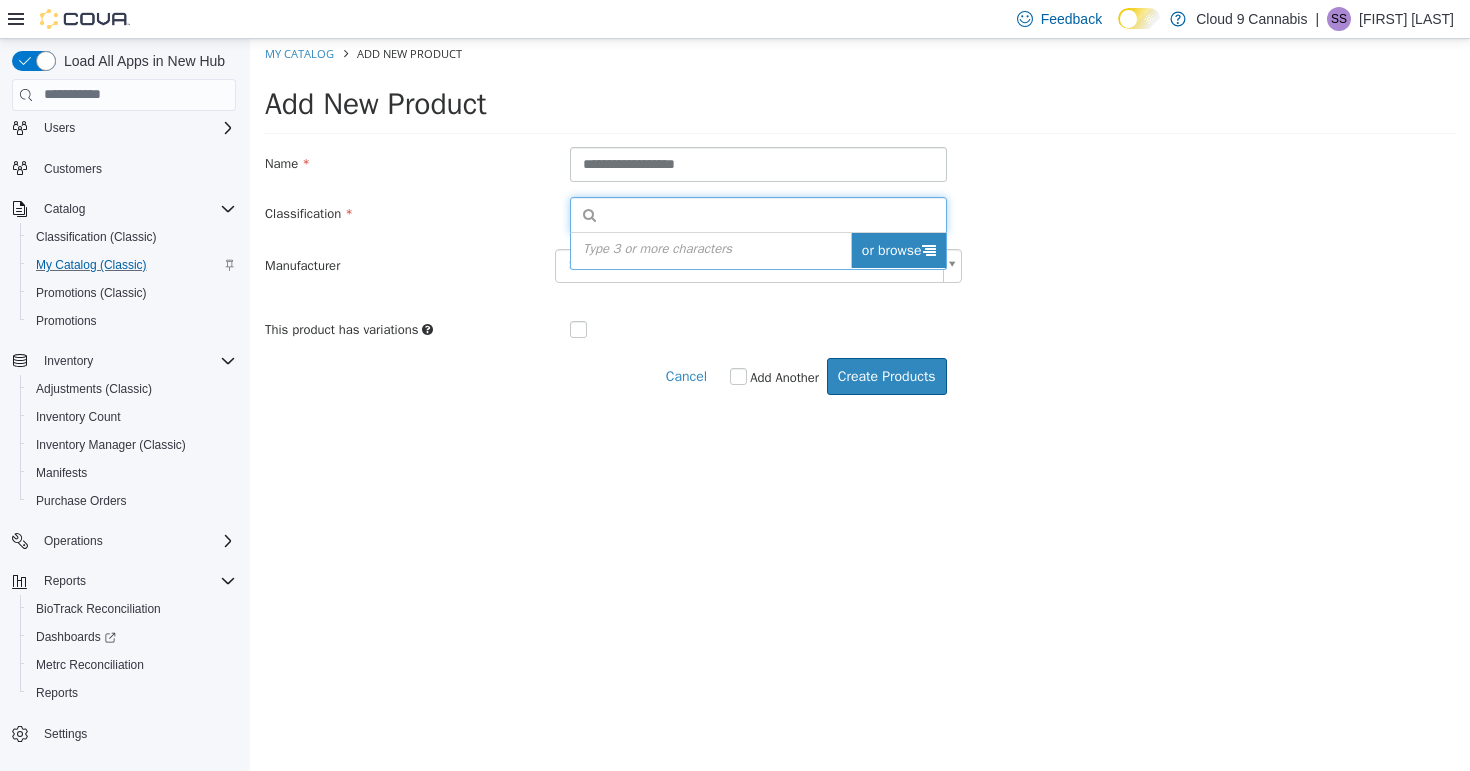 click on "or browse" at bounding box center (898, 249) 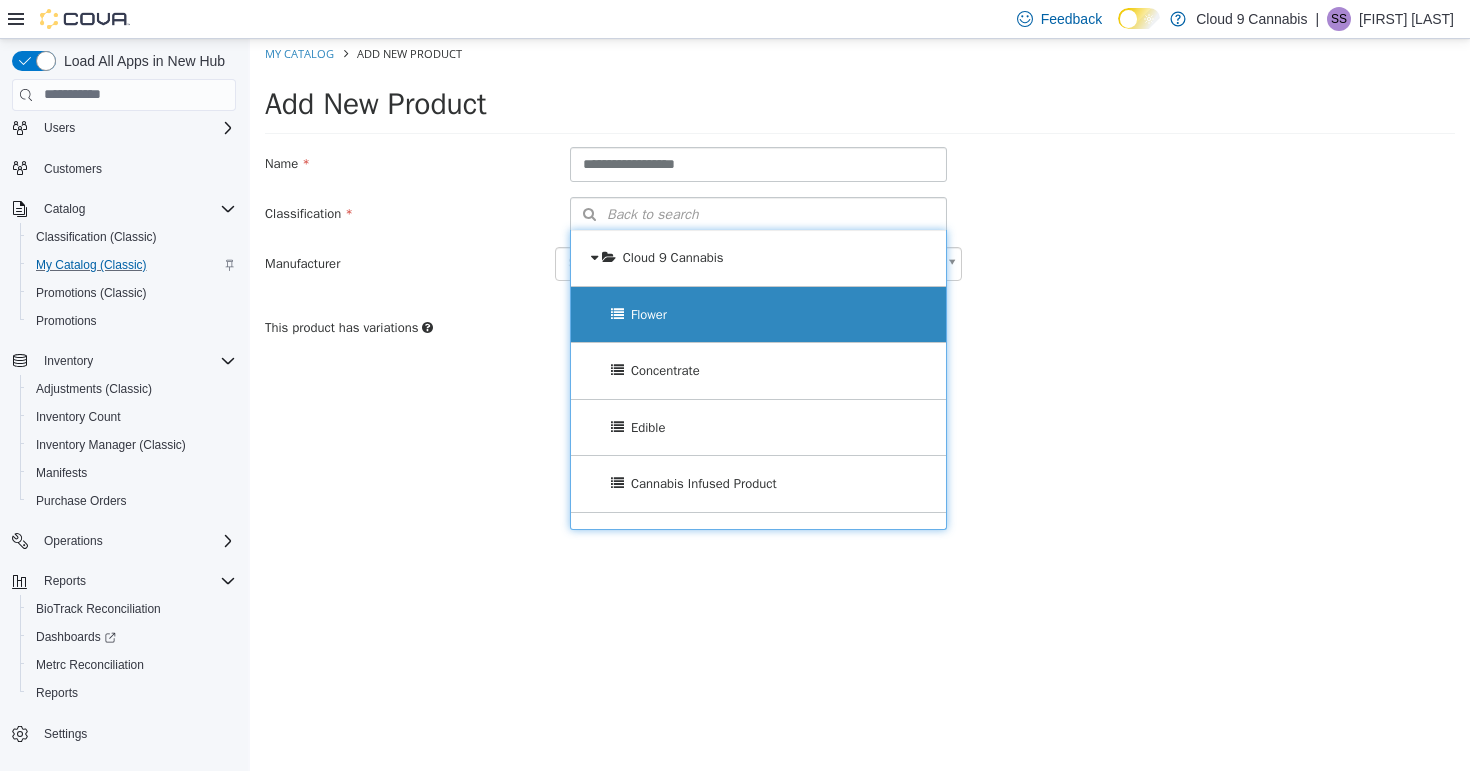 click on "Flower" at bounding box center (649, 313) 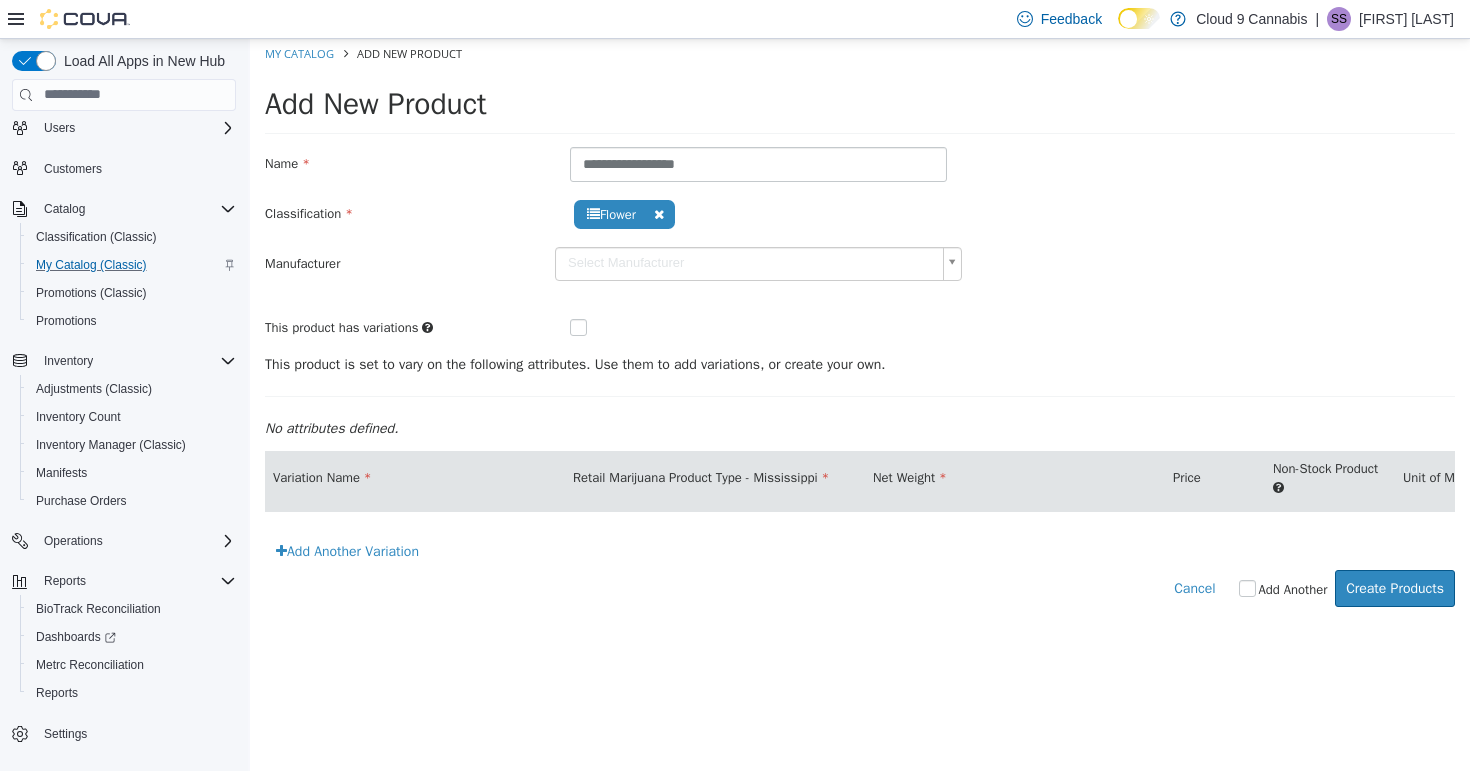 click at bounding box center (656, 324) 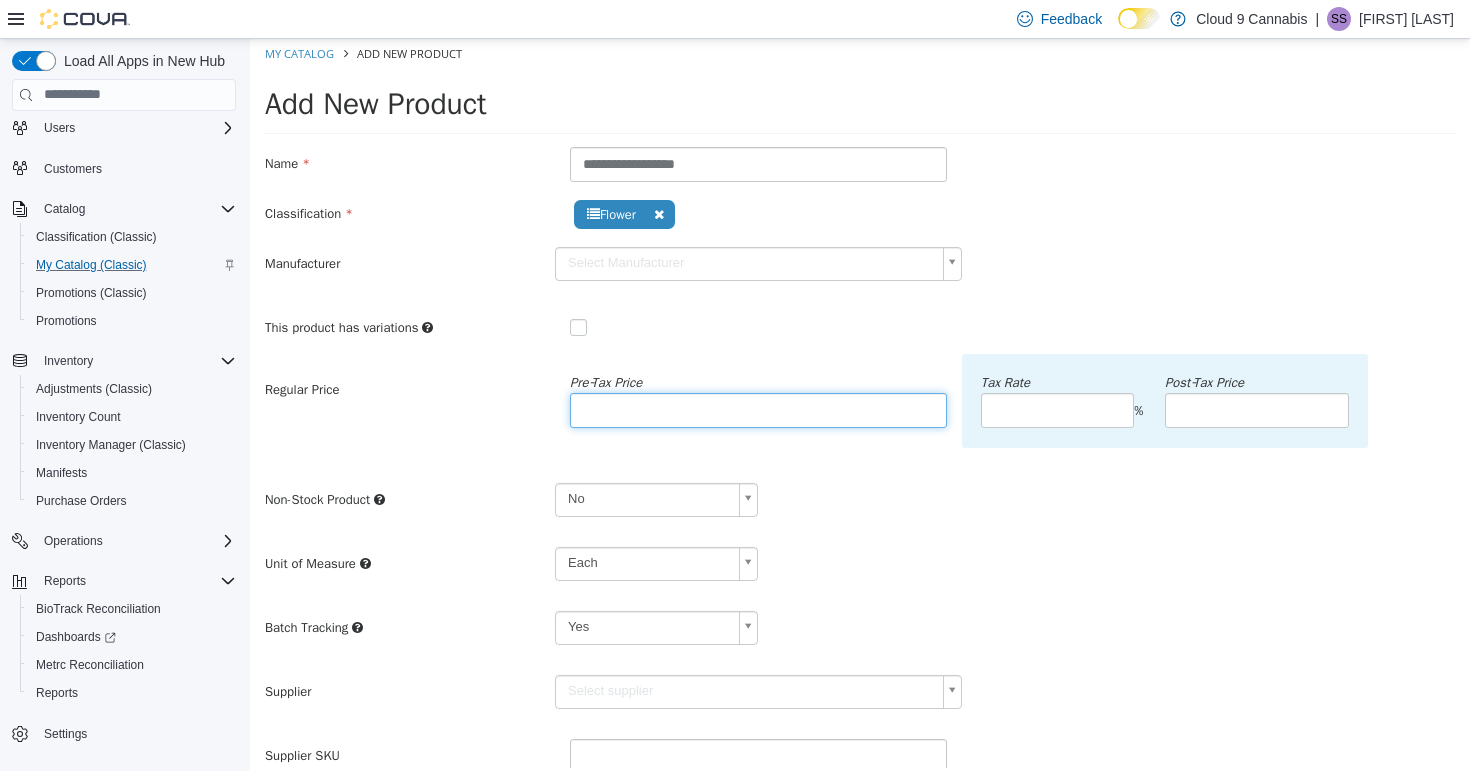 click at bounding box center (758, 409) 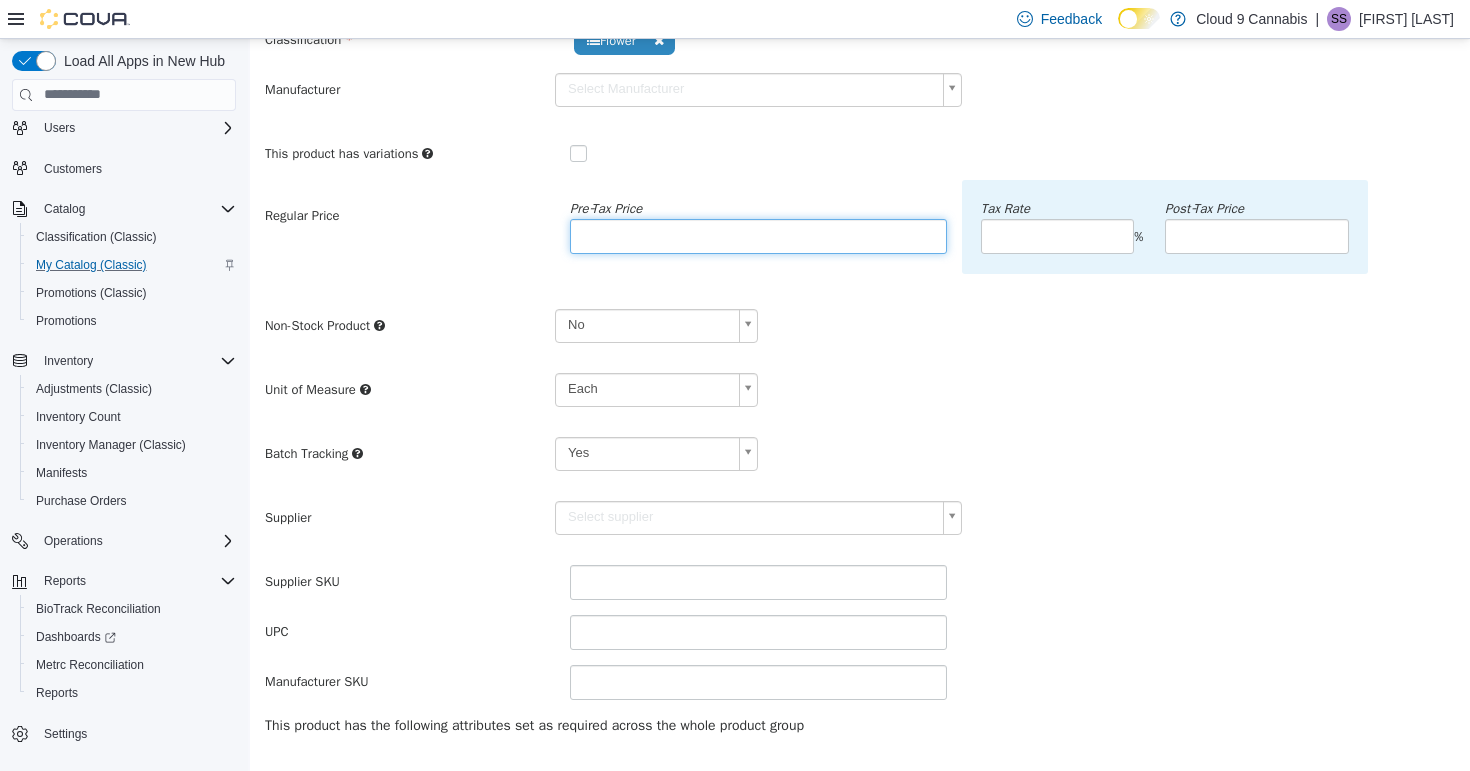 type on "*****" 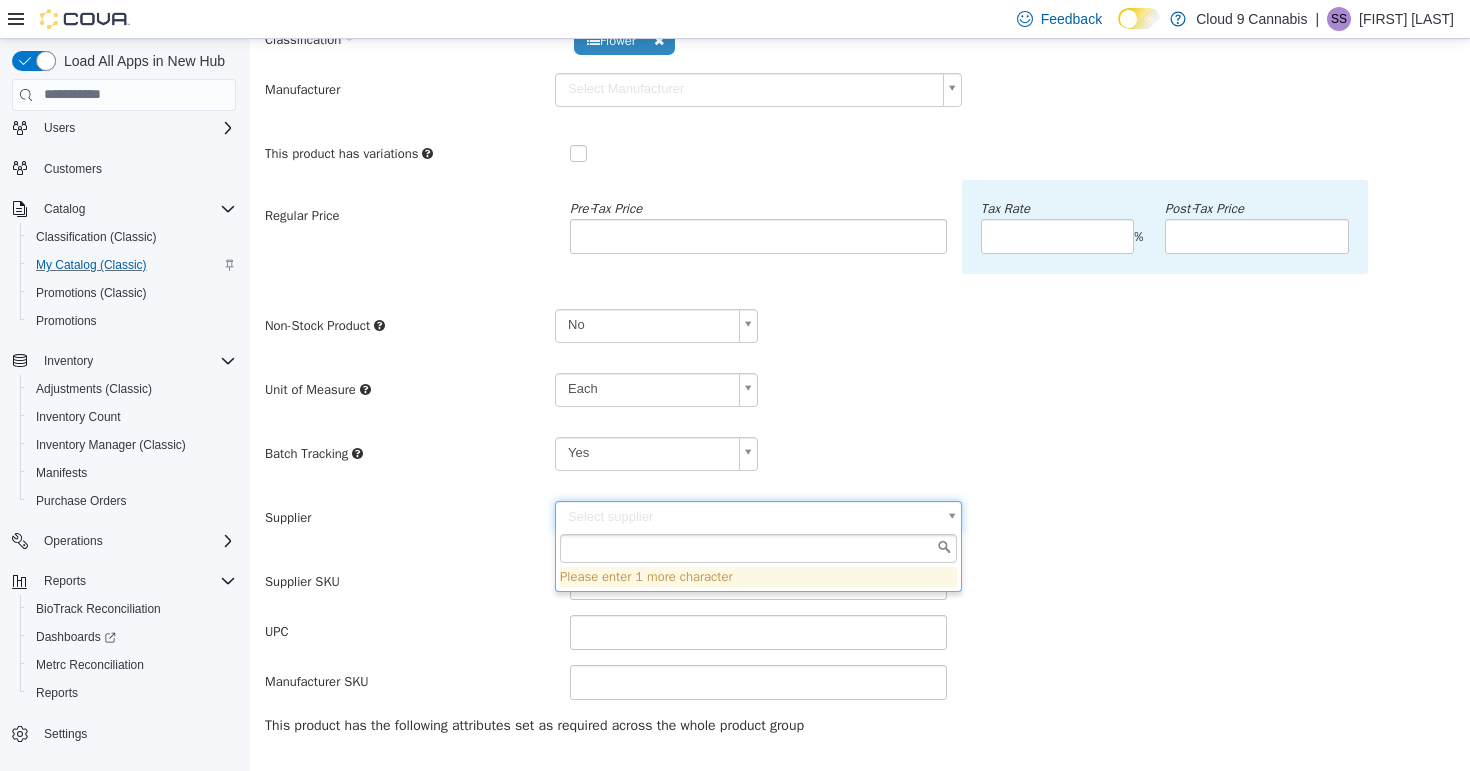 click on "**********" at bounding box center (860, 409) 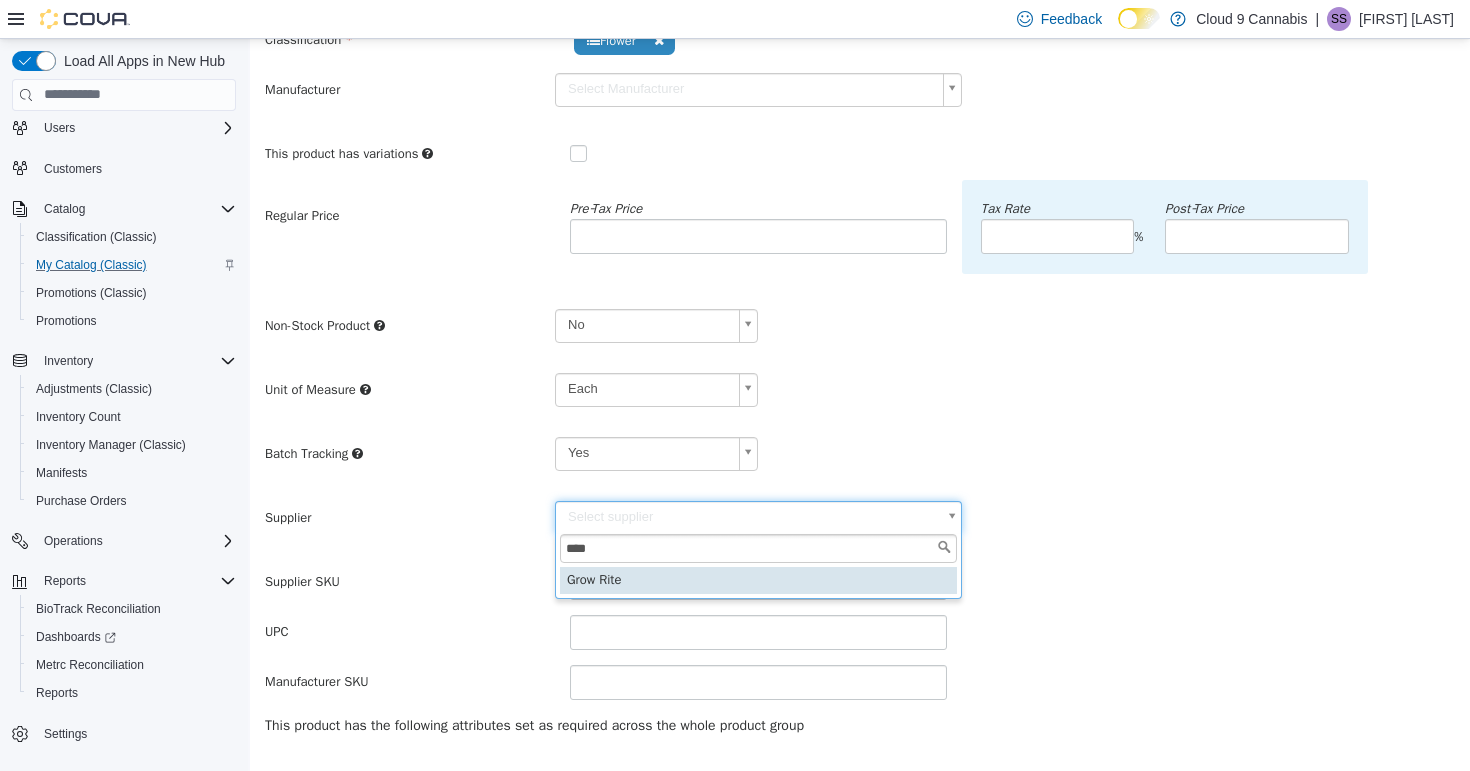 type on "****" 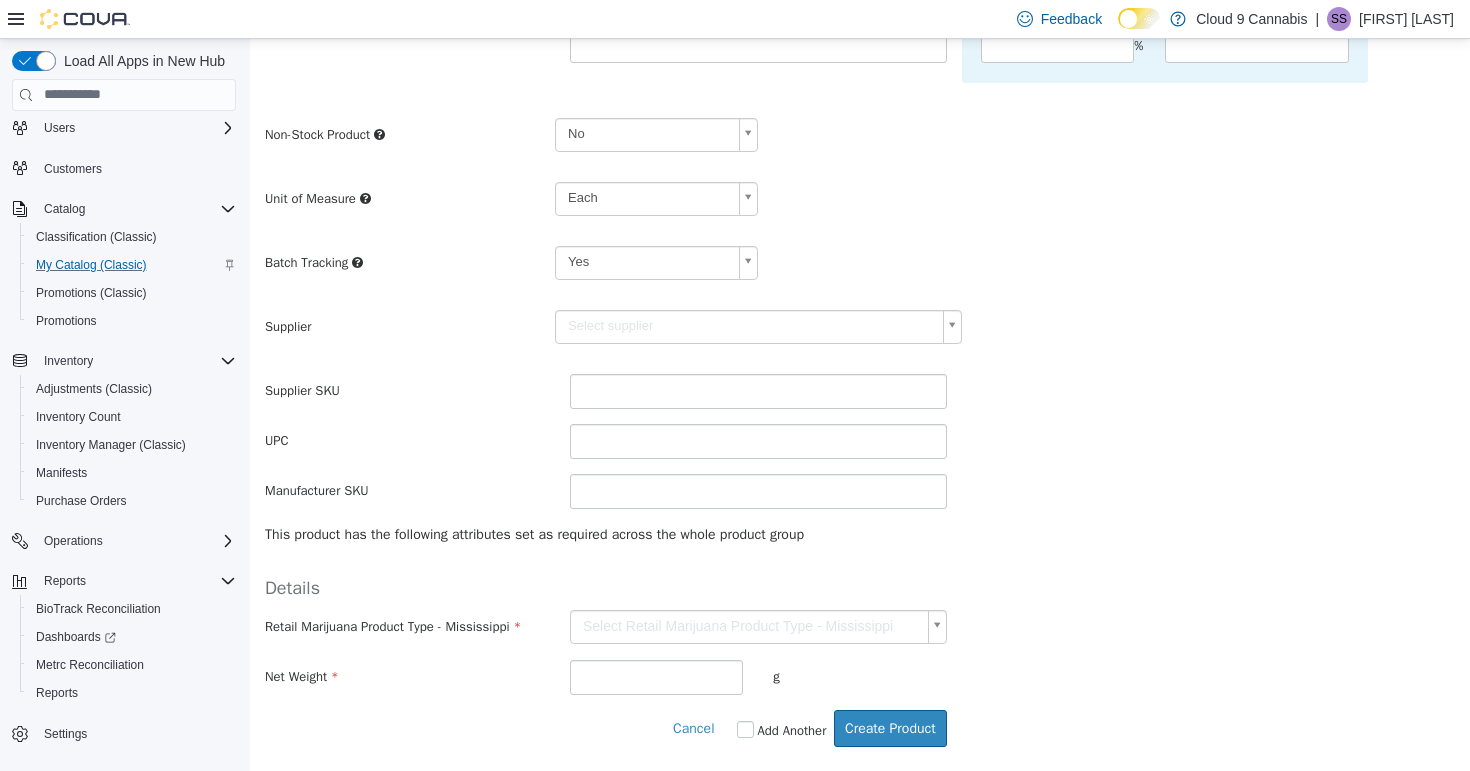 scroll, scrollTop: 375, scrollLeft: 0, axis: vertical 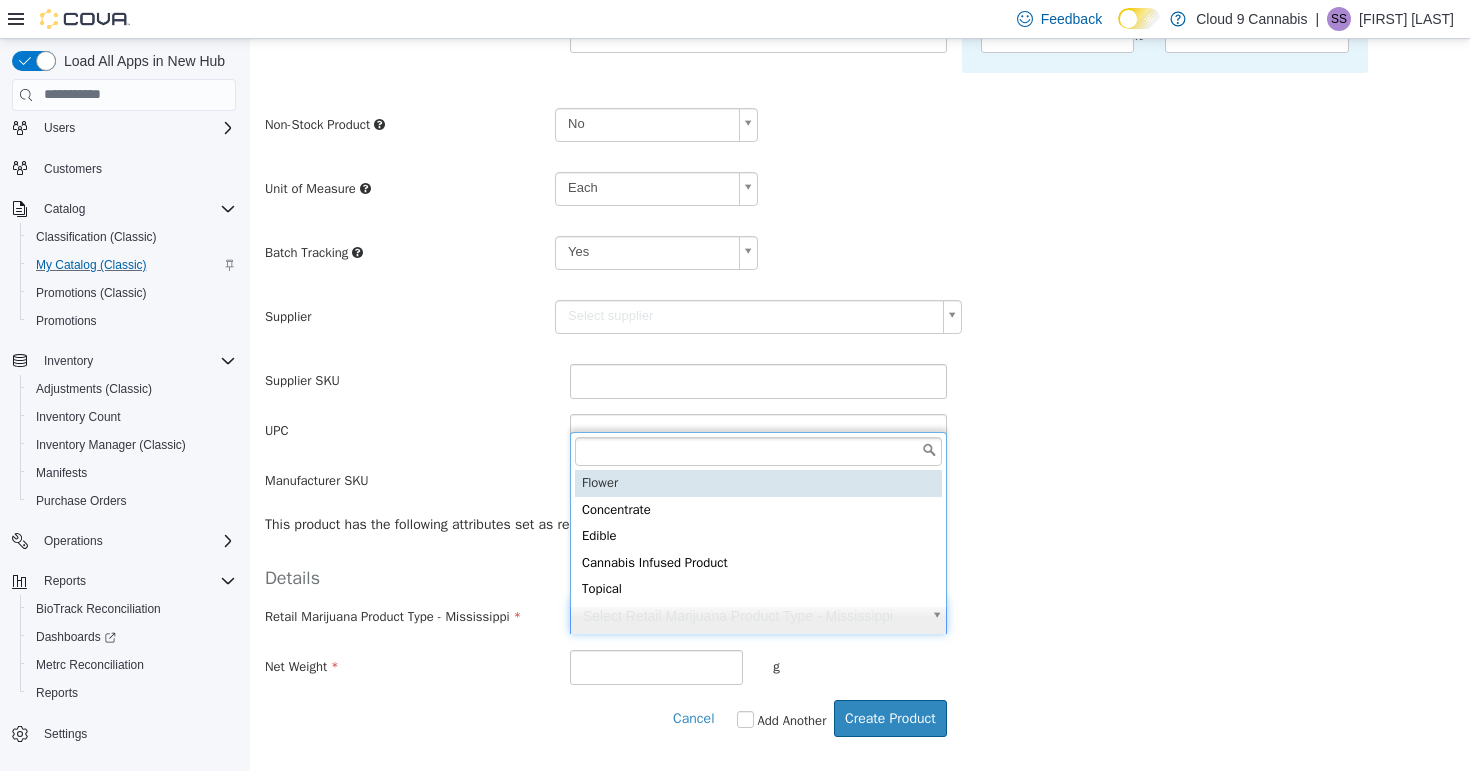 type on "******" 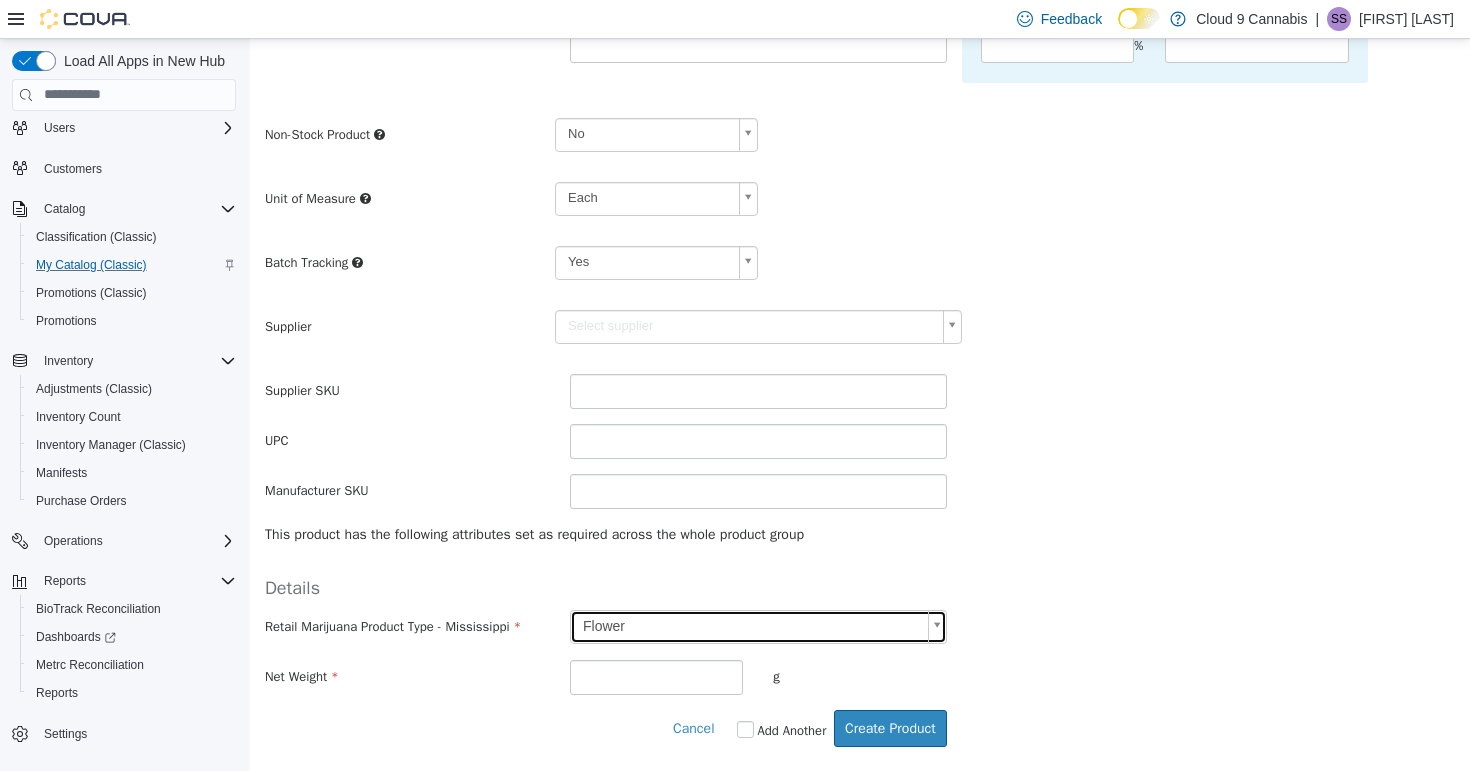 type on "******" 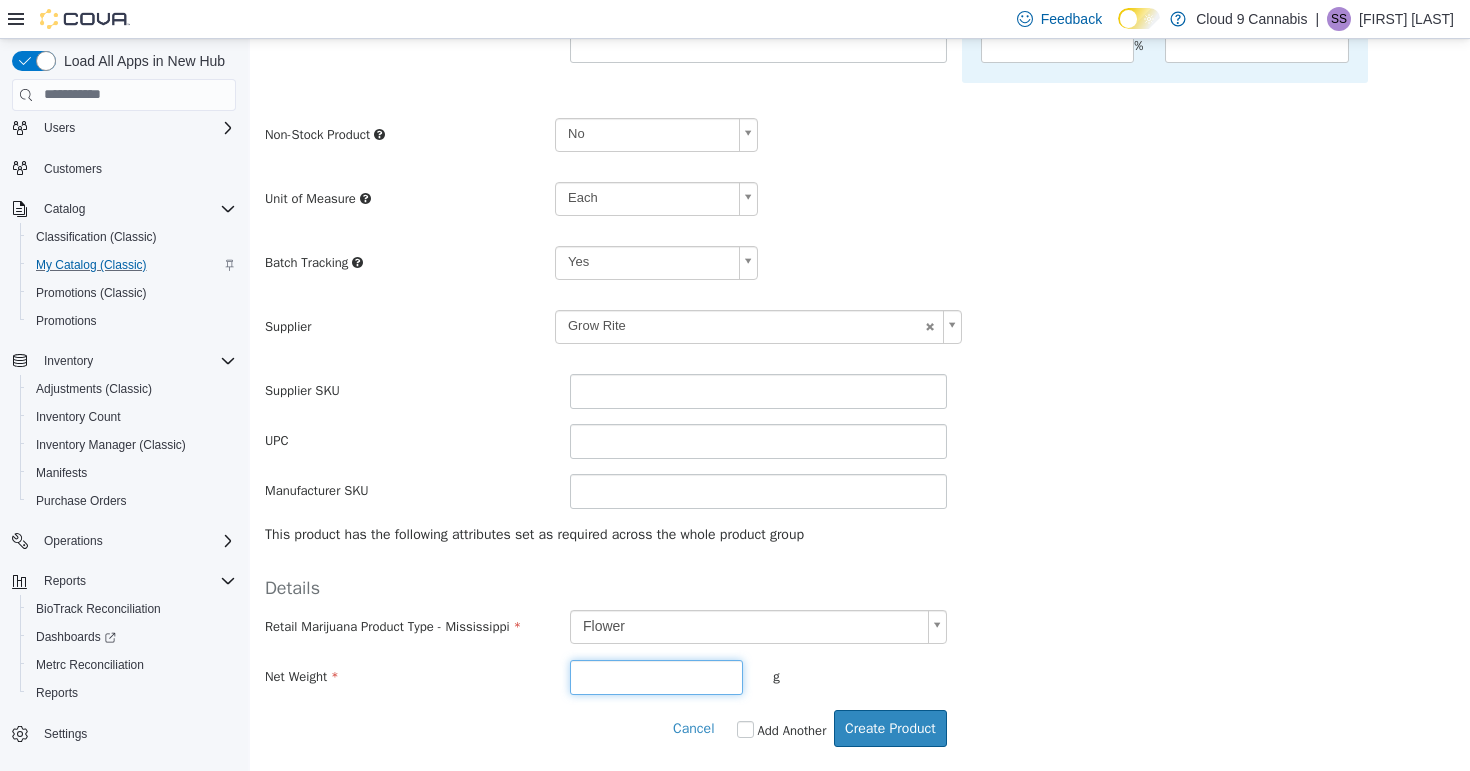 click at bounding box center [656, 676] 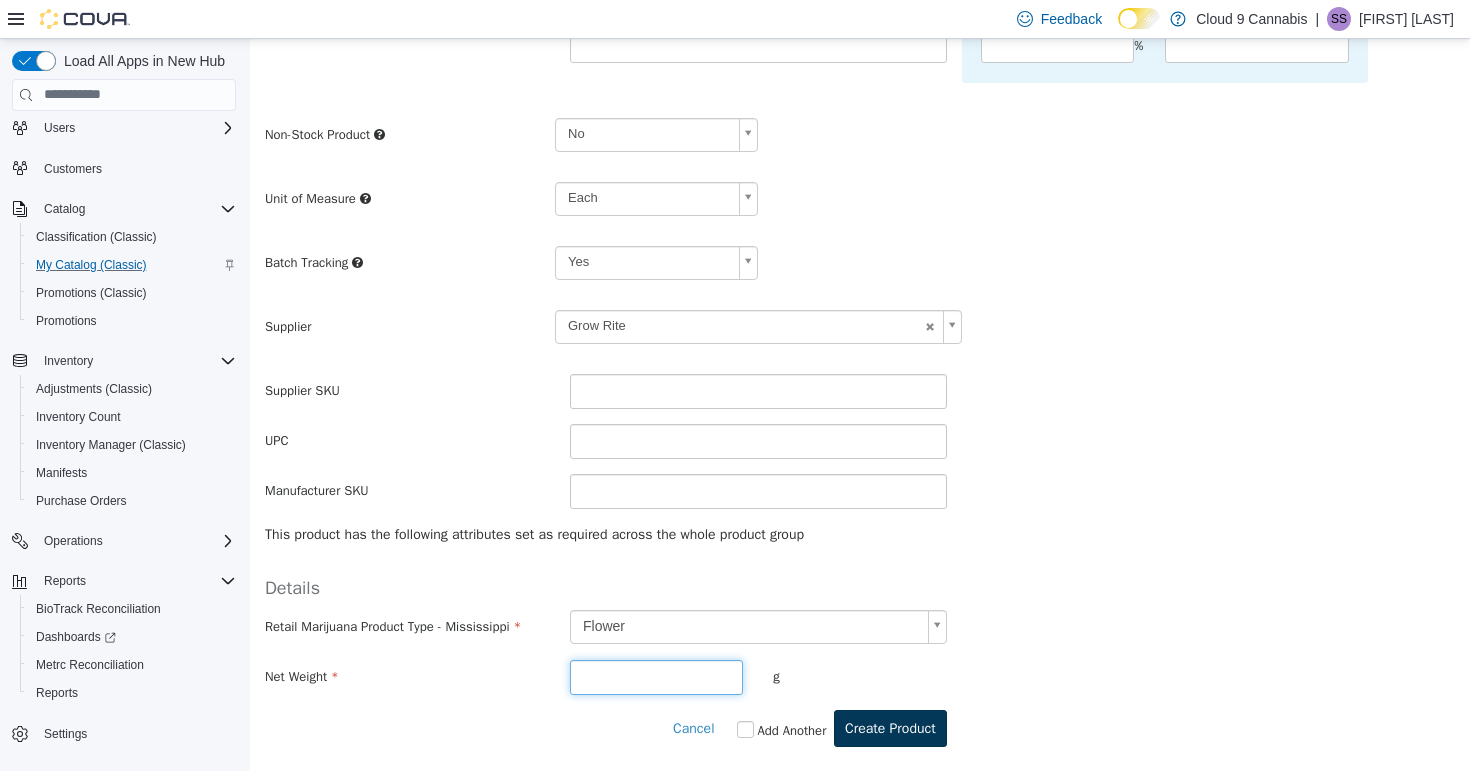 type on "*" 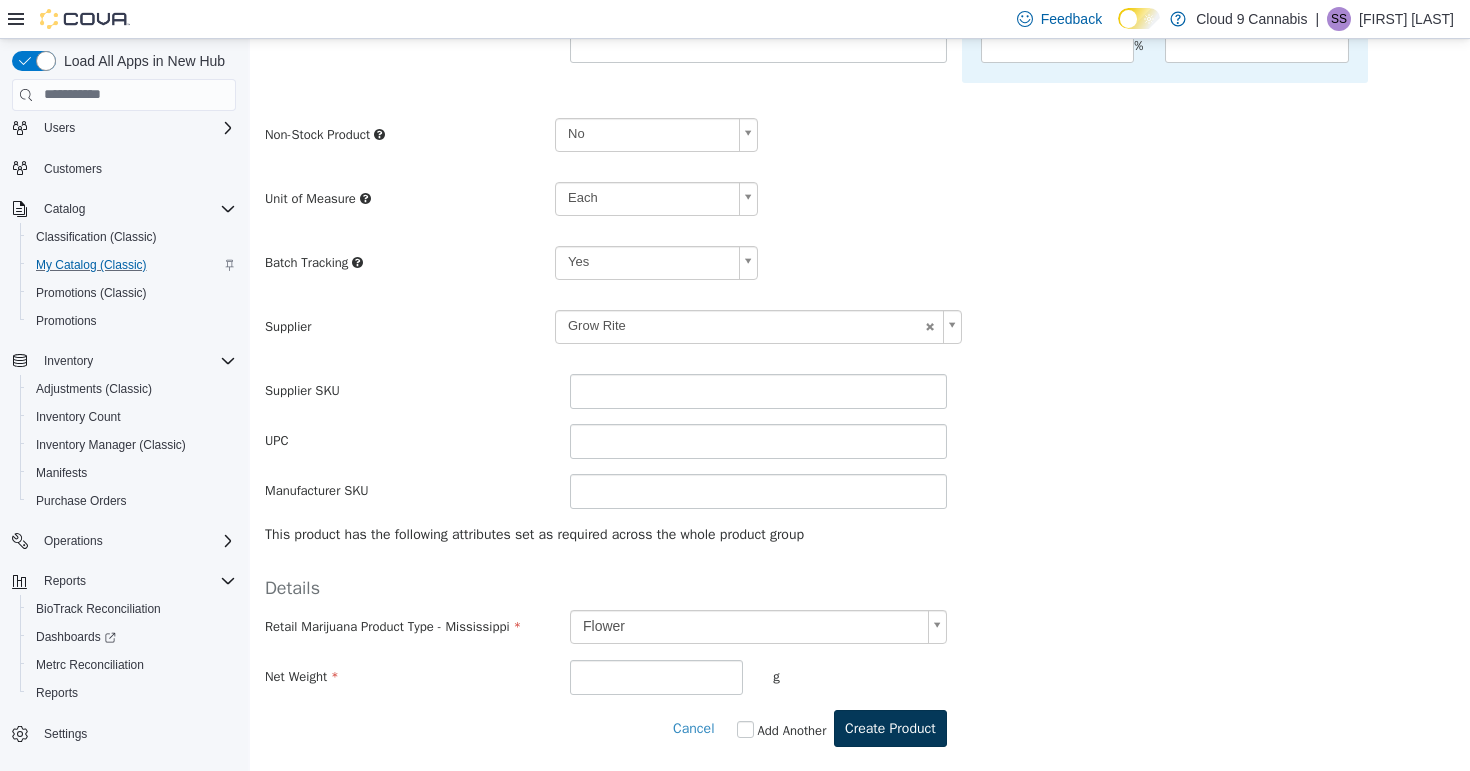click on "Create Product" at bounding box center (890, 727) 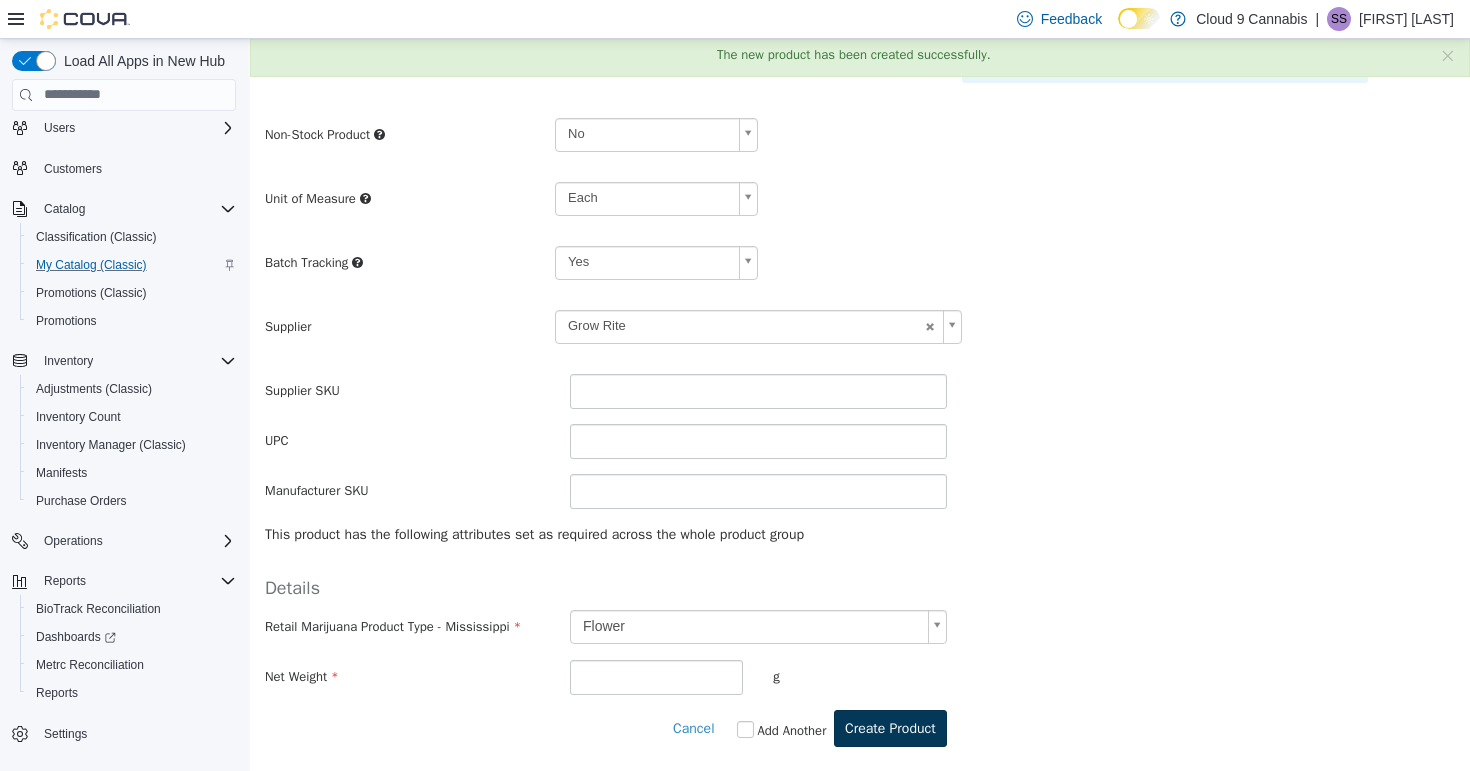 scroll, scrollTop: 0, scrollLeft: 0, axis: both 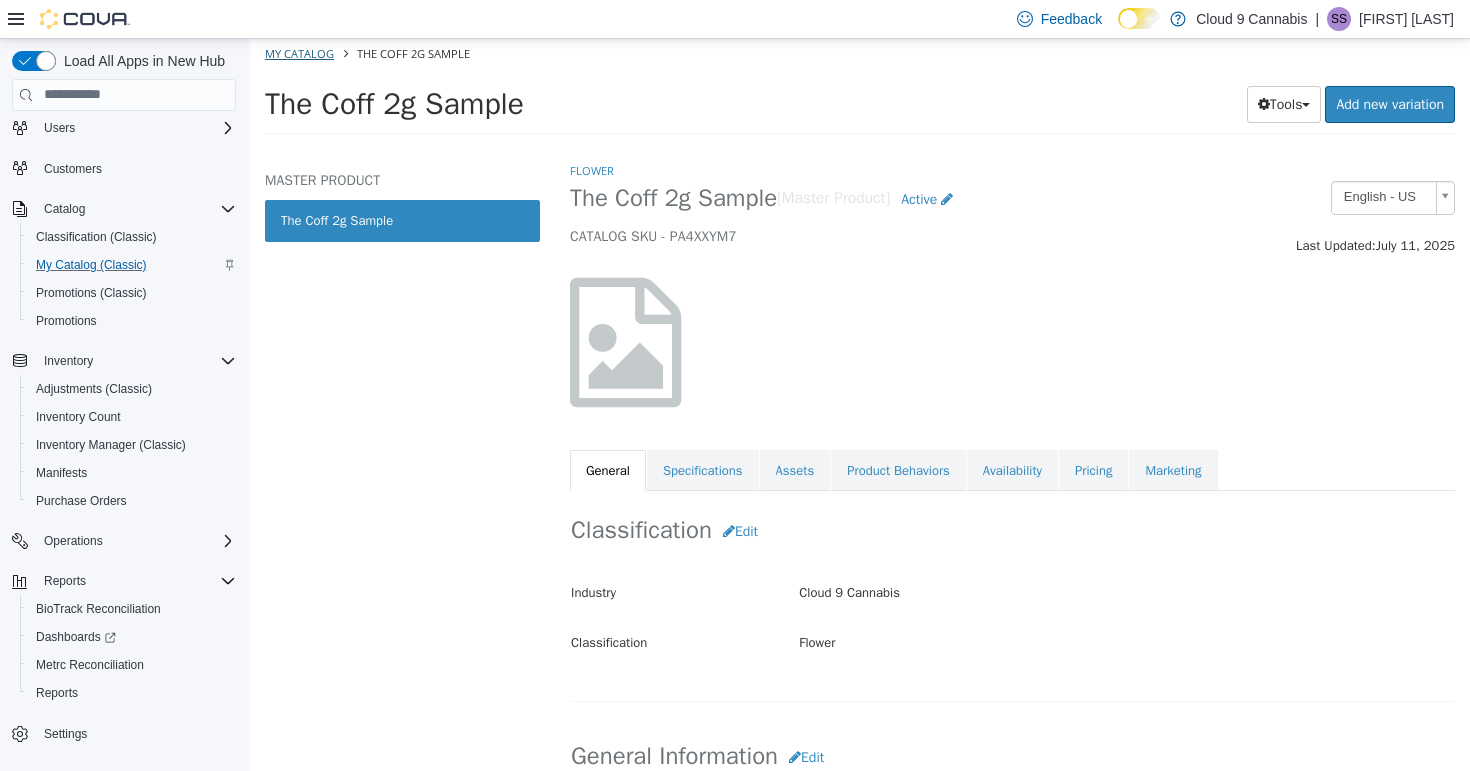 click on "My Catalog" at bounding box center [299, 52] 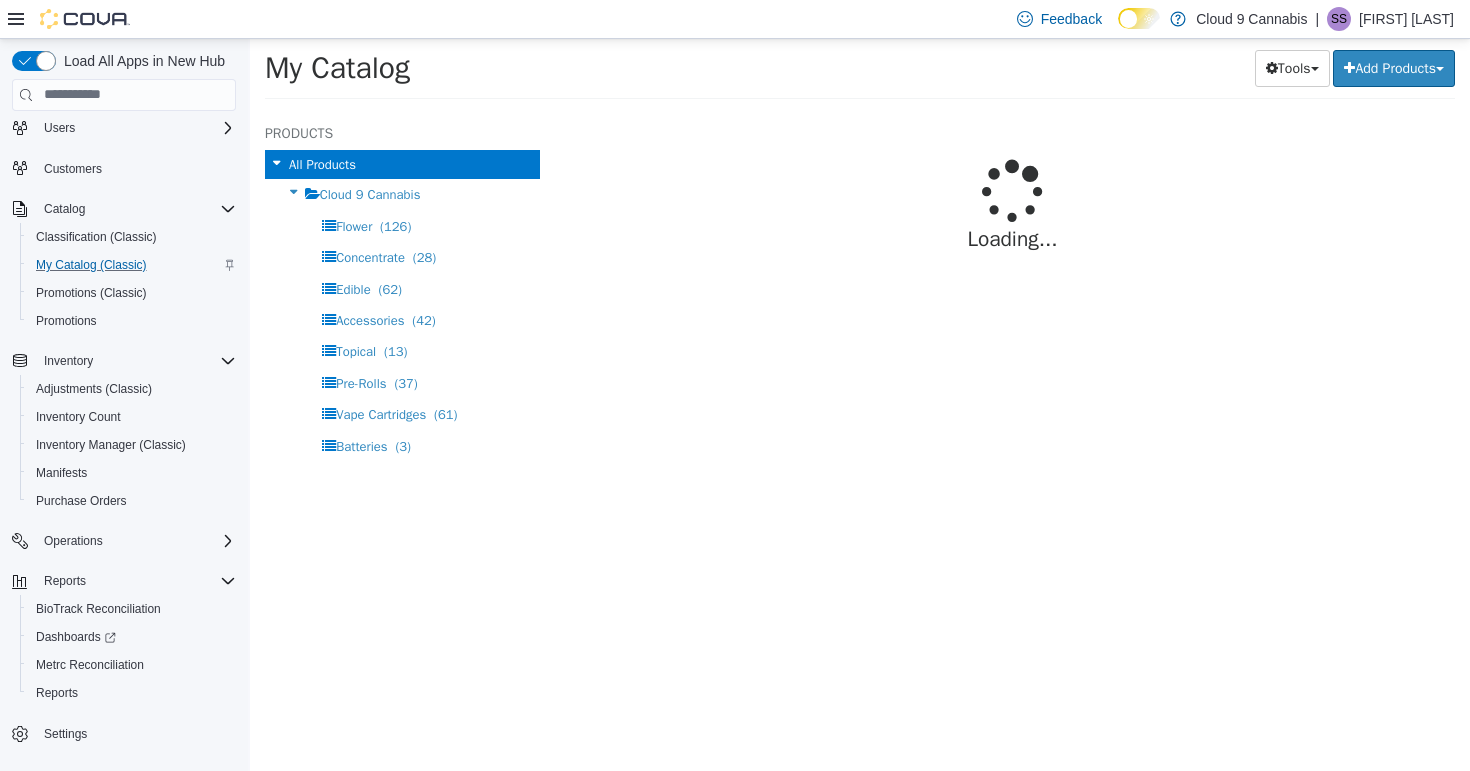 select on "**********" 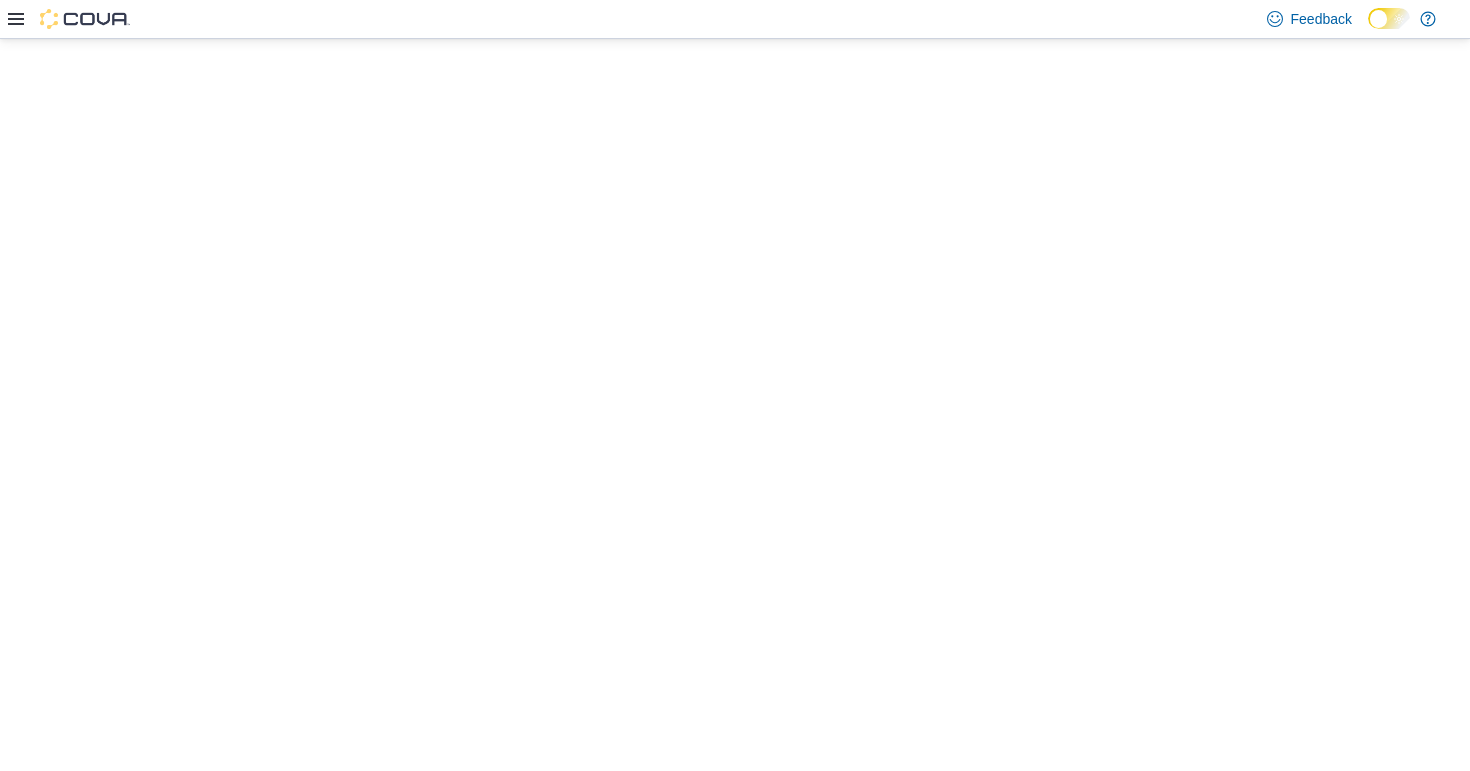 scroll, scrollTop: 0, scrollLeft: 0, axis: both 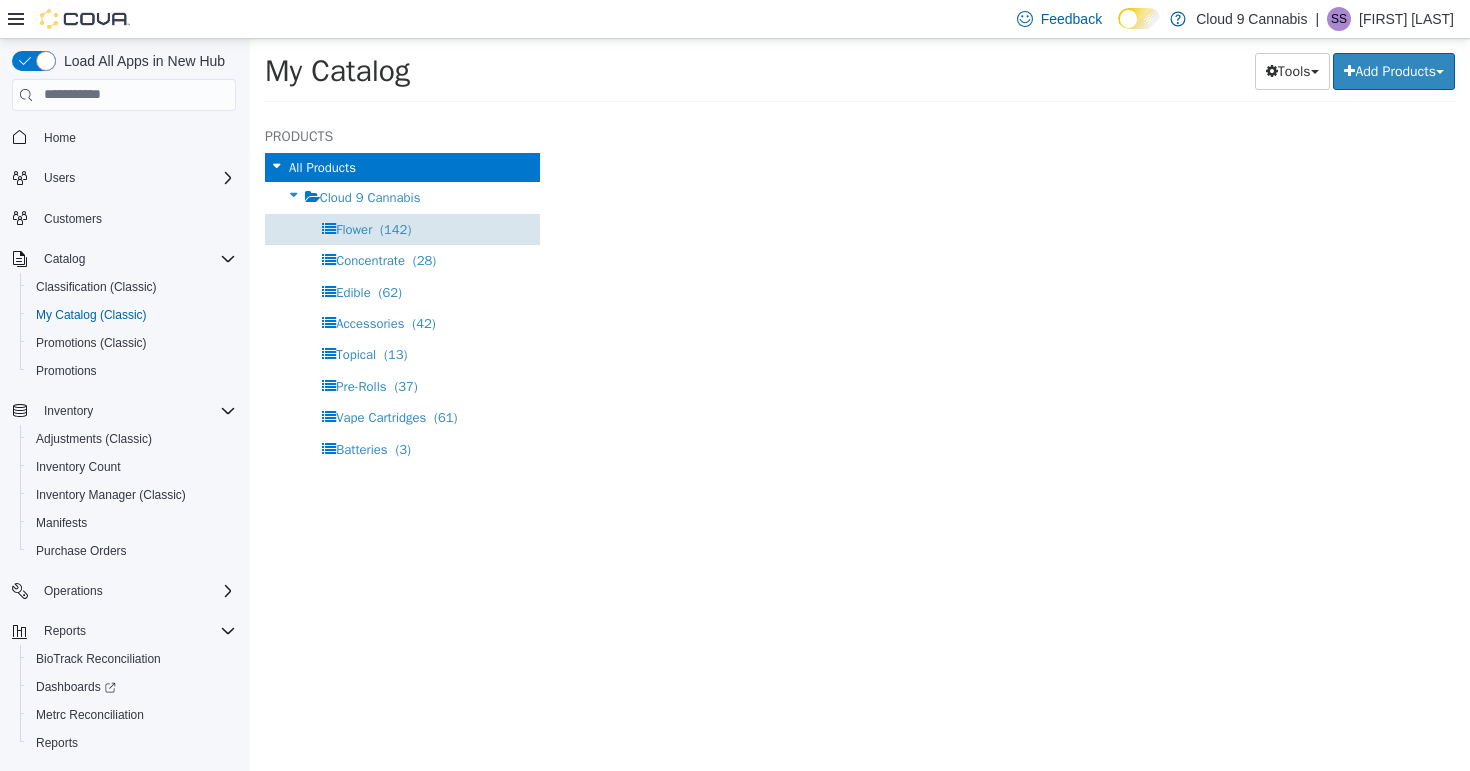 select on "**********" 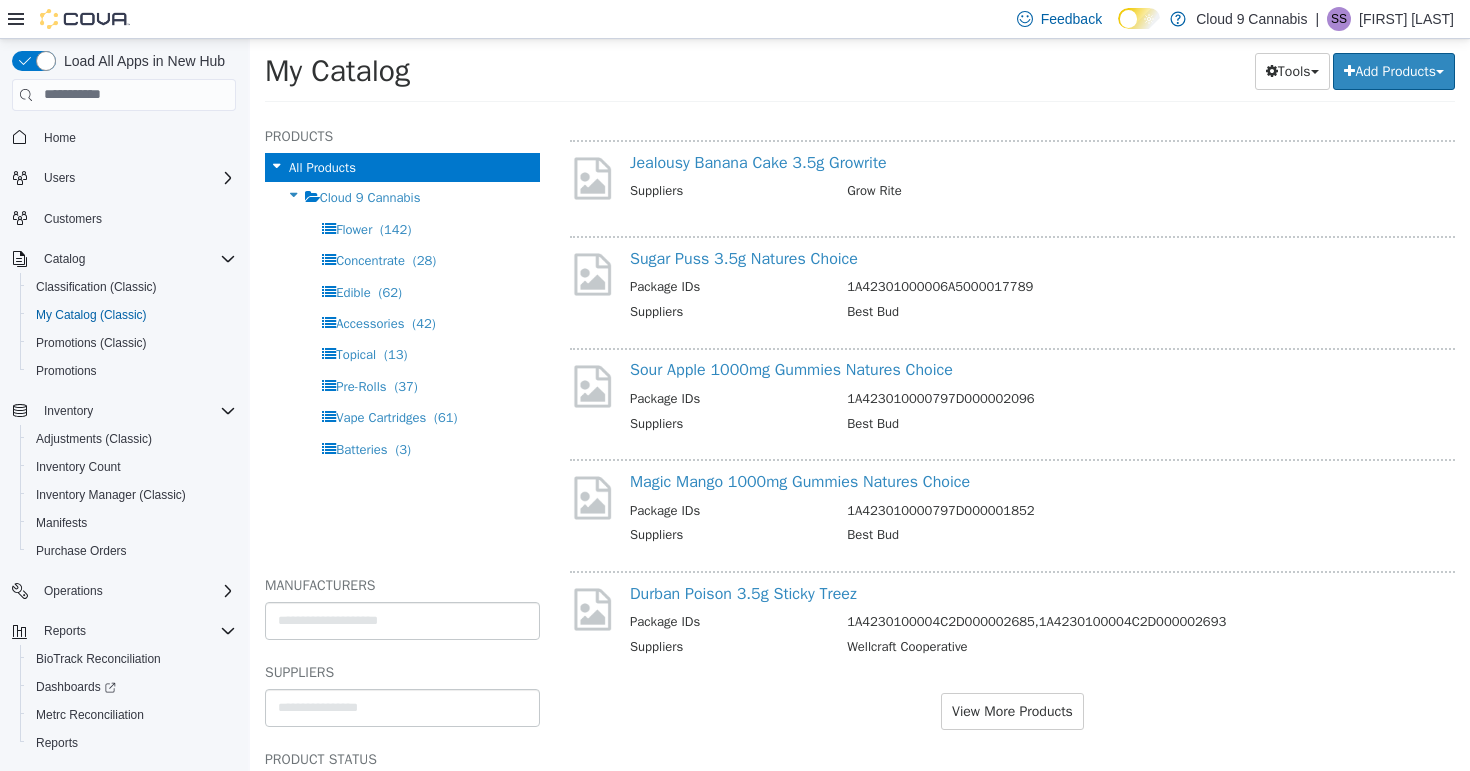 scroll, scrollTop: 1583, scrollLeft: 0, axis: vertical 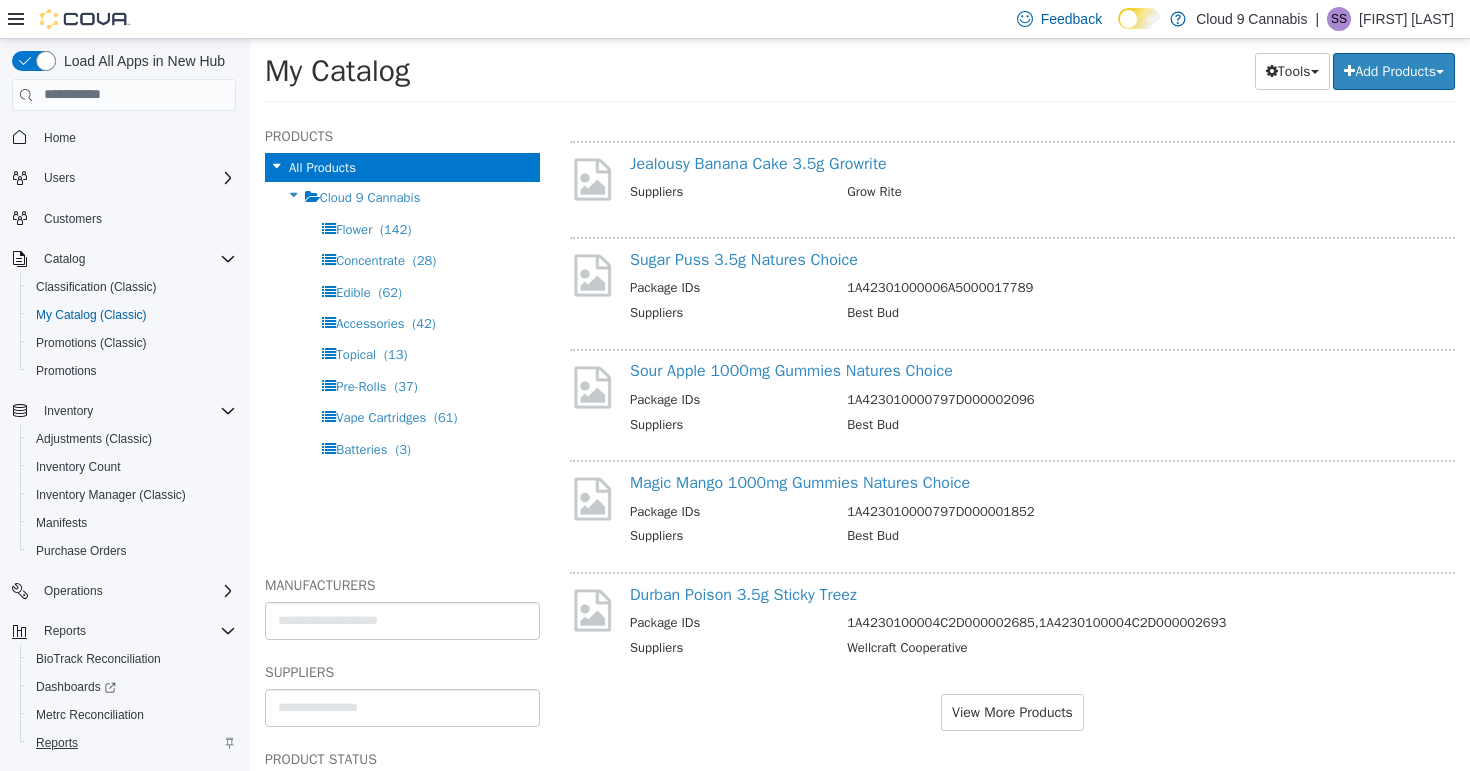 click on "Reports" at bounding box center (57, 743) 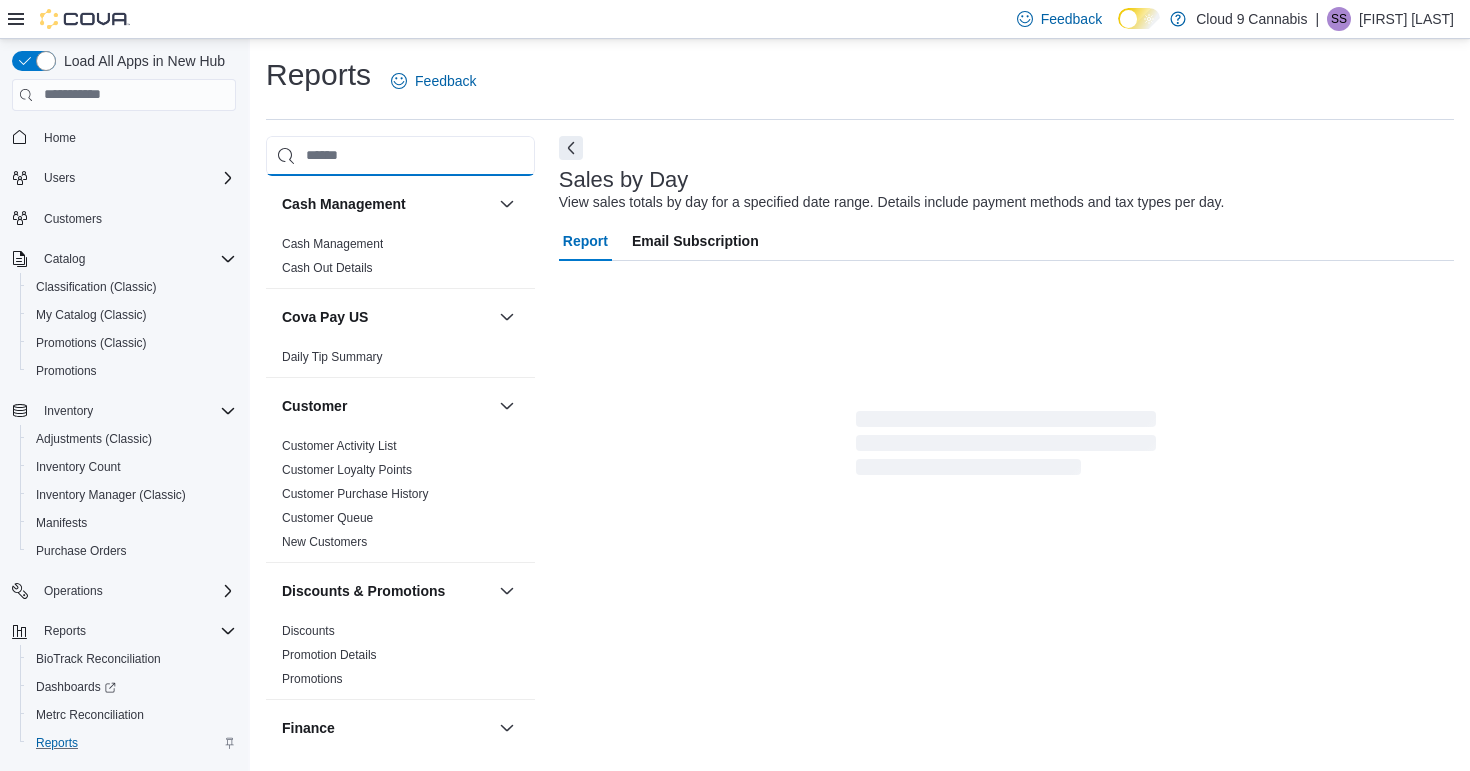 click at bounding box center (400, 156) 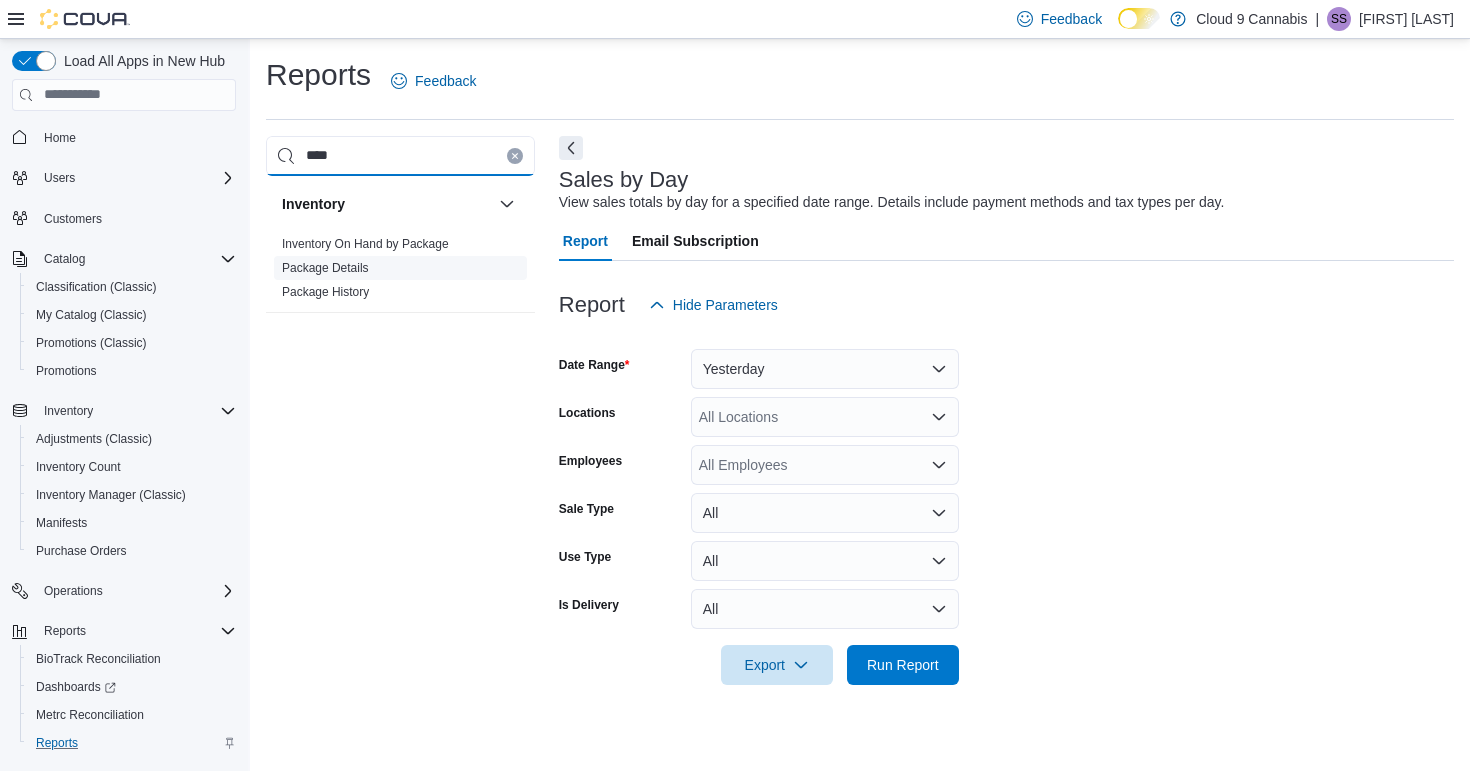 type on "****" 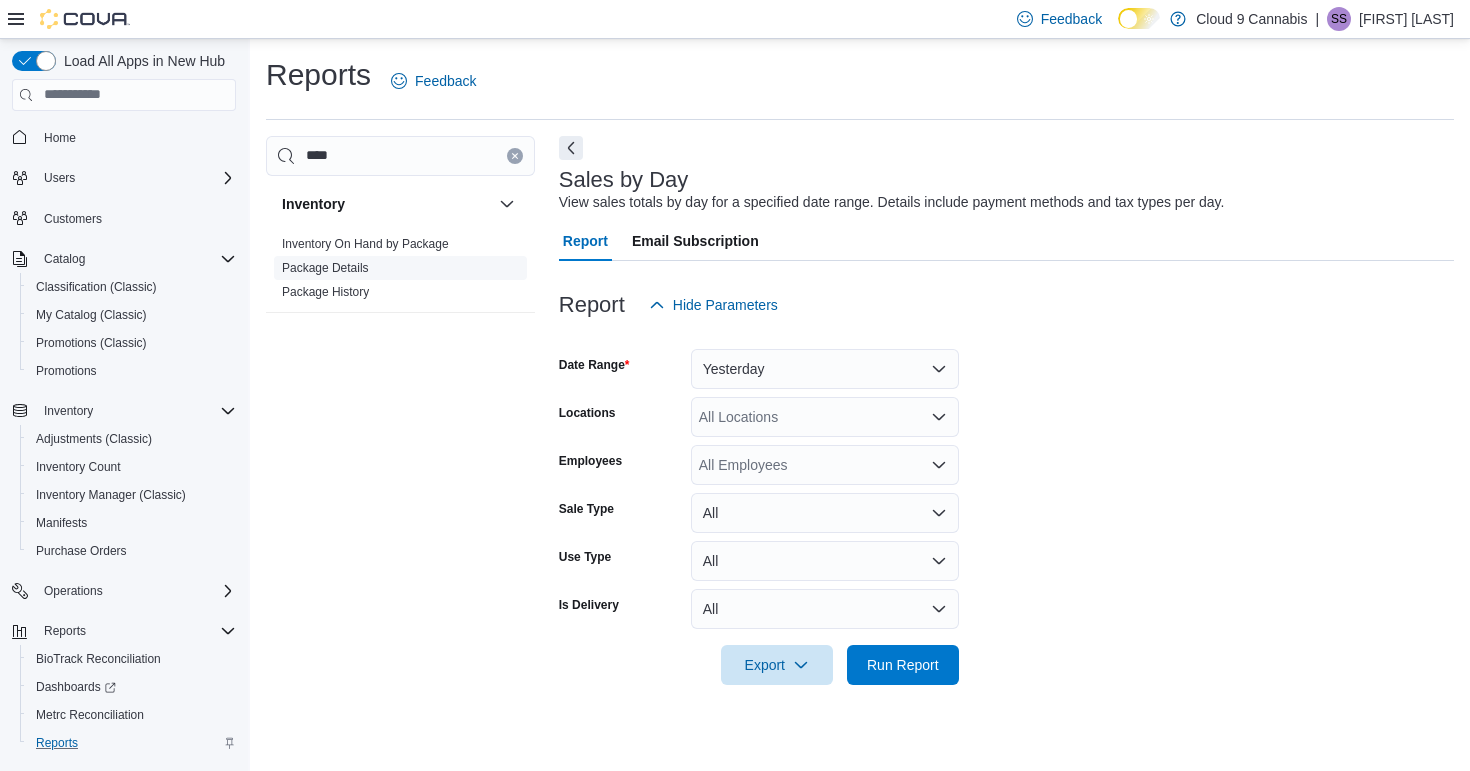click on "Package Details" at bounding box center (325, 268) 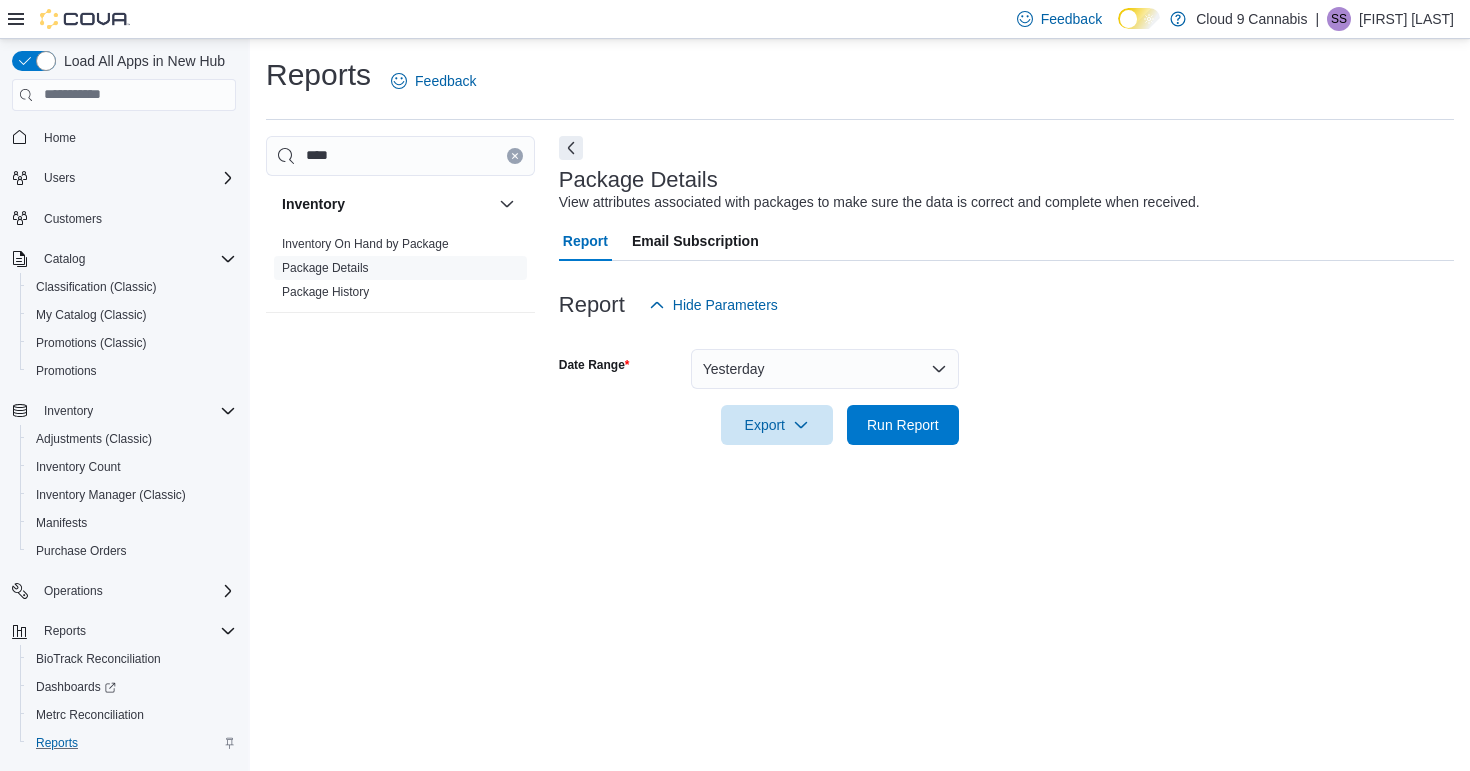 click on "Yesterday" at bounding box center [825, 369] 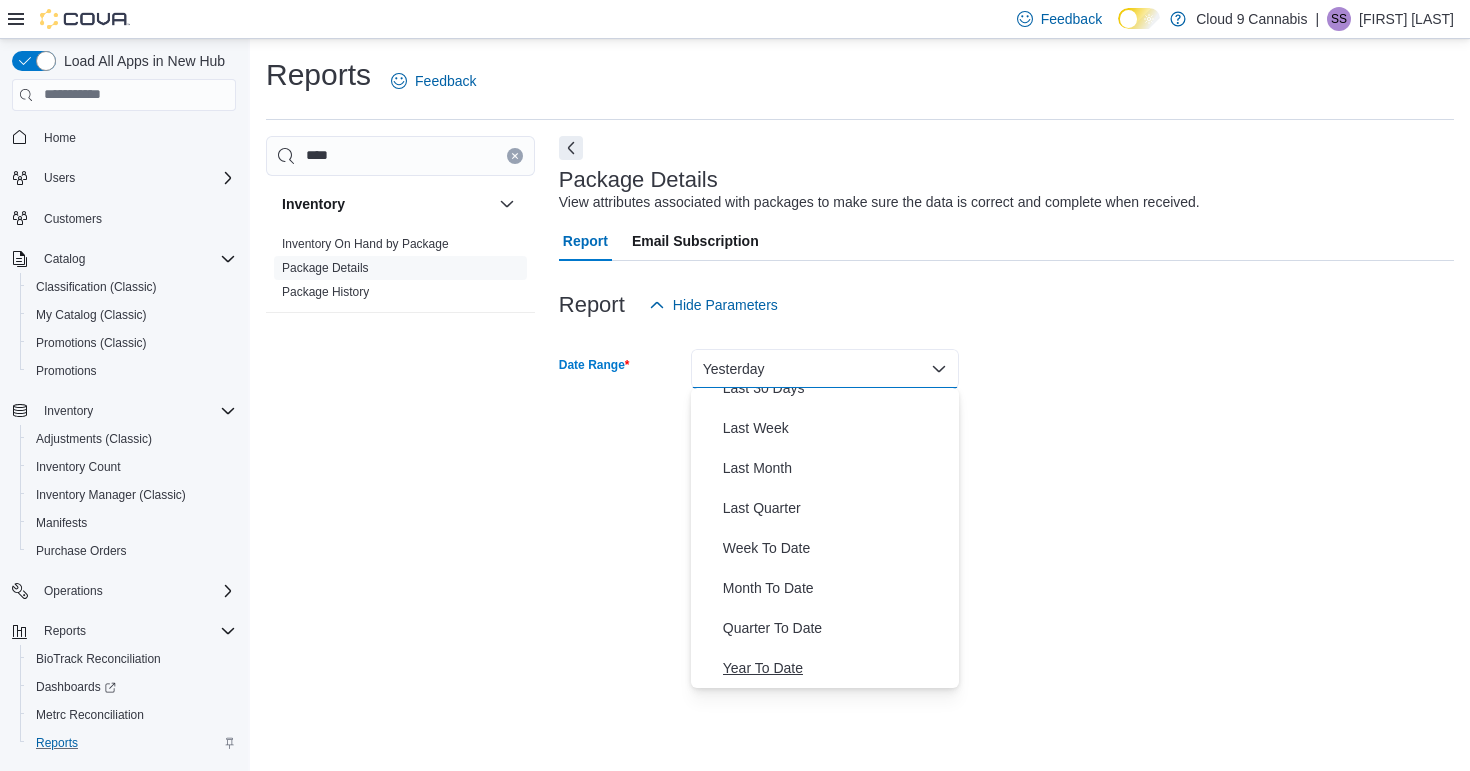 click on "Year To Date" at bounding box center [825, 668] 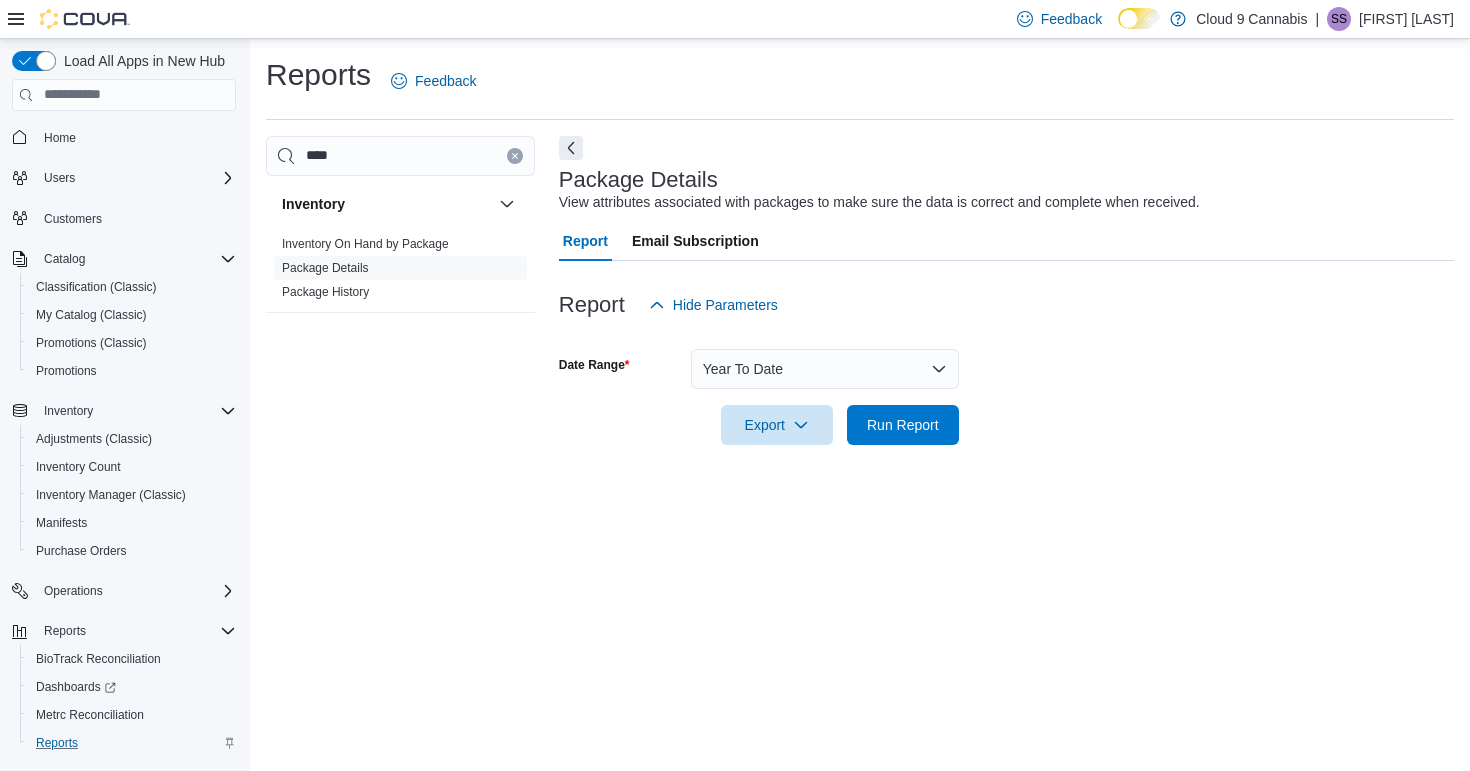 scroll, scrollTop: 300, scrollLeft: 0, axis: vertical 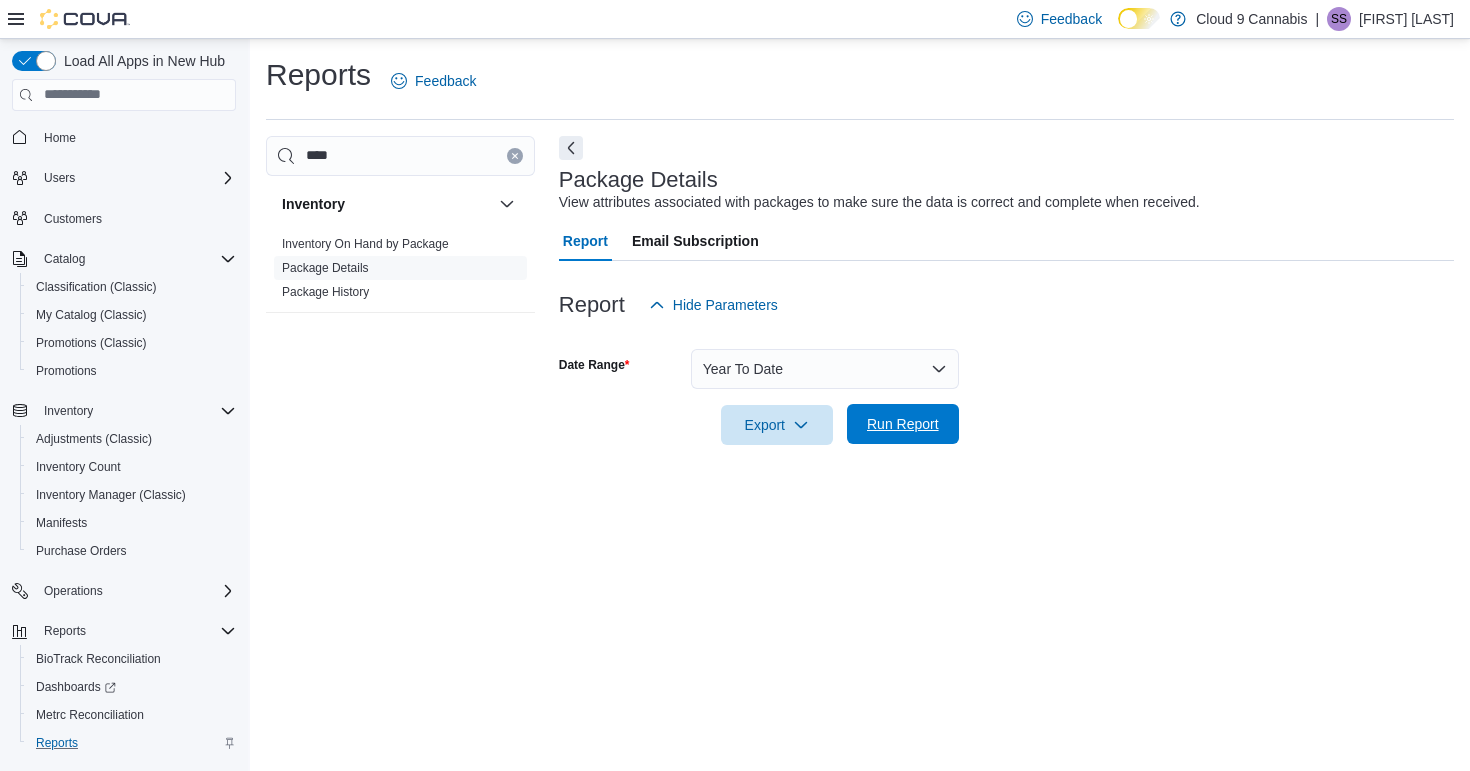click on "Run Report" at bounding box center (903, 424) 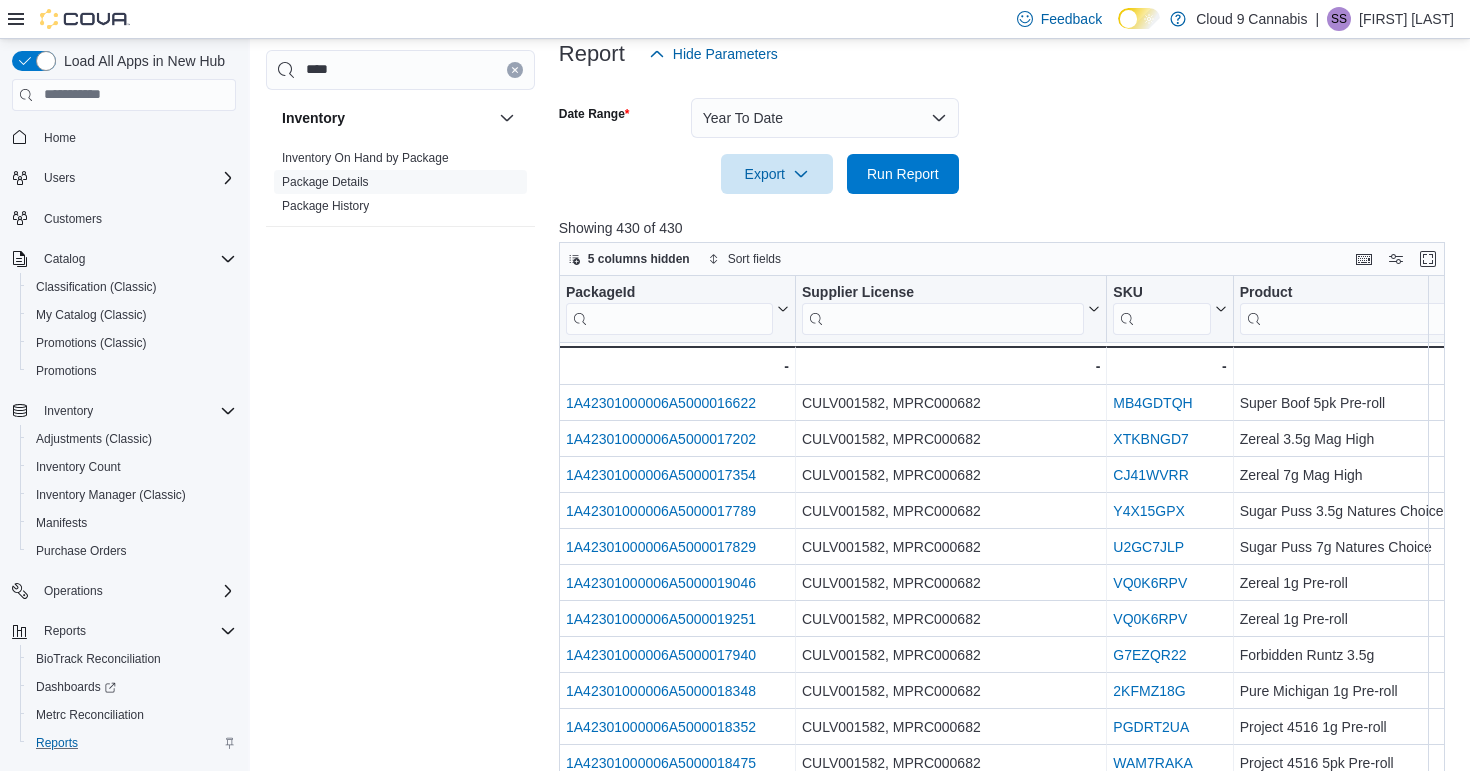 scroll, scrollTop: 323, scrollLeft: 0, axis: vertical 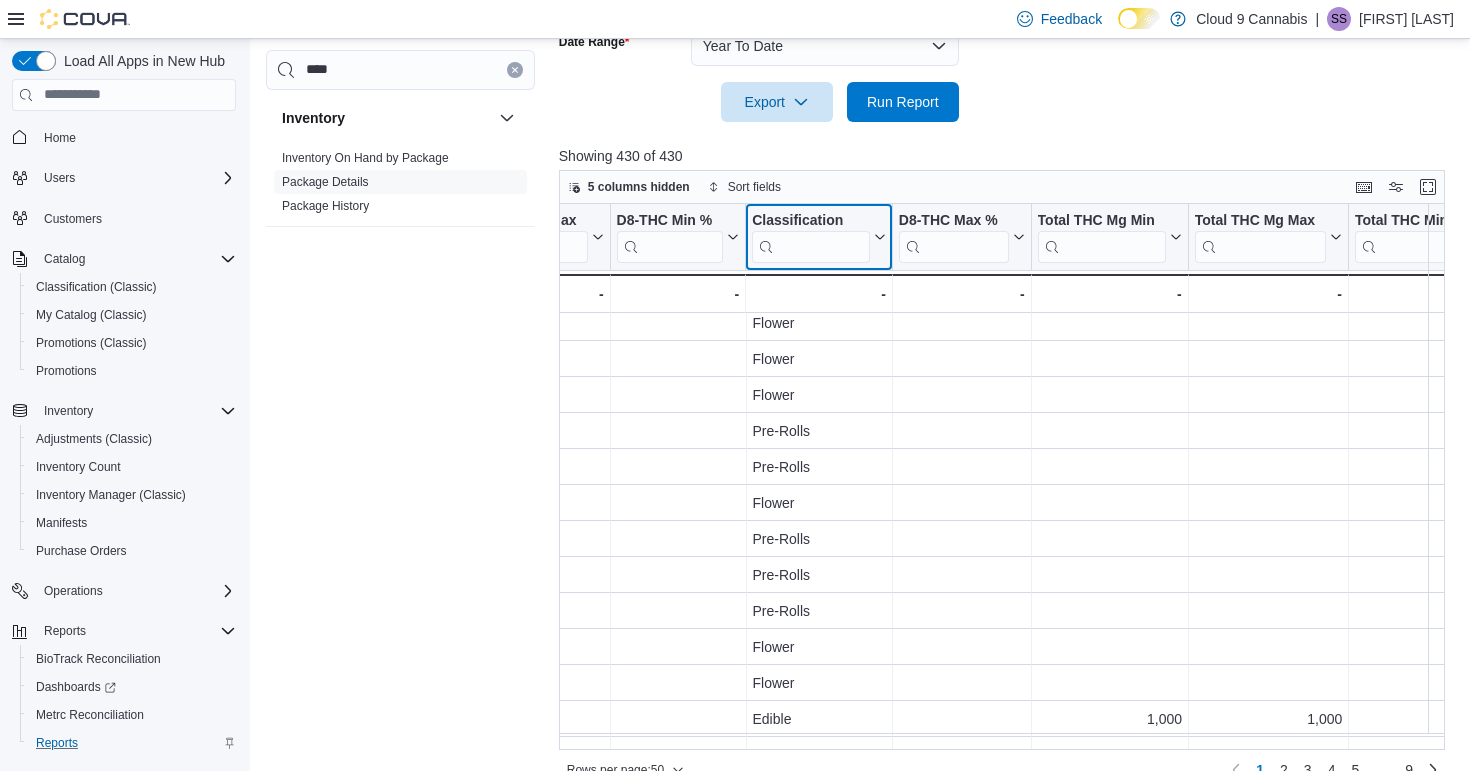 click at bounding box center (811, 246) 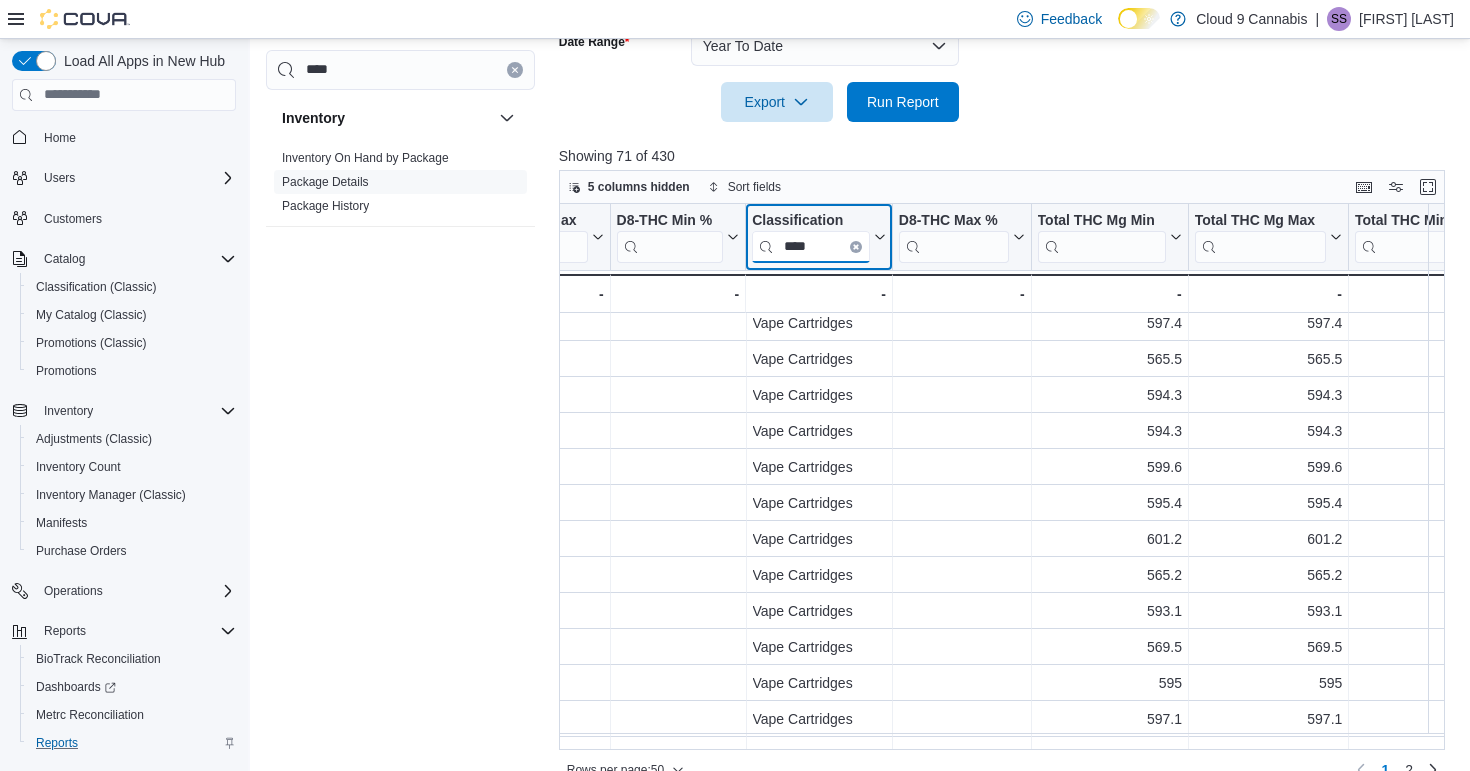 type on "****" 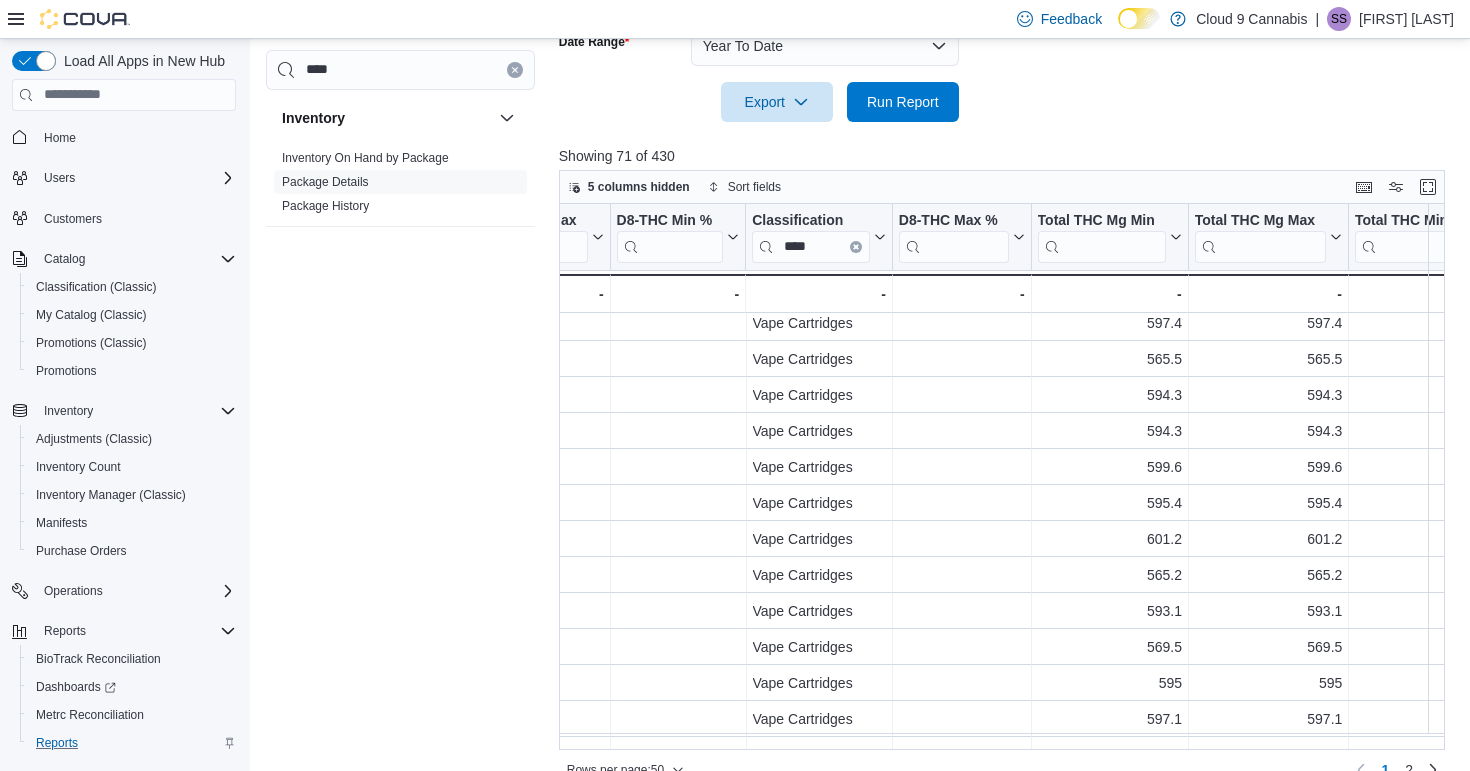 click on "Date Range Year To Date Export  Run Report" at bounding box center (1006, 62) 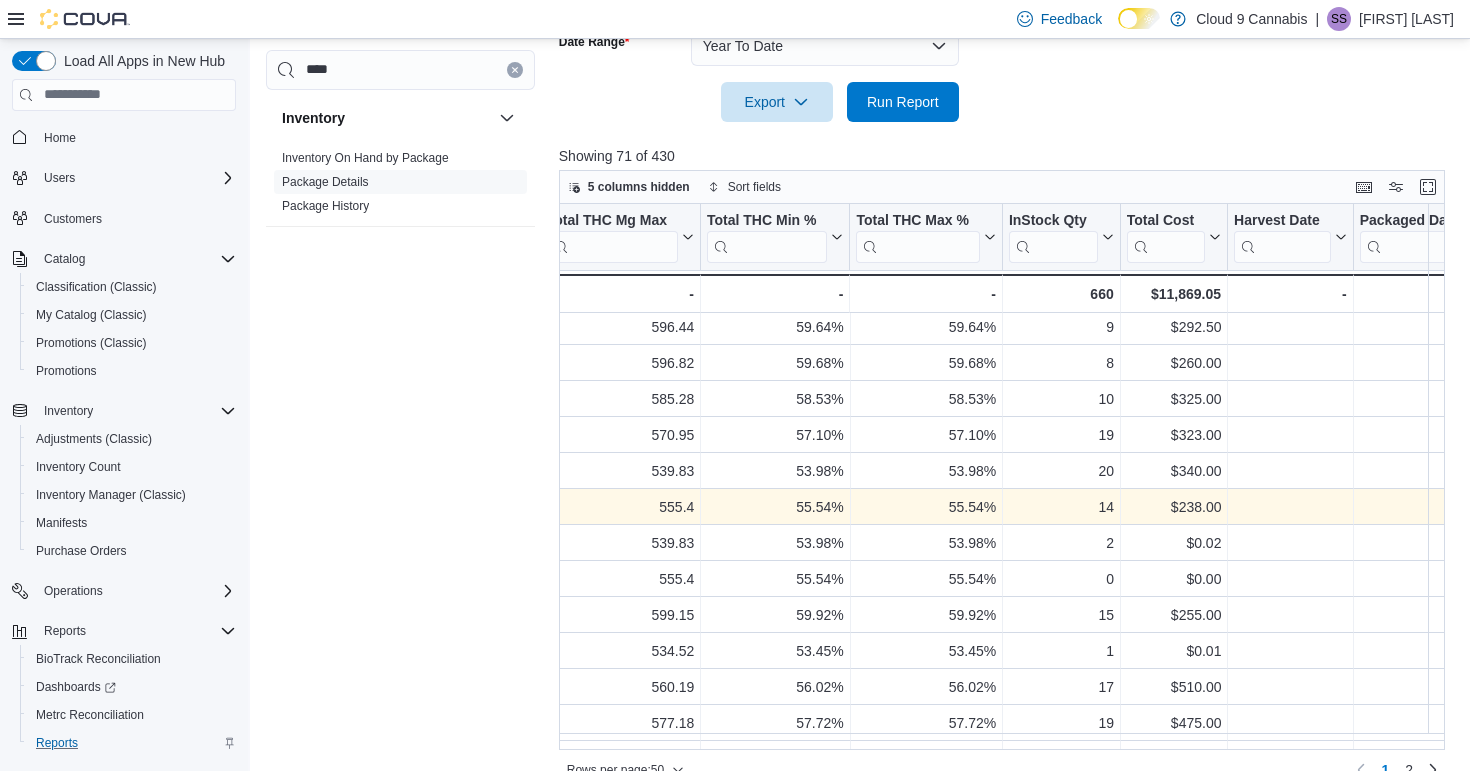 scroll, scrollTop: 873, scrollLeft: 6686, axis: both 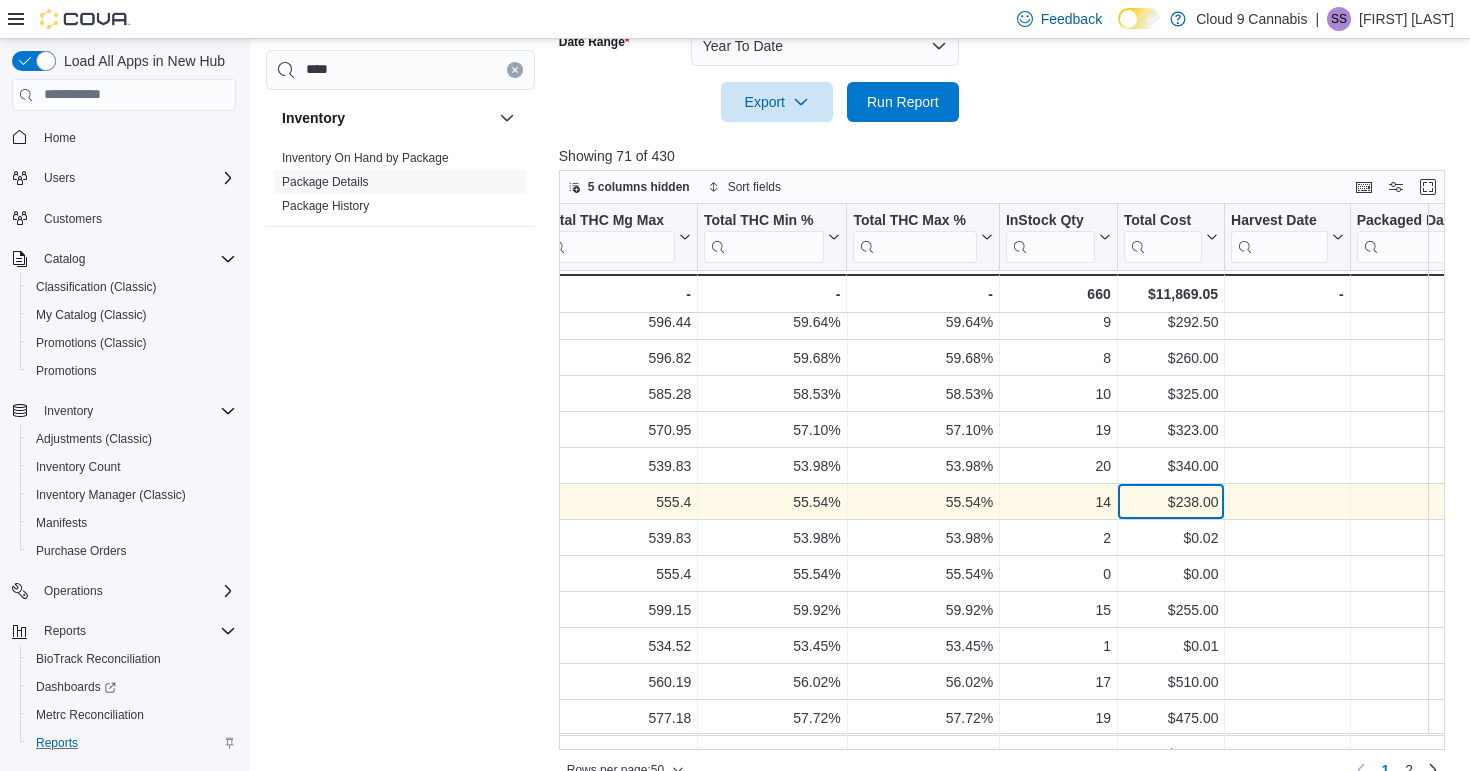 click on "$238.00" at bounding box center (1171, 502) 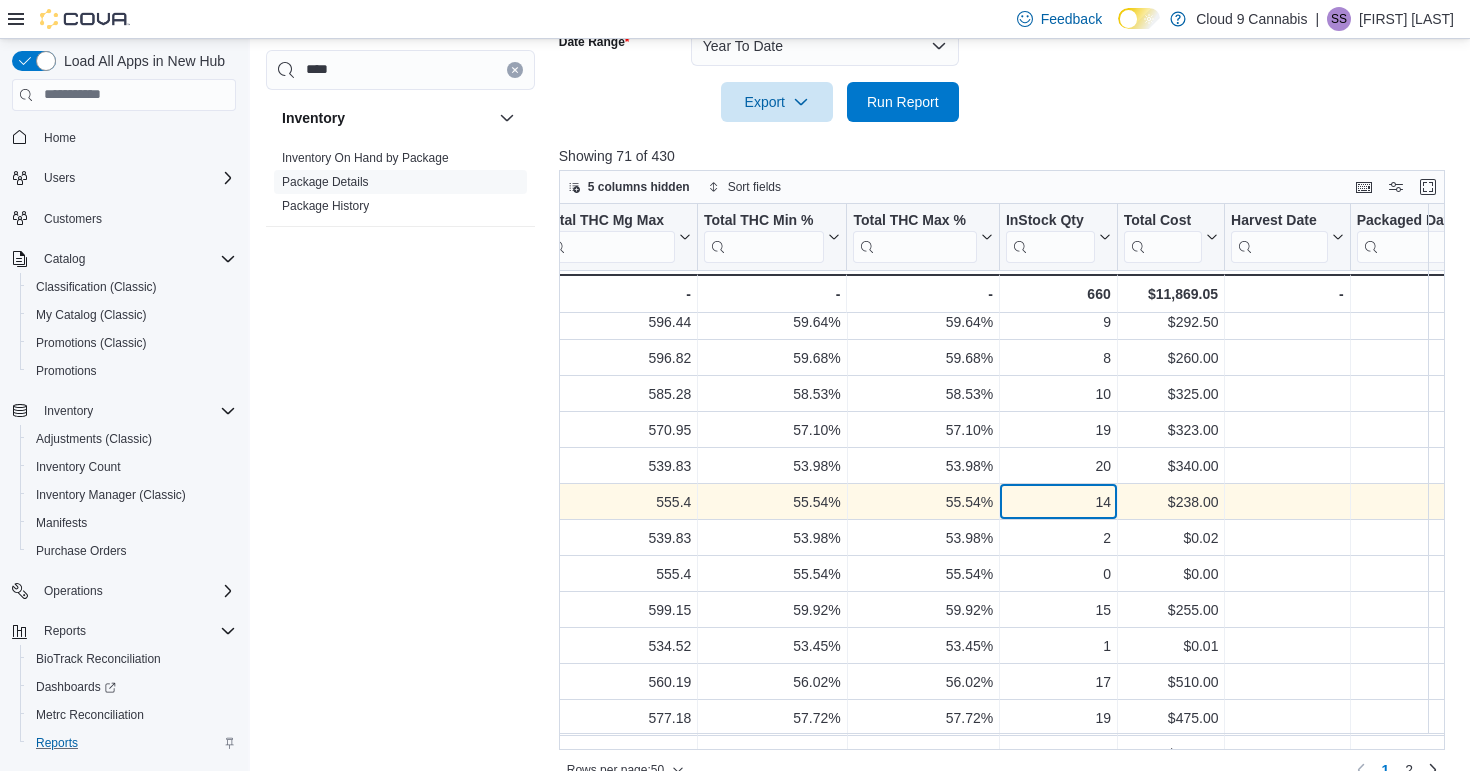 click on "14" at bounding box center (1058, 502) 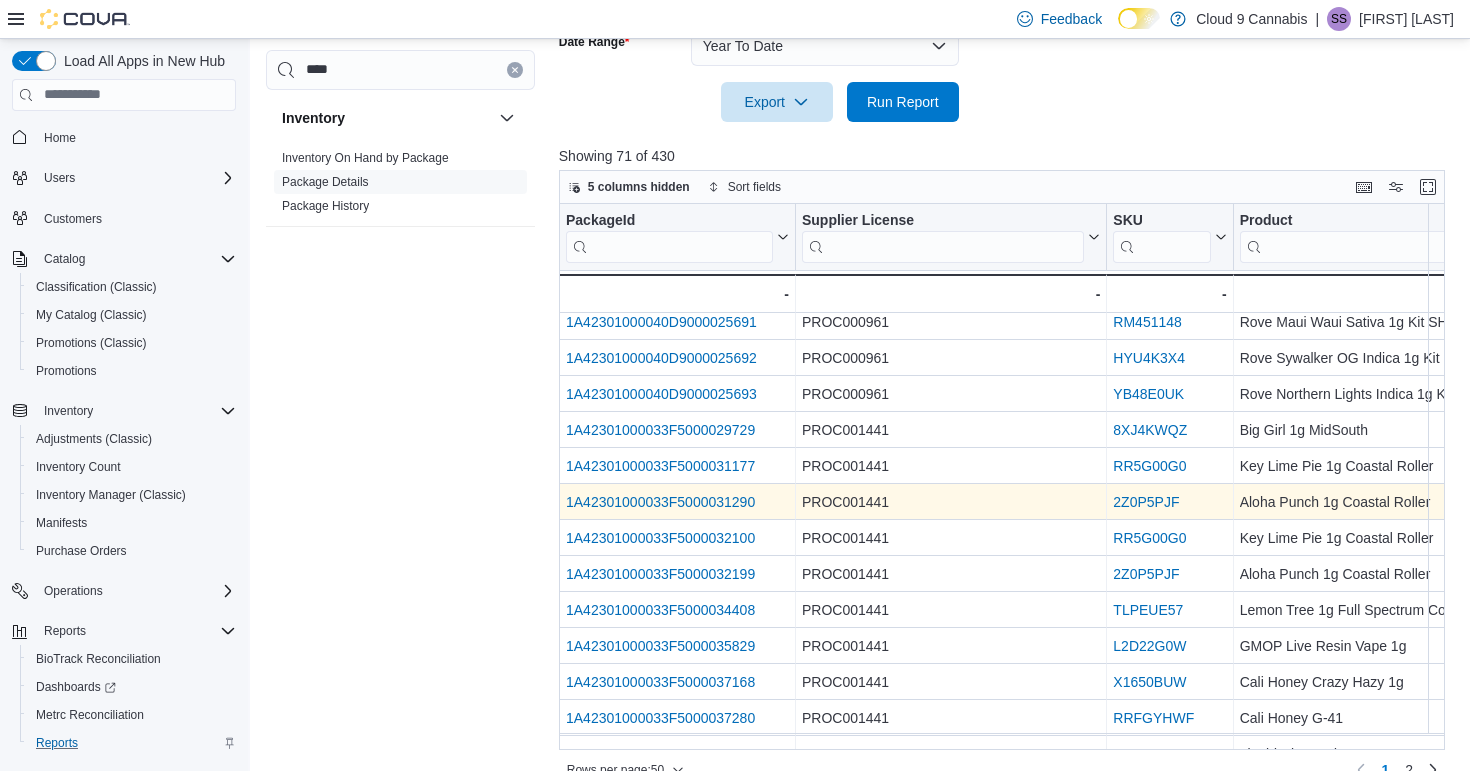 scroll, scrollTop: 873, scrollLeft: 0, axis: vertical 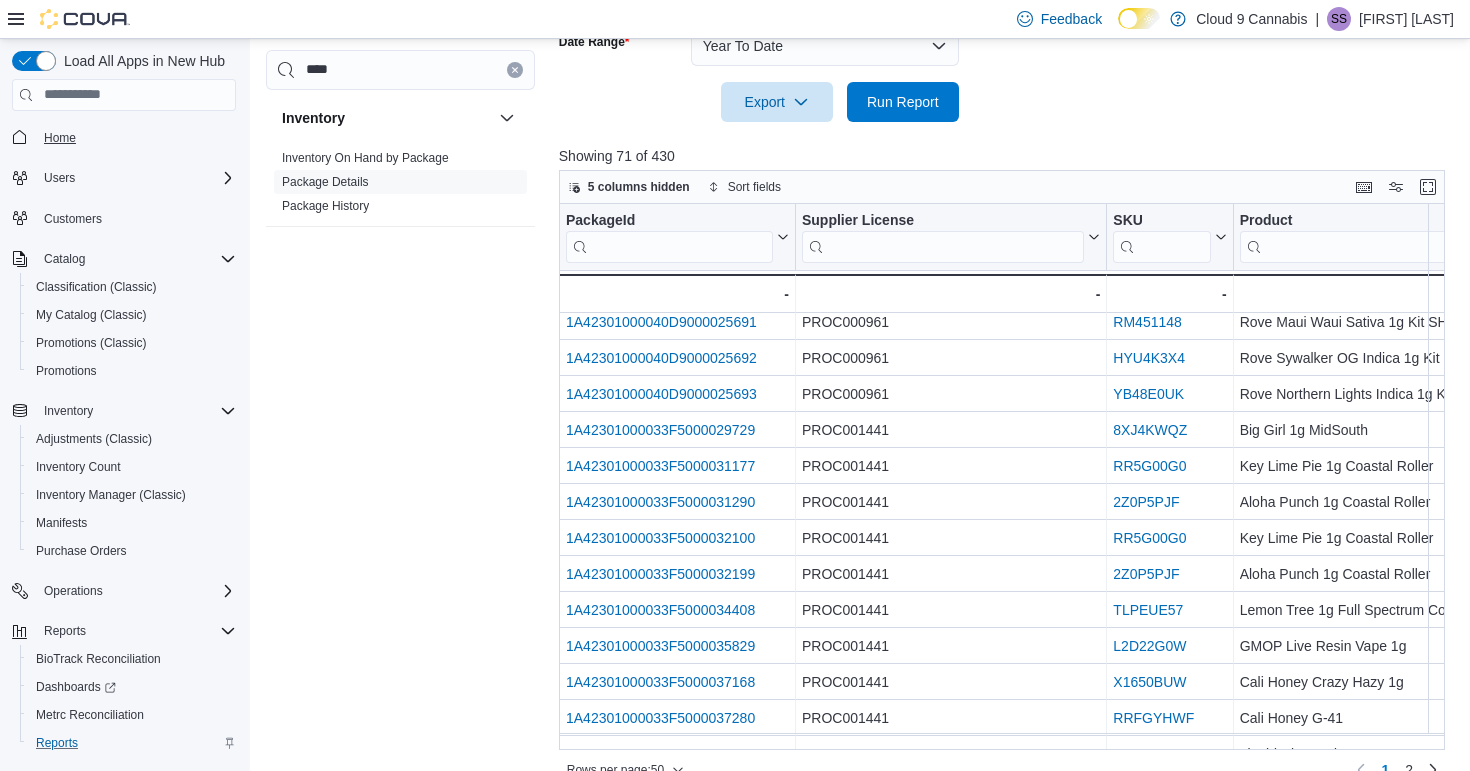 click on "Home" at bounding box center [60, 138] 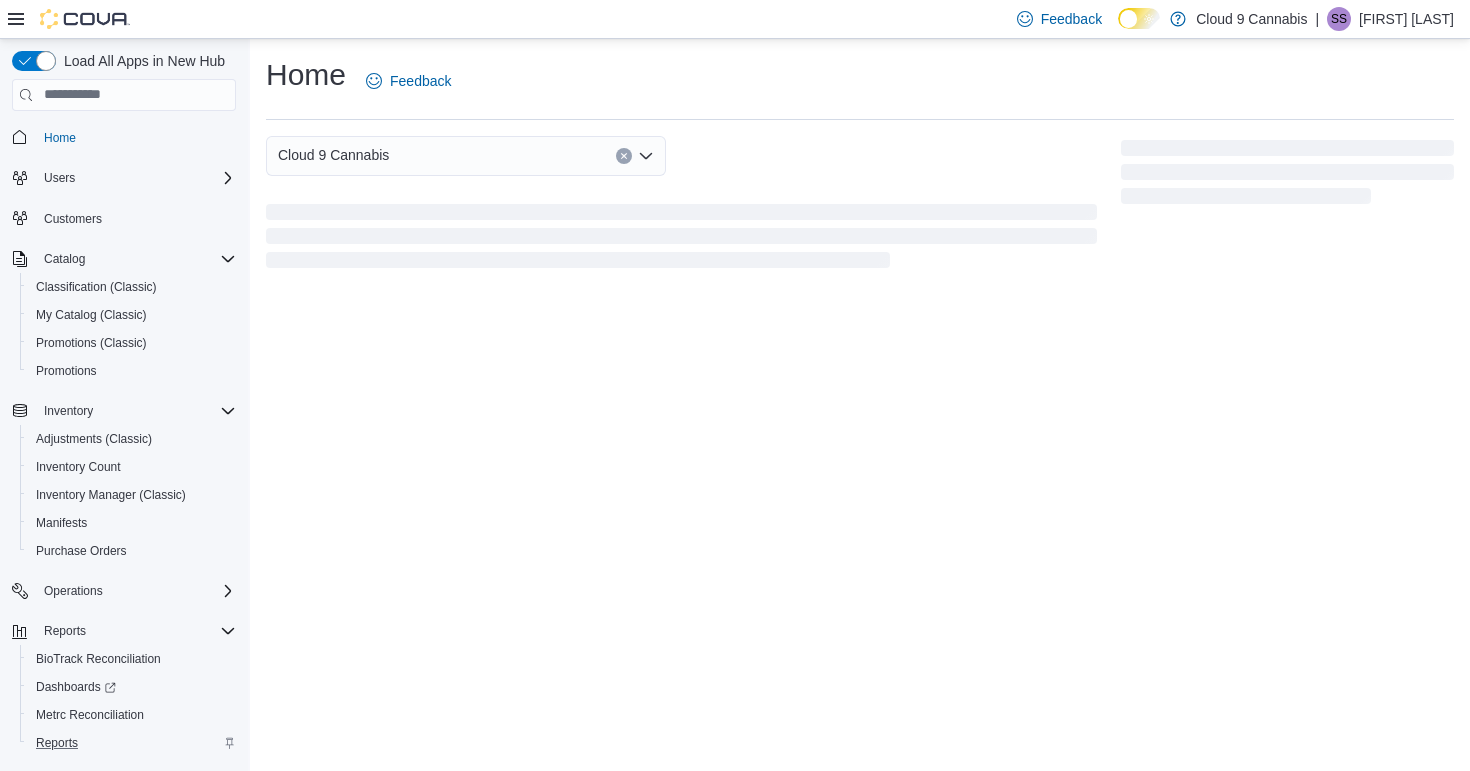 scroll, scrollTop: 0, scrollLeft: 0, axis: both 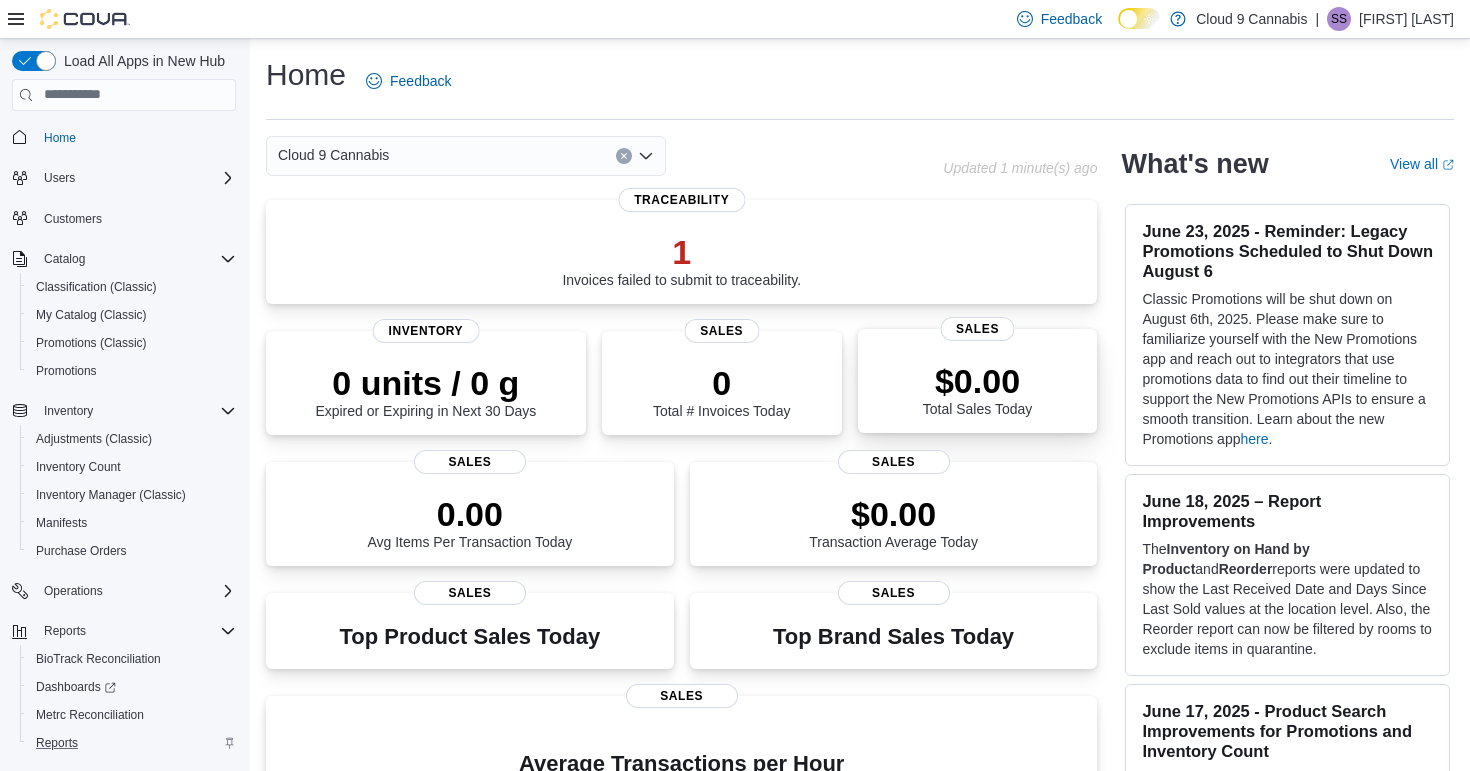 click on "$0.00 Total Sales Today" at bounding box center (977, 389) 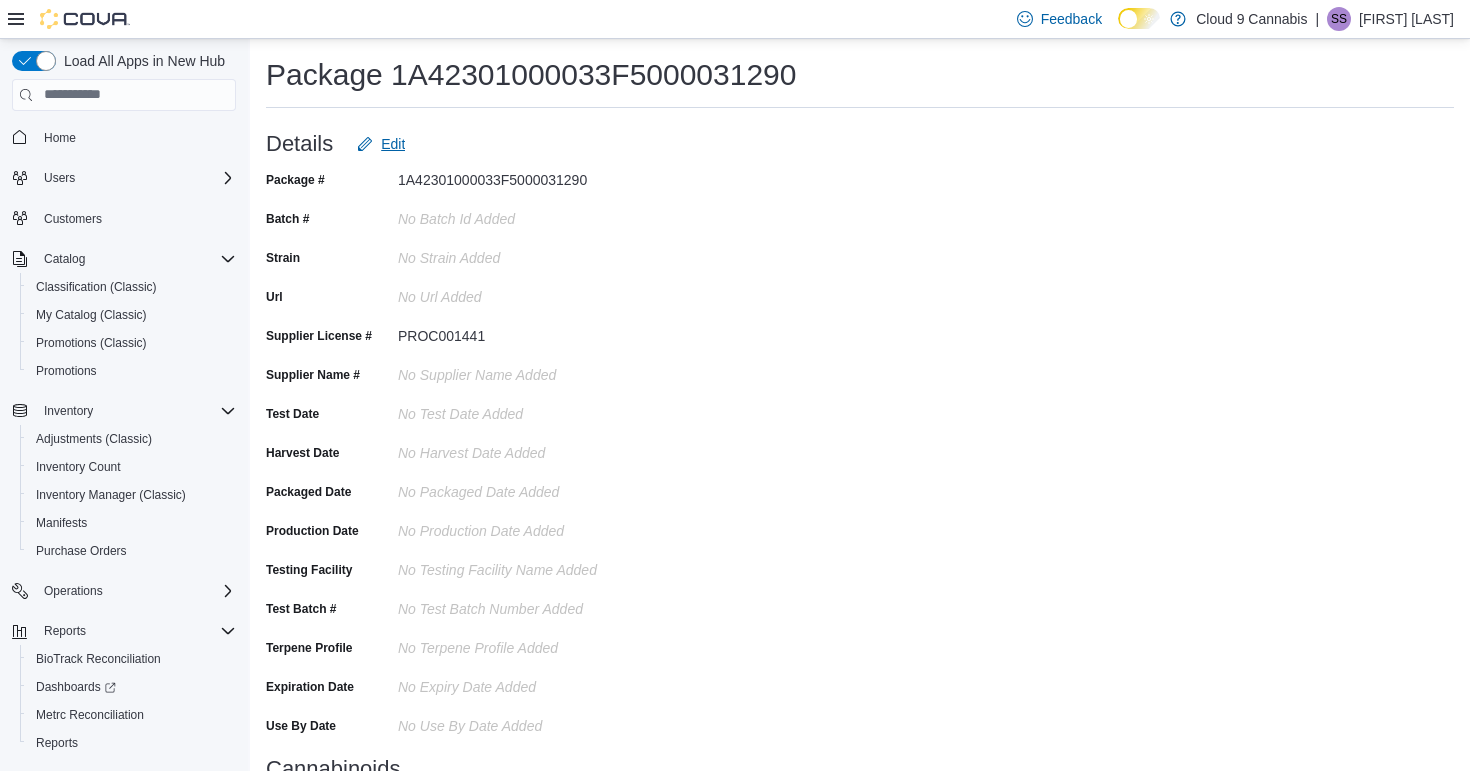 scroll, scrollTop: 0, scrollLeft: 0, axis: both 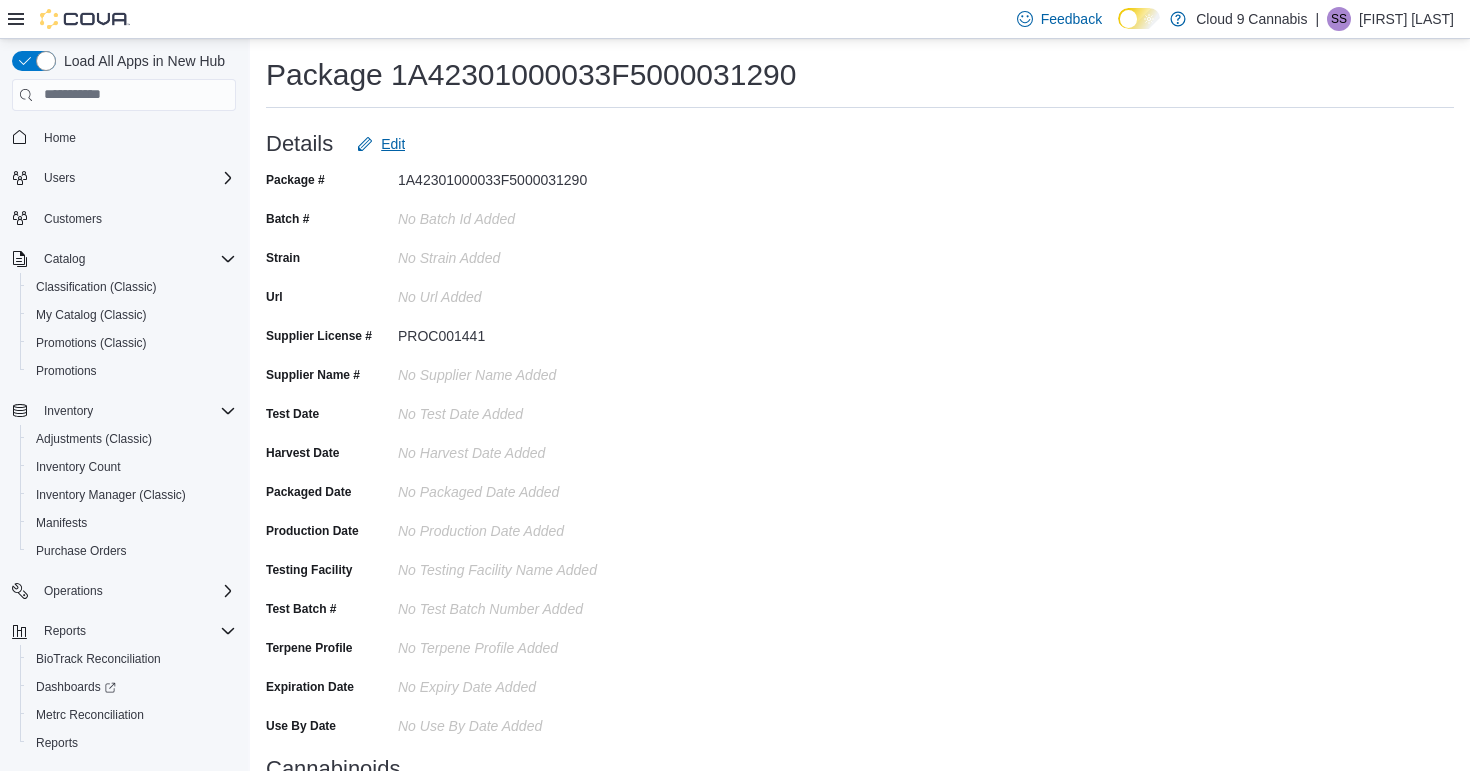 click on "Edit" at bounding box center [393, 144] 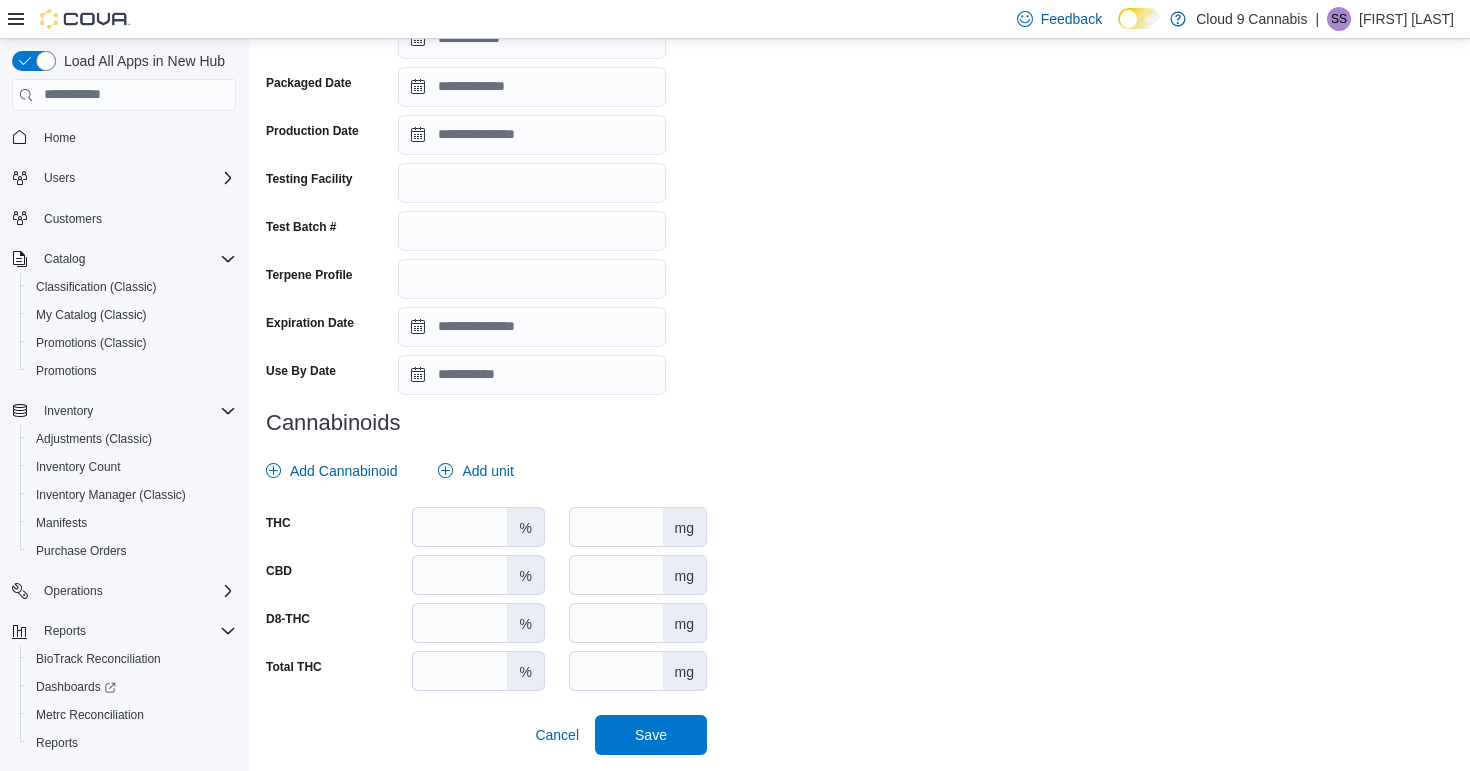 scroll, scrollTop: 471, scrollLeft: 0, axis: vertical 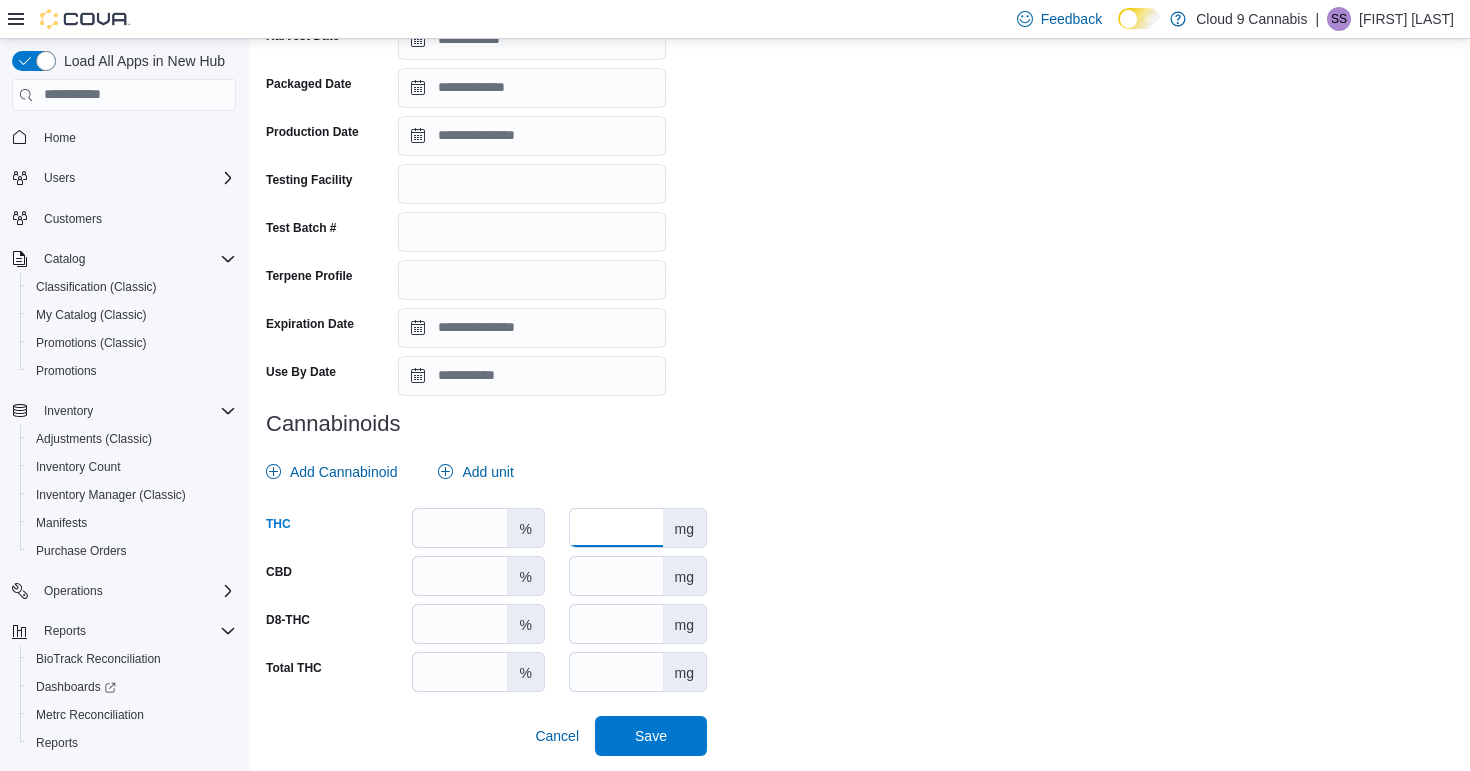 click on "*****" at bounding box center [616, 528] 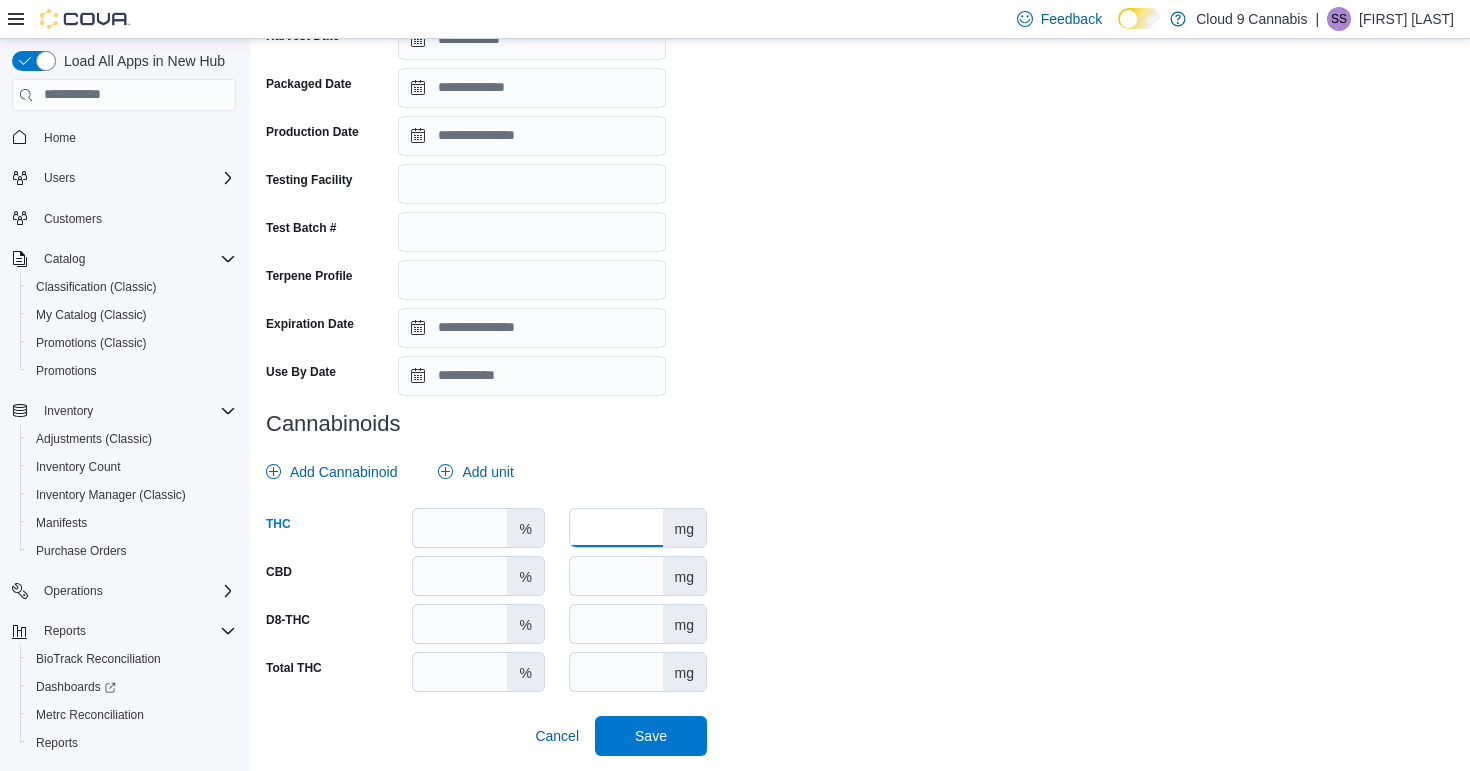 type on "*****" 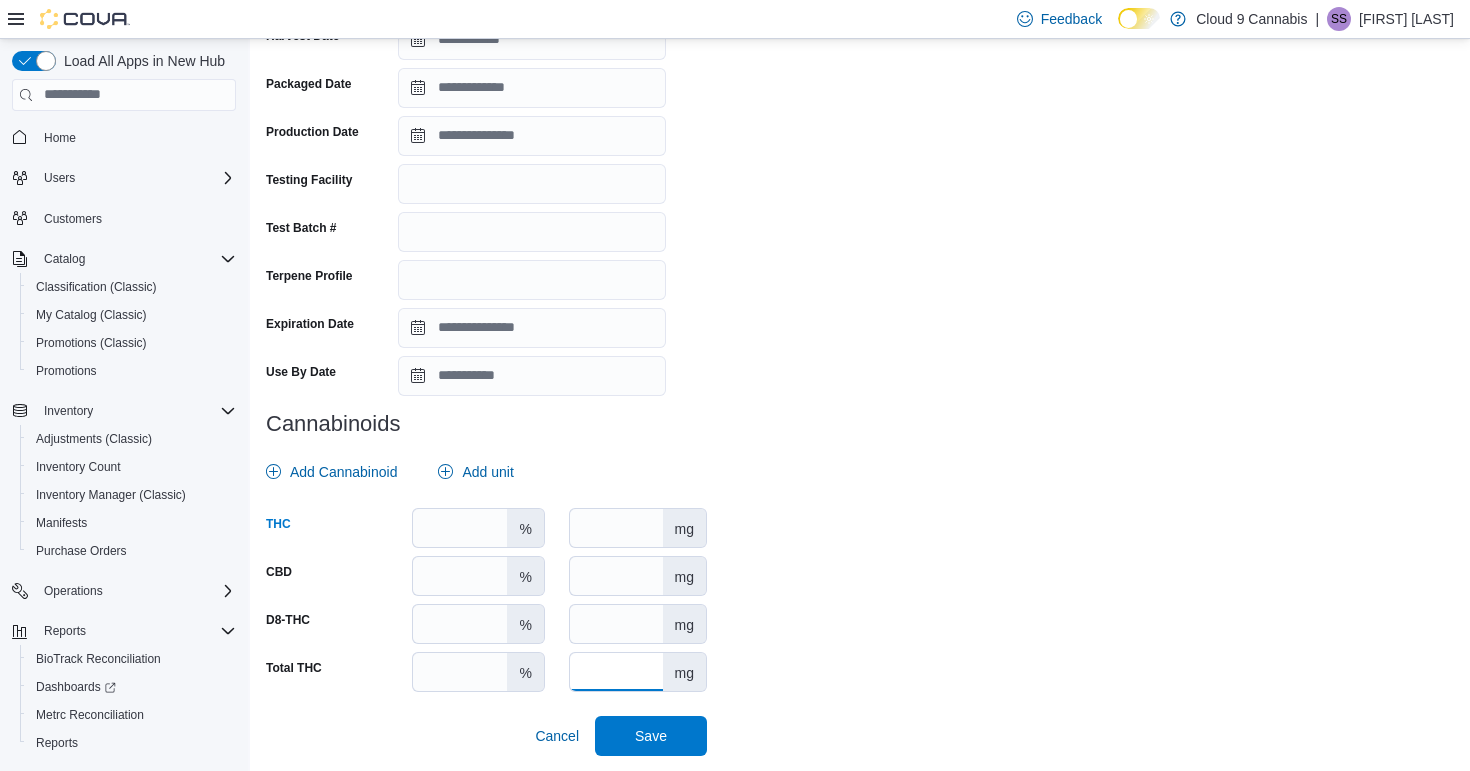 click on "*****" at bounding box center [616, 672] 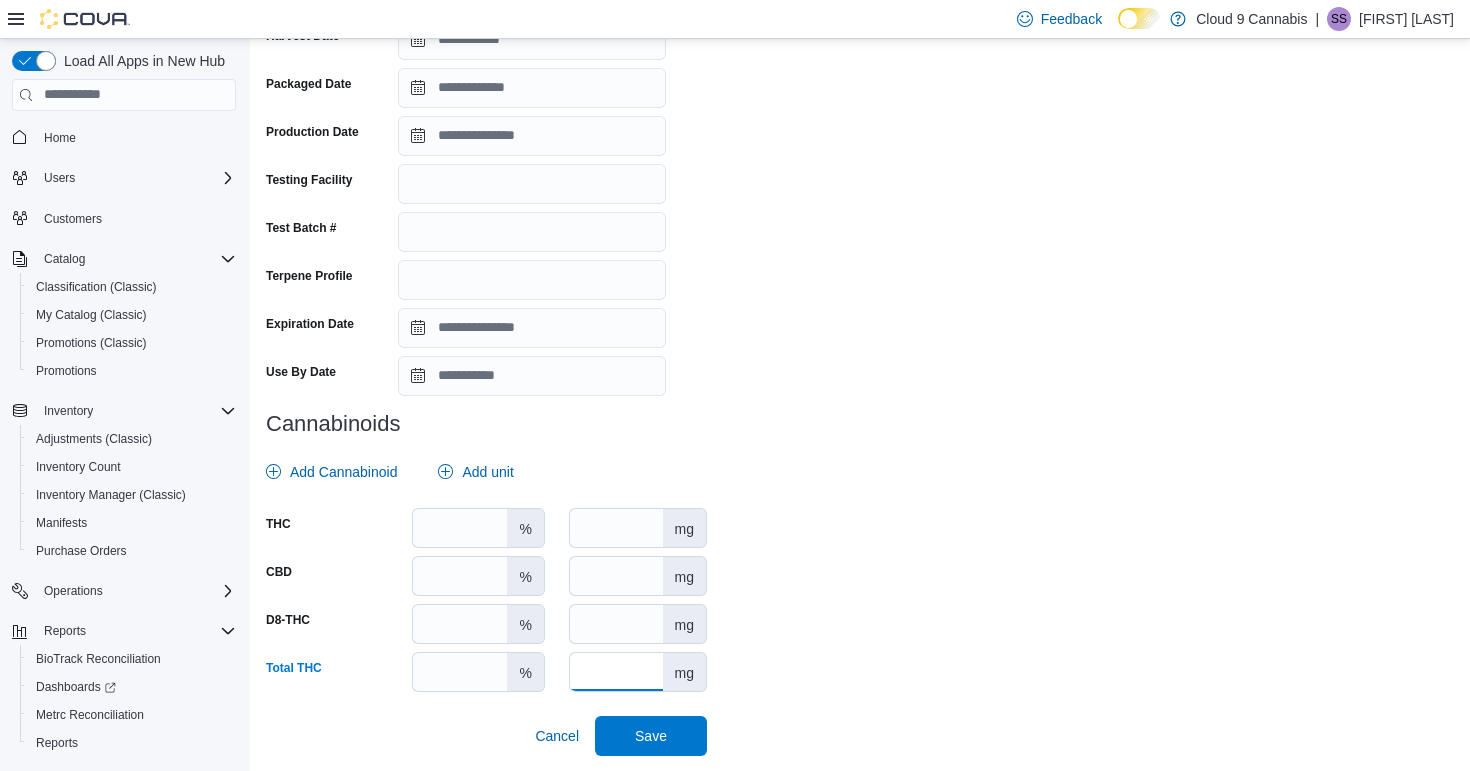 type on "*" 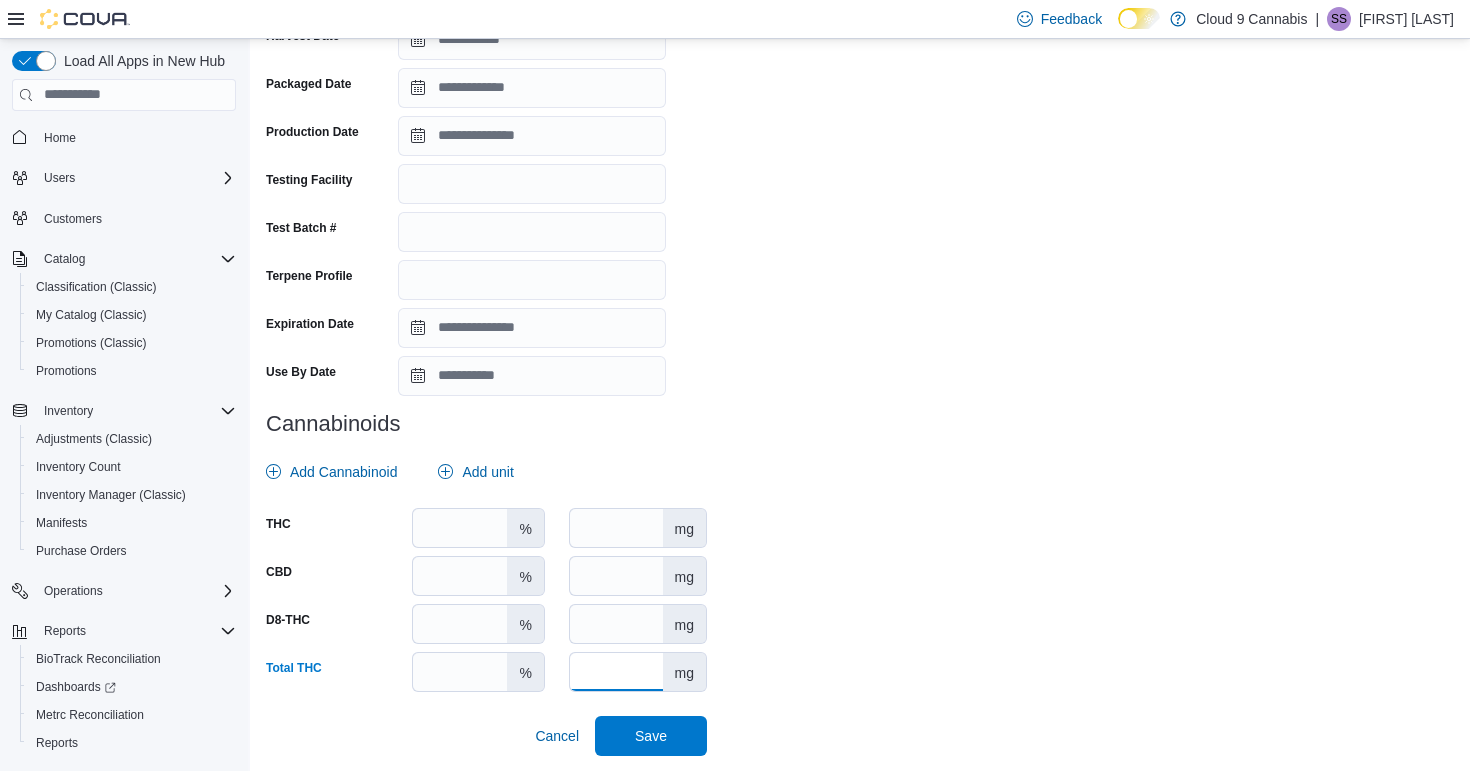 type on "*****" 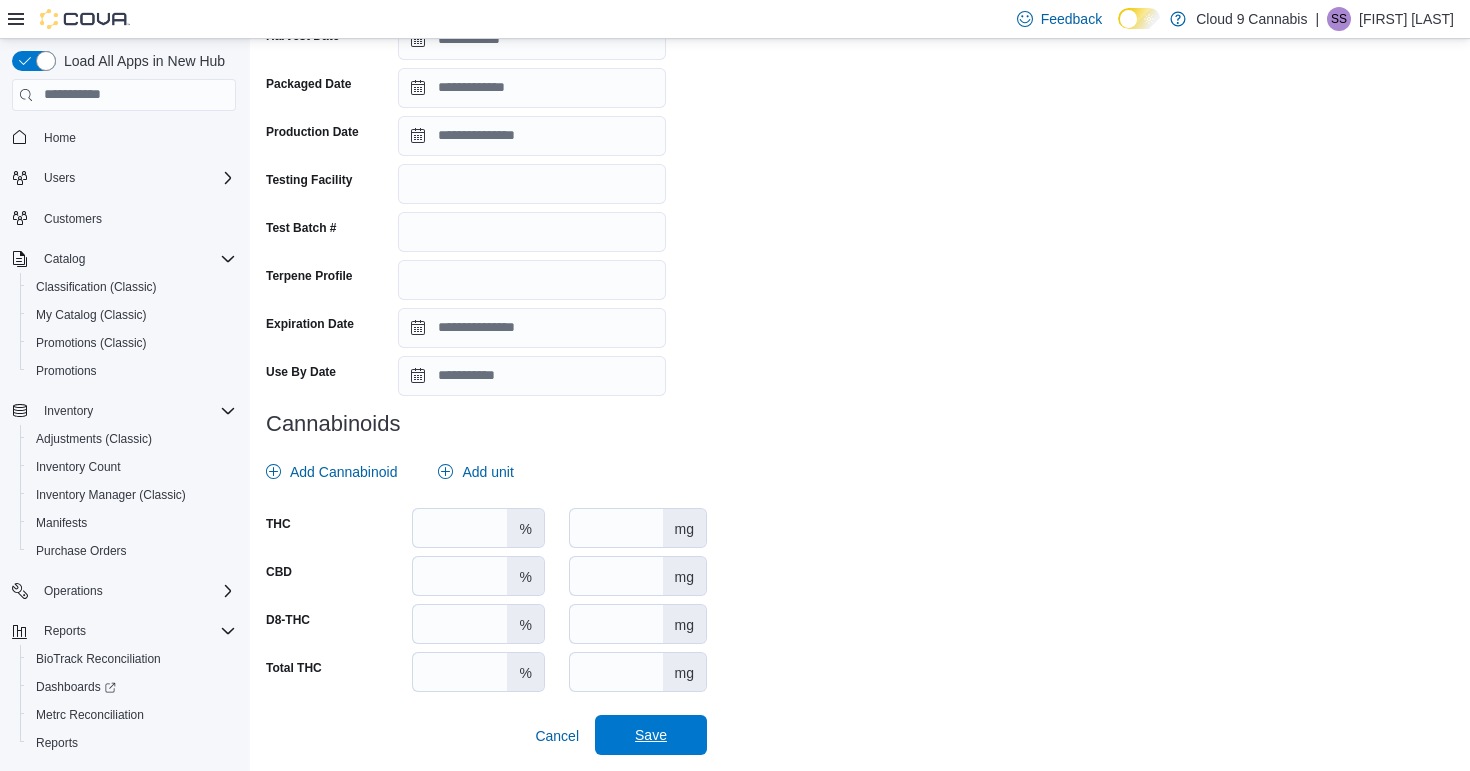 click on "Save" at bounding box center [651, 735] 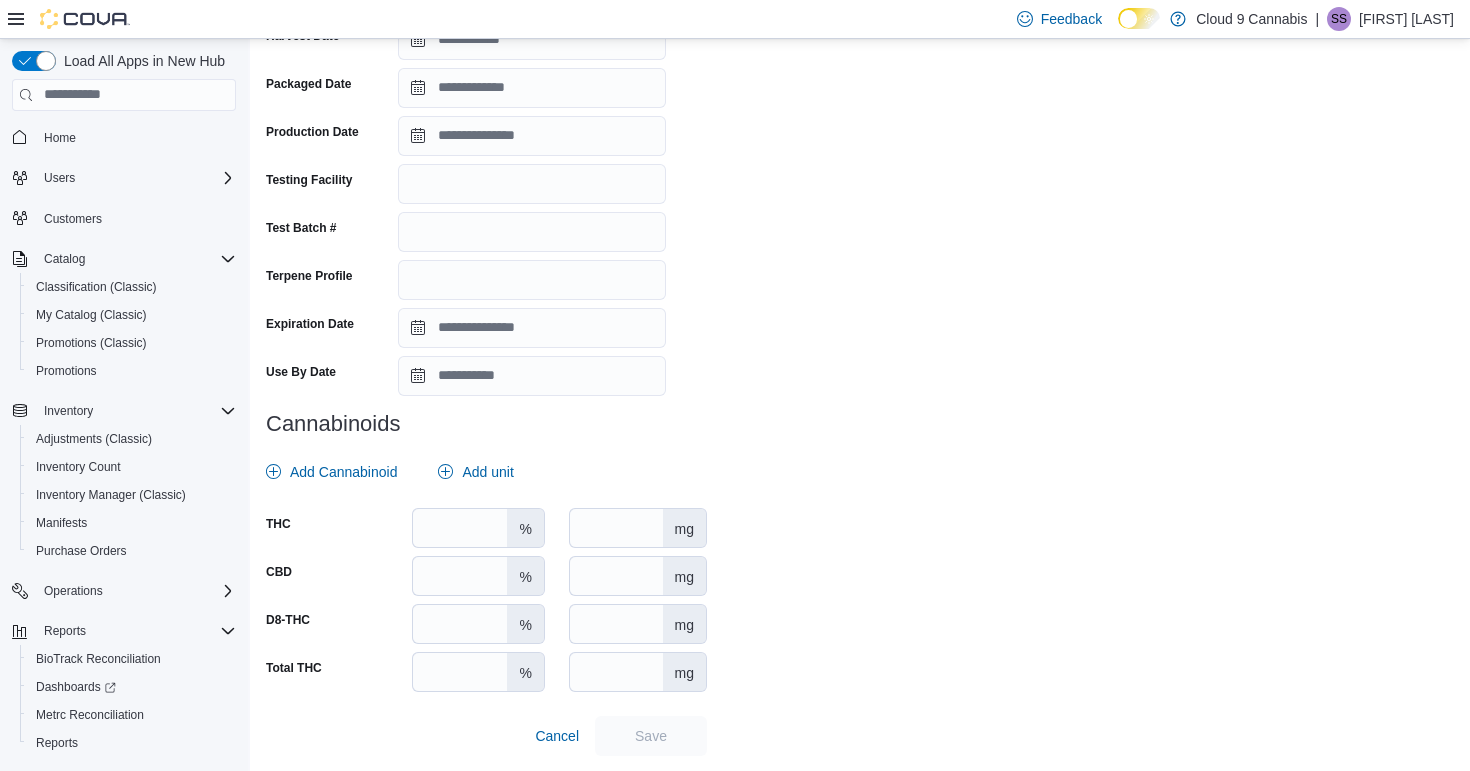 scroll, scrollTop: 0, scrollLeft: 0, axis: both 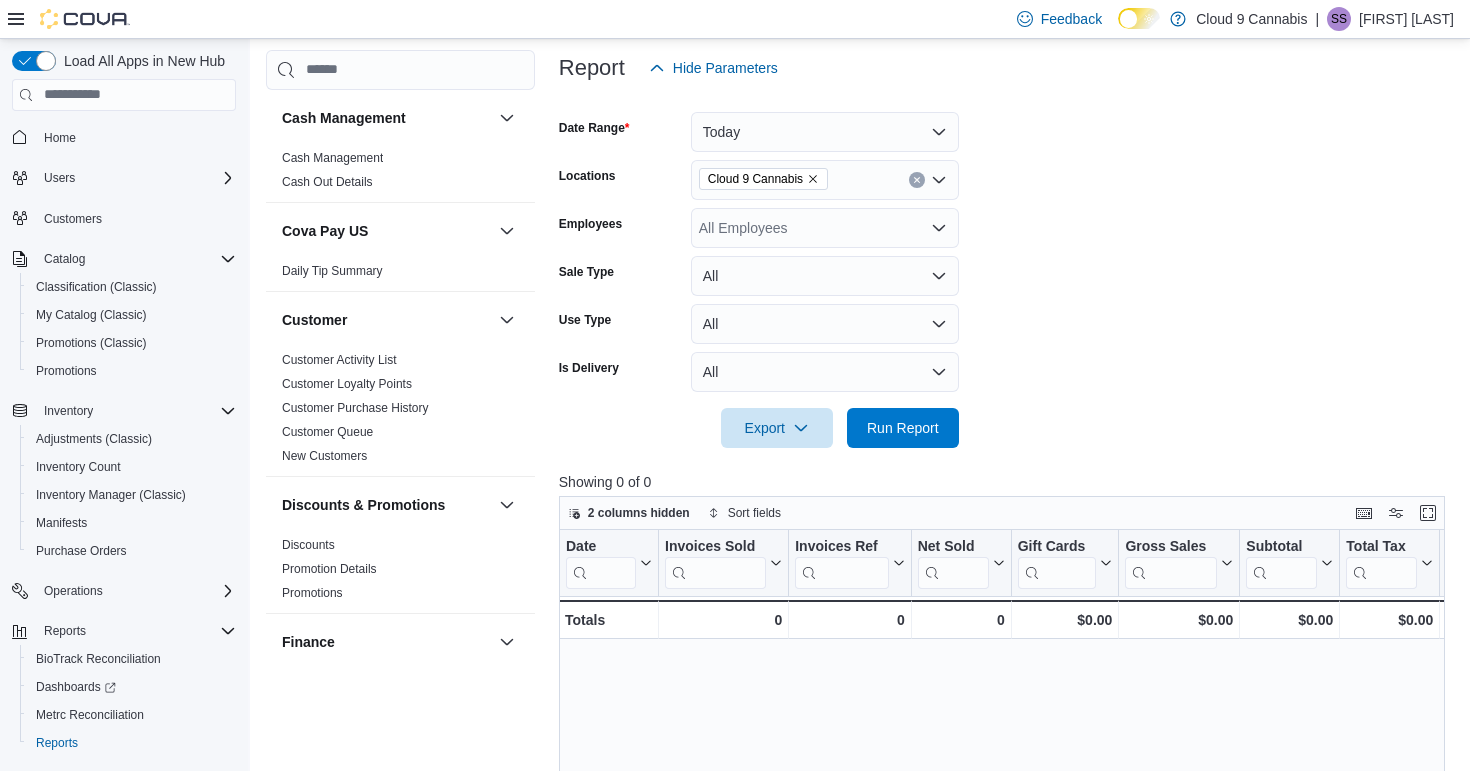 click on "Today" at bounding box center [825, 132] 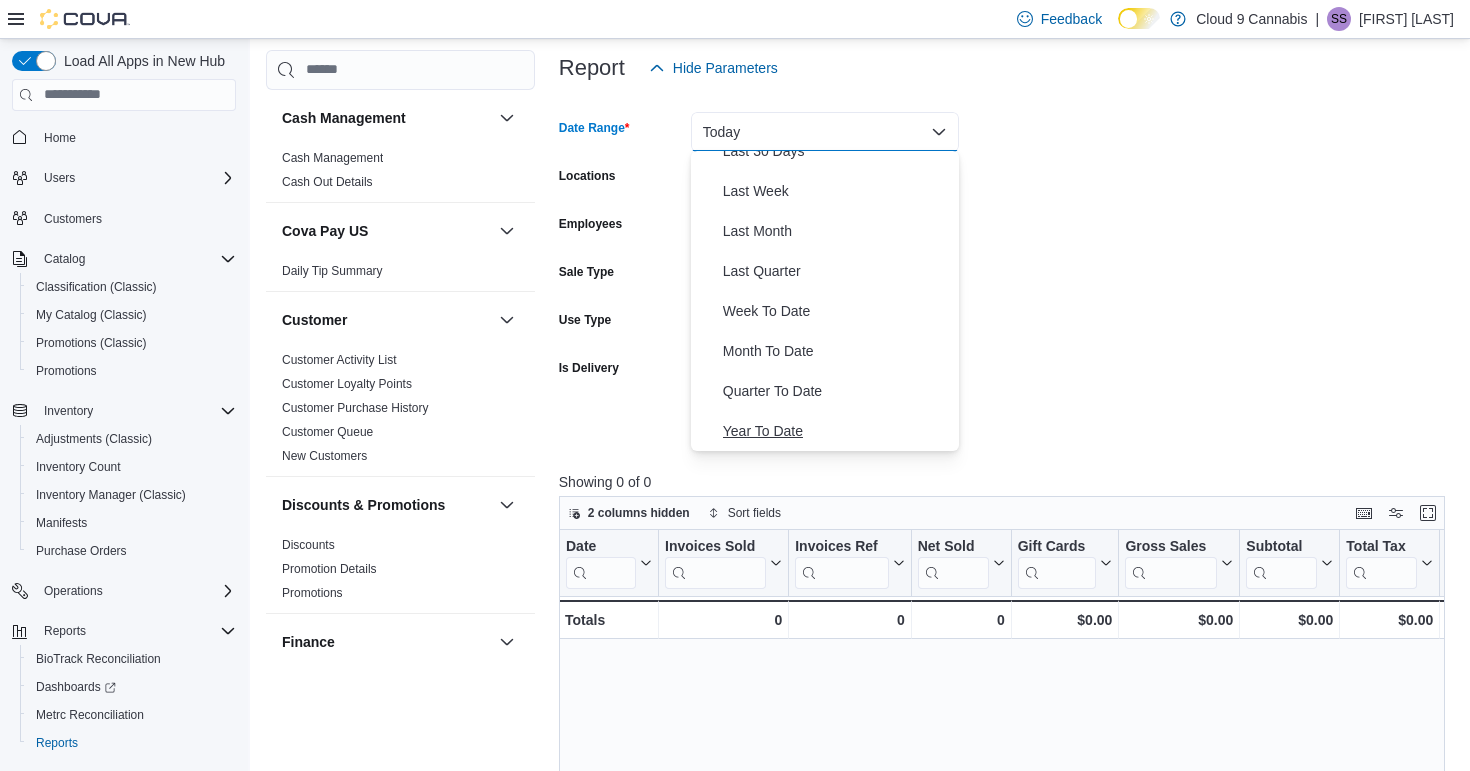 scroll, scrollTop: 300, scrollLeft: 0, axis: vertical 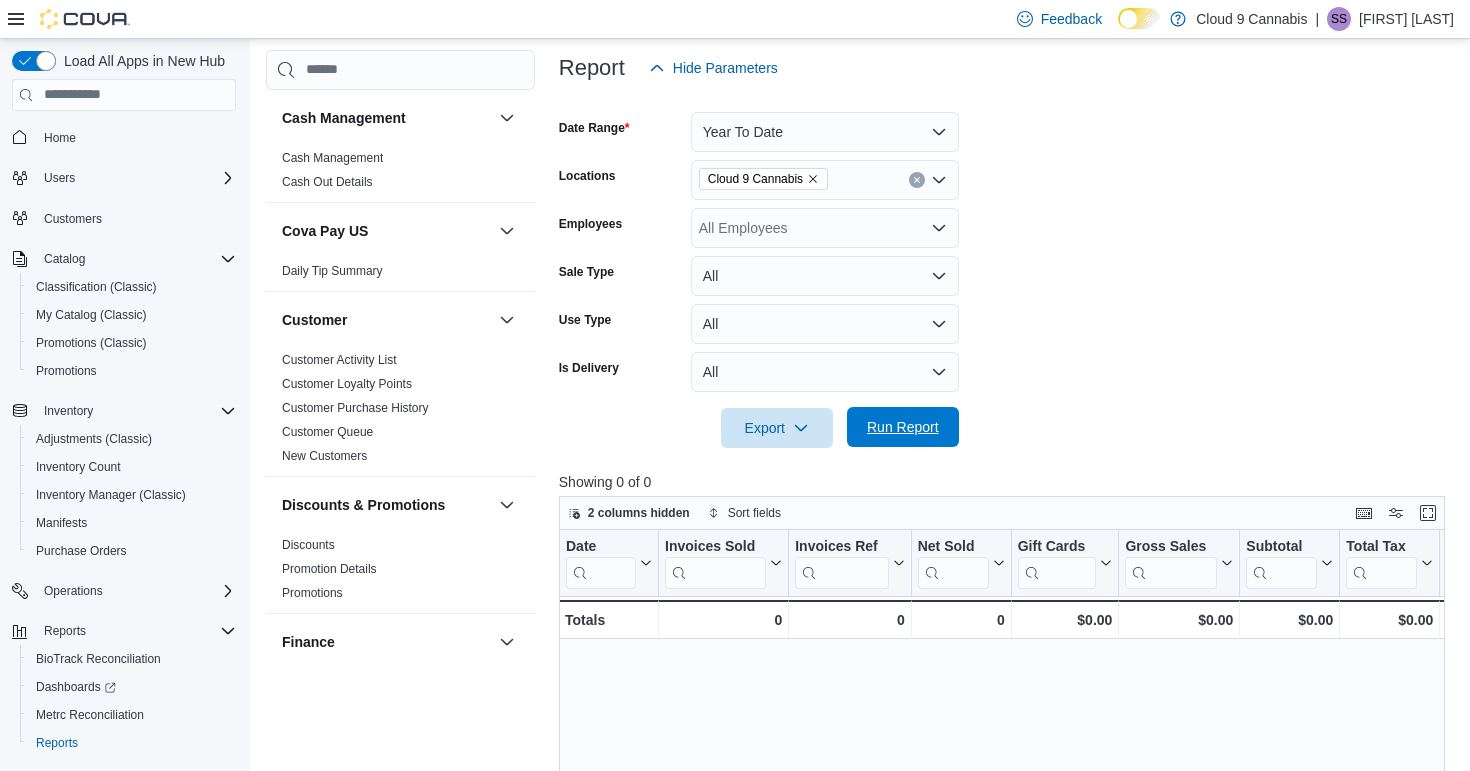 click on "Run Report" at bounding box center [903, 427] 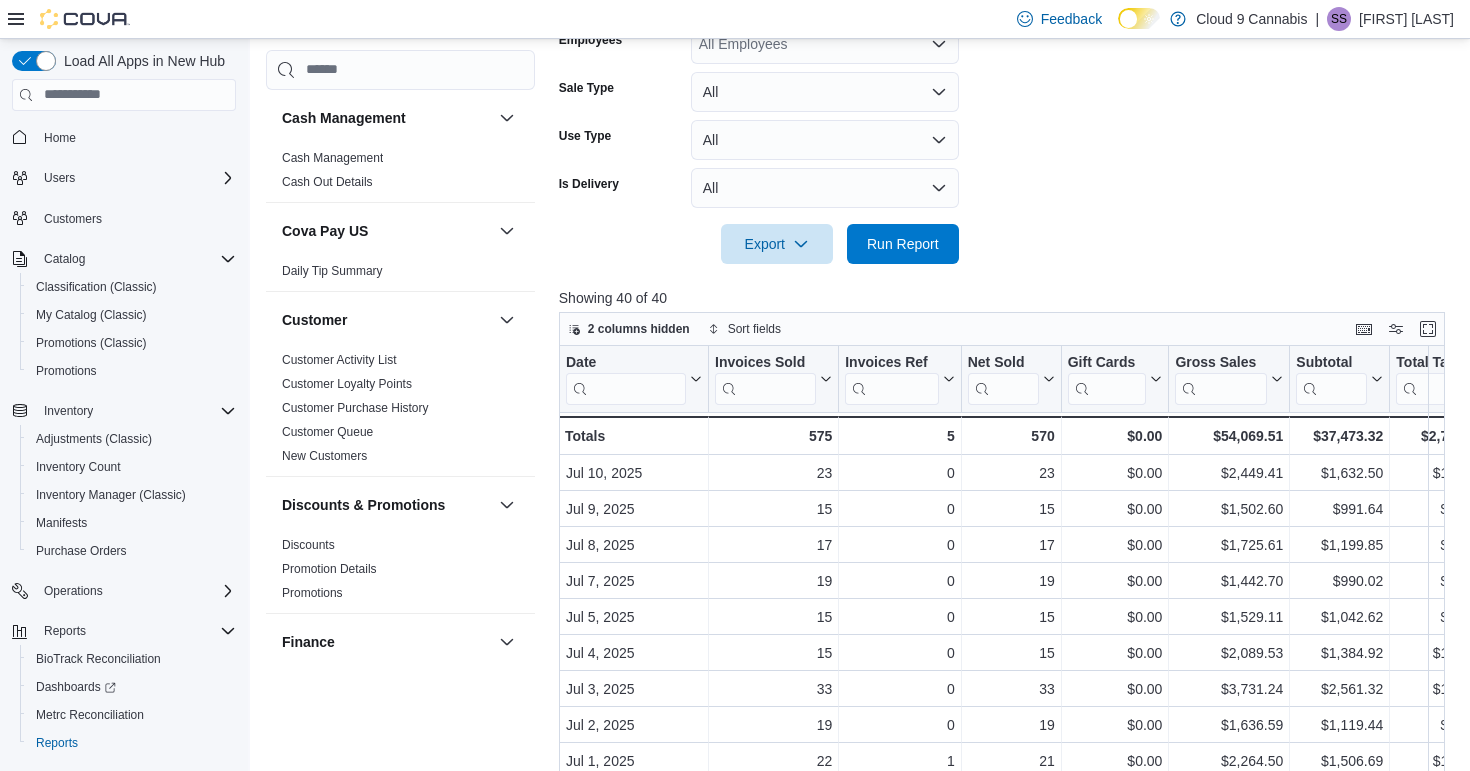scroll, scrollTop: 423, scrollLeft: 0, axis: vertical 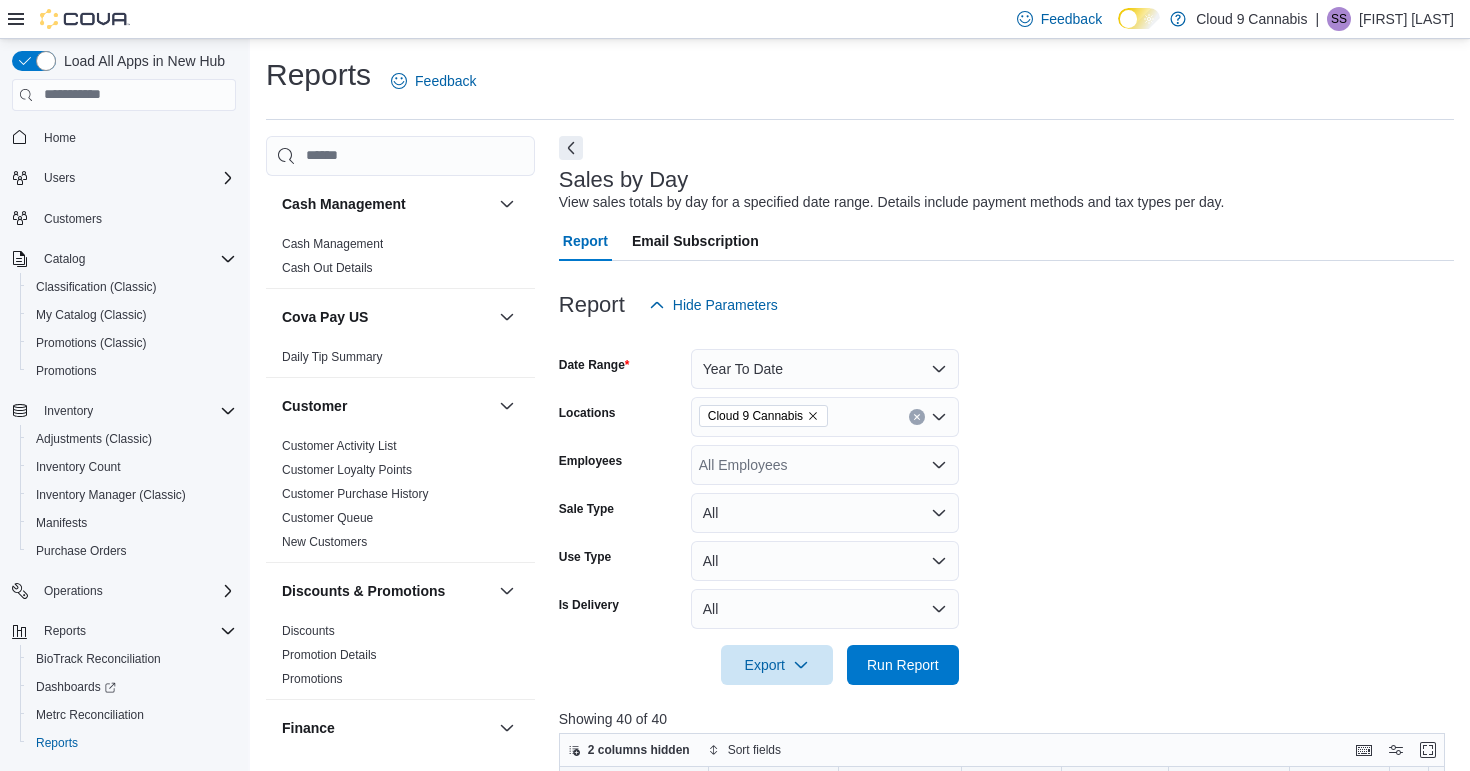 click on "Year To Date" at bounding box center [825, 369] 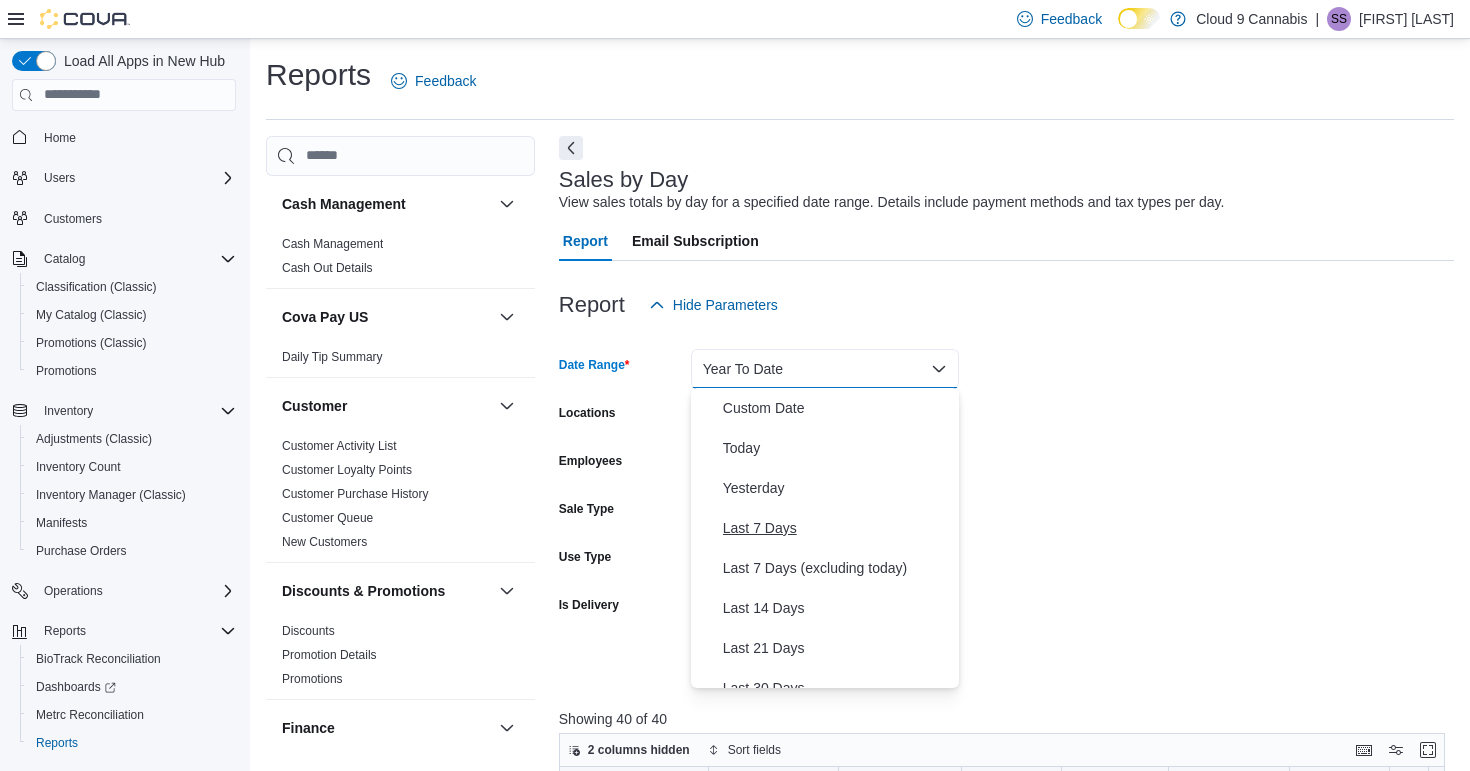 scroll, scrollTop: -1, scrollLeft: 0, axis: vertical 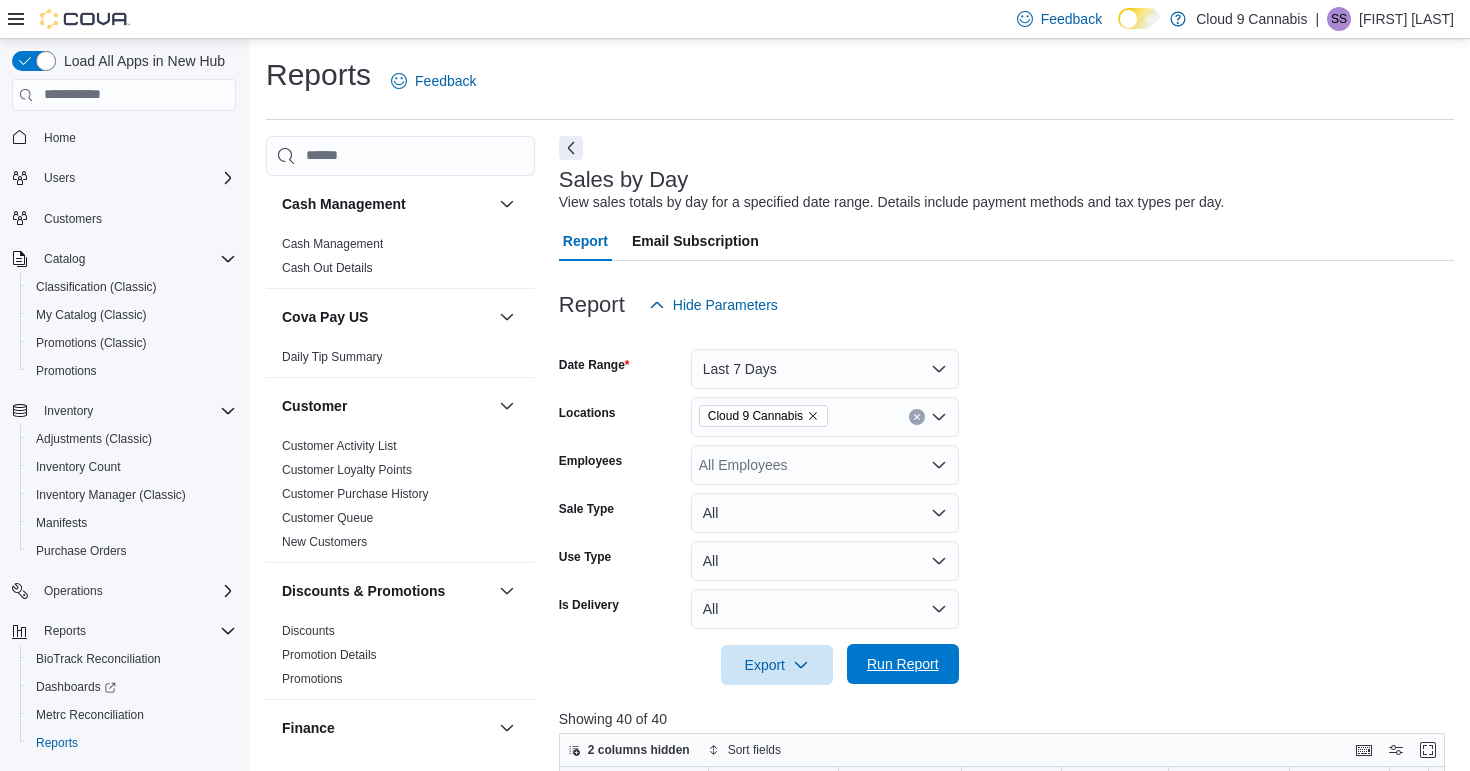click on "Run Report" at bounding box center (903, 664) 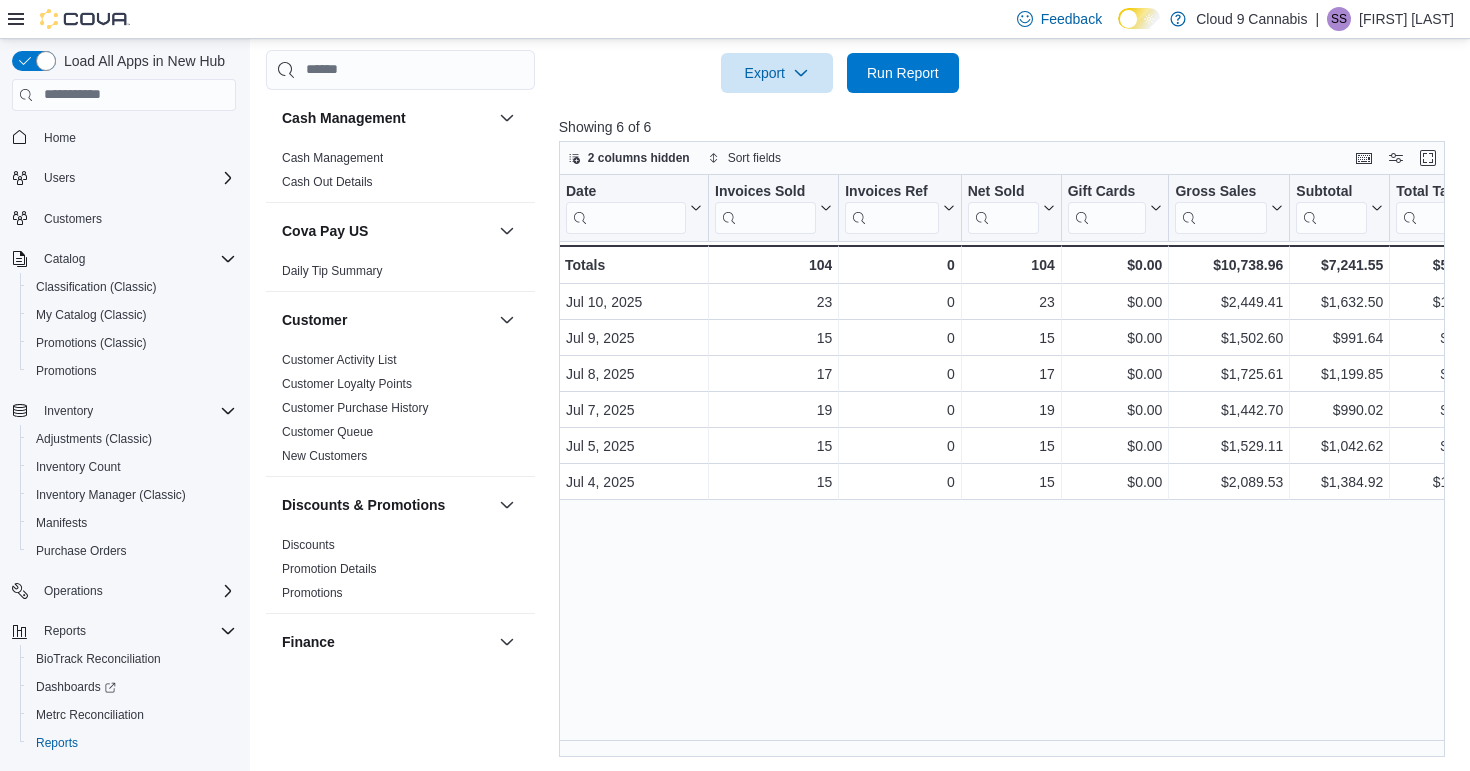 scroll, scrollTop: 593, scrollLeft: 0, axis: vertical 